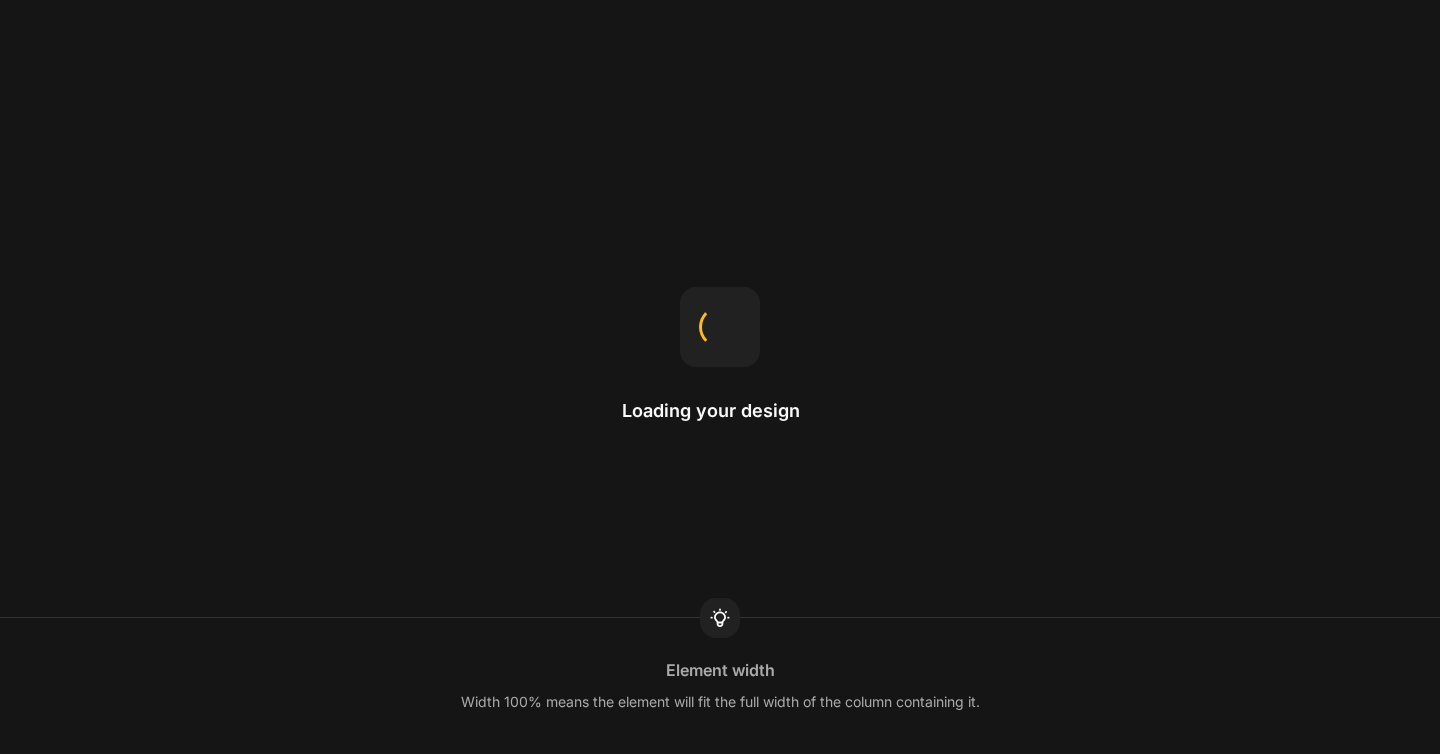 scroll, scrollTop: 0, scrollLeft: 0, axis: both 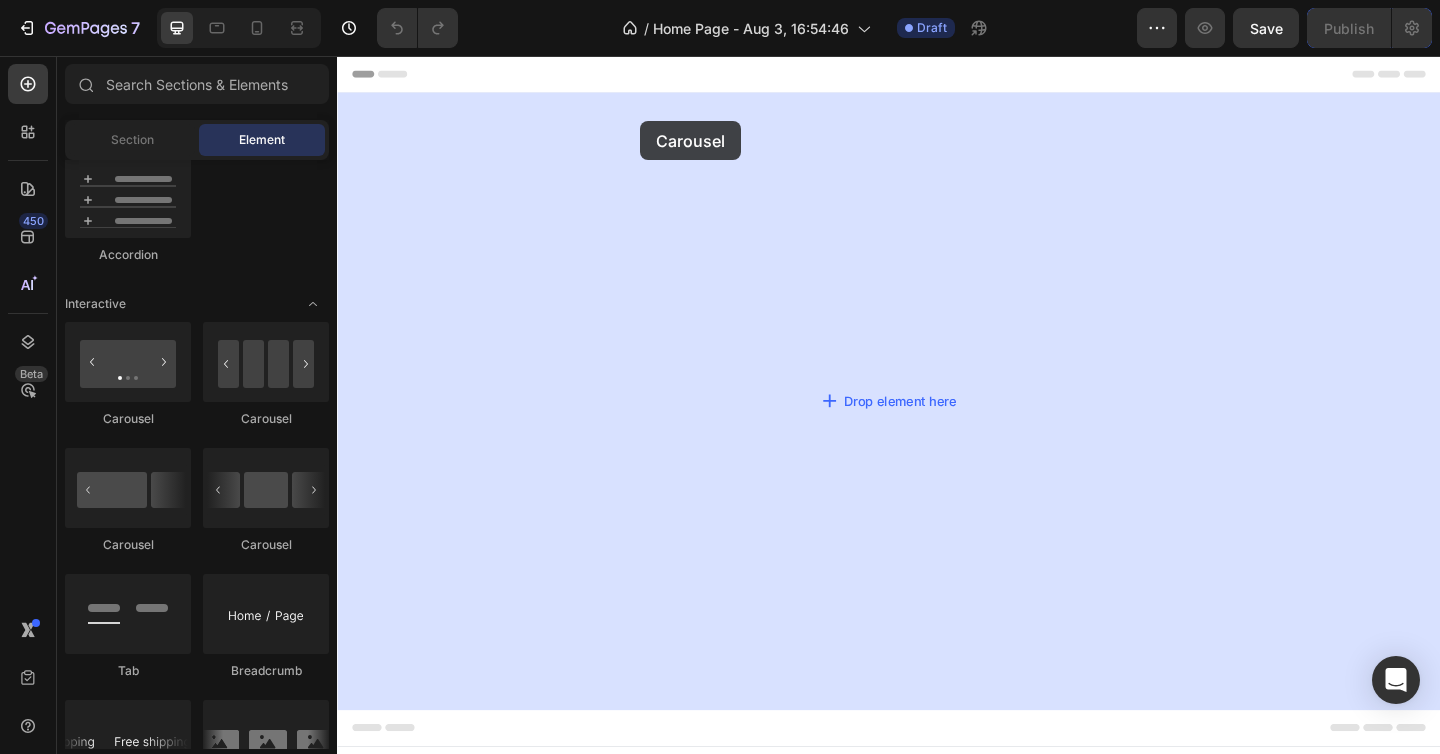 drag, startPoint x: 595, startPoint y: 548, endPoint x: 674, endPoint y: 125, distance: 430.31384 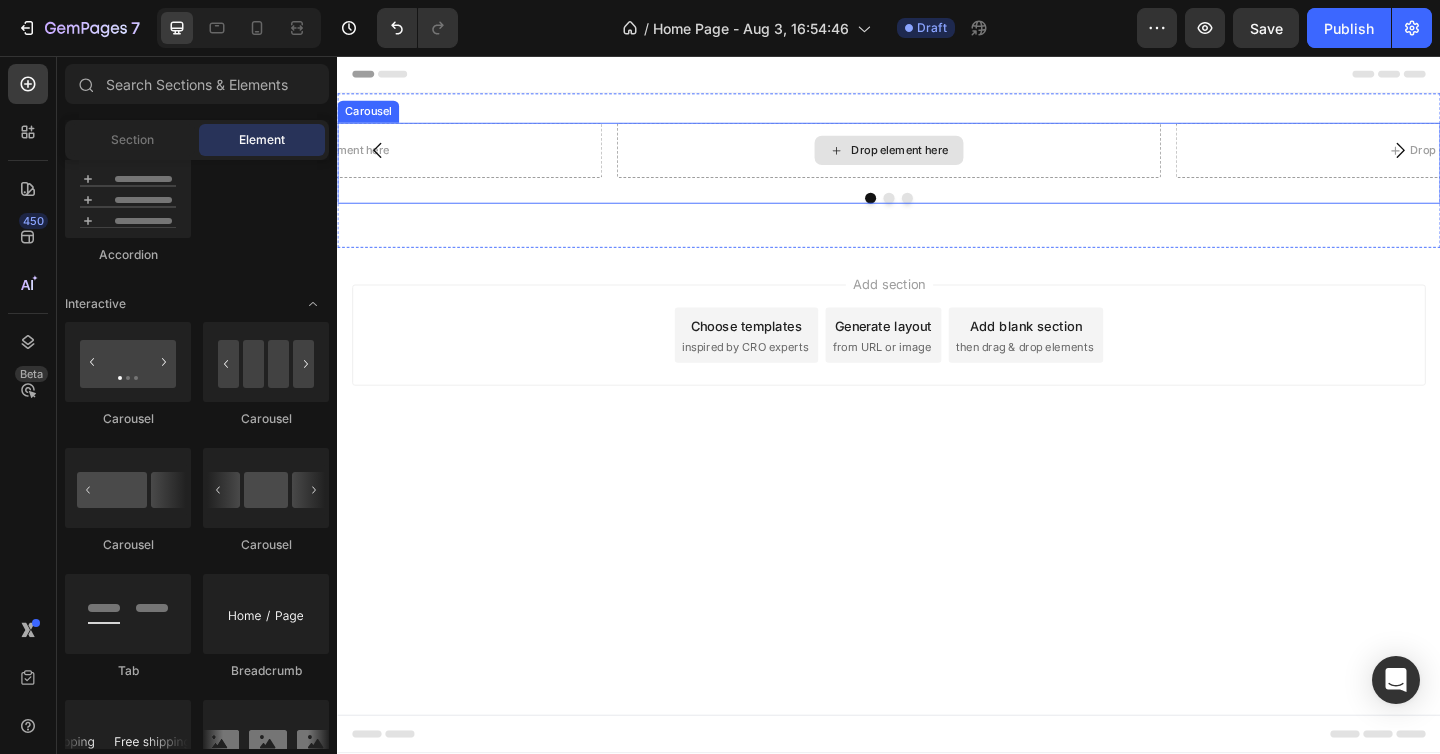click on "Drop element here" at bounding box center [937, 159] 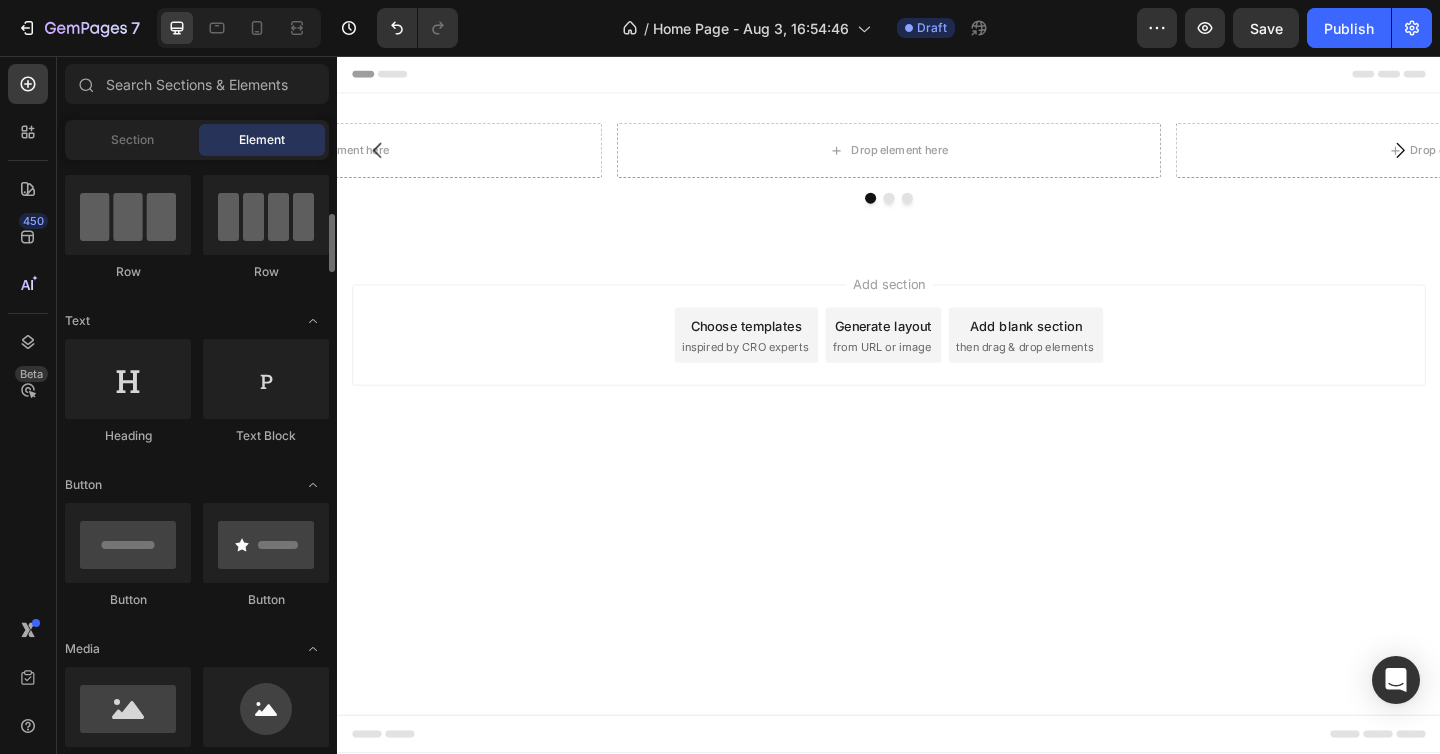 scroll, scrollTop: 153, scrollLeft: 0, axis: vertical 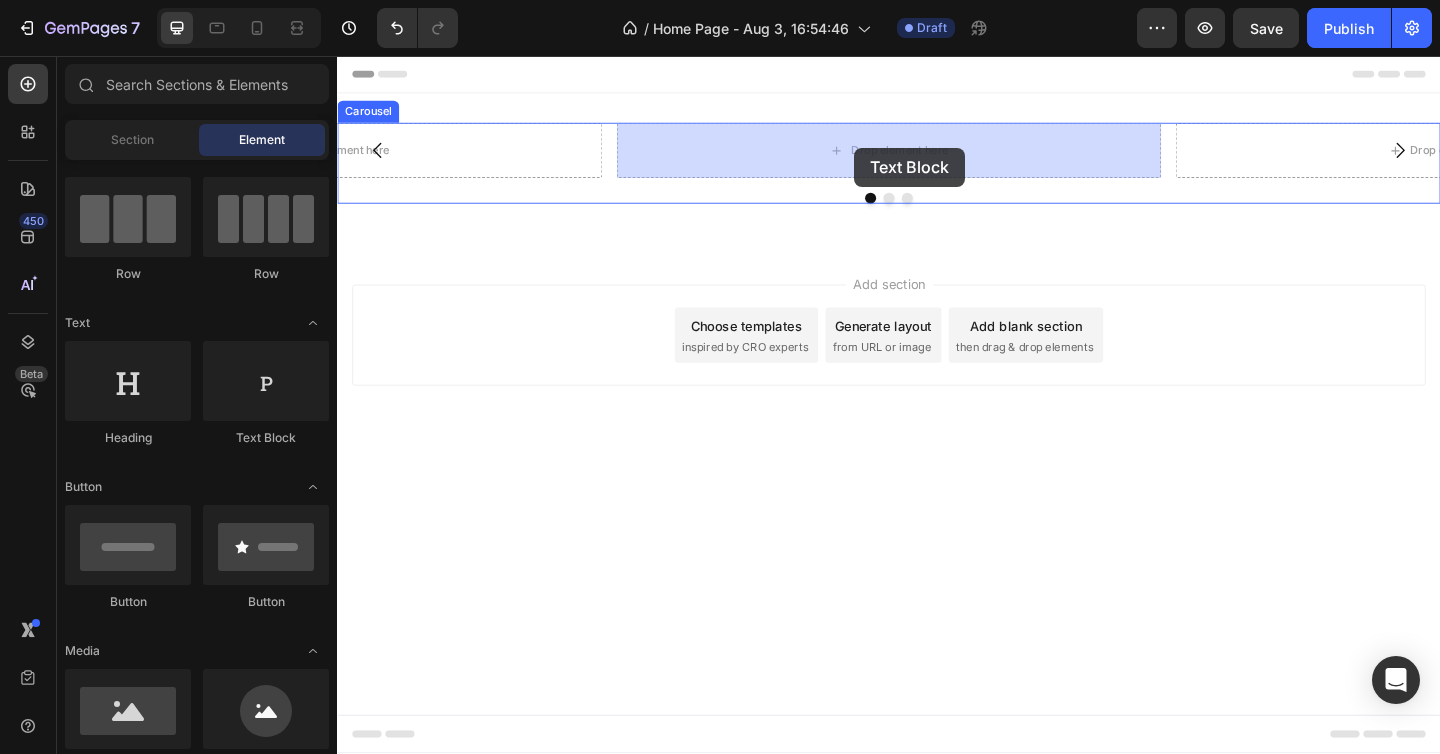 drag, startPoint x: 606, startPoint y: 439, endPoint x: 904, endPoint y: 156, distance: 410.96594 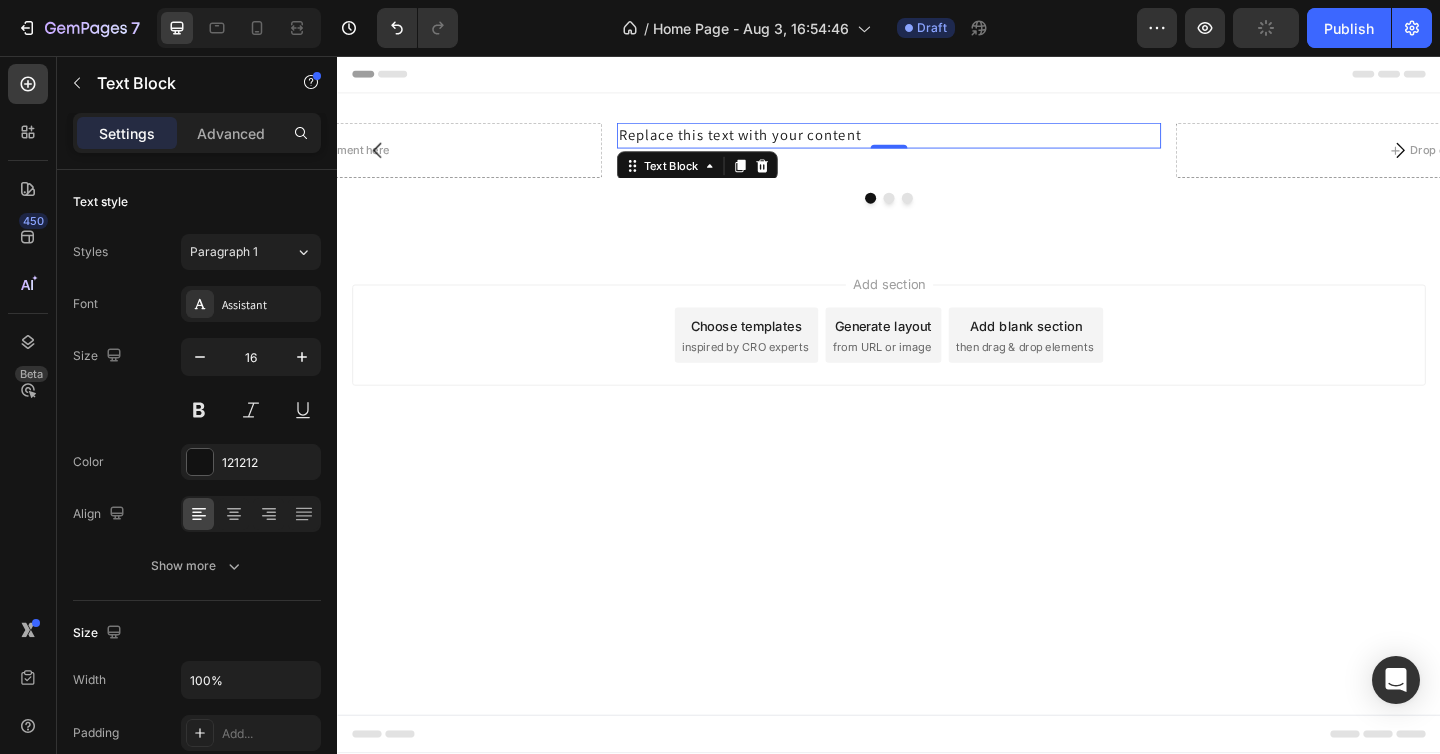 click on "Replace this text with your content" at bounding box center (937, 143) 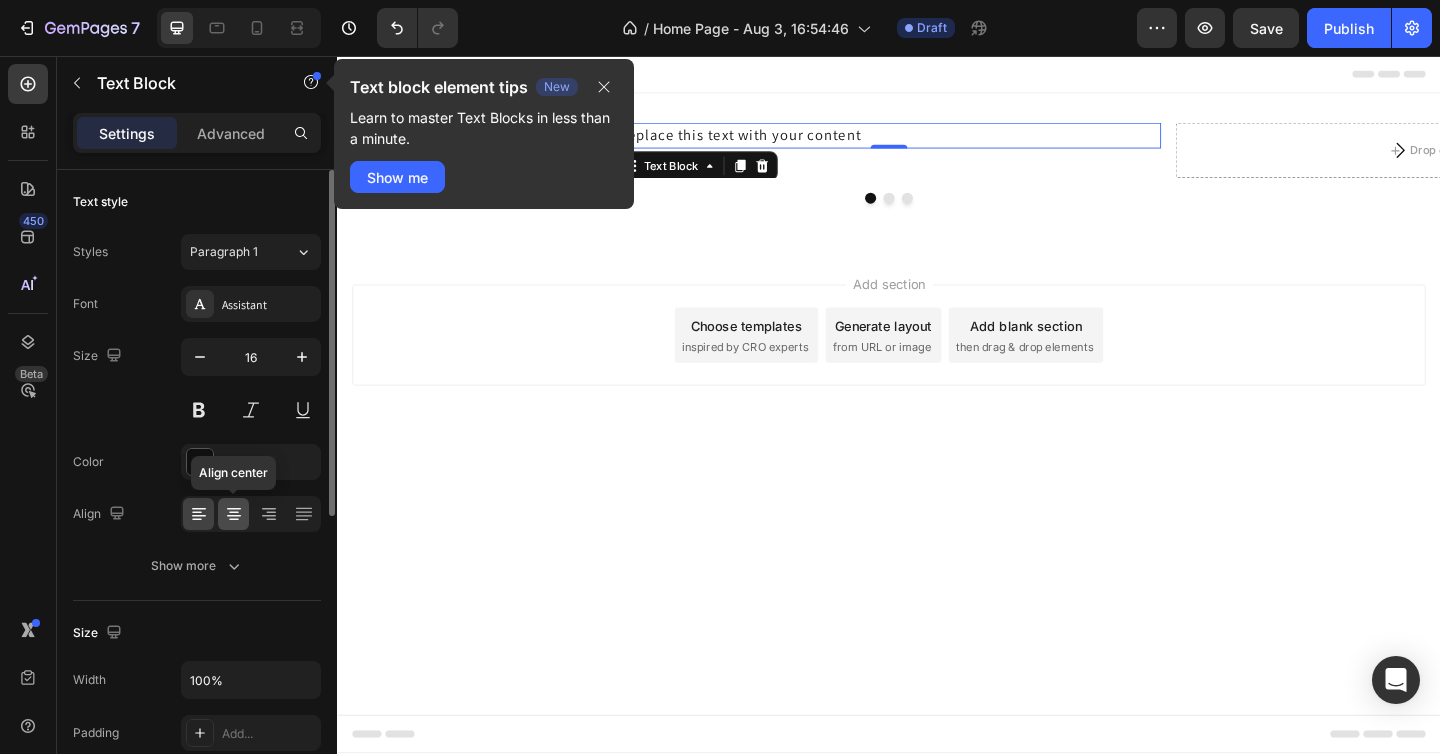 click 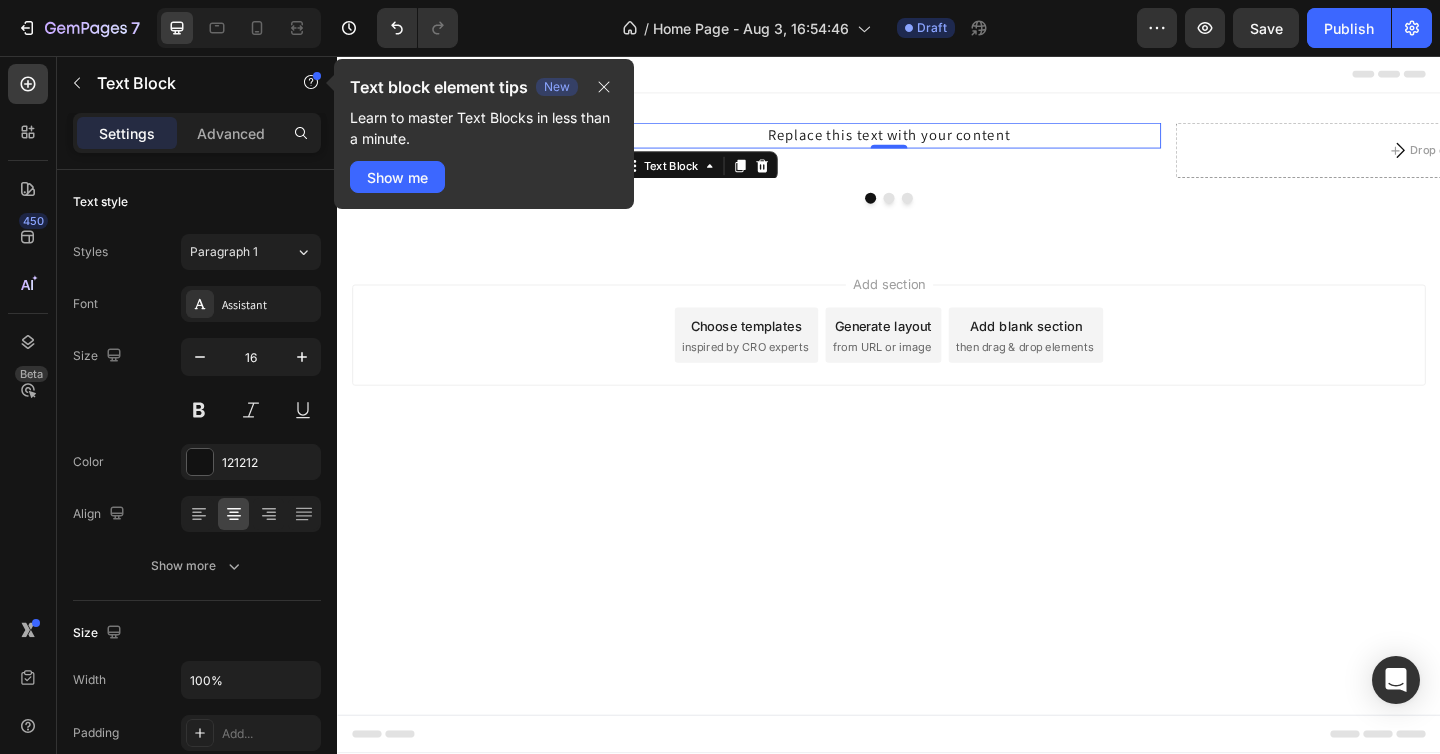 click on "Add section Choose templates inspired by CRO experts Generate layout from URL or image Add blank section then drag & drop elements" at bounding box center [937, 388] 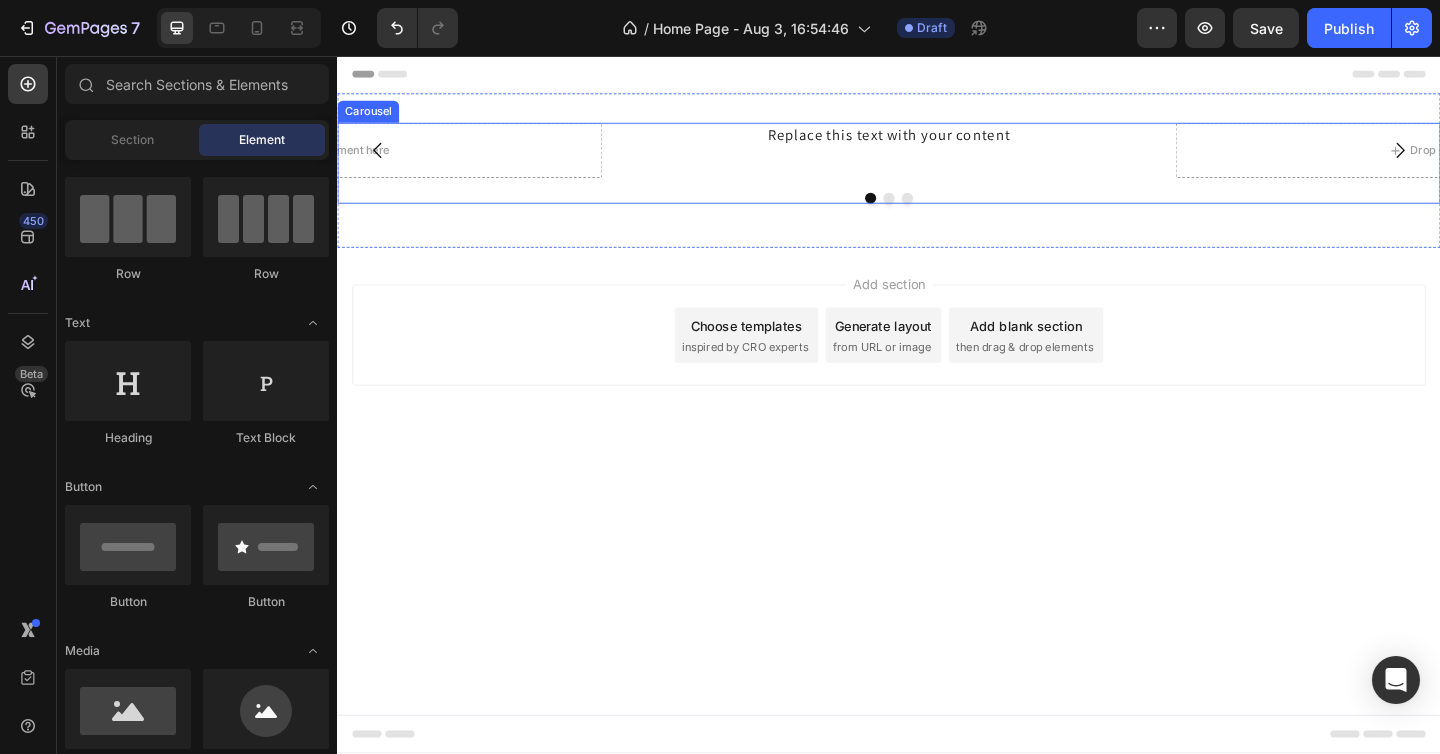 click on "Replace this text with your content Text Block" at bounding box center [937, 159] 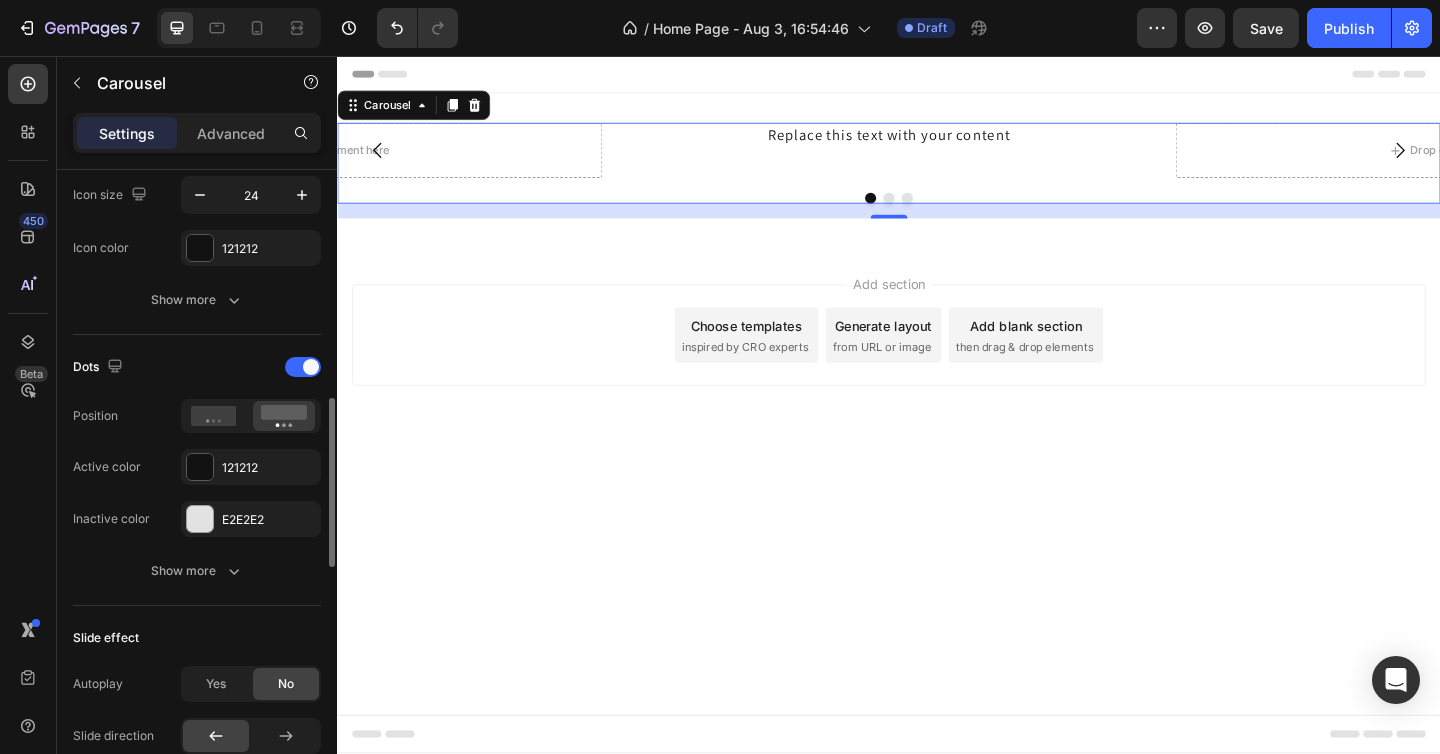 scroll, scrollTop: 860, scrollLeft: 0, axis: vertical 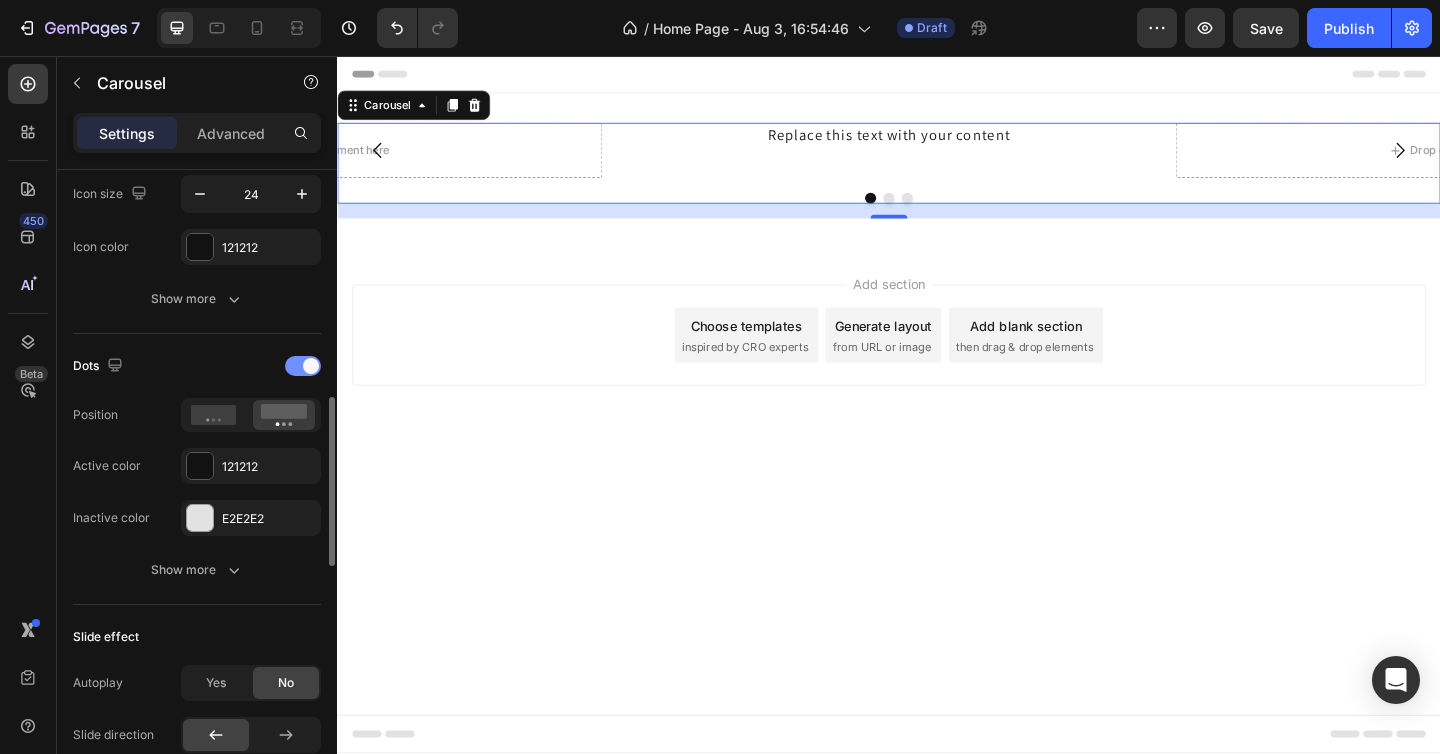 click at bounding box center (303, 366) 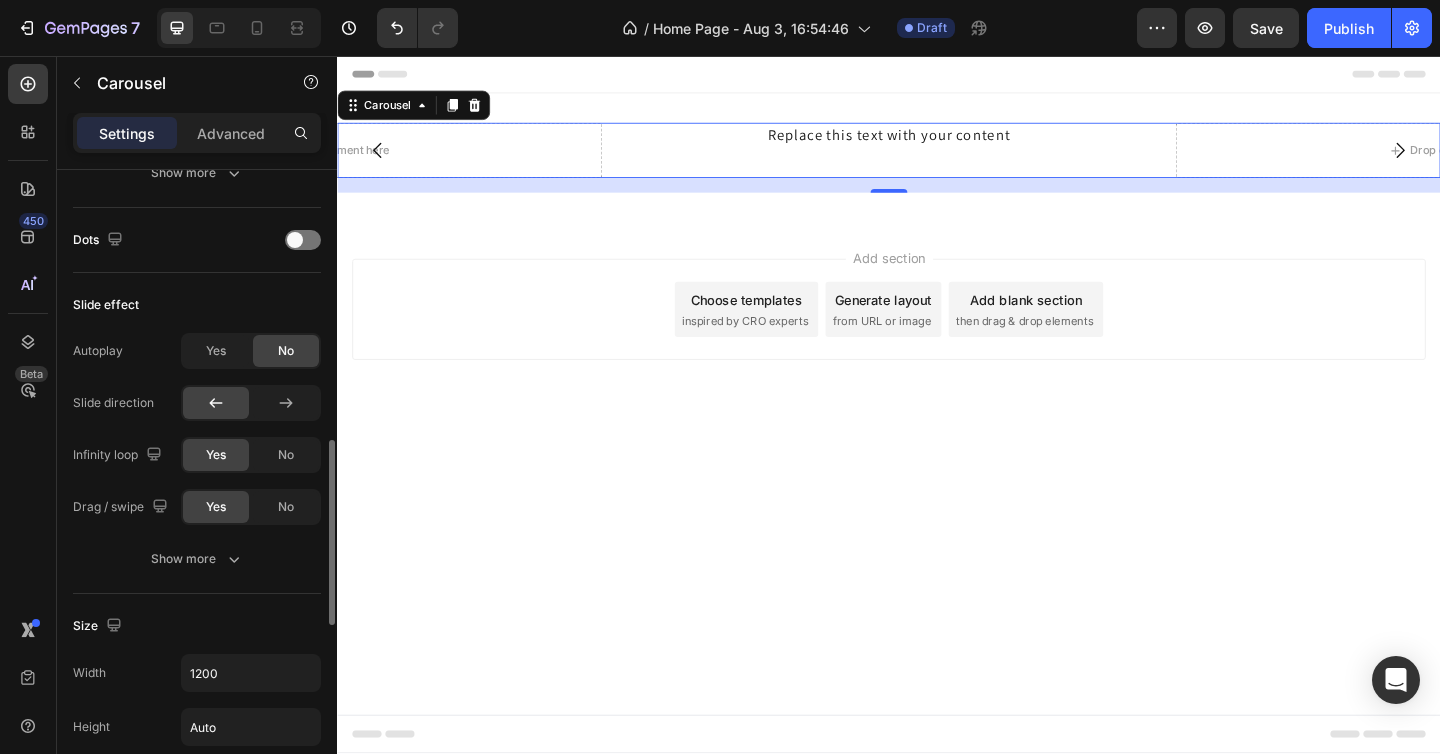 scroll, scrollTop: 987, scrollLeft: 0, axis: vertical 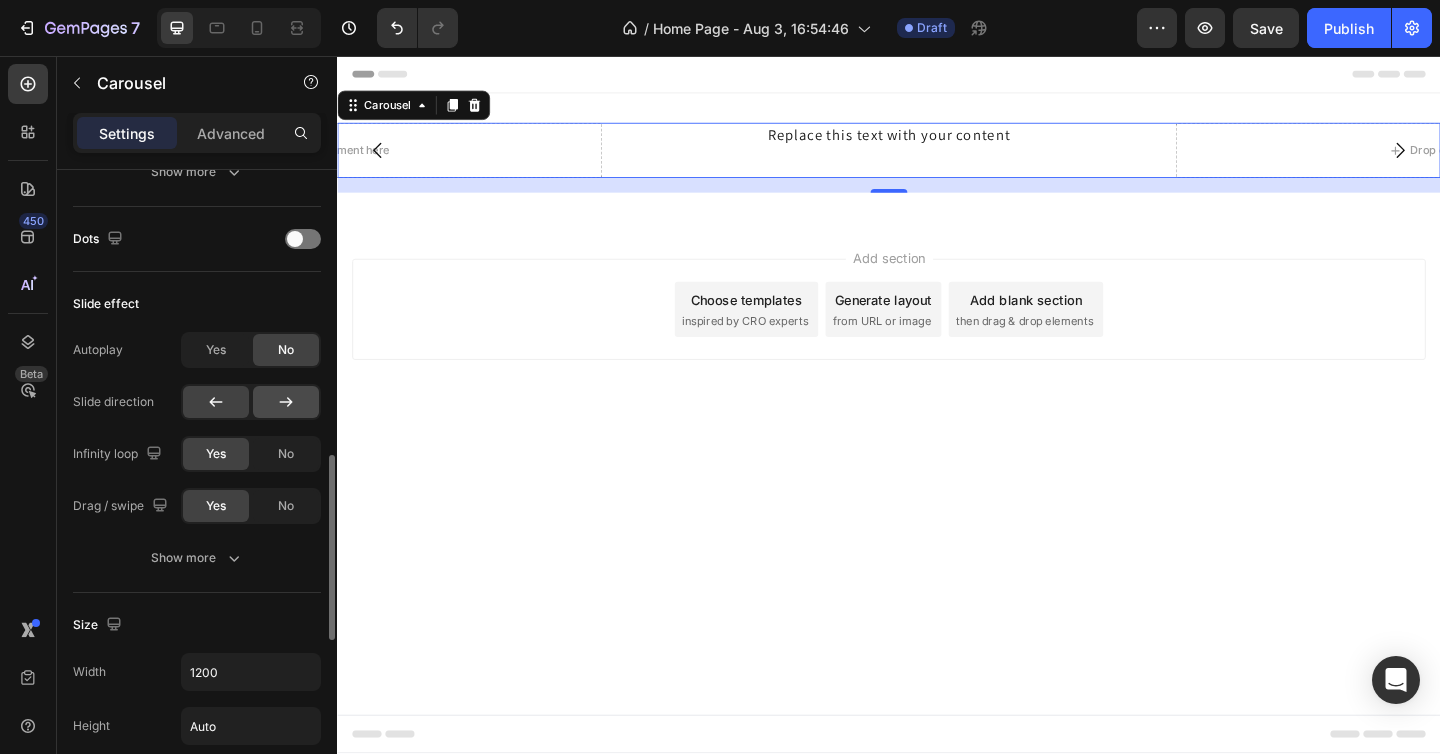 click 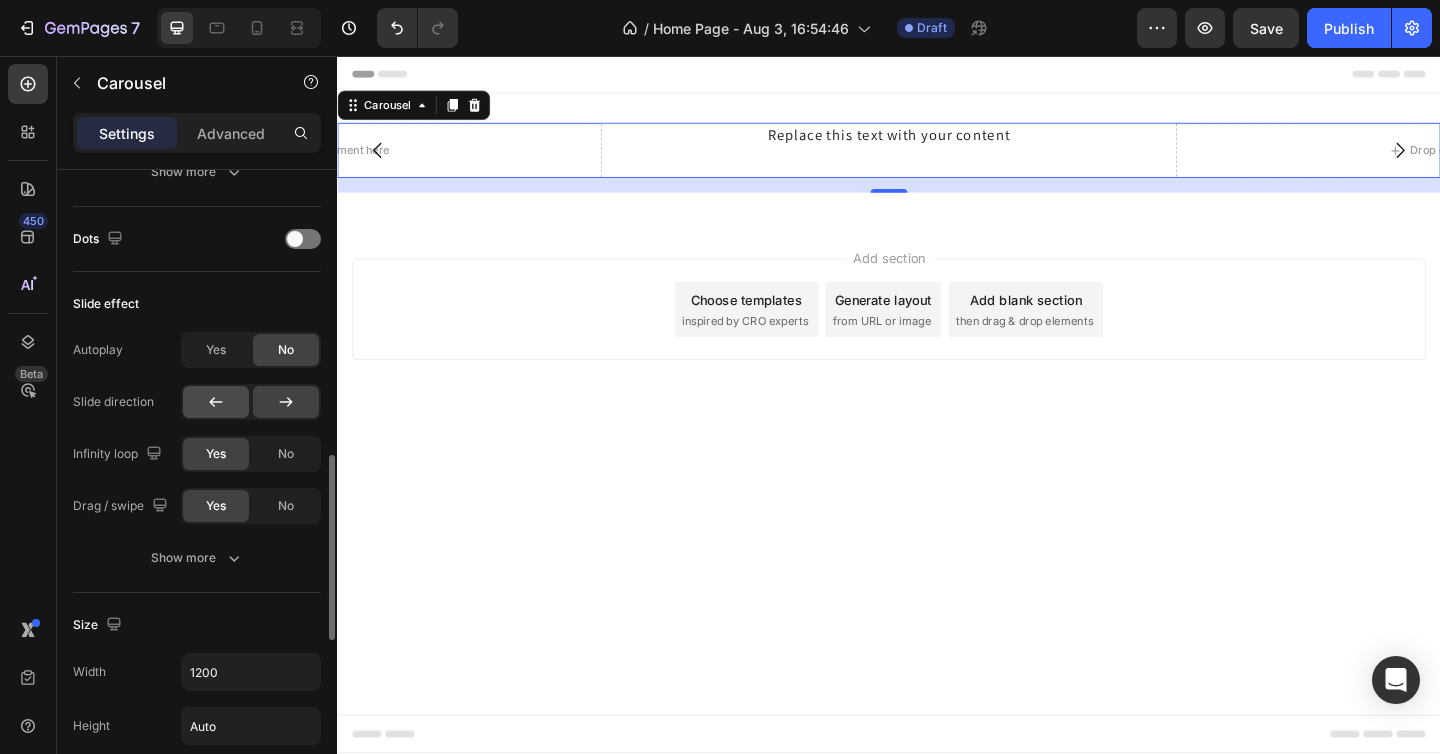 click 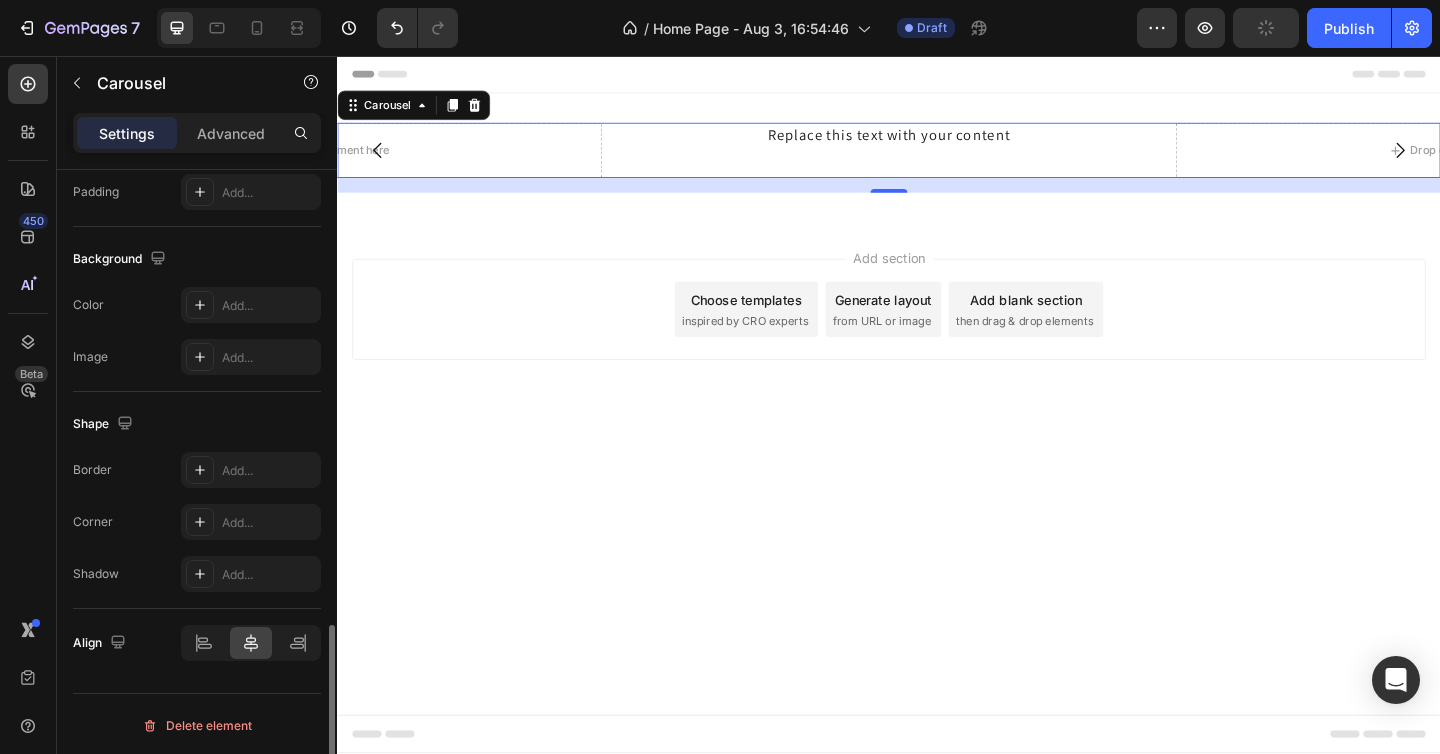 scroll, scrollTop: 1577, scrollLeft: 0, axis: vertical 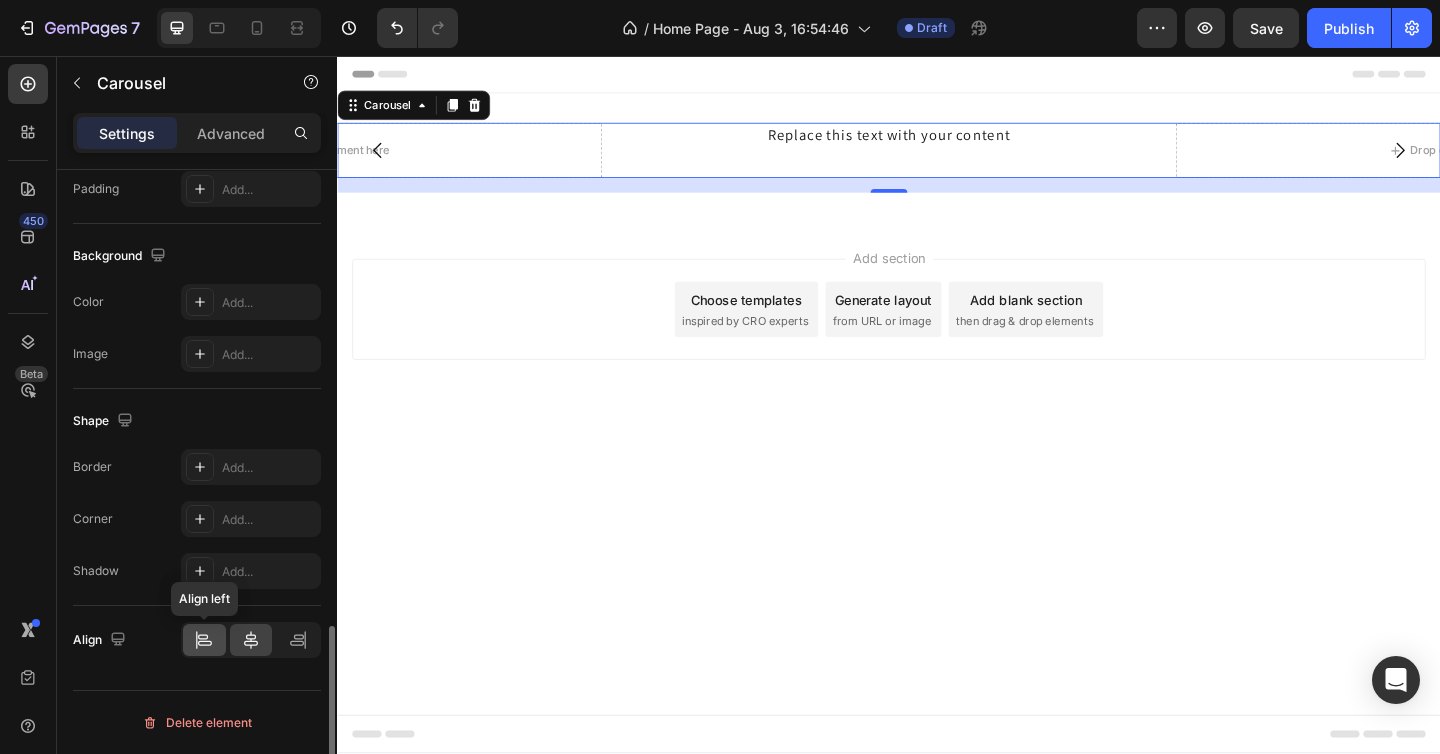 click 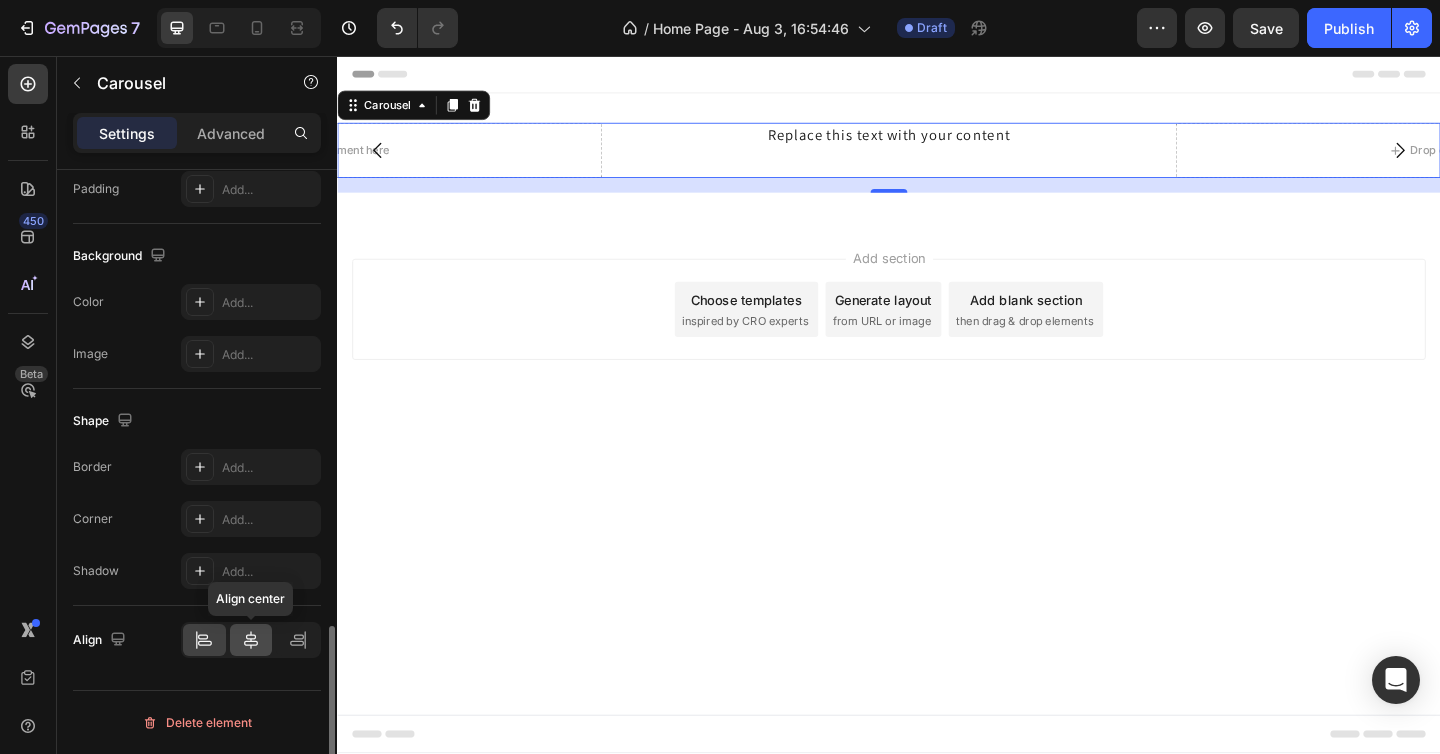 click 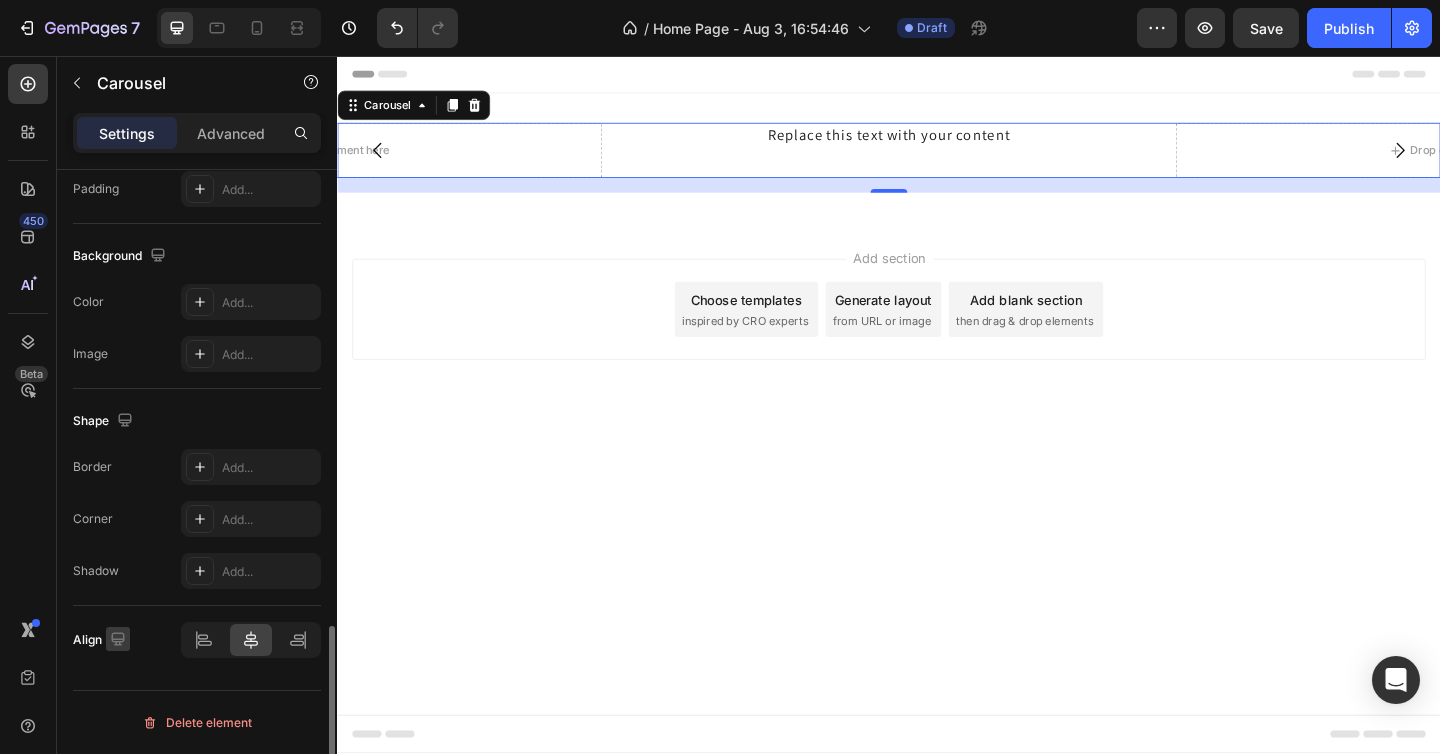 click 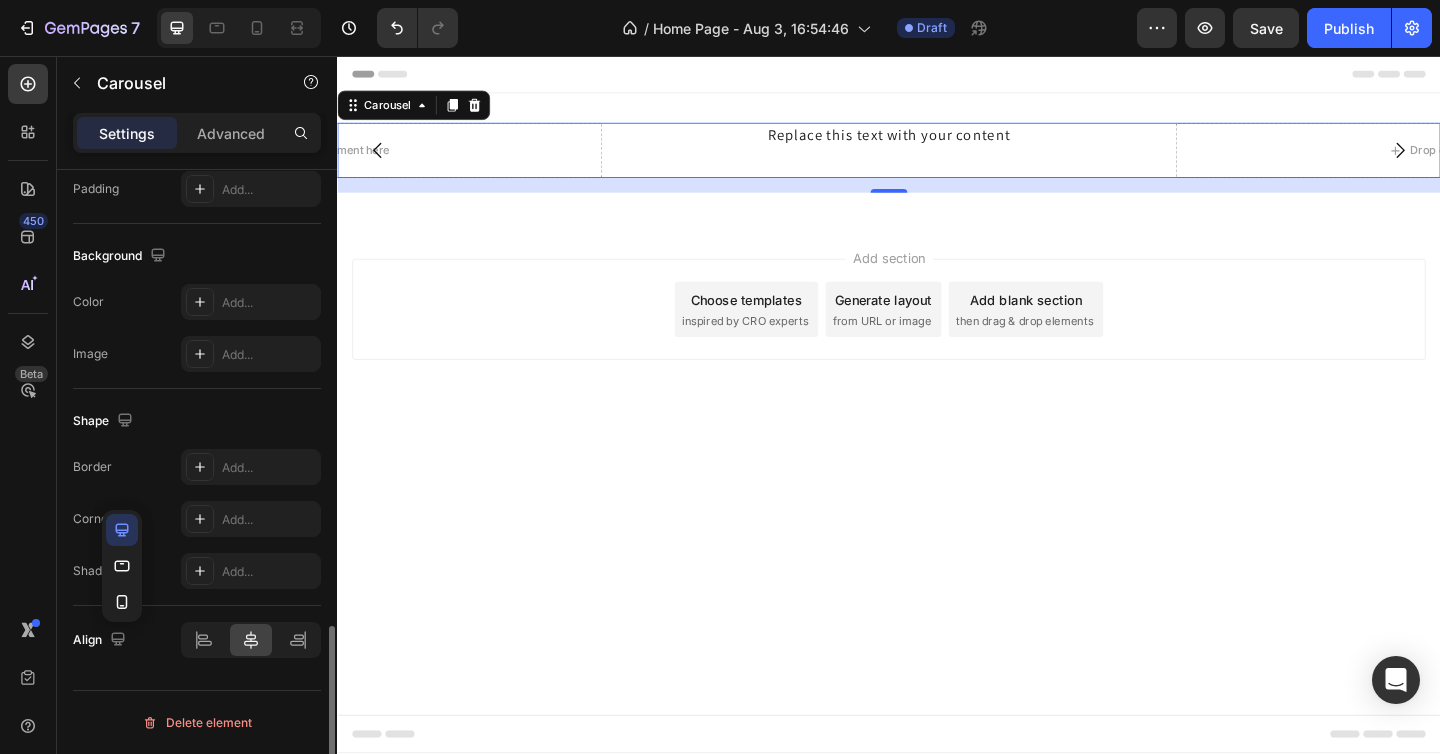 click on "Border Add... Corner Add... Shadow Add..." at bounding box center (197, 519) 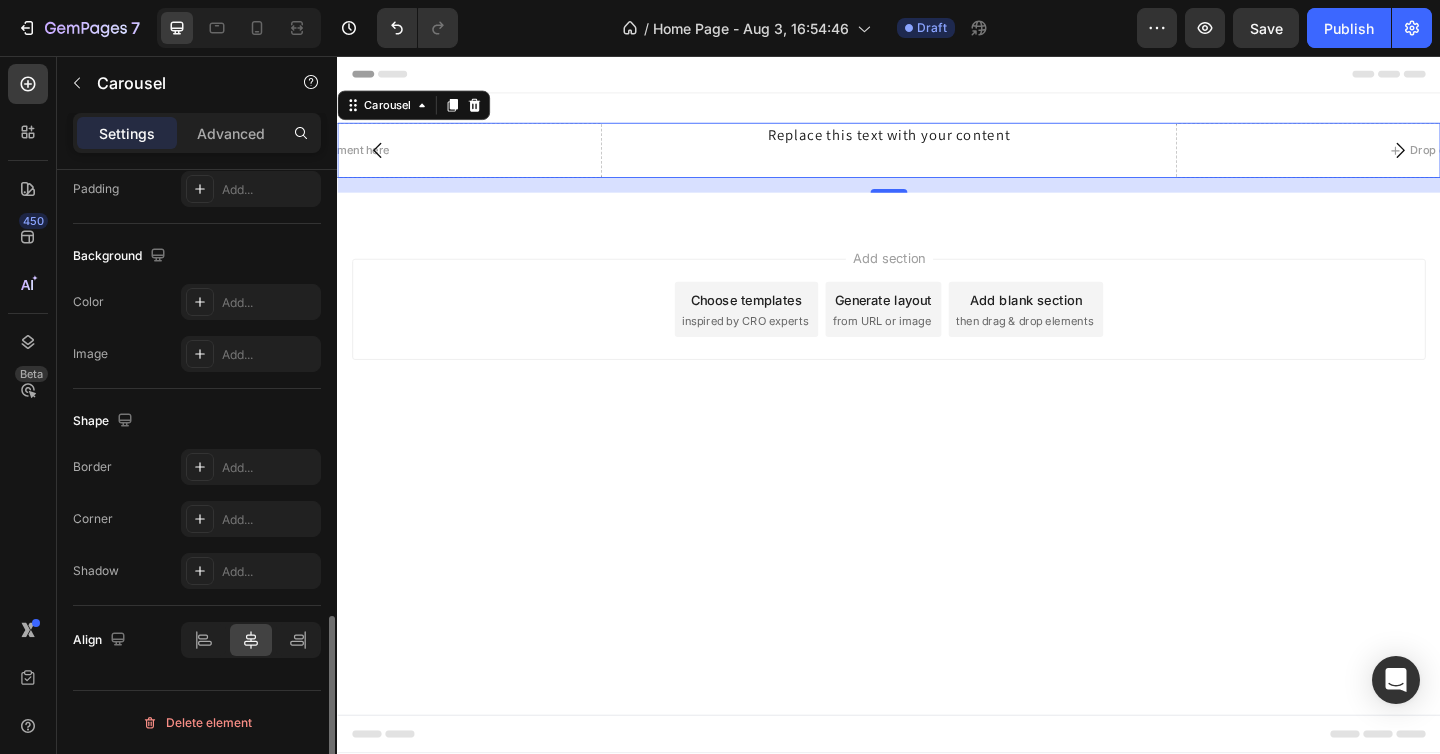 scroll, scrollTop: 0, scrollLeft: 0, axis: both 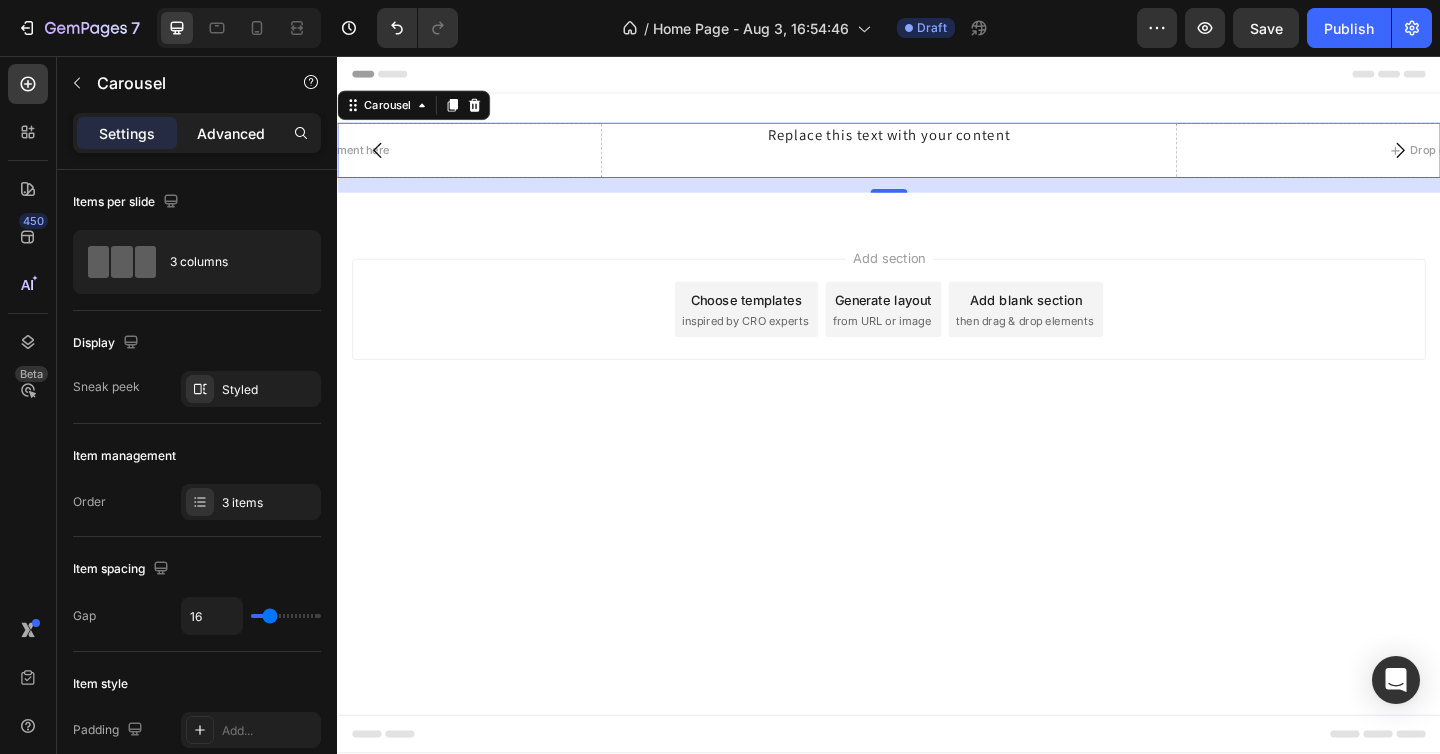 click on "Advanced" at bounding box center (231, 133) 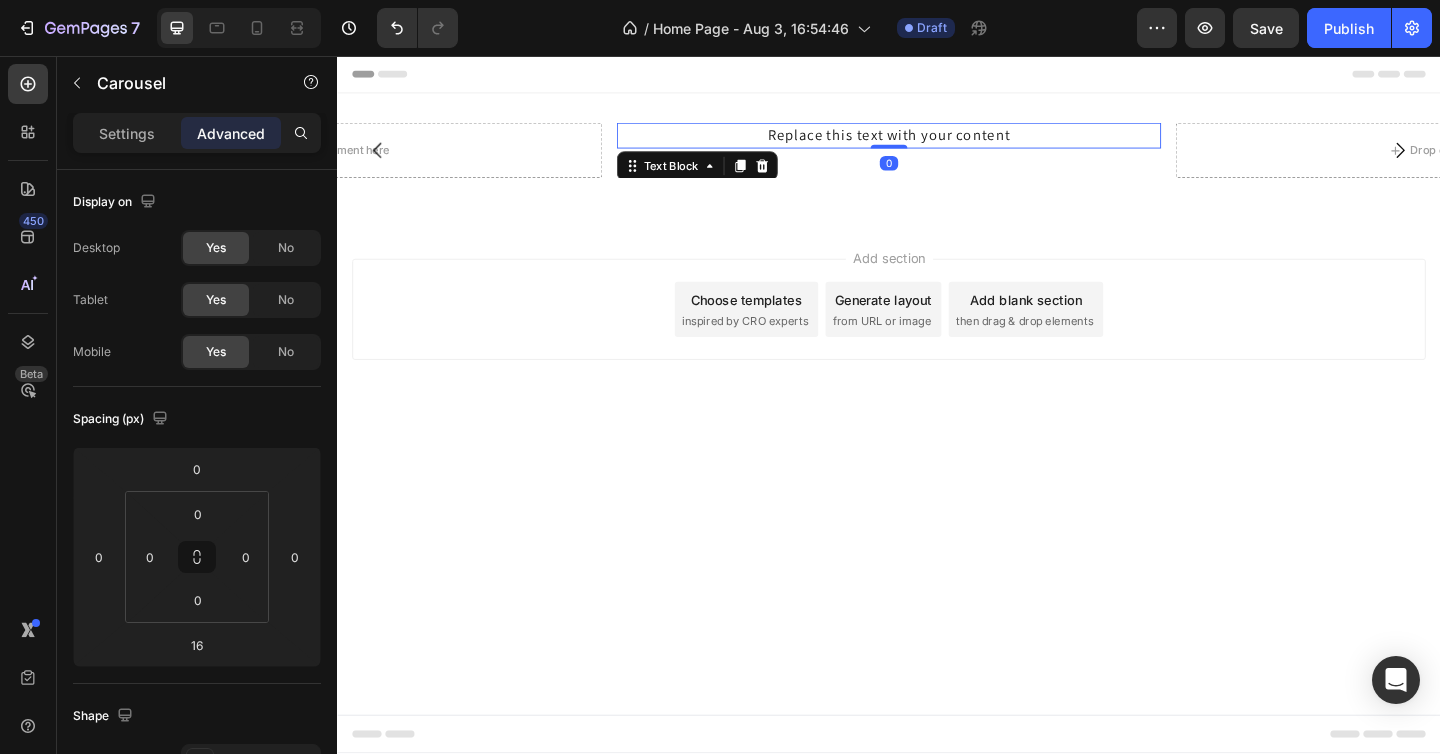 click on "Replace this text with your content" at bounding box center (937, 143) 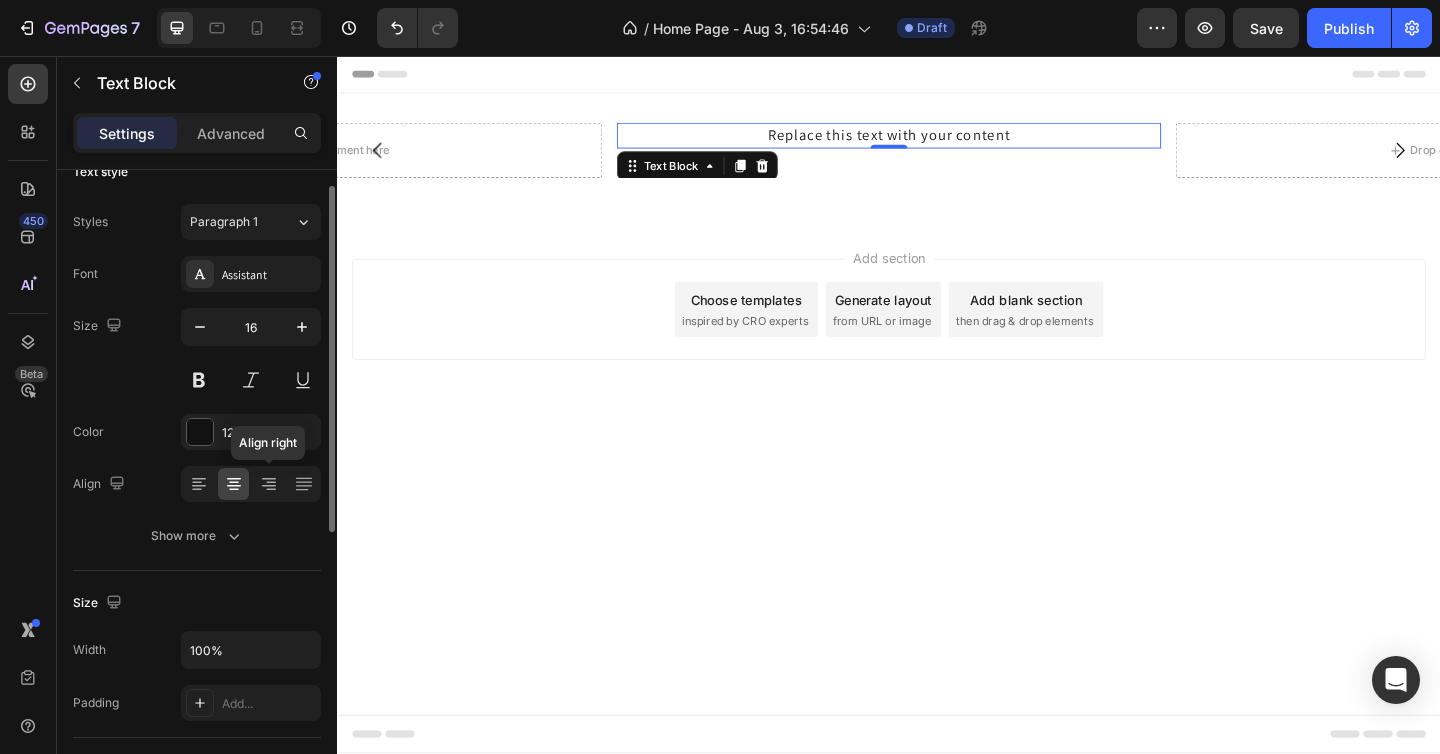 scroll, scrollTop: 38, scrollLeft: 0, axis: vertical 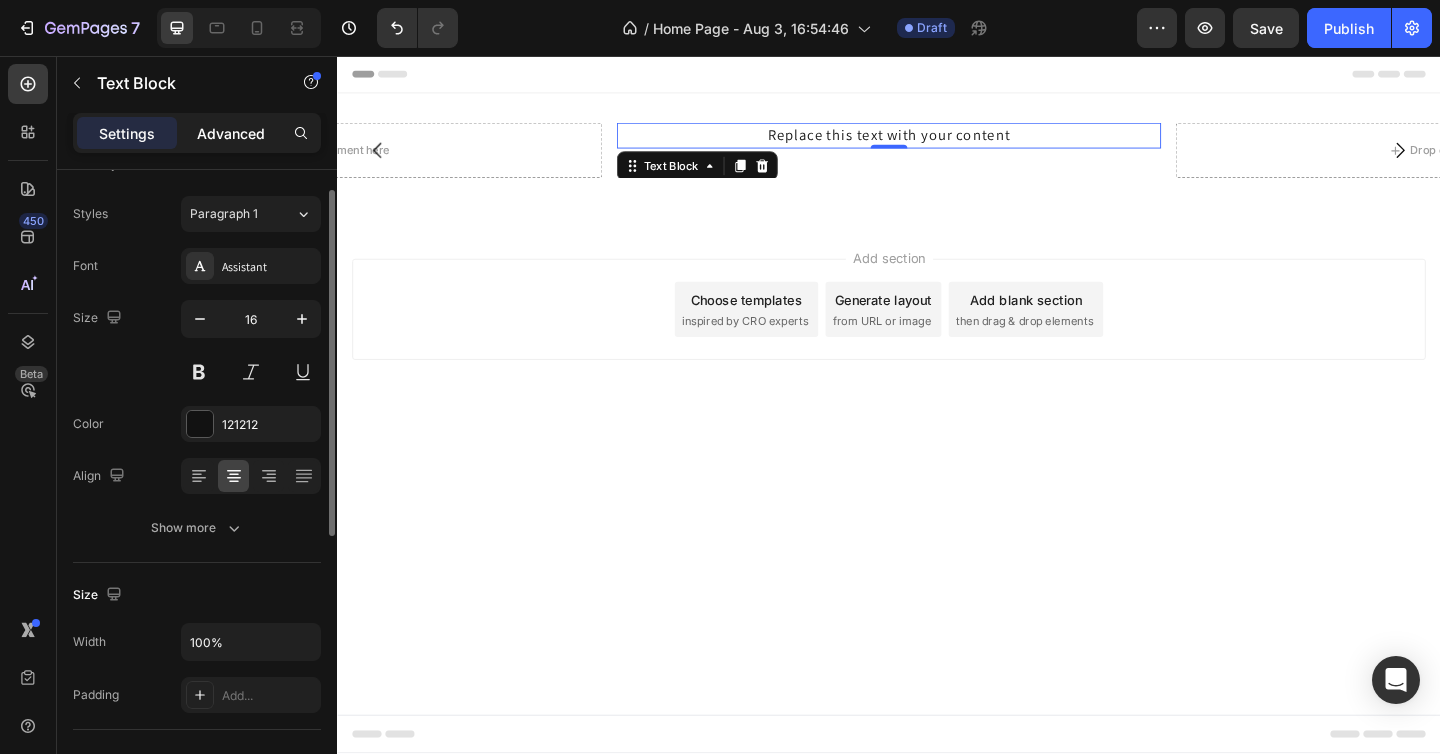 click on "Advanced" at bounding box center (231, 133) 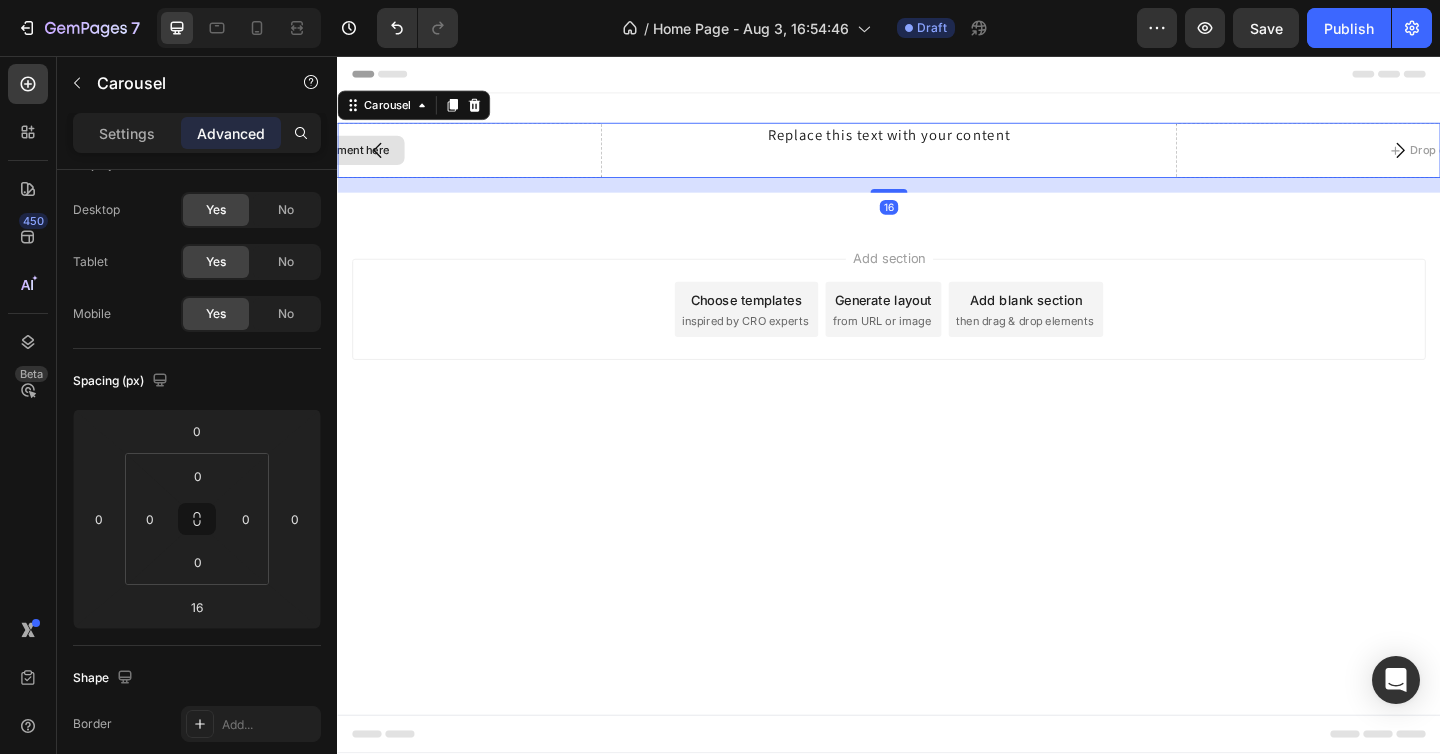 click on "Drop element here" at bounding box center (329, 159) 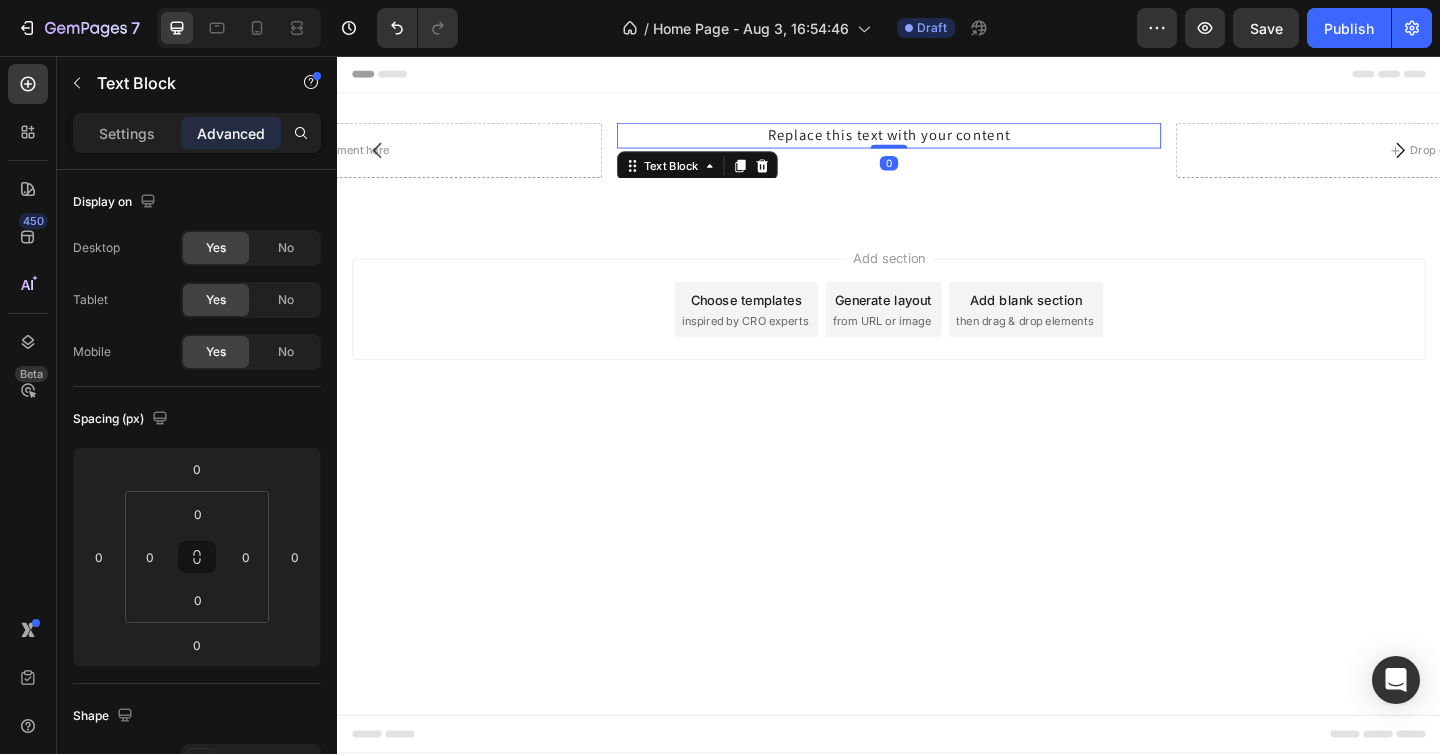 click on "Replace this text with your content" at bounding box center (937, 143) 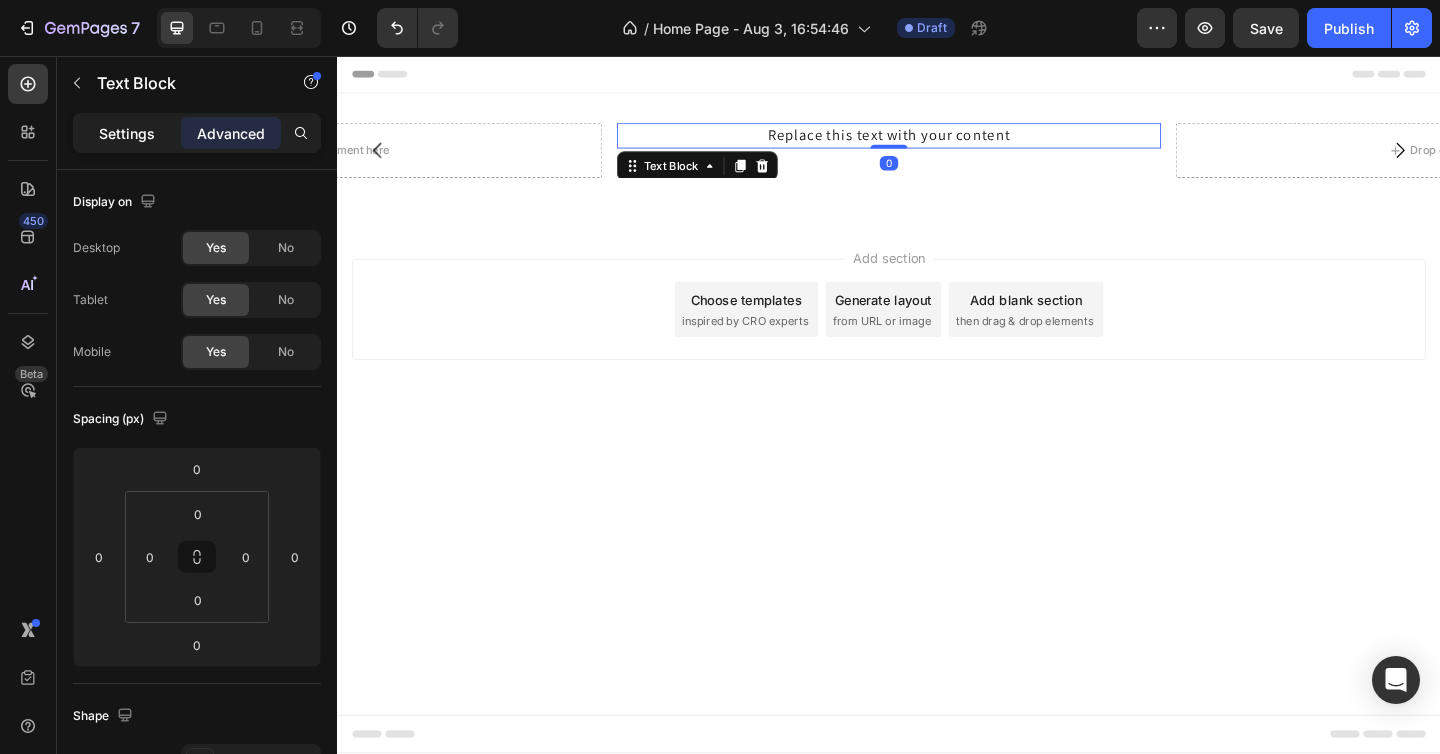 click on "Settings" at bounding box center [127, 133] 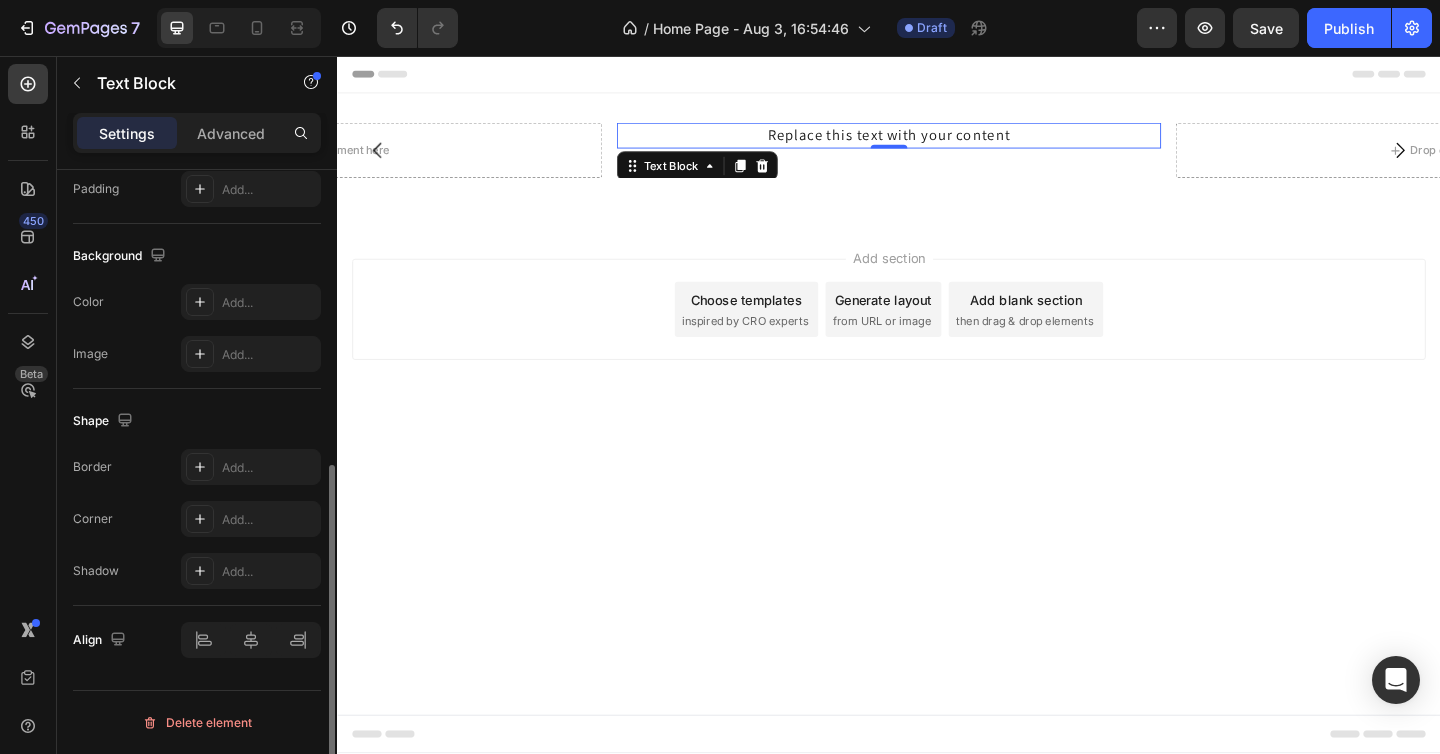 scroll, scrollTop: 0, scrollLeft: 0, axis: both 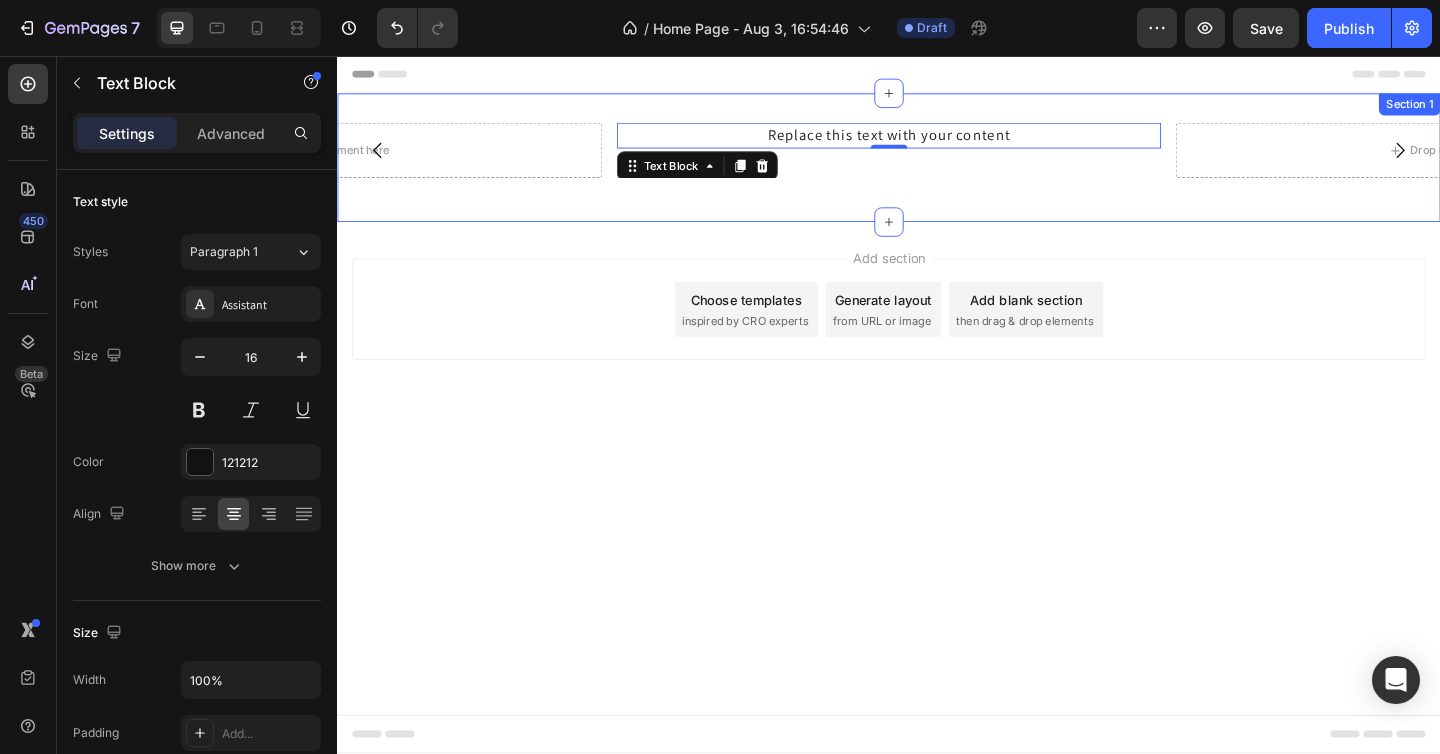 click on "Replace this text with your content Text Block   0
Drop element here
Drop element here
Carousel Section 1" at bounding box center [937, 167] 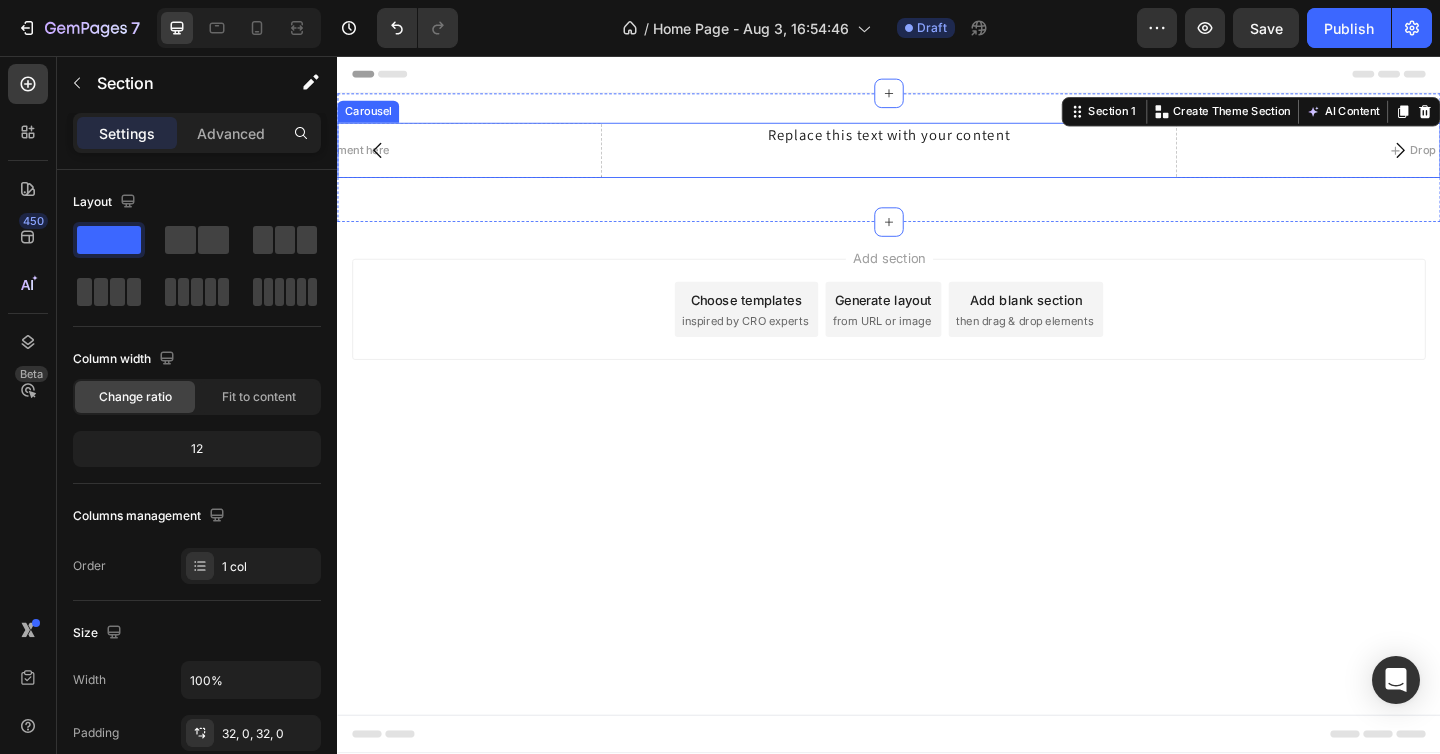 click on "Replace this text with your content Text Block" at bounding box center (937, 159) 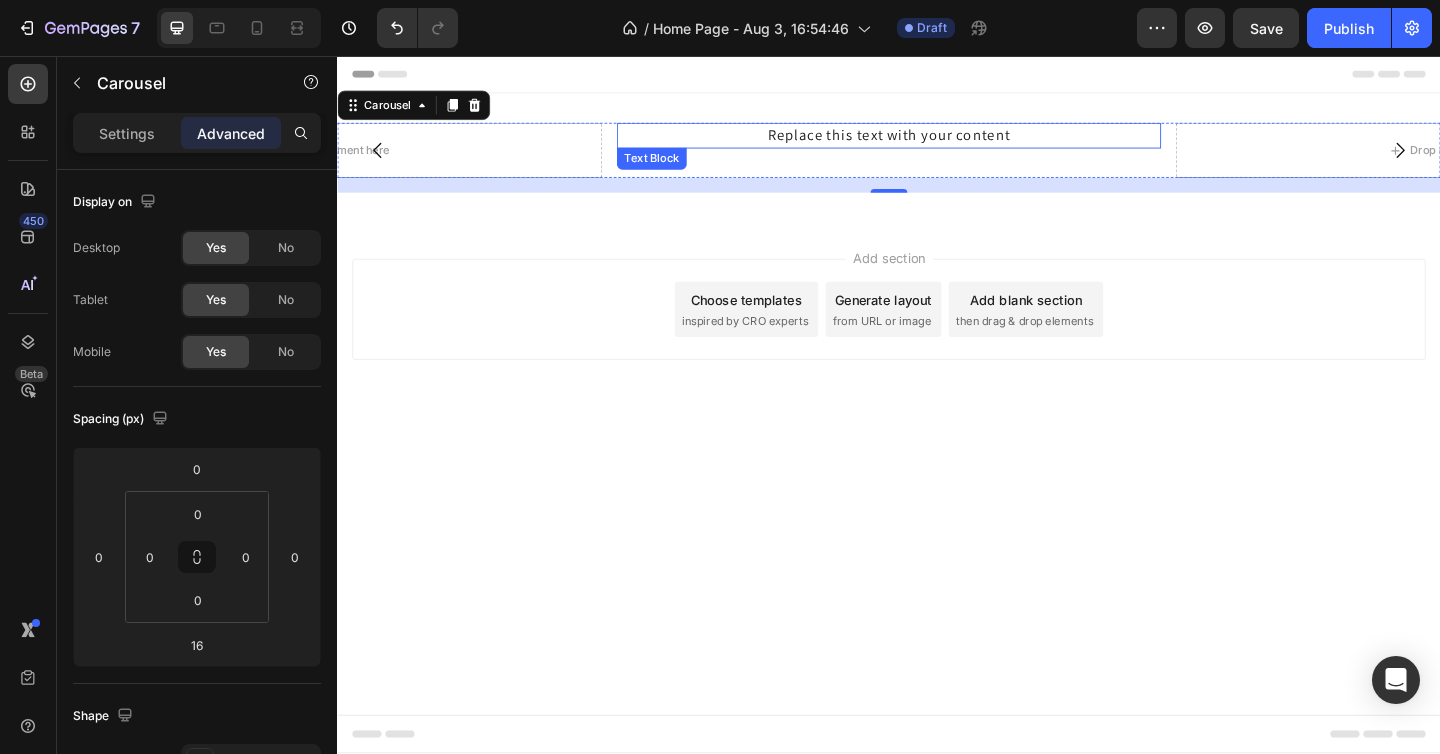 click on "Replace this text with your content" at bounding box center (937, 143) 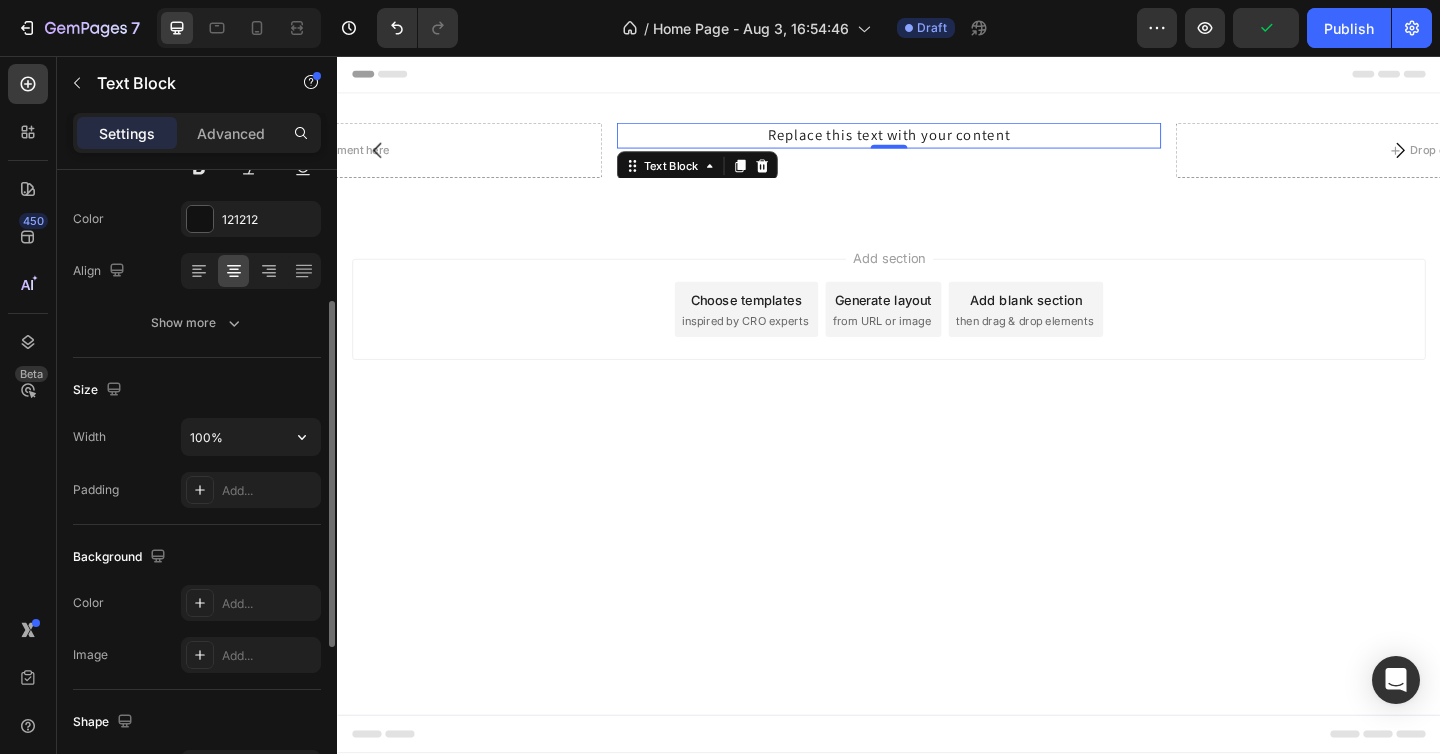 scroll, scrollTop: 261, scrollLeft: 0, axis: vertical 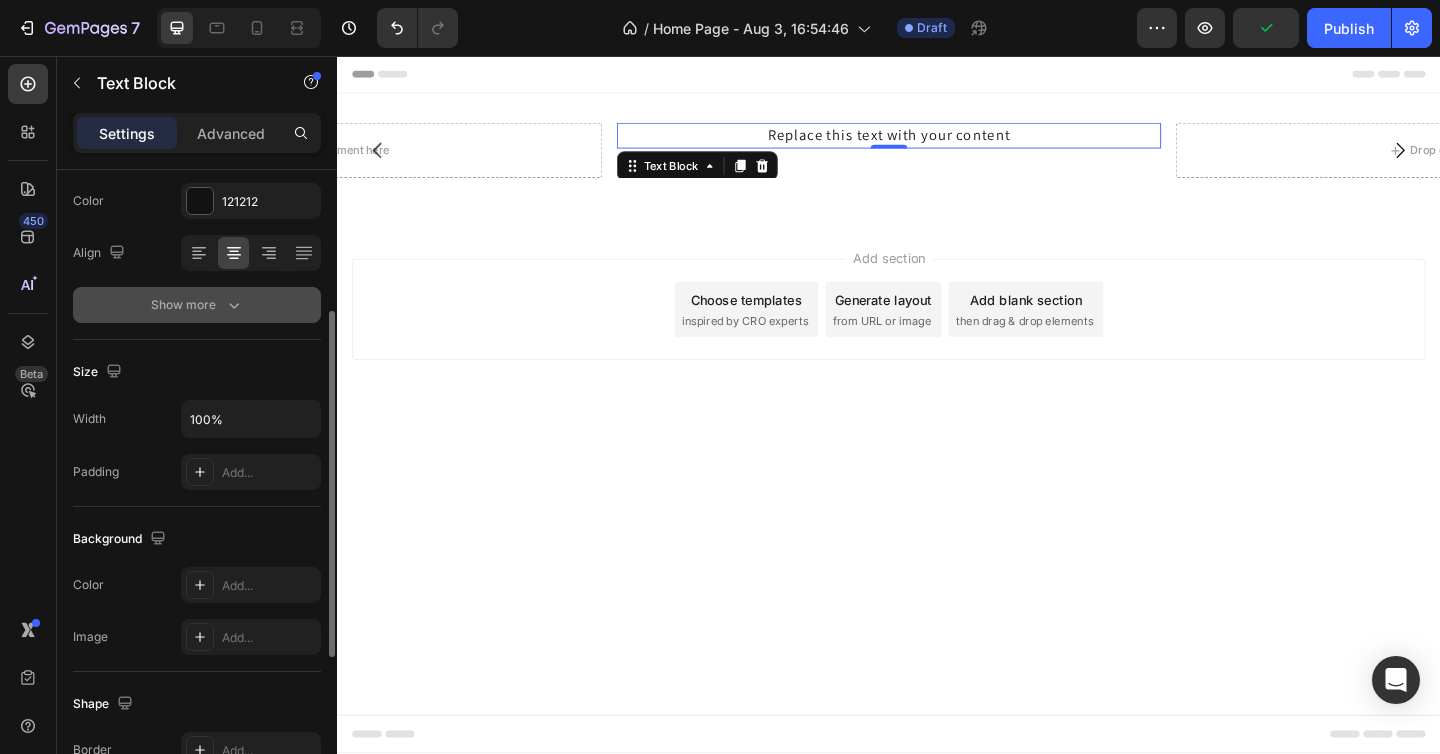 click on "Show more" at bounding box center (197, 305) 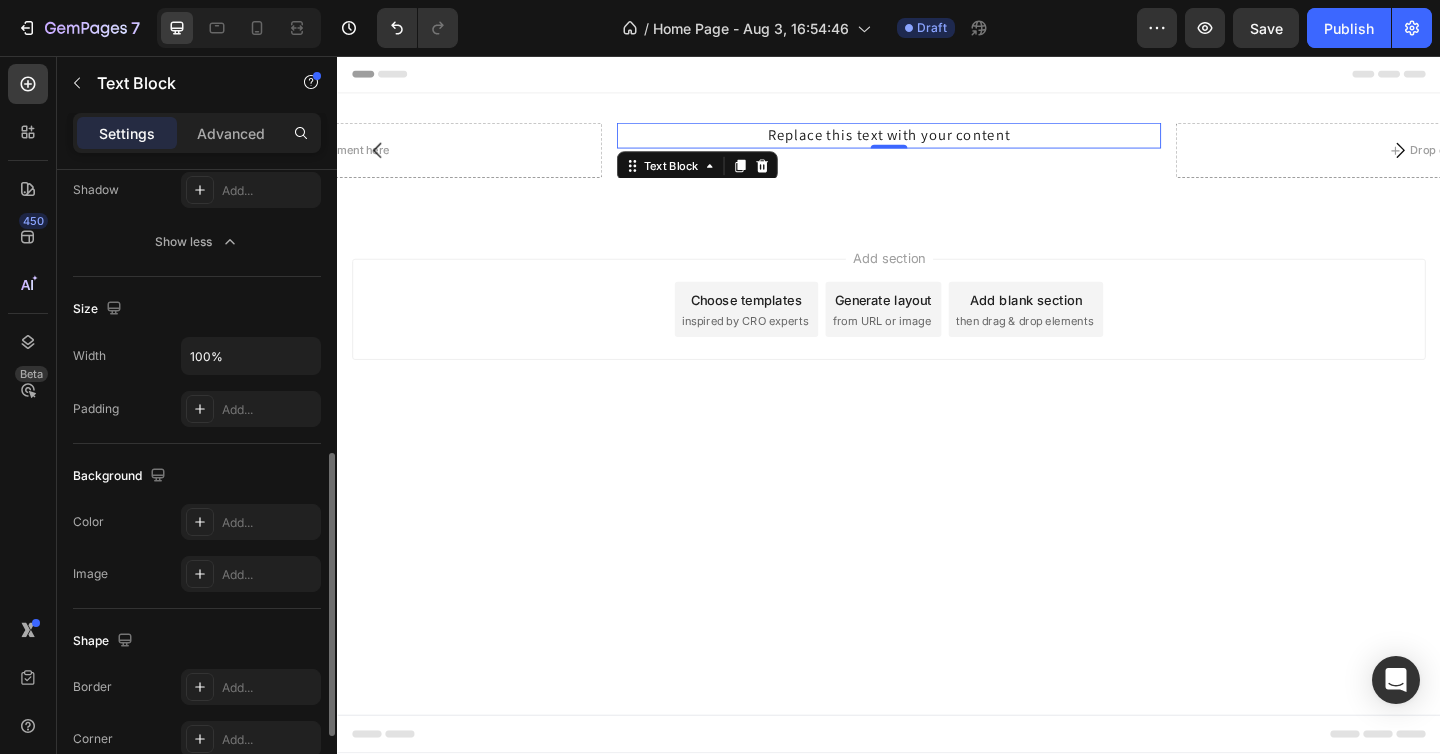 scroll, scrollTop: 605, scrollLeft: 0, axis: vertical 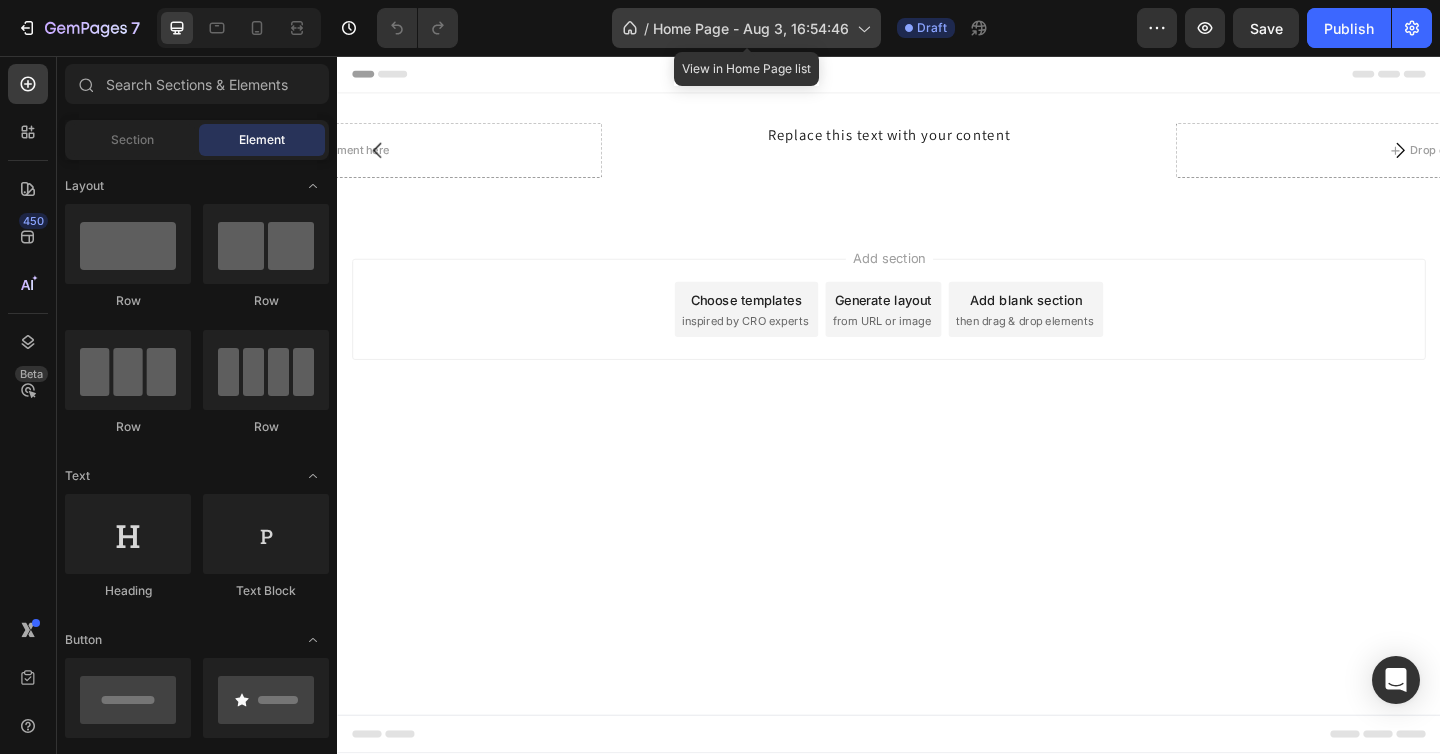 click on "Home Page - Aug 3, 16:54:46" at bounding box center (751, 28) 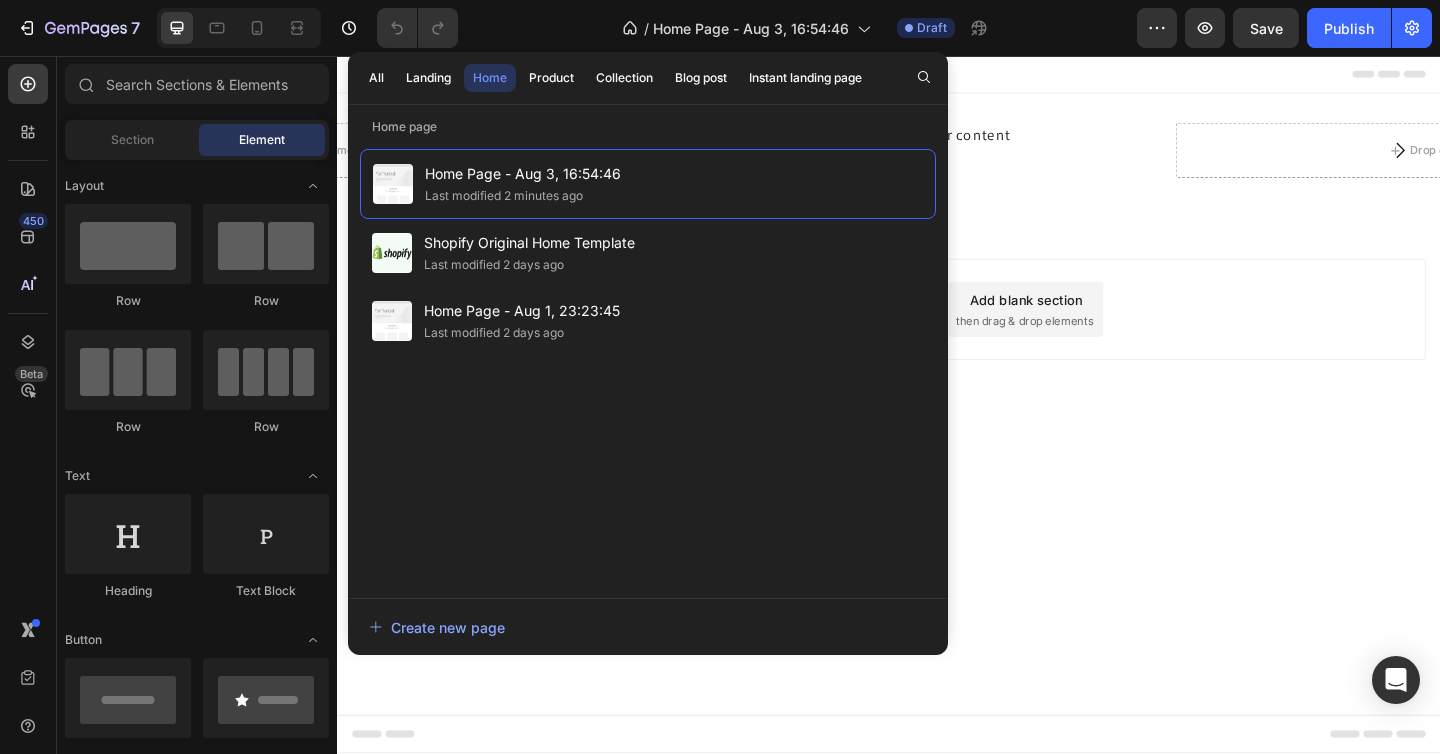 click on "Replace this text with your content Text Block
Drop element here
Drop element here
Carousel Section 1" at bounding box center (937, 167) 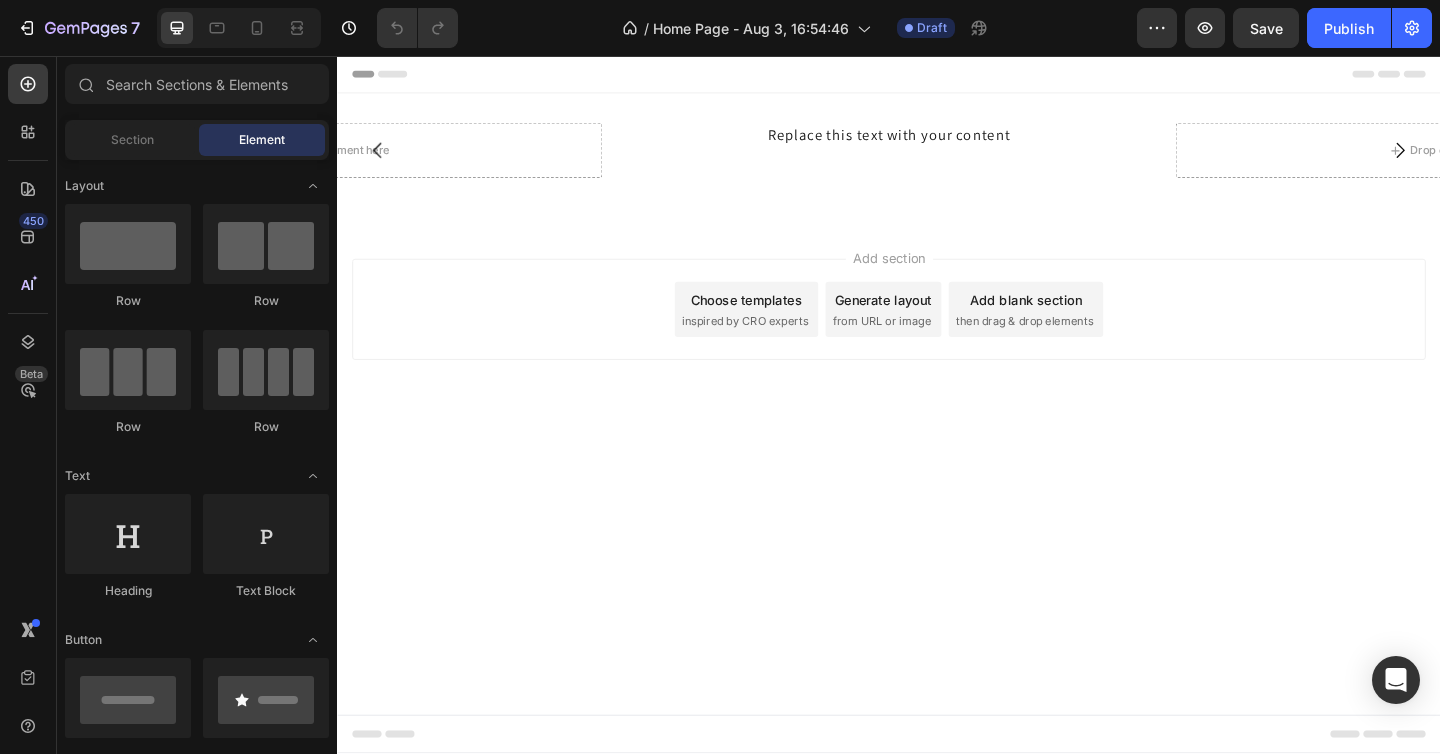 click on "Add section Choose templates inspired by CRO experts Generate layout from URL or image Add blank section then drag & drop elements" at bounding box center (937, 332) 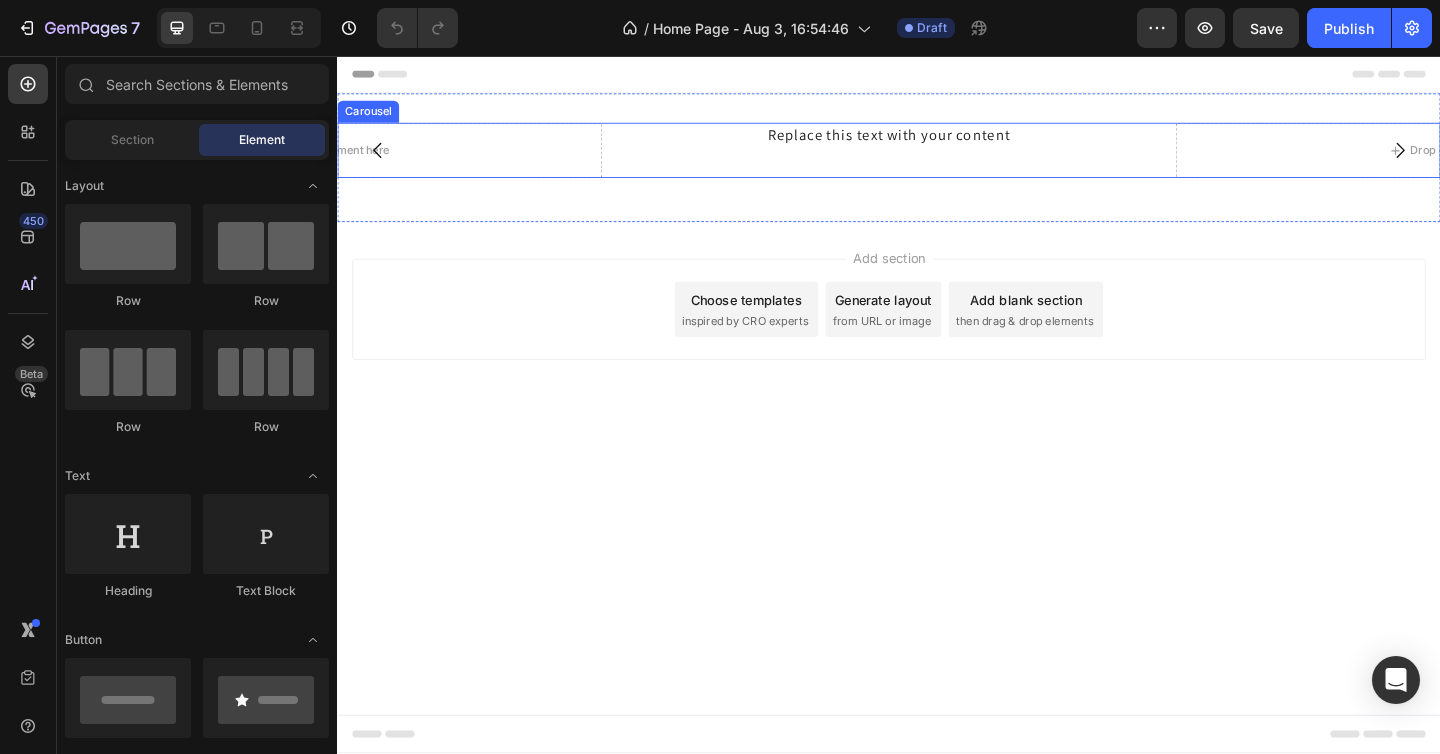 click on "Replace this text with your content Text Block" at bounding box center [937, 159] 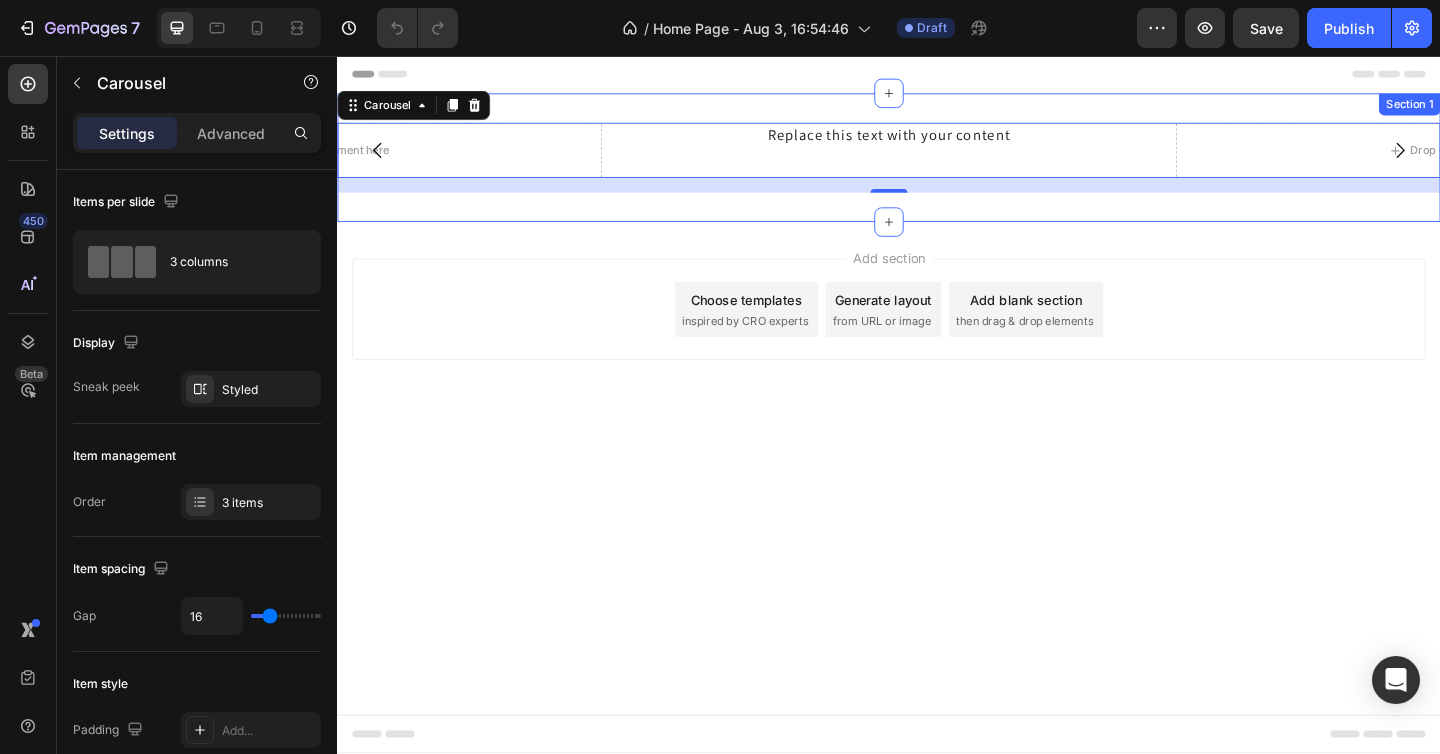 click on "Replace this text with your content Text Block
Drop element here
Drop element here
Carousel   16 Section 1" at bounding box center (937, 167) 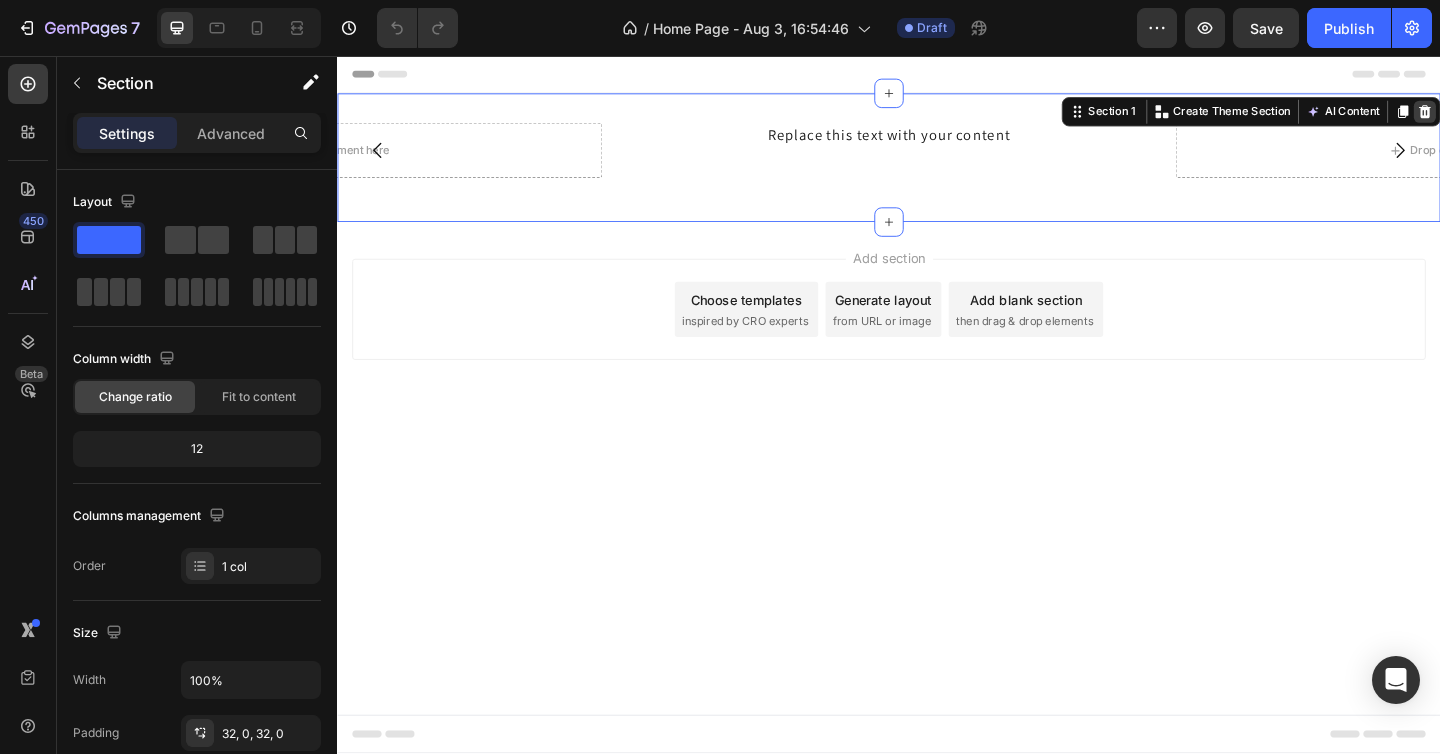 click 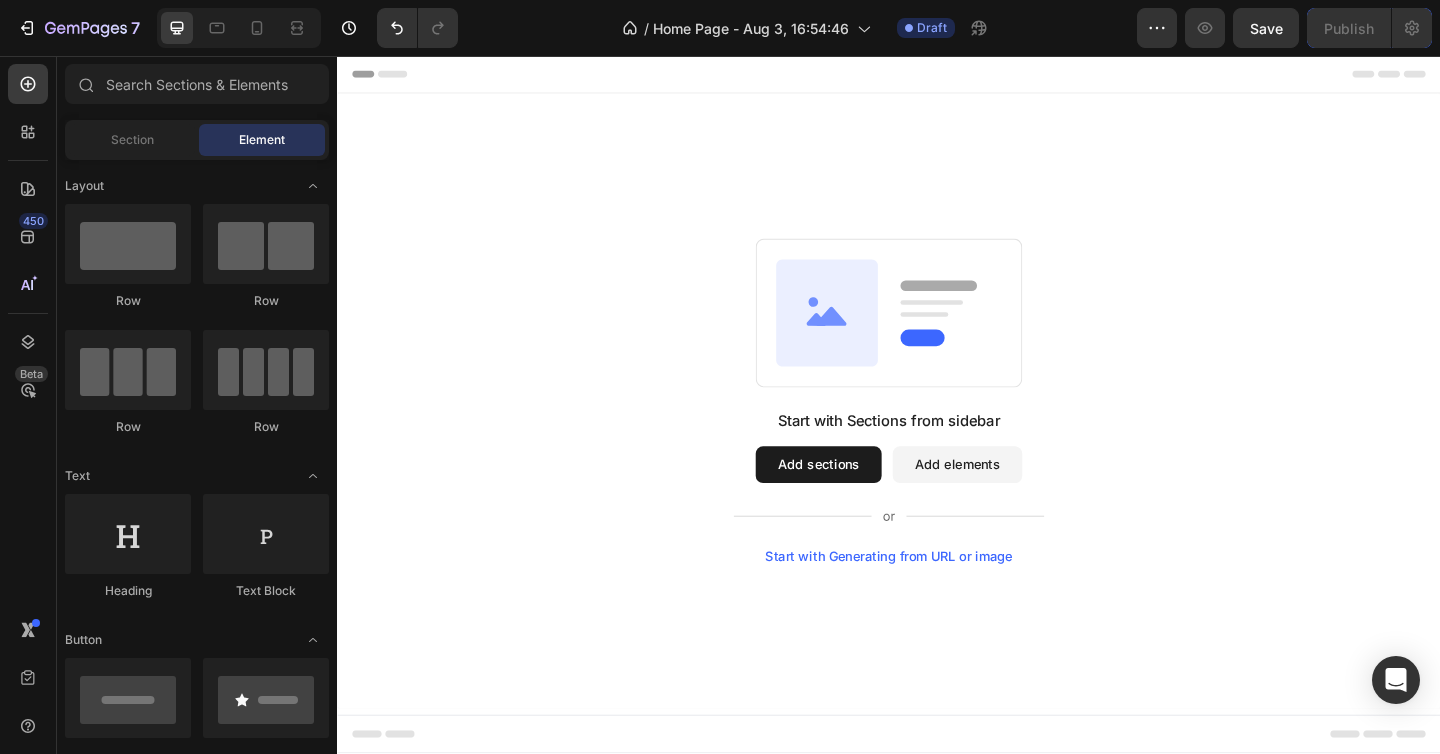click on "Start with Sections from sidebar Add sections Add elements Start with Generating from URL or image" at bounding box center [937, 432] 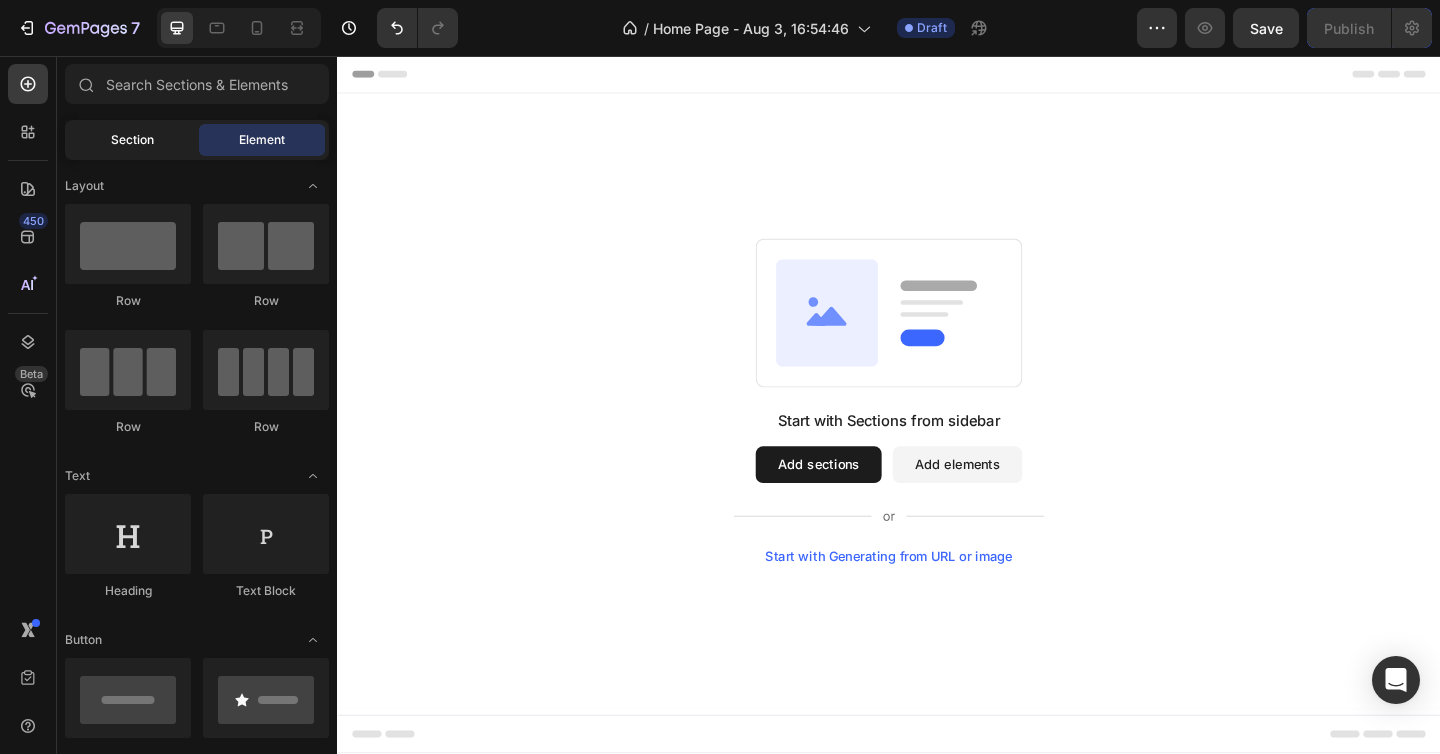 click on "Section" 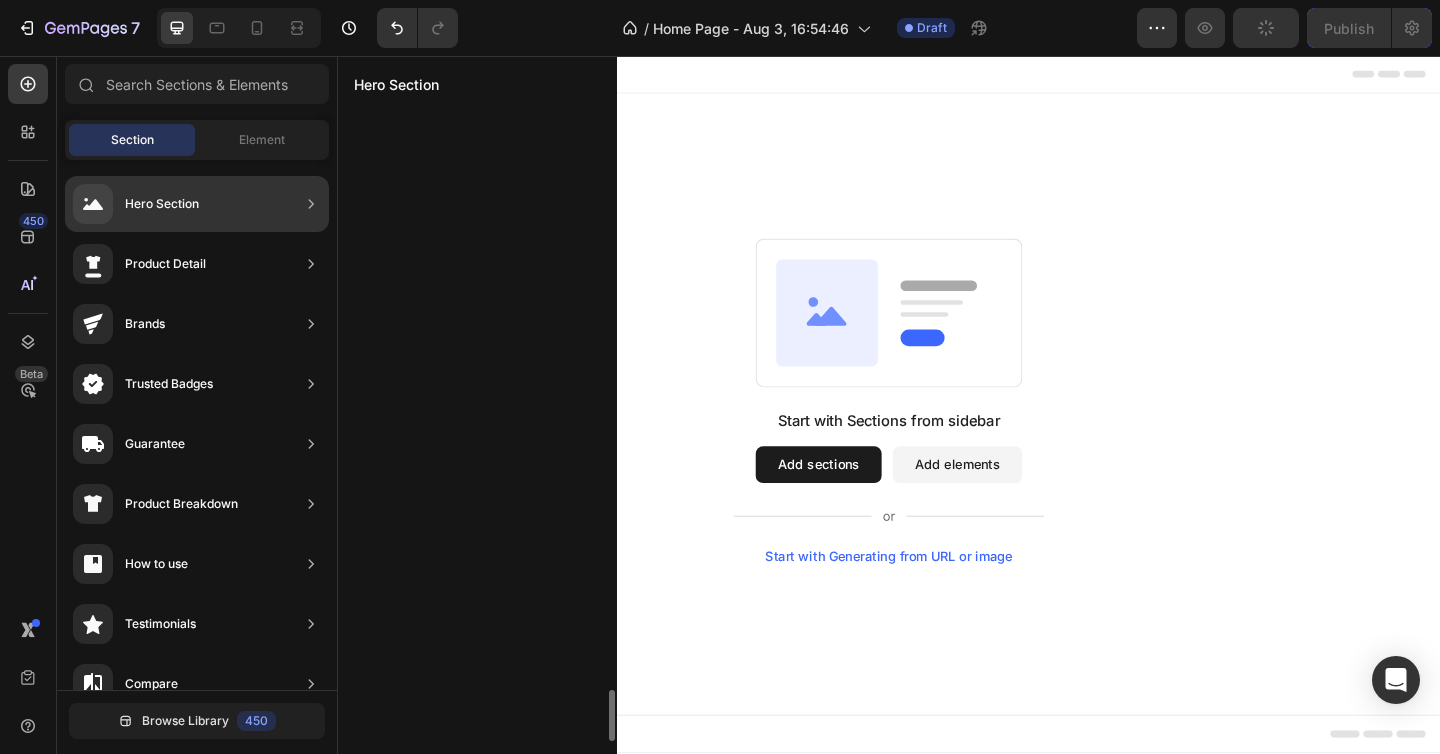 scroll, scrollTop: 7076, scrollLeft: 0, axis: vertical 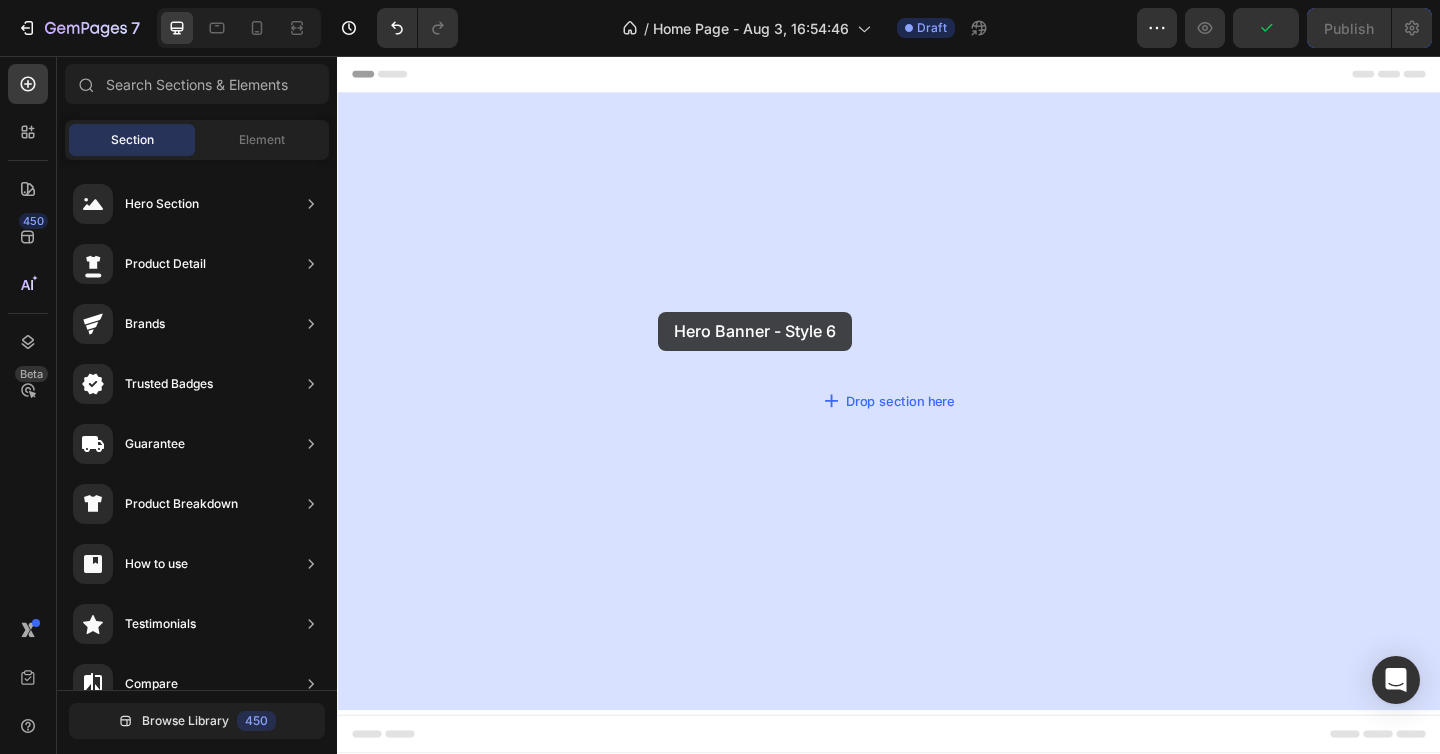 drag, startPoint x: 809, startPoint y: 571, endPoint x: 726, endPoint y: 304, distance: 279.6033 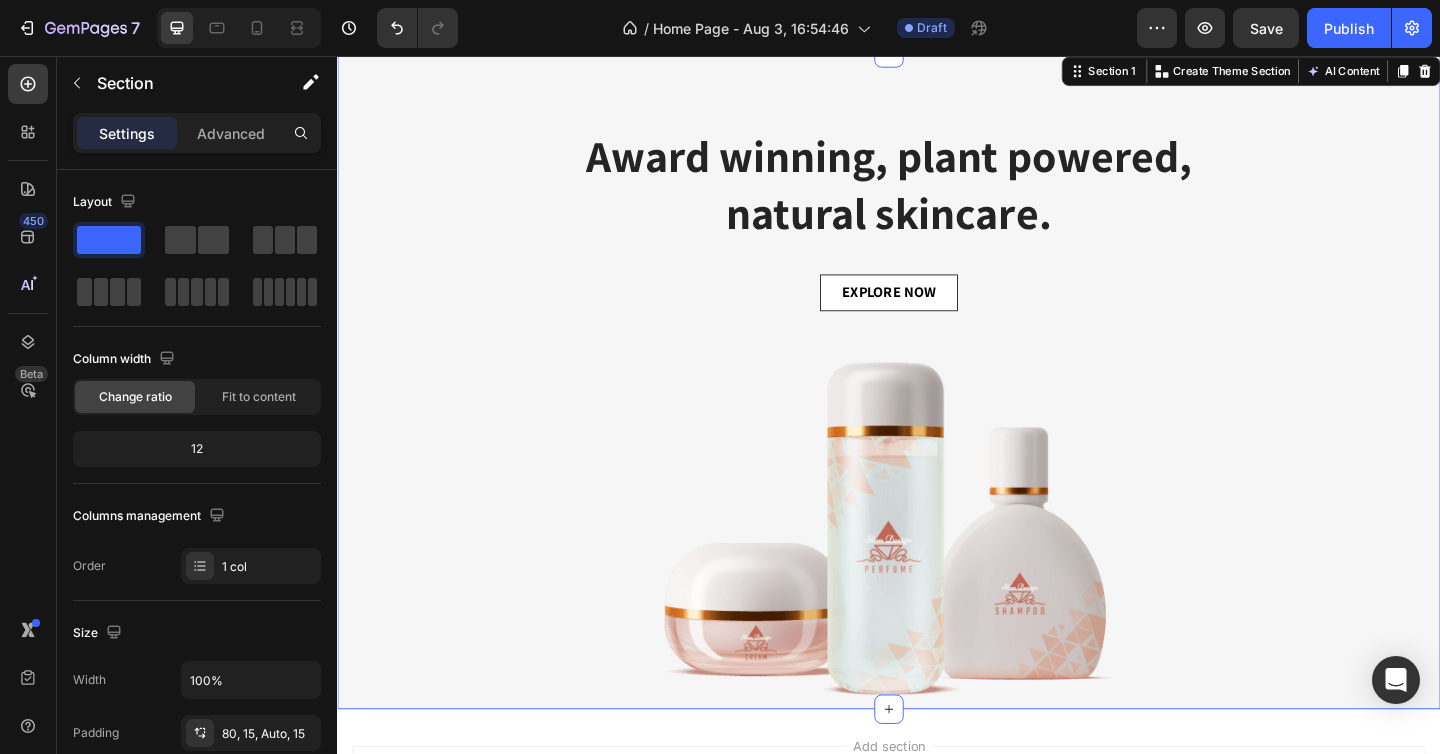 scroll, scrollTop: 55, scrollLeft: 0, axis: vertical 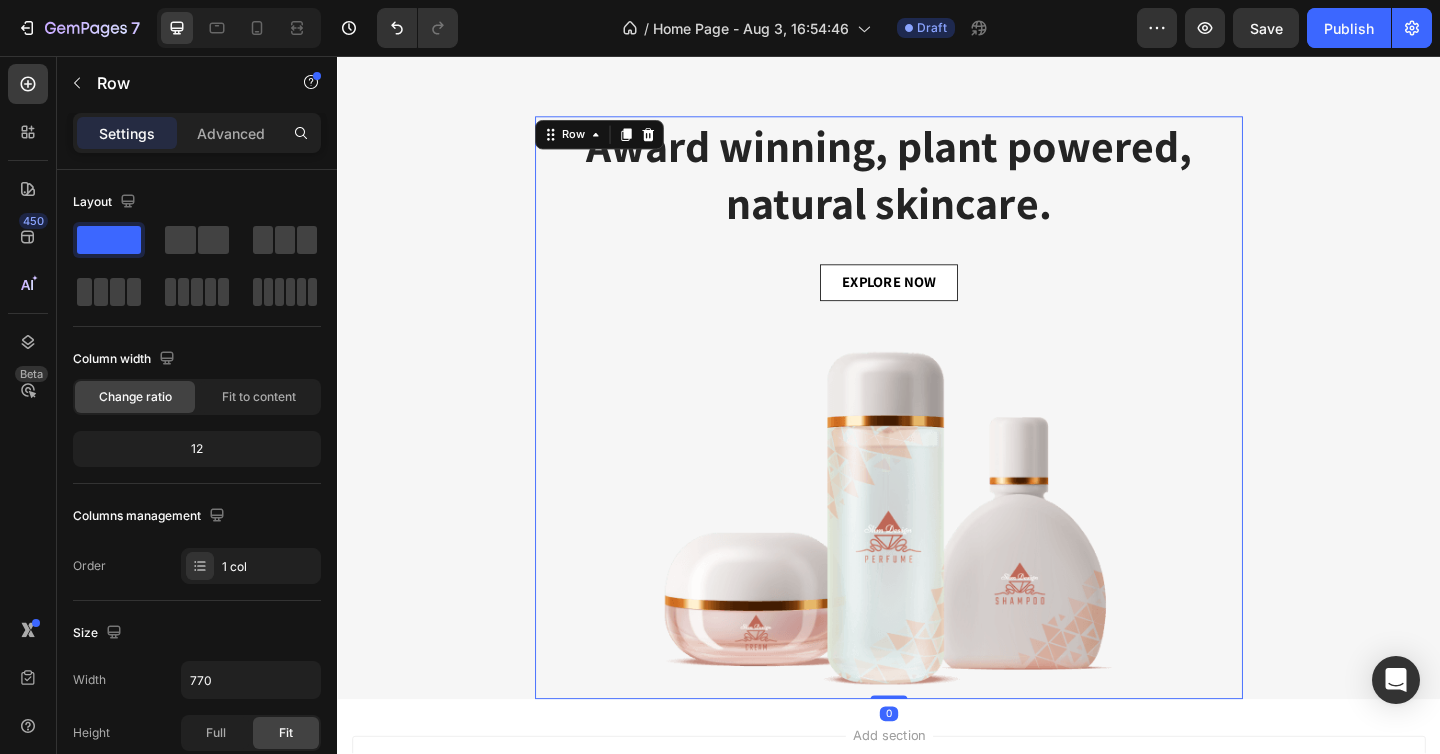 click on "EXPLORE NOW Button" at bounding box center [937, 327] 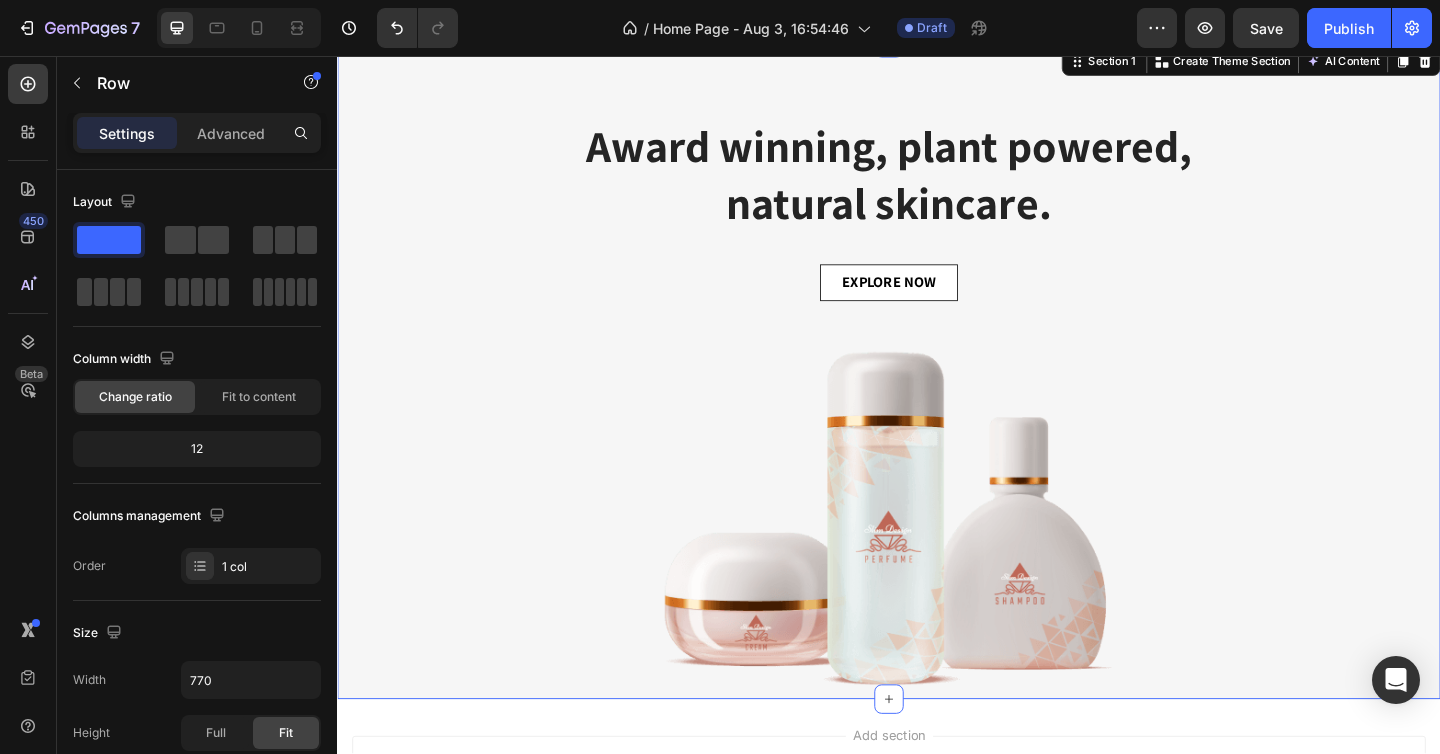 click on "Award winning, plant powered, natural skincare. Heading EXPLORE NOW Button Image Row" at bounding box center [937, 439] 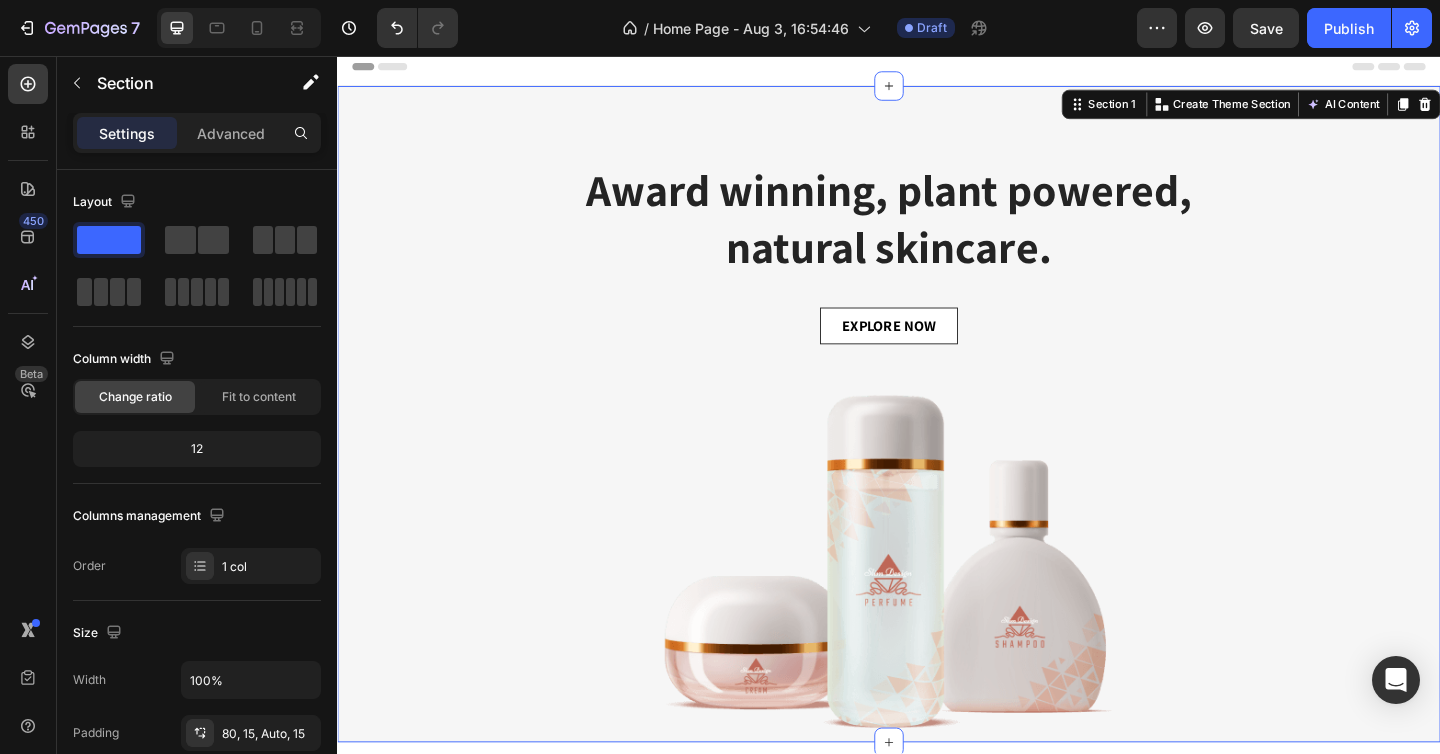 scroll, scrollTop: 0, scrollLeft: 0, axis: both 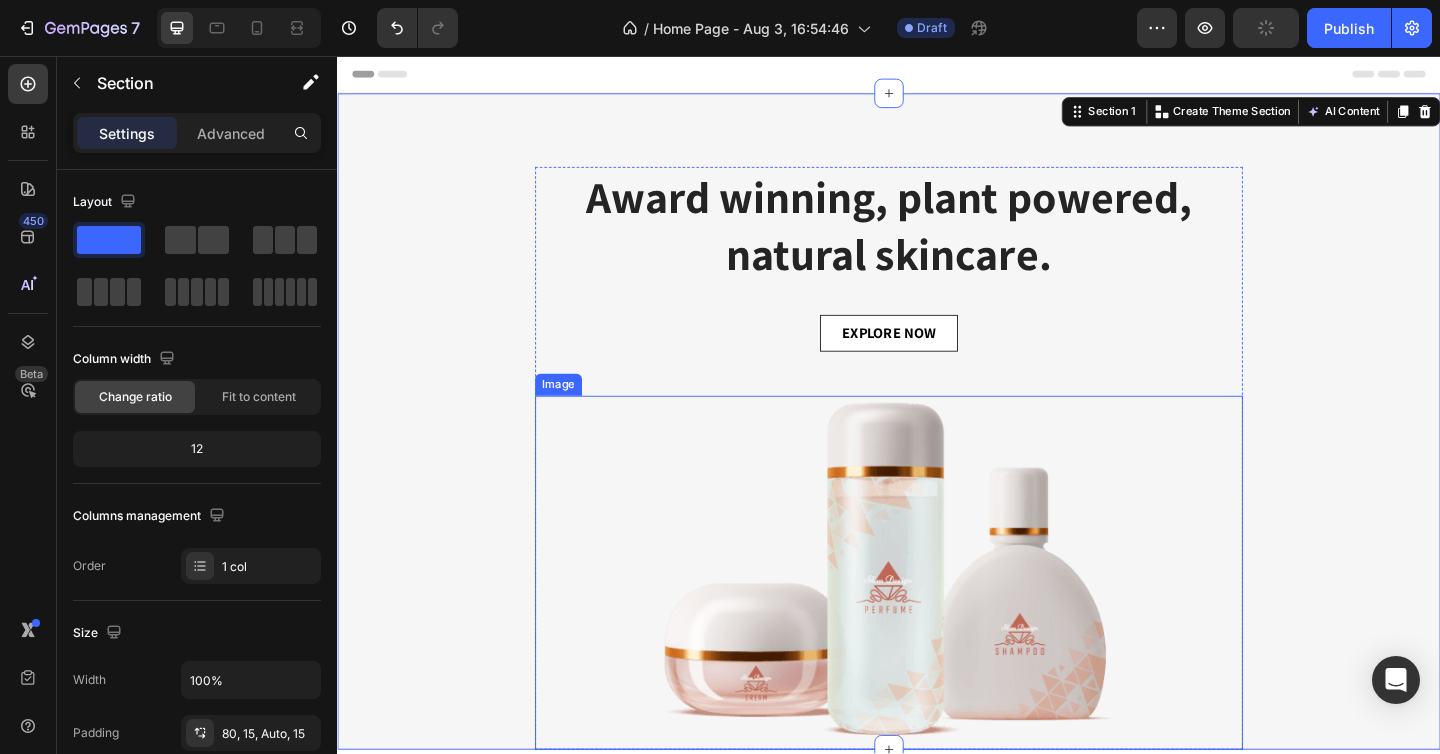click at bounding box center (937, 618) 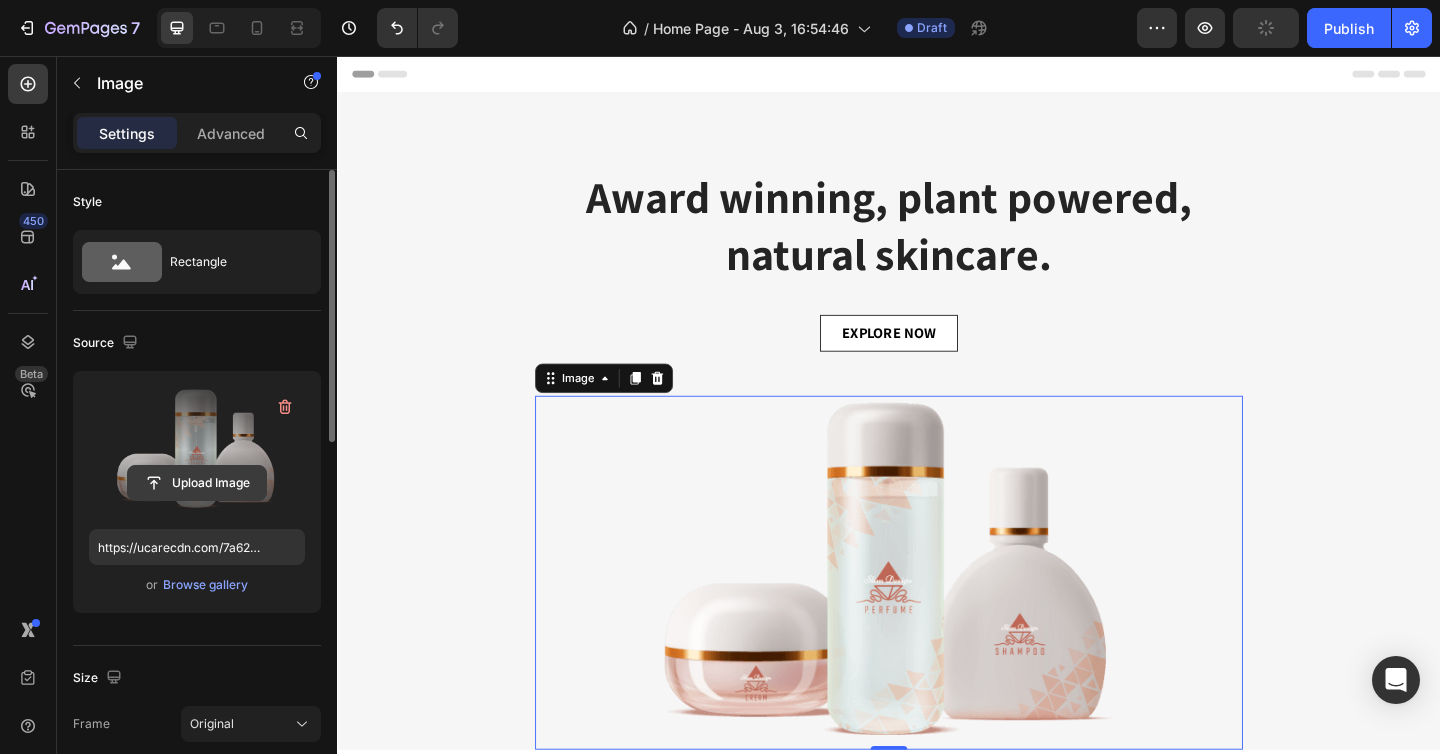 click 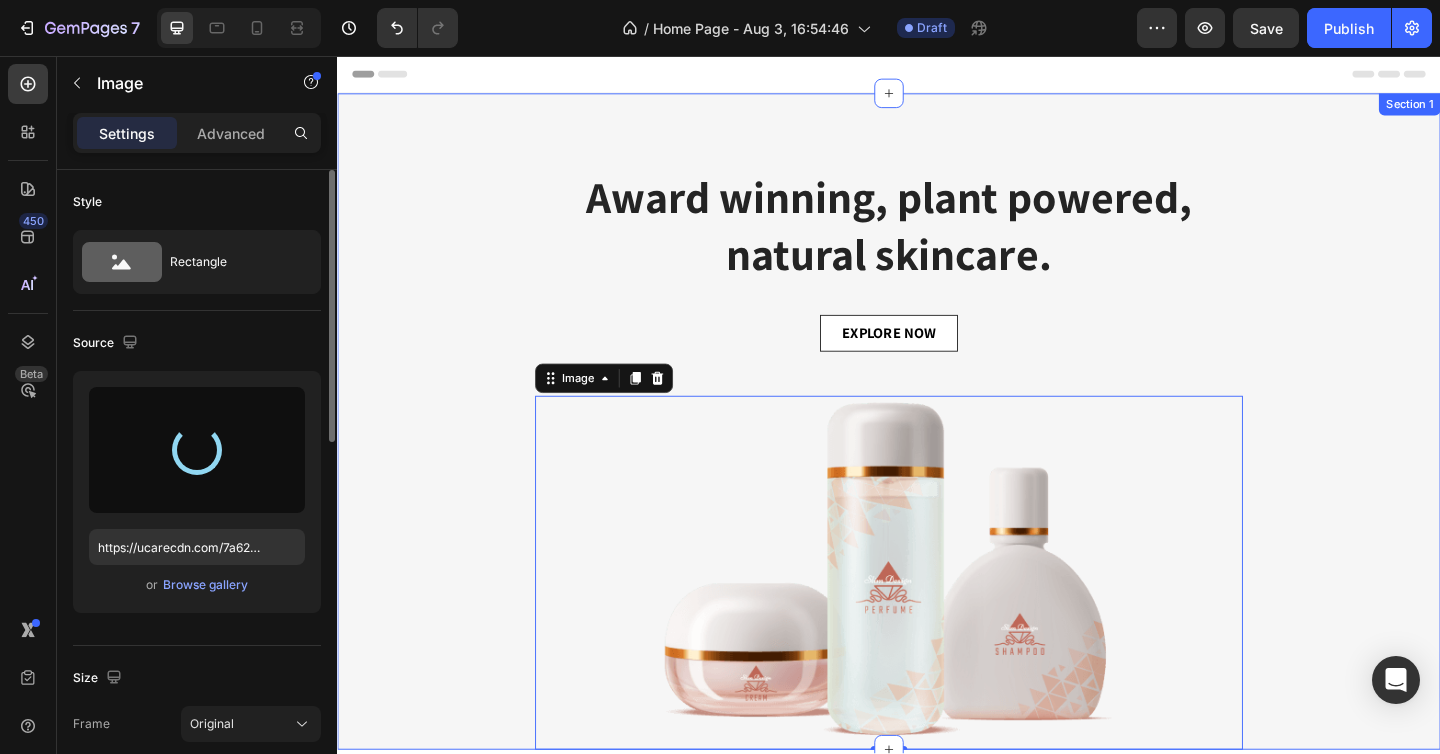 type on "https://cdn.shopify.com/s/files/1/0622/3360/8263/files/gempages_578035116840845840-676b96a1-5a8e-45af-a9db-8cb202c14eb4.webp" 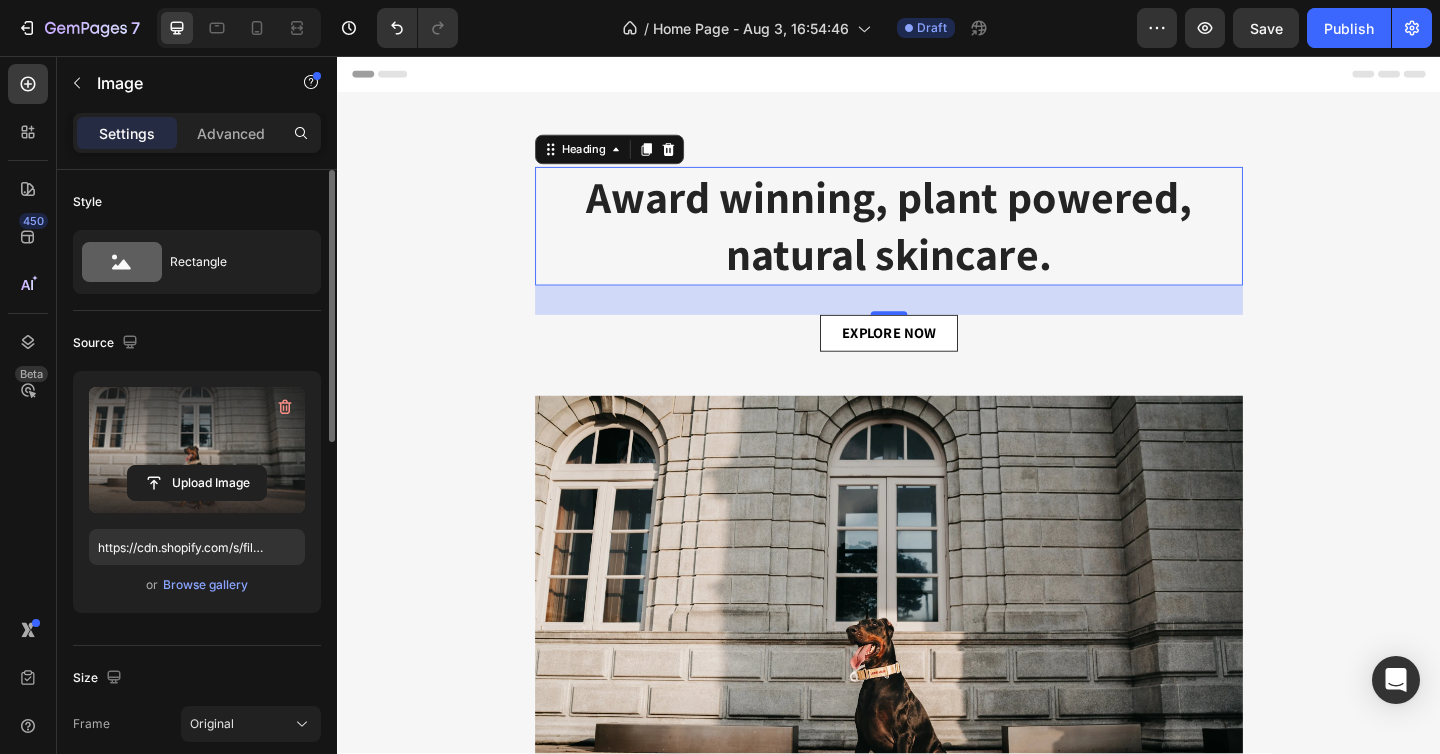 click on "Award winning, plant powered, natural skincare." at bounding box center (937, 241) 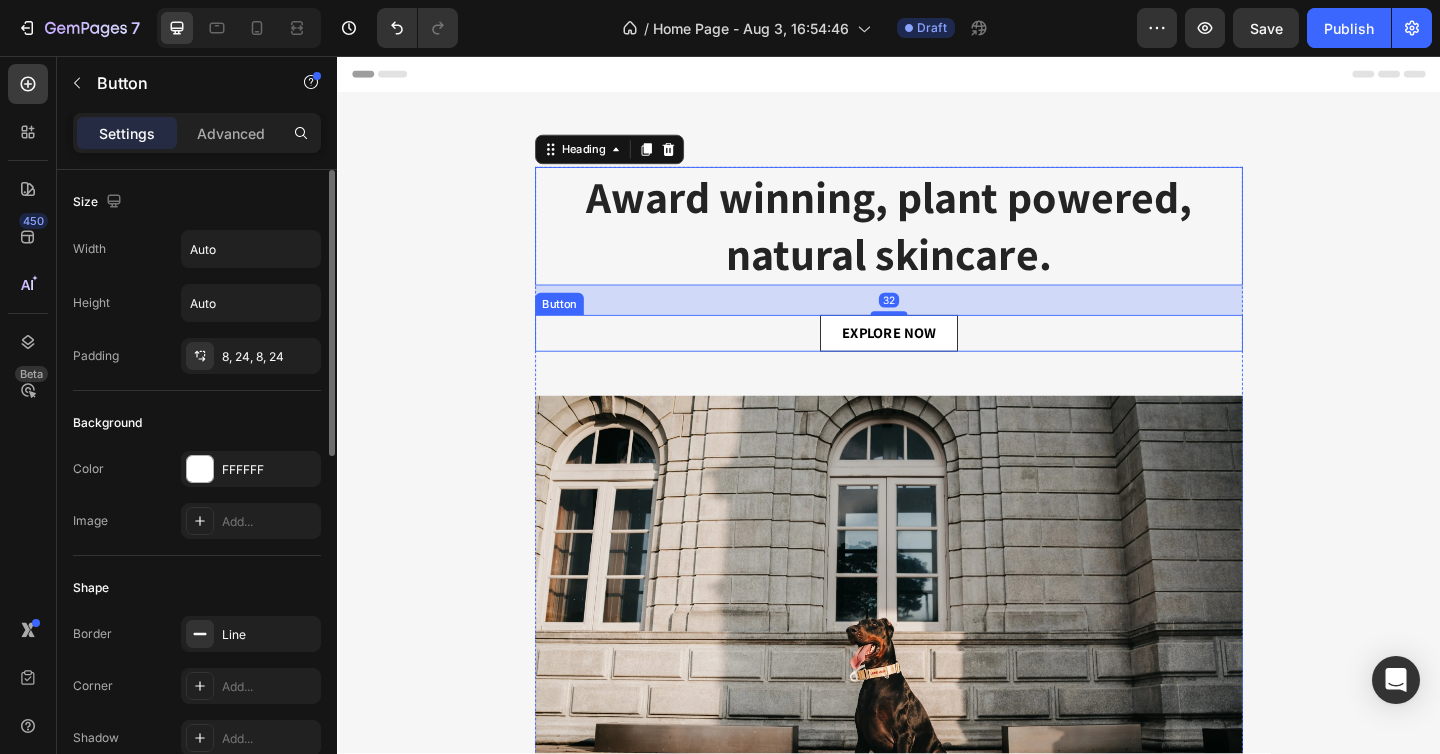 click on "EXPLORE NOW Button" at bounding box center [937, 358] 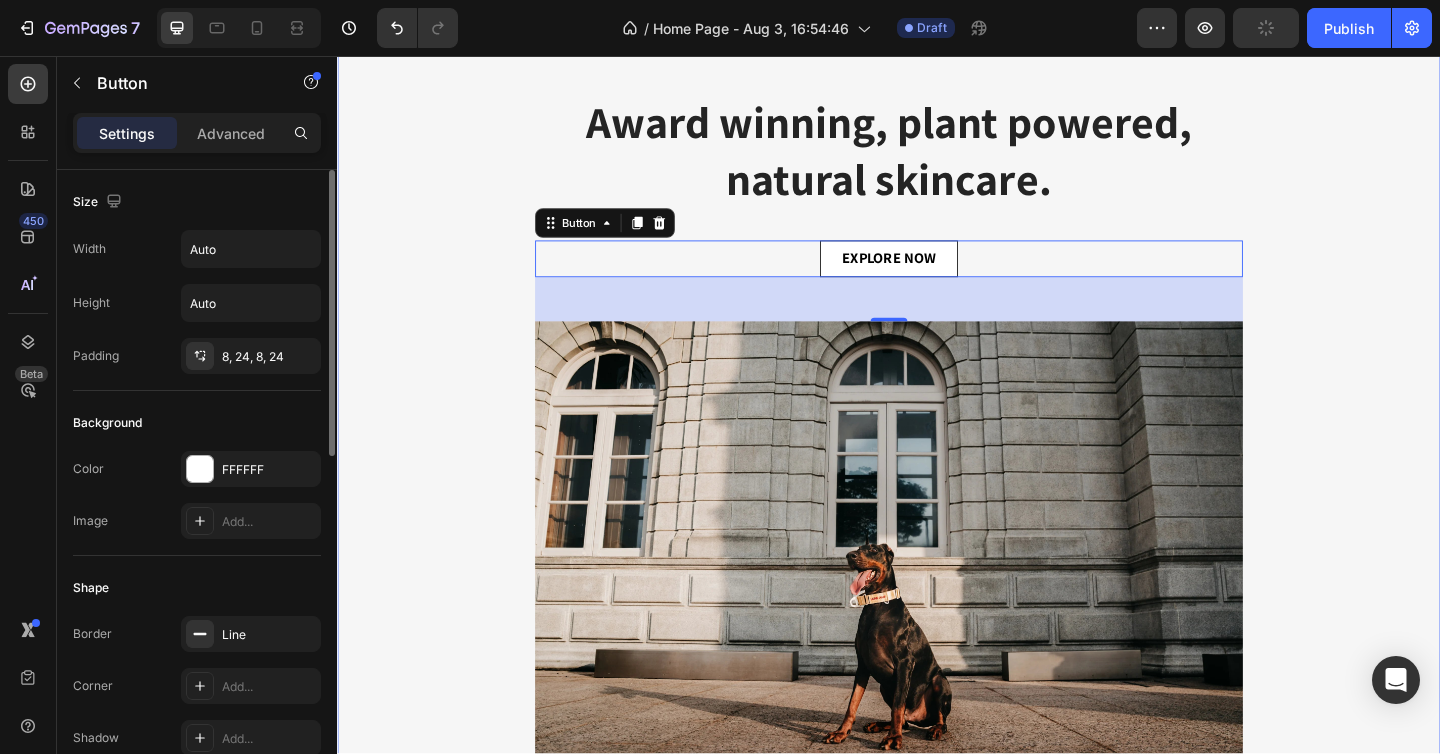scroll, scrollTop: 34, scrollLeft: 0, axis: vertical 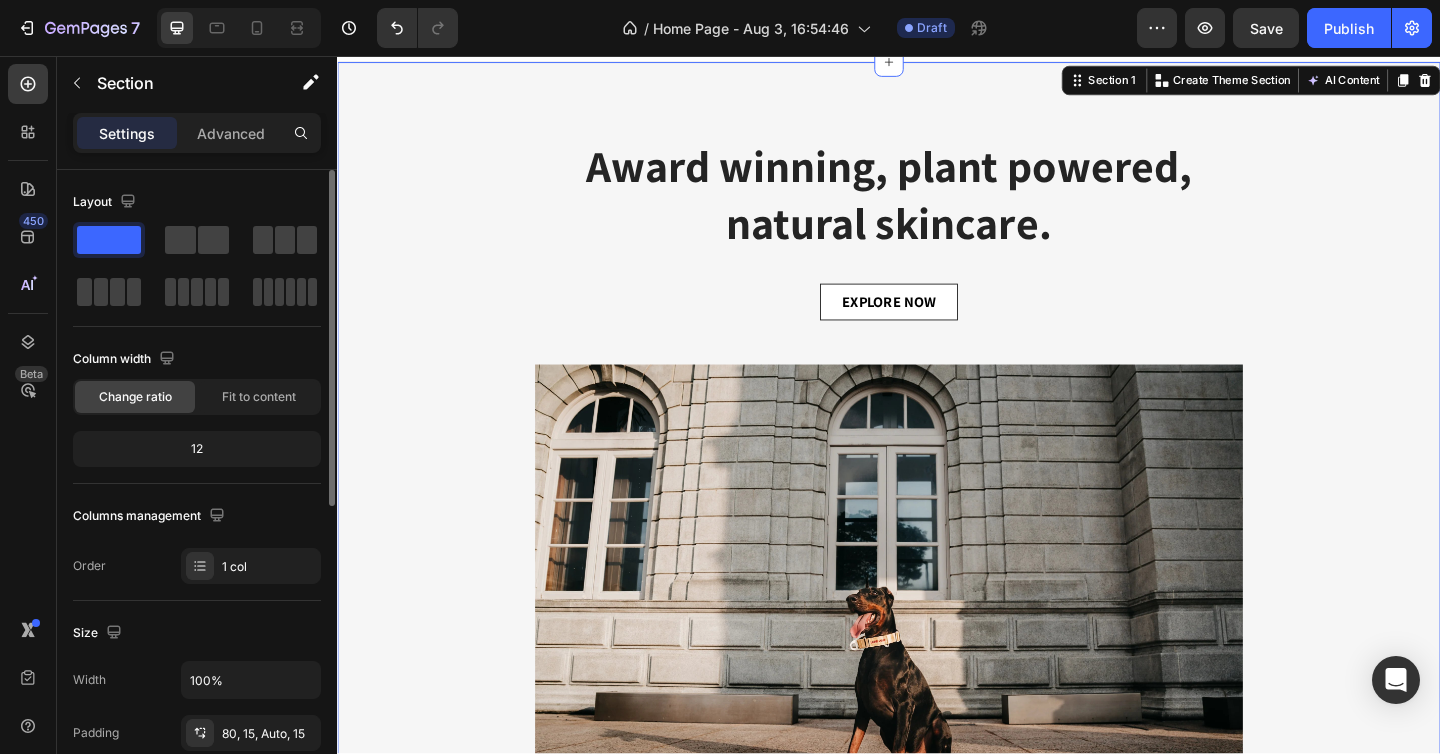 click on "Award winning, plant powered, natural skincare. Heading EXPLORE NOW Button Image Row" at bounding box center (937, 524) 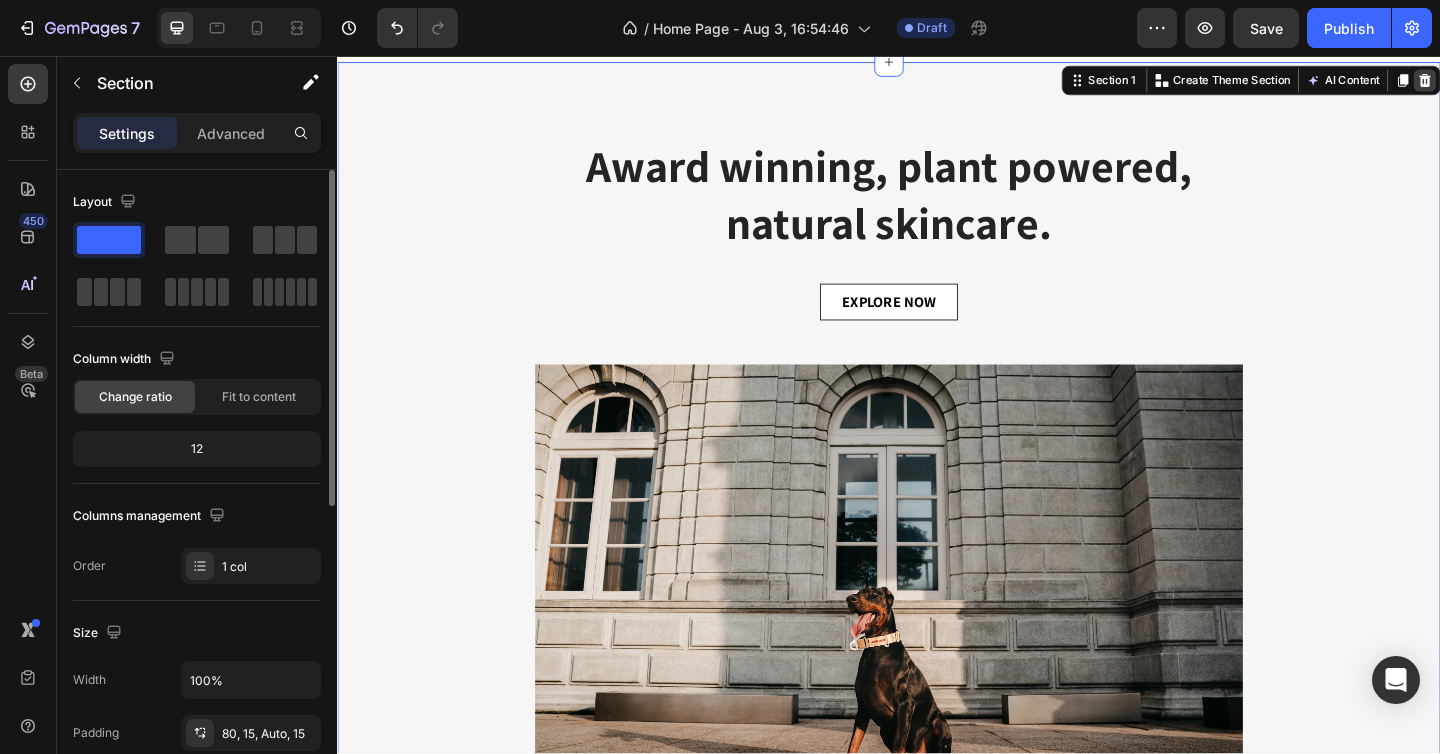 click 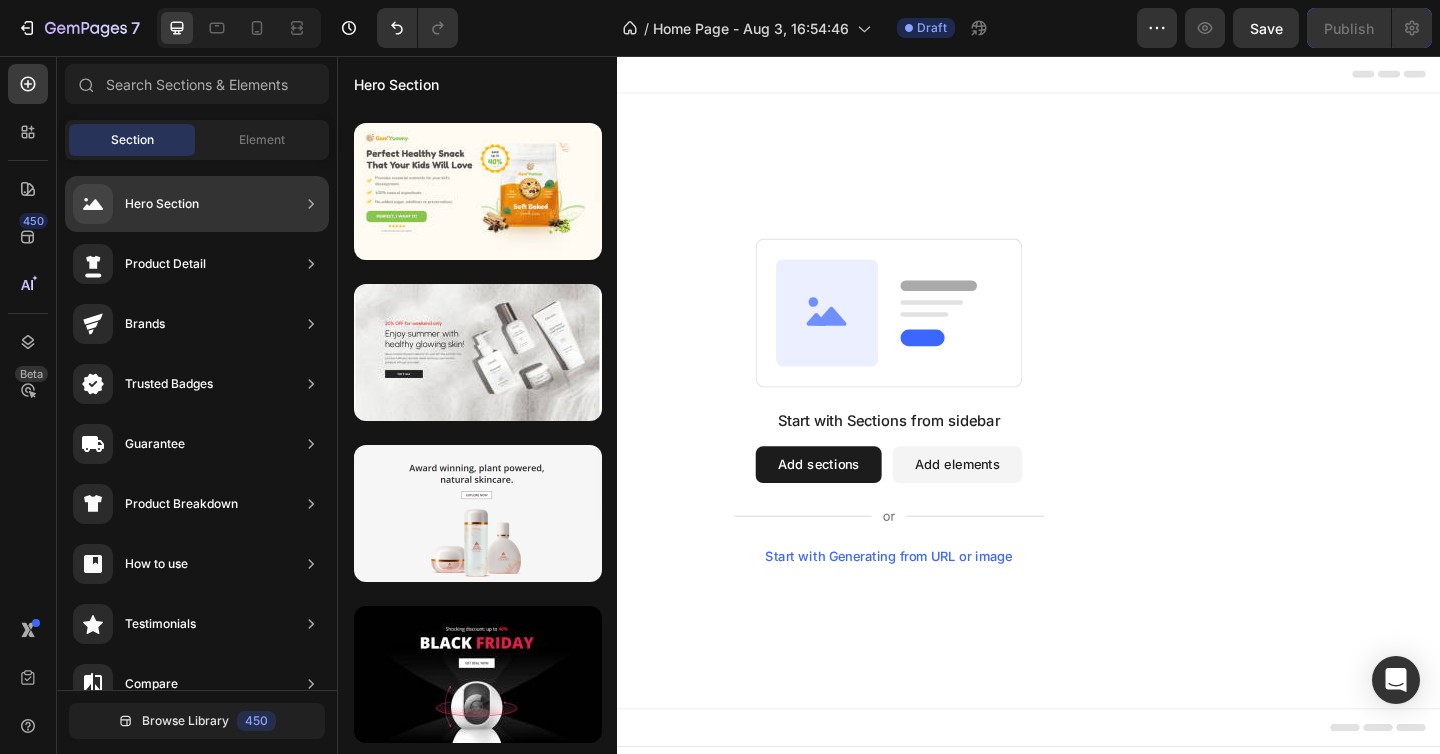 click on "Hero Section" at bounding box center (136, 204) 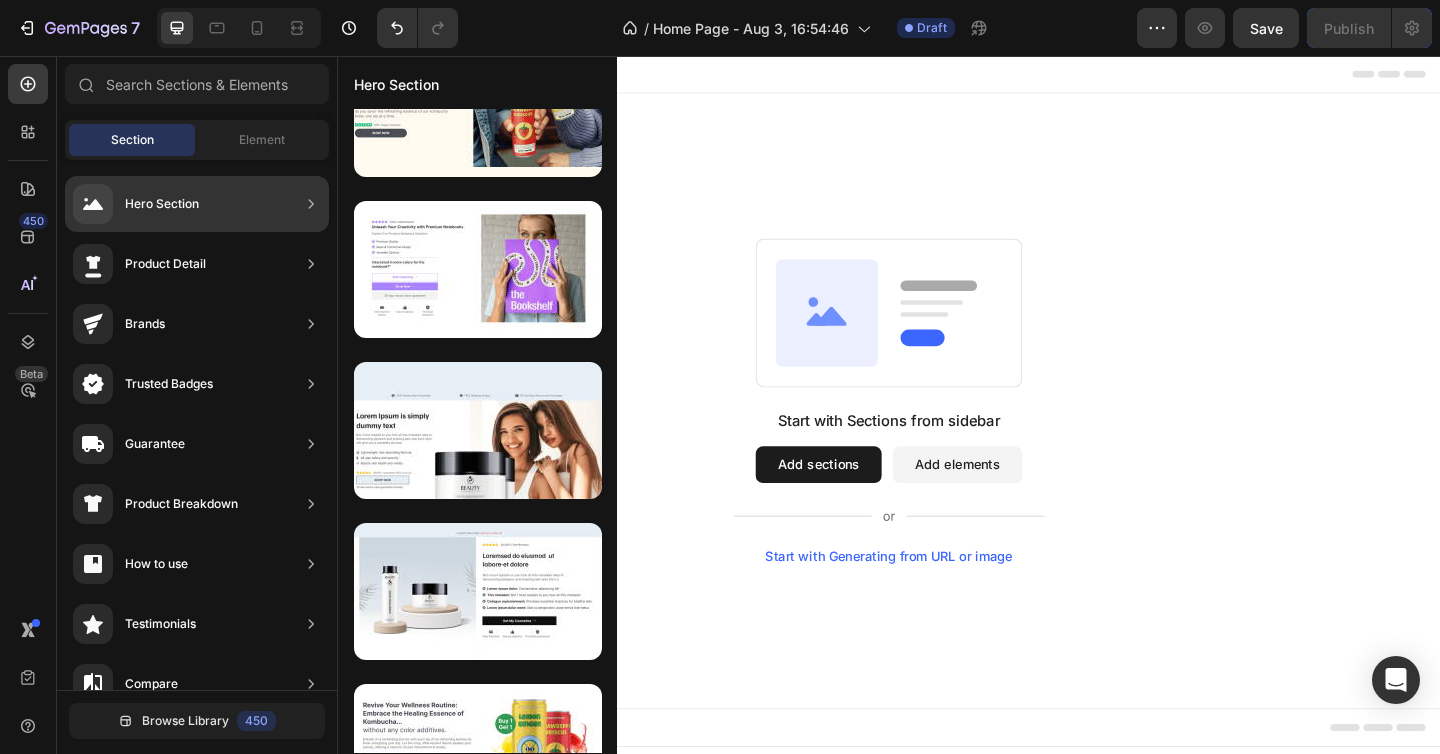 scroll, scrollTop: 0, scrollLeft: 0, axis: both 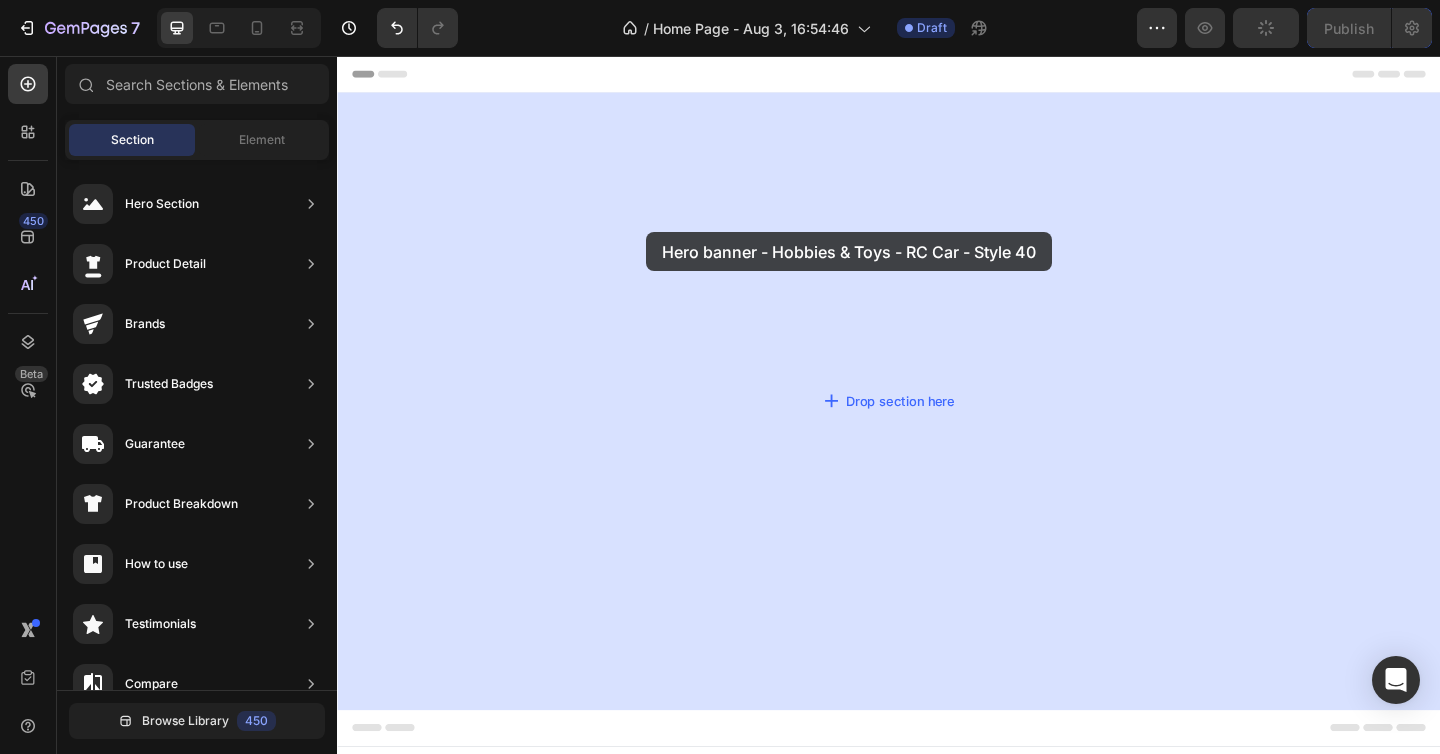 drag, startPoint x: 825, startPoint y: 245, endPoint x: 738, endPoint y: 242, distance: 87.05171 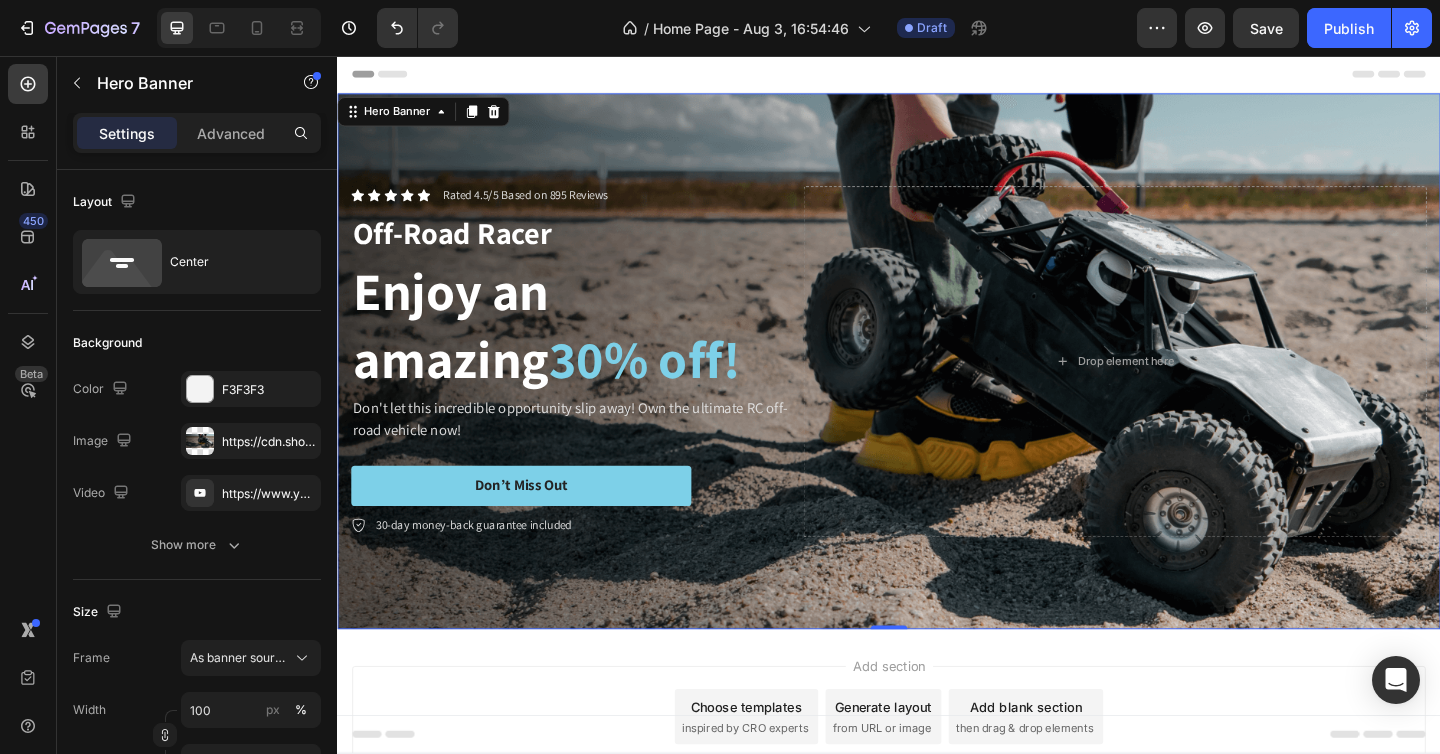 click at bounding box center (937, 388) 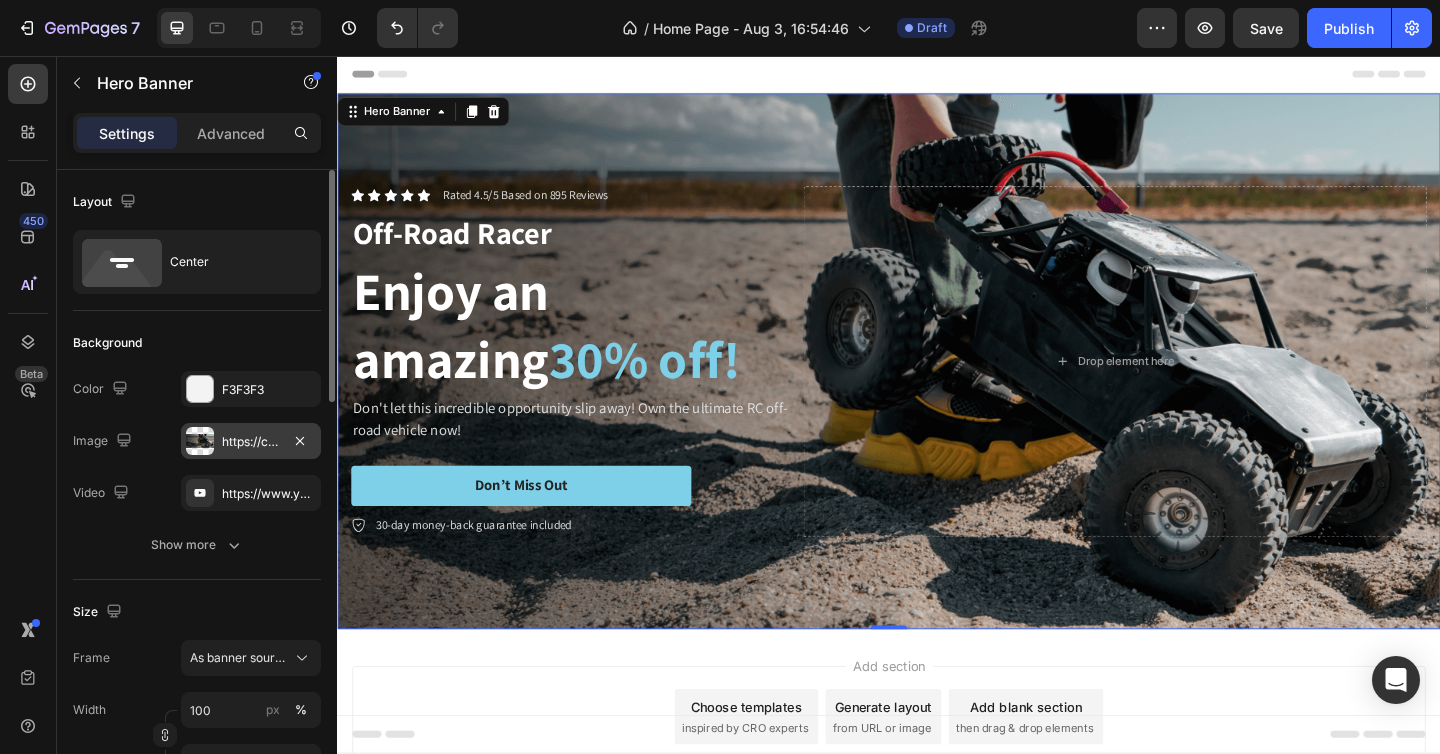 click at bounding box center (200, 441) 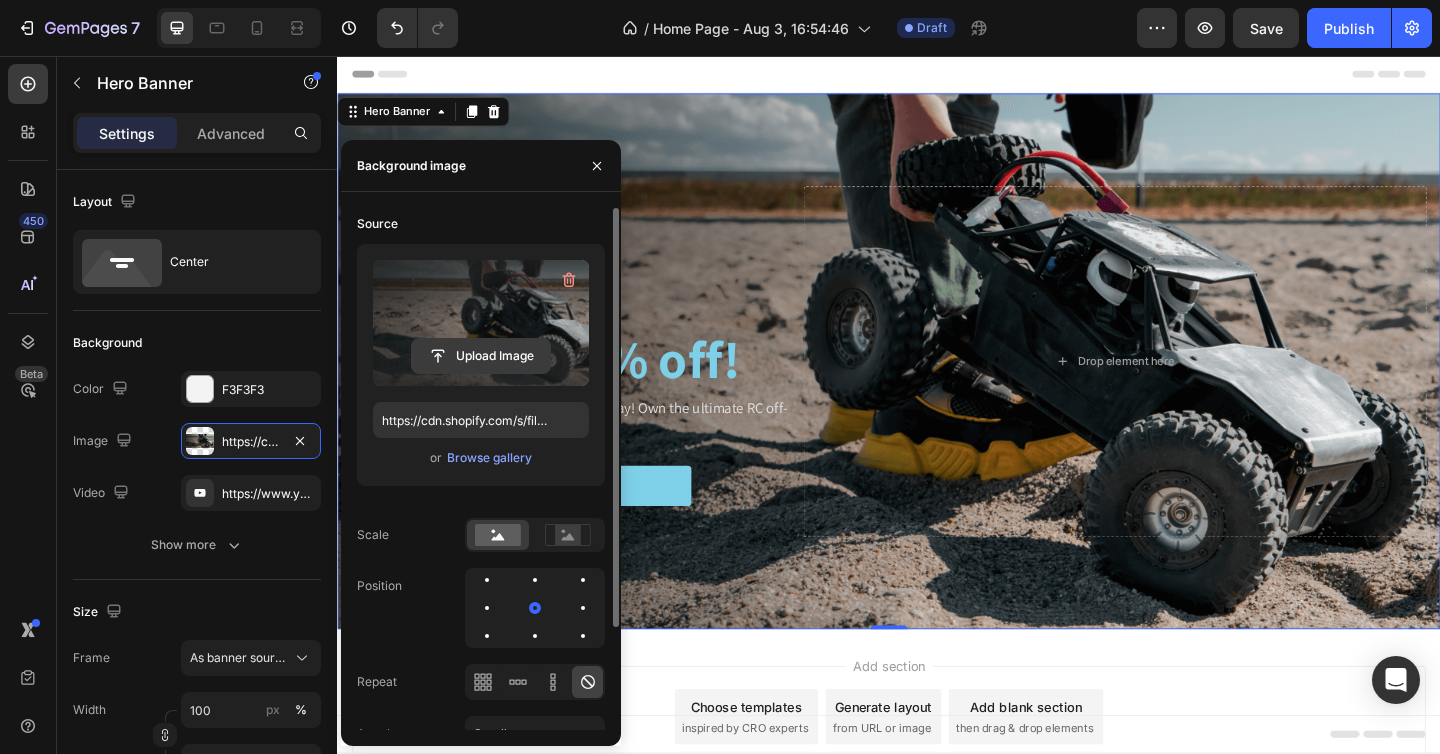 click 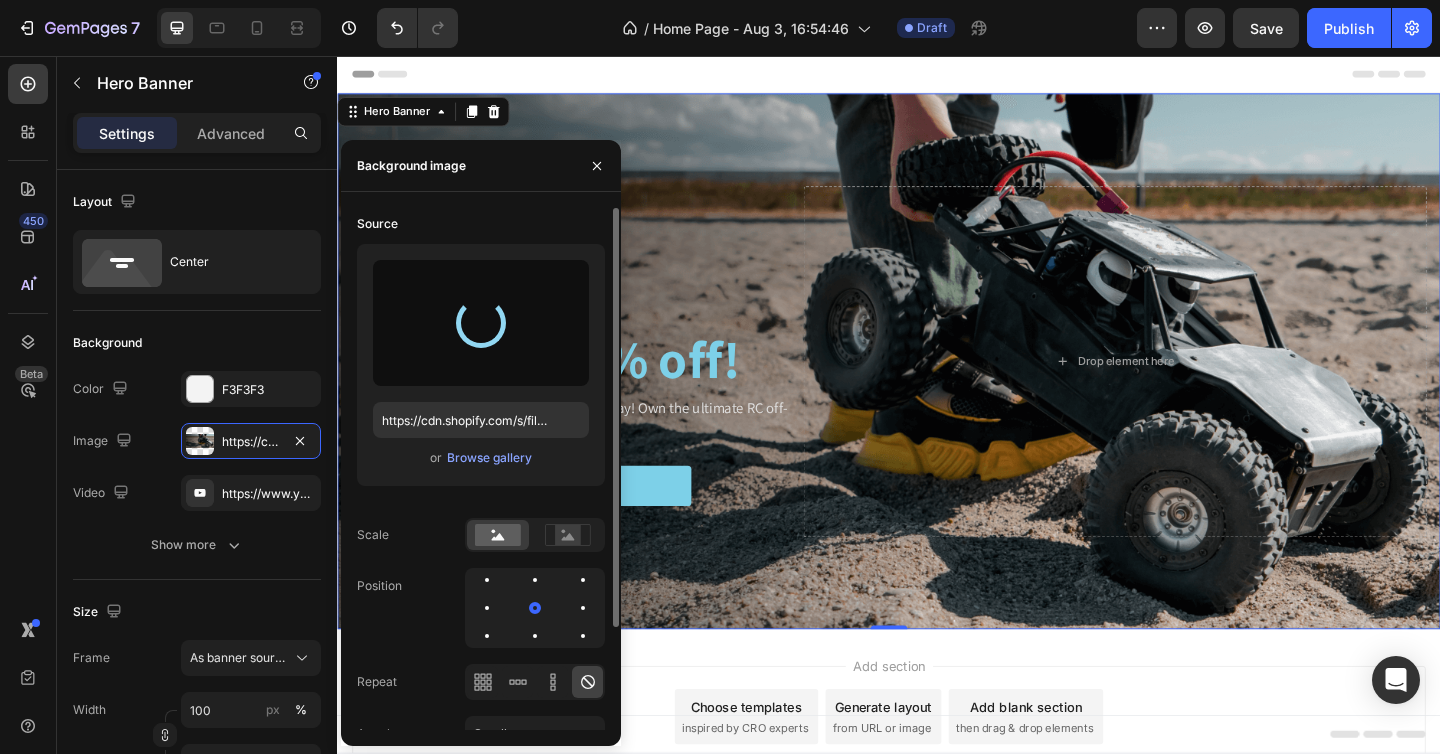 type on "https://cdn.shopify.com/s/files/1/0622/3360/8263/files/gempages_578035116840845840-676b96a1-5a8e-45af-a9db-8cb202c14eb4.webp" 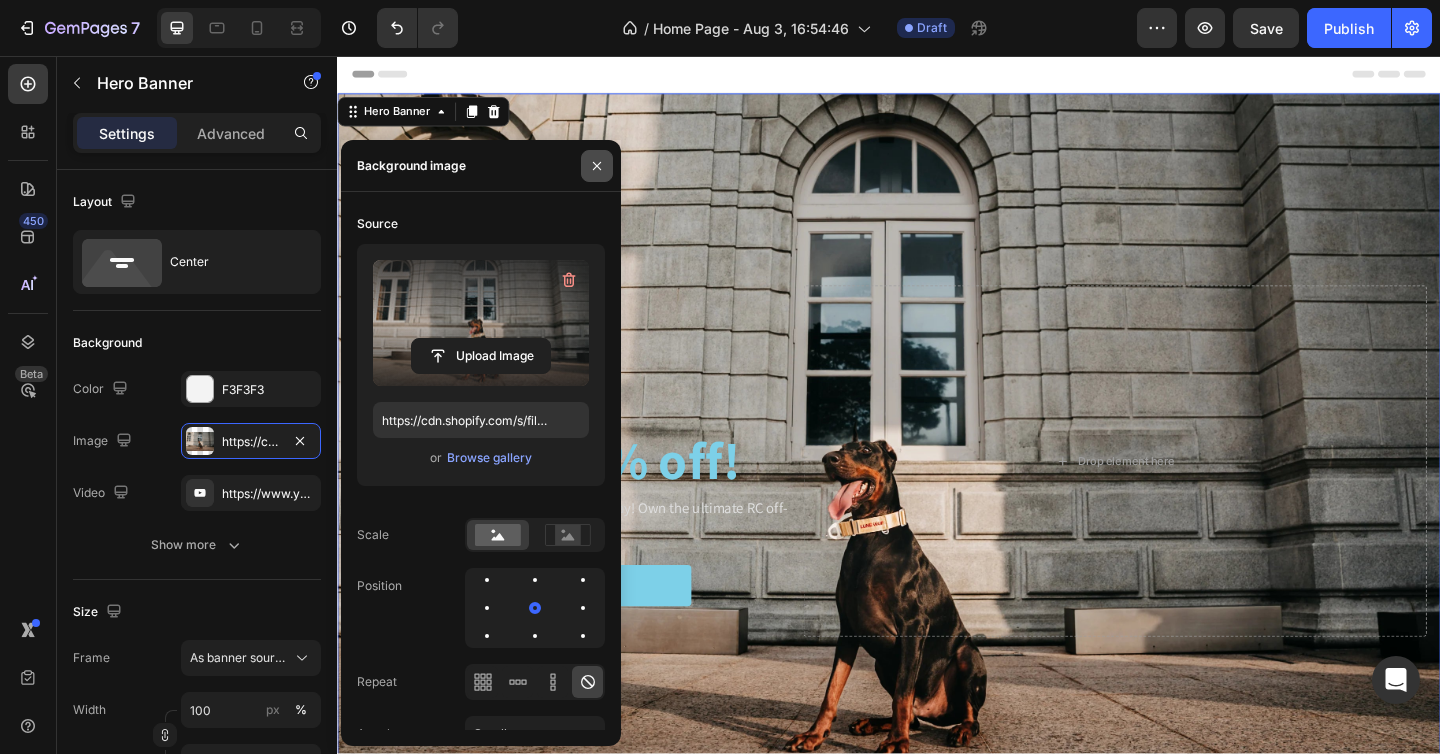 click 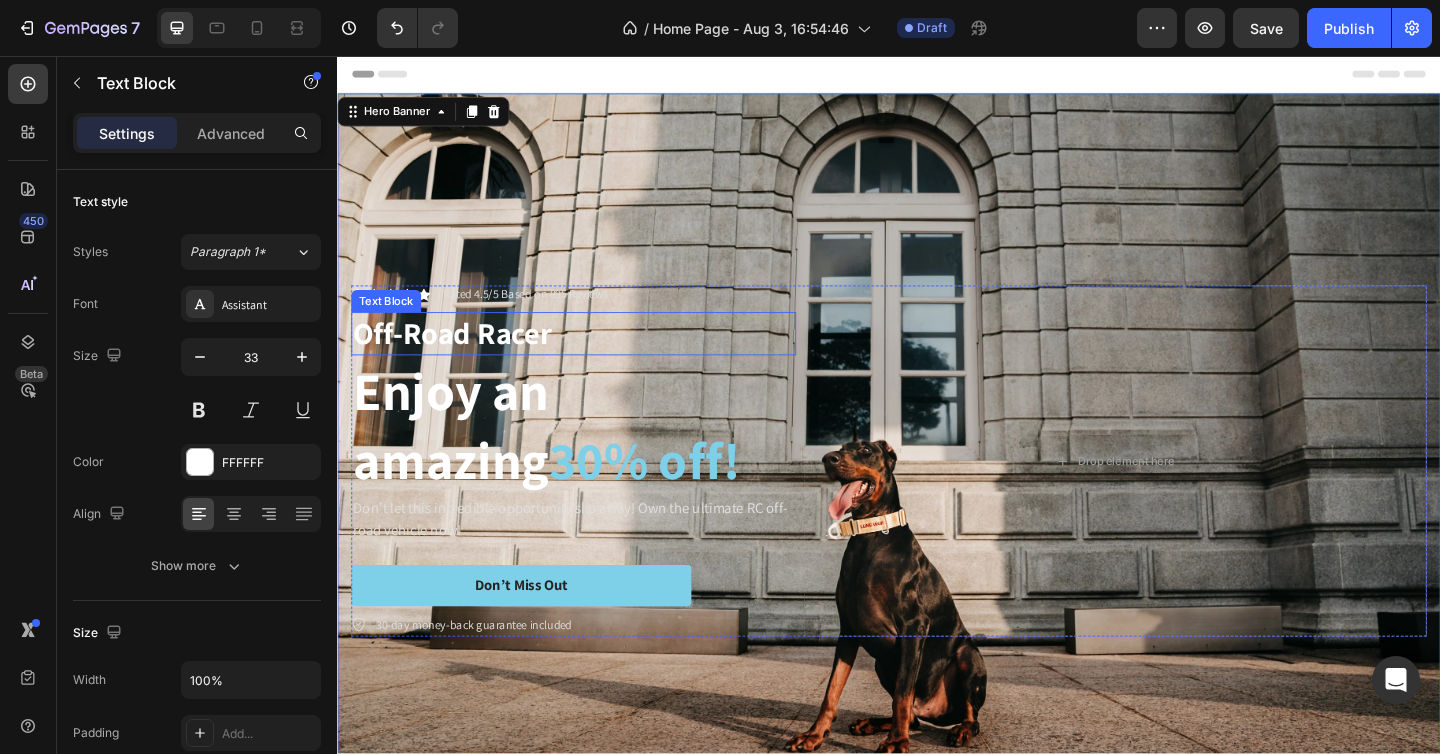 click on "Off-Road Racer" at bounding box center [594, 358] 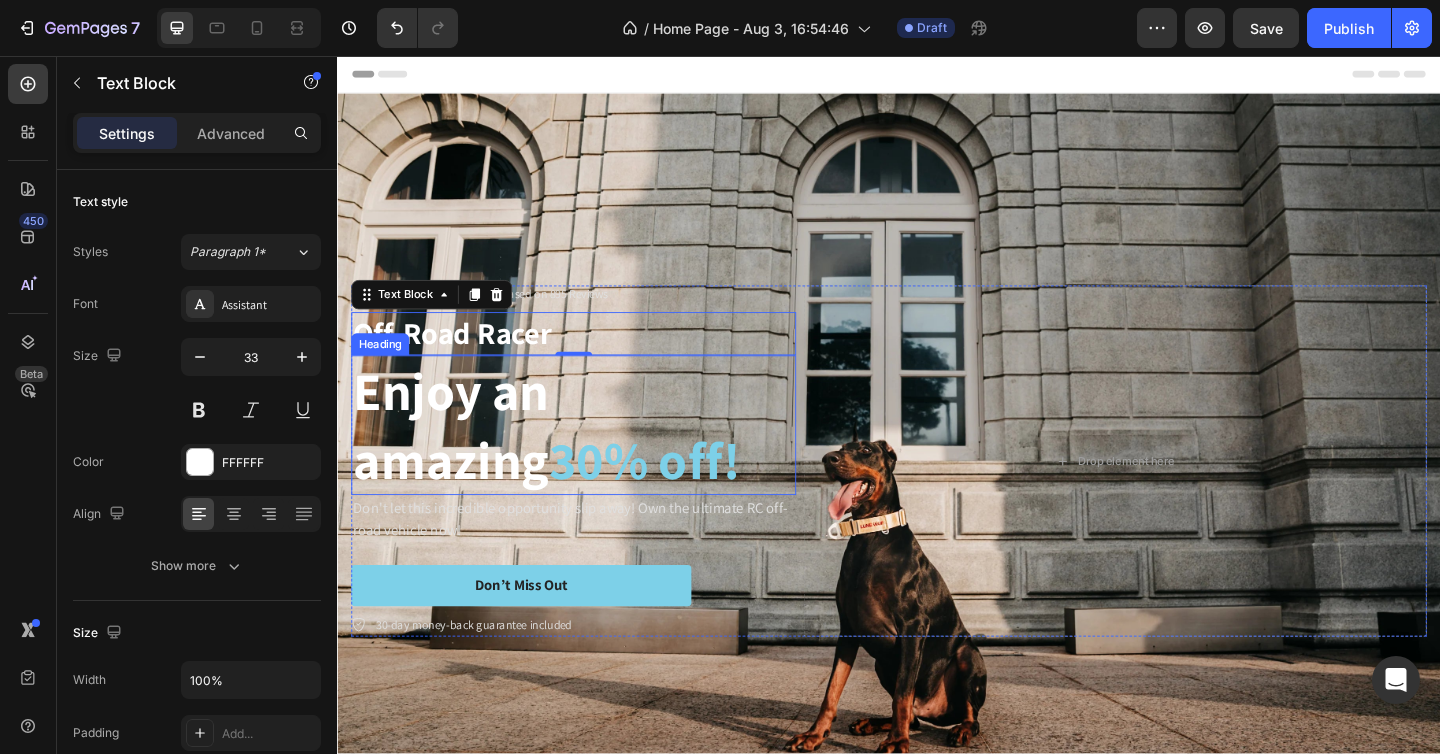 click on "Enjoy an amazing  30% off!" at bounding box center (594, 458) 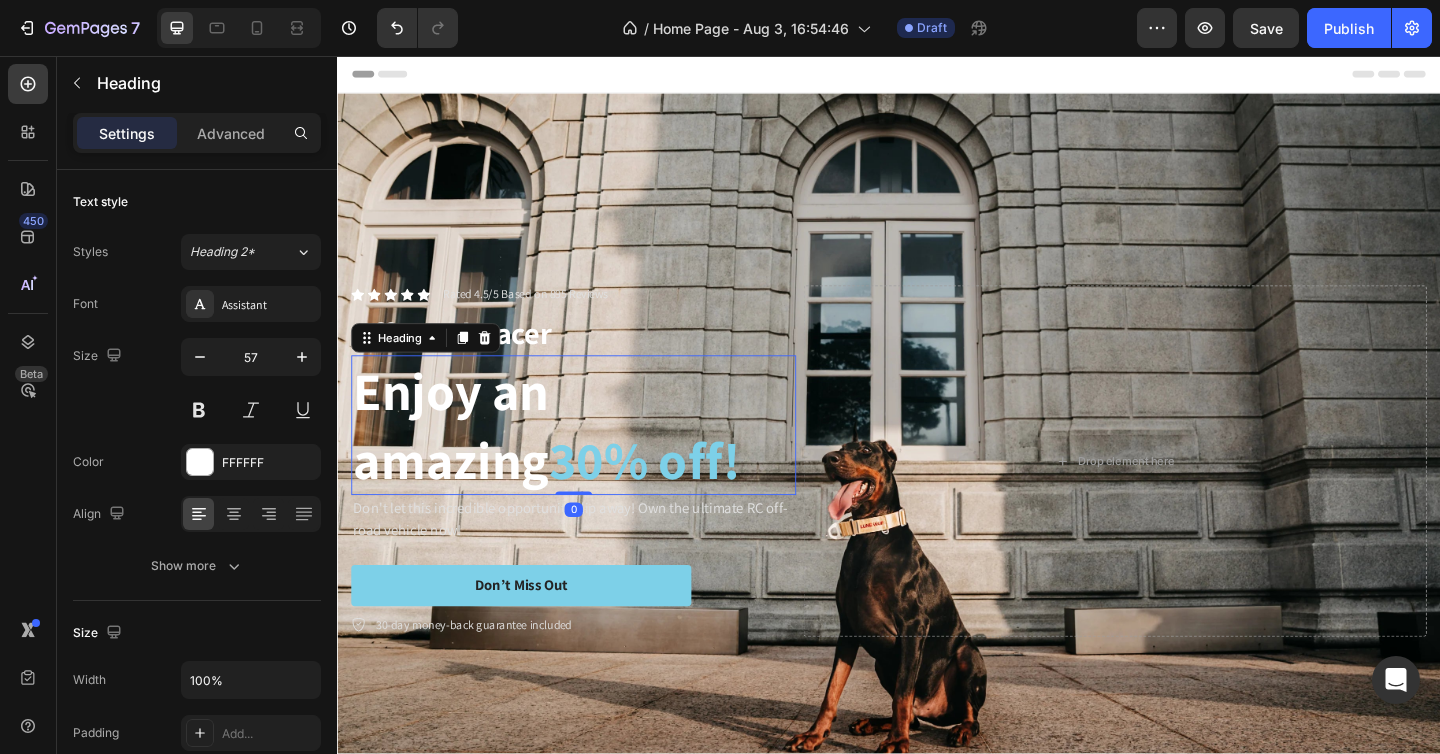 click on "Enjoy an amazing  30% off!" at bounding box center [594, 458] 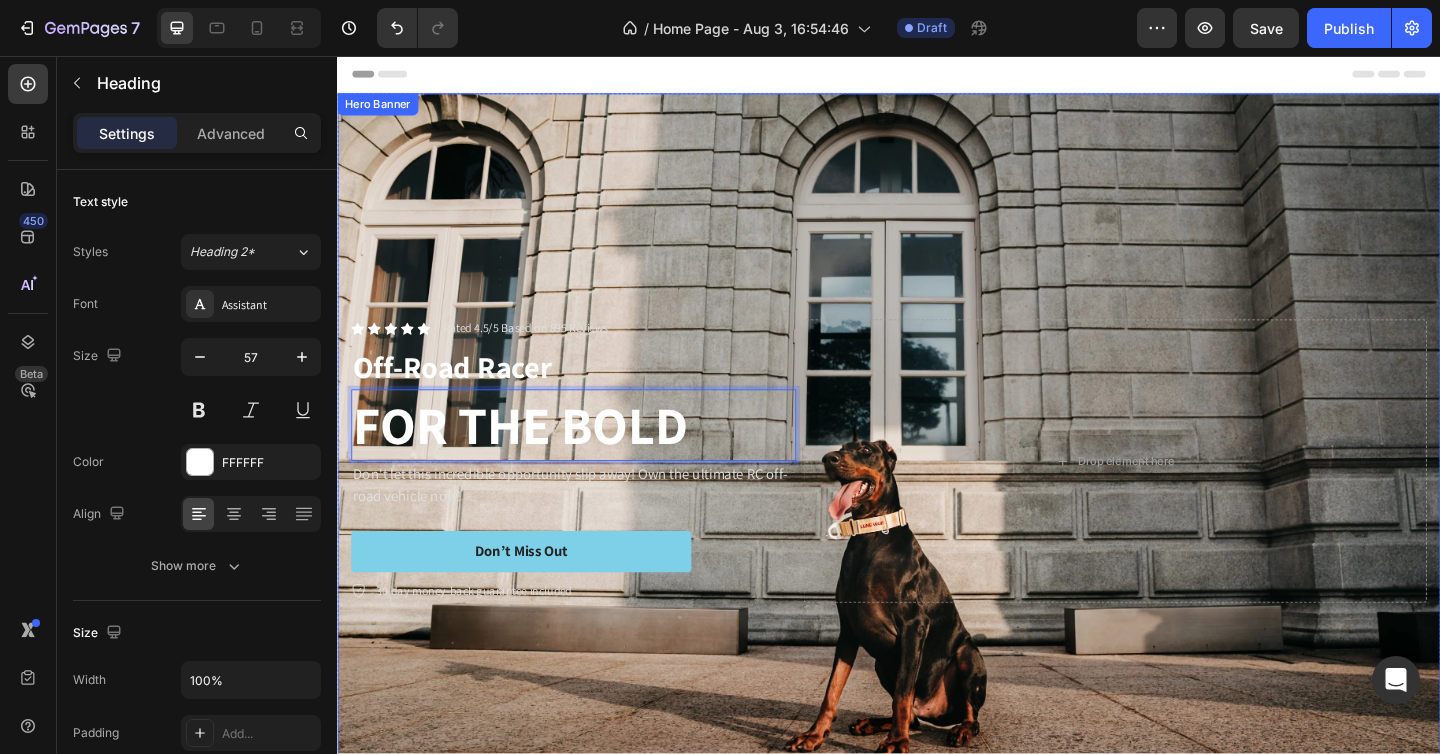 click on "Icon Icon Icon Icon Icon Icon List Rated 4.5/5 Based on 895 Reviews Text Block Row Off-Road Racer Text Block FOR THE BOLD Heading   0 Don't let this incredible opportunity slip away! Own the ultimate RC off-road vehicle now! Text Block Don’t Miss Out Button
30-day money-back guarantee included  Item List
Drop element here Row" at bounding box center [937, 497] 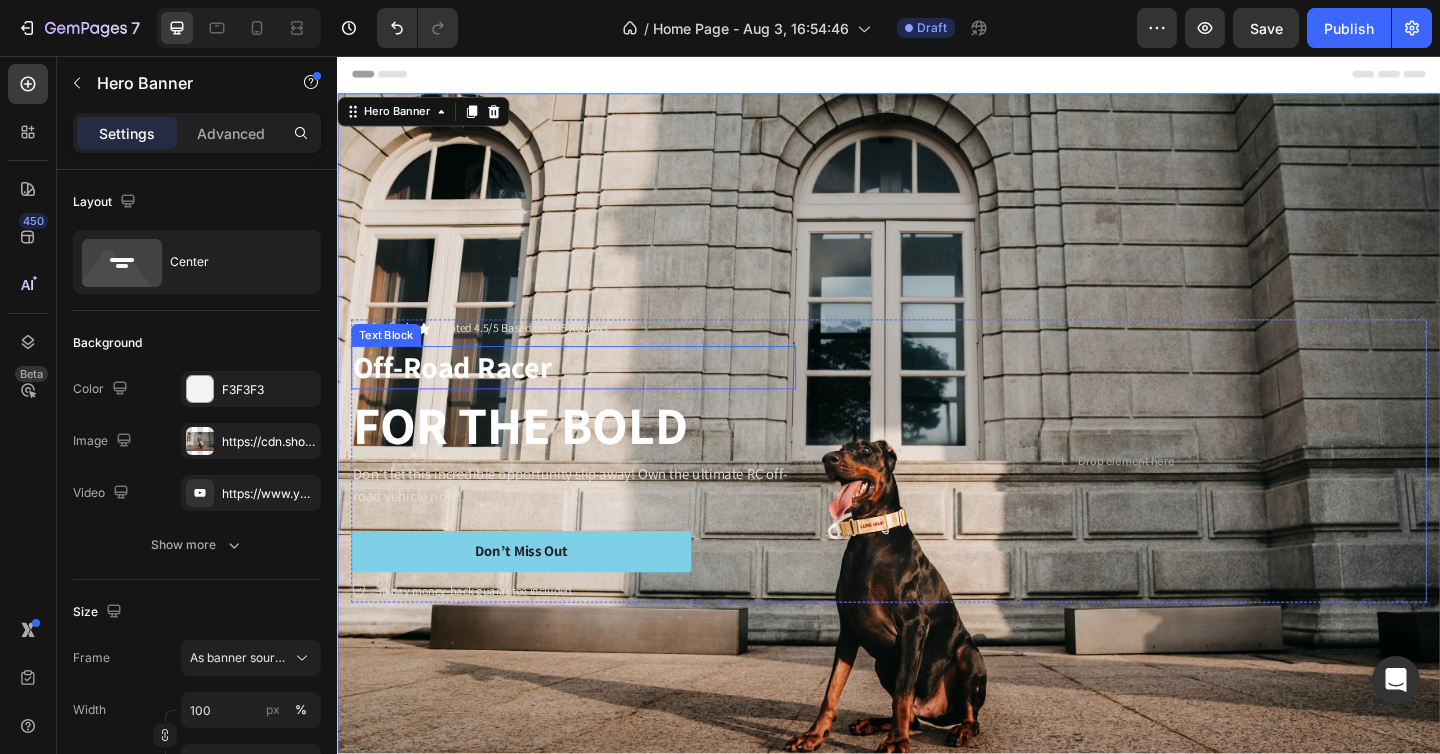 click on "Off-Road Racer" at bounding box center (594, 395) 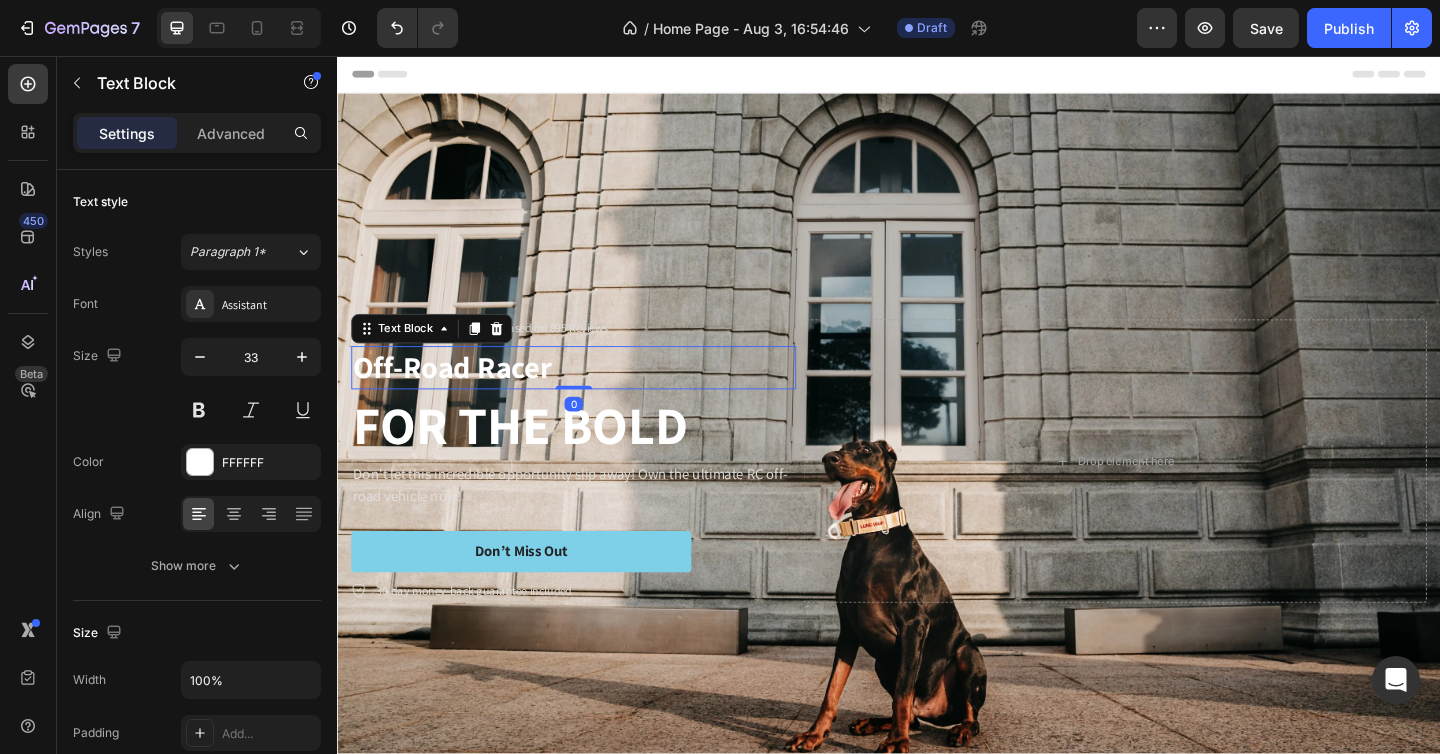 click 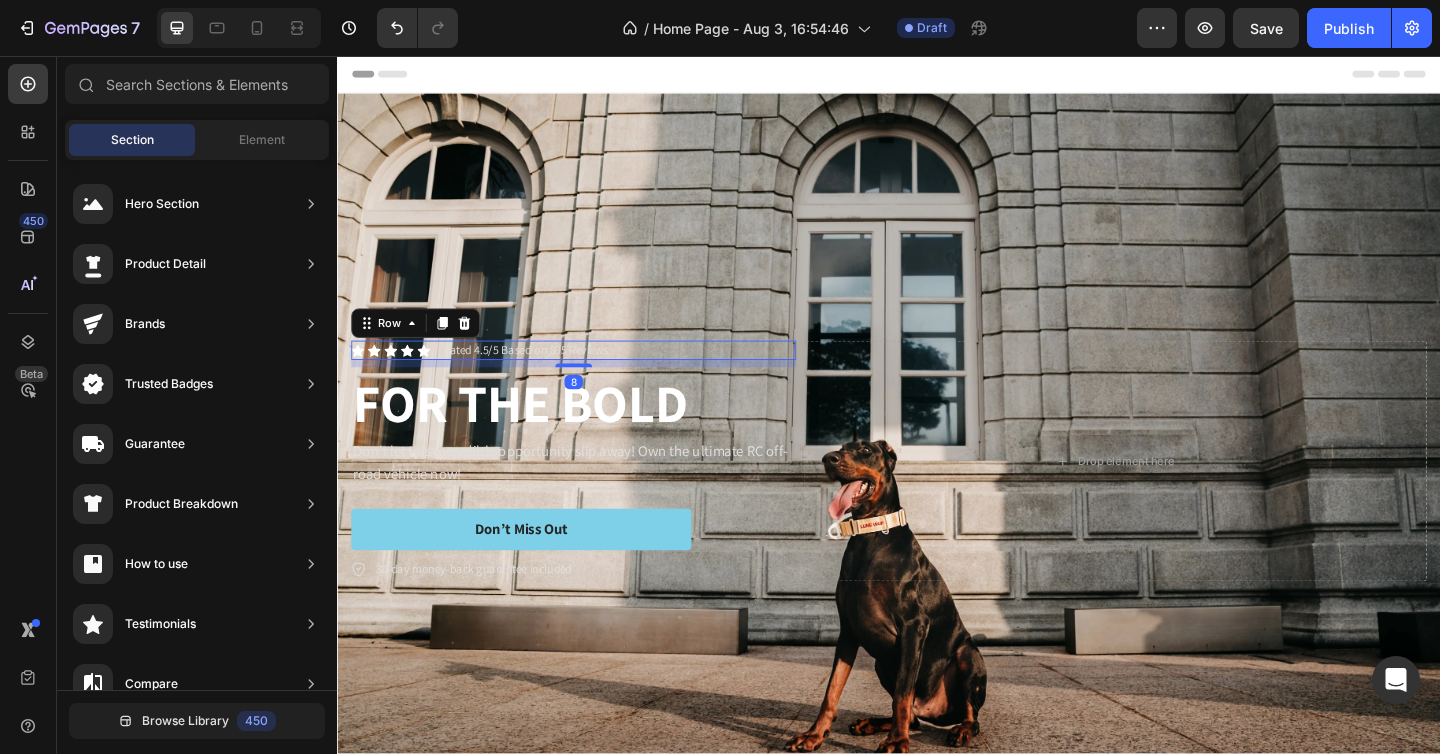 click on "Icon Icon Icon Icon Icon Icon List Rated 4.5/5 Based on 895 Reviews Text Block Row   8" at bounding box center [594, 376] 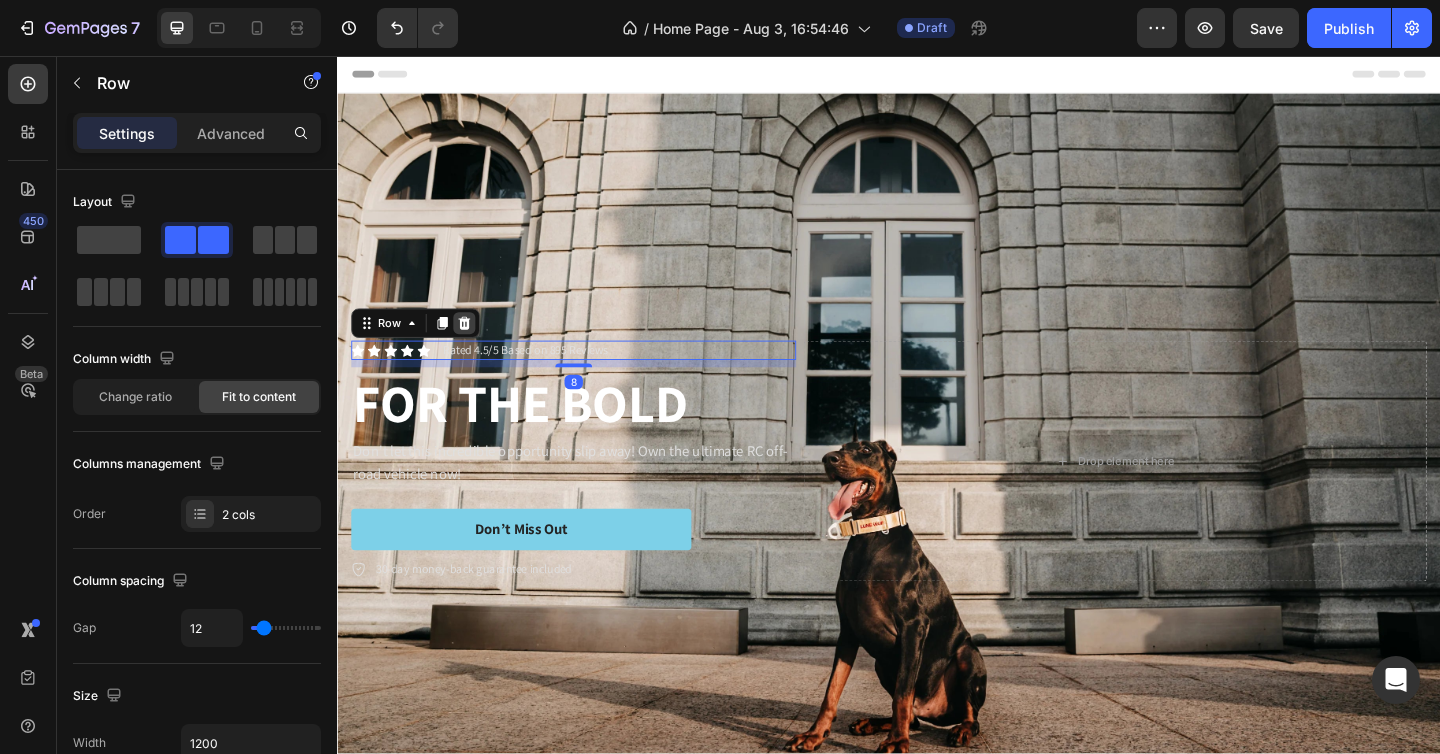 click 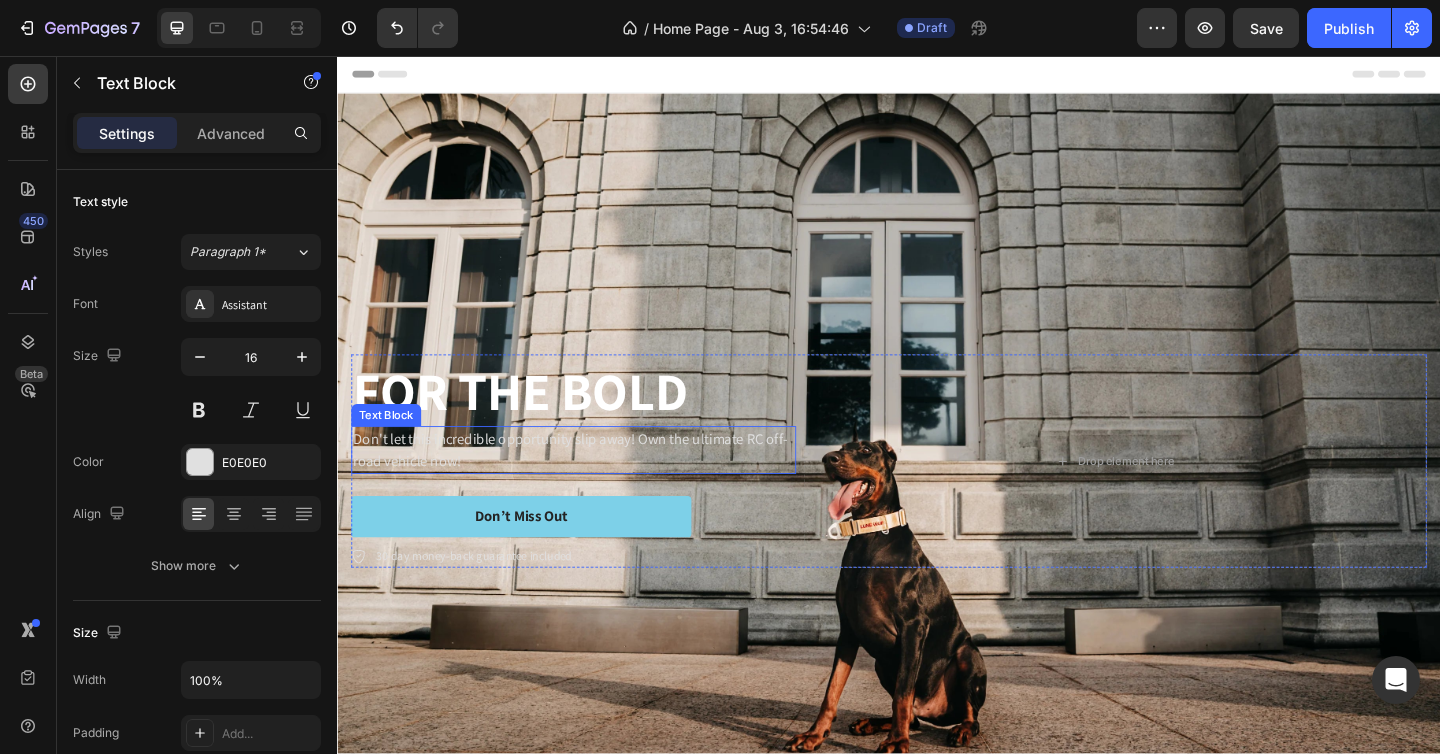 click on "Don't let this incredible opportunity slip away! Own the ultimate RC off-road vehicle now!" at bounding box center [594, 485] 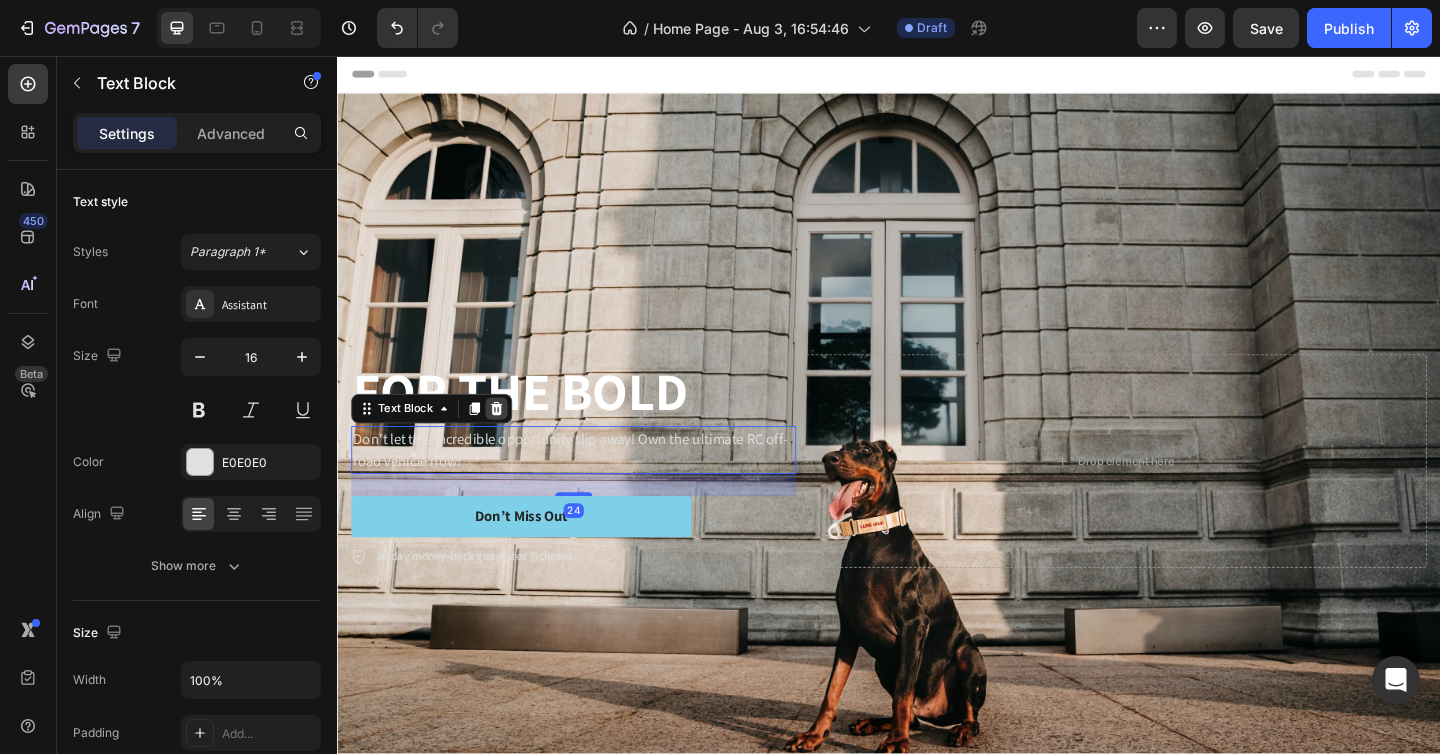 click 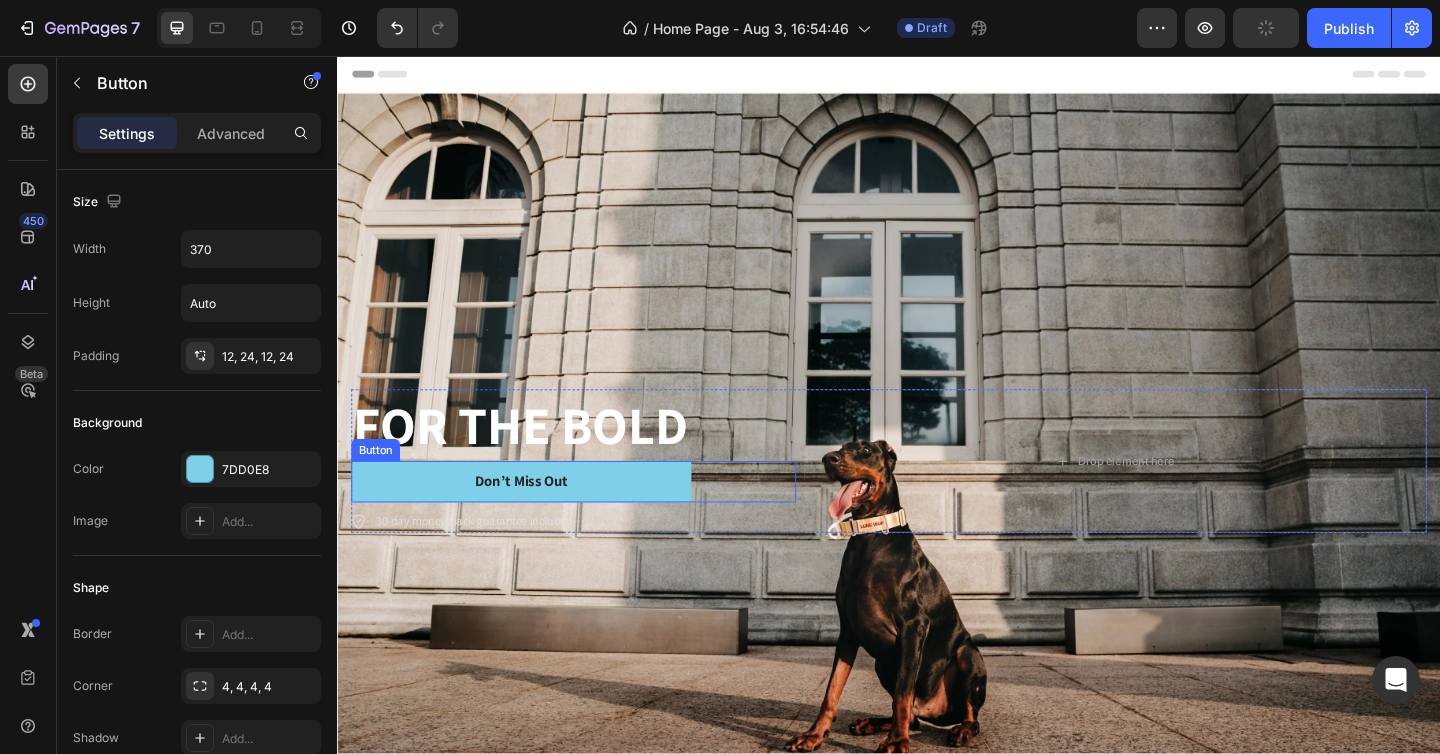 click on "Don’t Miss Out Button" at bounding box center (594, 519) 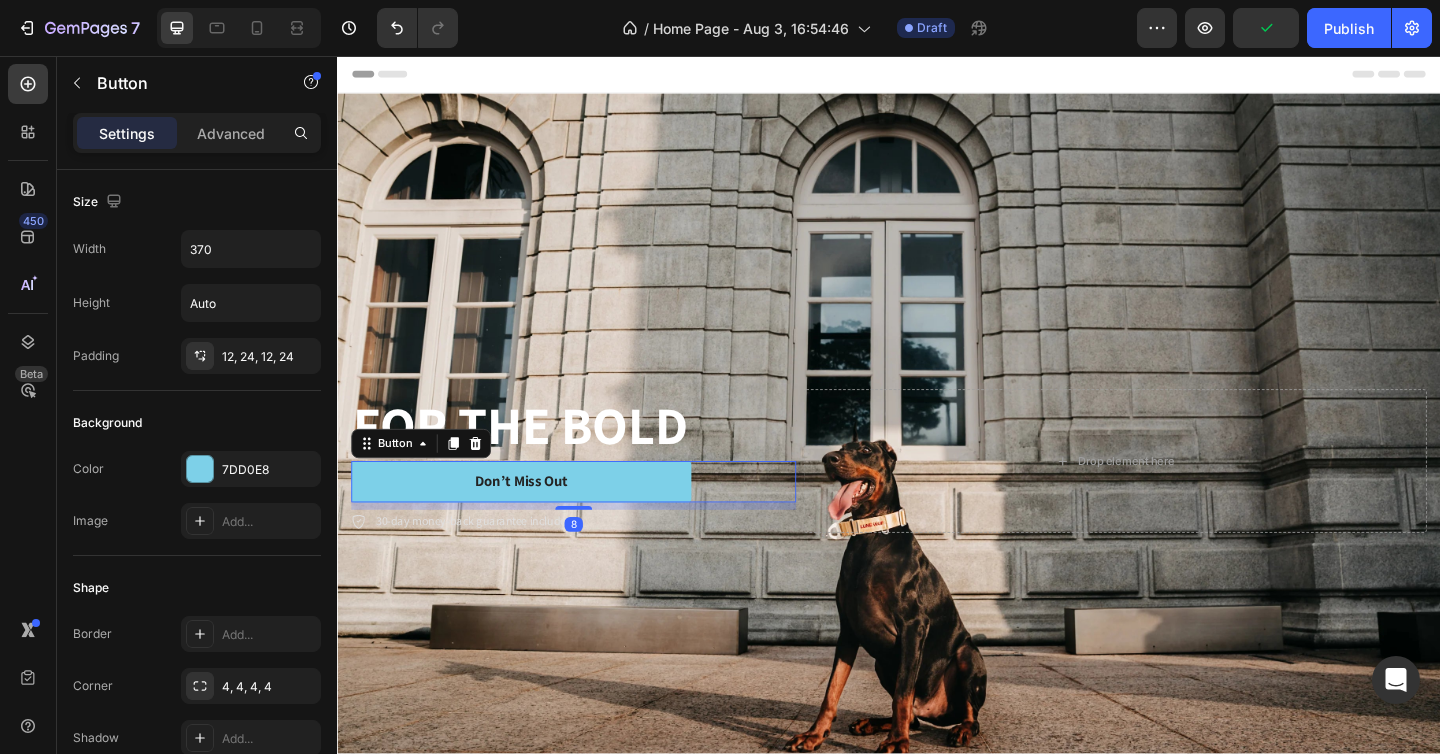 click 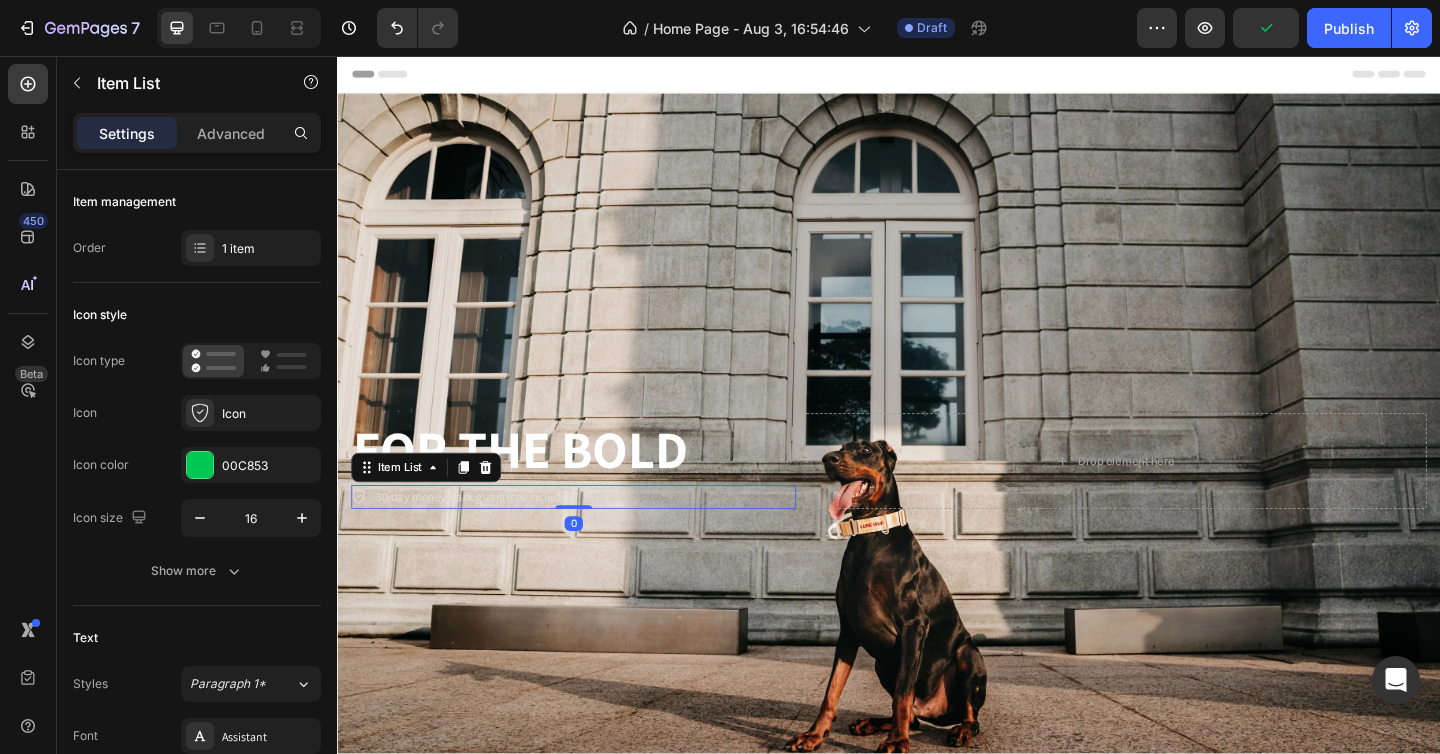 click on "30-day money-back guarantee included" at bounding box center (594, 536) 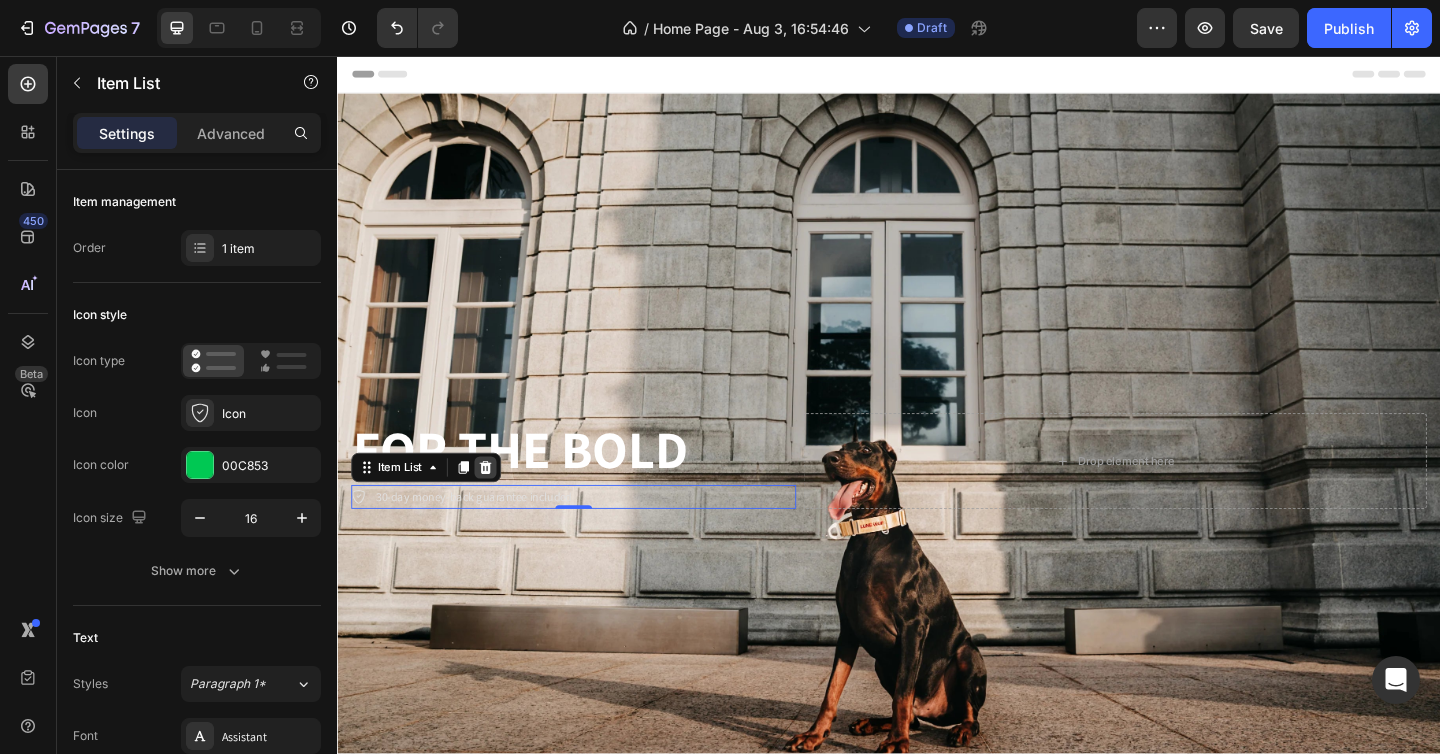 click 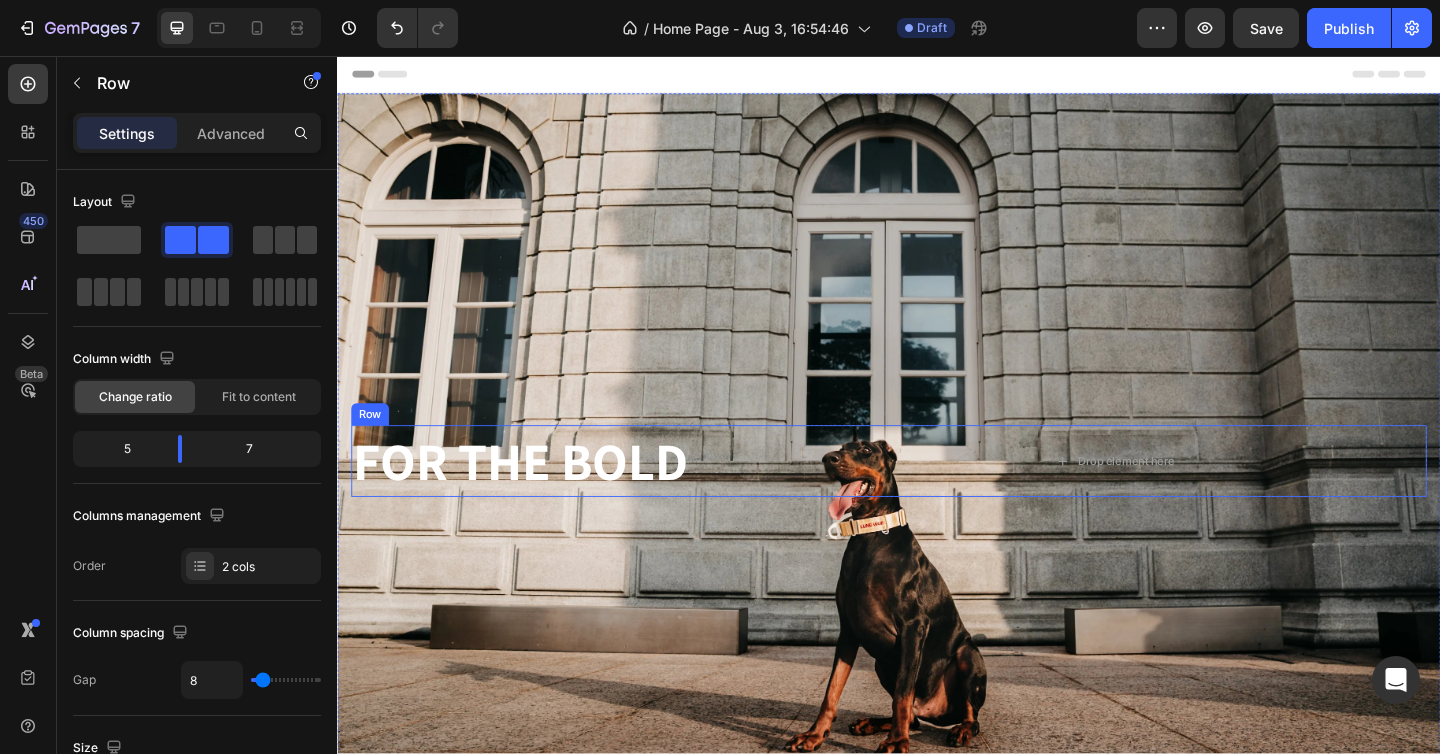 click on "FOR THE BOLD Heading
Drop element here Row" at bounding box center [937, 497] 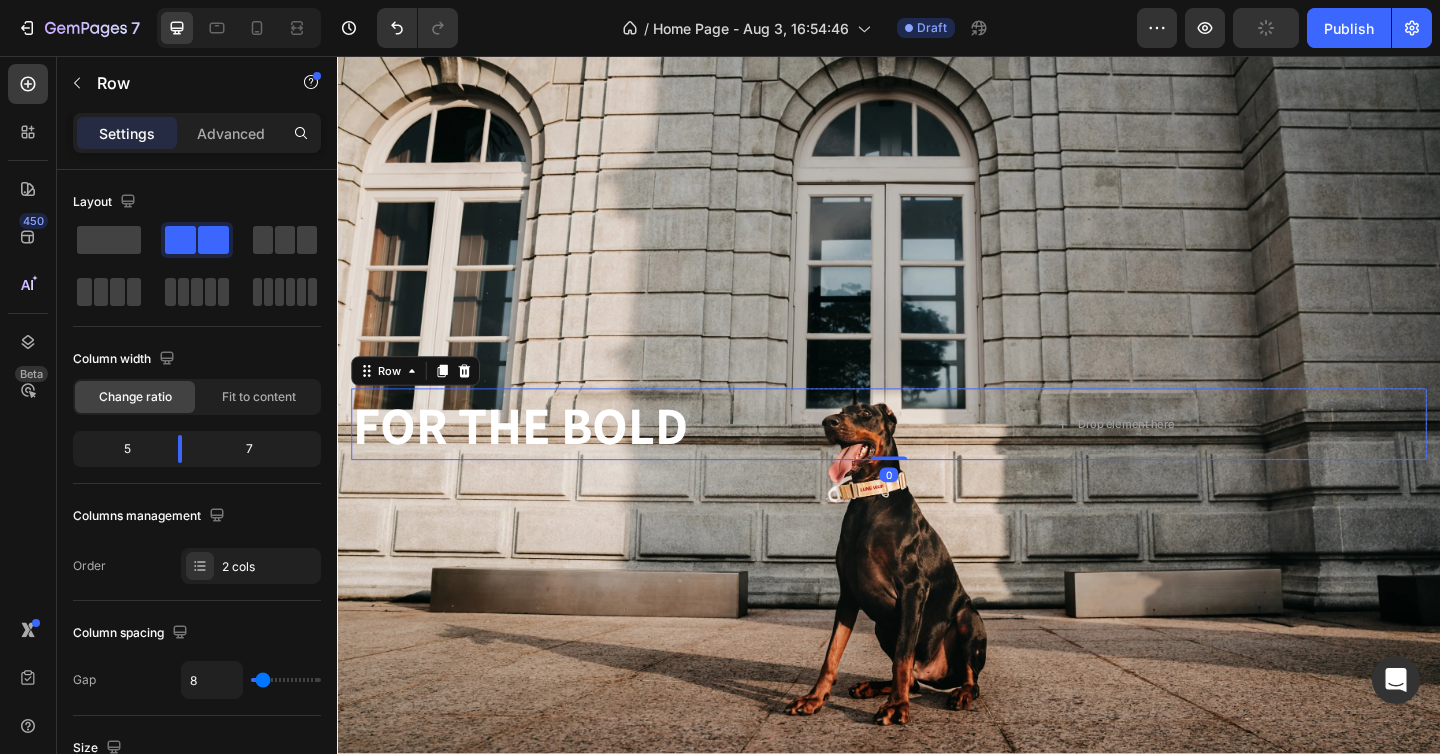 scroll, scrollTop: 0, scrollLeft: 0, axis: both 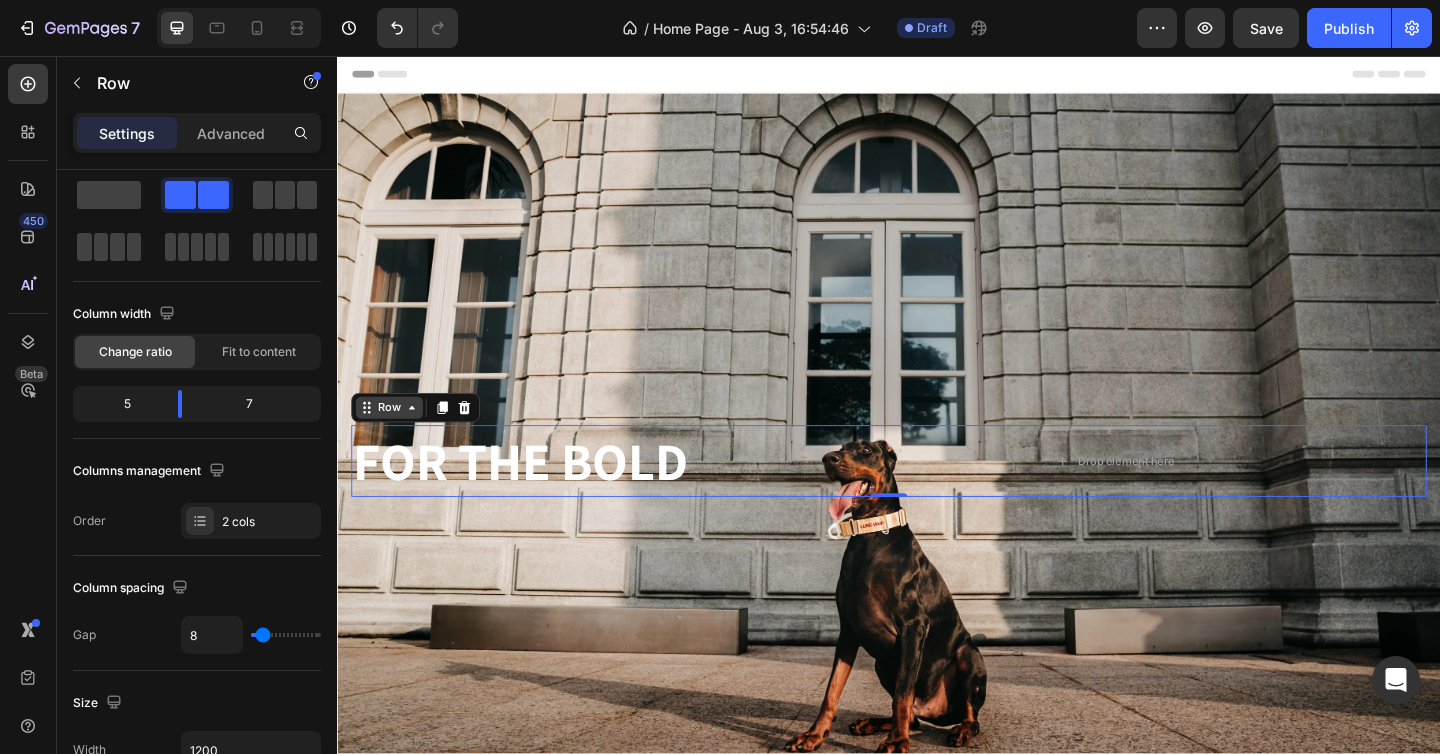 click 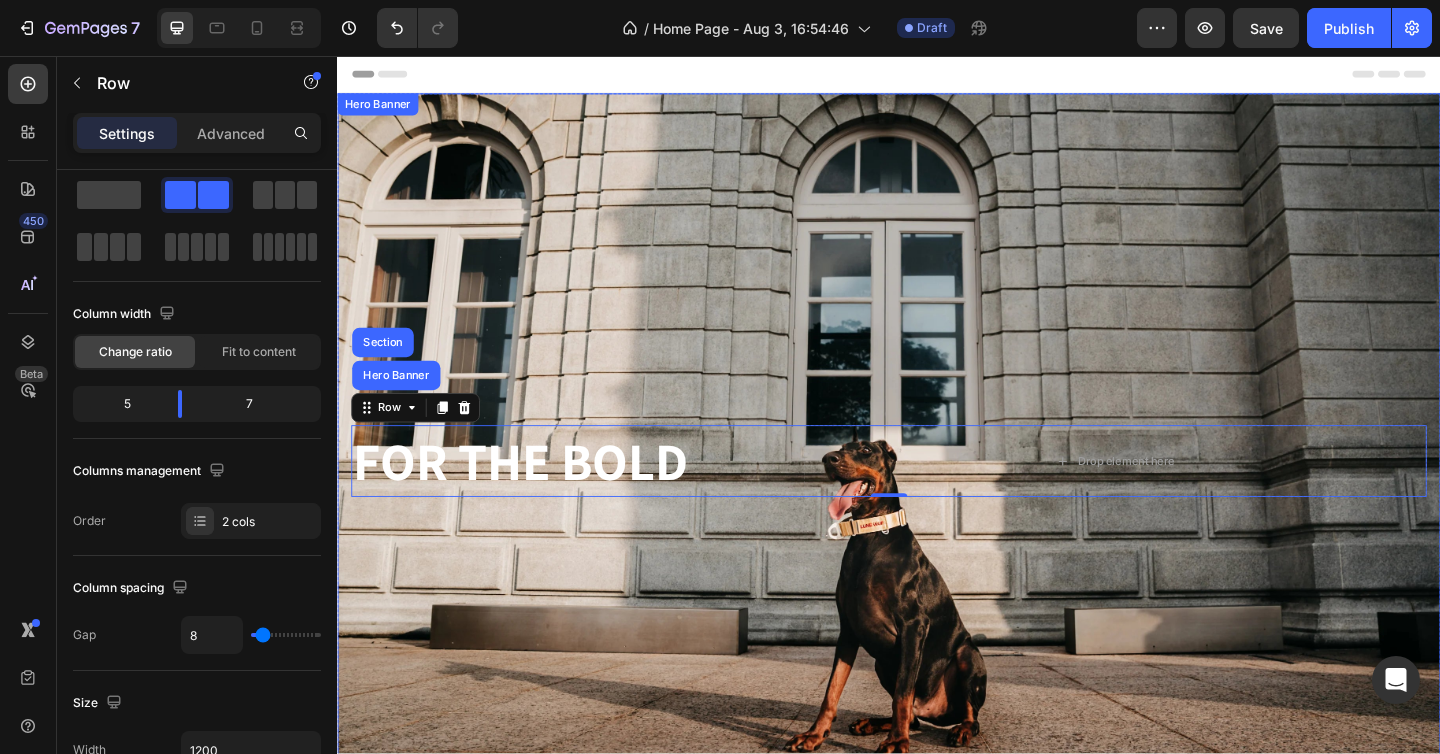 click at bounding box center (937, 497) 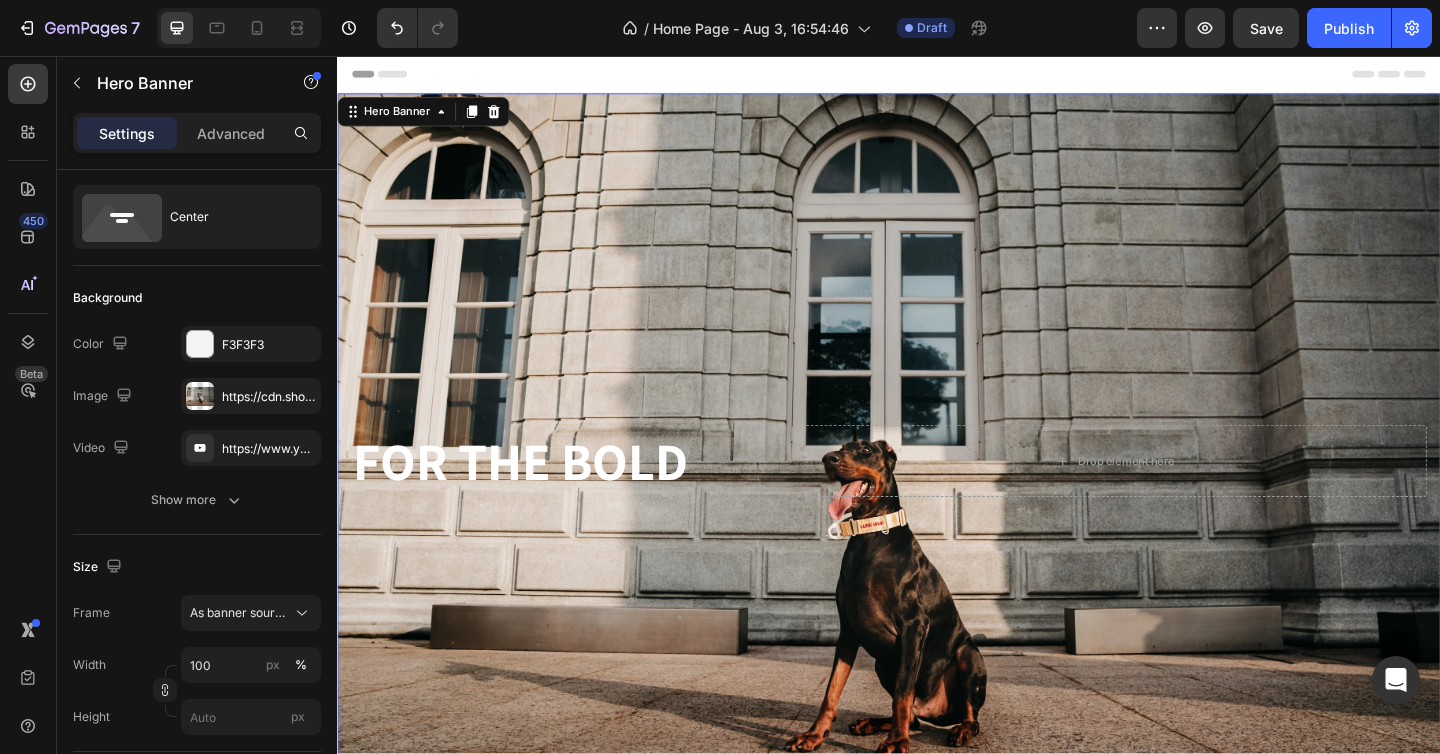 scroll, scrollTop: 0, scrollLeft: 0, axis: both 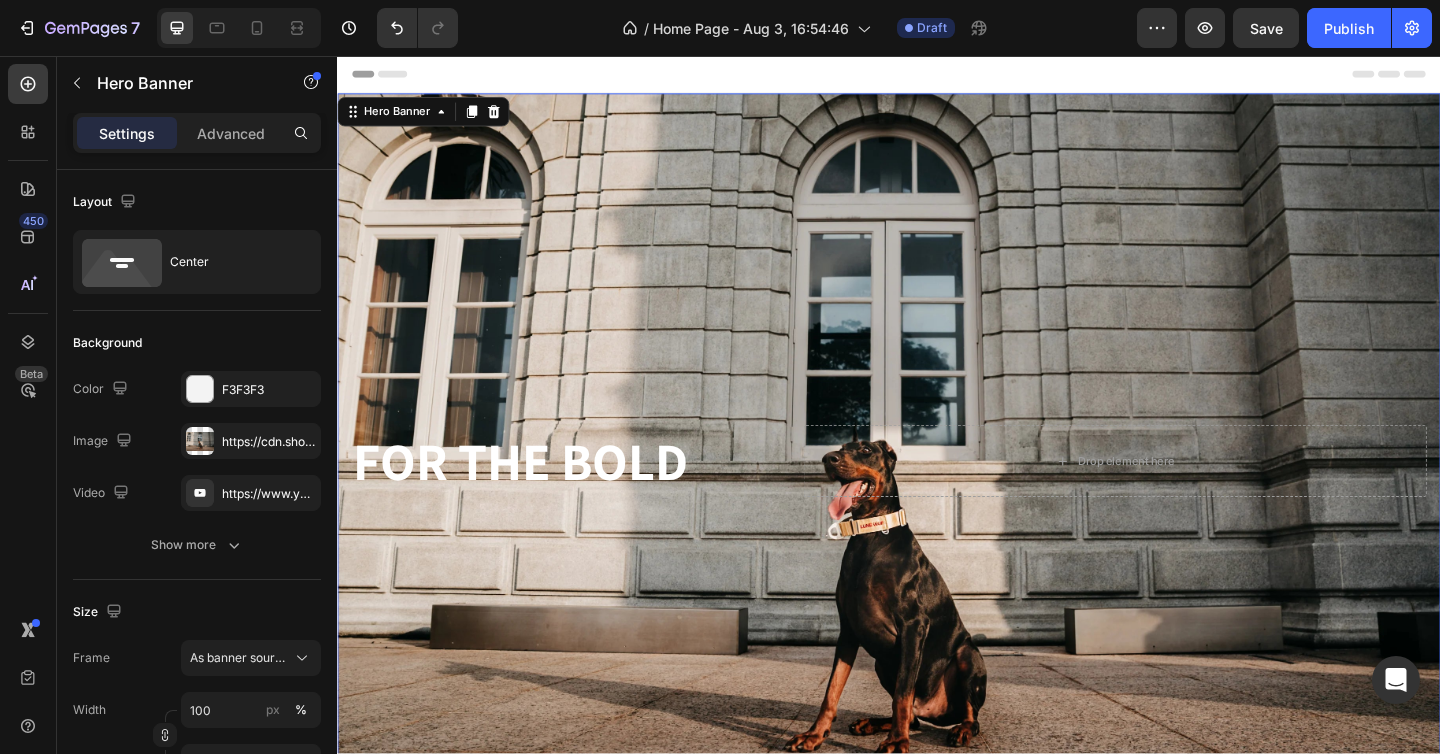 click on "FOR THE BOLD Heading
Drop element here Row" at bounding box center [937, 497] 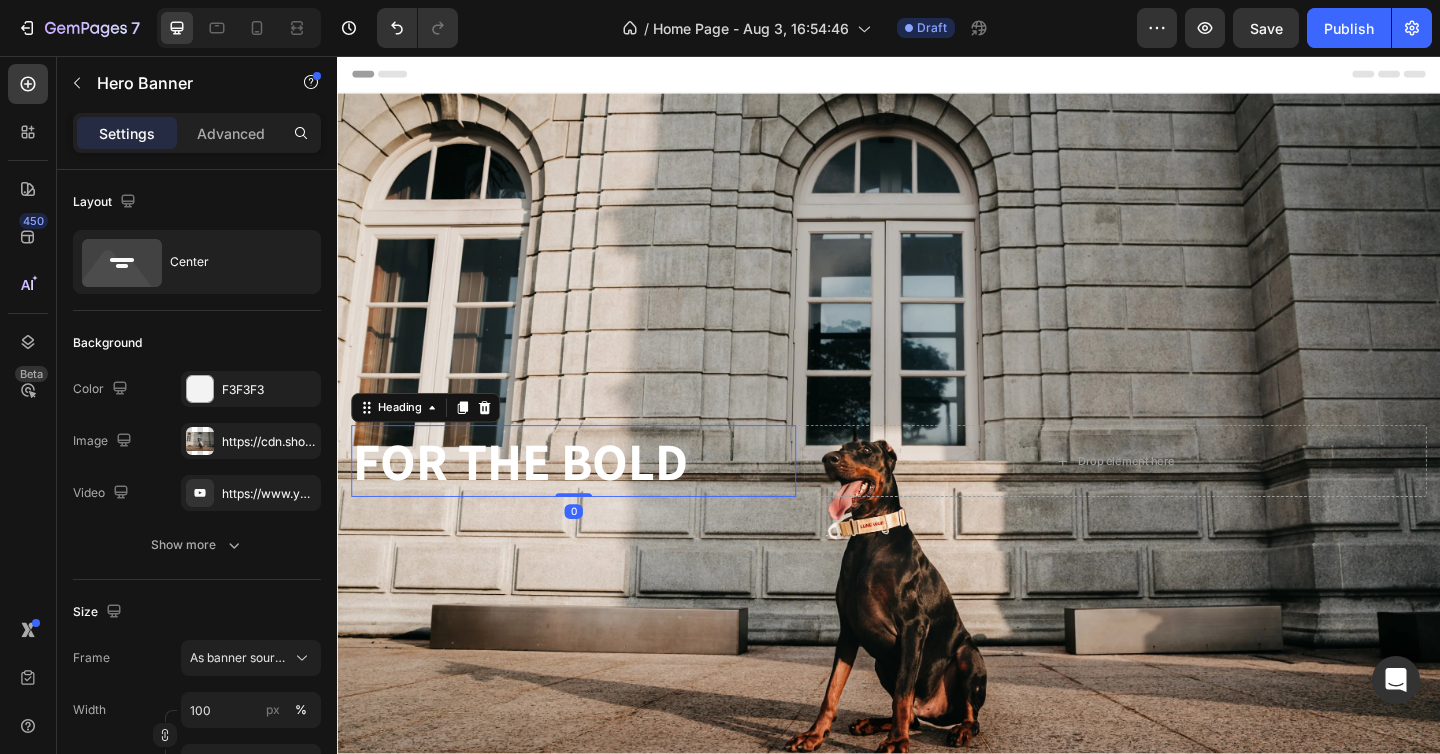 click on "FOR THE BOLD" at bounding box center (594, 497) 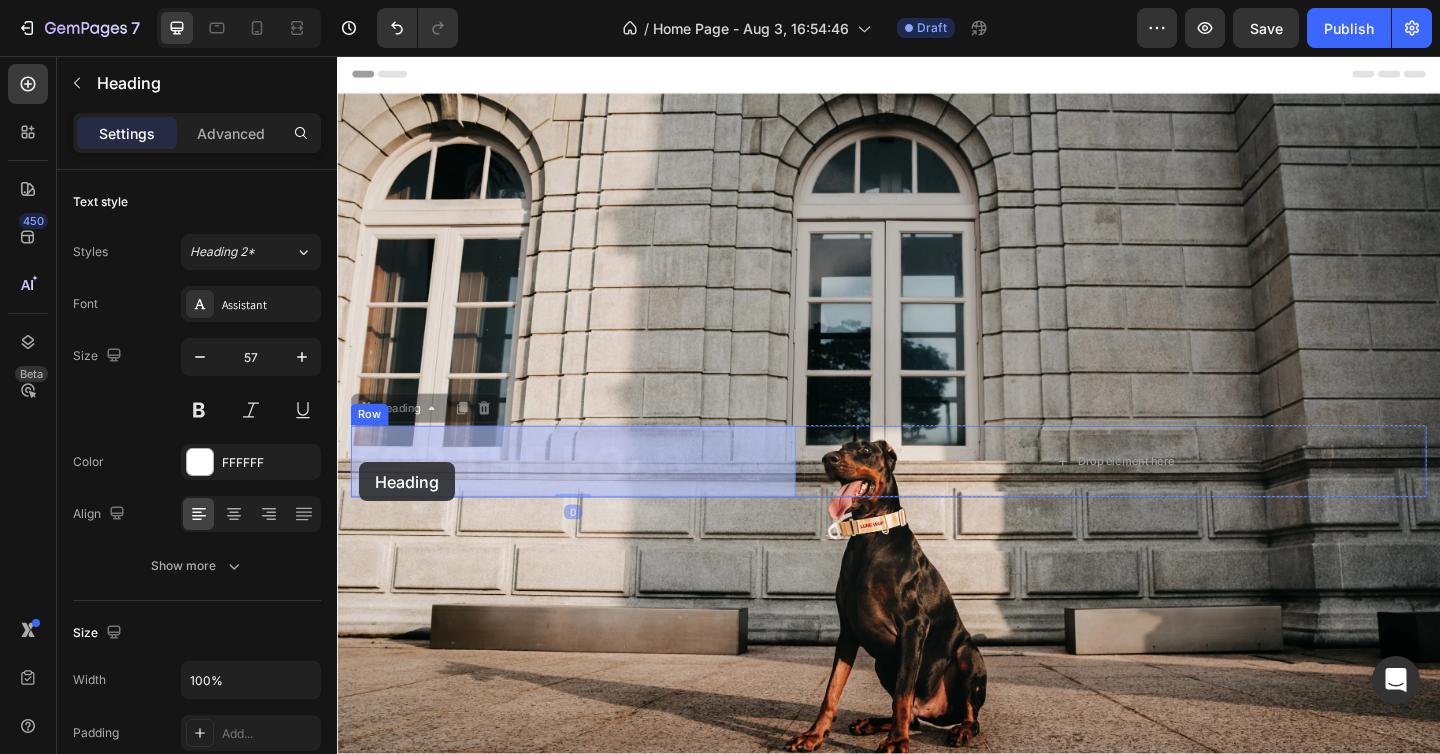 drag, startPoint x: 366, startPoint y: 445, endPoint x: 366, endPoint y: 496, distance: 51 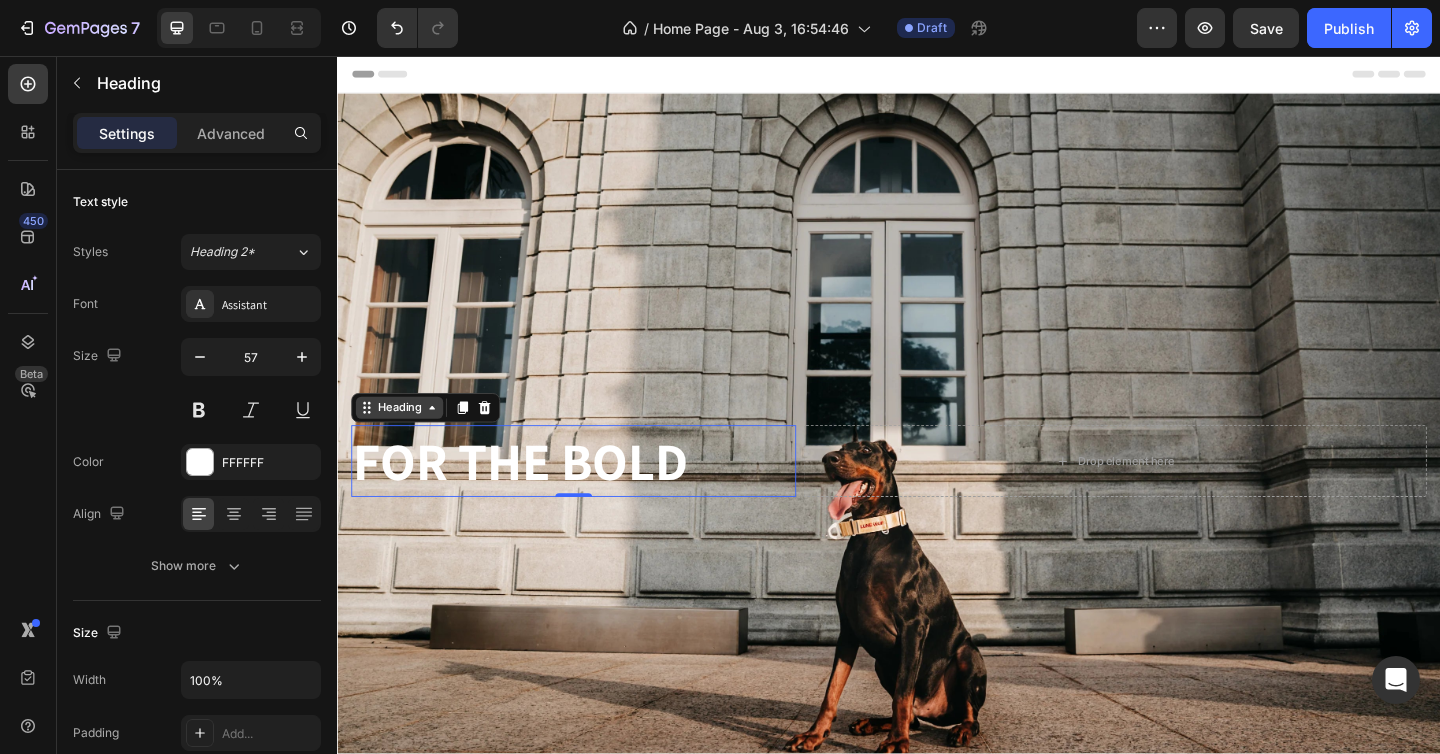 click 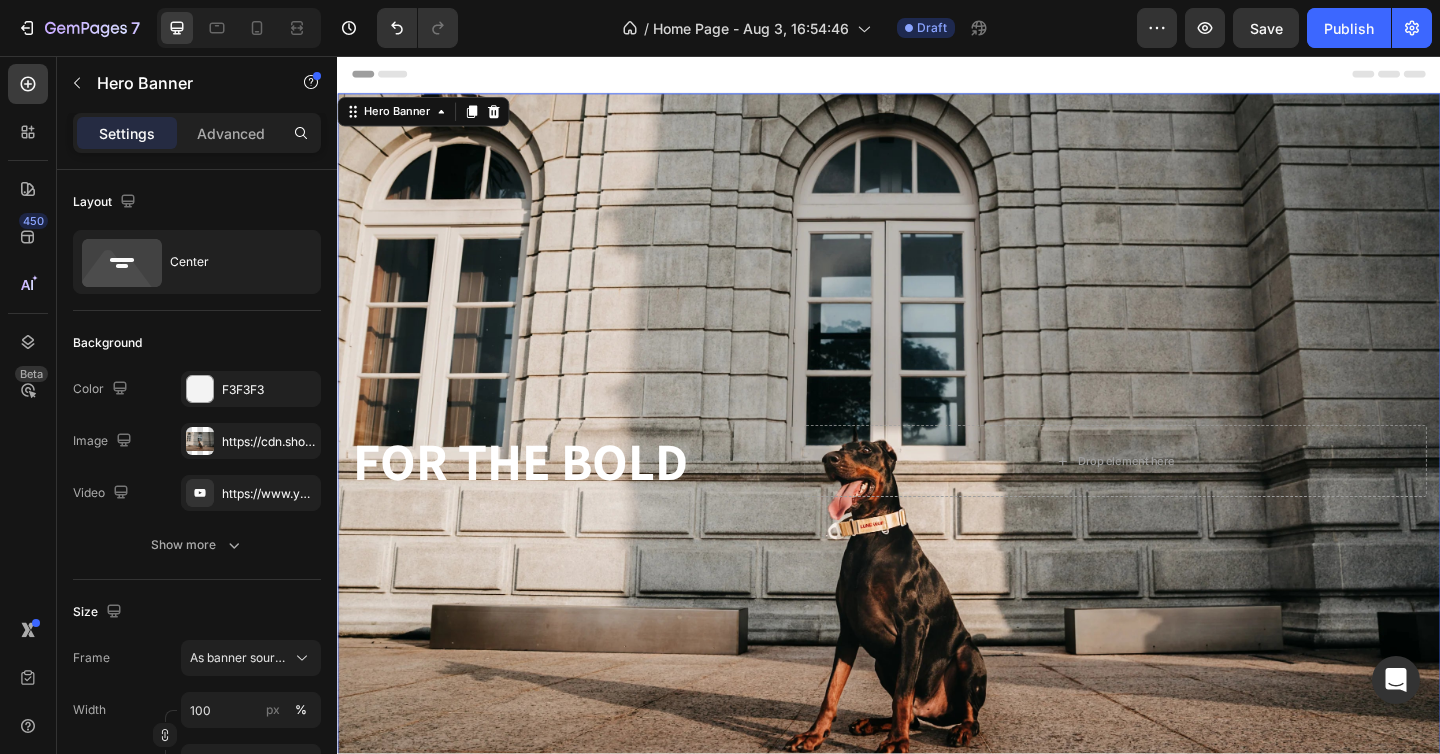 click at bounding box center (937, 497) 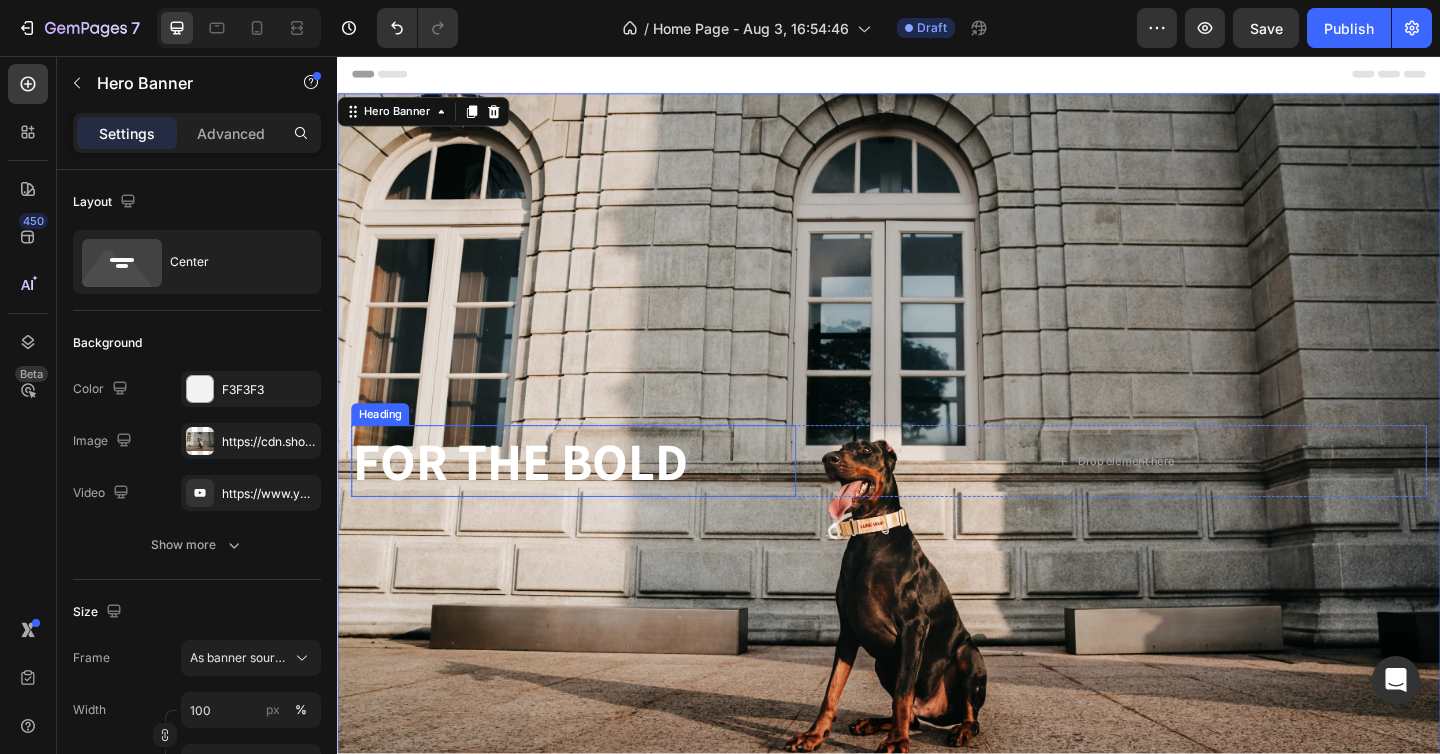 click on "FOR THE BOLD" at bounding box center [594, 497] 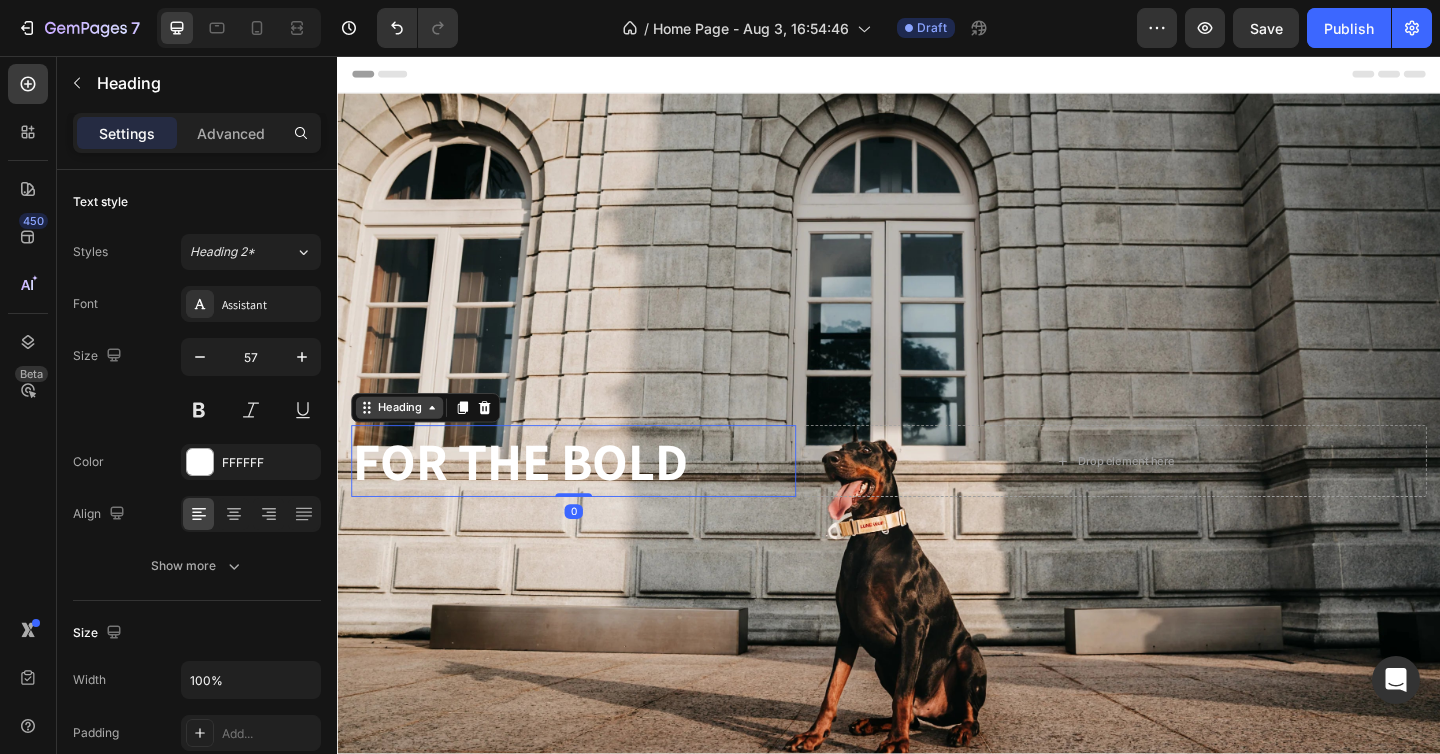 click 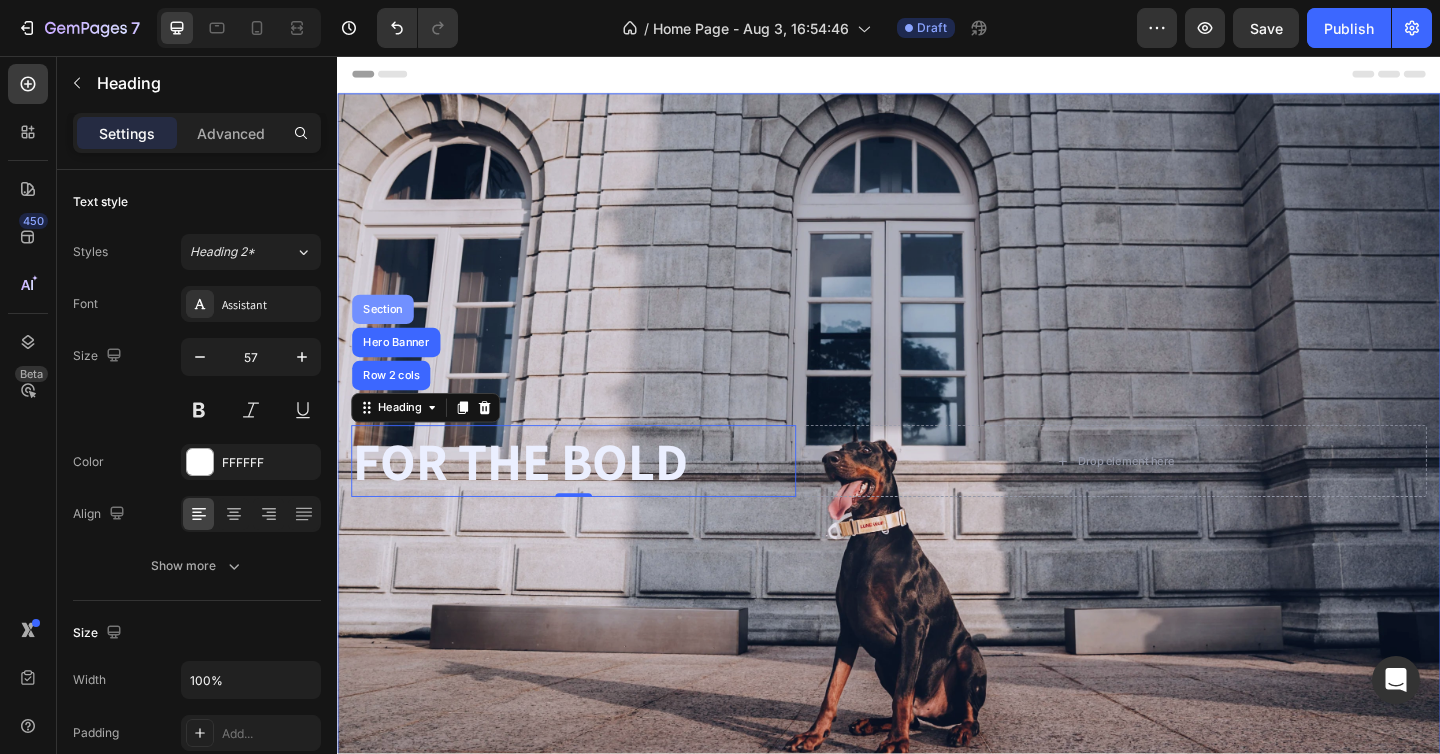 click on "Section" at bounding box center [386, 332] 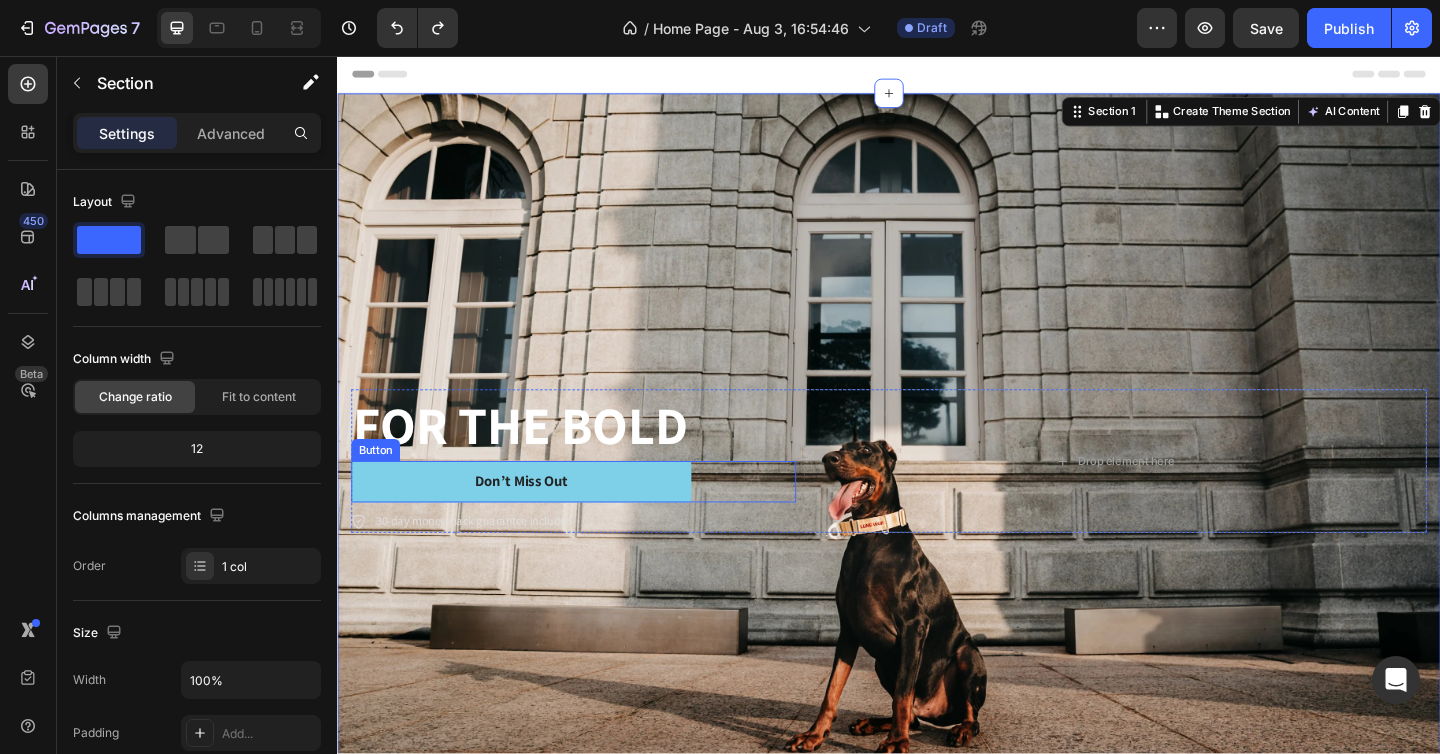 click on "Don’t Miss Out Button" at bounding box center (594, 519) 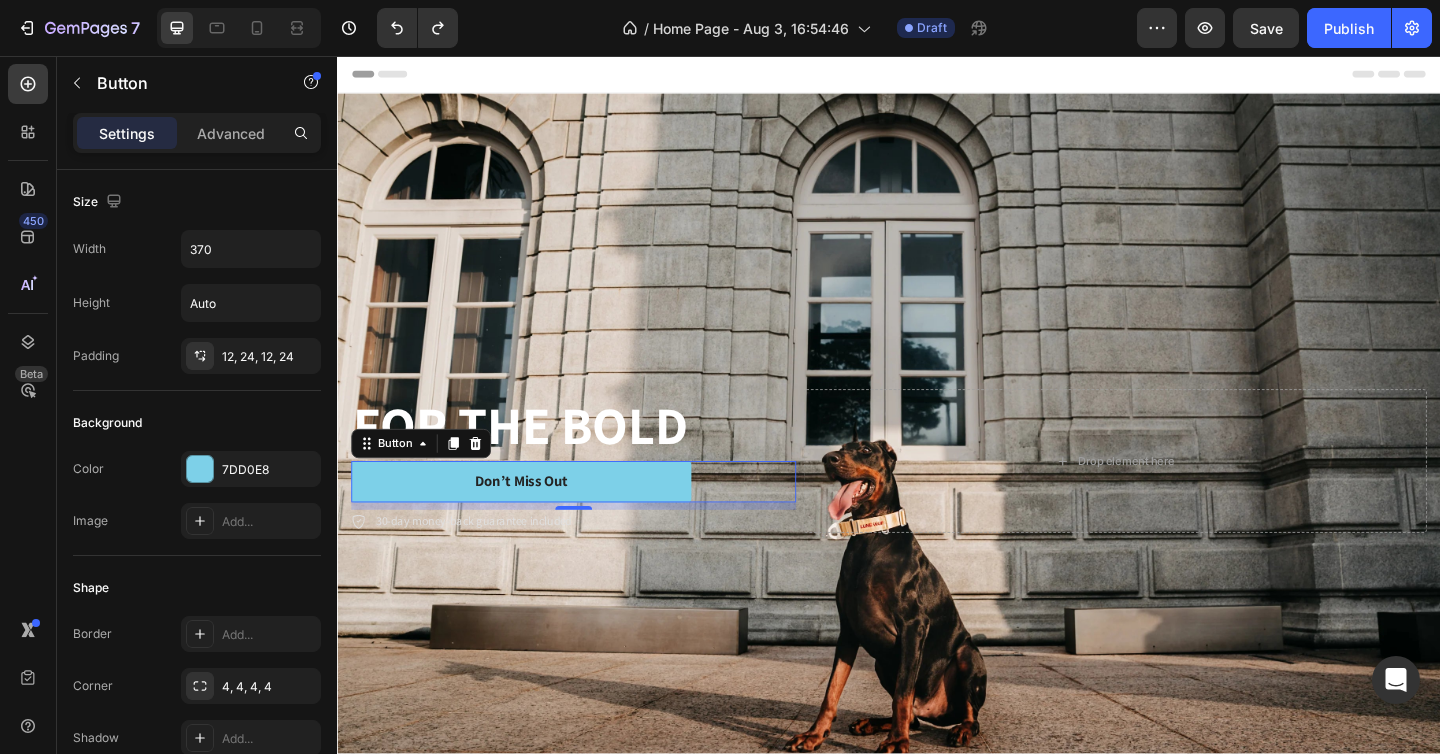 click on "Don’t Miss Out Button   8" at bounding box center [594, 519] 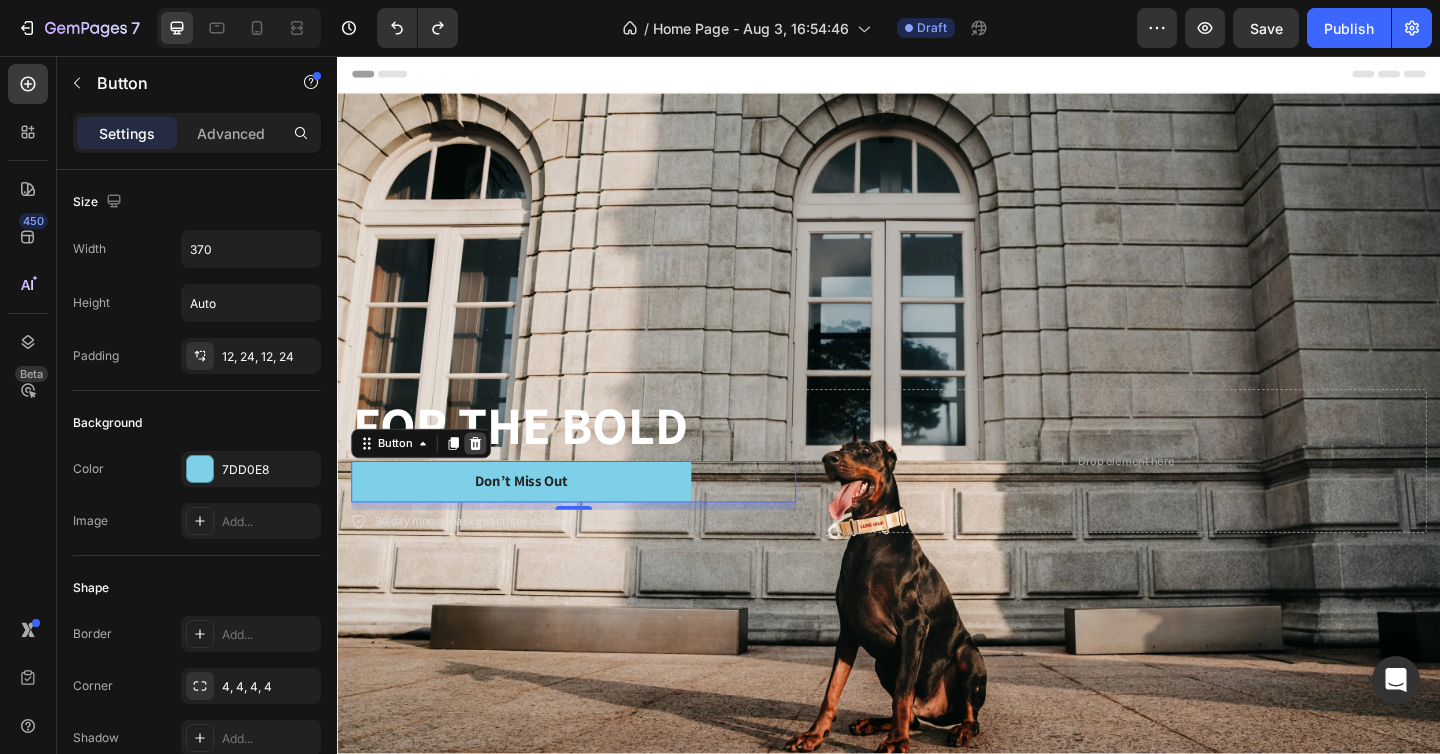 click 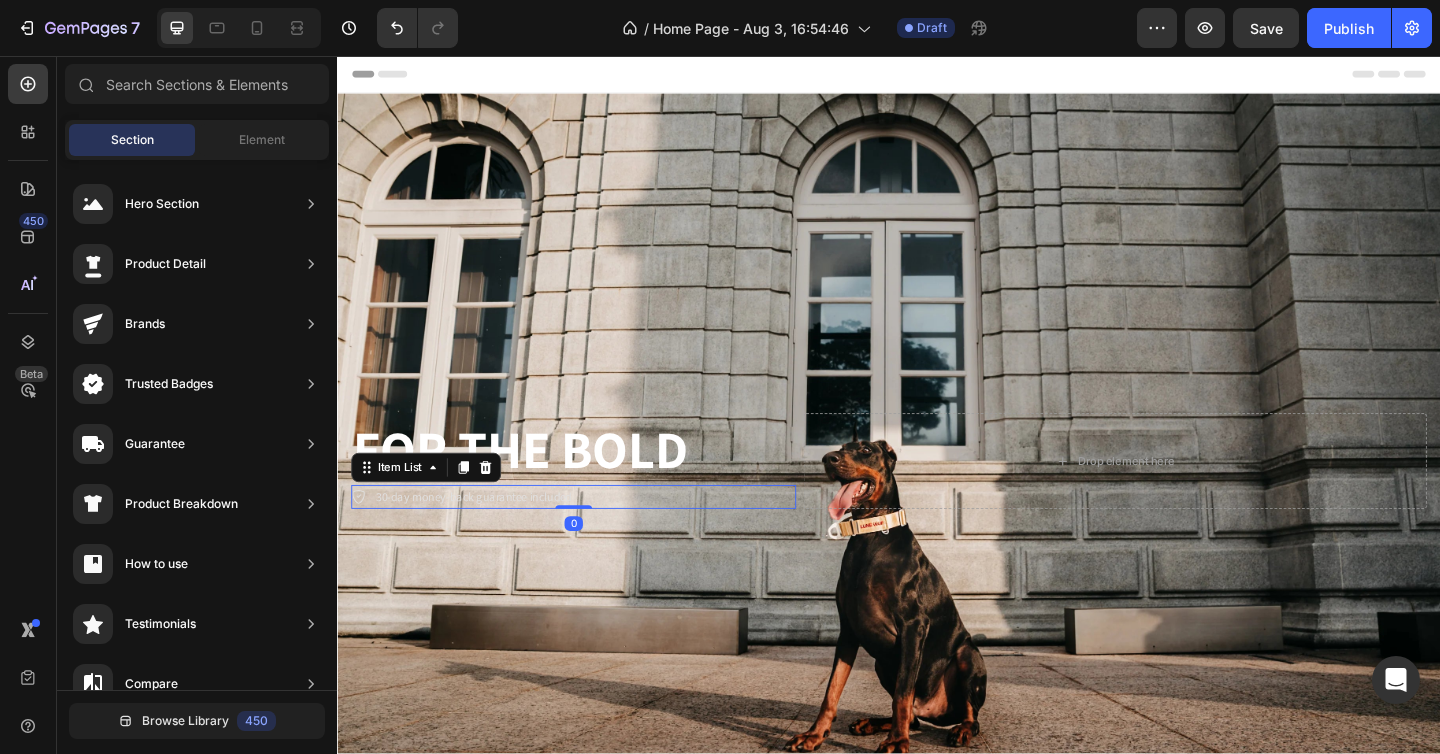 click on "30-day money-back guarantee included" at bounding box center (485, 536) 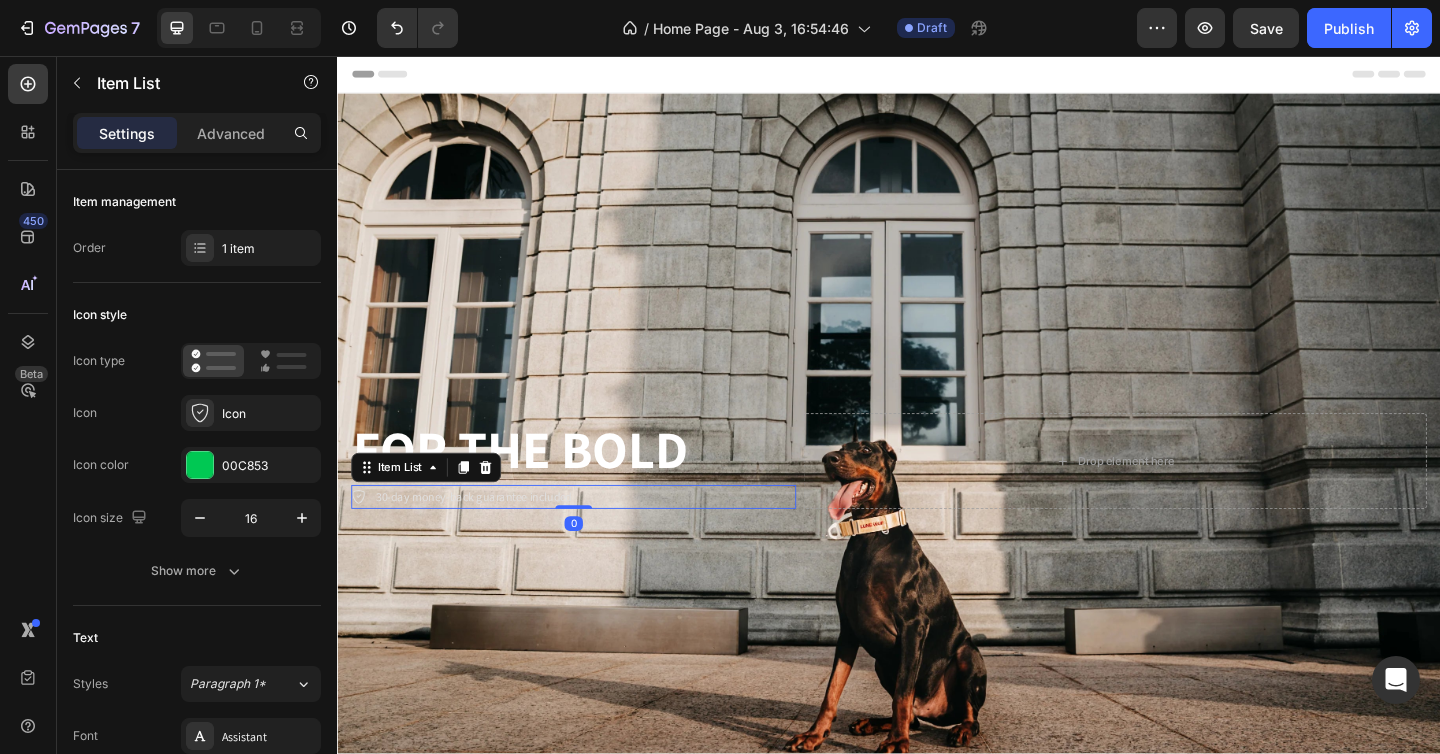 click on "30-day money-back guarantee included" at bounding box center (594, 536) 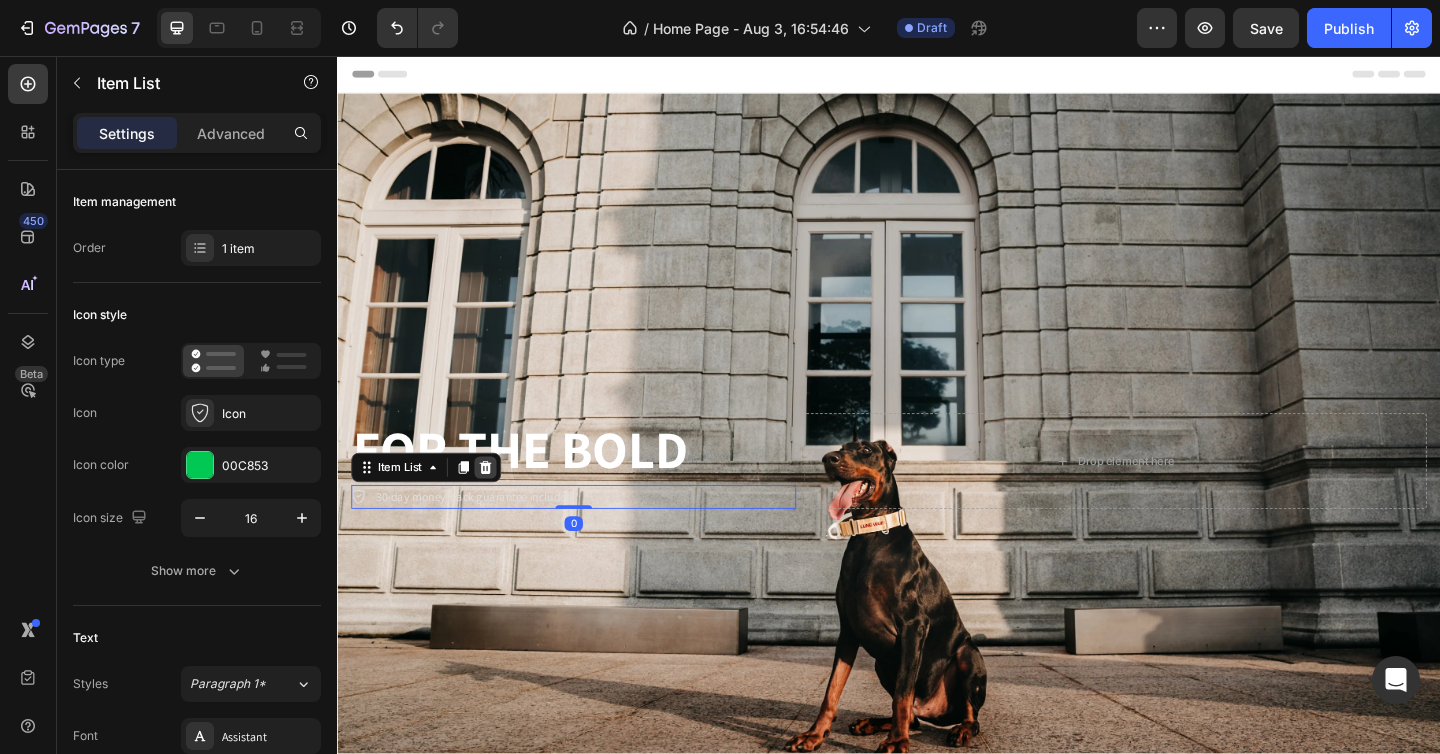 click 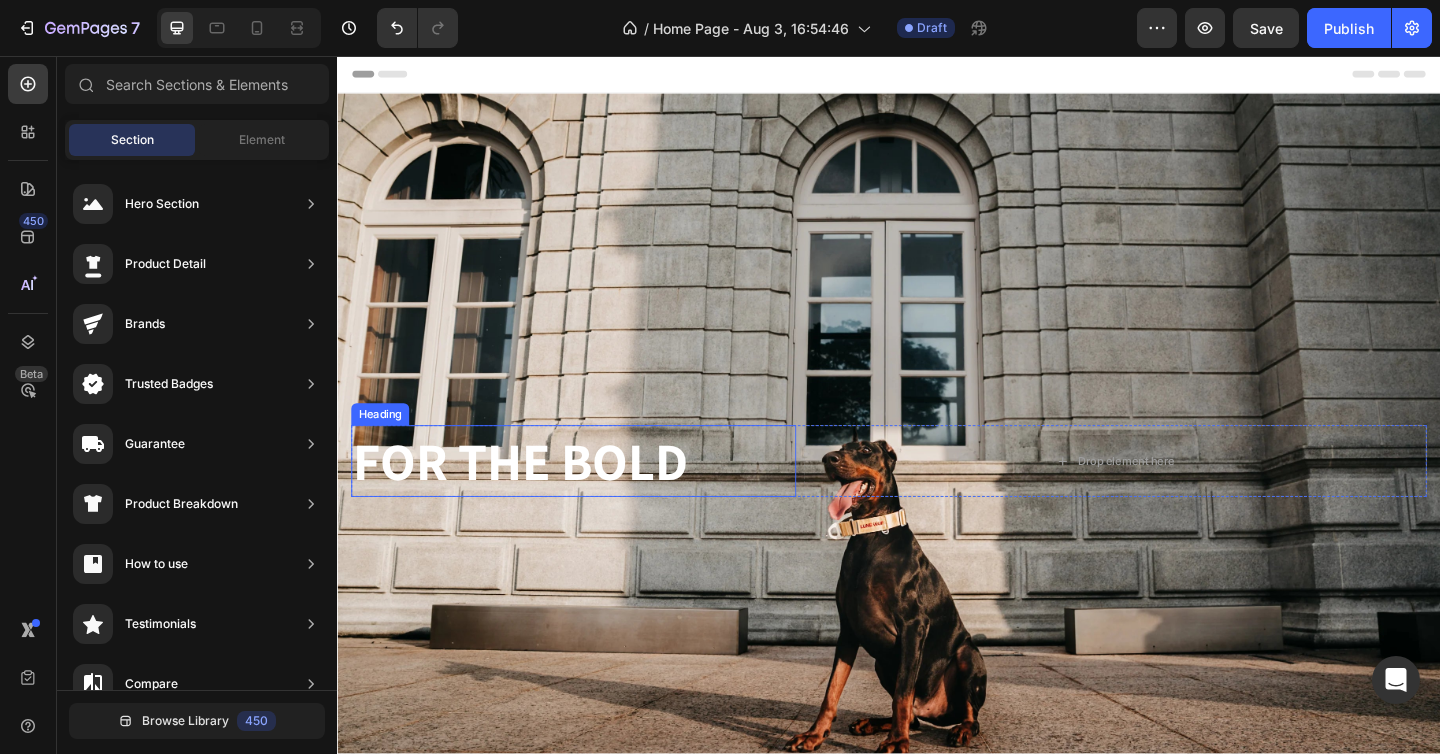 click on "FOR THE BOLD" at bounding box center (594, 497) 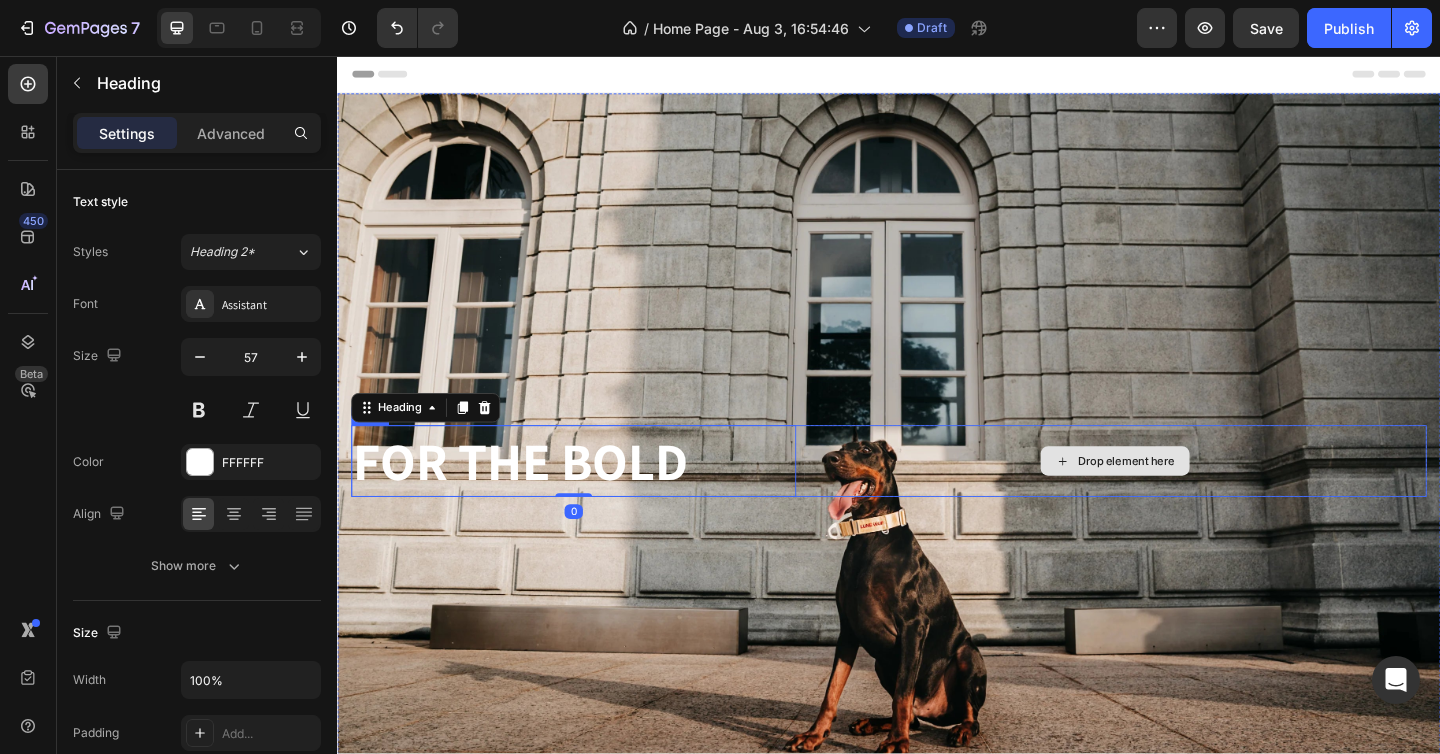 click on "Drop element here" at bounding box center [1183, 497] 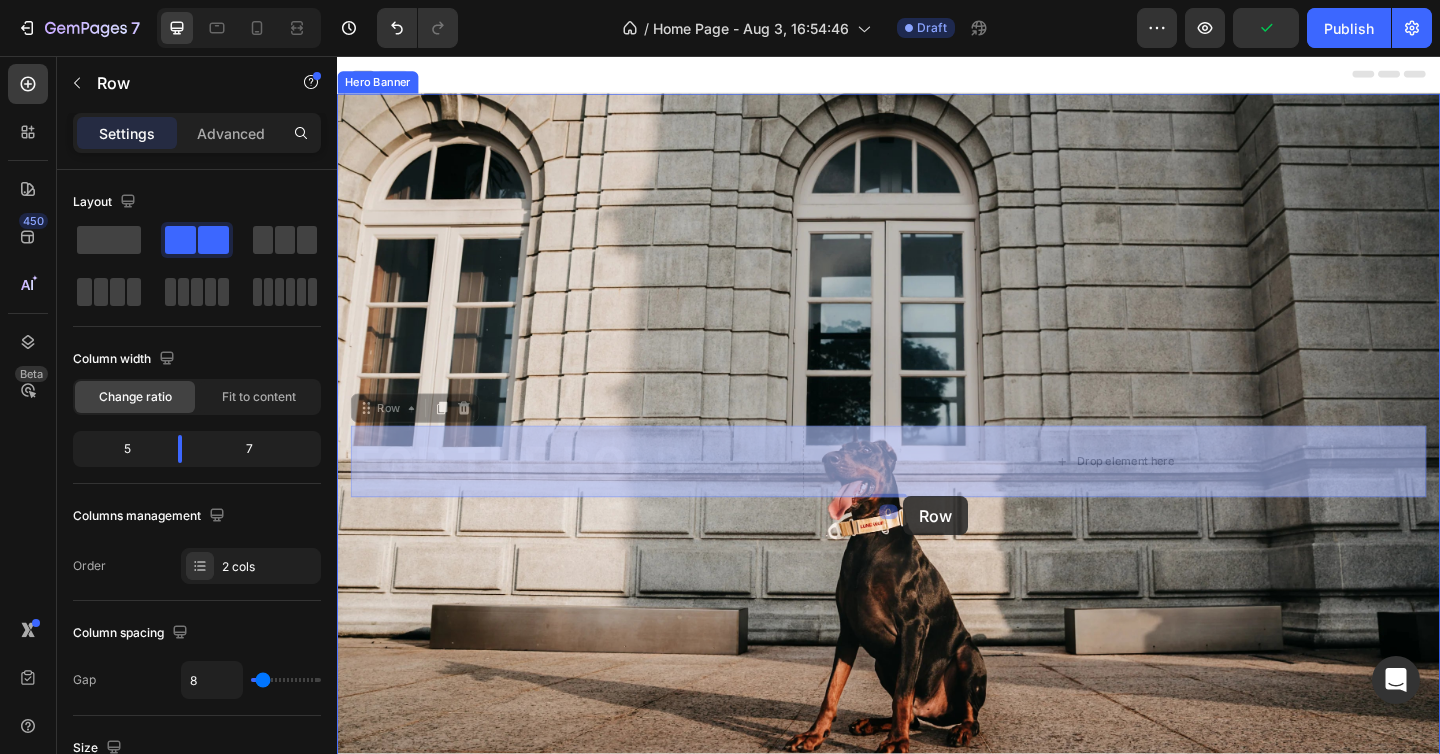 drag, startPoint x: 959, startPoint y: 482, endPoint x: 953, endPoint y: 535, distance: 53.338543 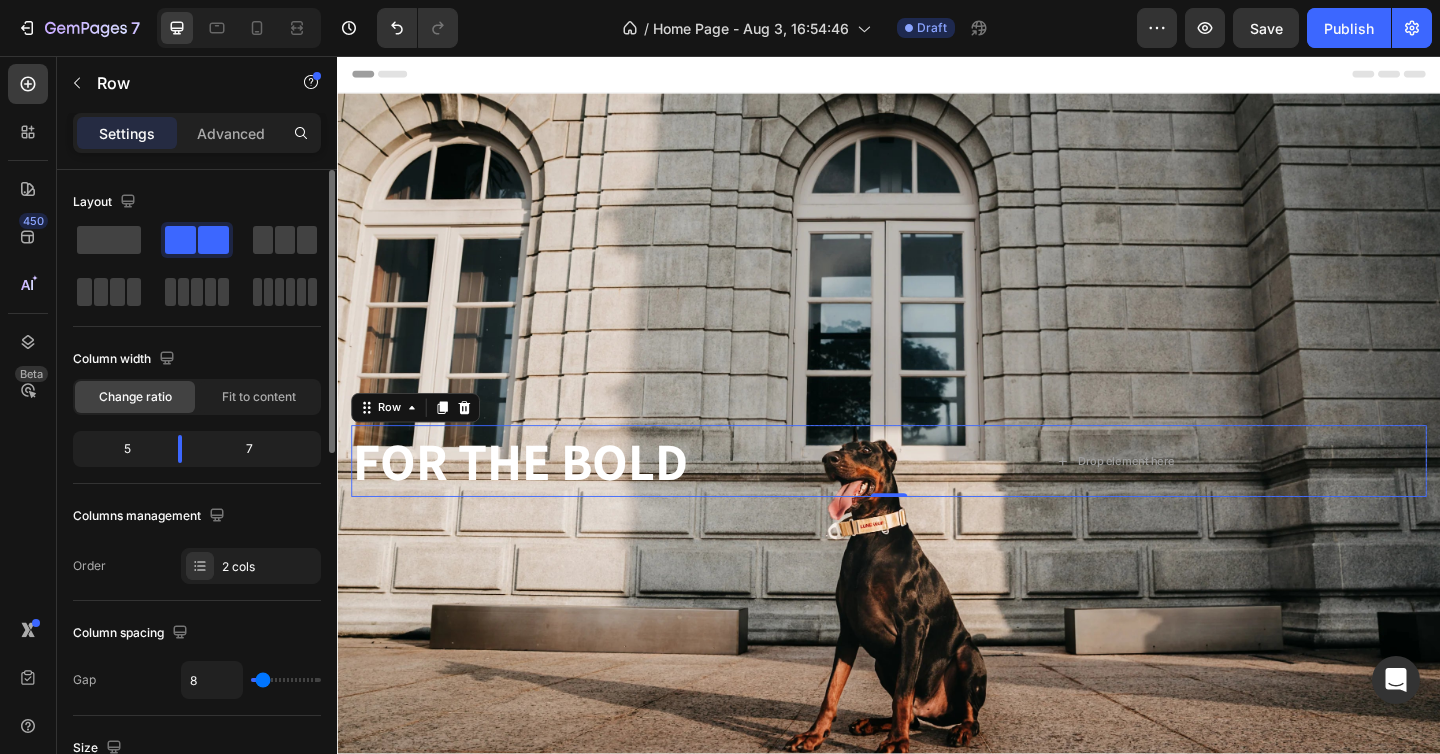 click on "Column width" at bounding box center [197, 359] 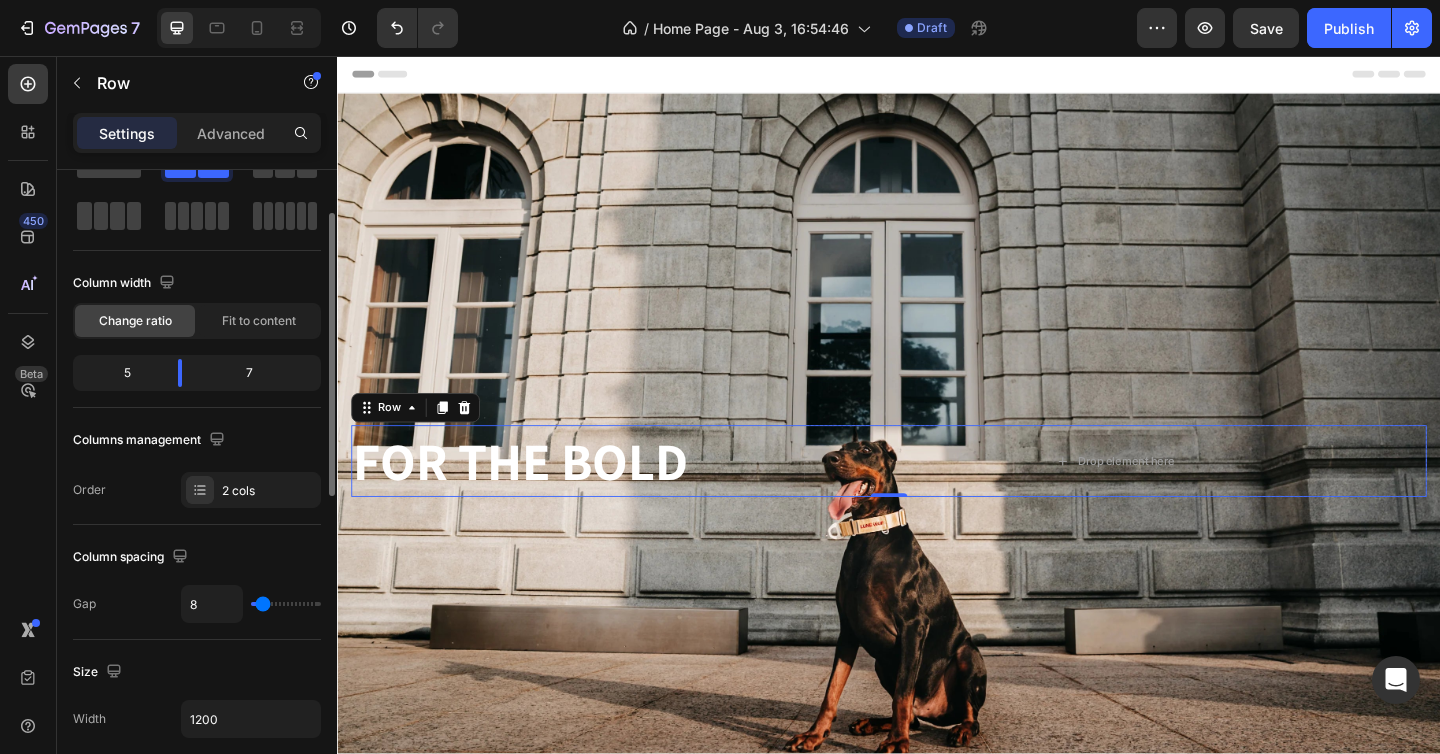 scroll, scrollTop: 83, scrollLeft: 0, axis: vertical 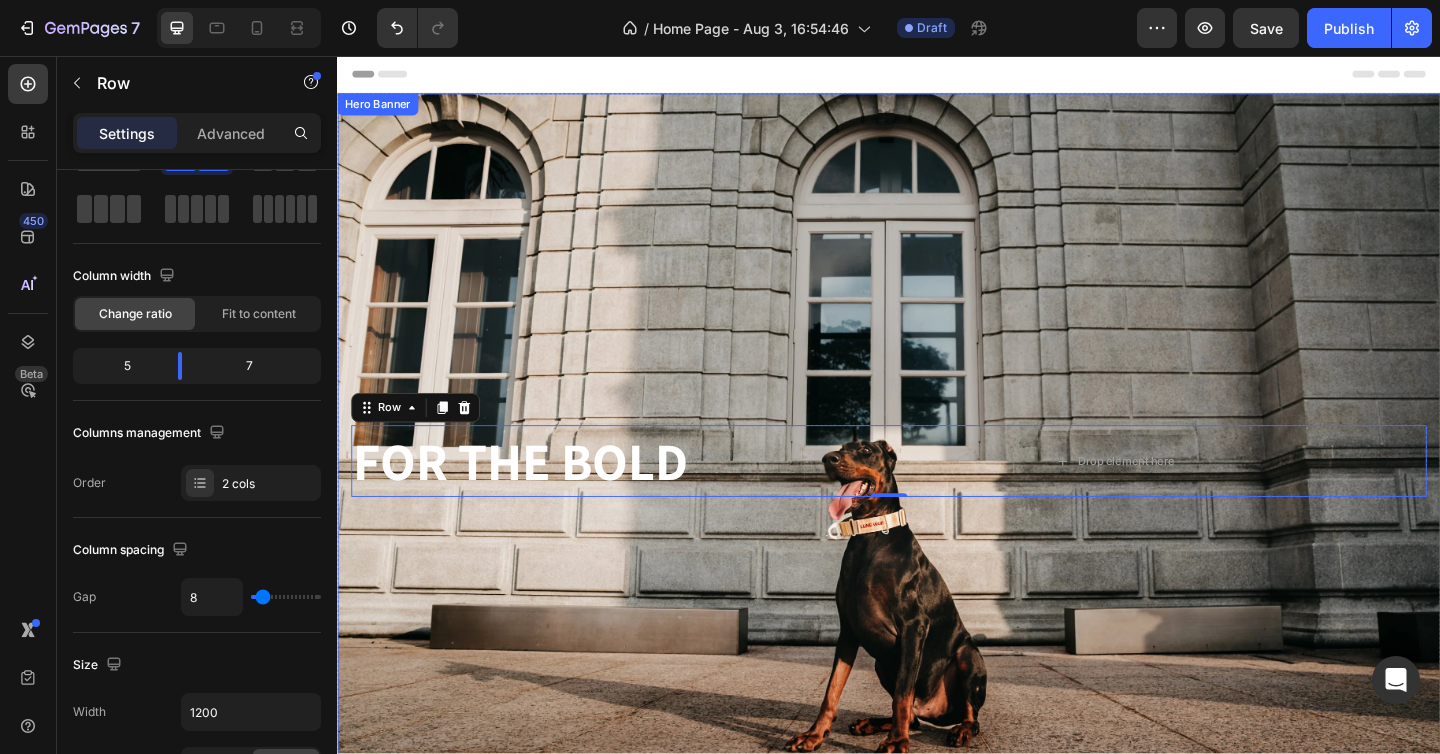 click at bounding box center [937, 497] 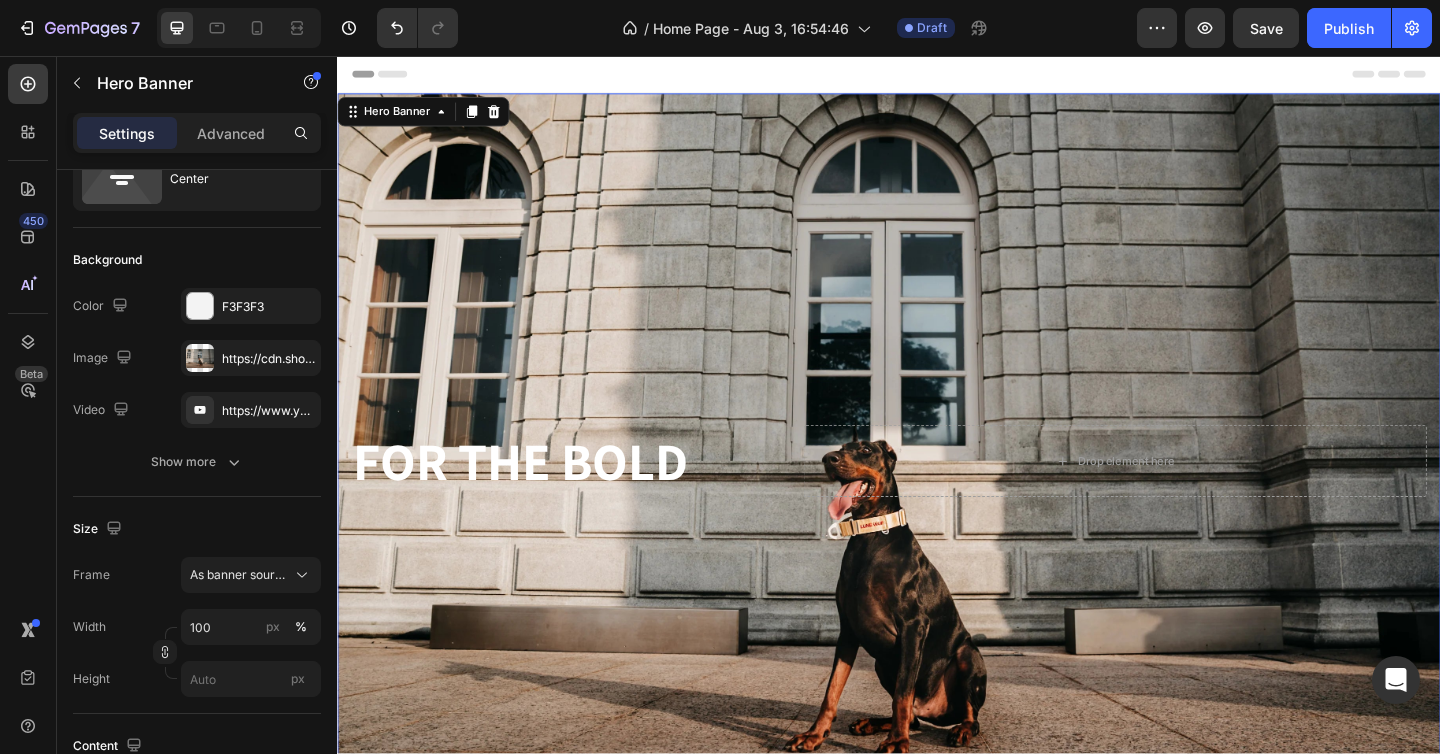 scroll, scrollTop: 0, scrollLeft: 0, axis: both 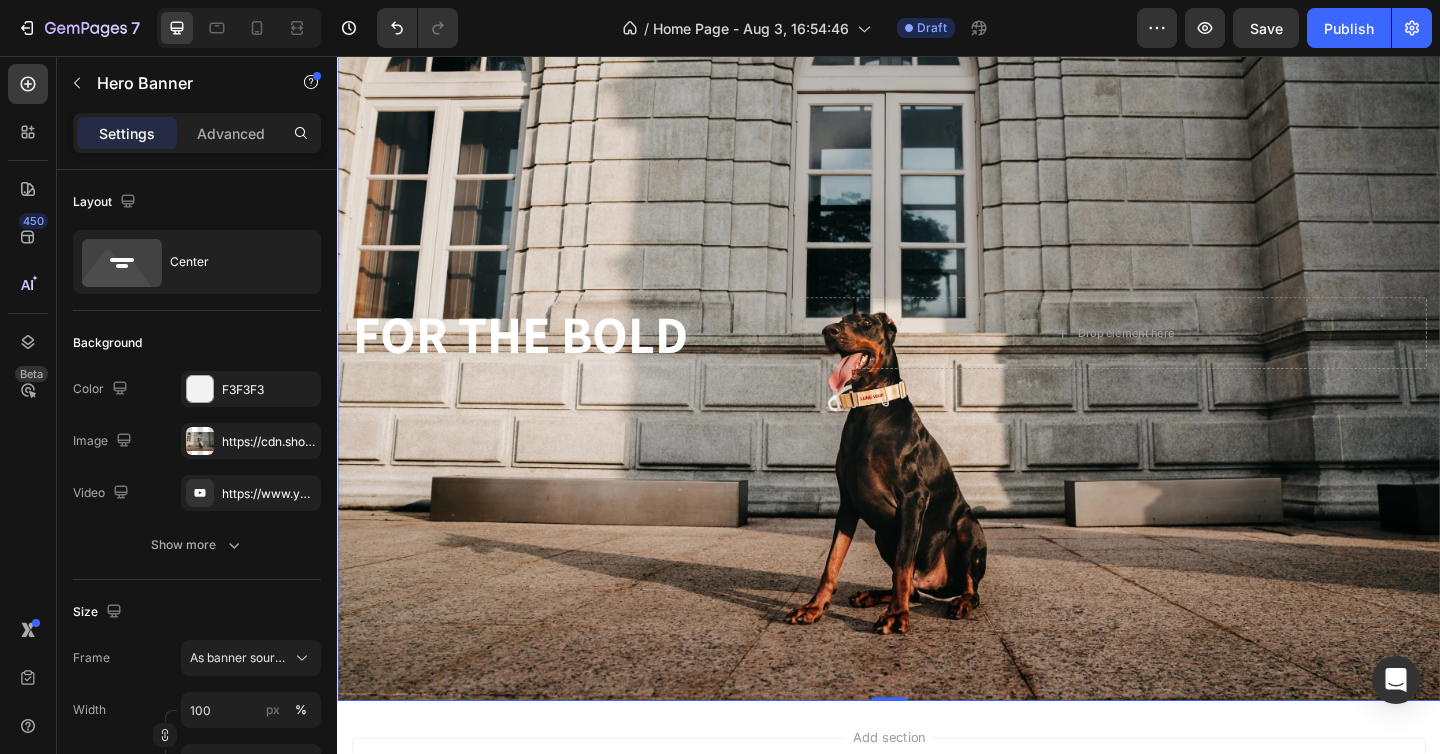 click at bounding box center (937, 358) 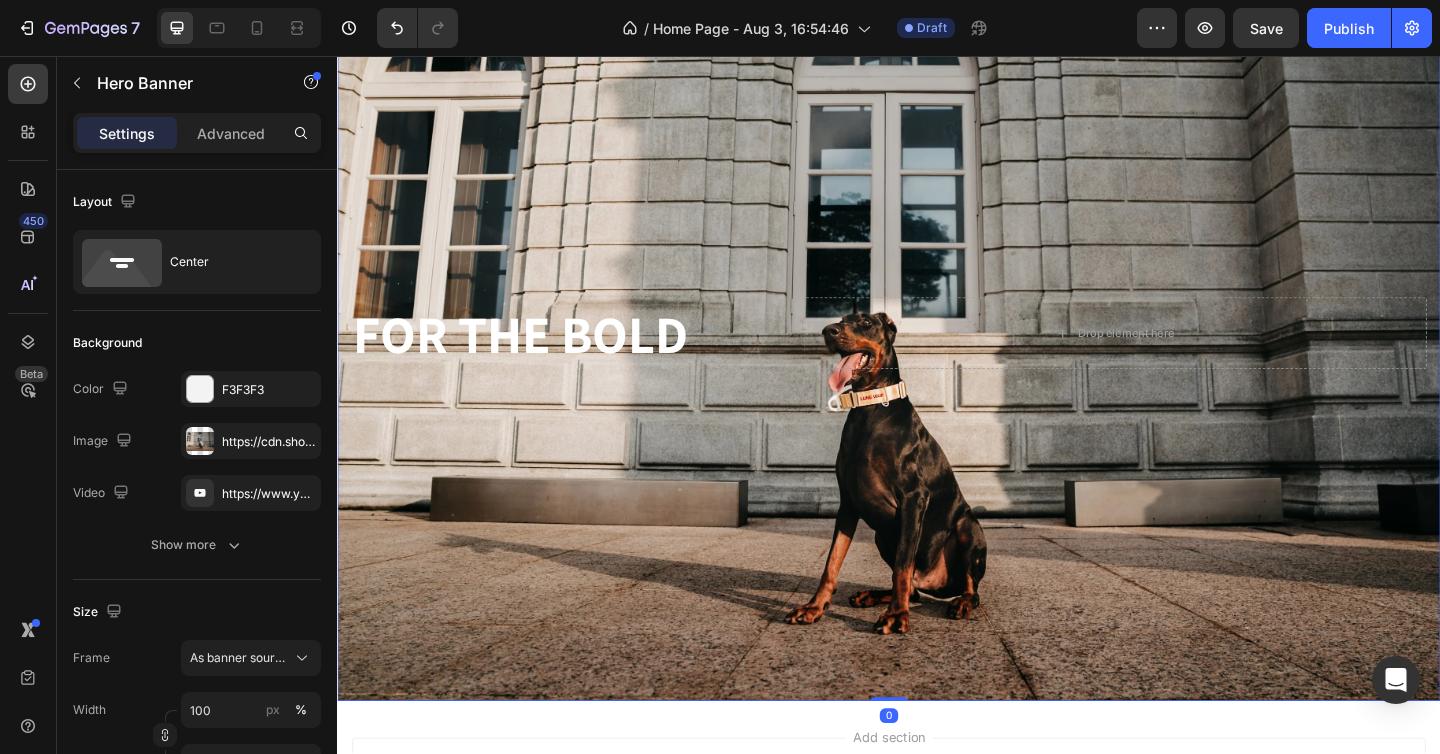 drag, startPoint x: 938, startPoint y: 755, endPoint x: 943, endPoint y: 695, distance: 60.207973 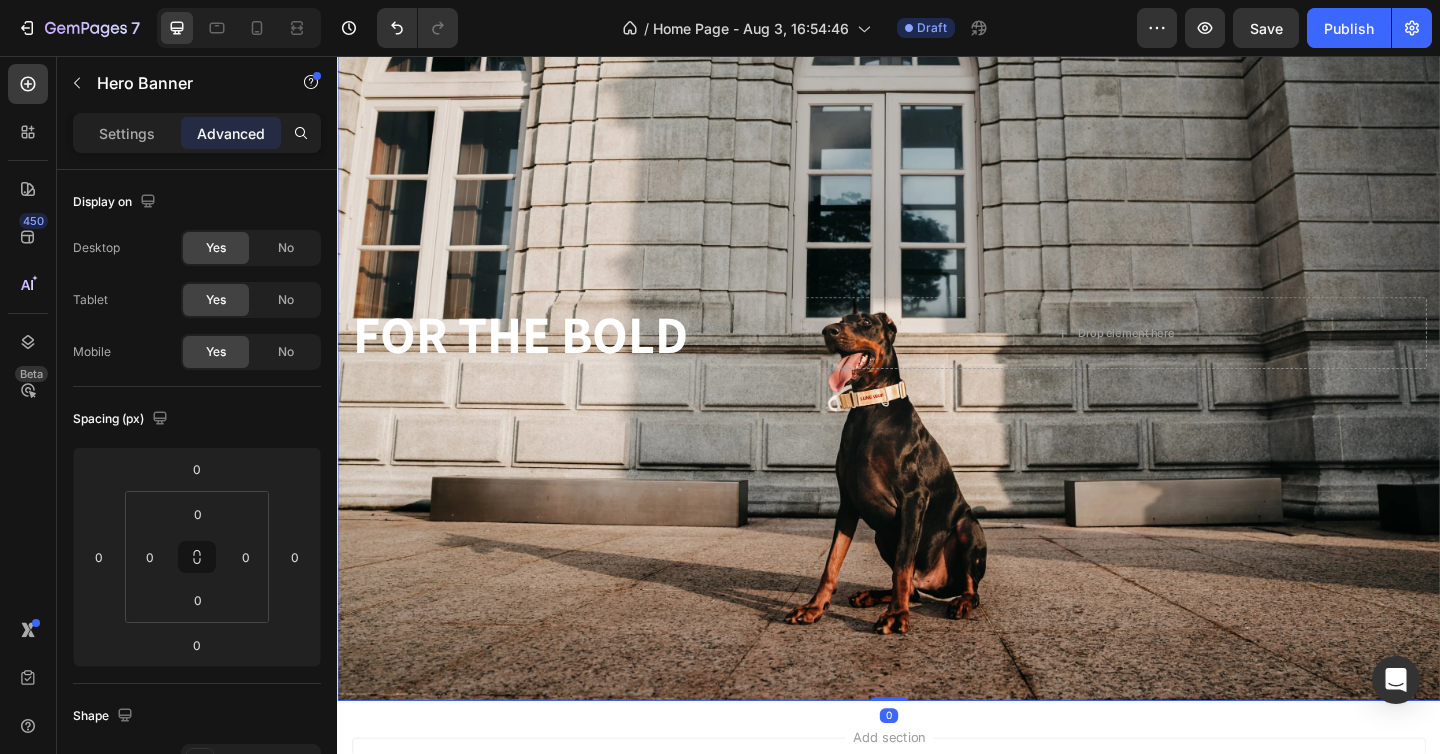 scroll, scrollTop: 0, scrollLeft: 0, axis: both 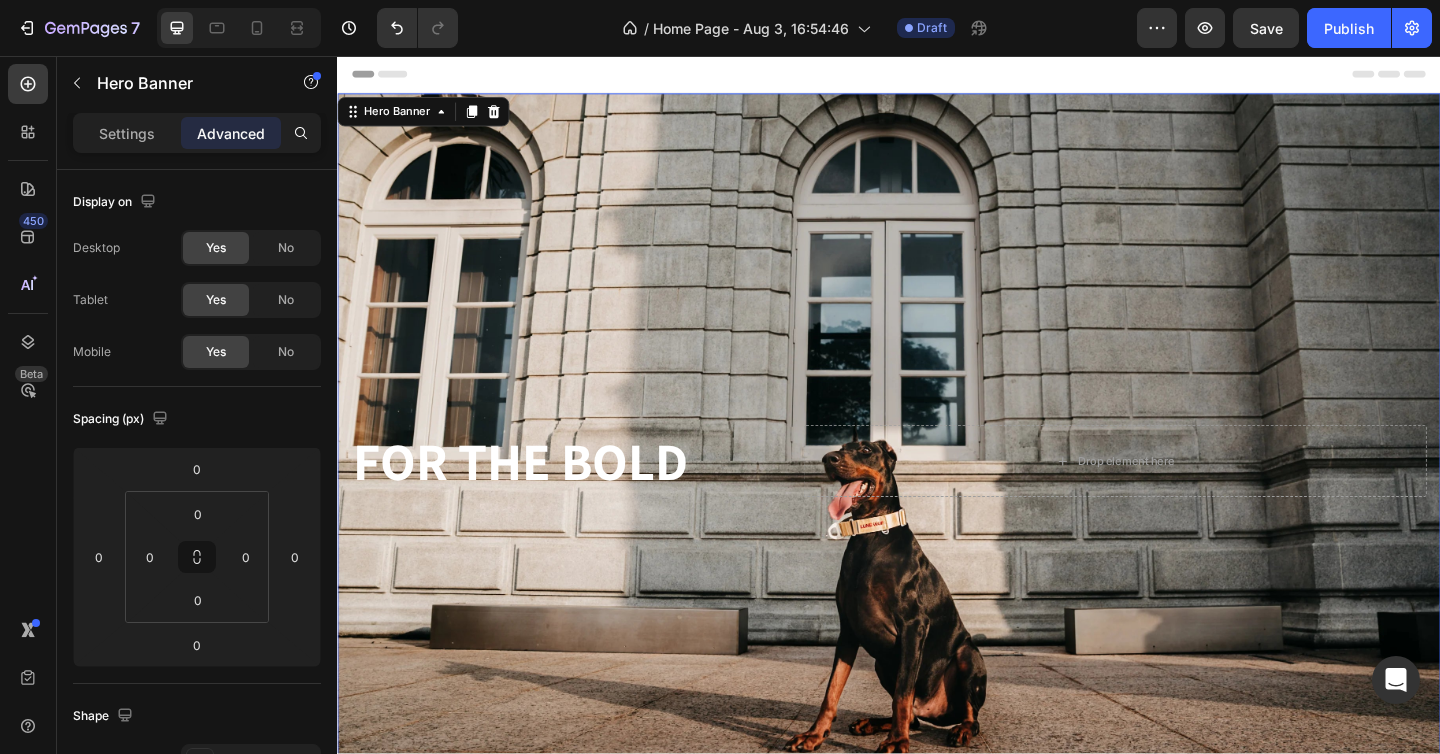 click at bounding box center (937, 497) 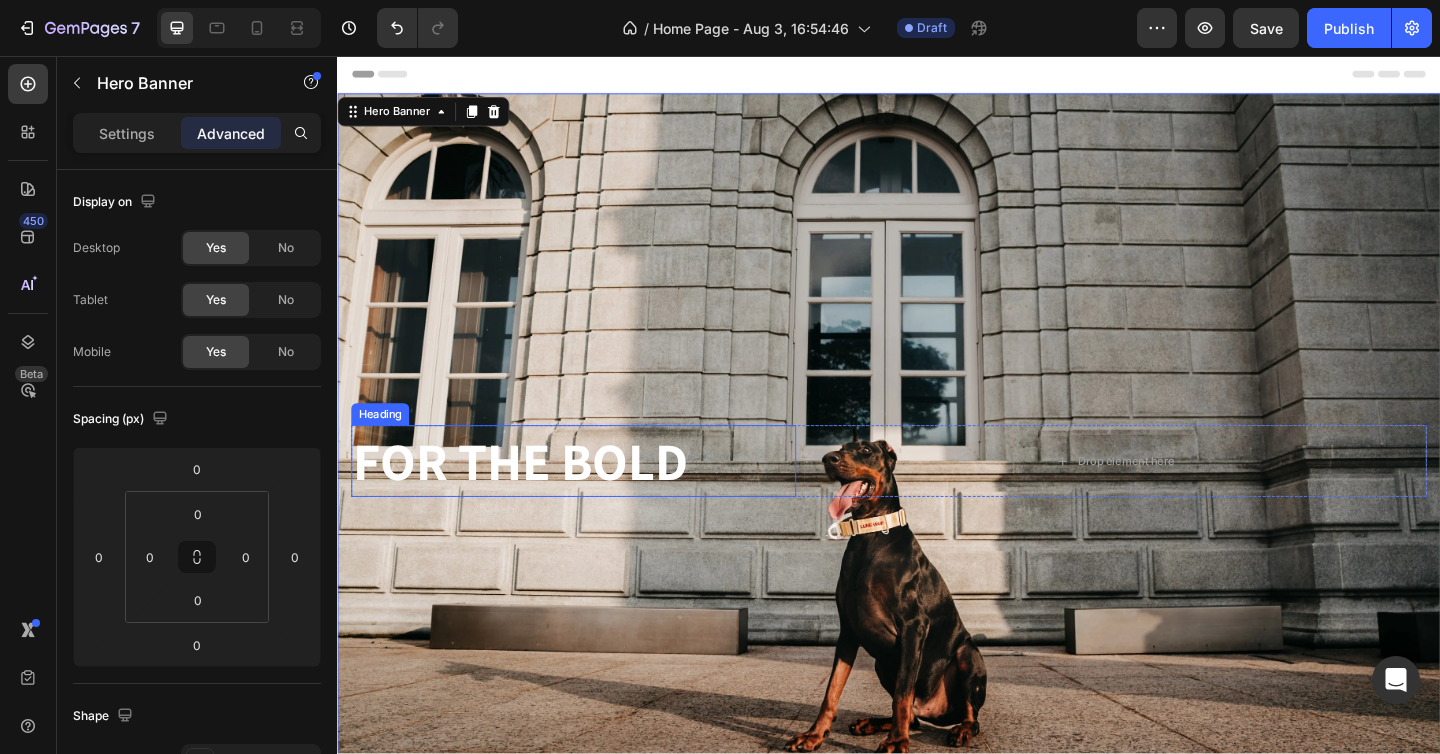 click on "FOR THE BOLD" at bounding box center [594, 497] 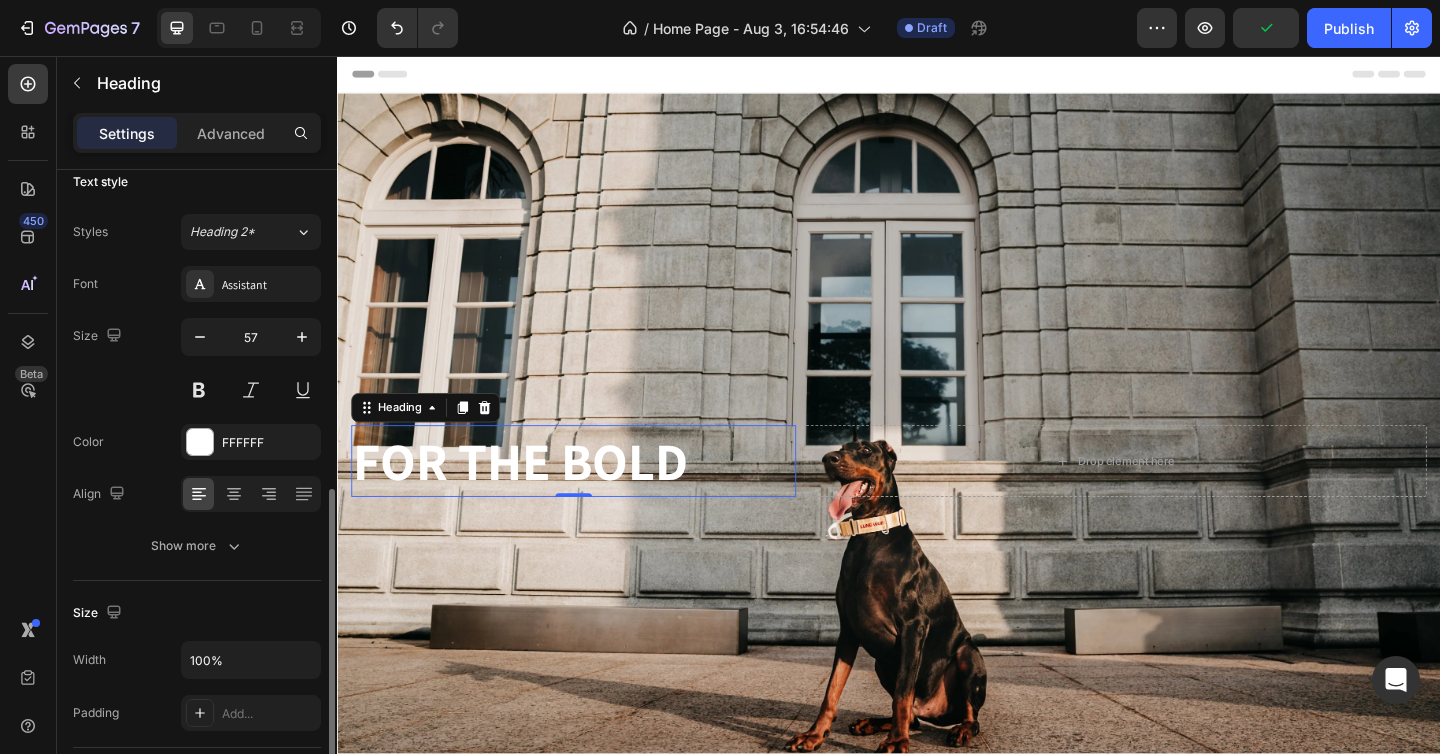 scroll, scrollTop: 0, scrollLeft: 0, axis: both 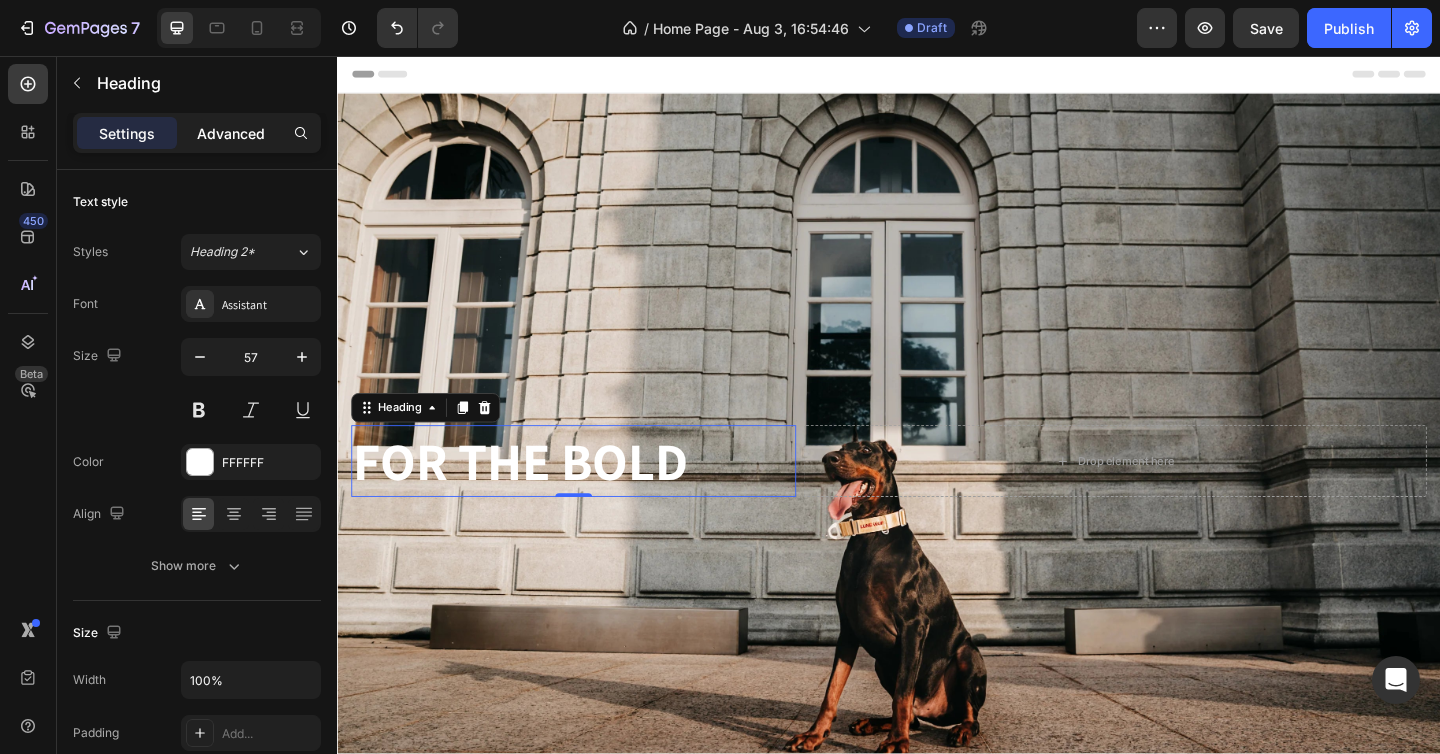 click on "Advanced" at bounding box center [231, 133] 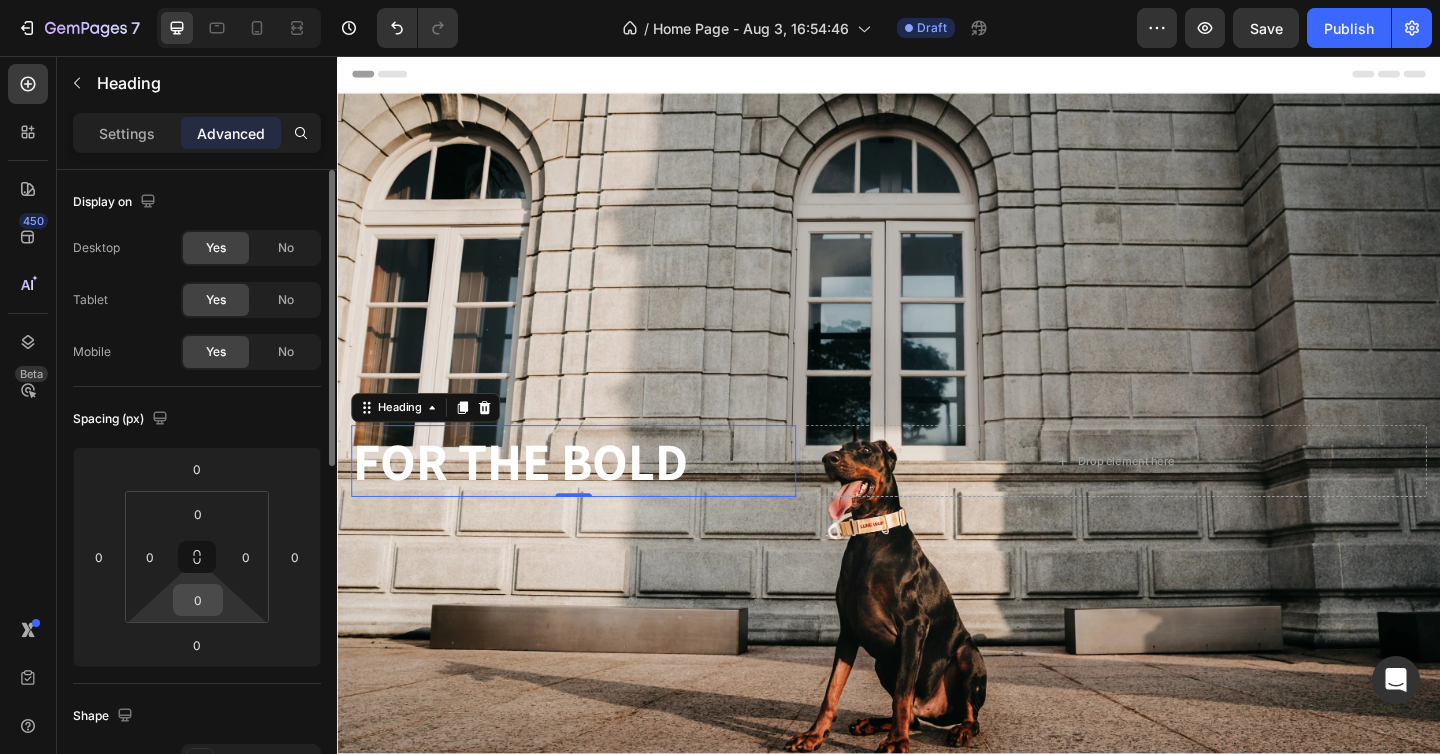 click on "0" at bounding box center [198, 600] 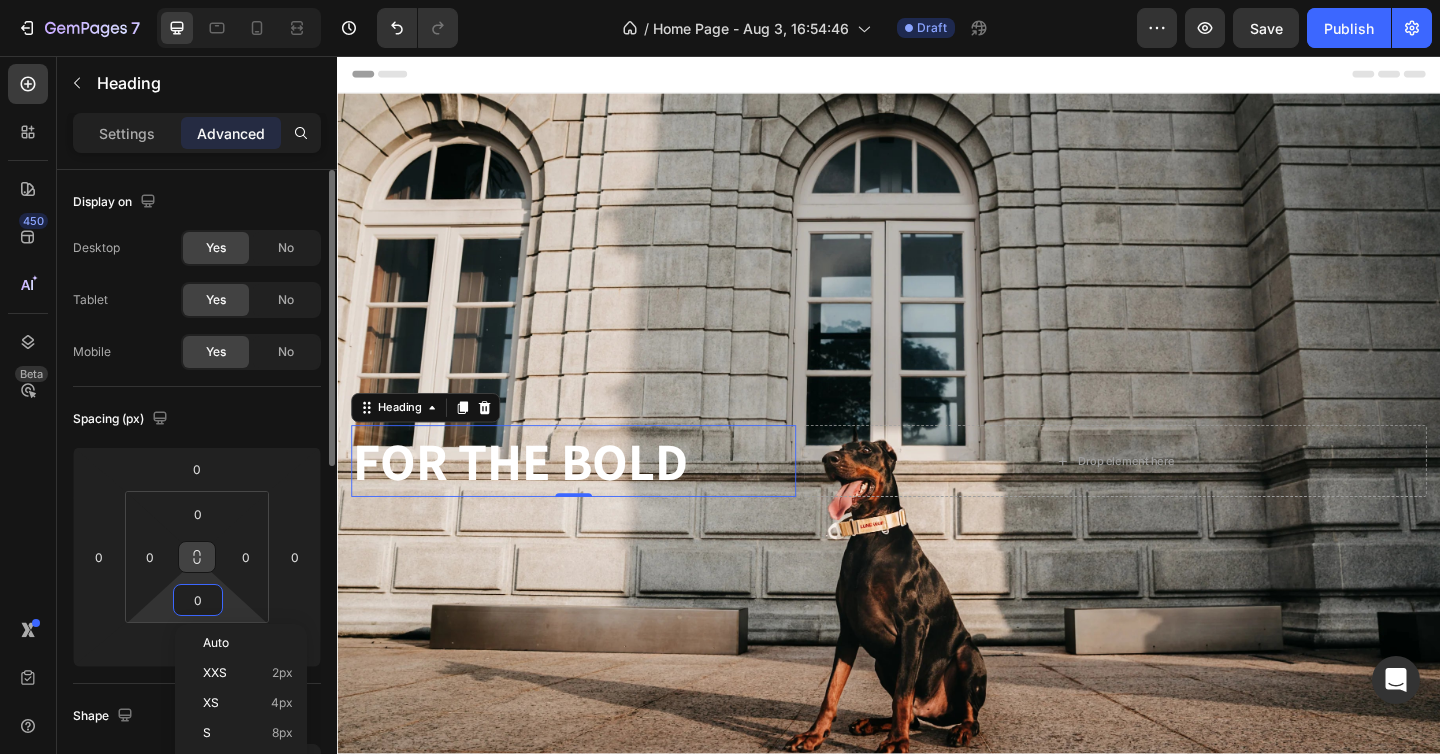 click 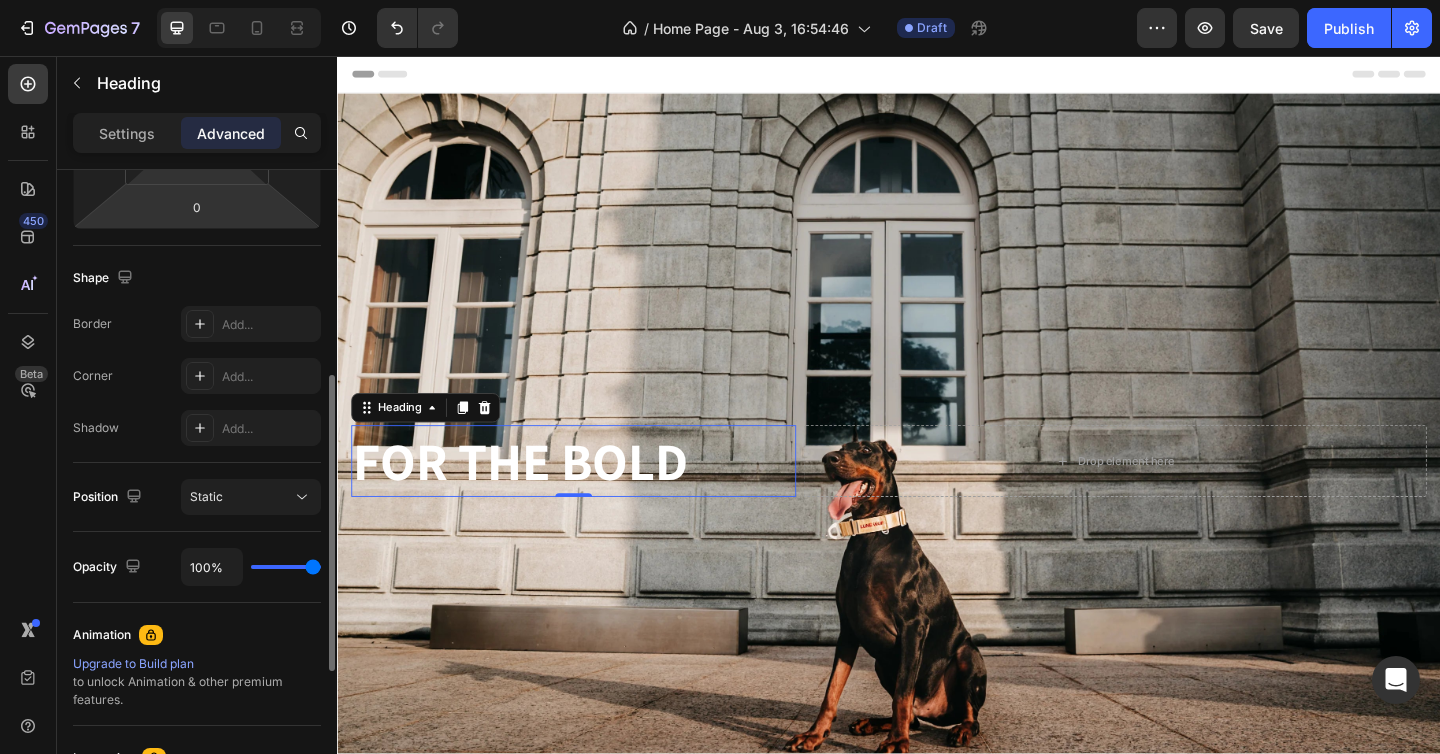 scroll, scrollTop: 445, scrollLeft: 0, axis: vertical 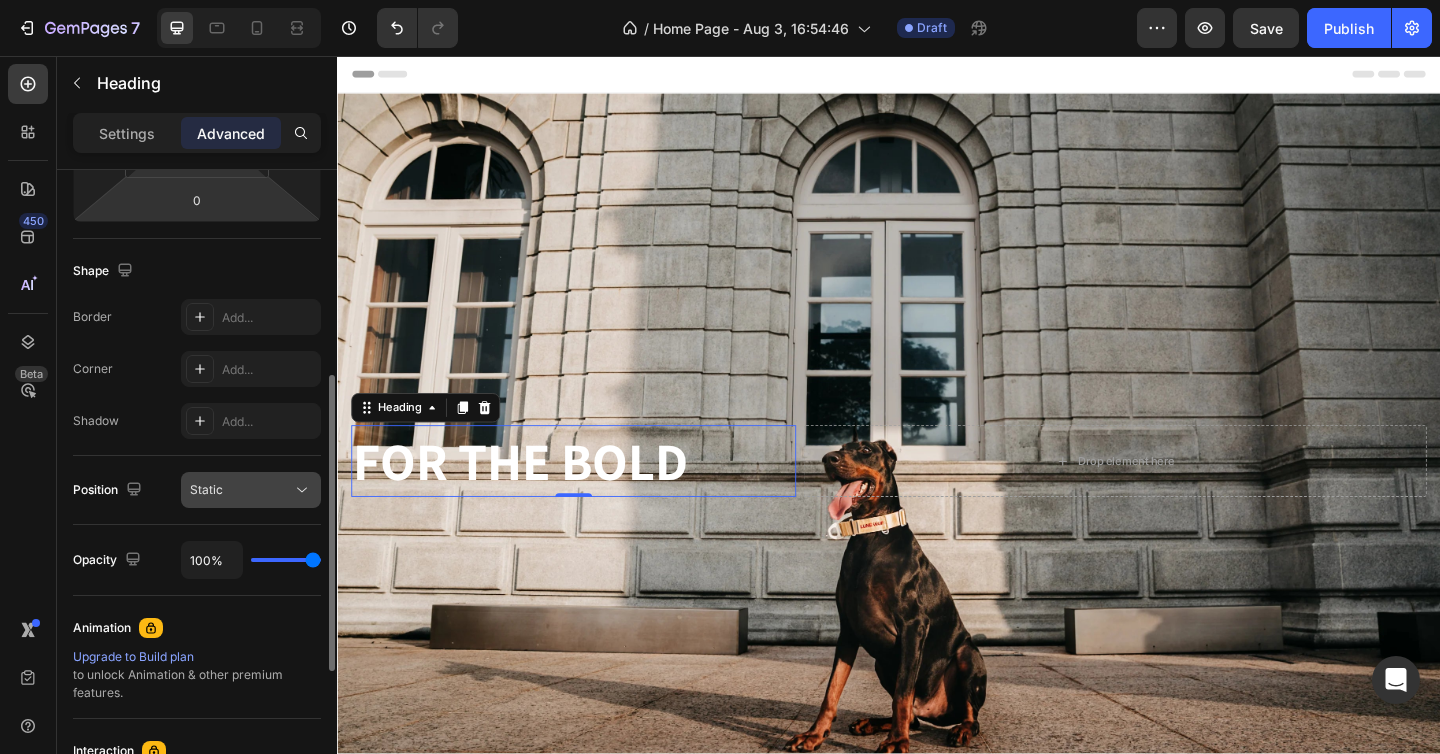click on "Static" at bounding box center (206, 489) 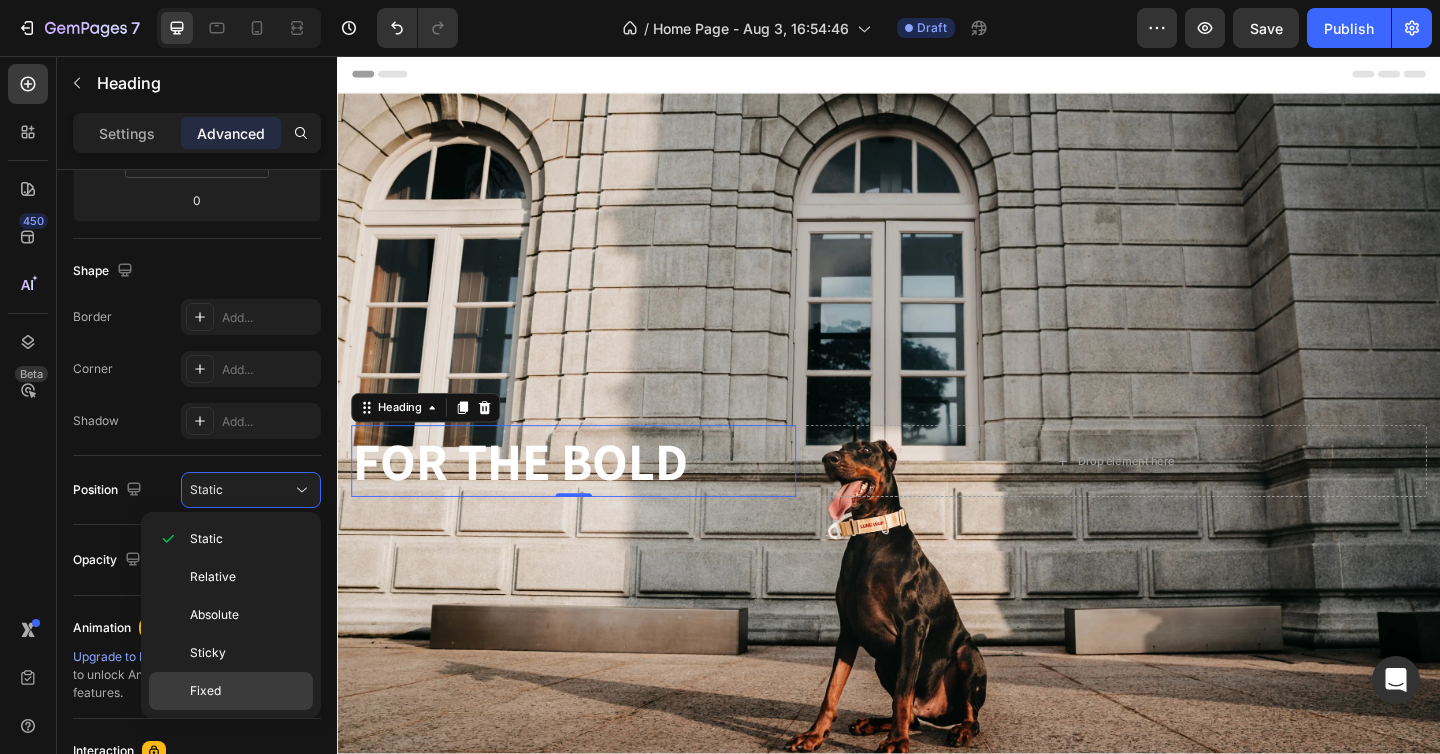 click on "Fixed" at bounding box center (205, 691) 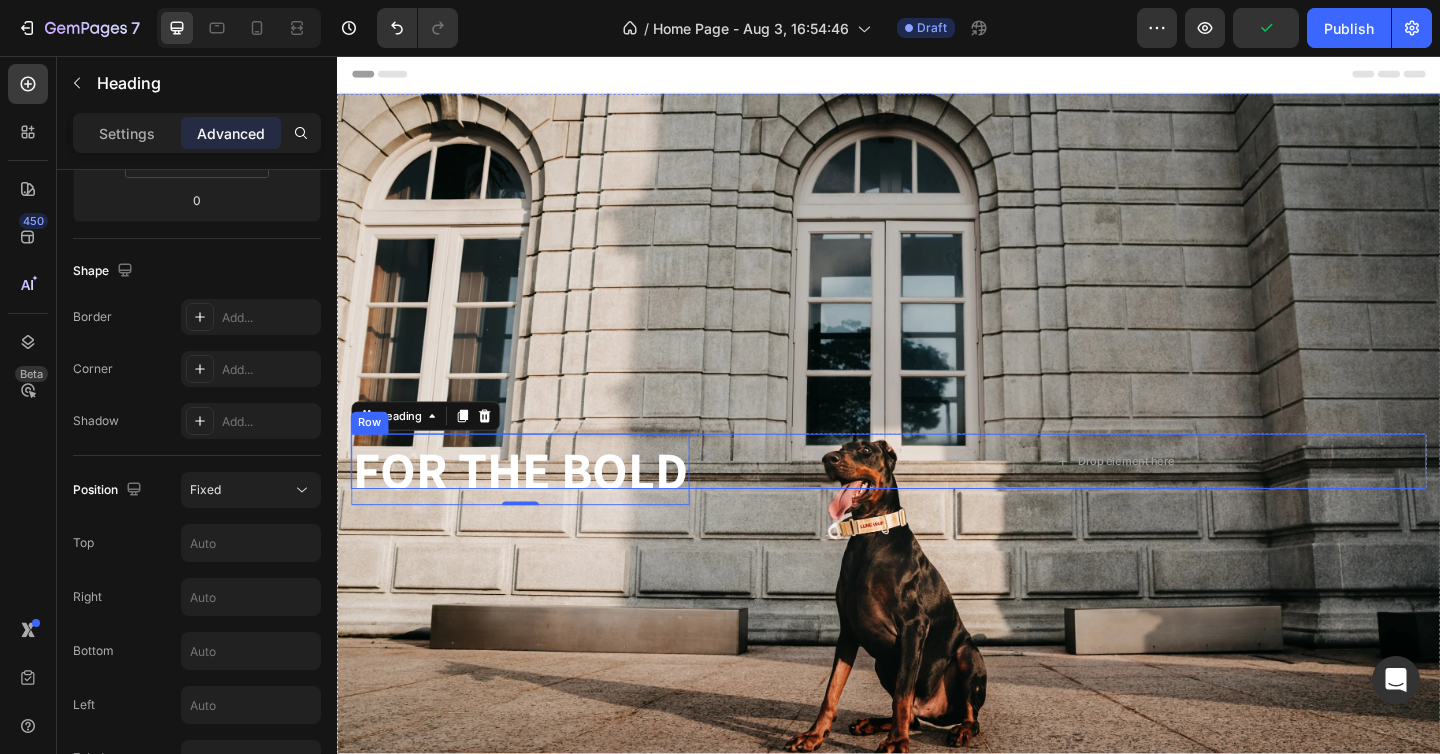 click on "FOR THE BOLD Heading   0" at bounding box center [594, 497] 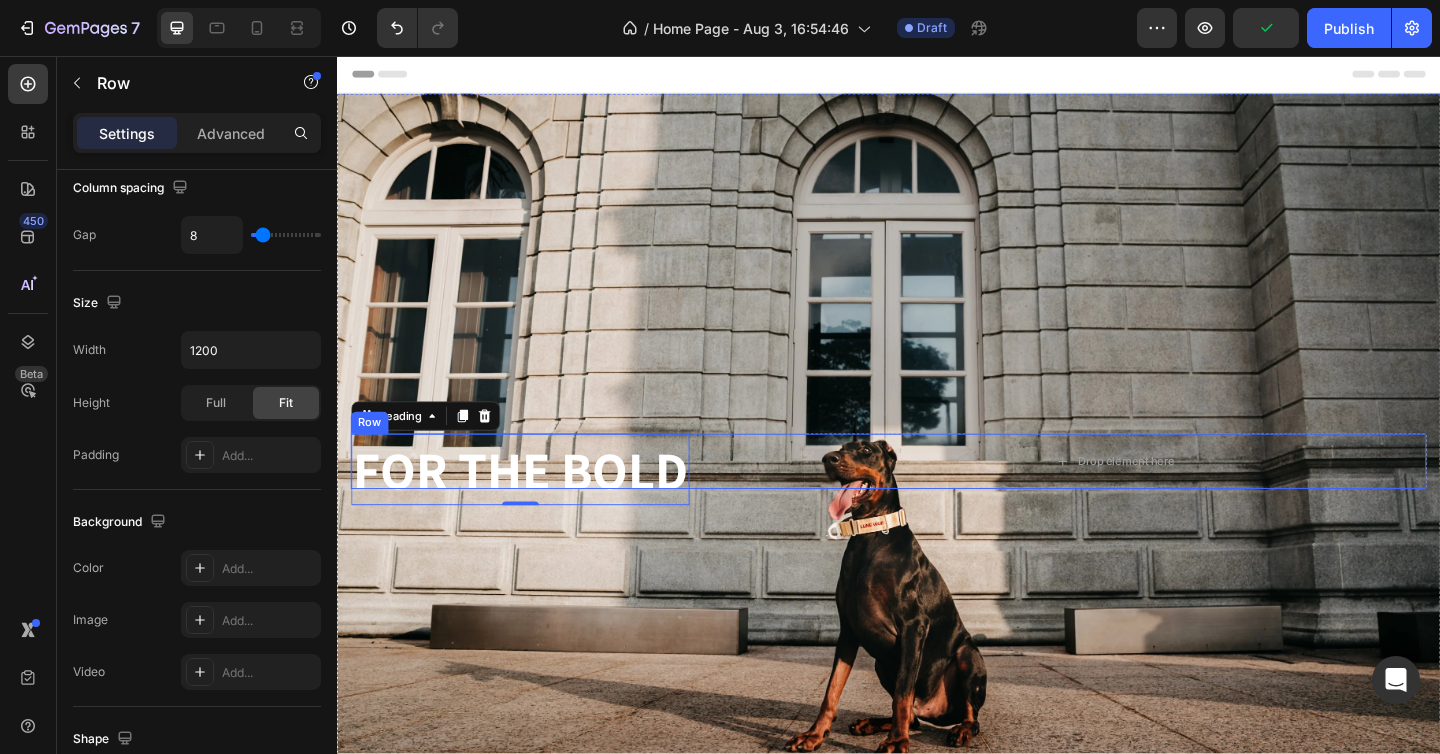 scroll, scrollTop: 0, scrollLeft: 0, axis: both 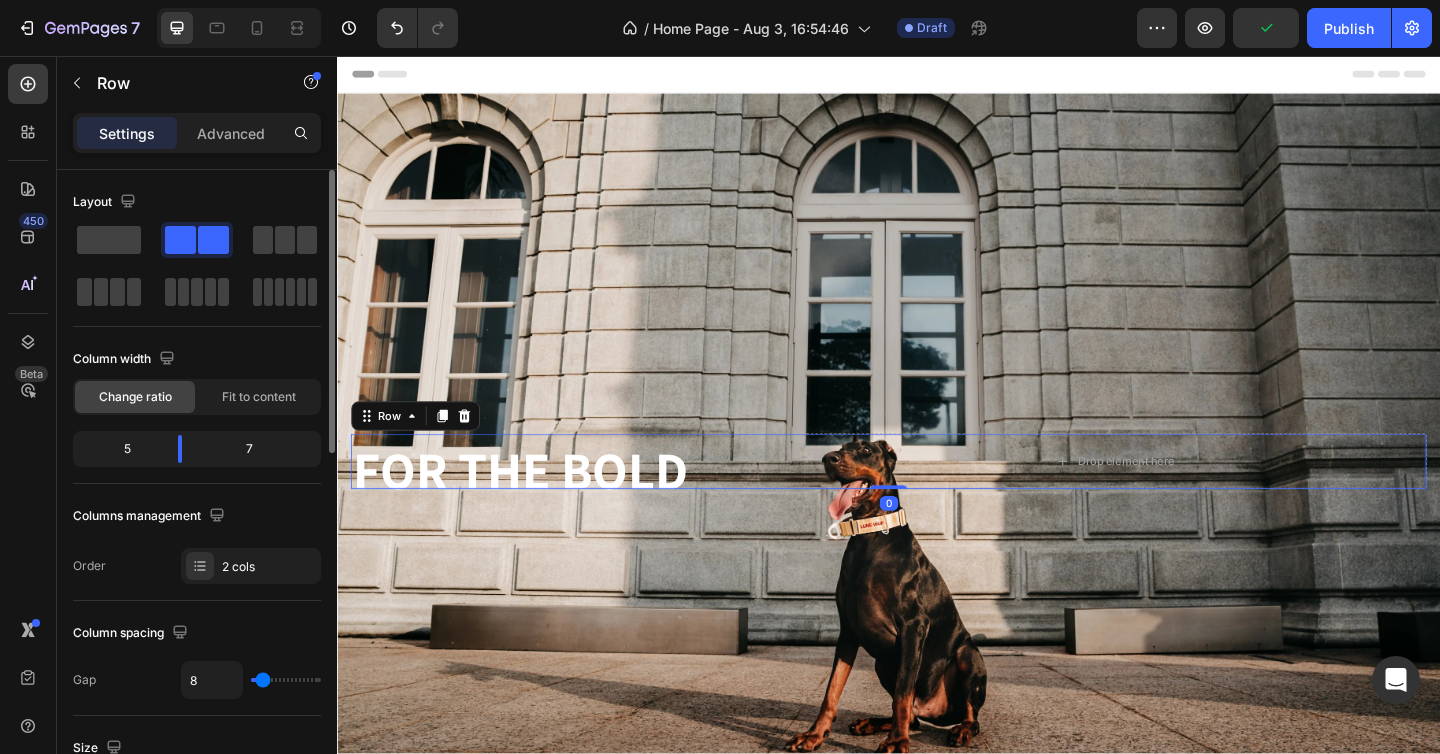 click on "FOR THE BOLD Heading" at bounding box center (594, 497) 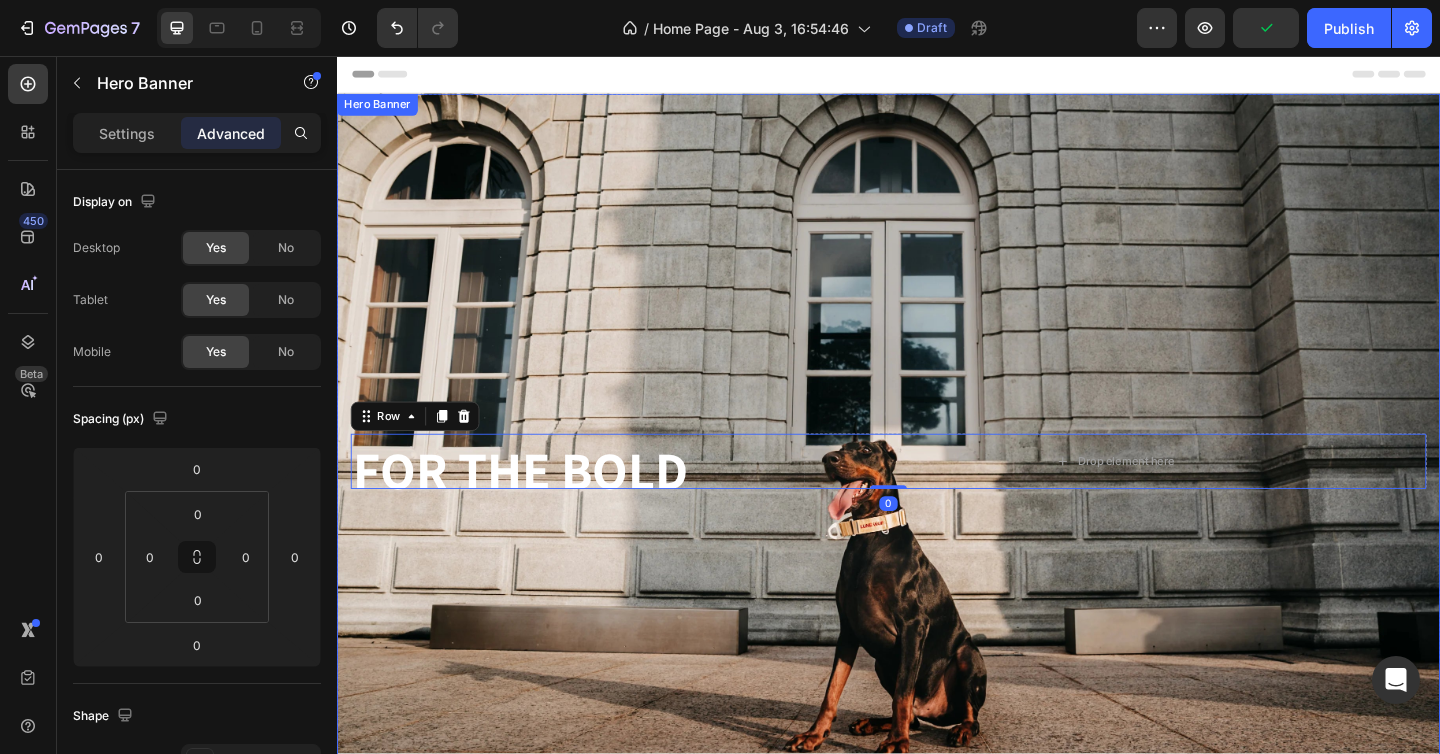 click on "FOR THE BOLD Heading
Drop element here Row   0" at bounding box center (937, 497) 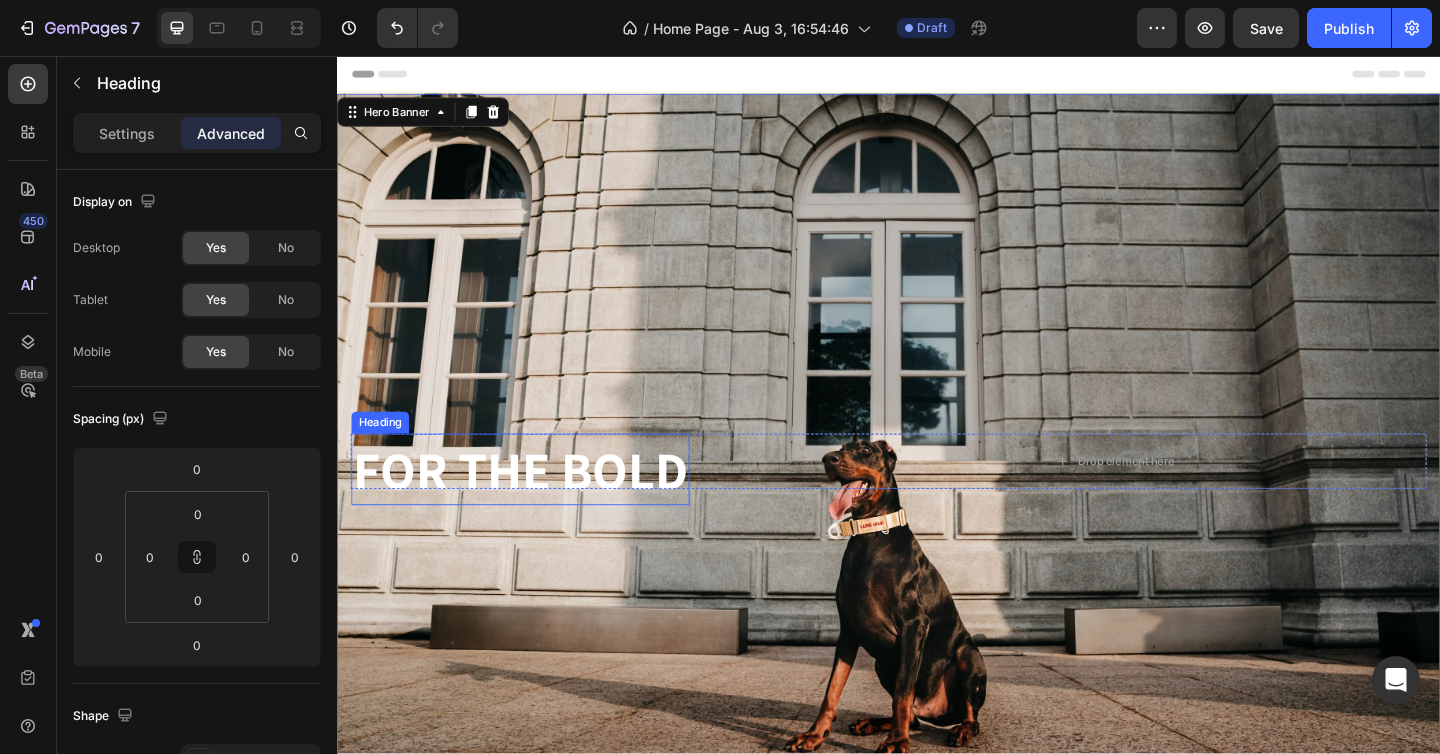 click on "FOR THE BOLD" at bounding box center [536, 506] 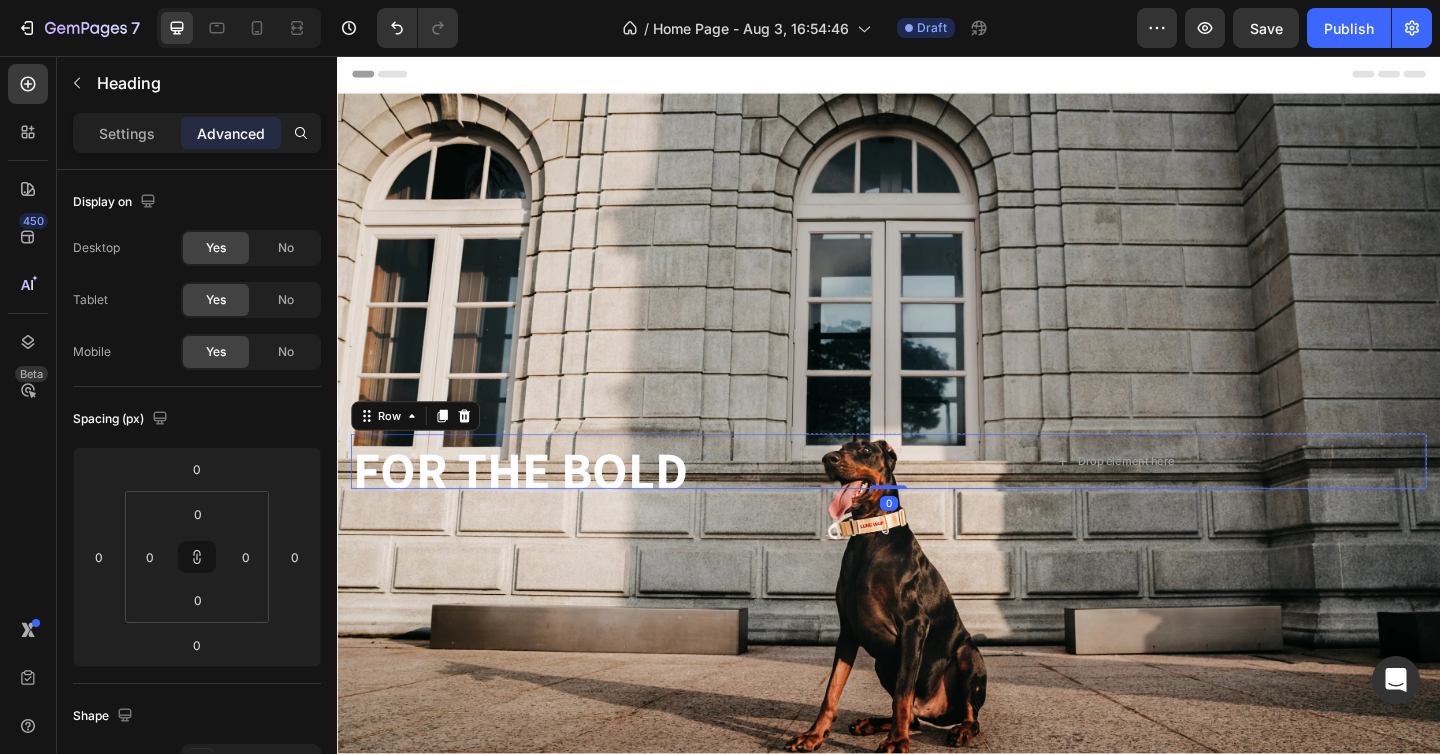 click on "FOR THE BOLD Heading" at bounding box center (594, 497) 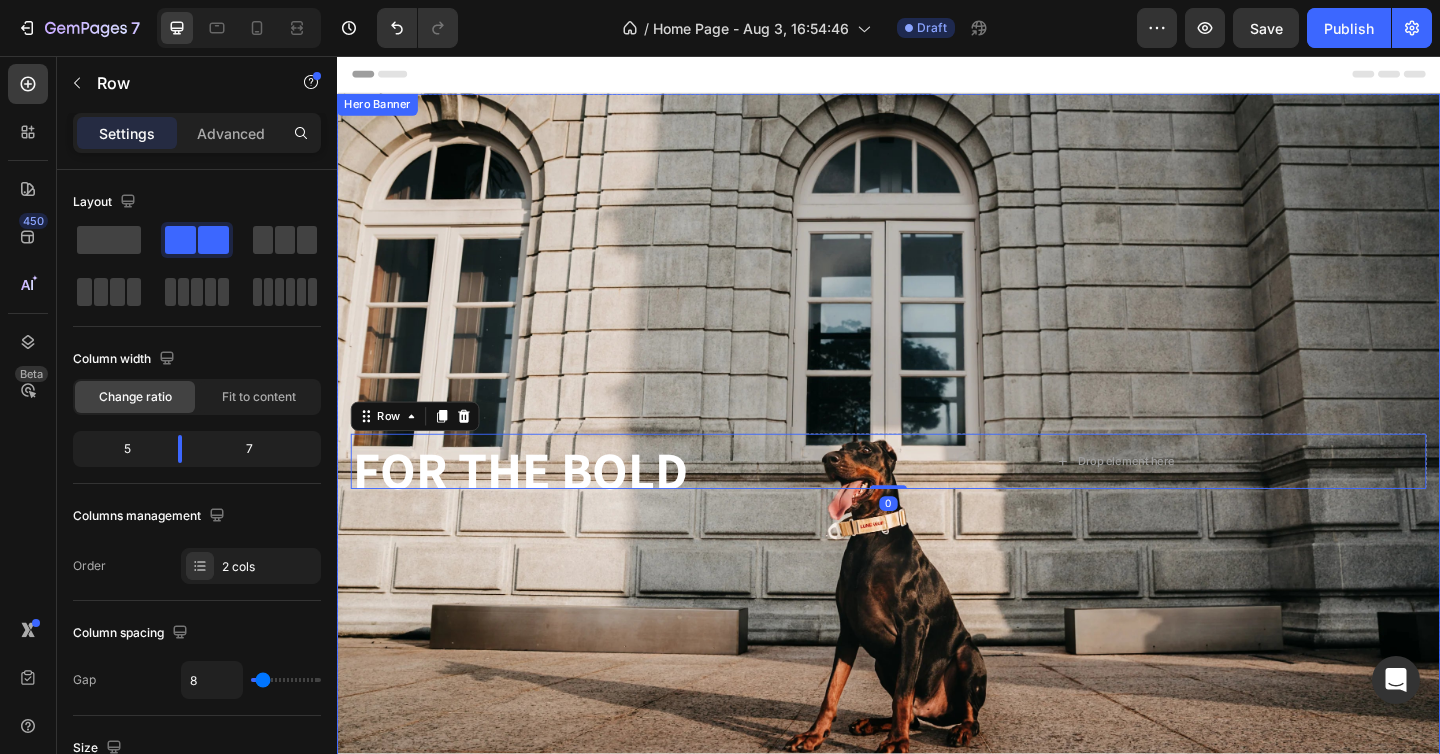 click on "FOR THE BOLD Heading
Drop element here Row   0" at bounding box center [937, 497] 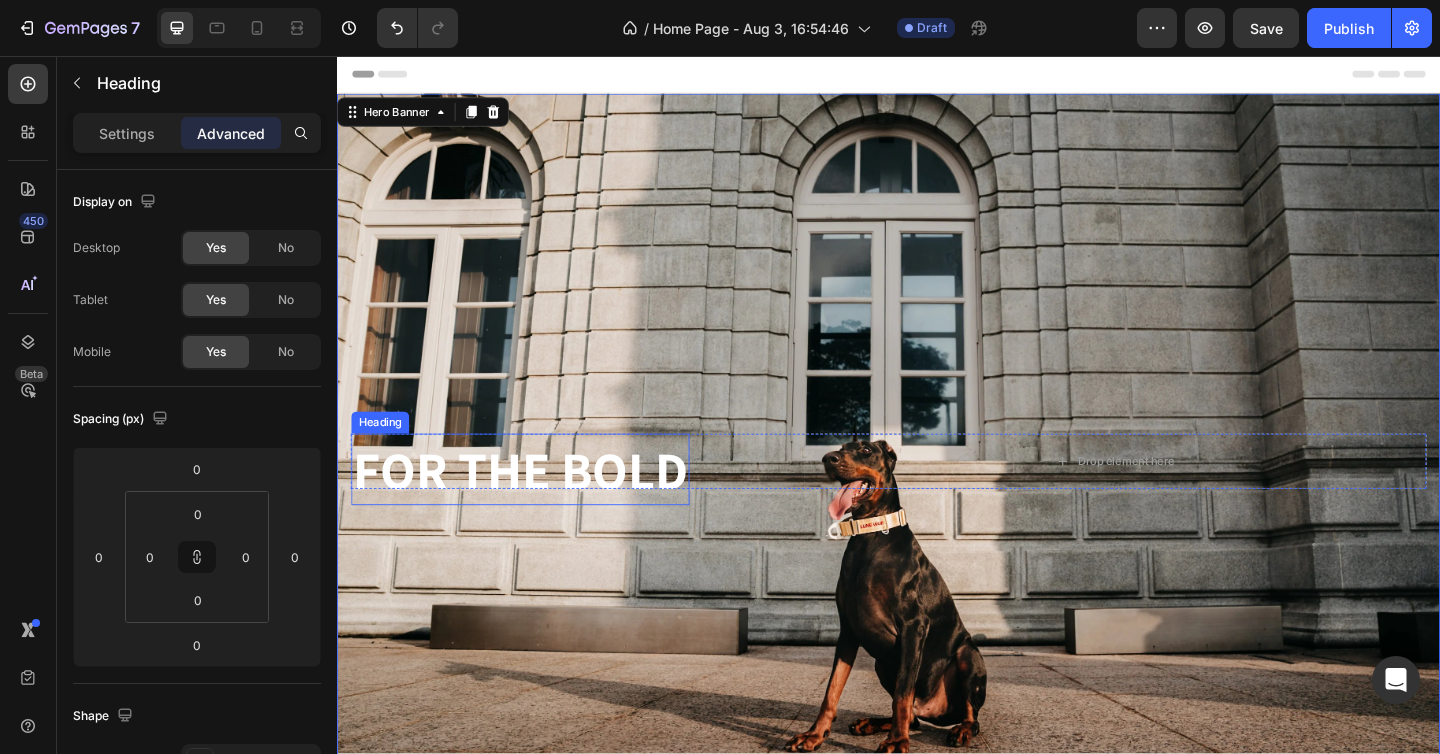 click on "FOR THE BOLD" at bounding box center [536, 506] 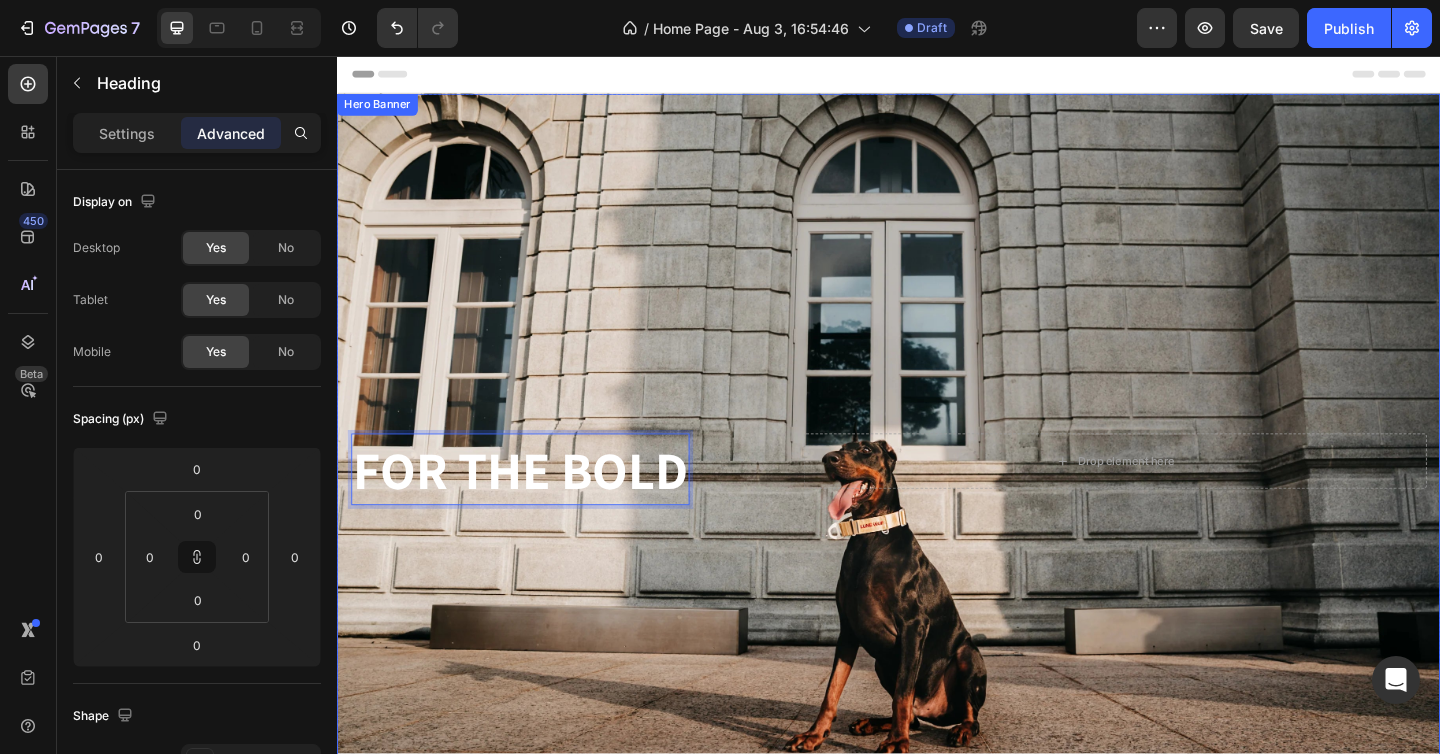 drag, startPoint x: 715, startPoint y: 535, endPoint x: 712, endPoint y: 575, distance: 40.112343 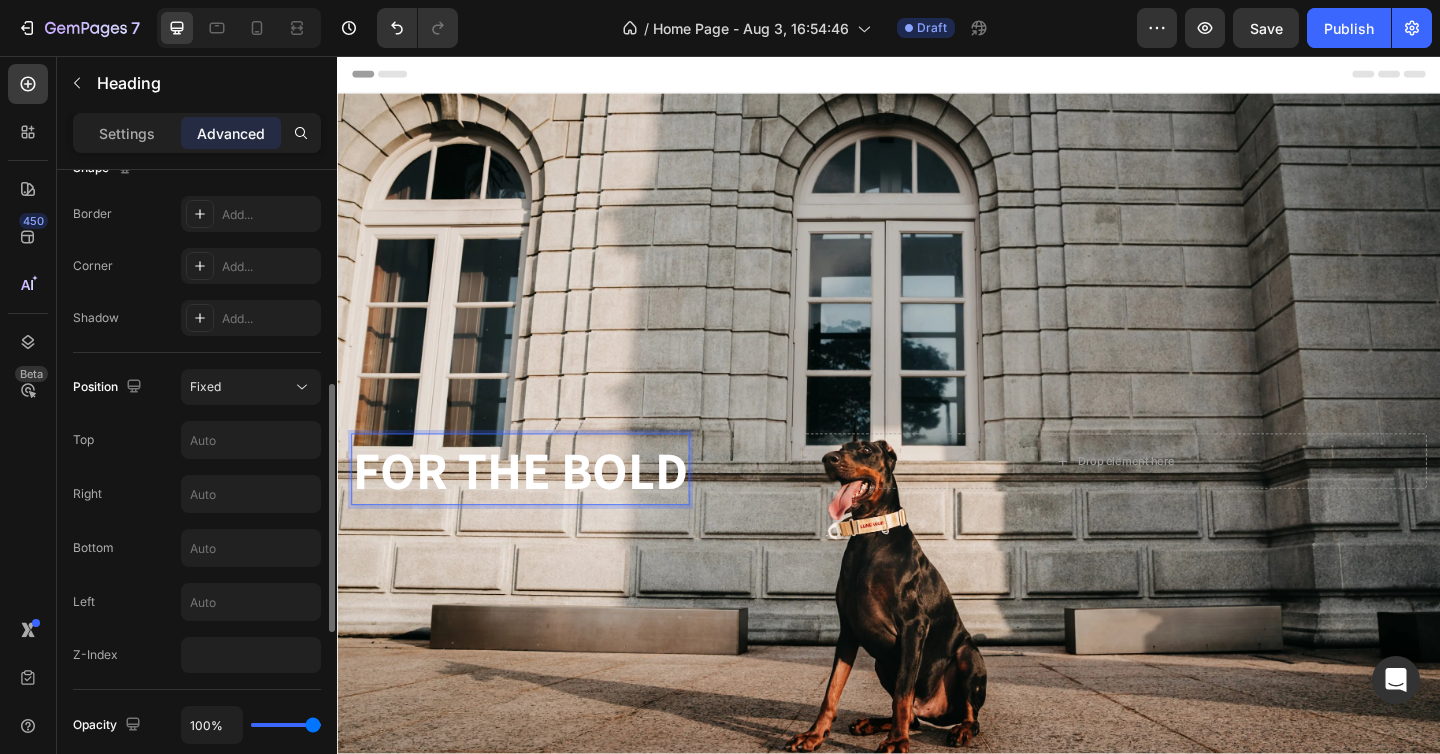scroll, scrollTop: 535, scrollLeft: 0, axis: vertical 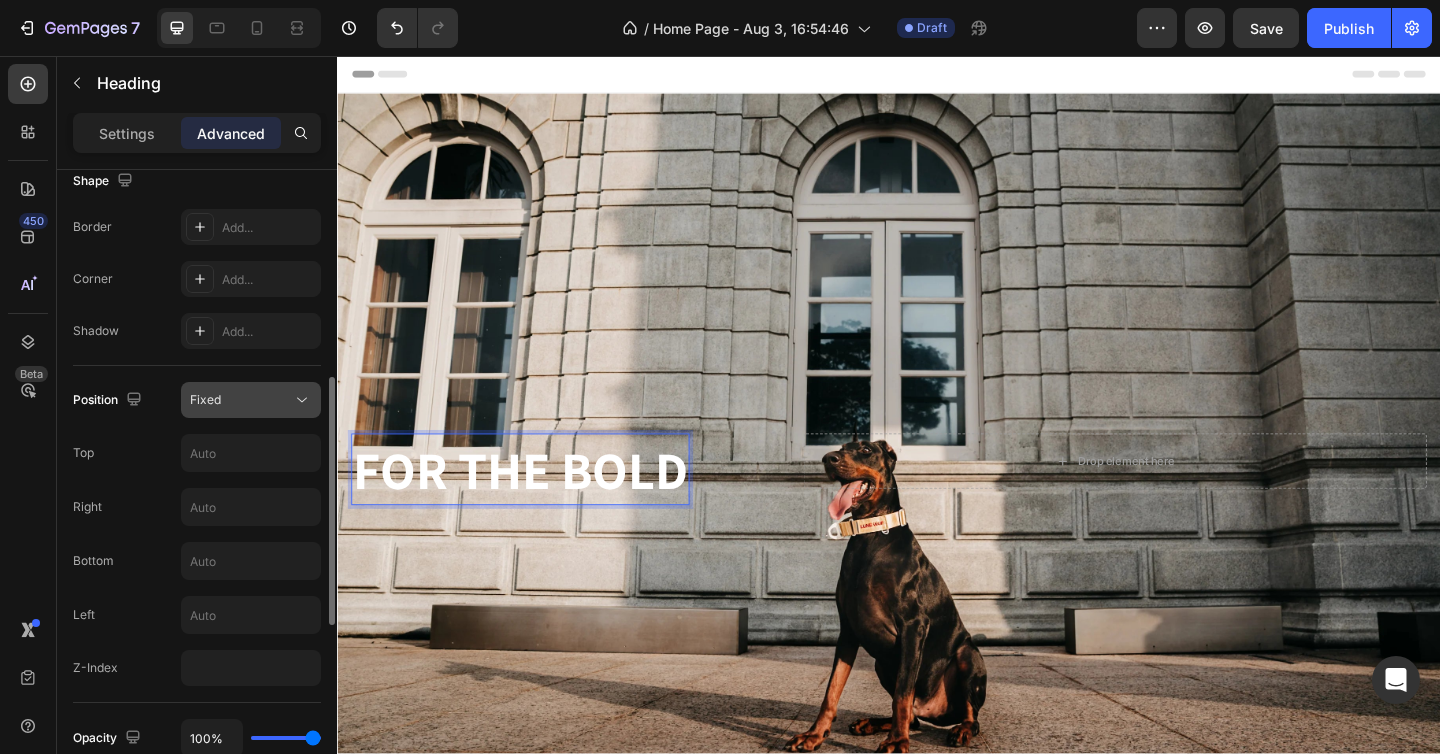 click on "Fixed" at bounding box center [251, 400] 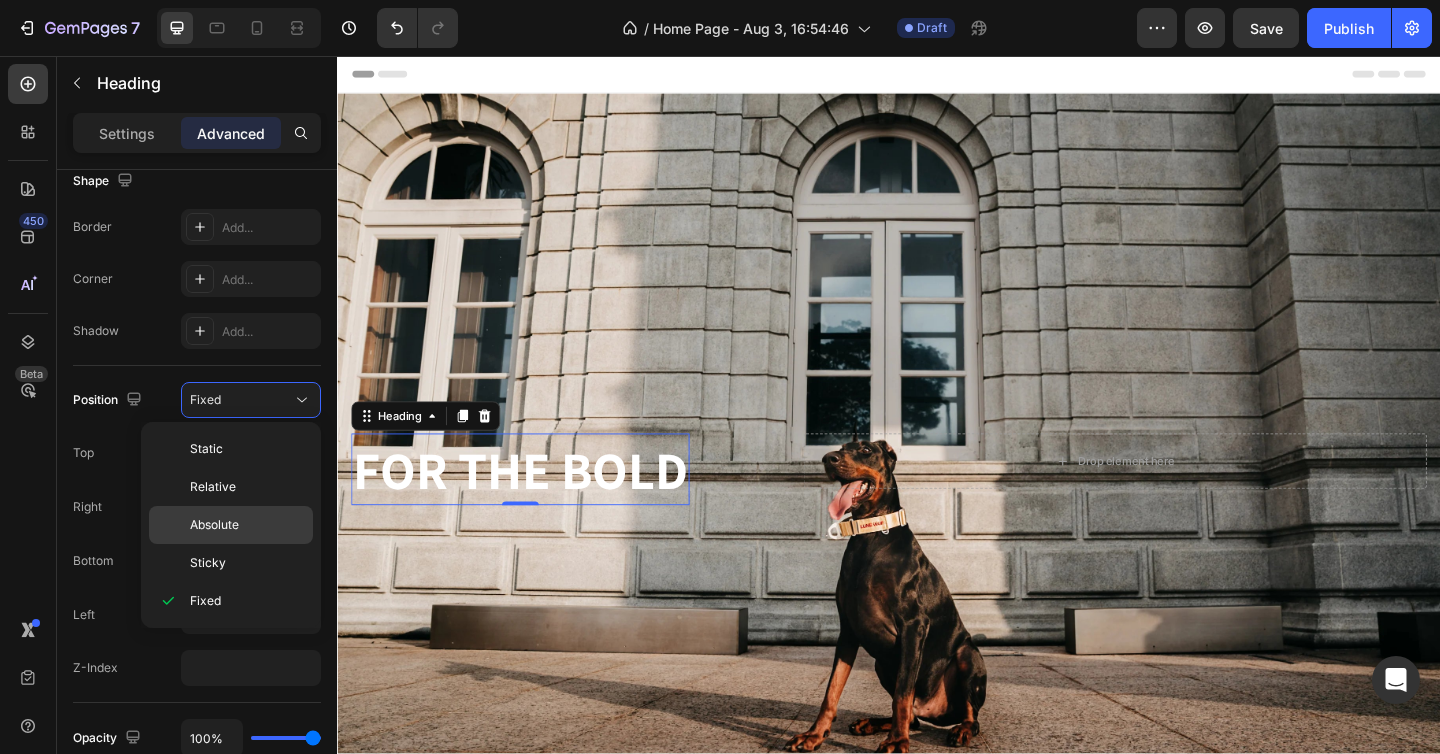 click on "Absolute" at bounding box center [214, 525] 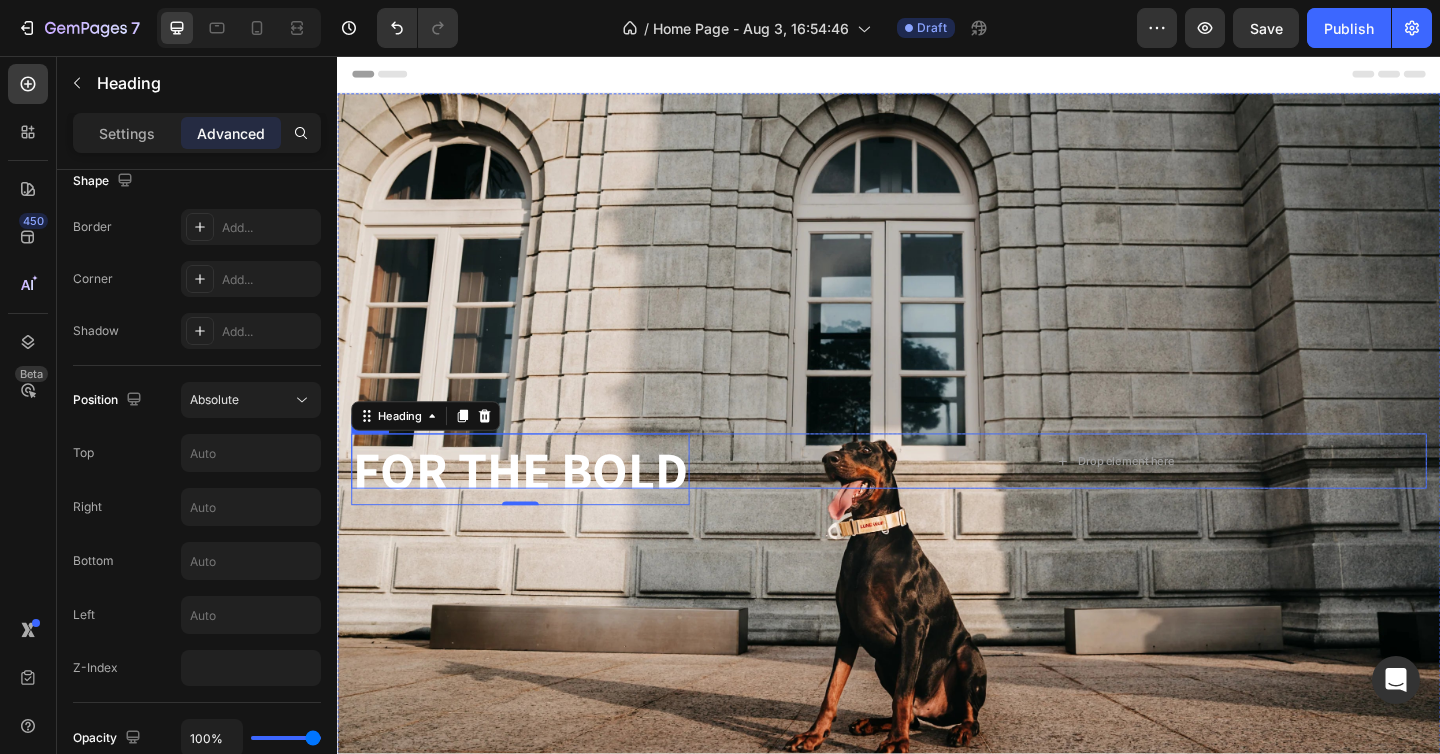 click on "FOR THE BOLD Heading   0" at bounding box center [594, 497] 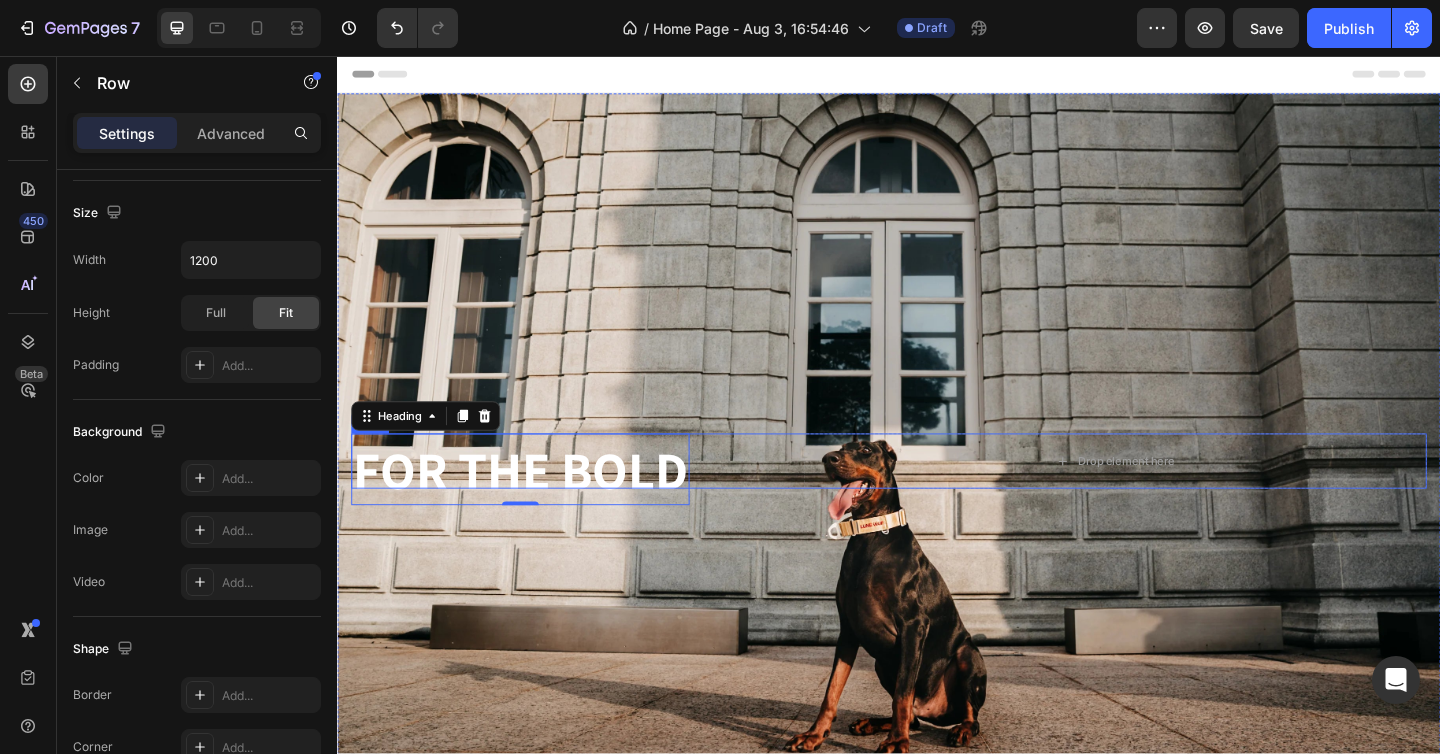 scroll, scrollTop: 0, scrollLeft: 0, axis: both 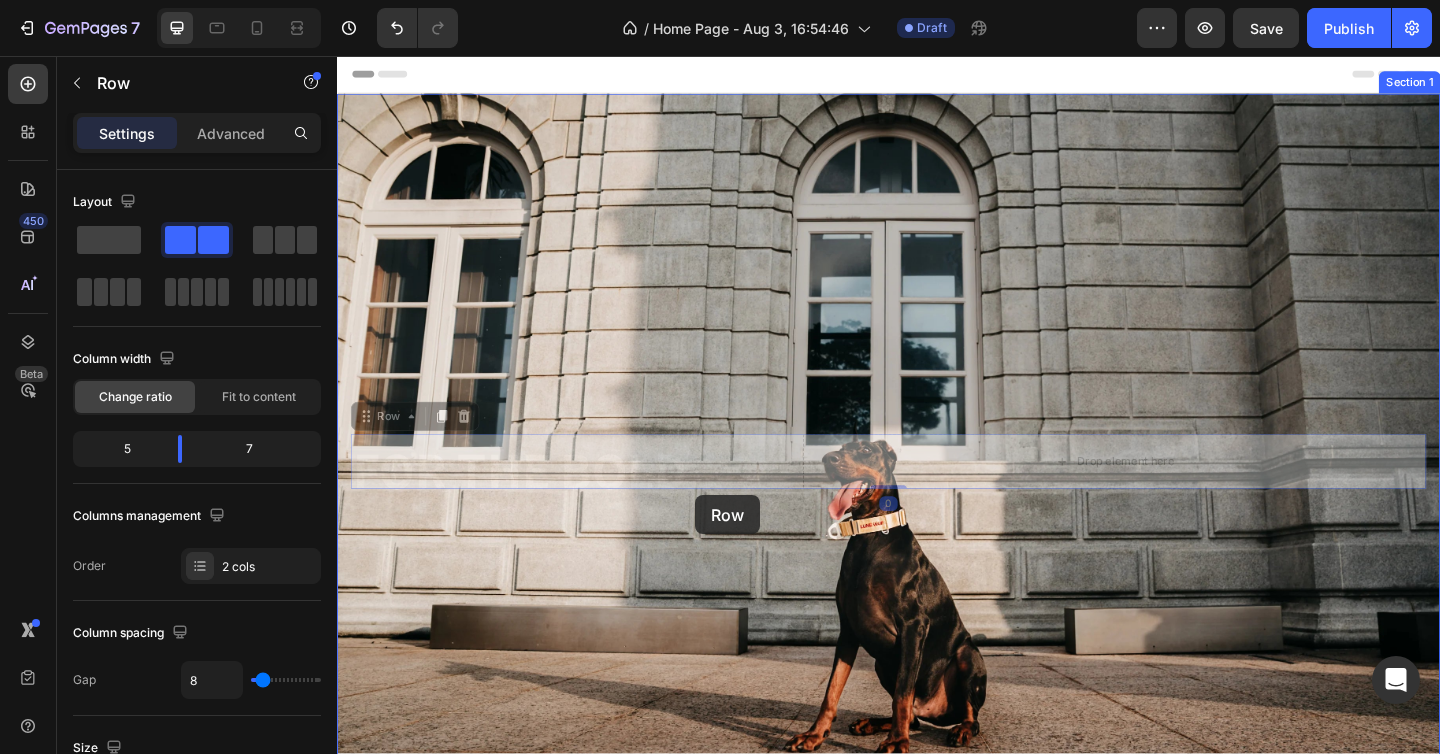drag, startPoint x: 726, startPoint y: 478, endPoint x: 726, endPoint y: 534, distance: 56 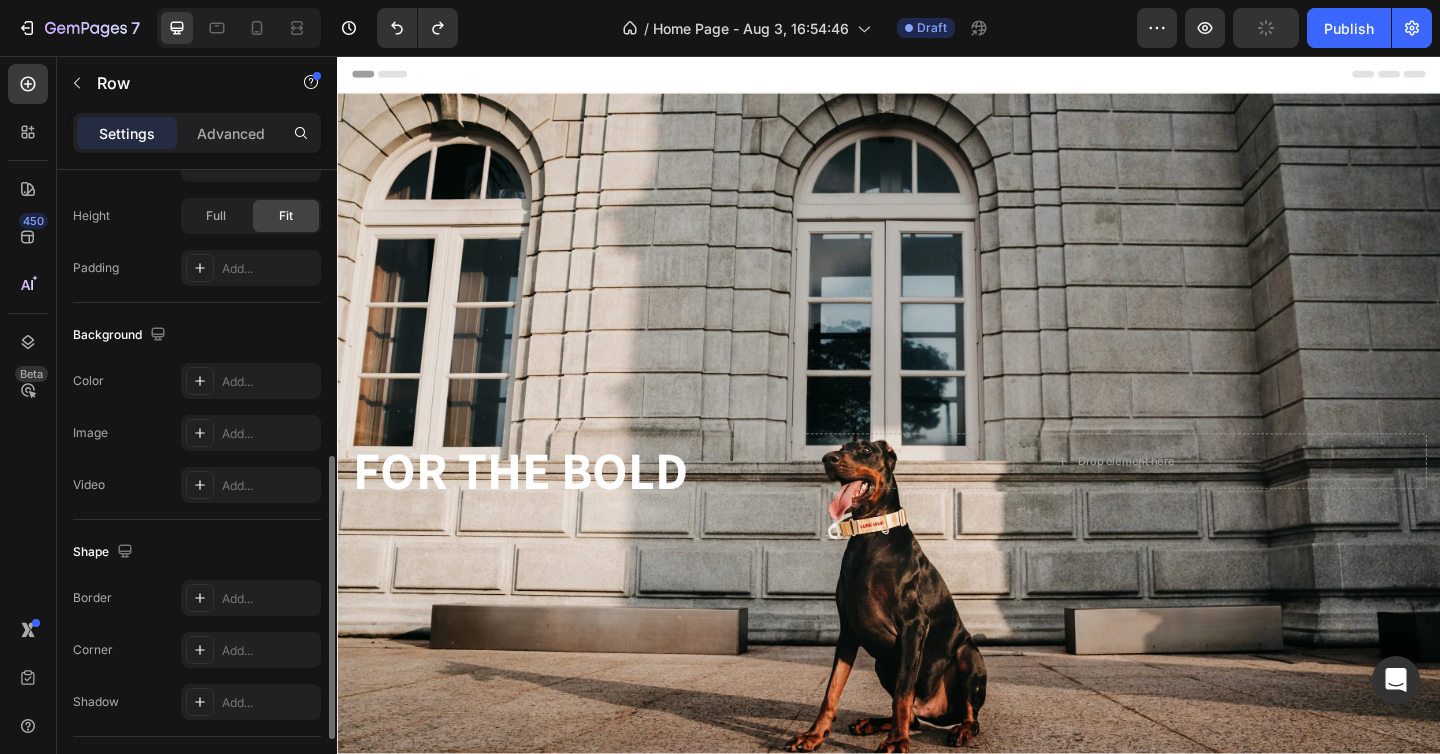 scroll, scrollTop: 636, scrollLeft: 0, axis: vertical 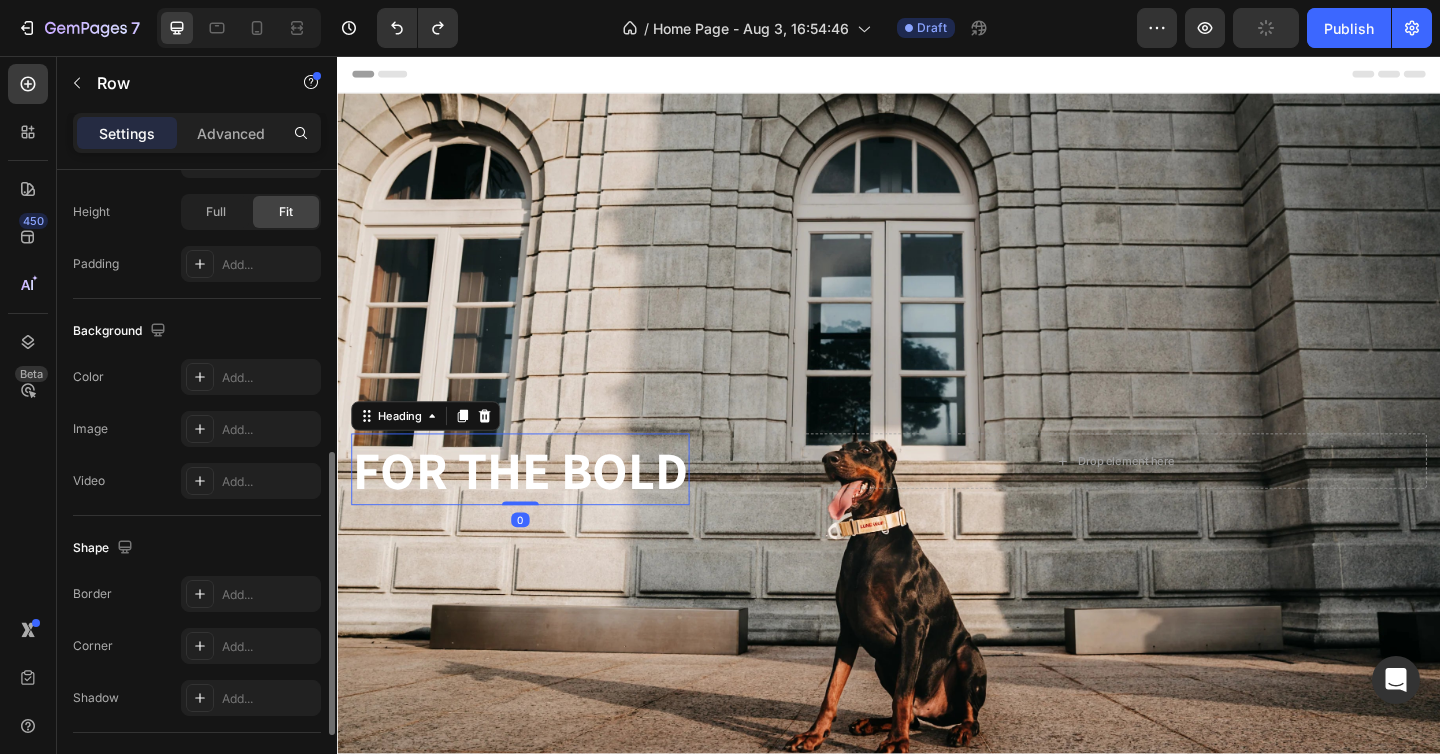 click on "FOR THE BOLD" at bounding box center [536, 506] 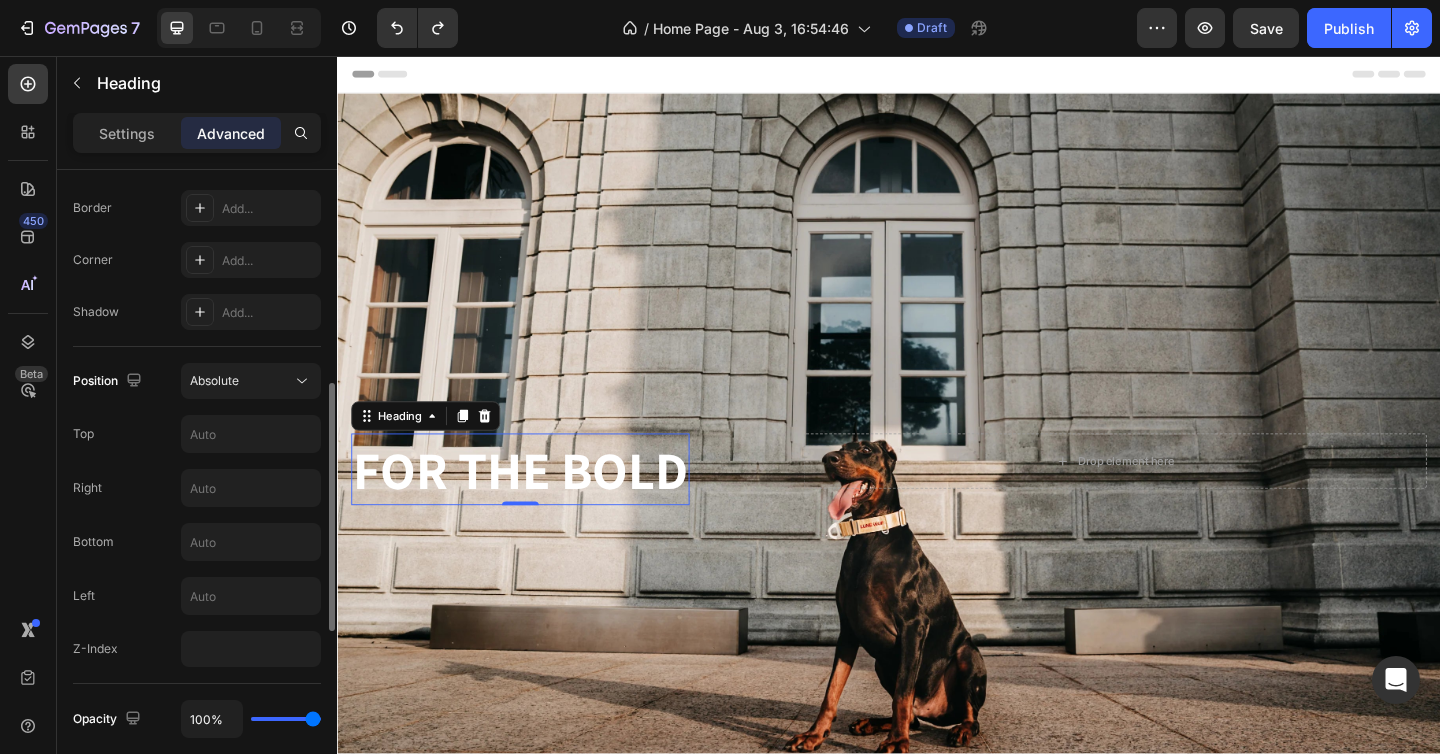 scroll, scrollTop: 553, scrollLeft: 0, axis: vertical 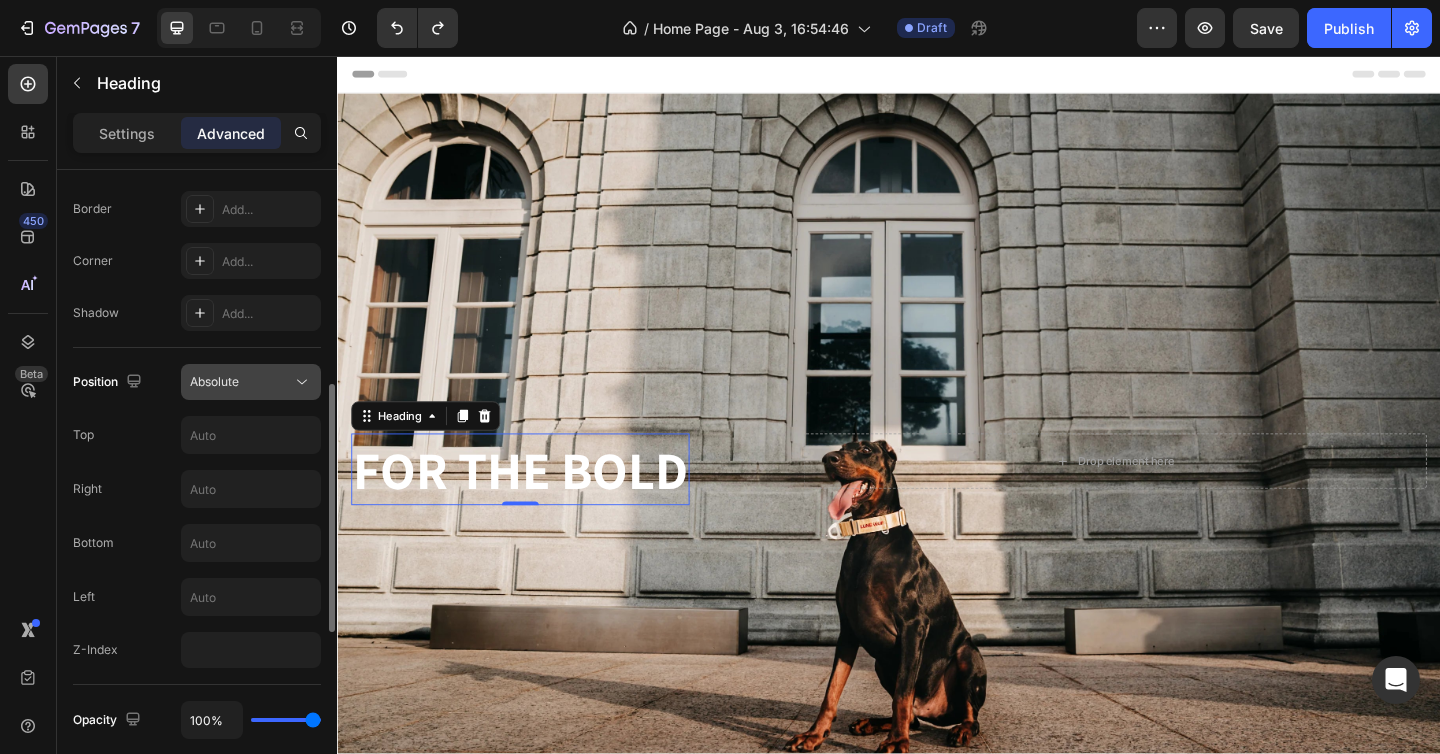click on "Absolute" at bounding box center (241, 382) 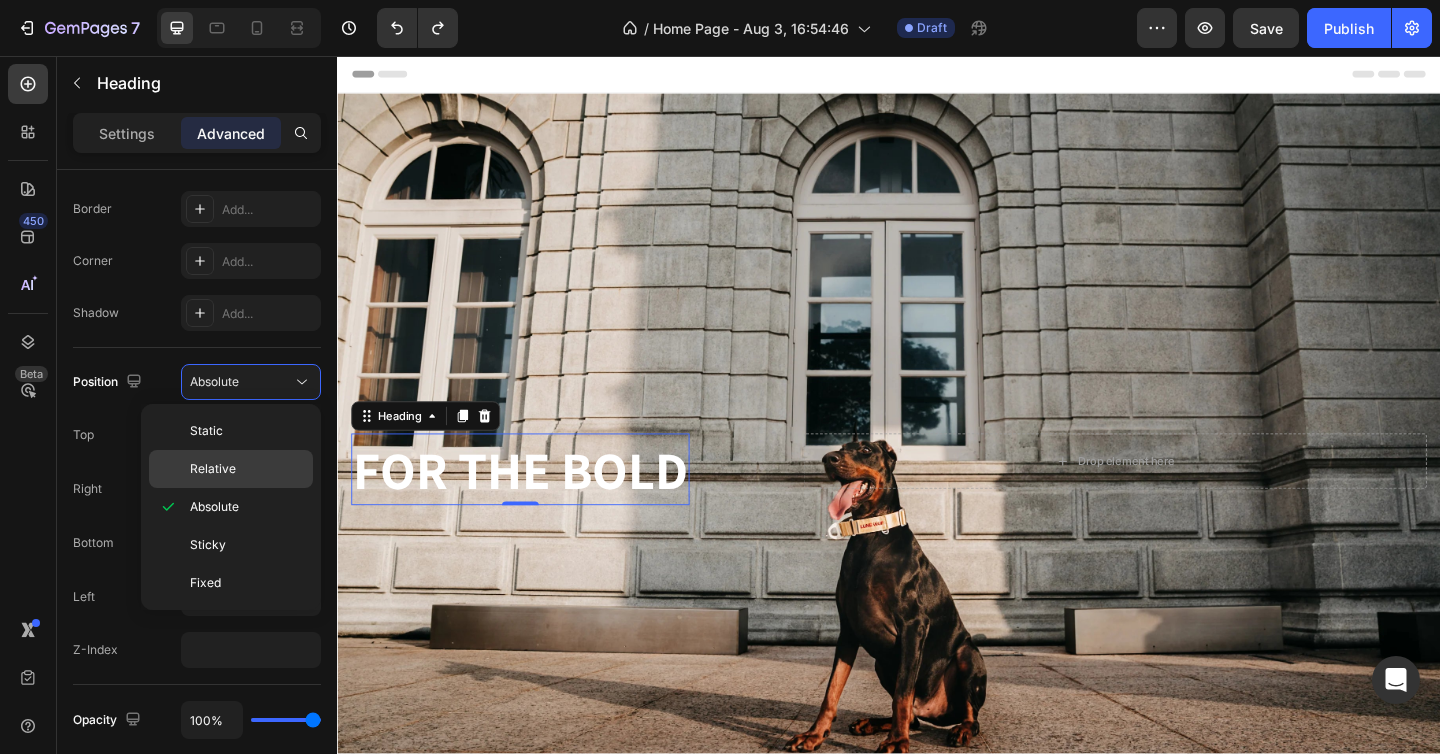 click on "Relative" at bounding box center (213, 469) 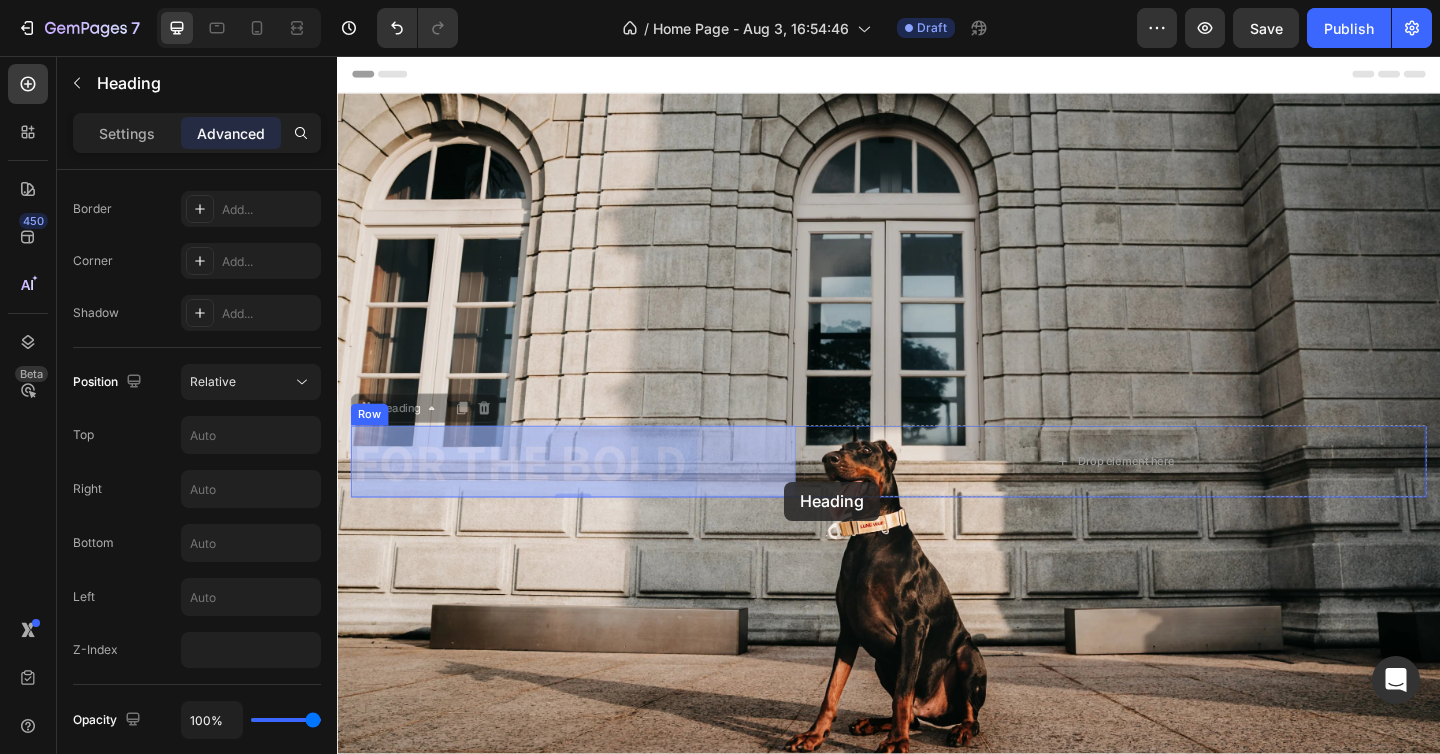 drag, startPoint x: 823, startPoint y: 474, endPoint x: 823, endPoint y: 519, distance: 45 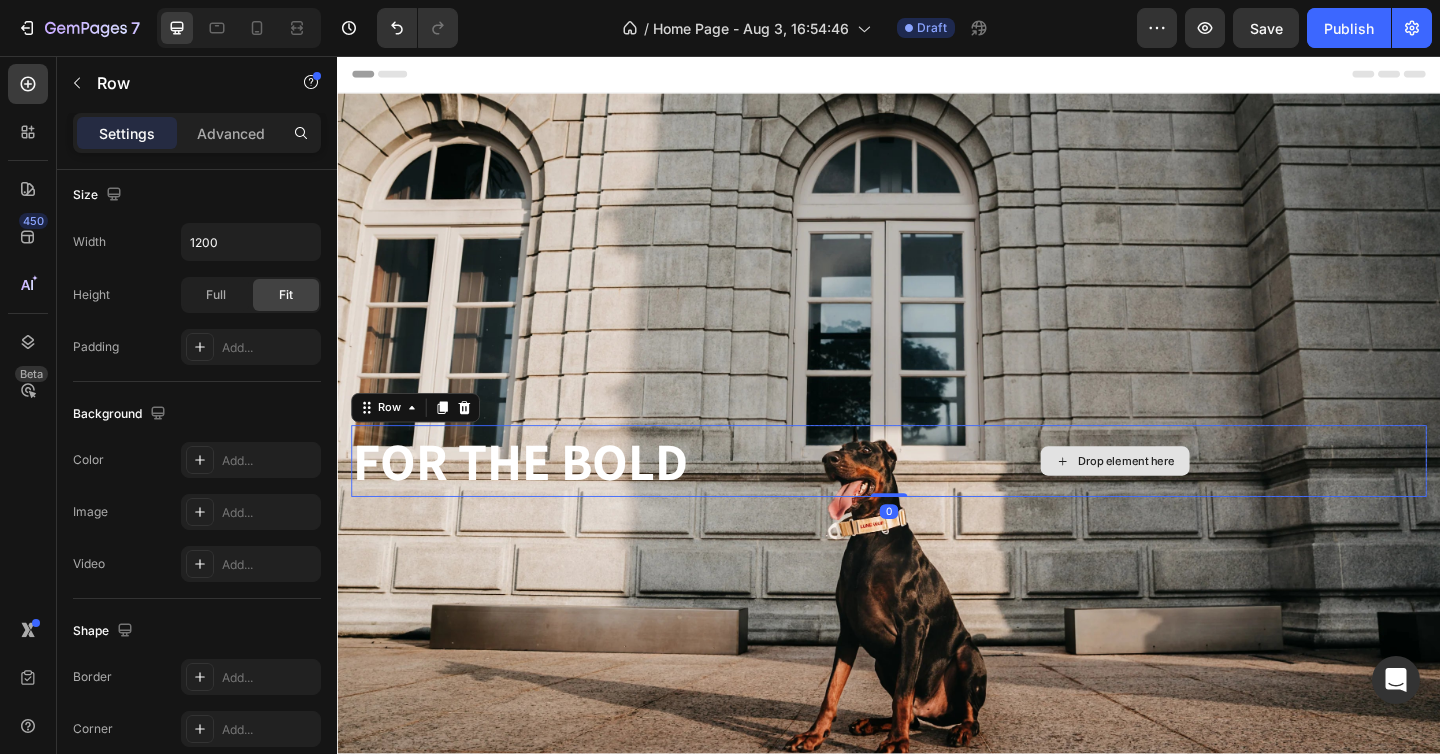 scroll, scrollTop: 0, scrollLeft: 0, axis: both 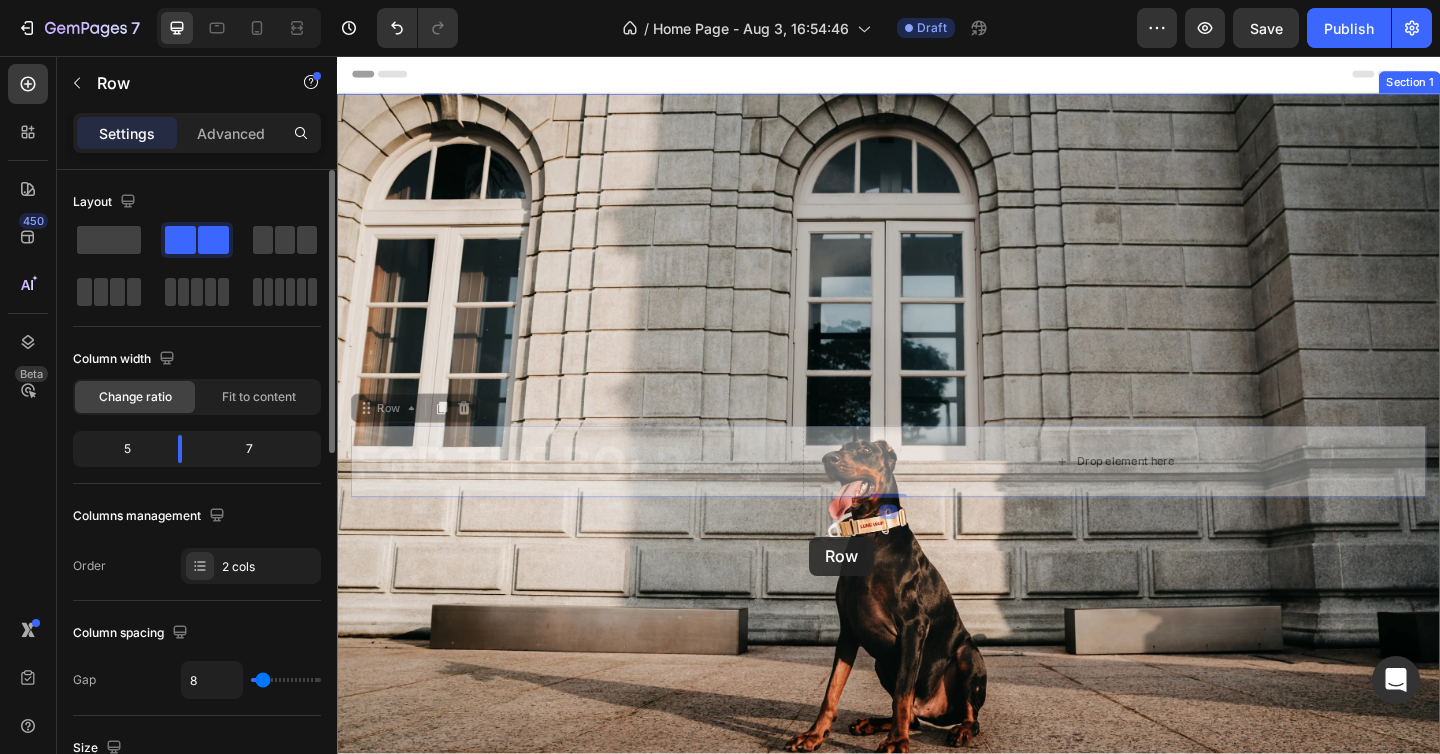 drag, startPoint x: 849, startPoint y: 510, endPoint x: 850, endPoint y: 579, distance: 69.00725 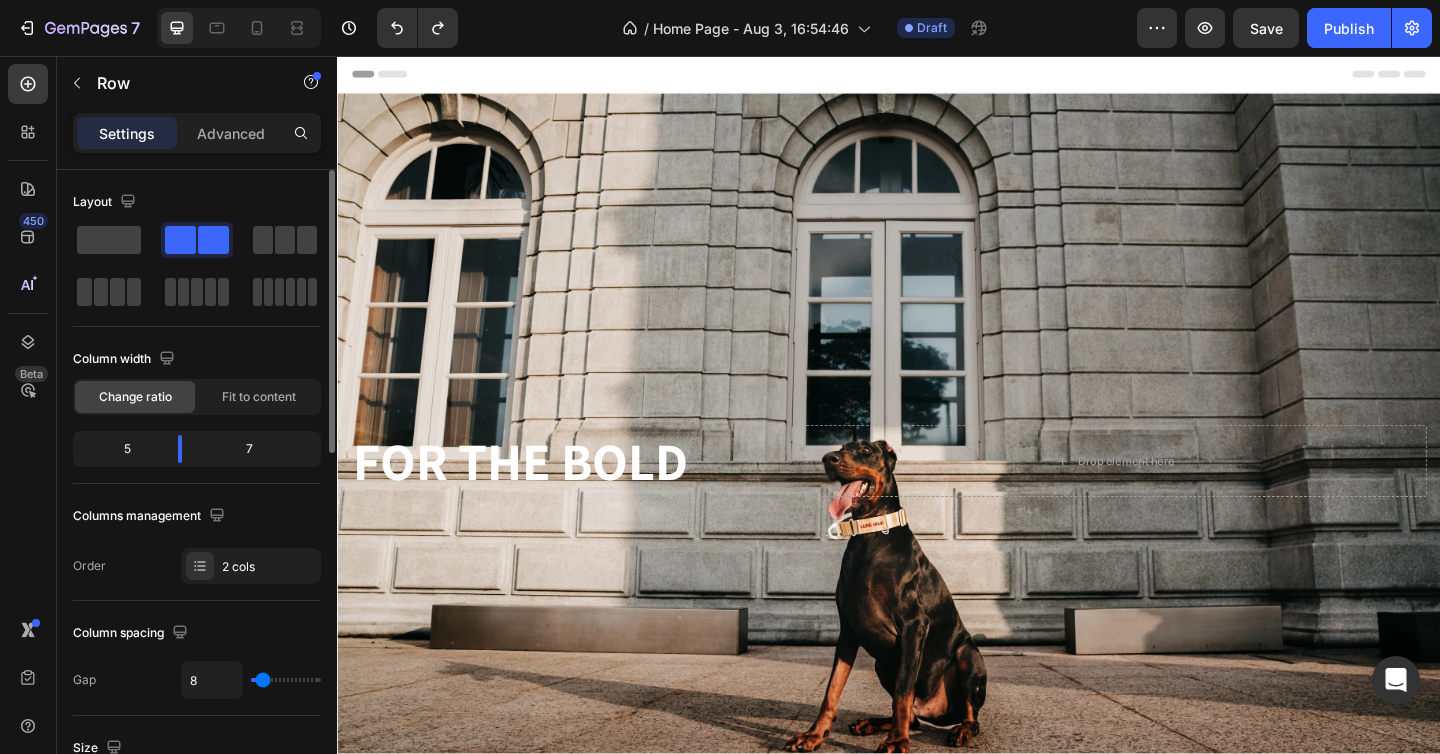 click on "Columns management" at bounding box center (197, 516) 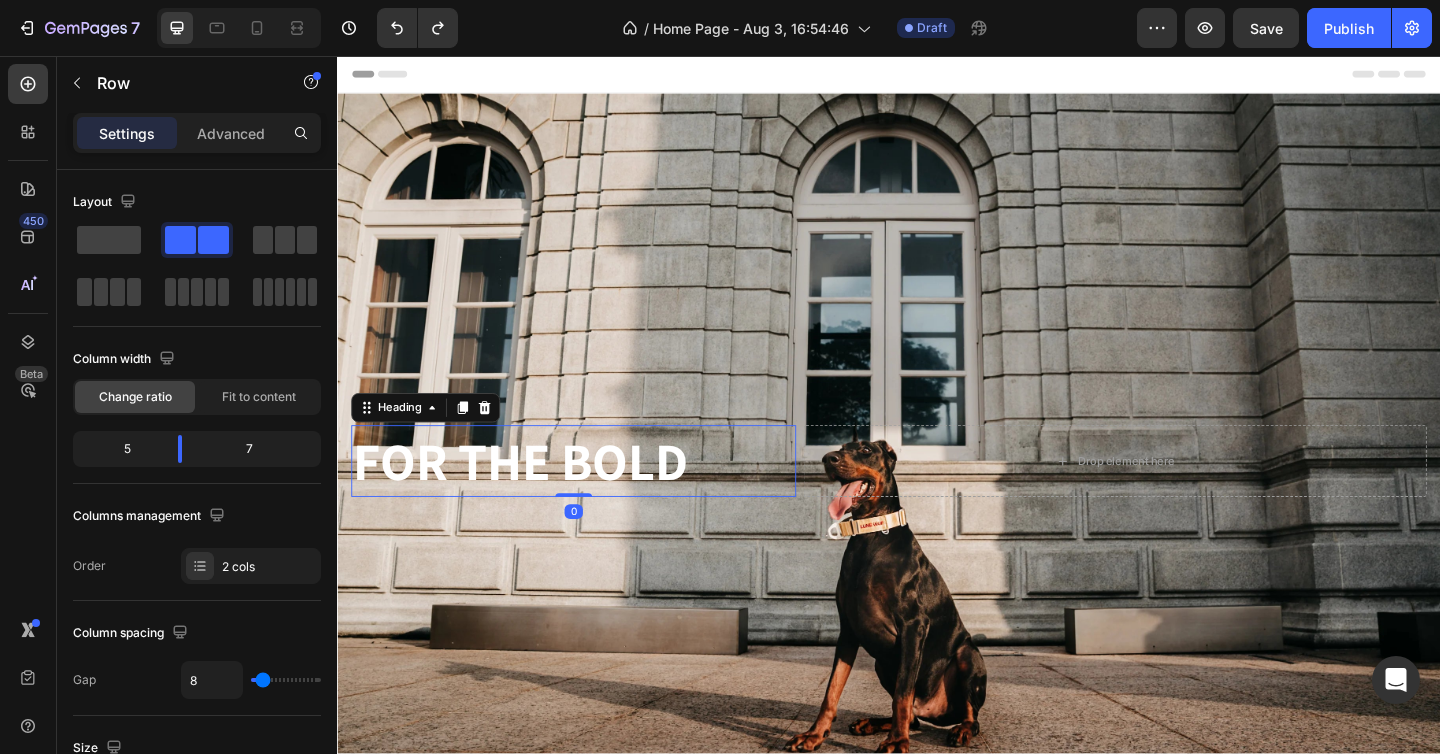 click on "FOR THE BOLD" at bounding box center (594, 497) 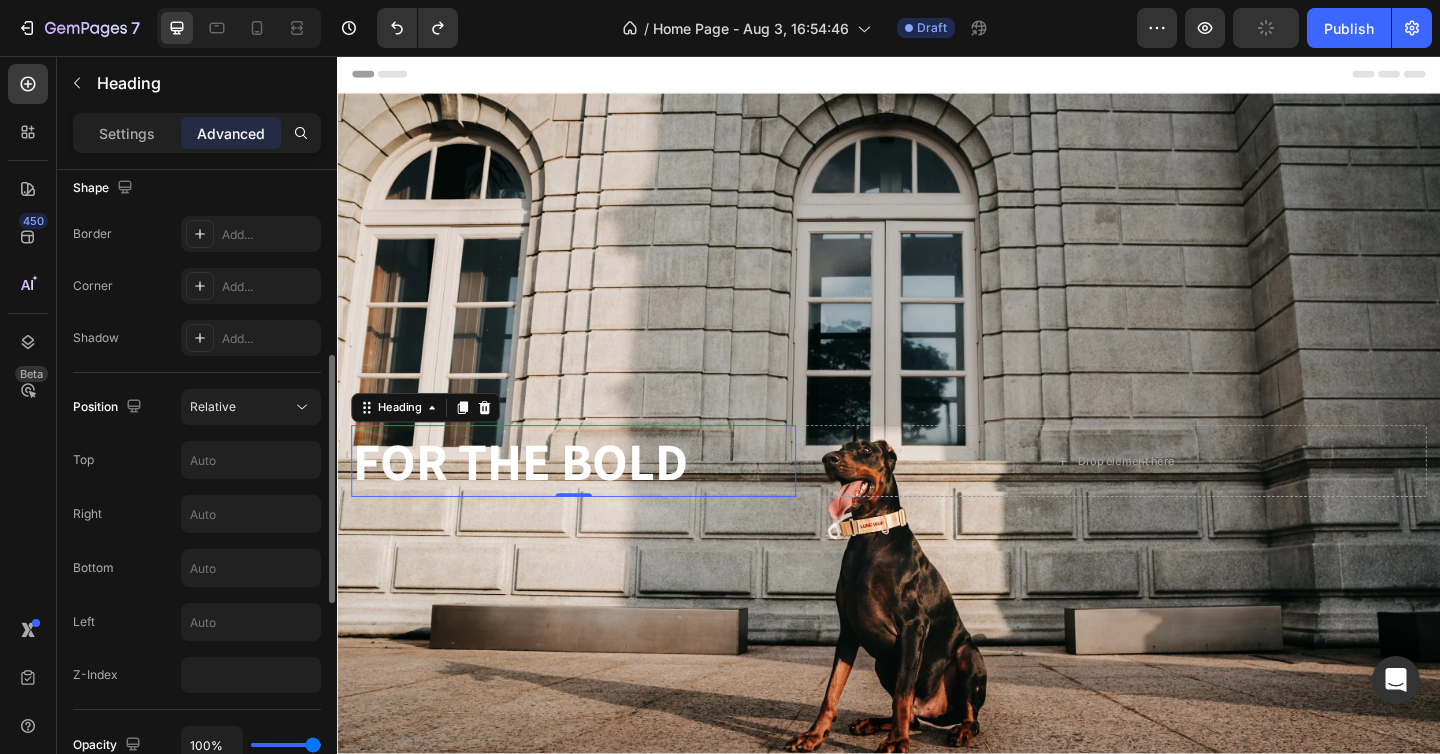 scroll, scrollTop: 512, scrollLeft: 0, axis: vertical 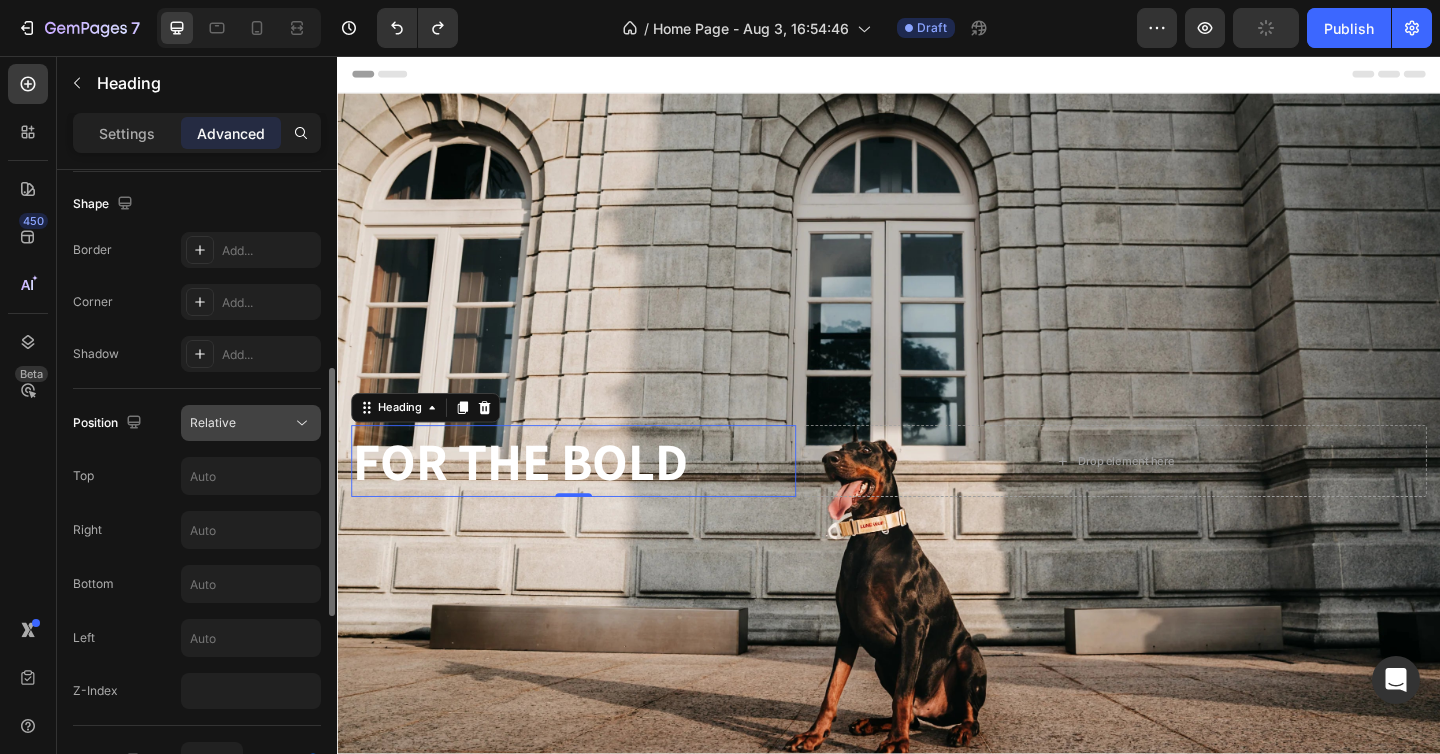 click on "Relative" at bounding box center (241, 423) 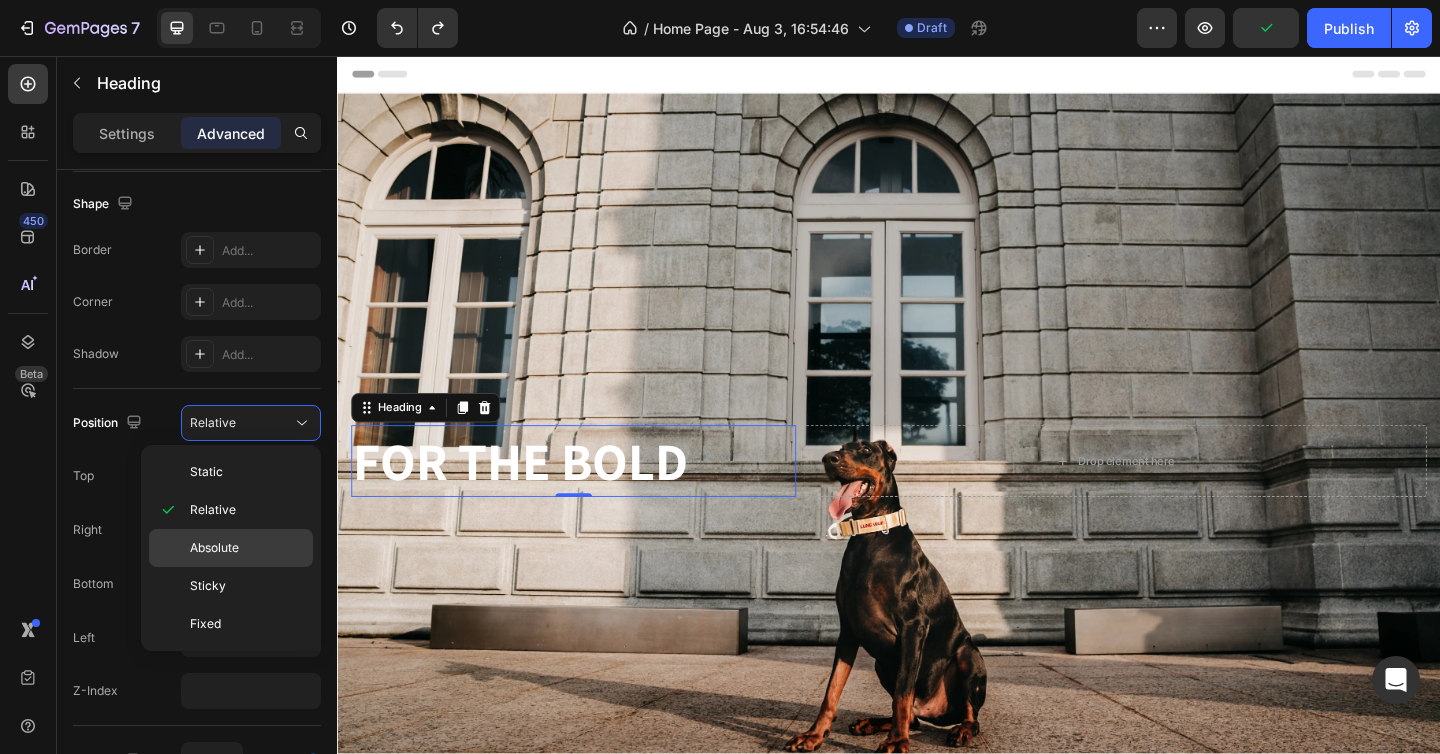 click on "Absolute" 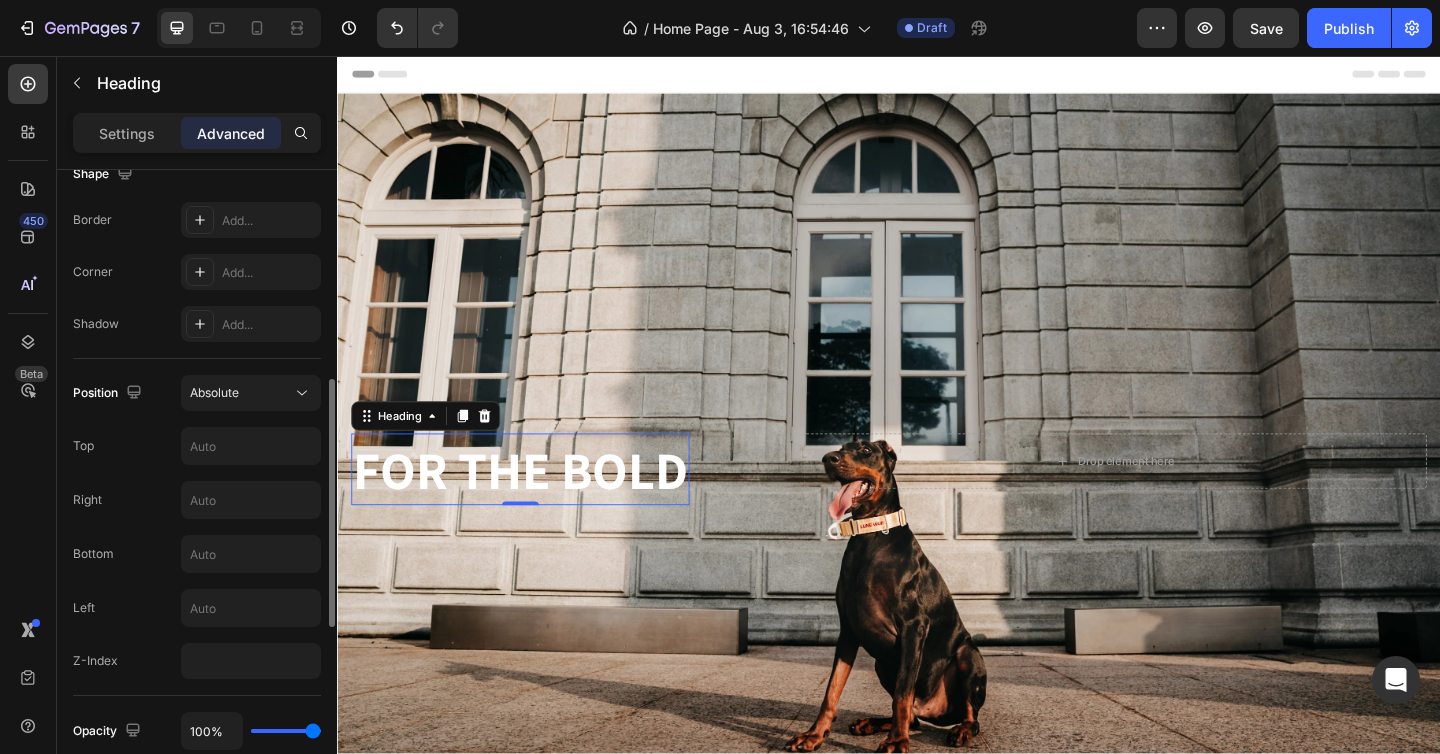 scroll, scrollTop: 512, scrollLeft: 0, axis: vertical 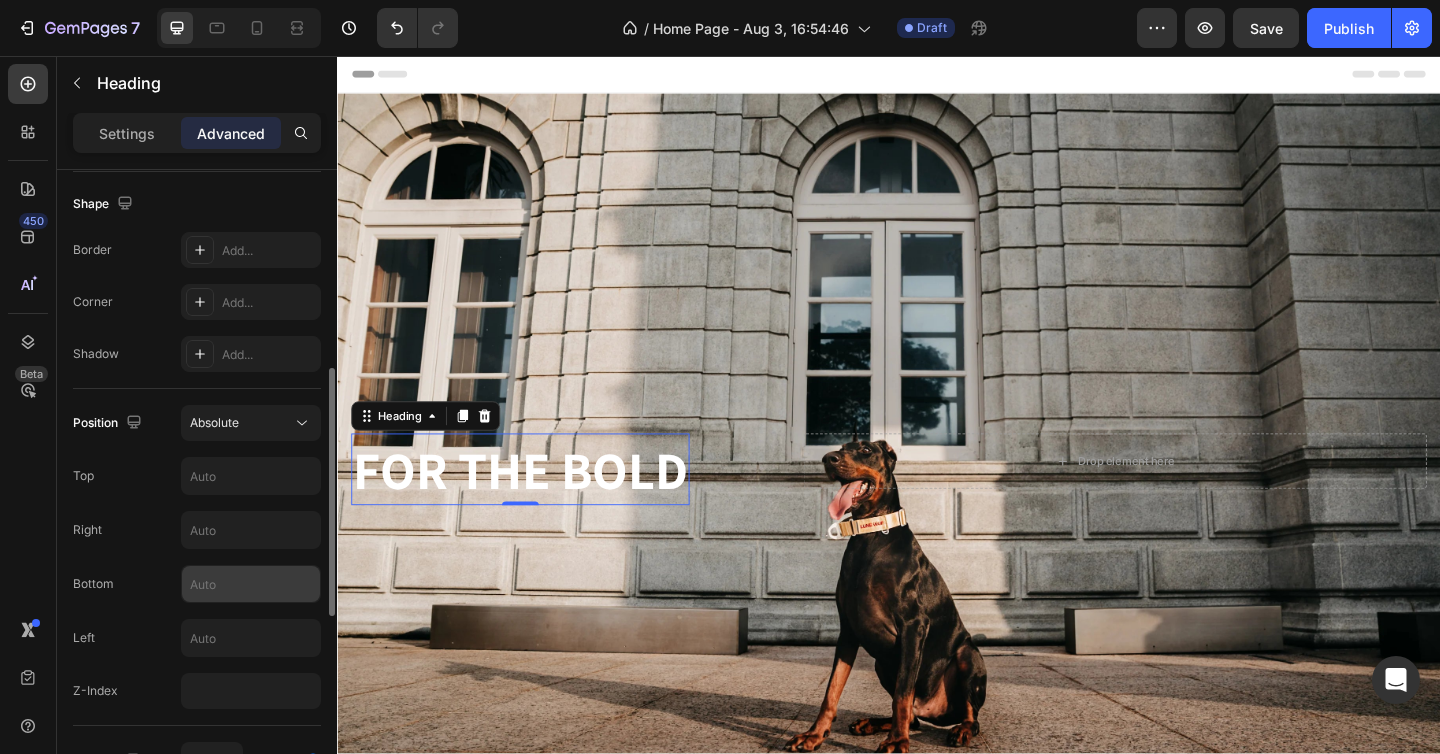 click at bounding box center (251, 584) 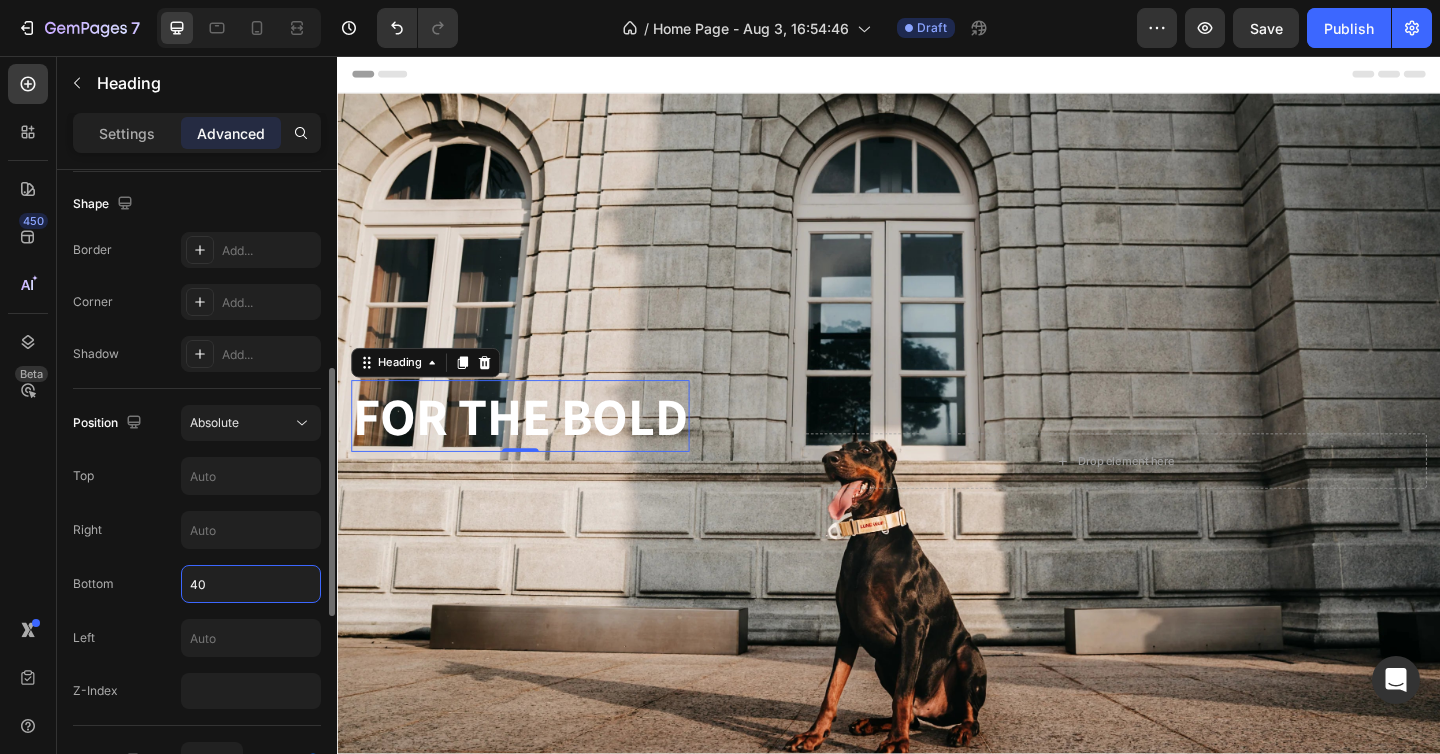 type on "4" 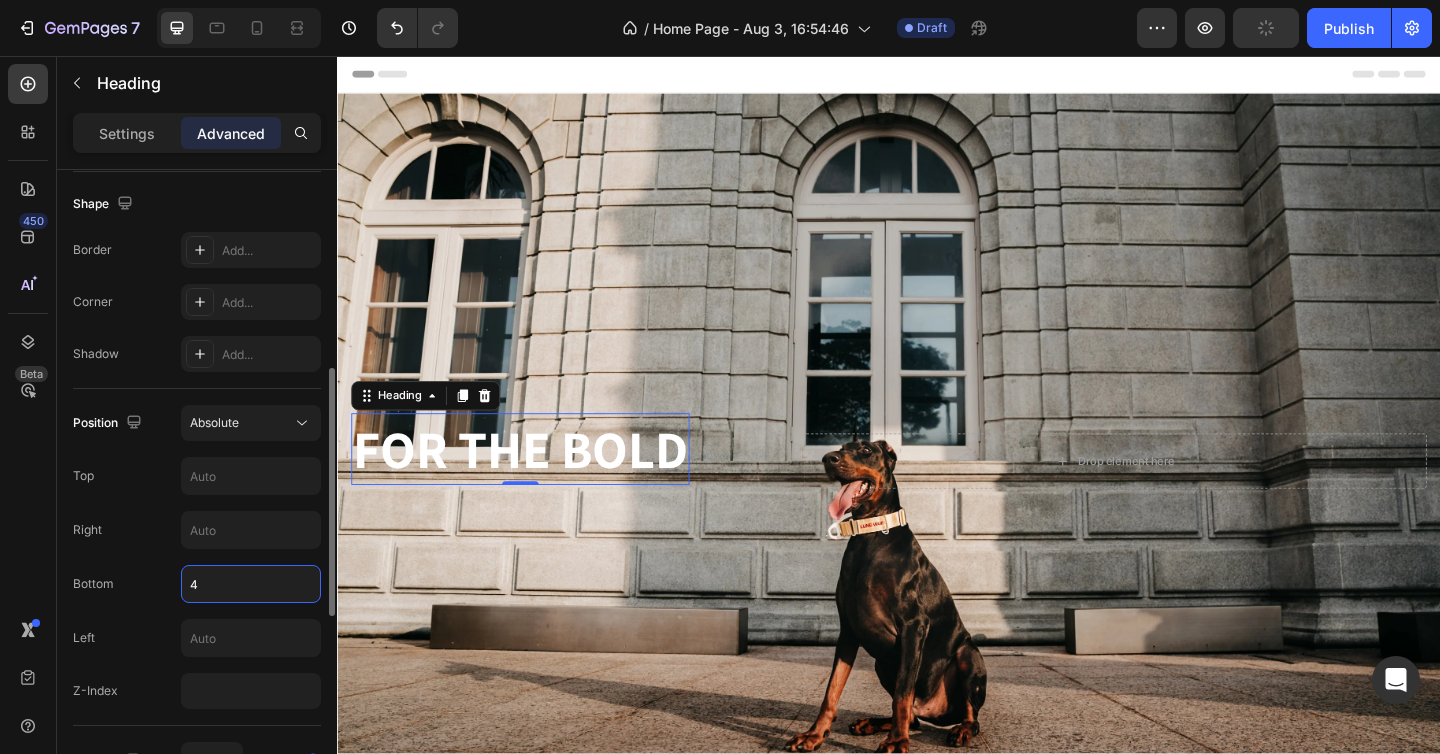 type 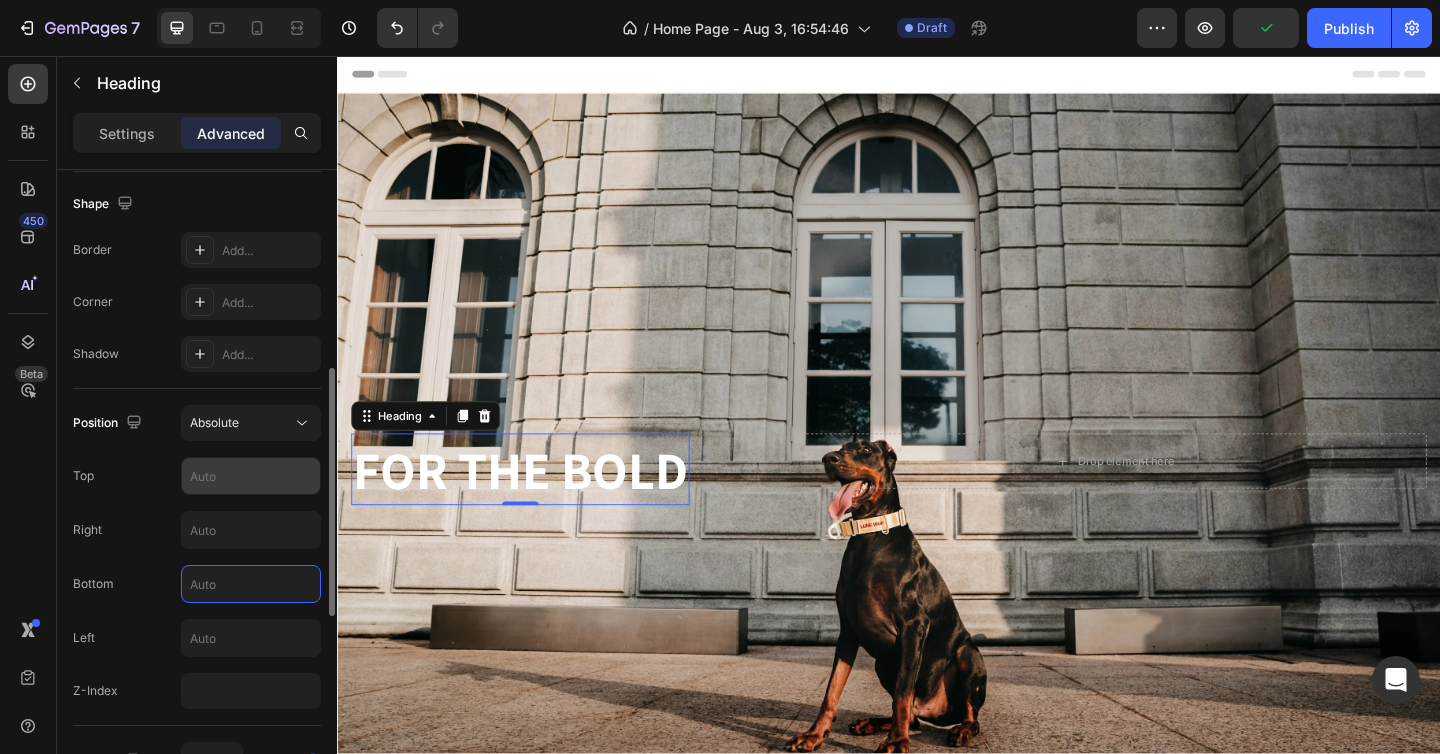 click at bounding box center [251, 476] 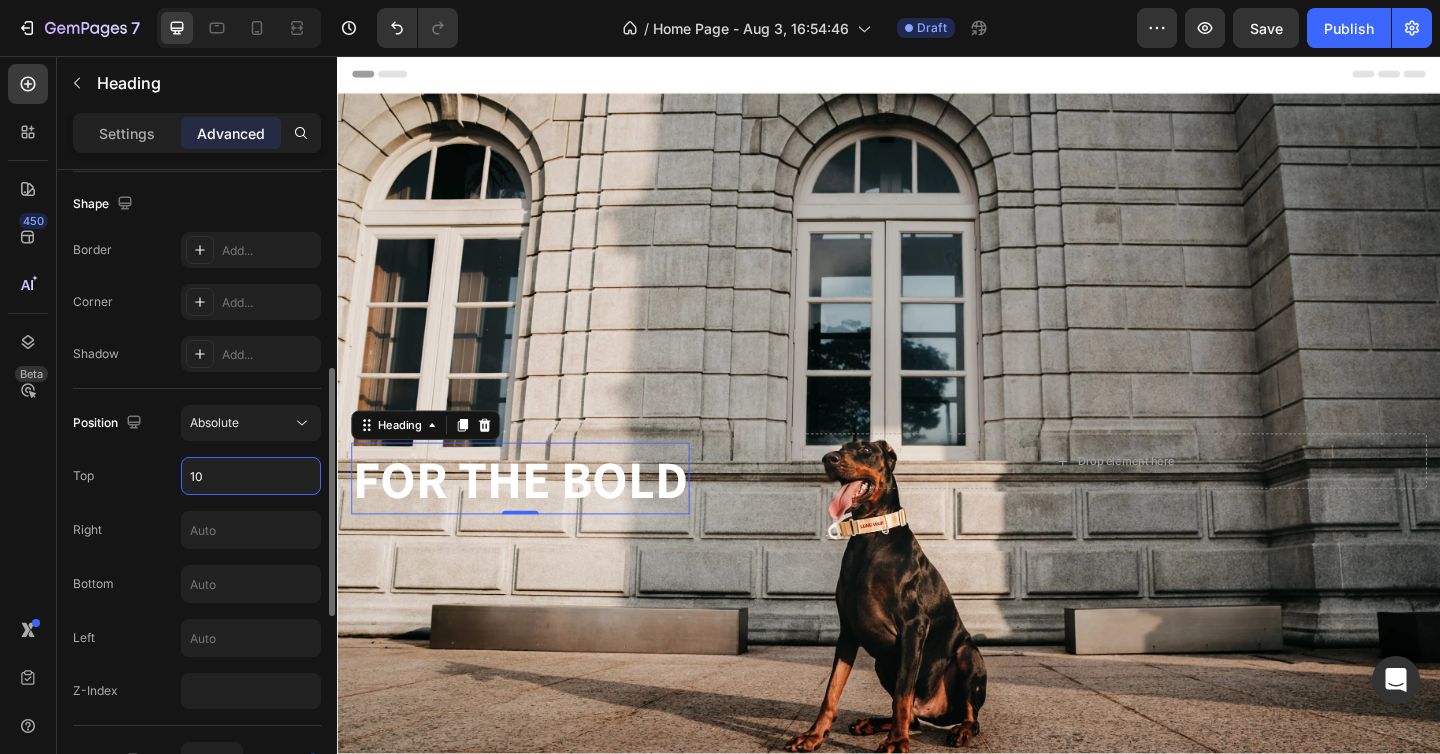 type on "1" 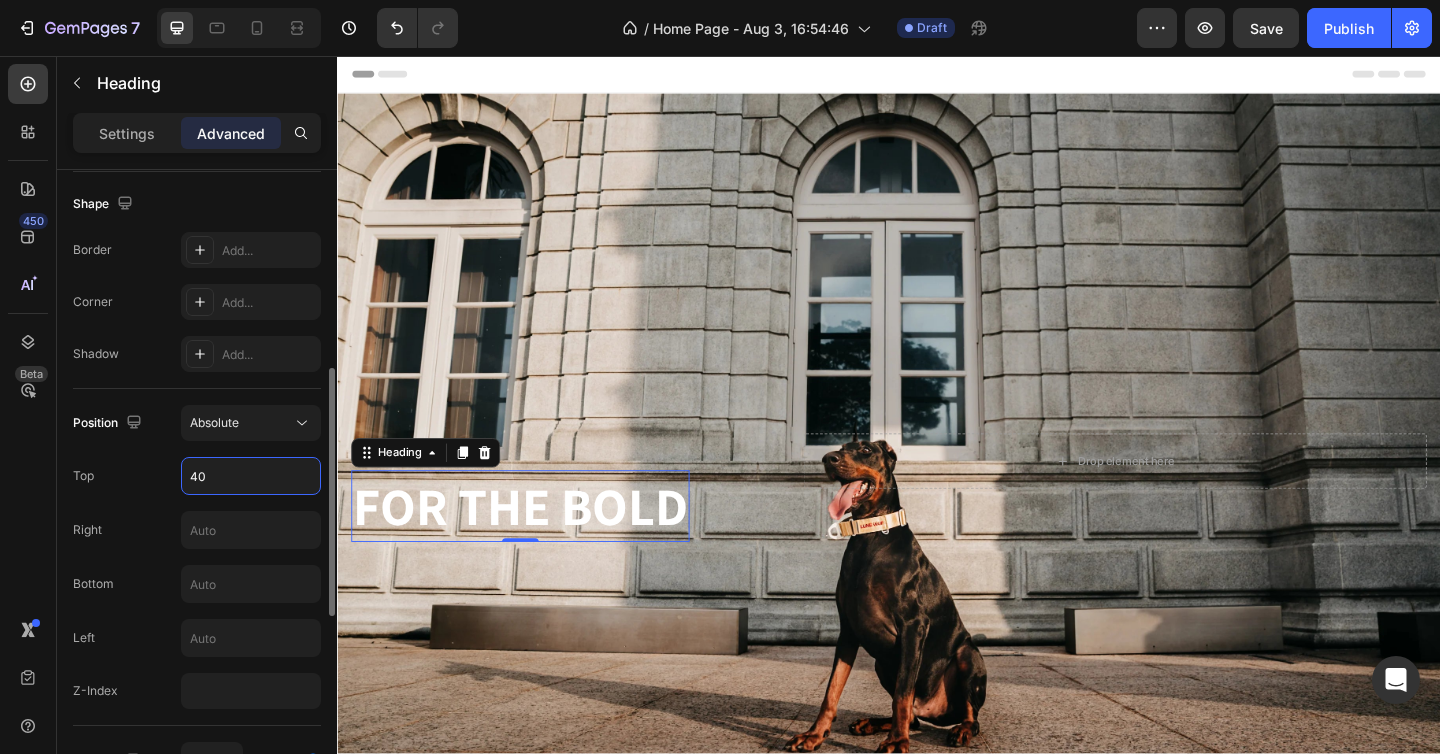 type on "4" 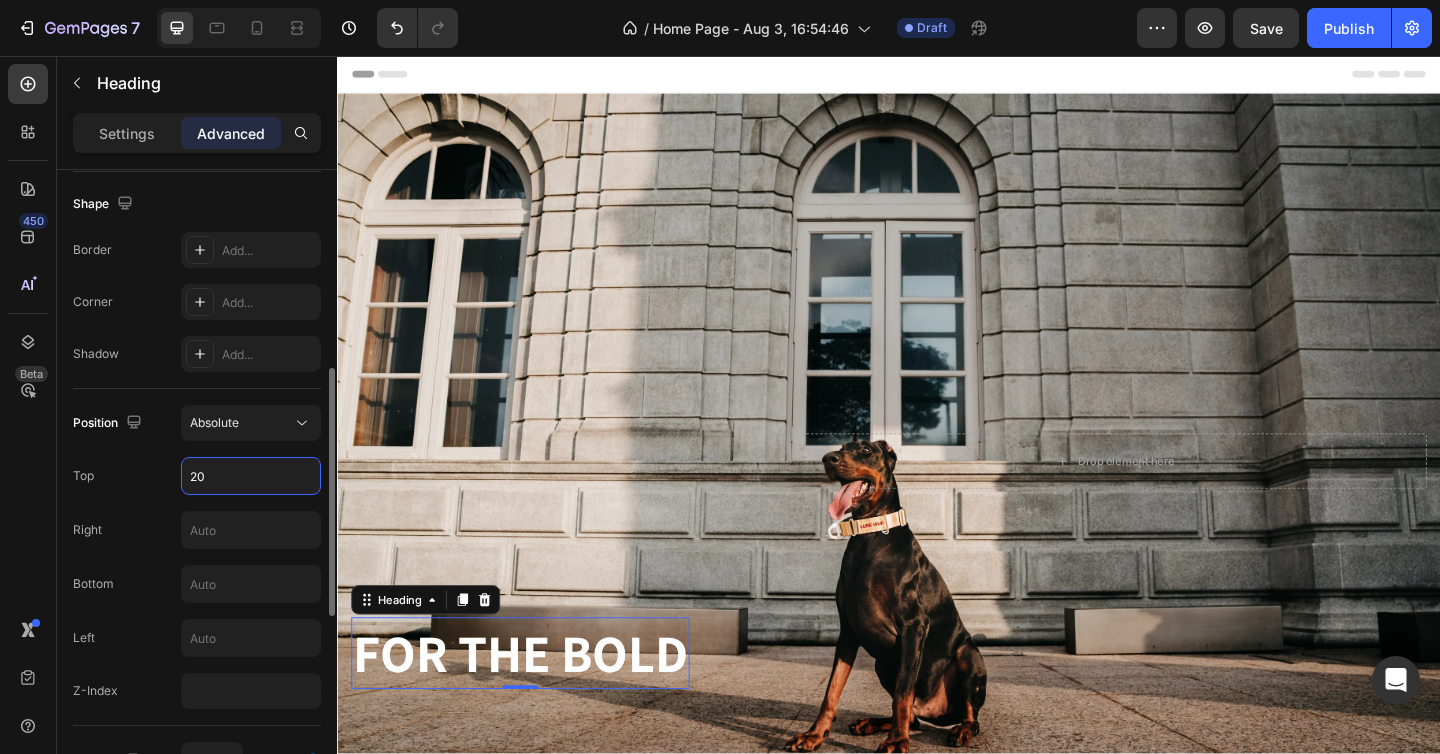 type on "2" 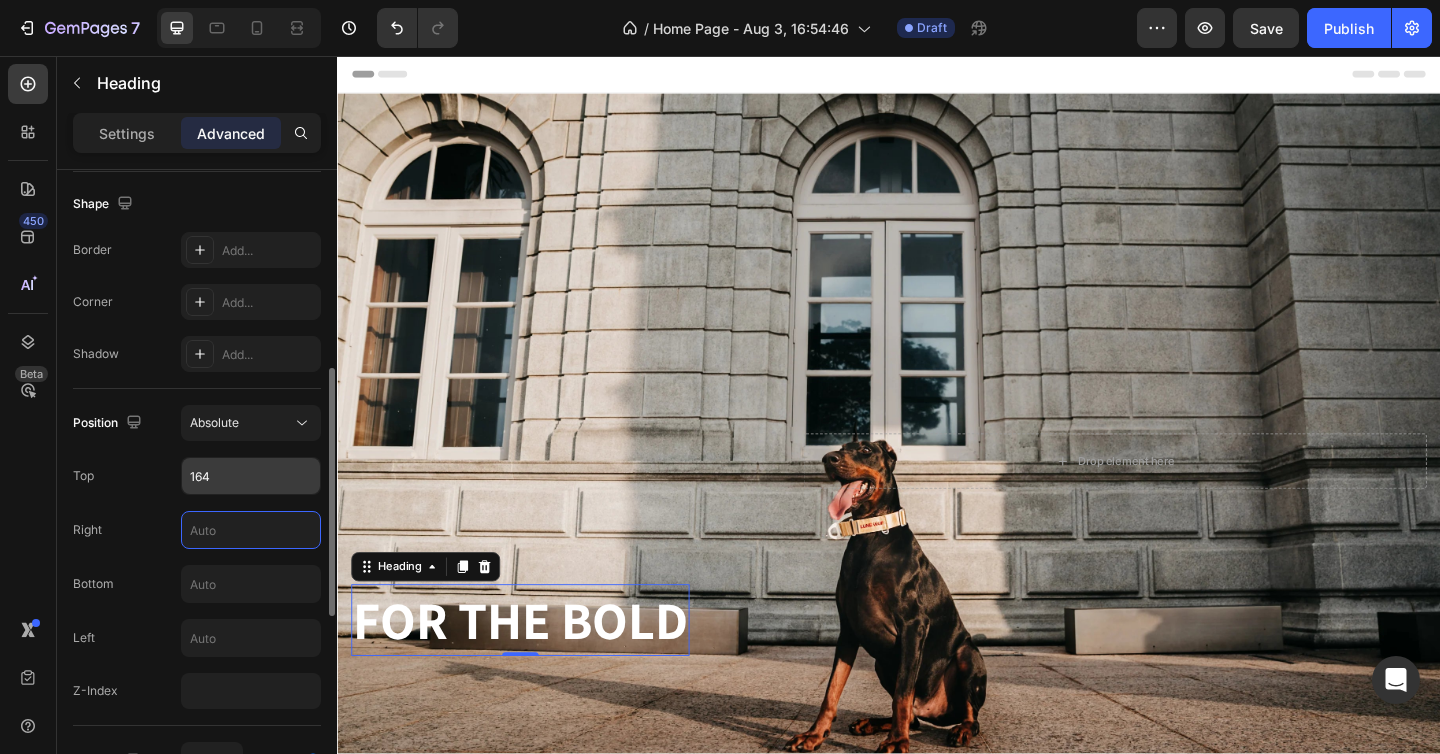 click on "164" at bounding box center (251, 476) 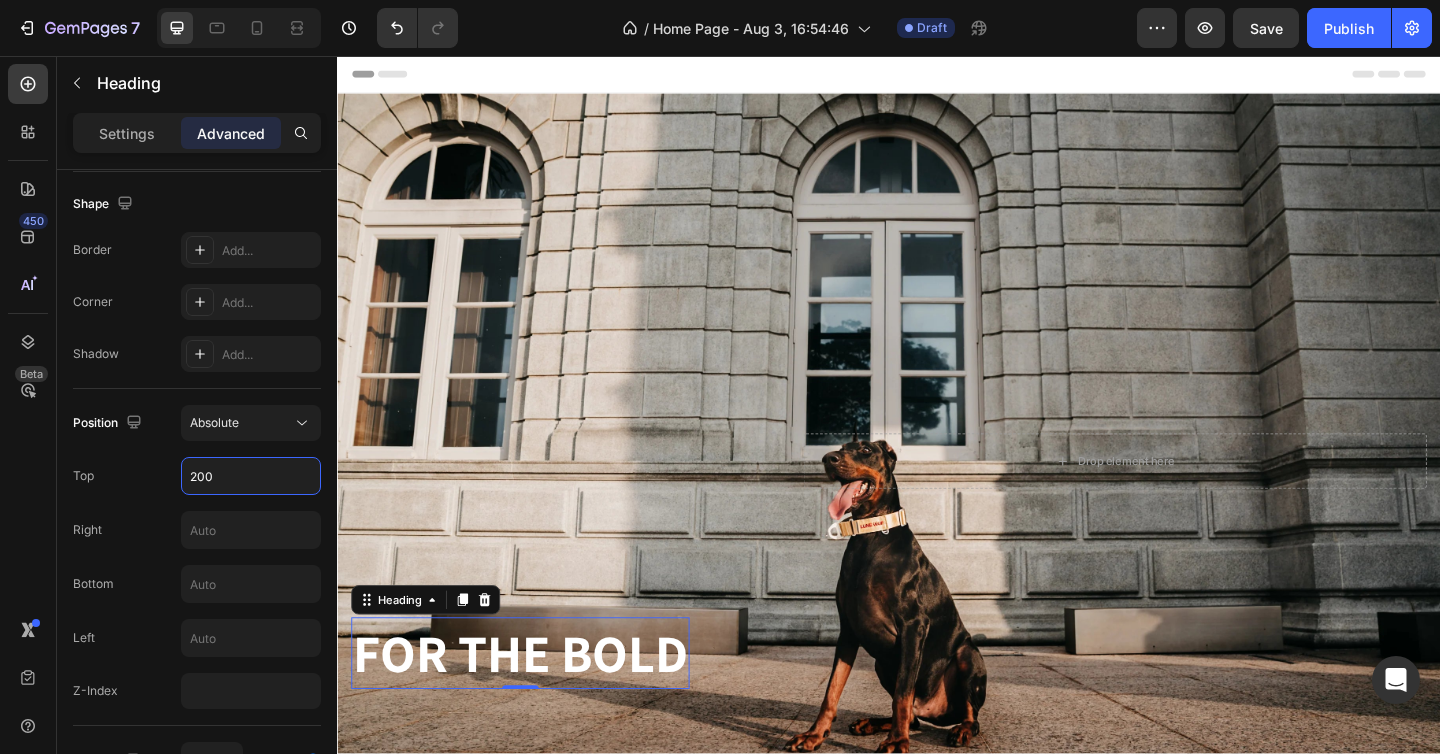 type on "200" 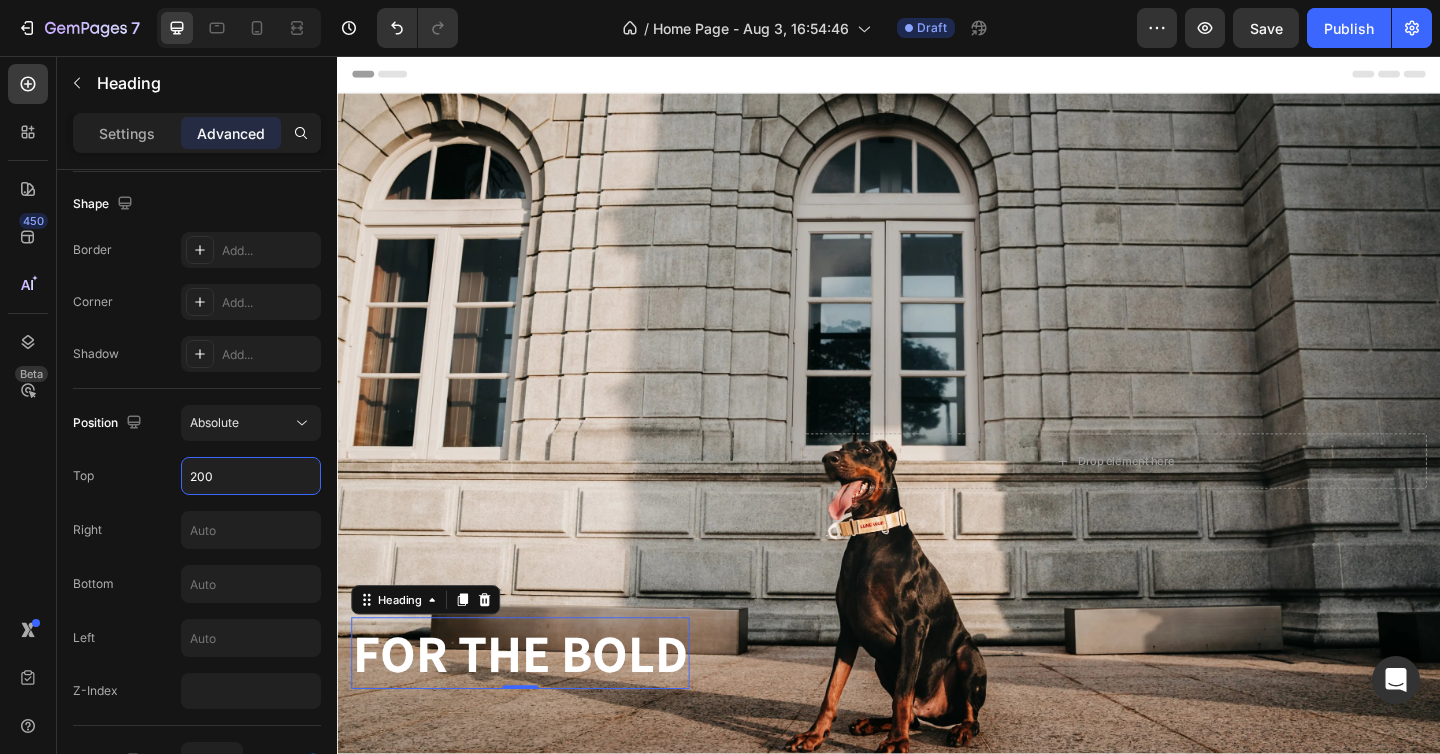 click on "FOR THE BOLD" at bounding box center (536, 706) 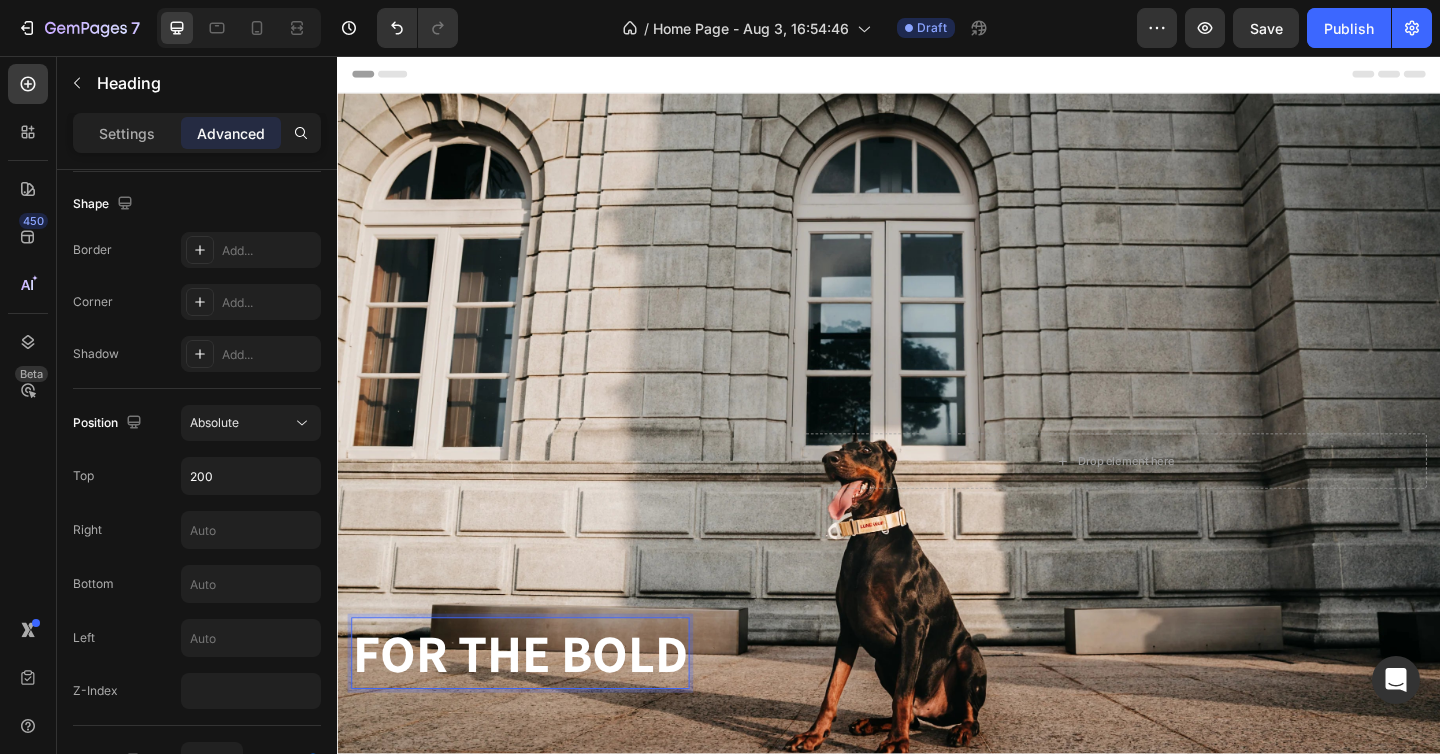 click on "FOR THE BOLD" at bounding box center [536, 706] 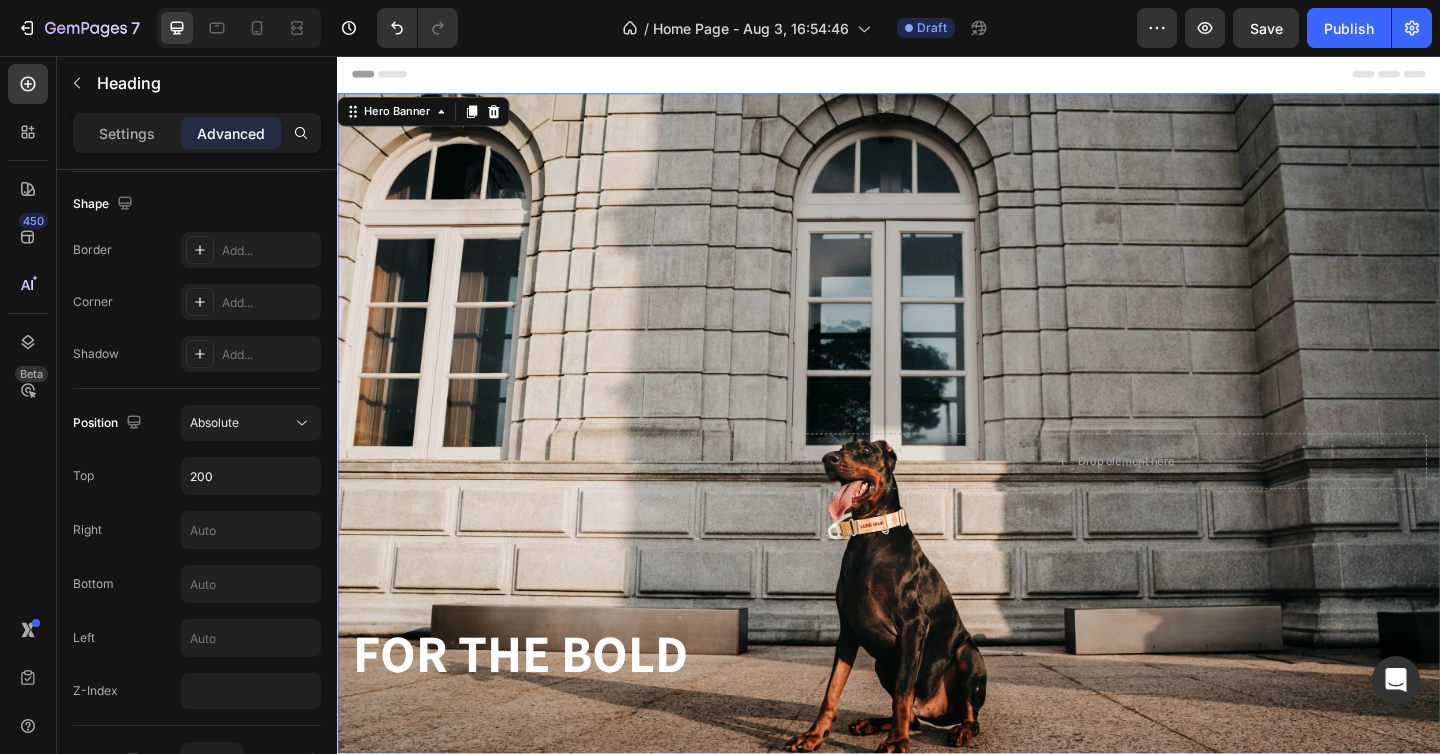 click at bounding box center [937, 497] 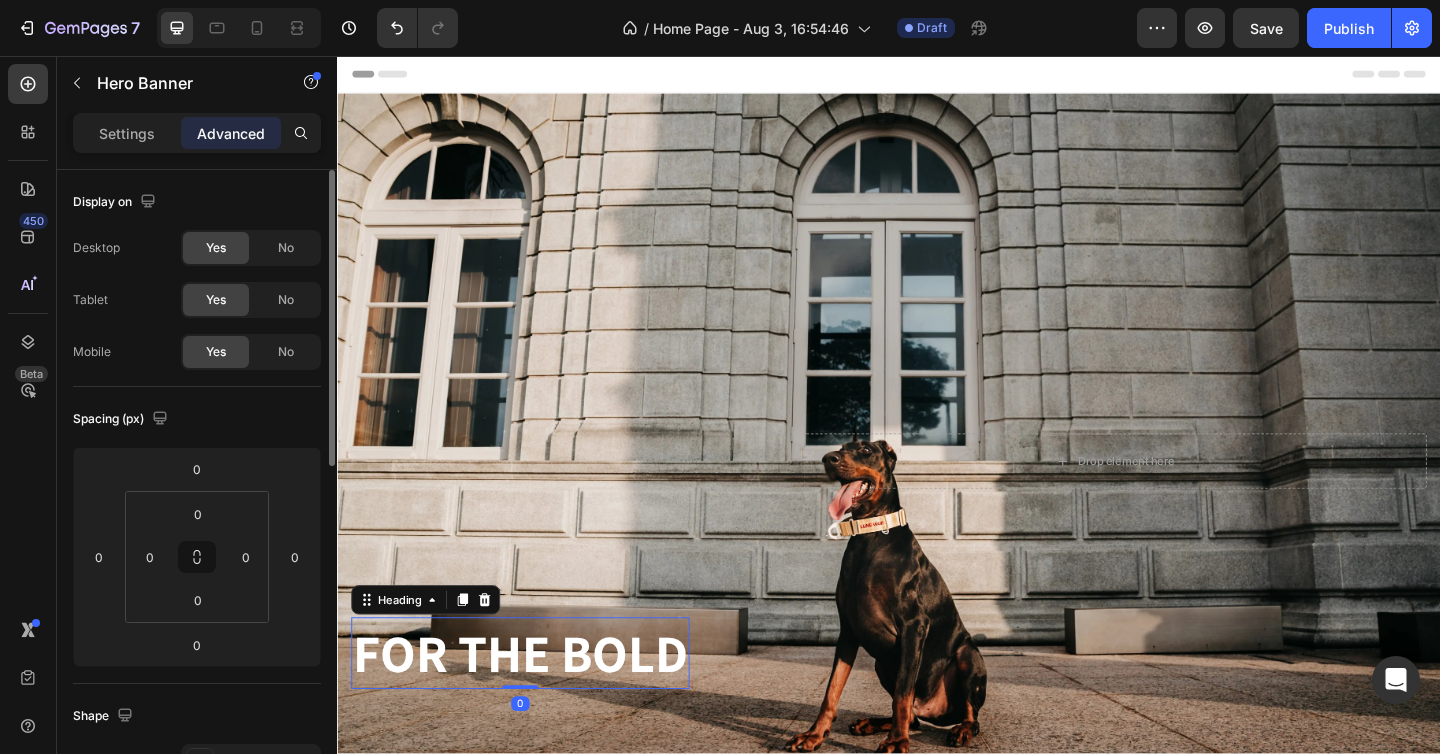 click on "FOR THE BOLD" at bounding box center (536, 706) 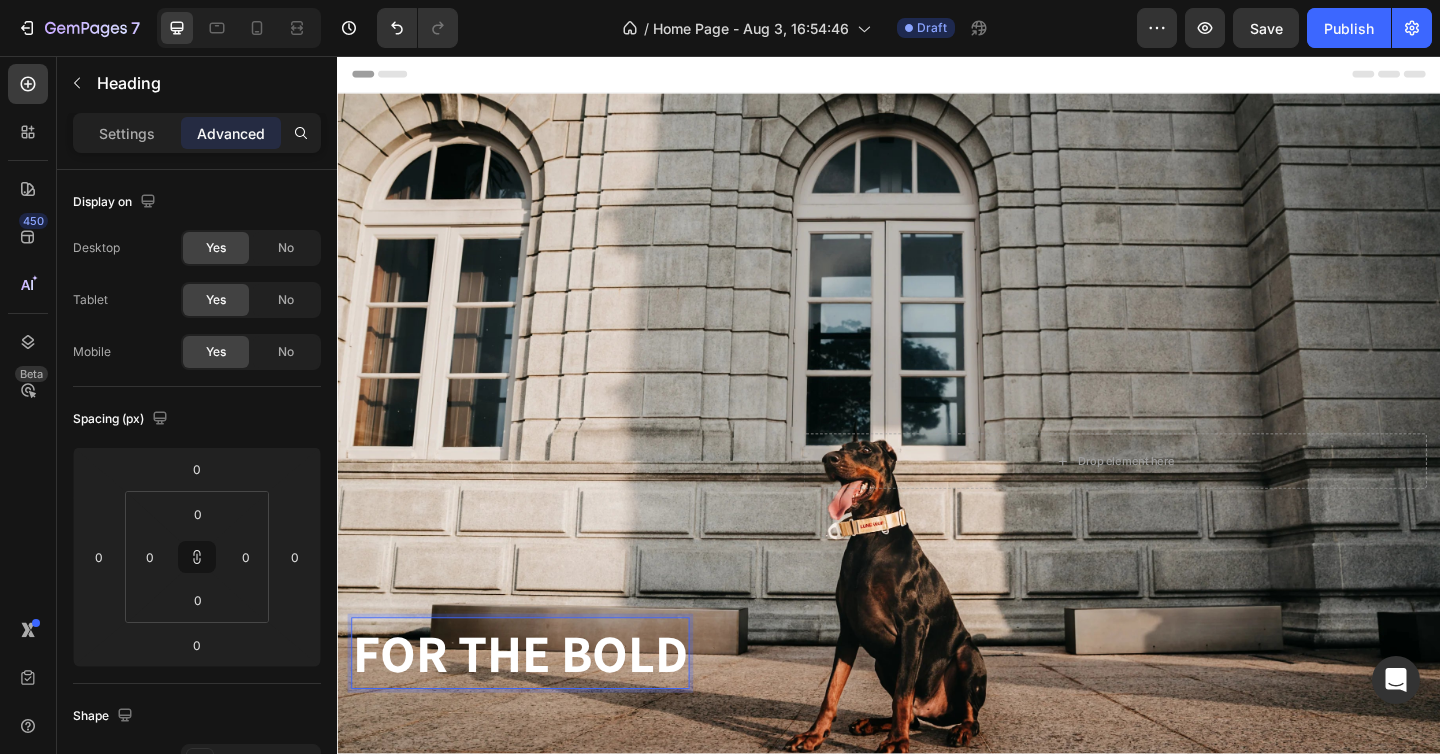 click on "Heading" 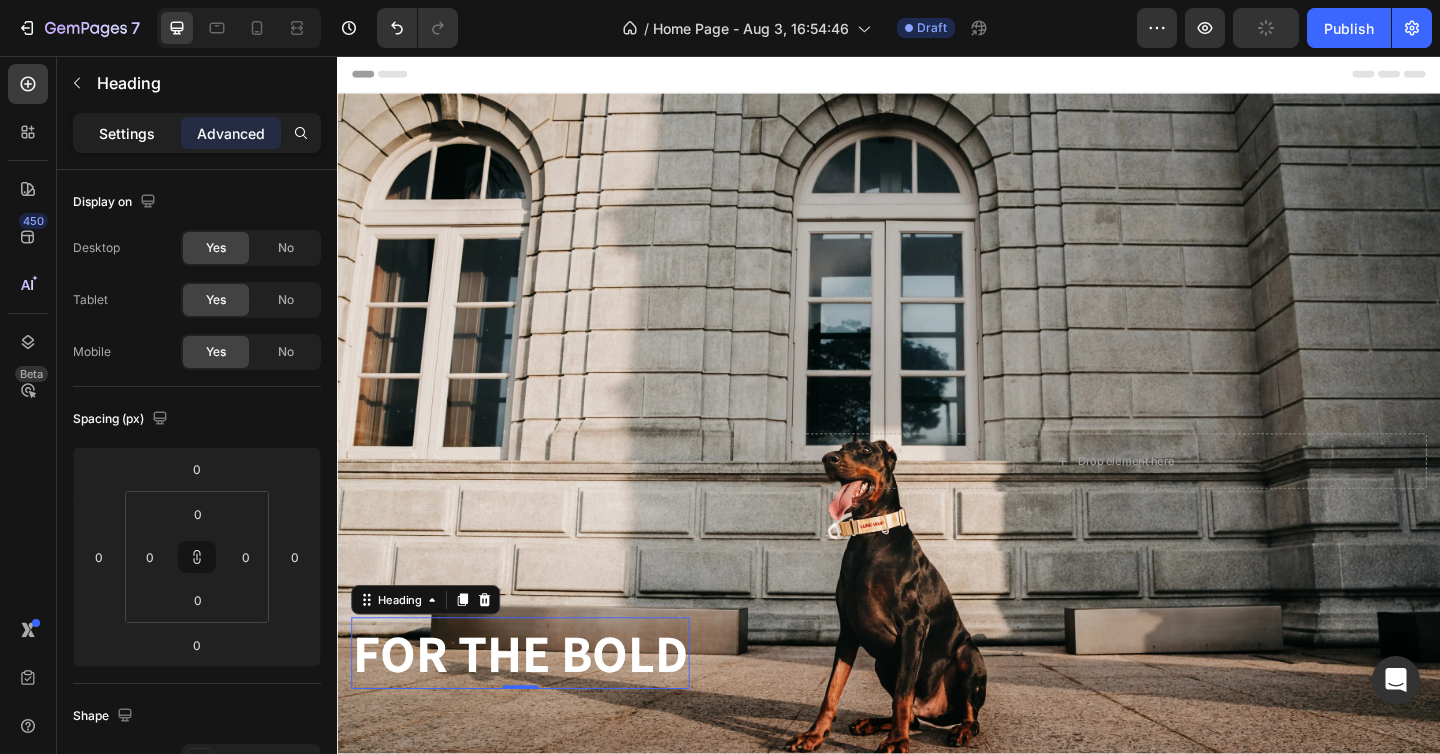 click on "Settings" at bounding box center (127, 133) 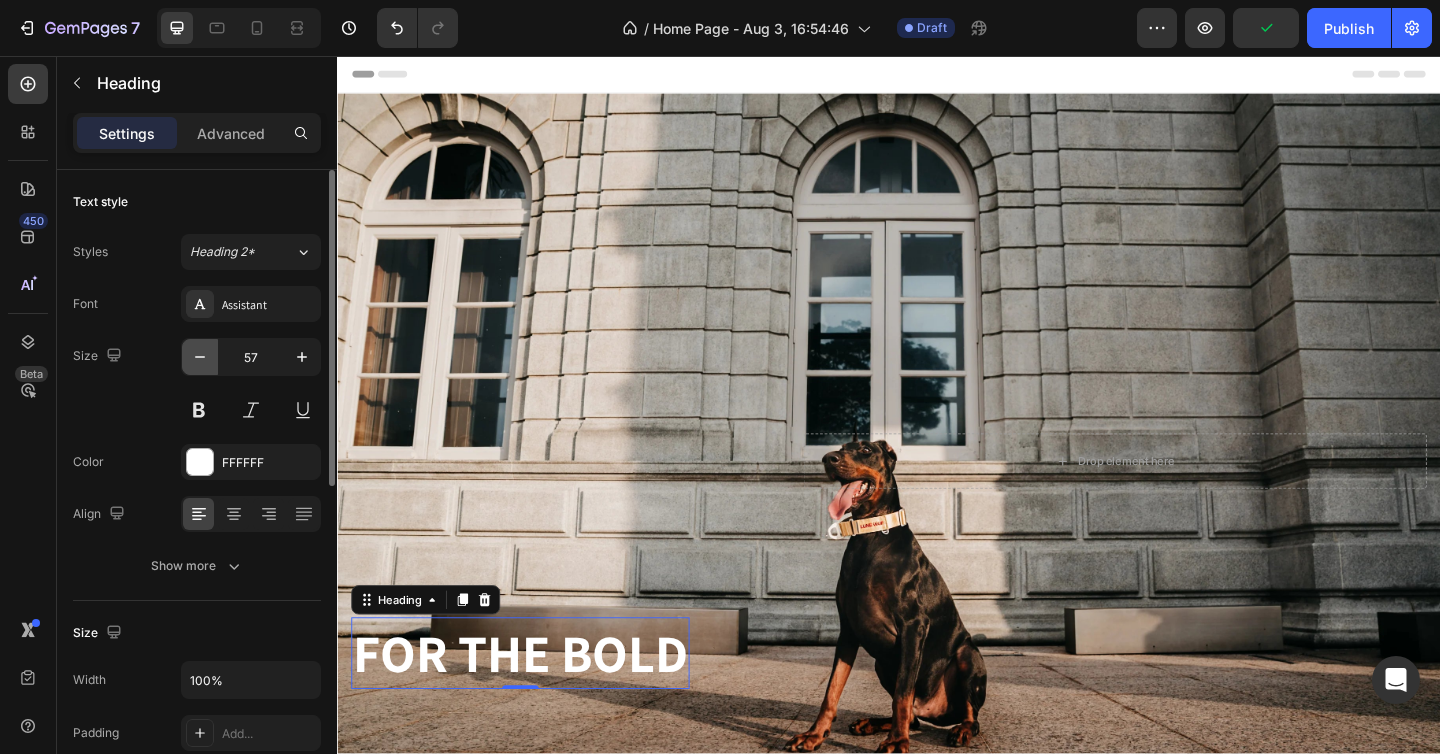 click 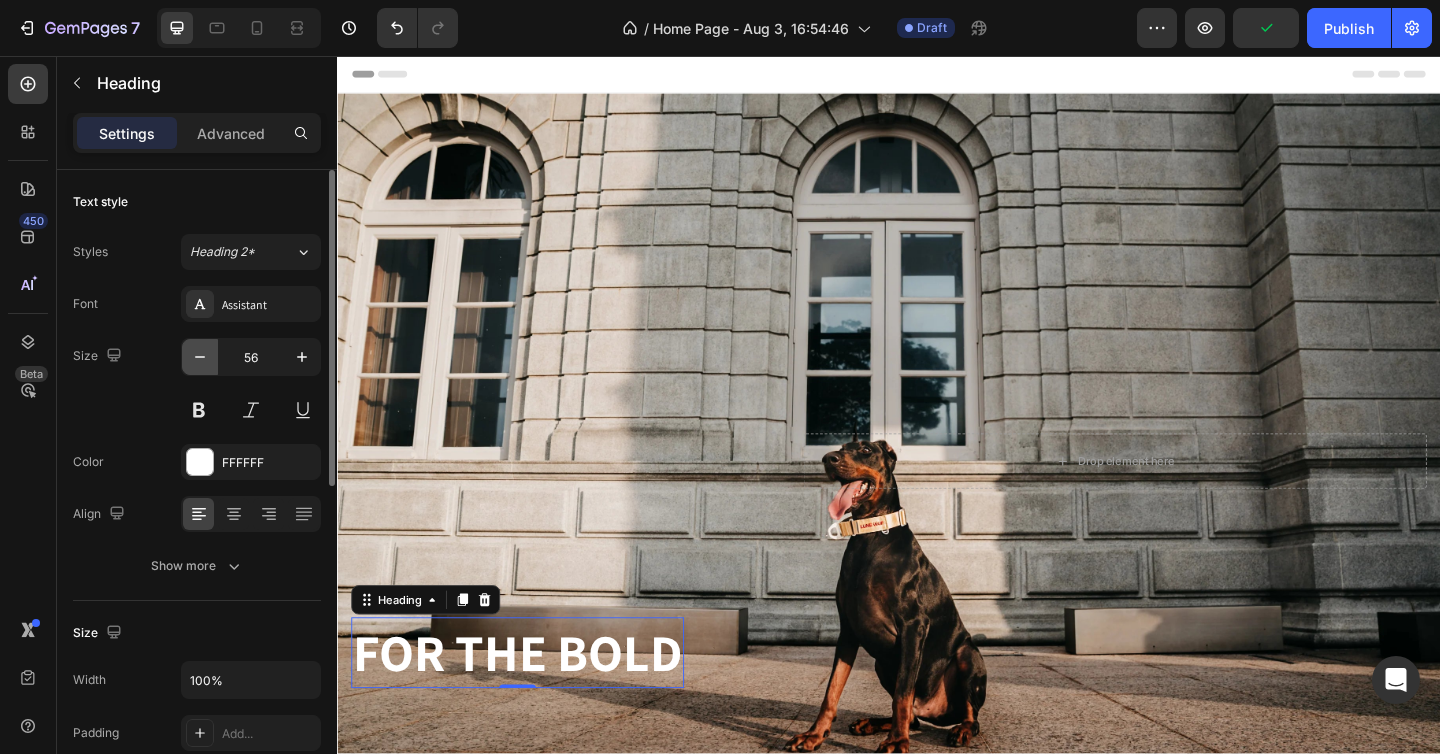 click 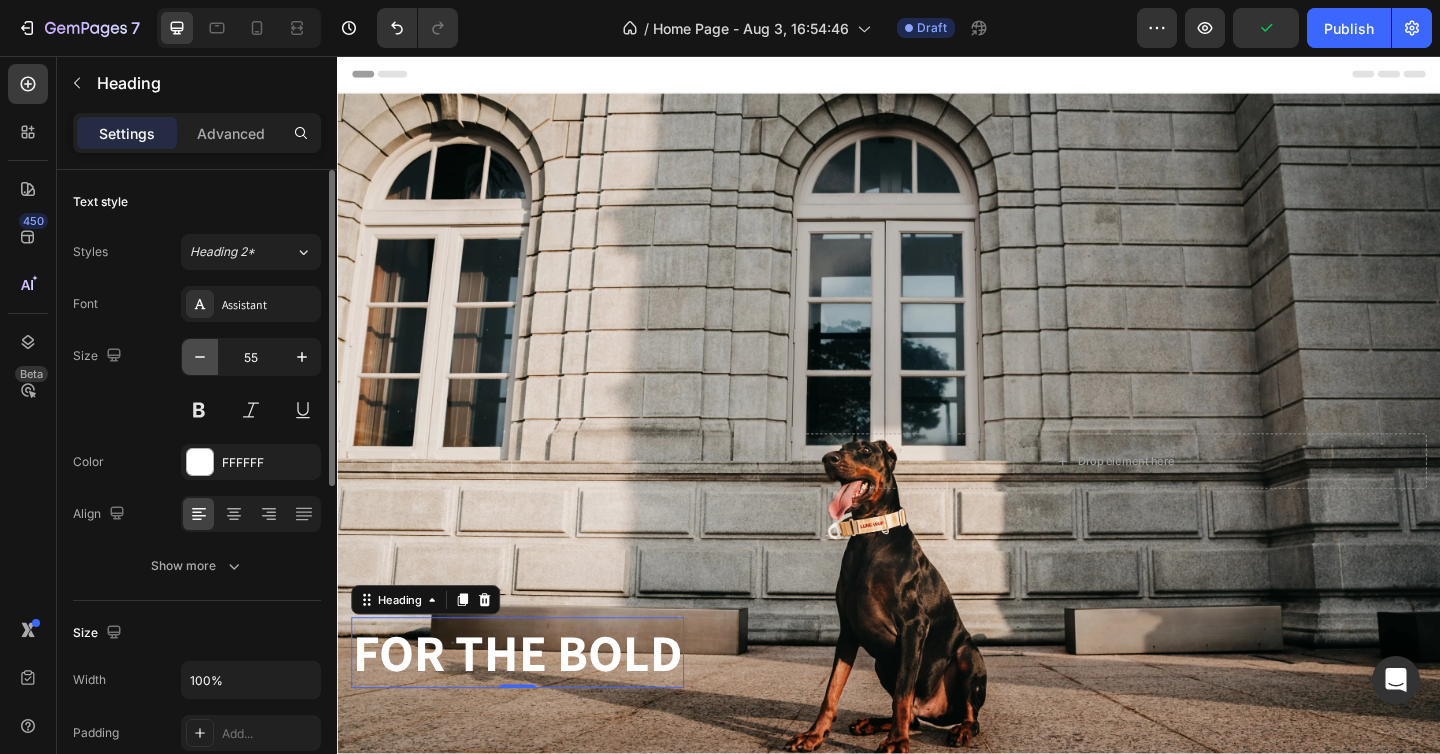 click 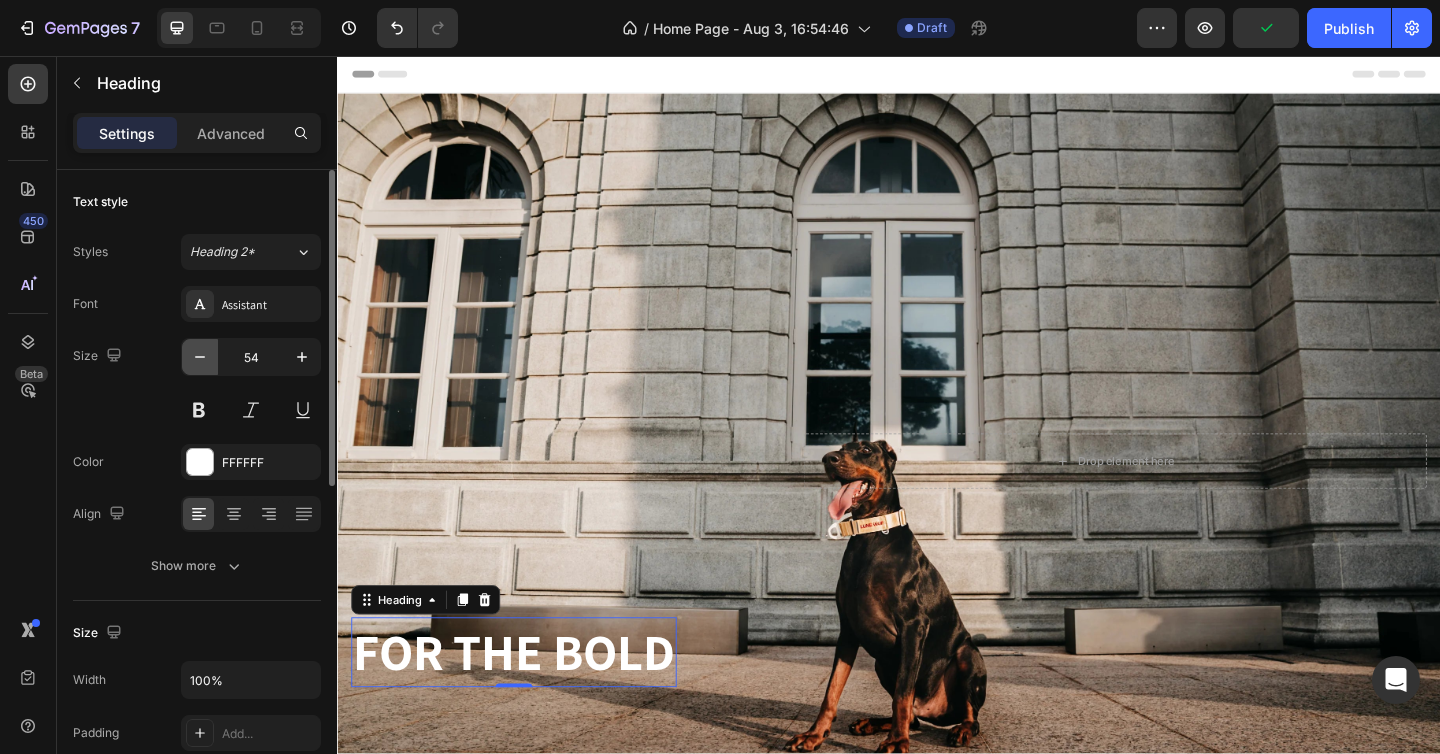click 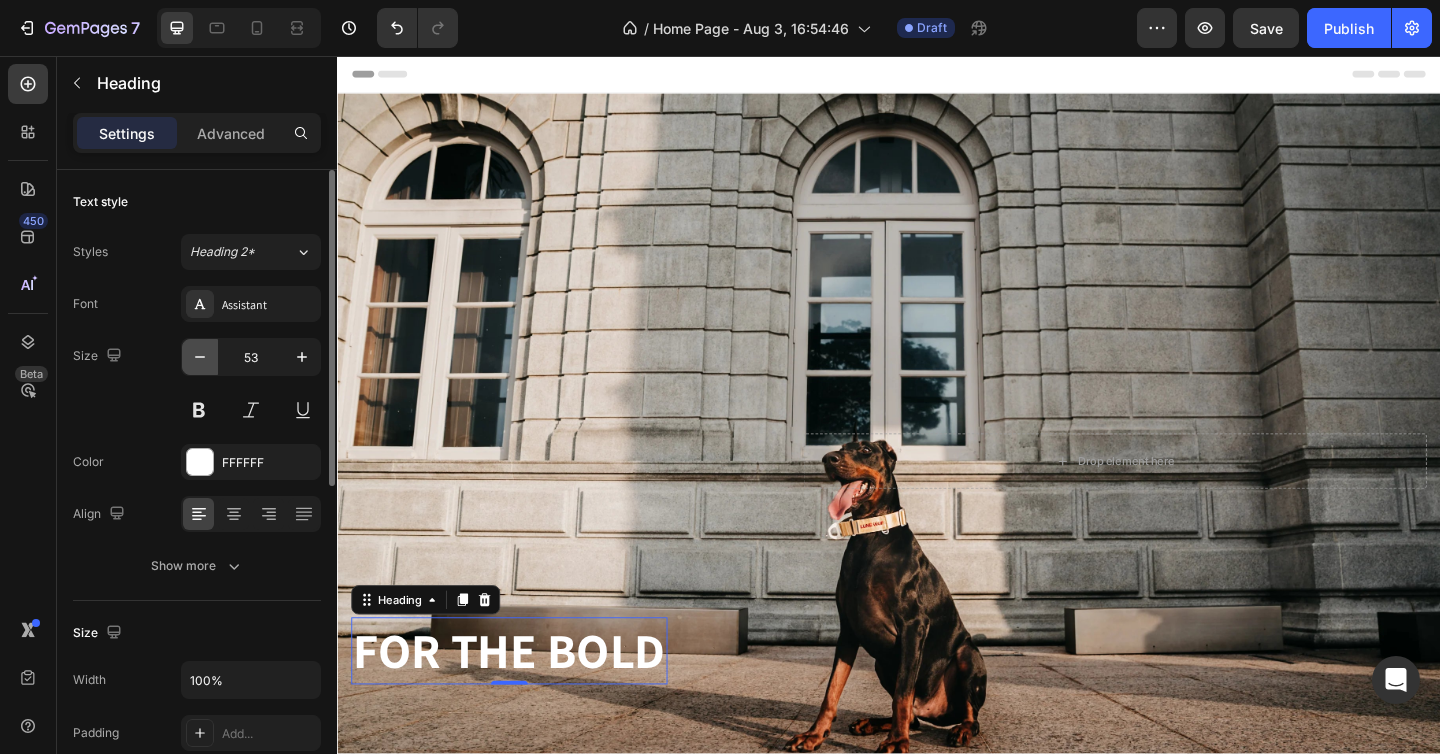 click 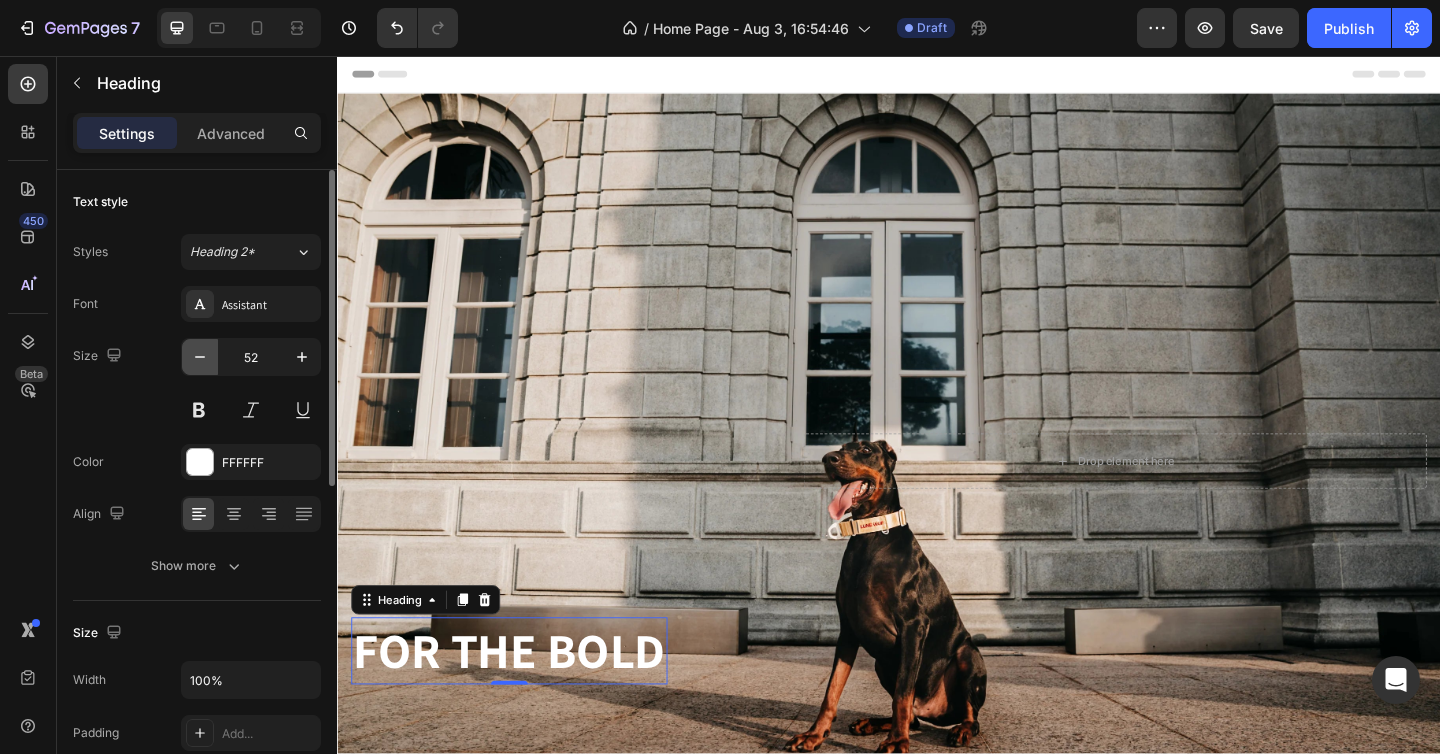 click 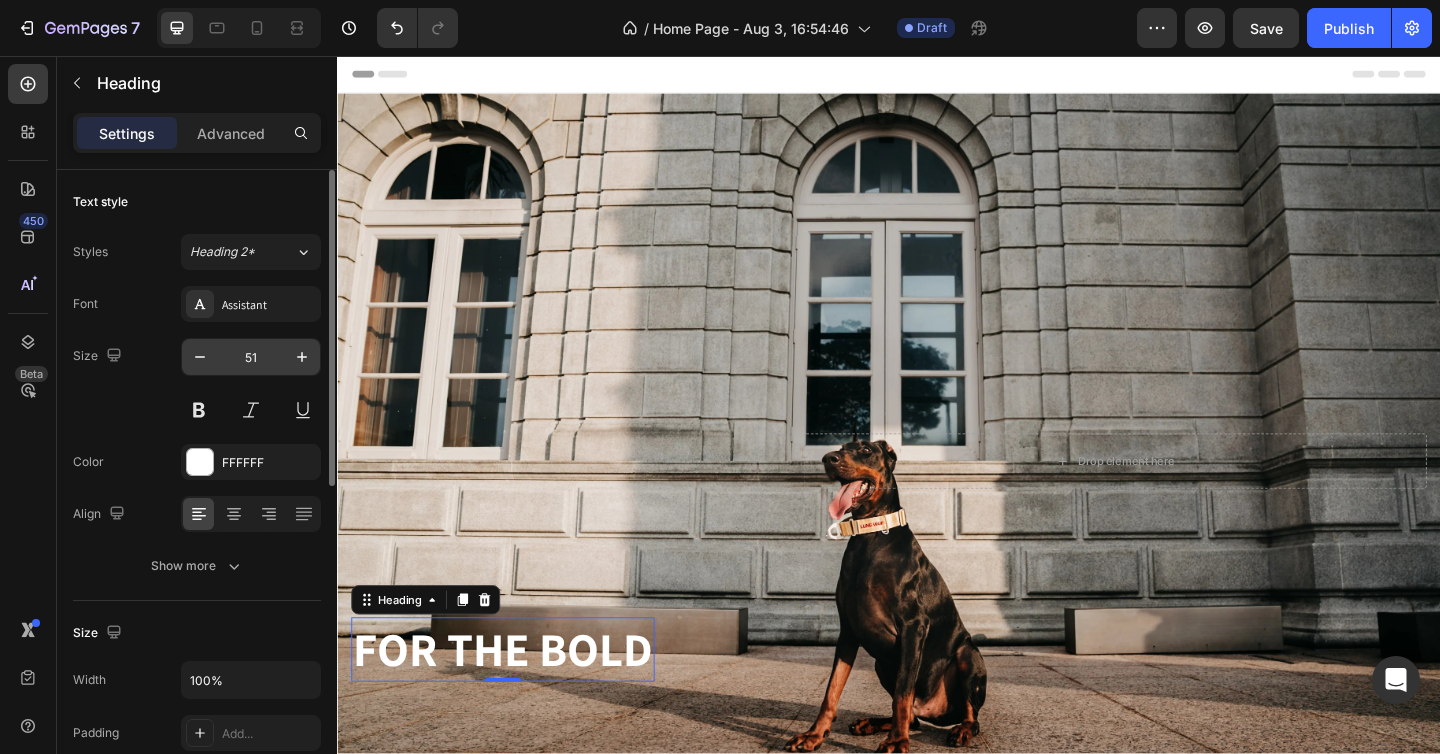 click on "51" at bounding box center (251, 357) 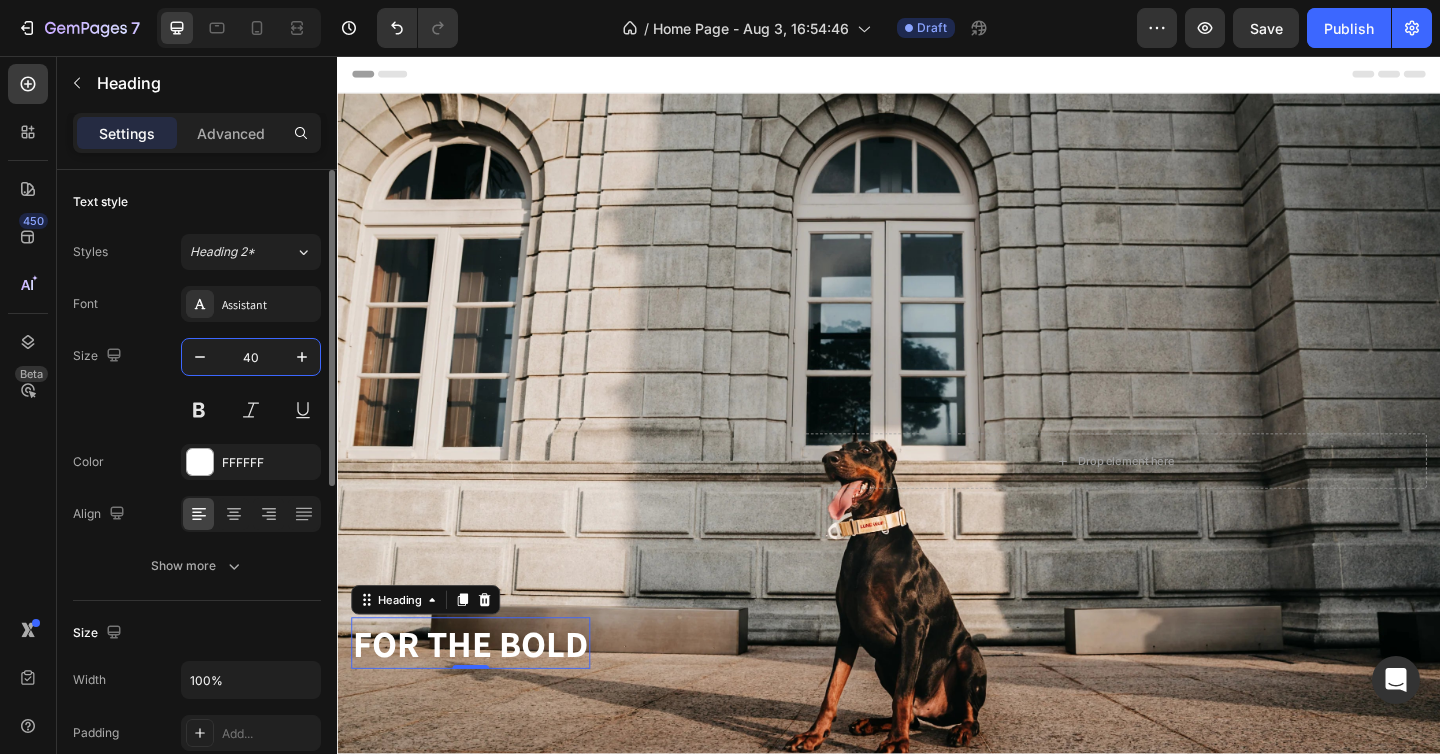 type on "40" 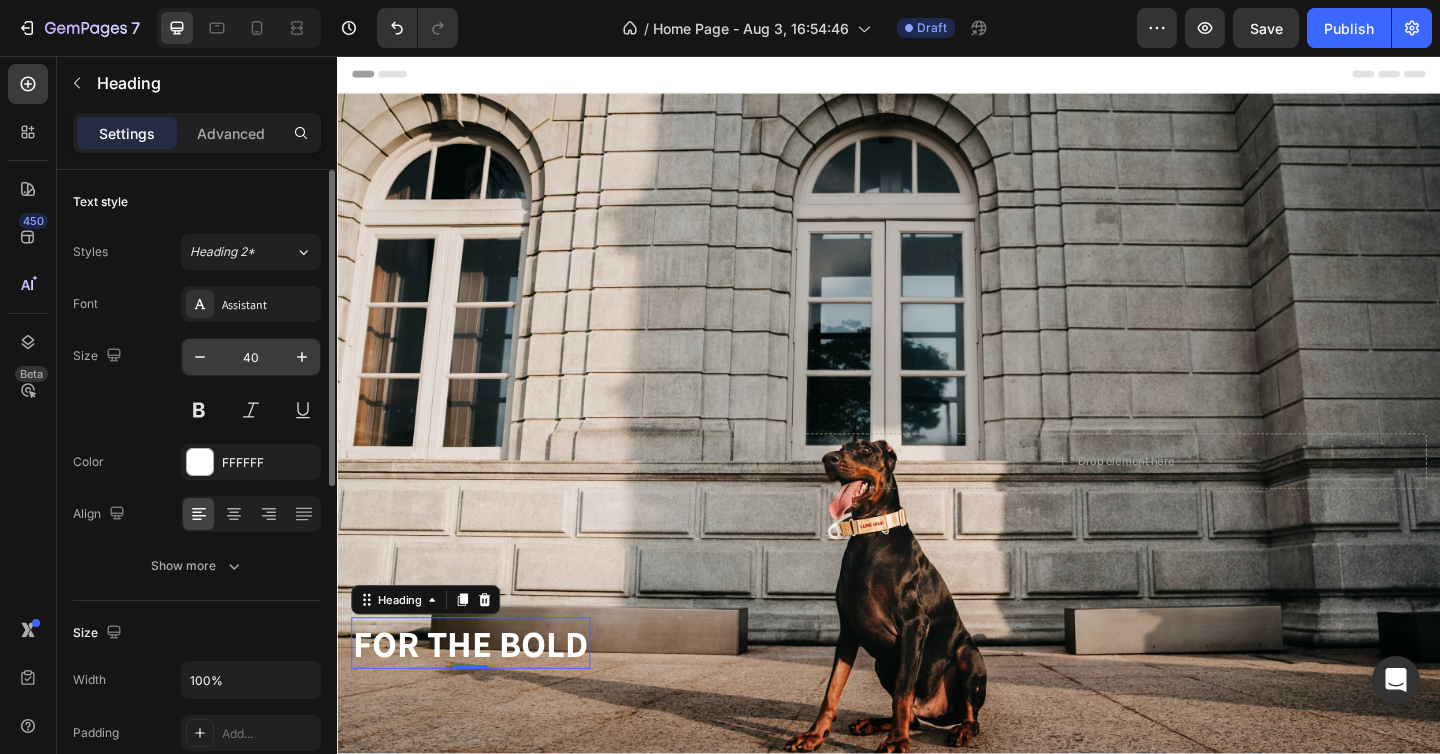 type 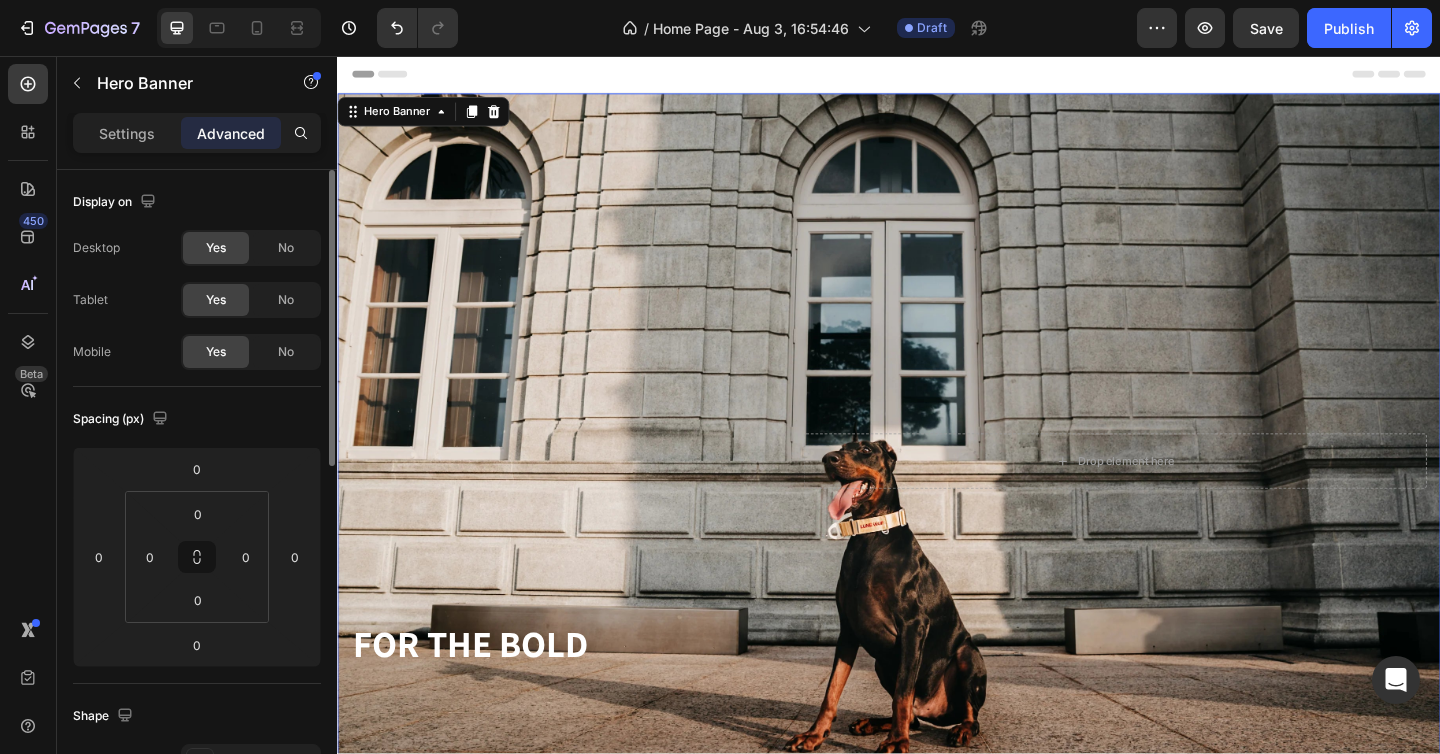 click at bounding box center [937, 497] 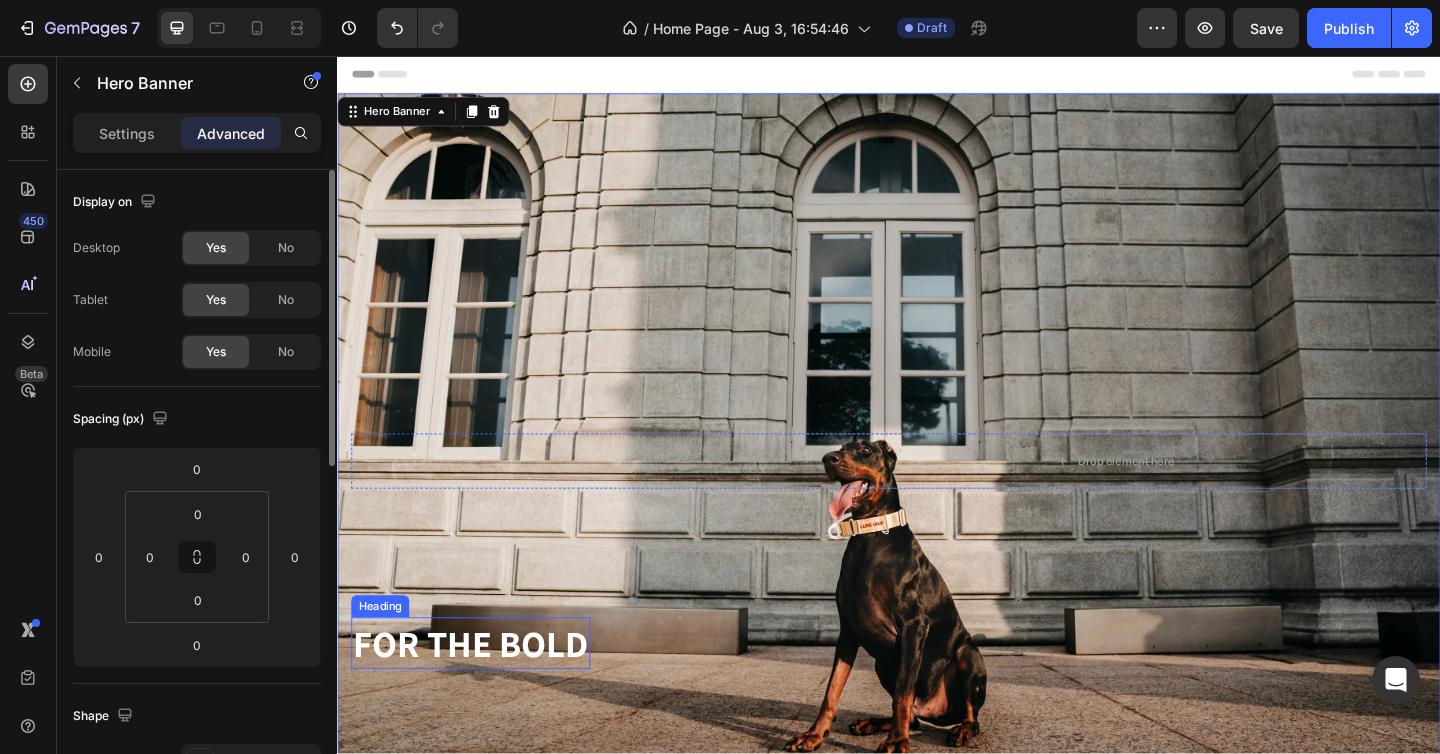click on "FOR THE BOLD" at bounding box center (482, 695) 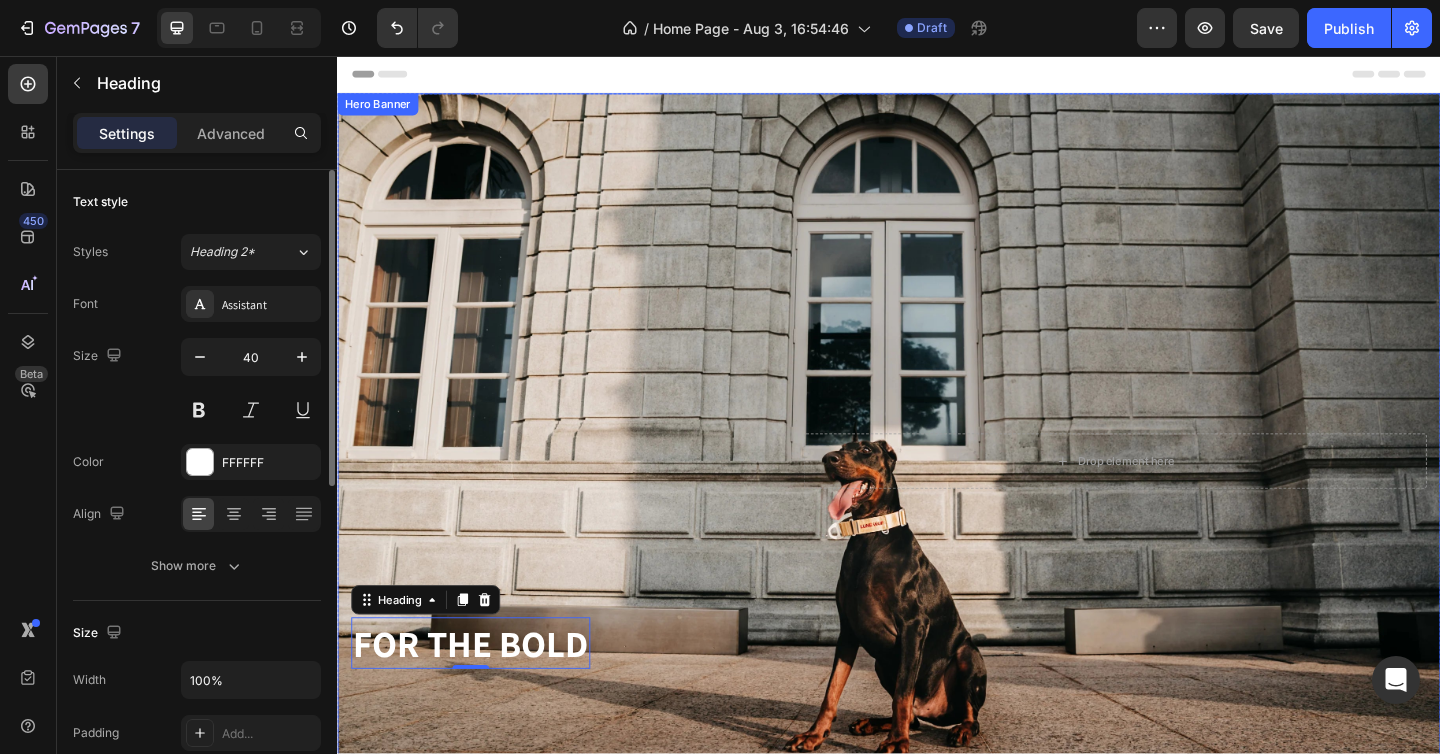 click at bounding box center (937, 497) 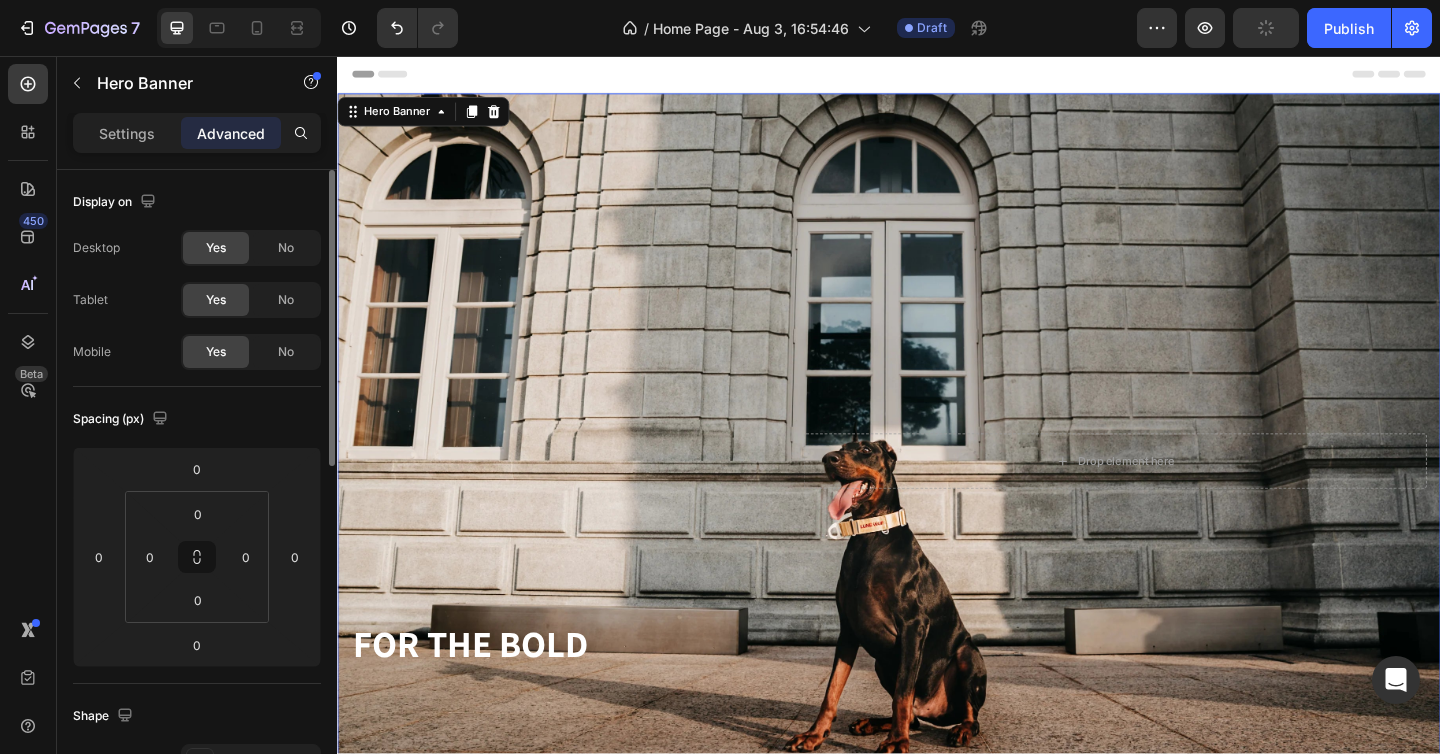 click at bounding box center [937, 497] 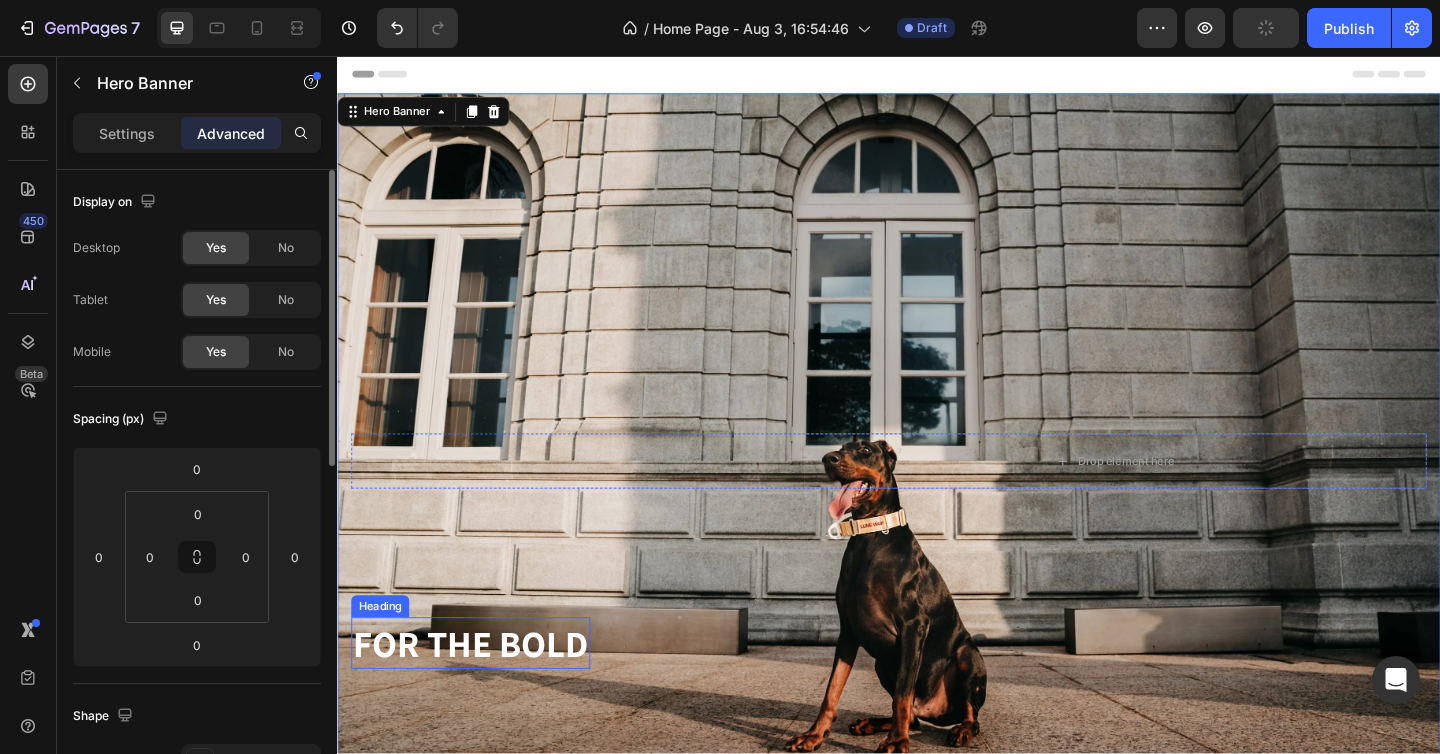 click on "FOR THE BOLD" at bounding box center (482, 695) 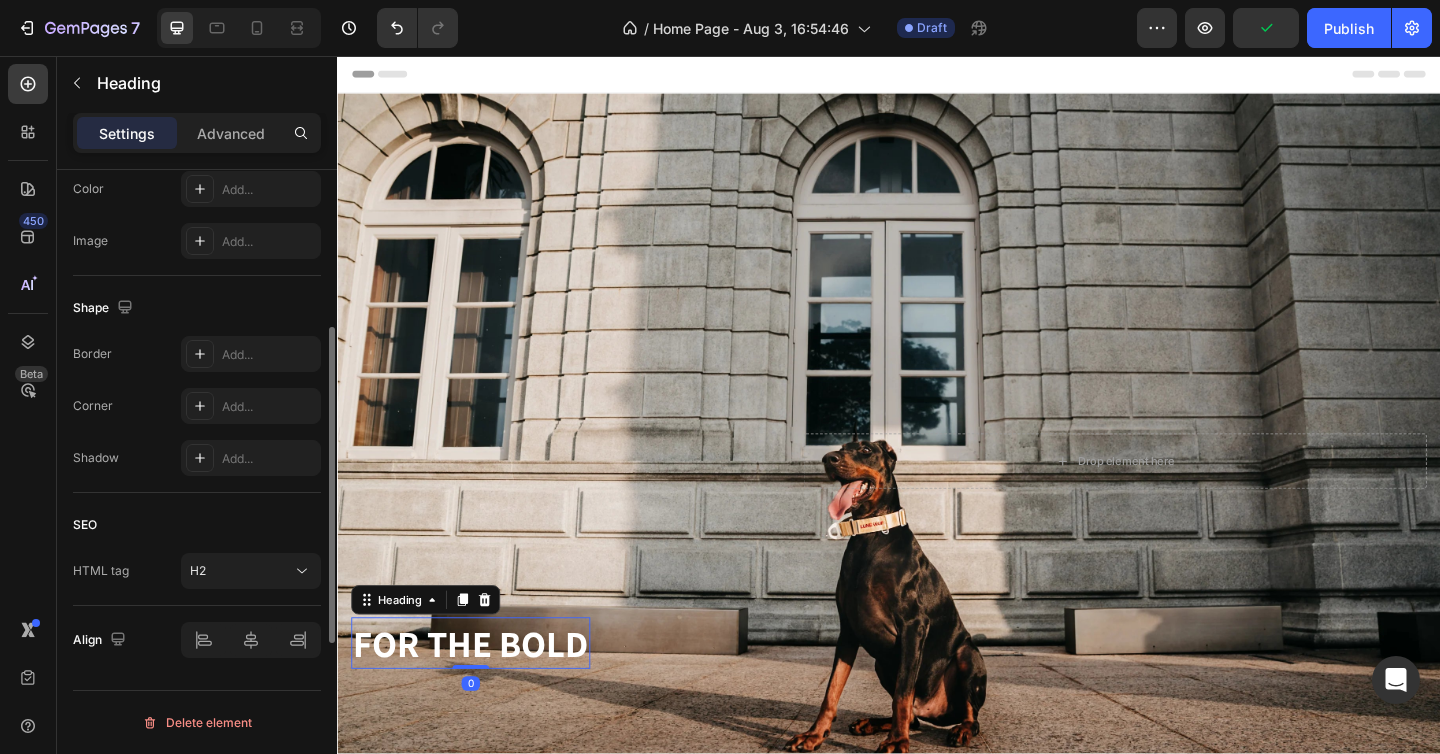 scroll, scrollTop: 0, scrollLeft: 0, axis: both 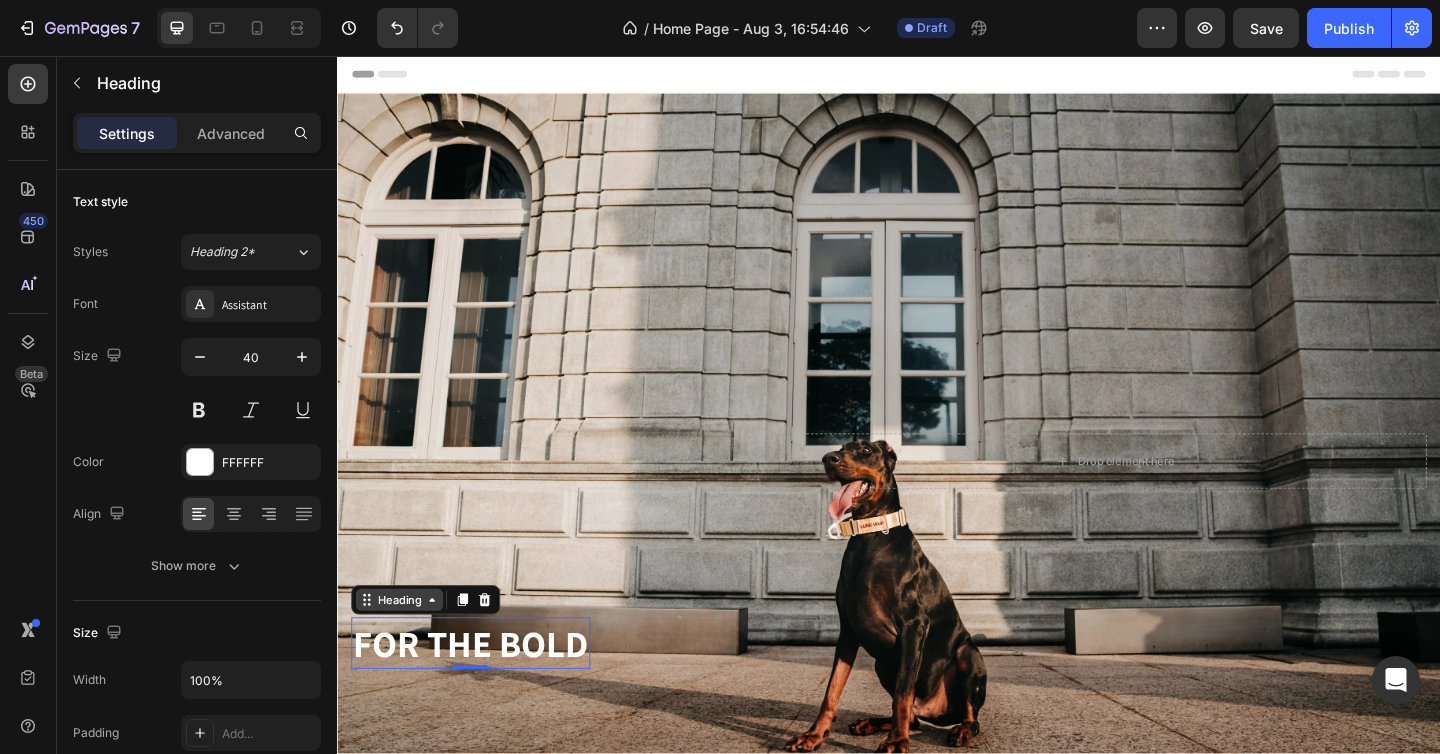 click on "Heading" at bounding box center (404, 648) 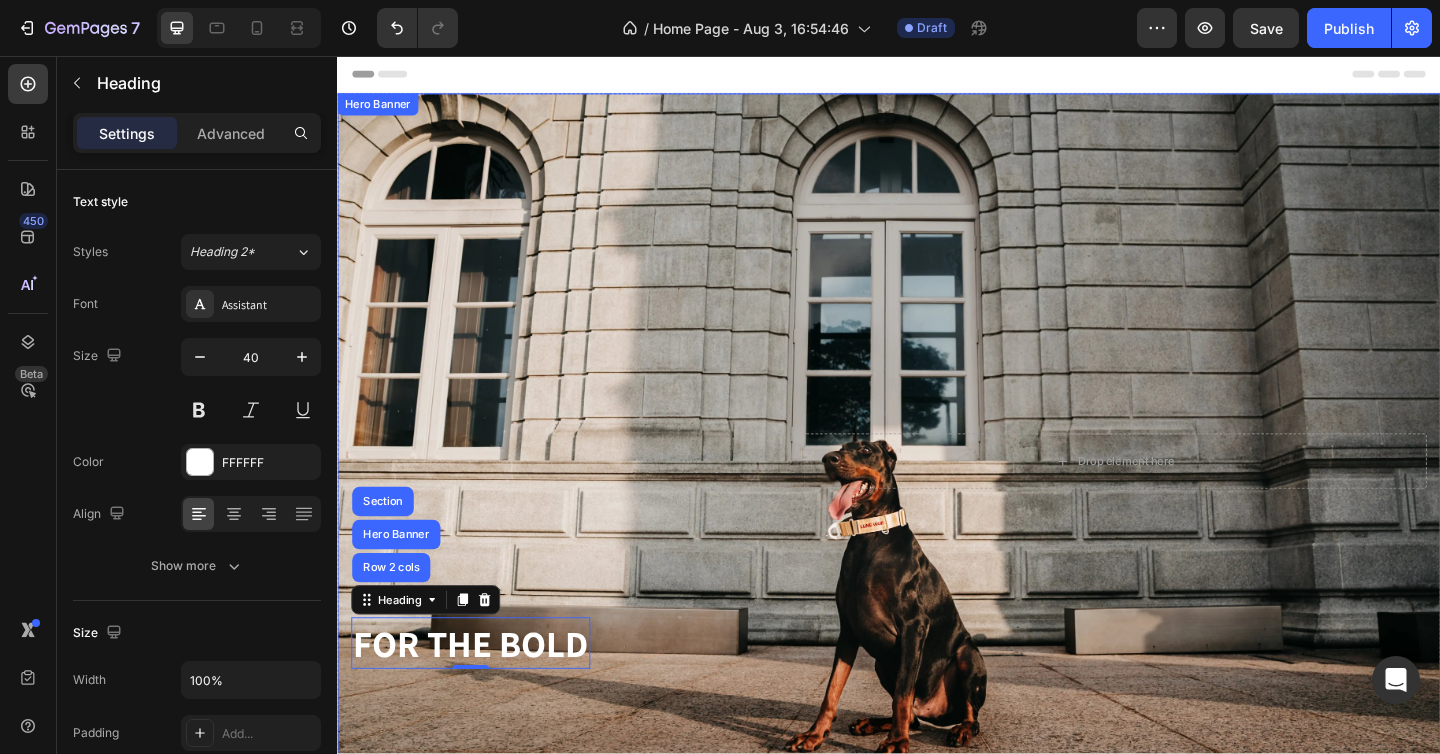 click at bounding box center (937, 497) 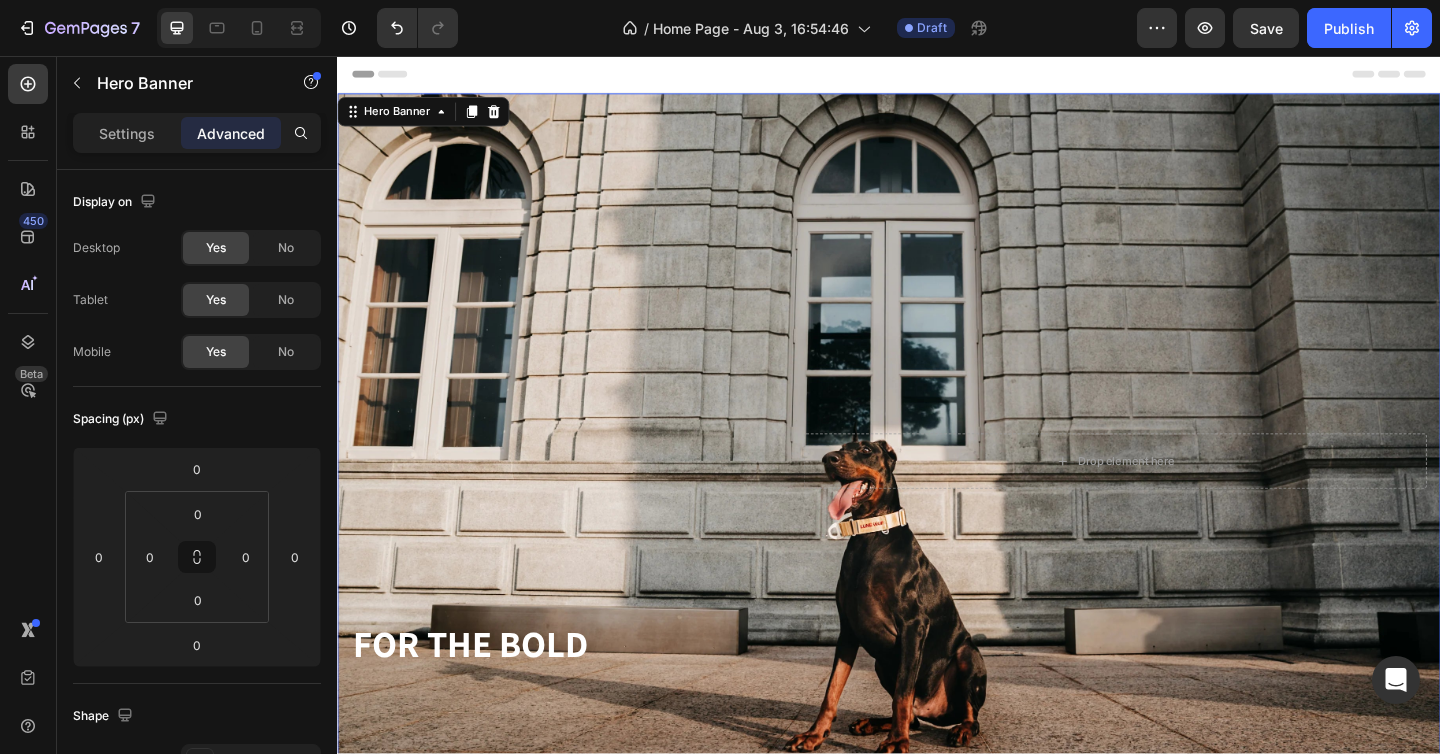 click at bounding box center [937, 497] 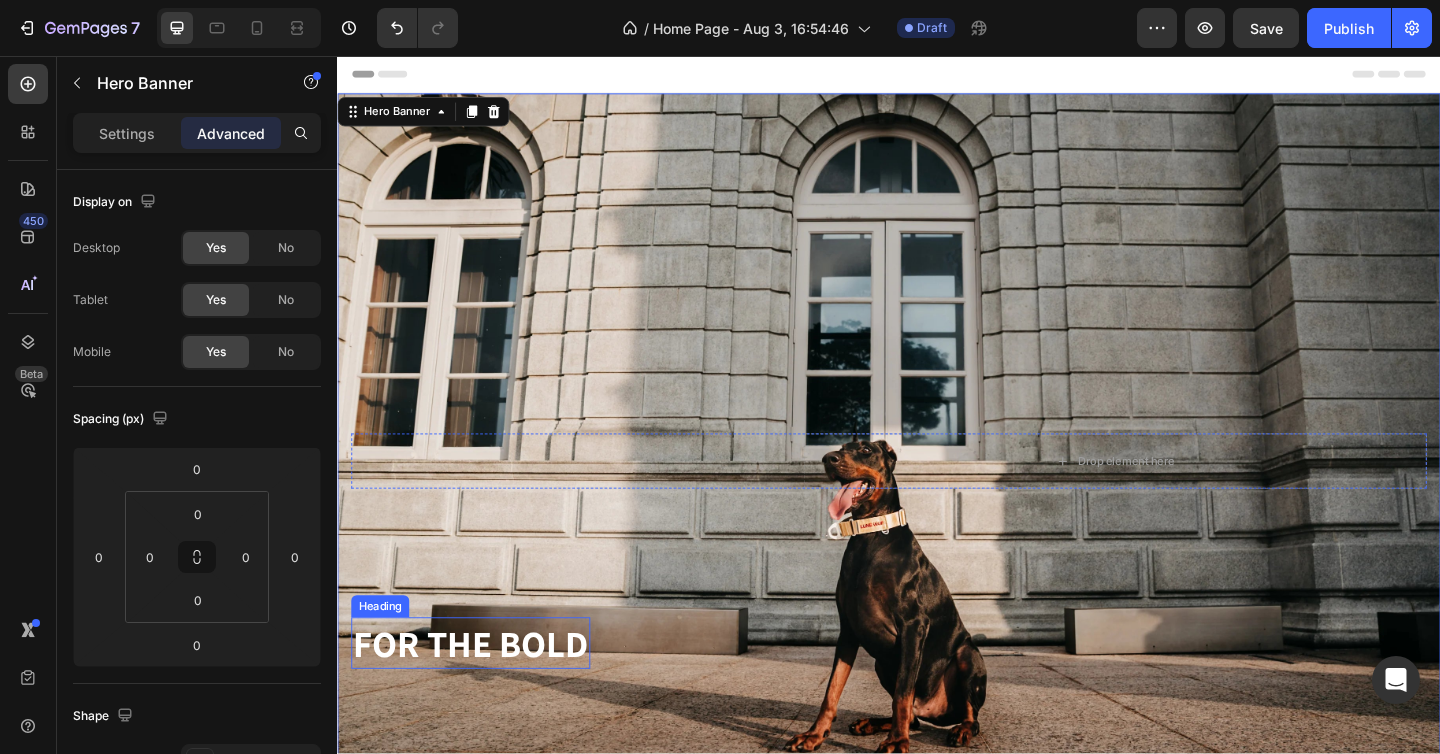 click on "FOR THE BOLD" at bounding box center [482, 695] 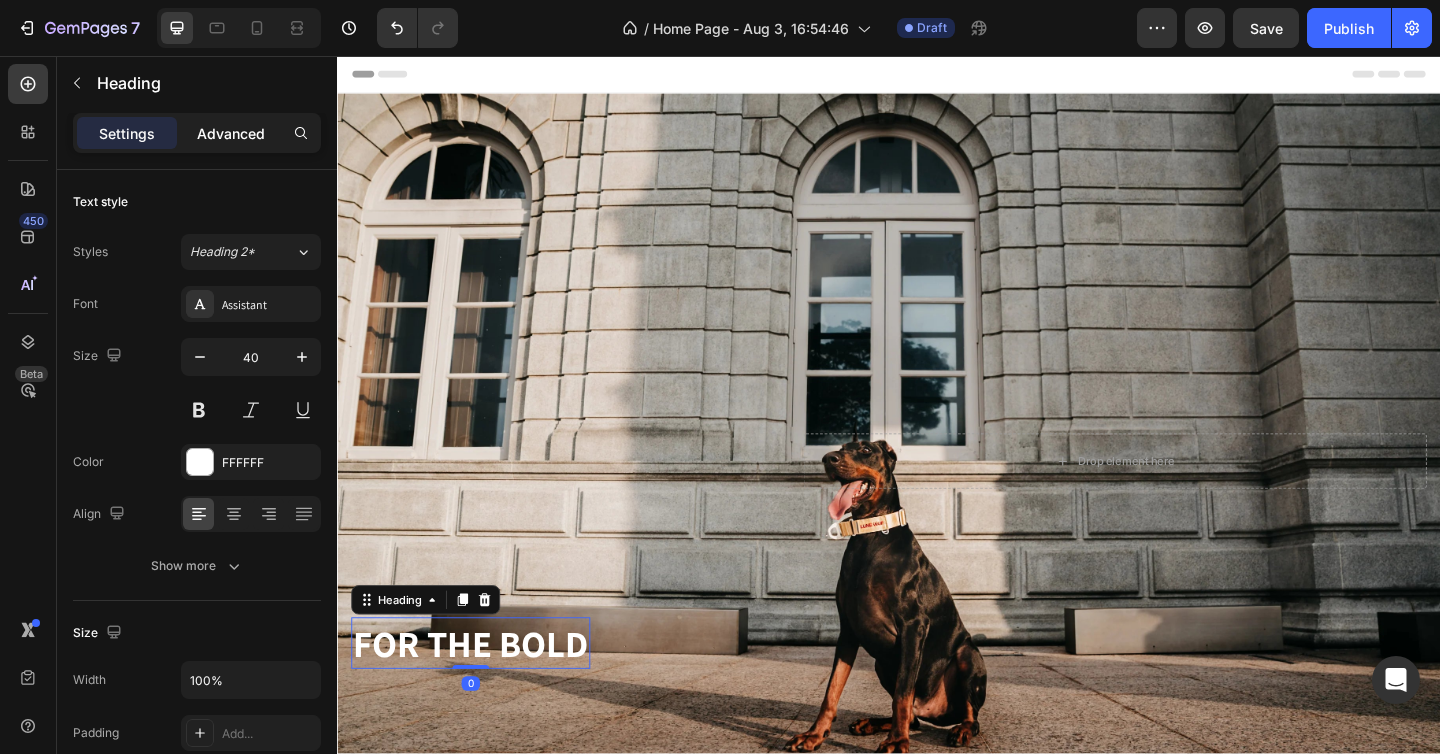 click on "Advanced" at bounding box center (231, 133) 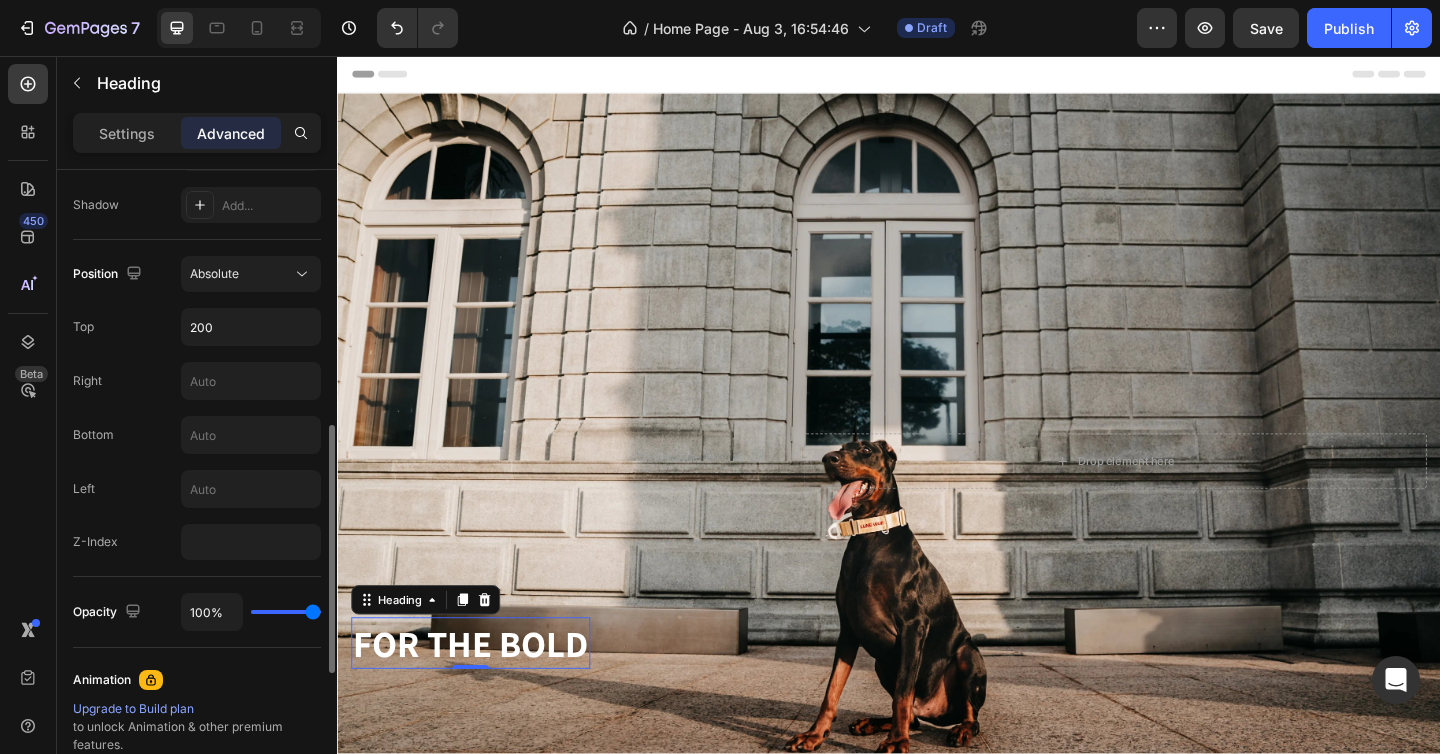 scroll, scrollTop: 628, scrollLeft: 0, axis: vertical 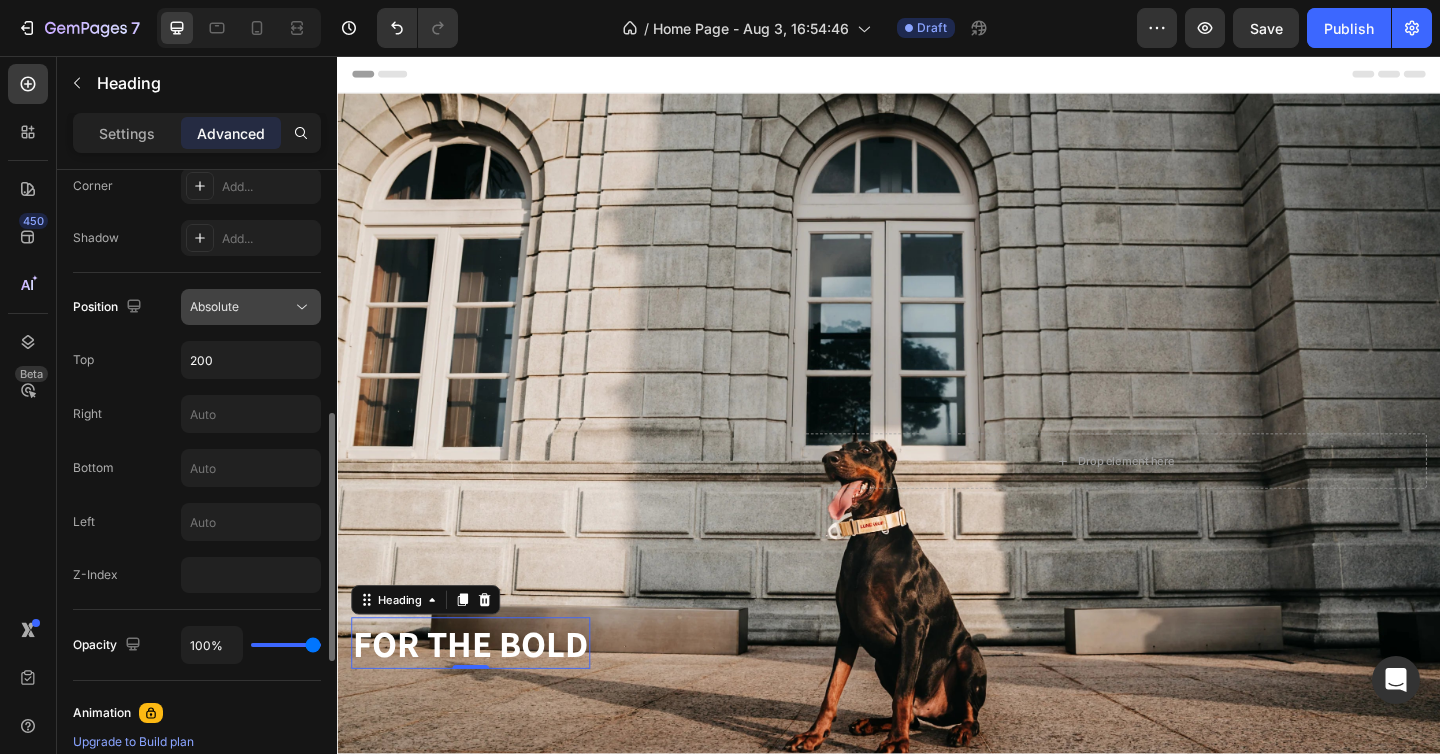click on "Absolute" at bounding box center (241, 307) 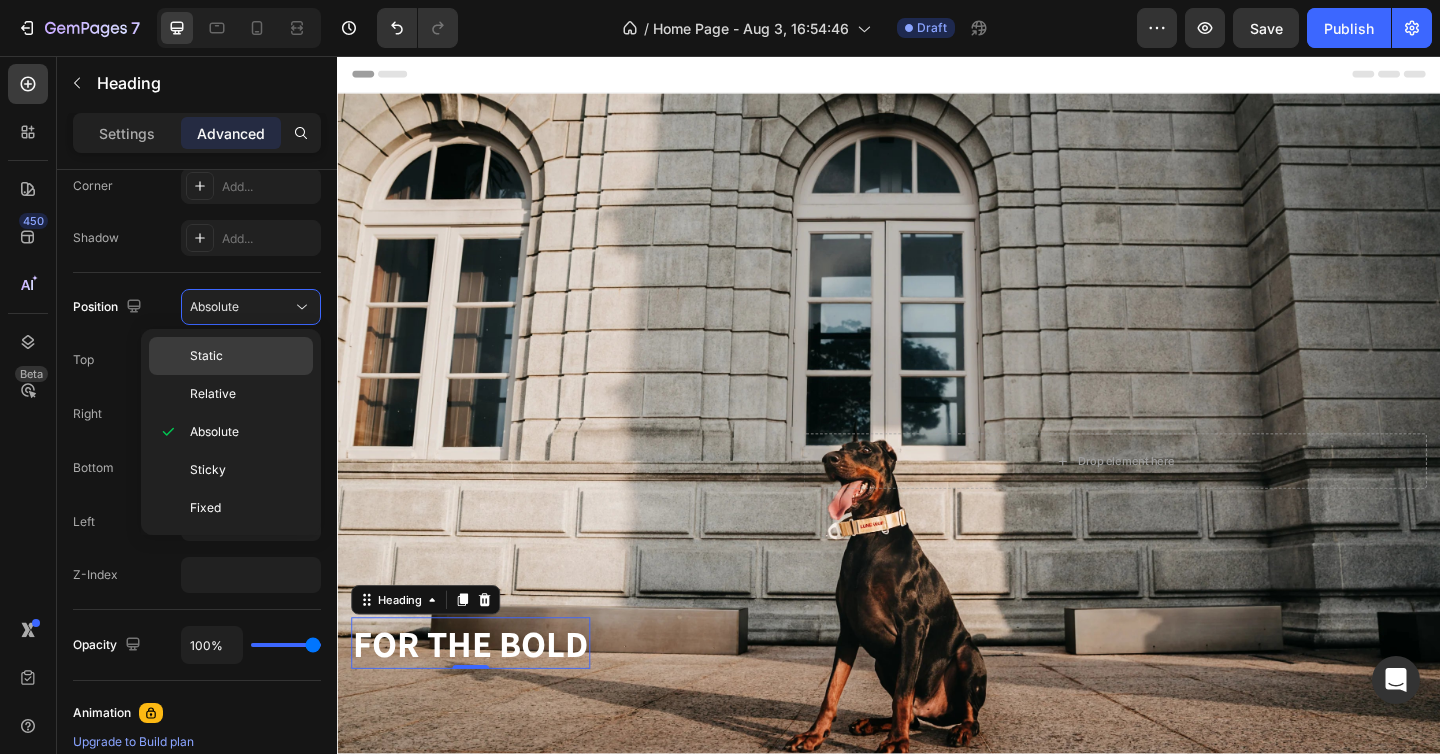 click on "Static" at bounding box center [206, 356] 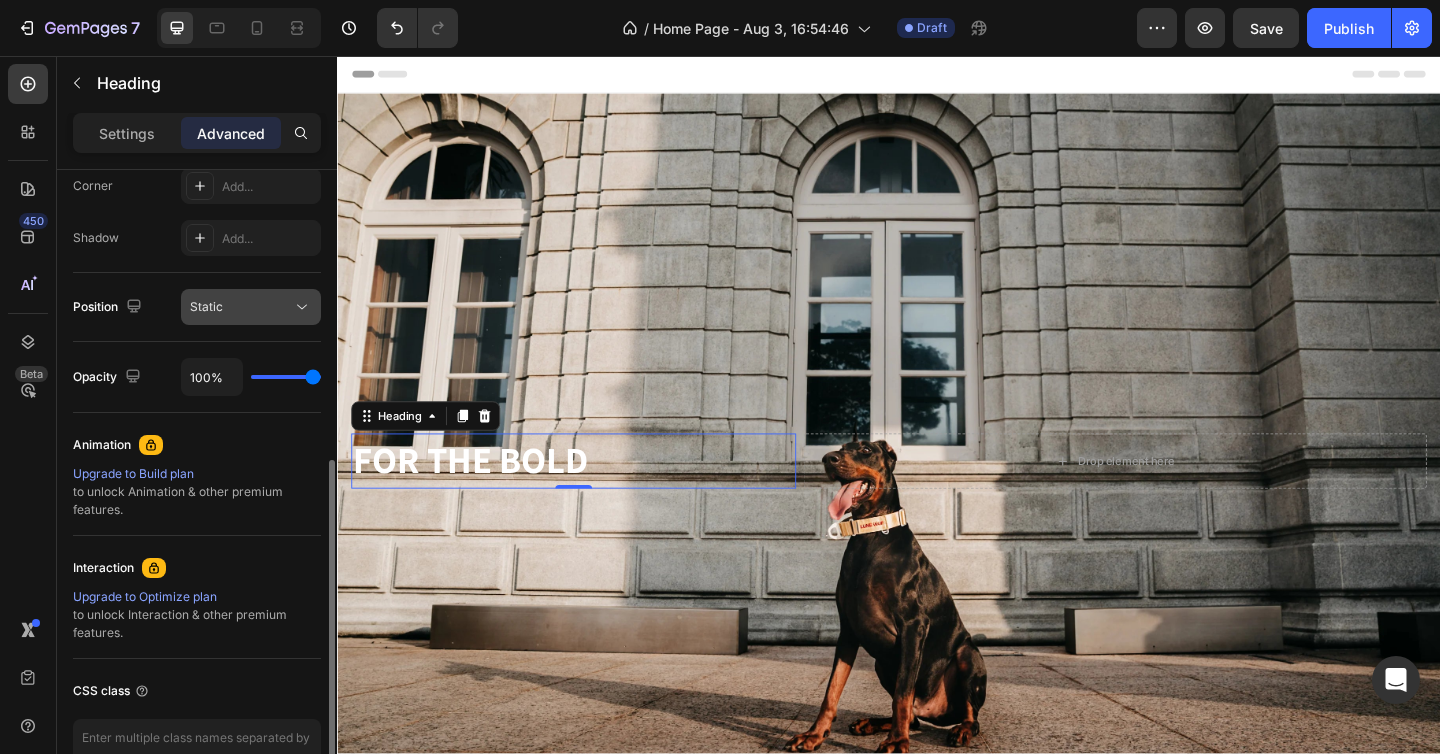 click on "Static" at bounding box center [241, 307] 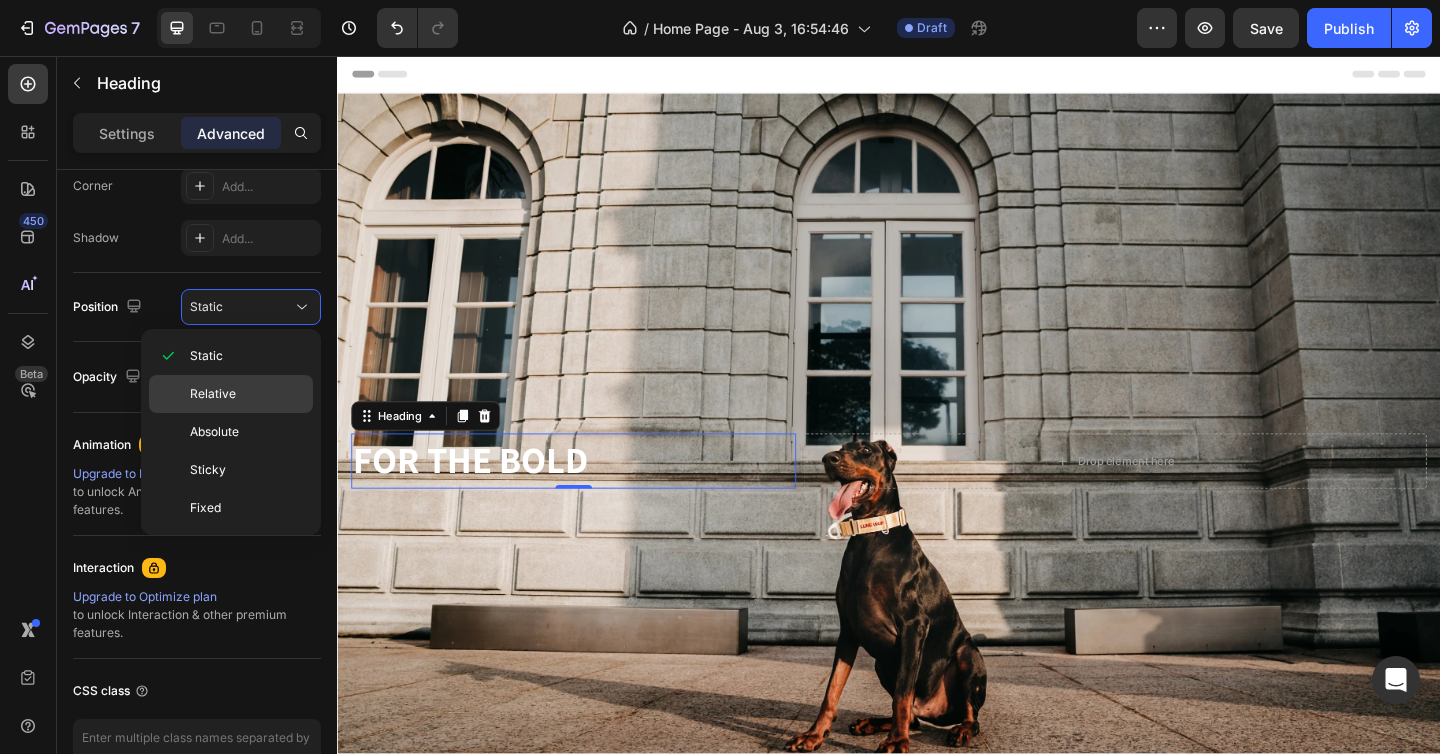 click on "Relative" at bounding box center [213, 394] 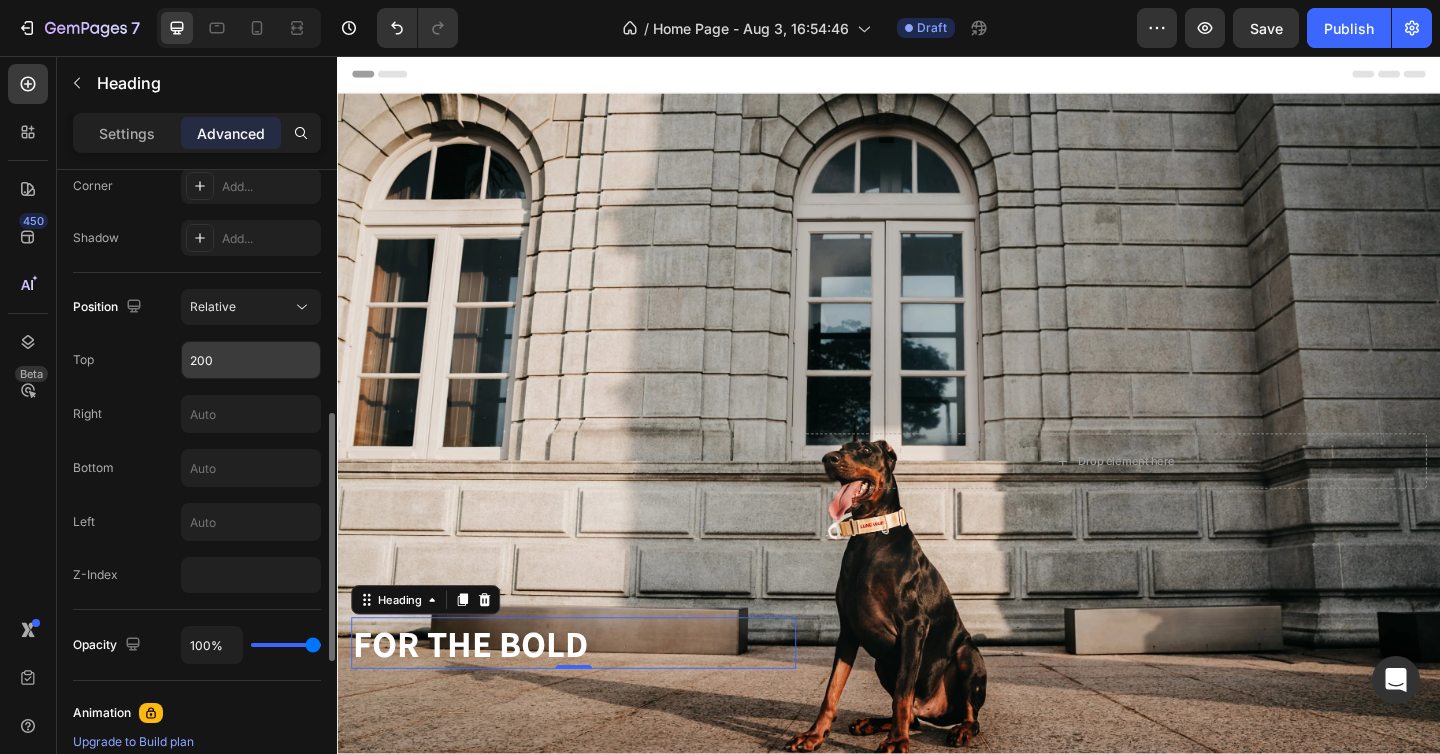 click on "200" at bounding box center [251, 360] 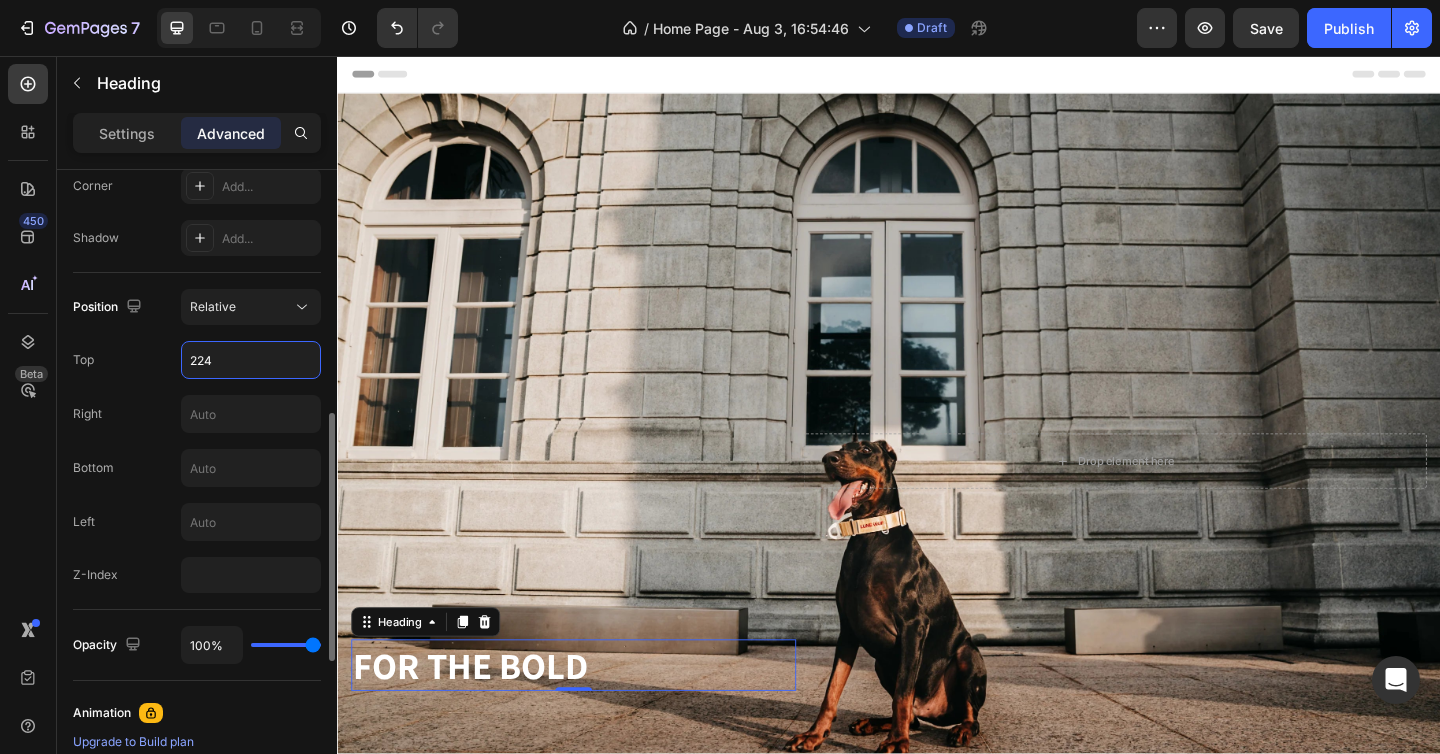 click on "224" at bounding box center [251, 360] 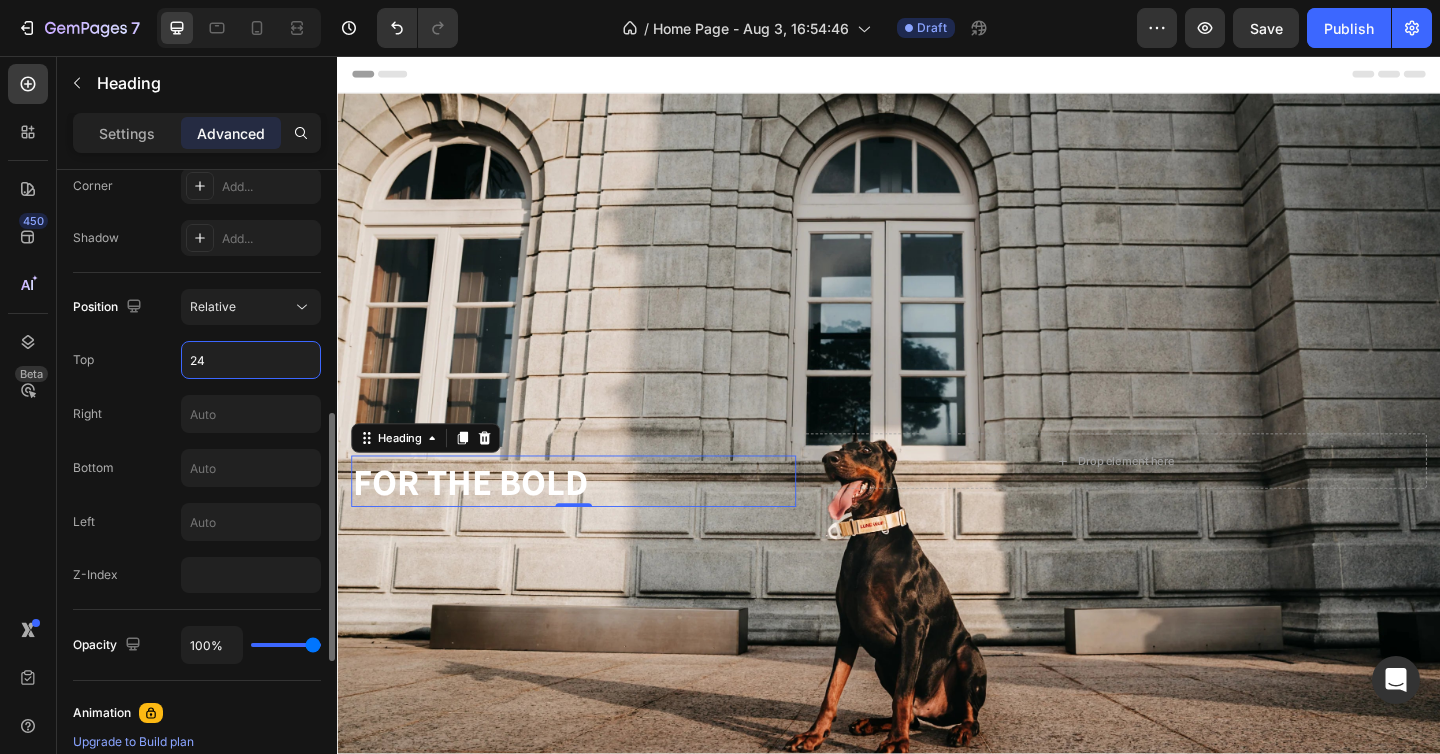 type on "248" 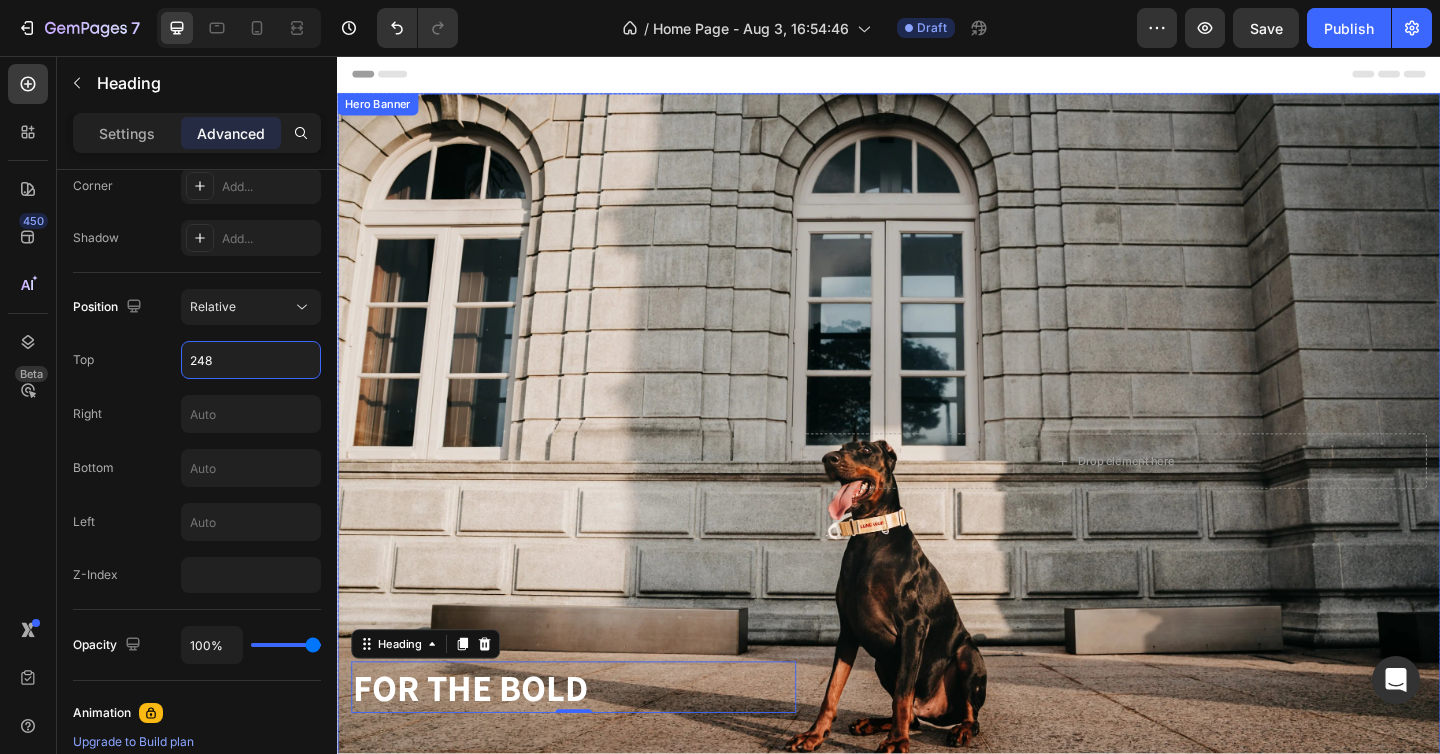 click at bounding box center (937, 497) 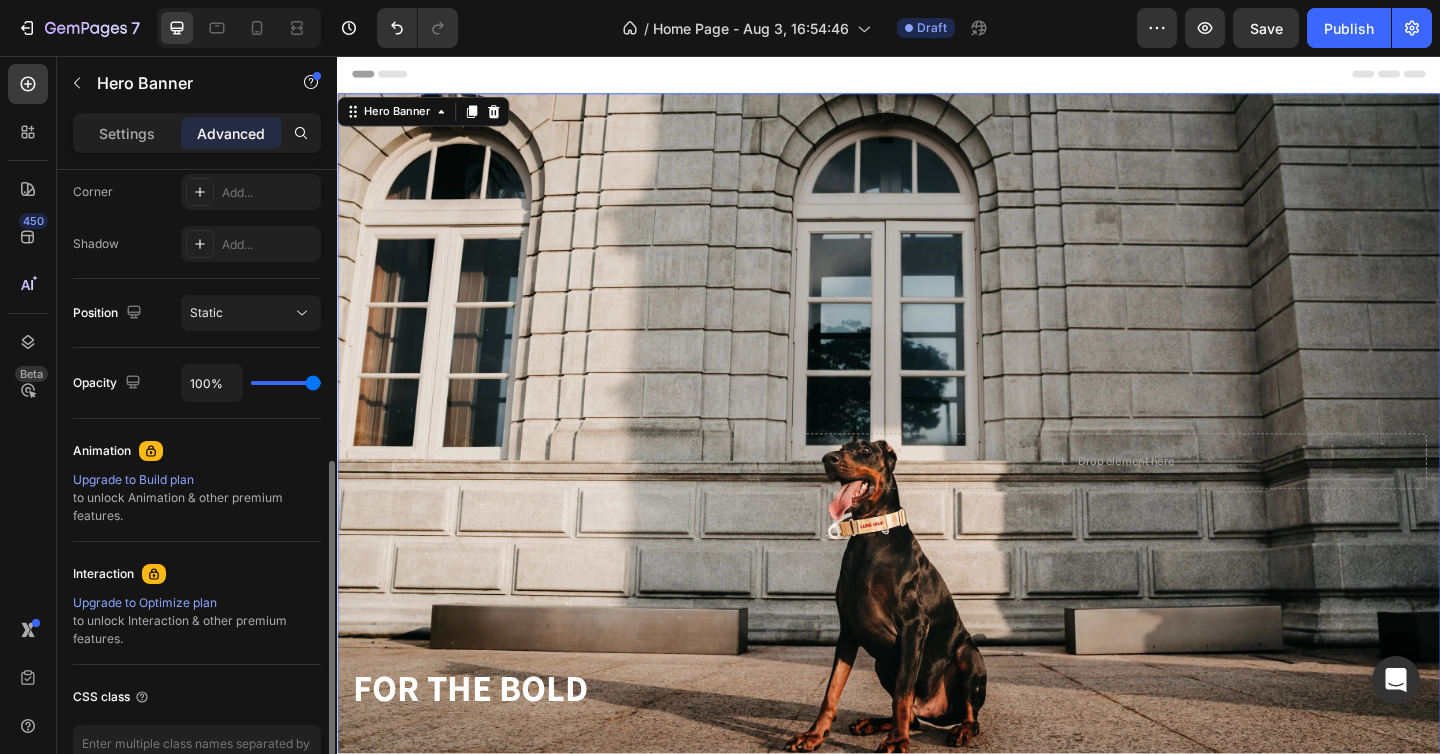 scroll, scrollTop: 628, scrollLeft: 0, axis: vertical 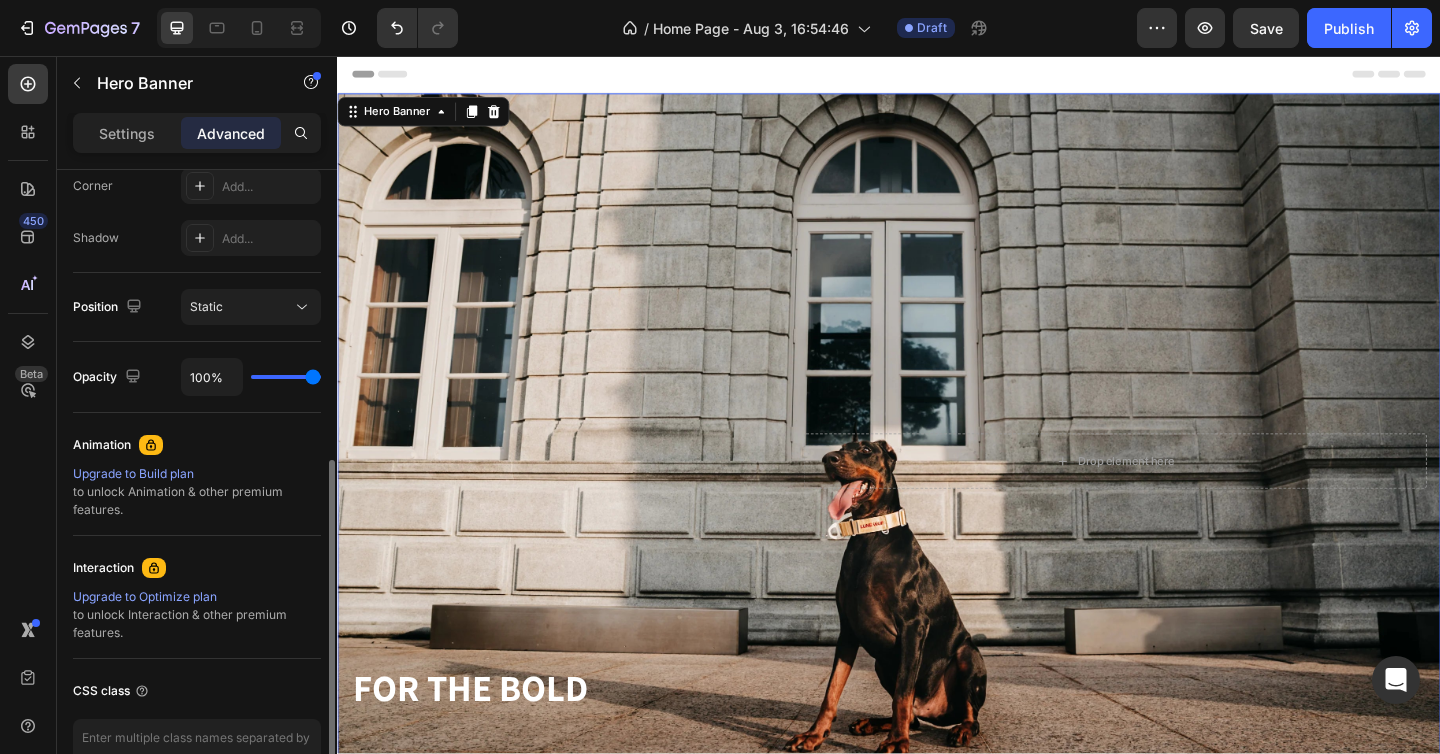 type on "25%" 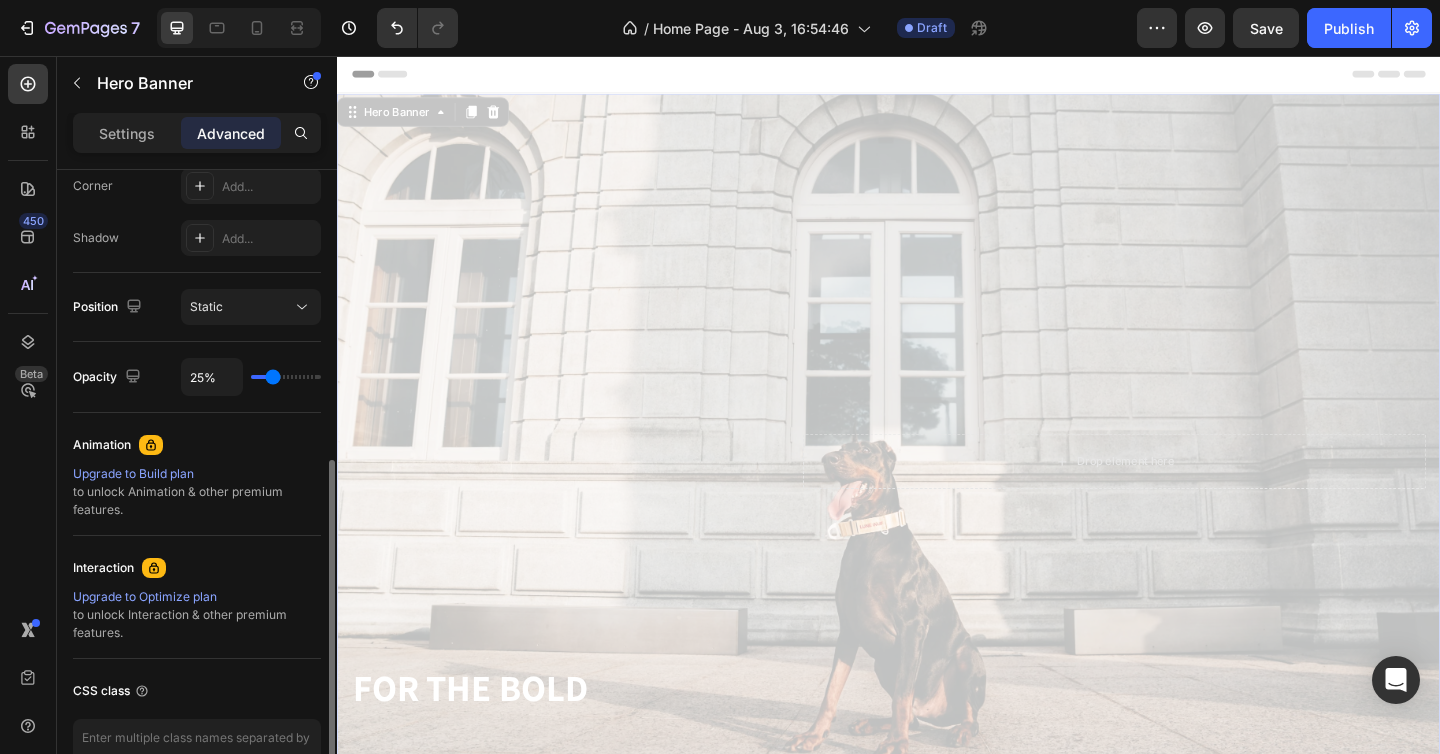 type on "27%" 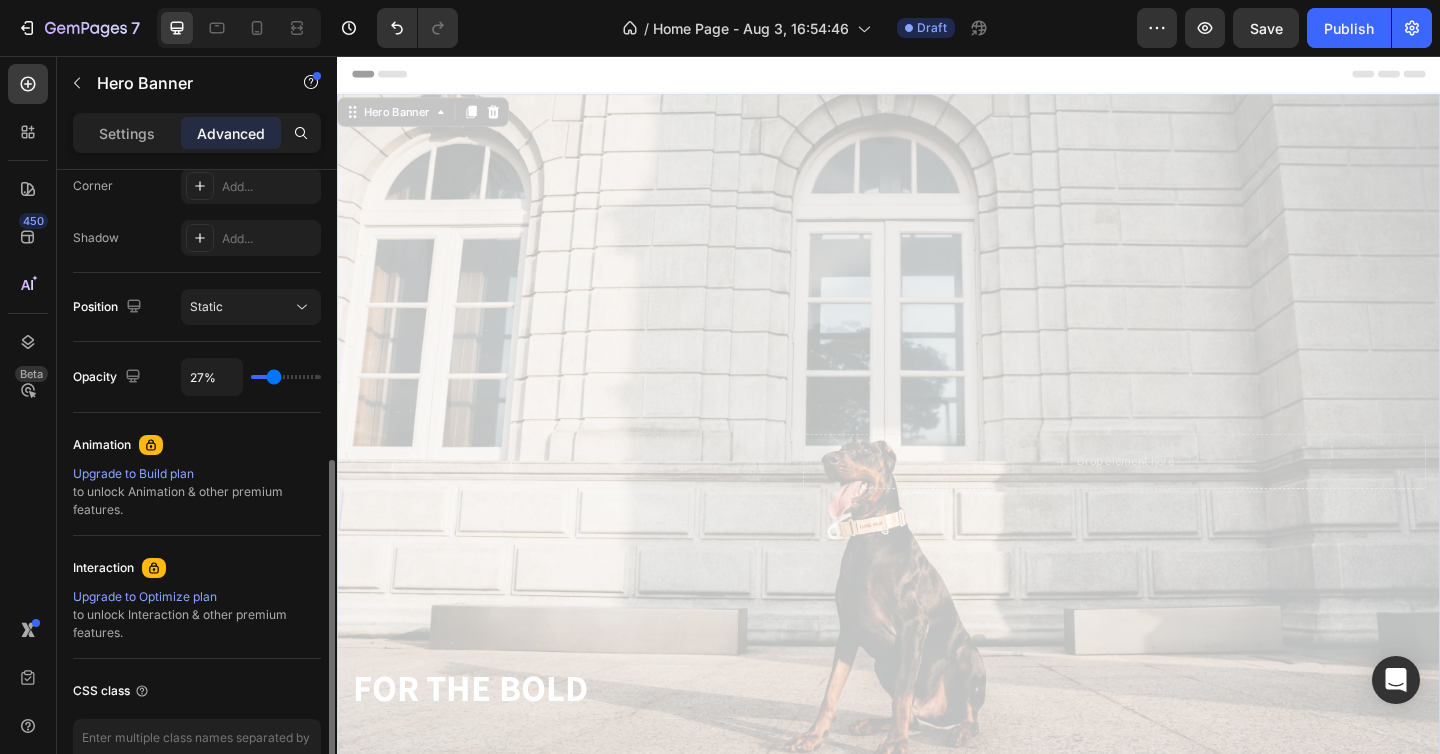 type on "38%" 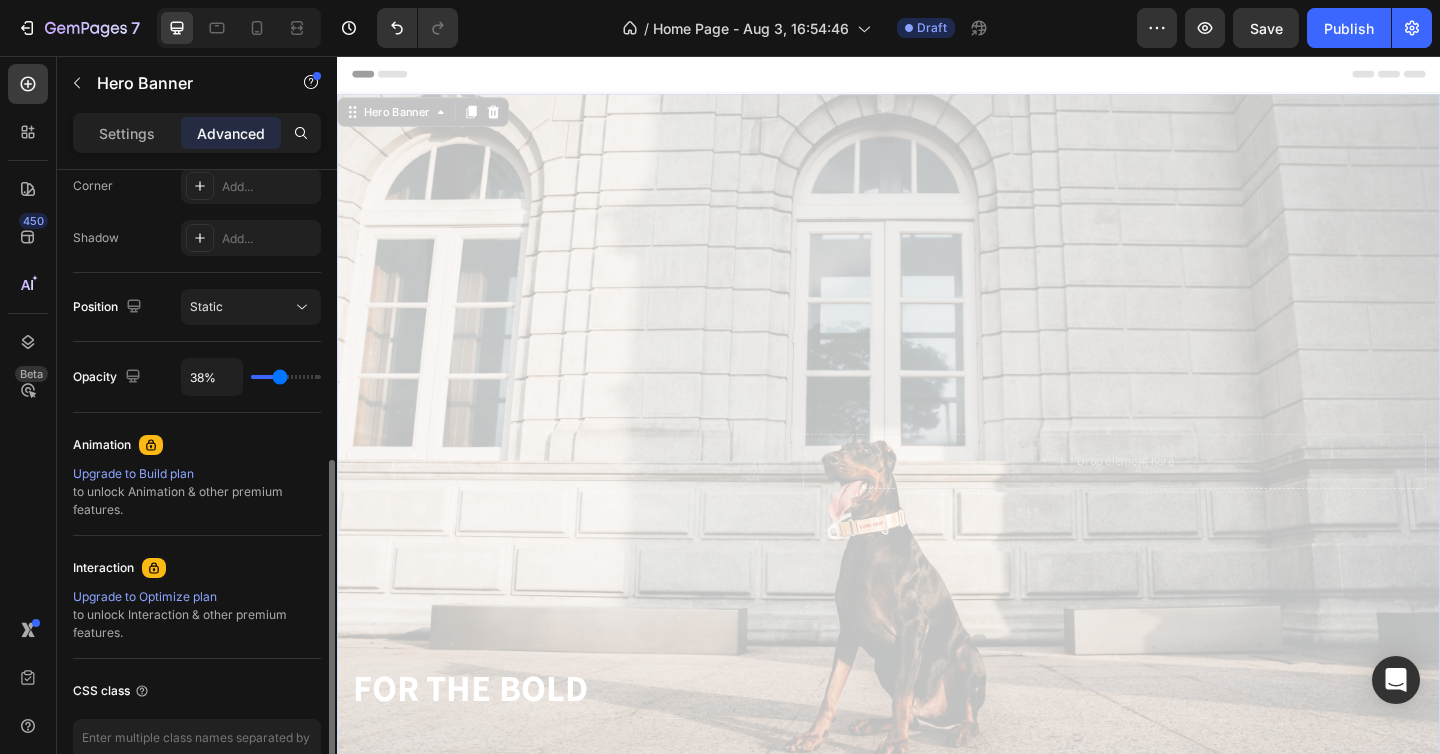 type on "55%" 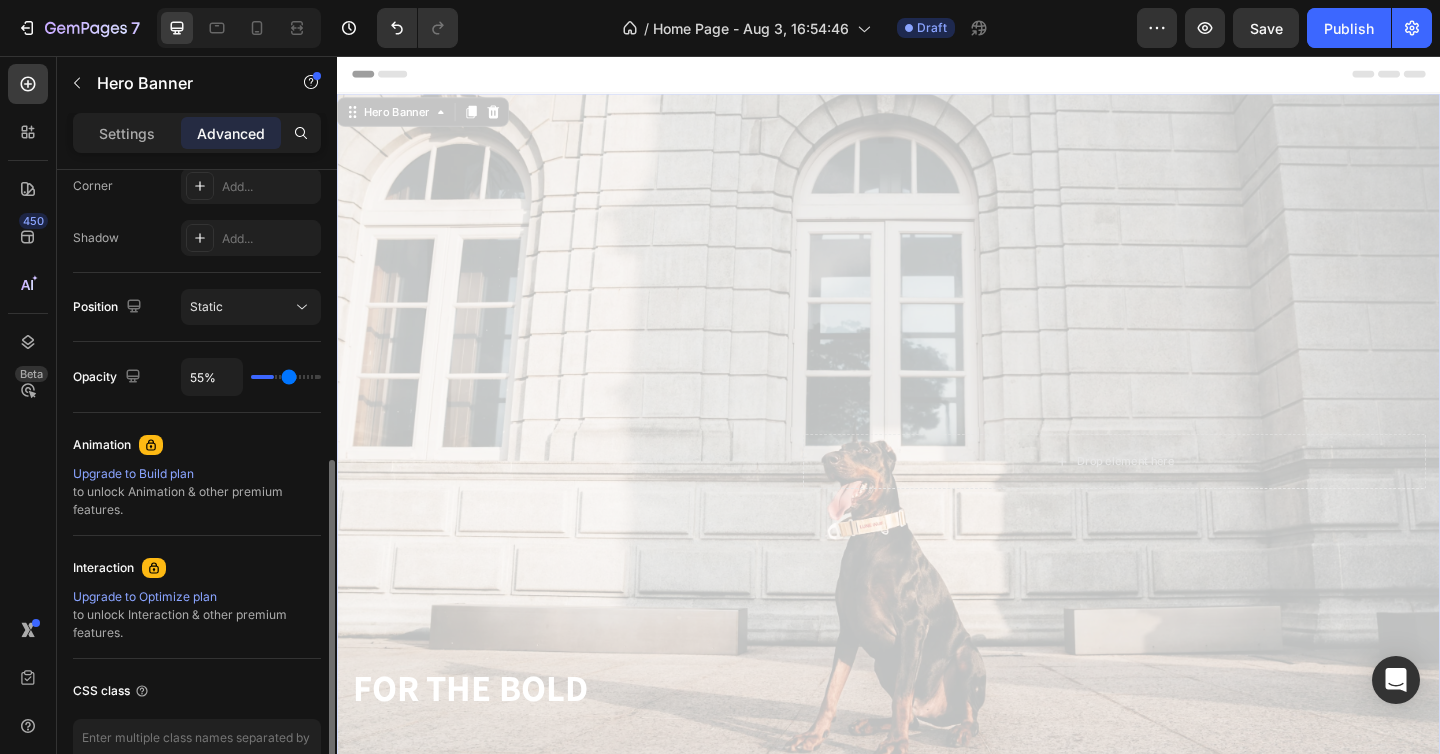 type on "85%" 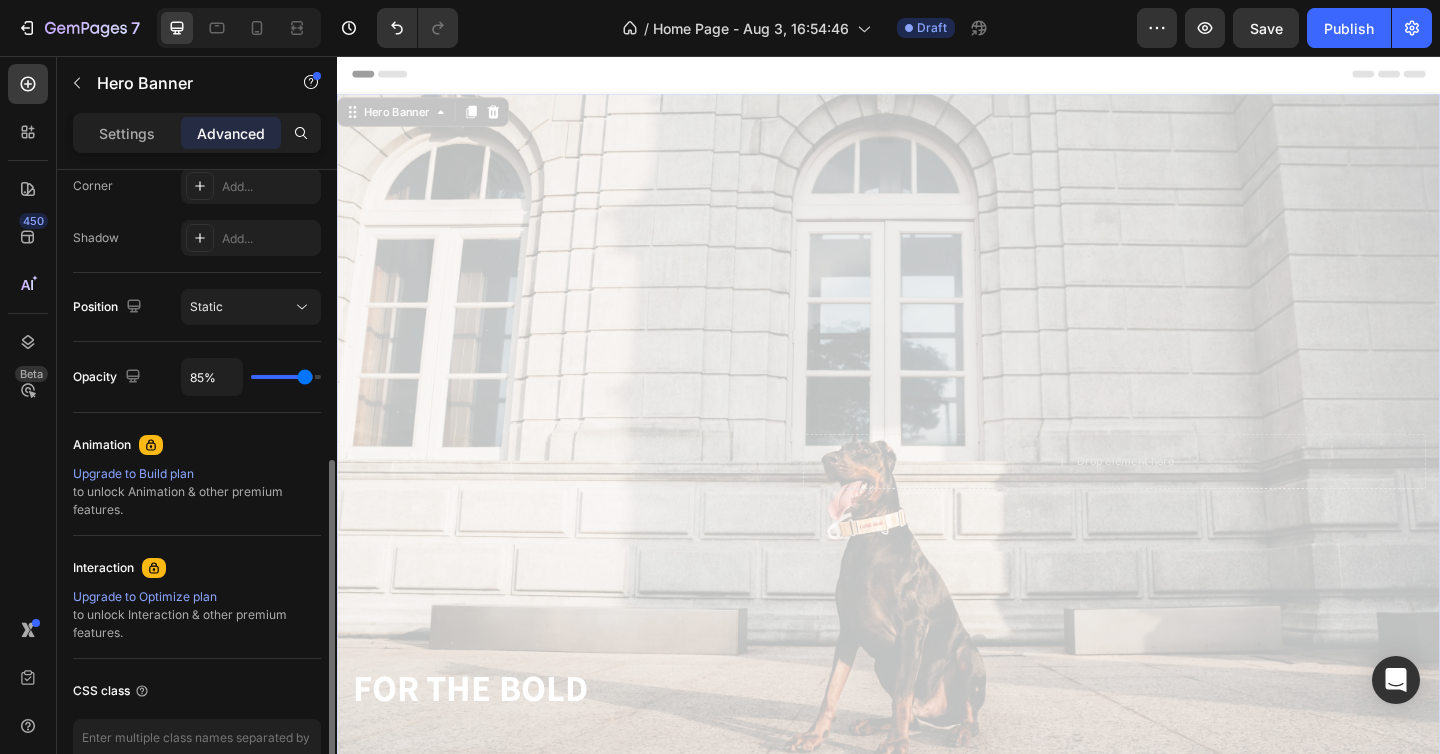 type on "100%" 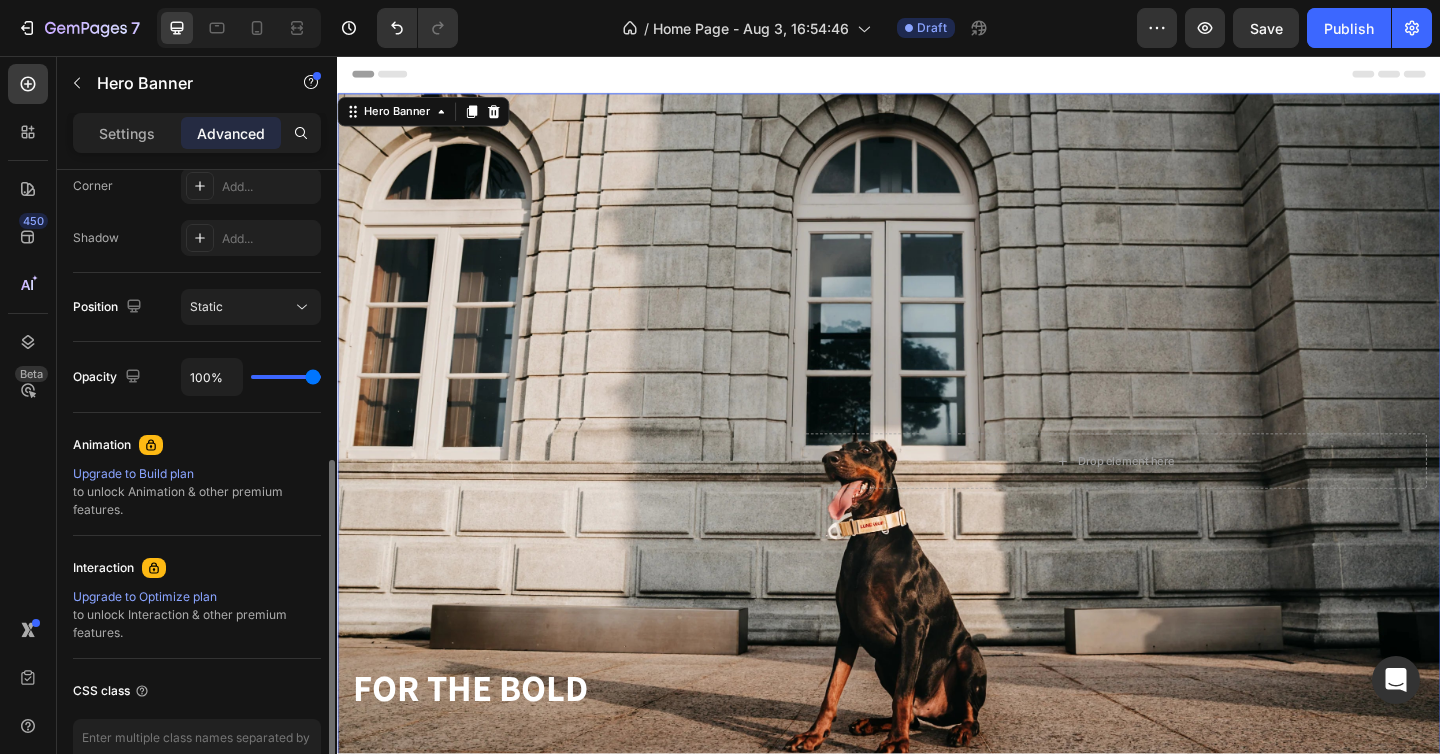 drag, startPoint x: 272, startPoint y: 378, endPoint x: 364, endPoint y: 378, distance: 92 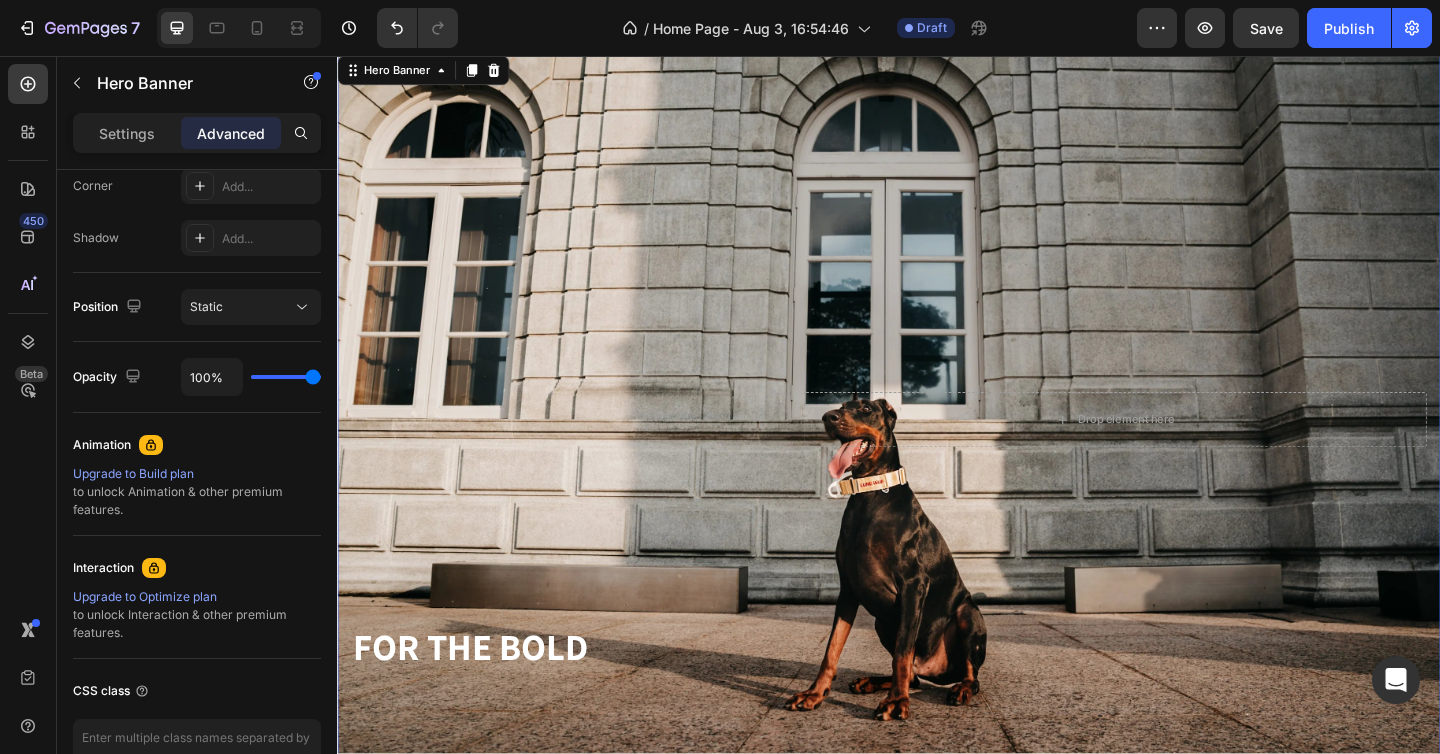 scroll, scrollTop: 0, scrollLeft: 0, axis: both 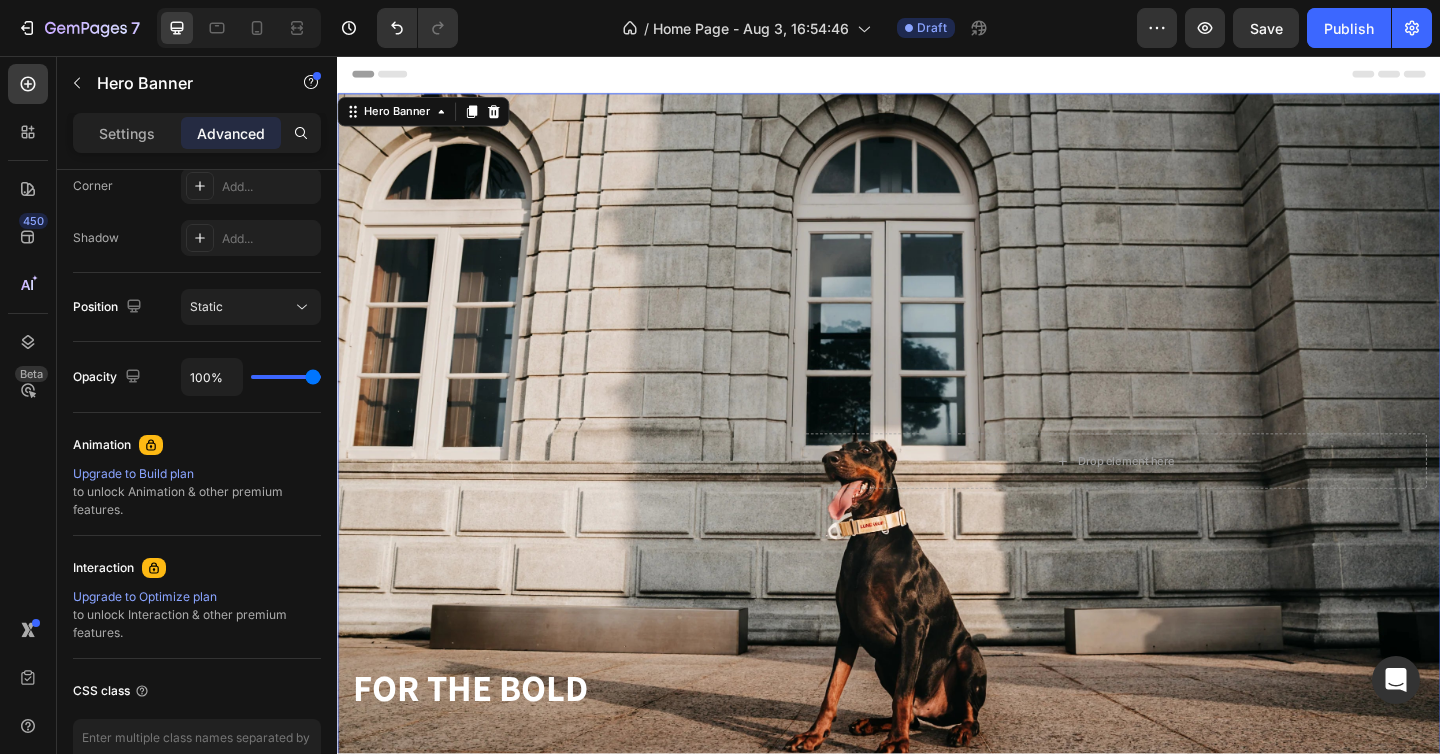 click at bounding box center [937, 497] 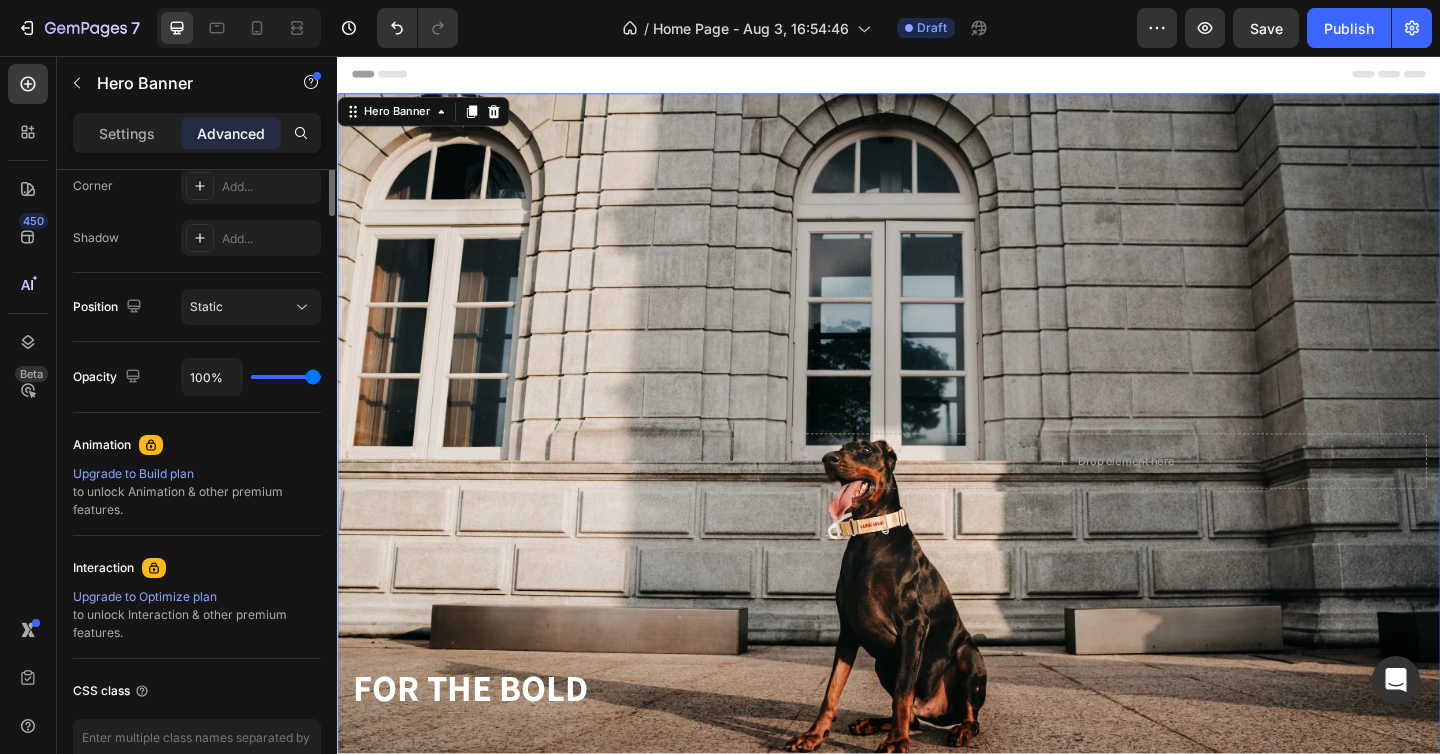 scroll, scrollTop: 0, scrollLeft: 0, axis: both 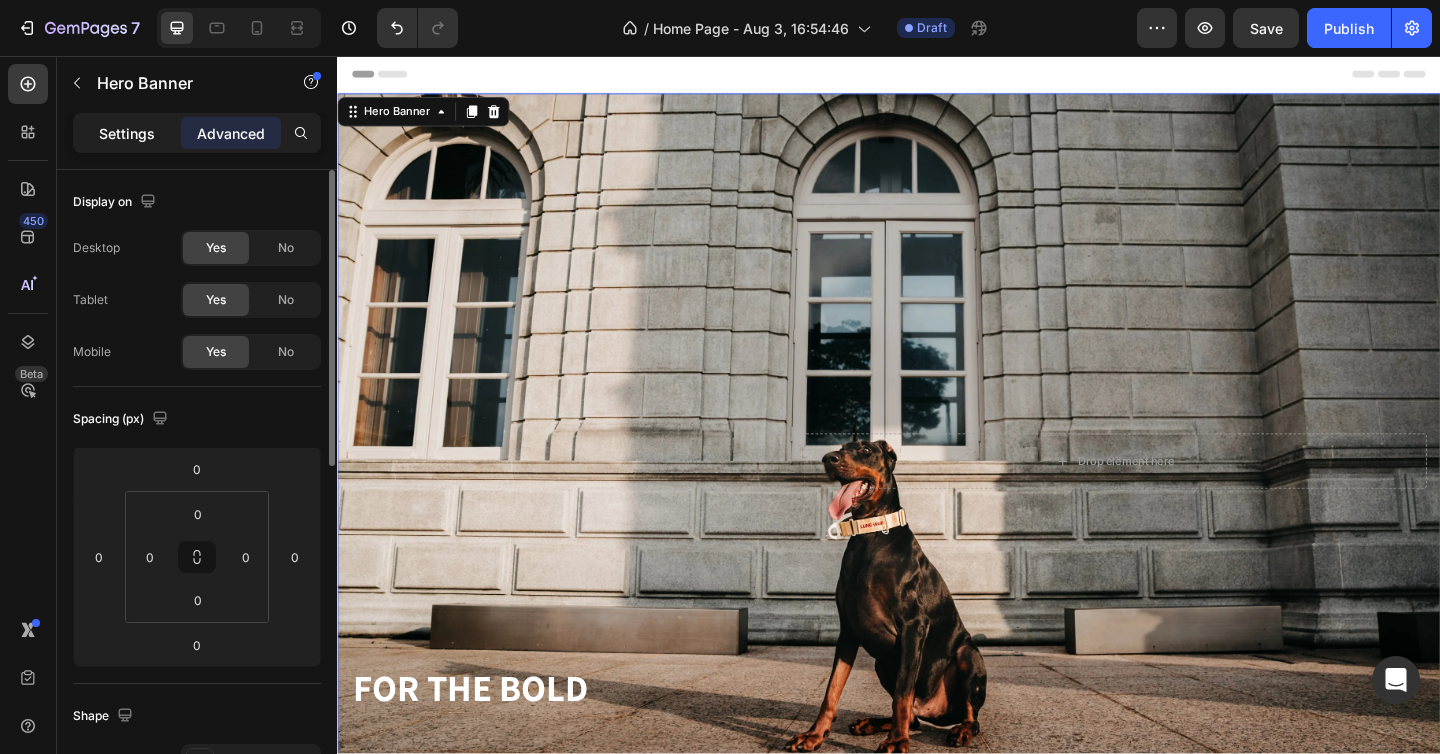 click on "Settings" 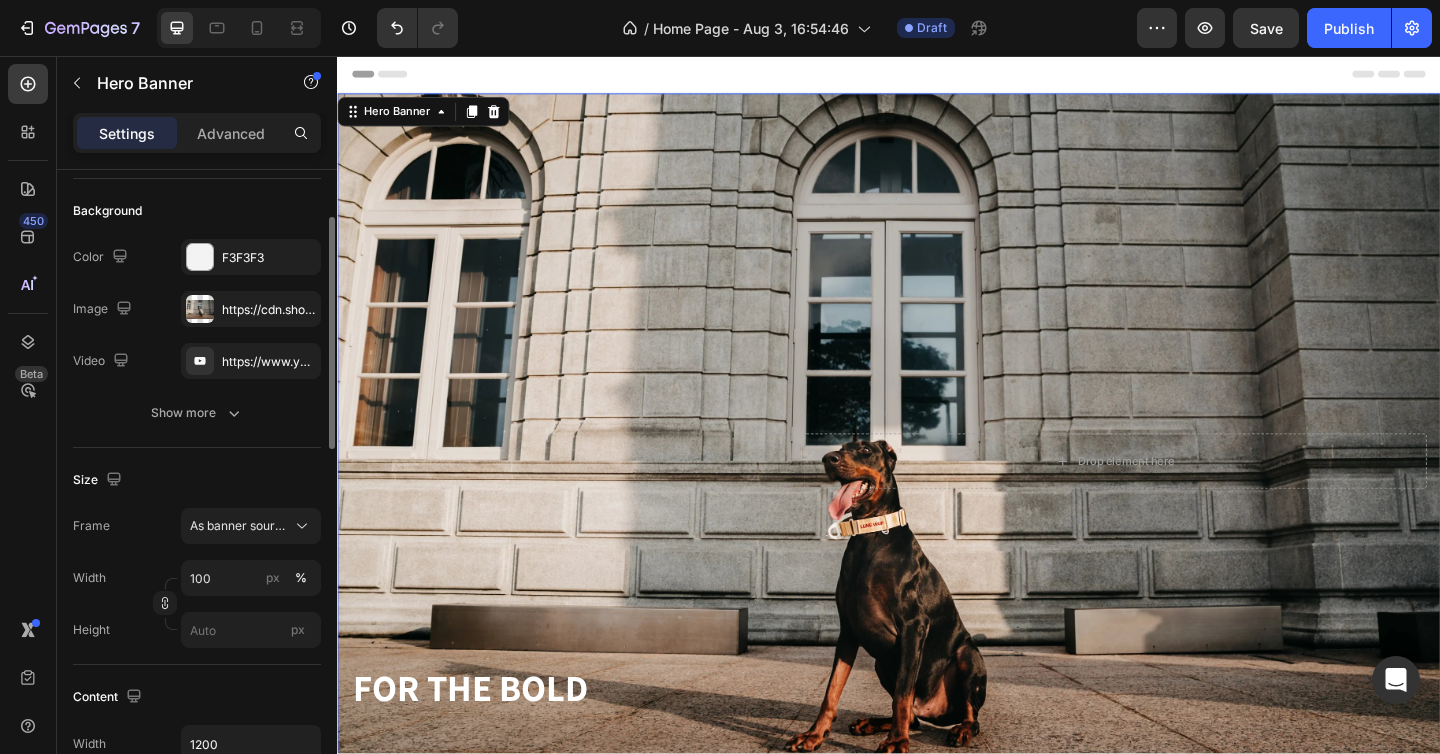 scroll, scrollTop: 145, scrollLeft: 0, axis: vertical 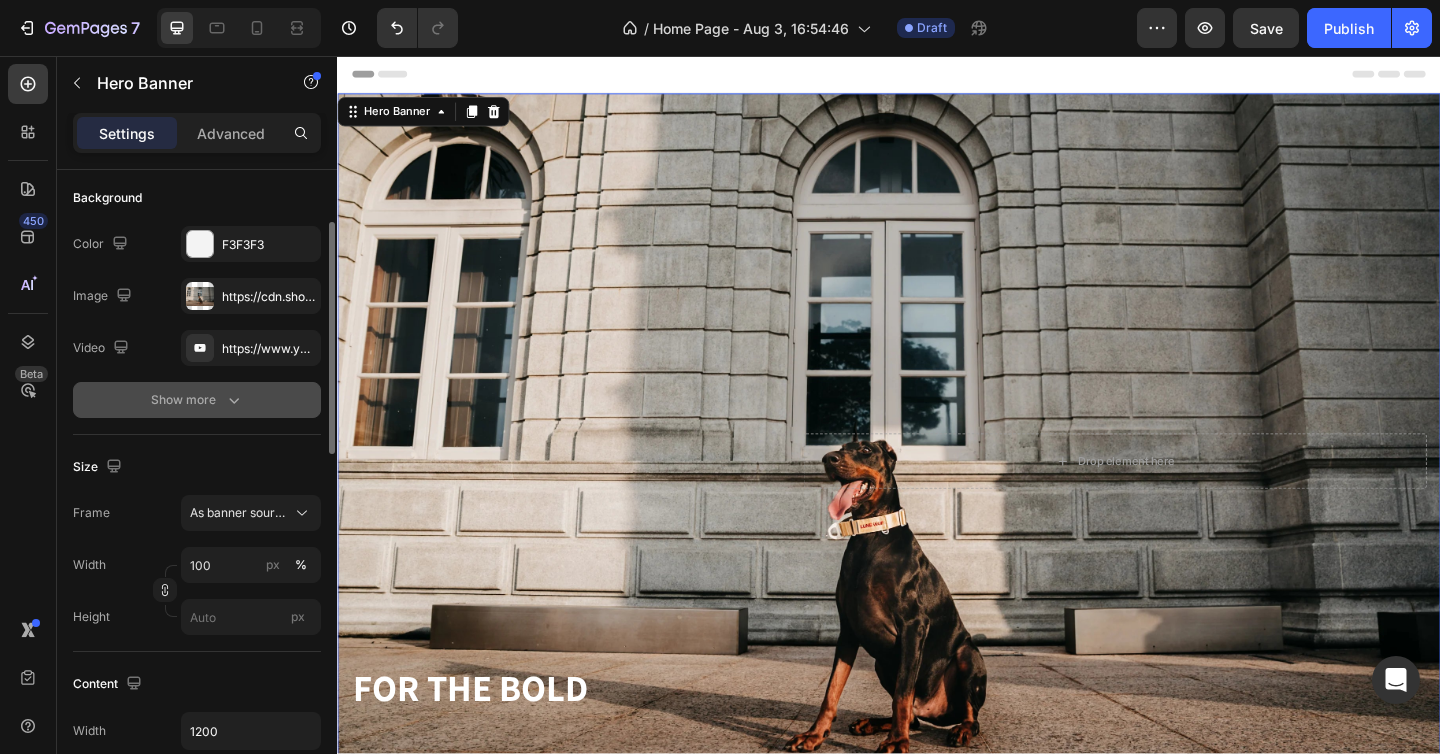 click on "Show more" at bounding box center (197, 400) 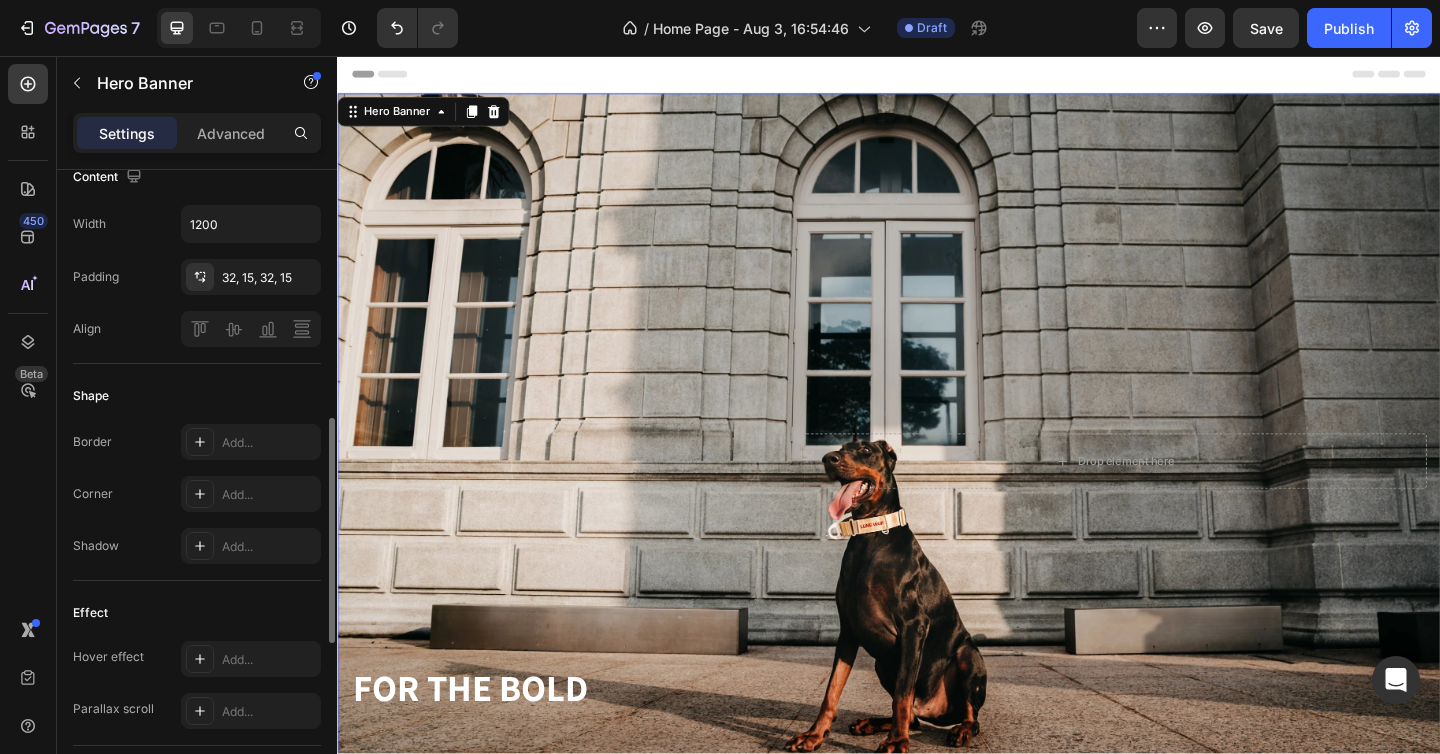 scroll, scrollTop: 686, scrollLeft: 0, axis: vertical 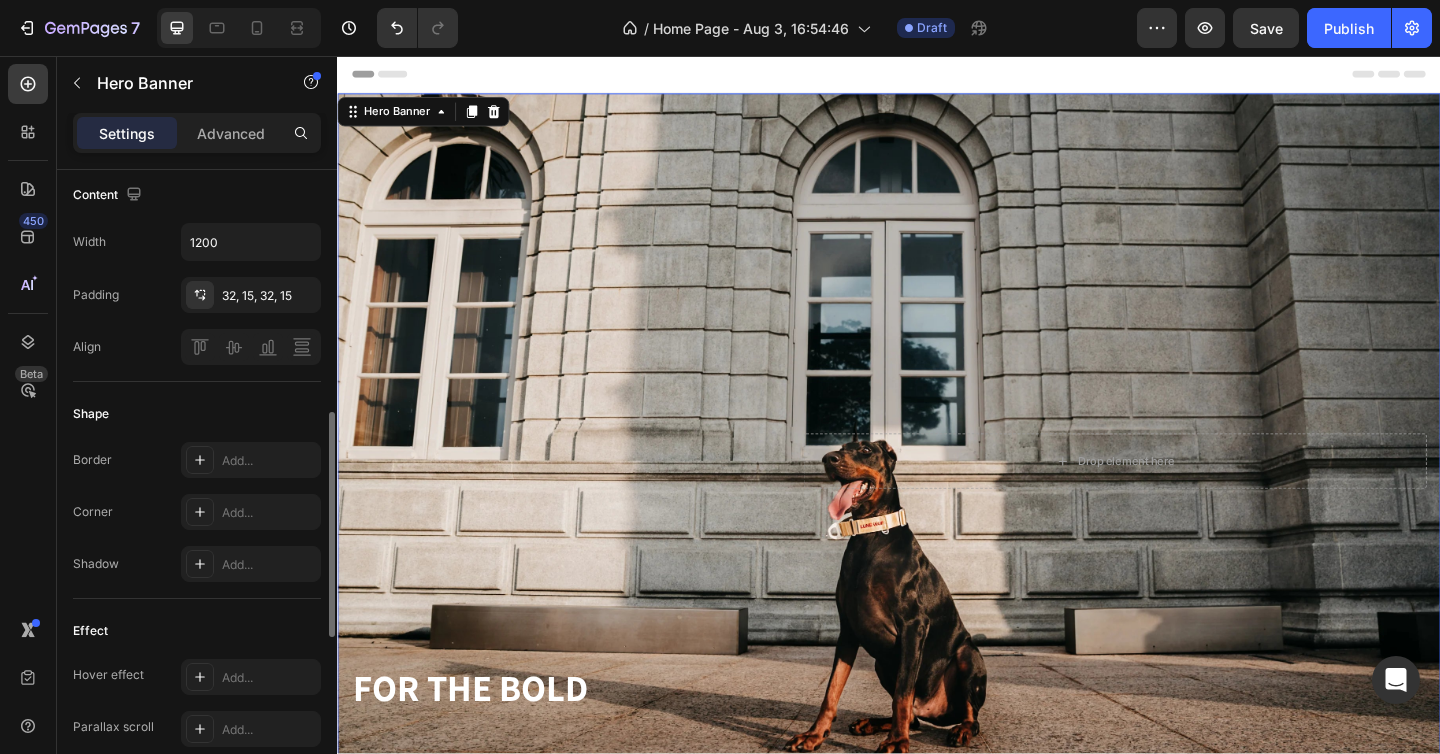 click at bounding box center (937, 497) 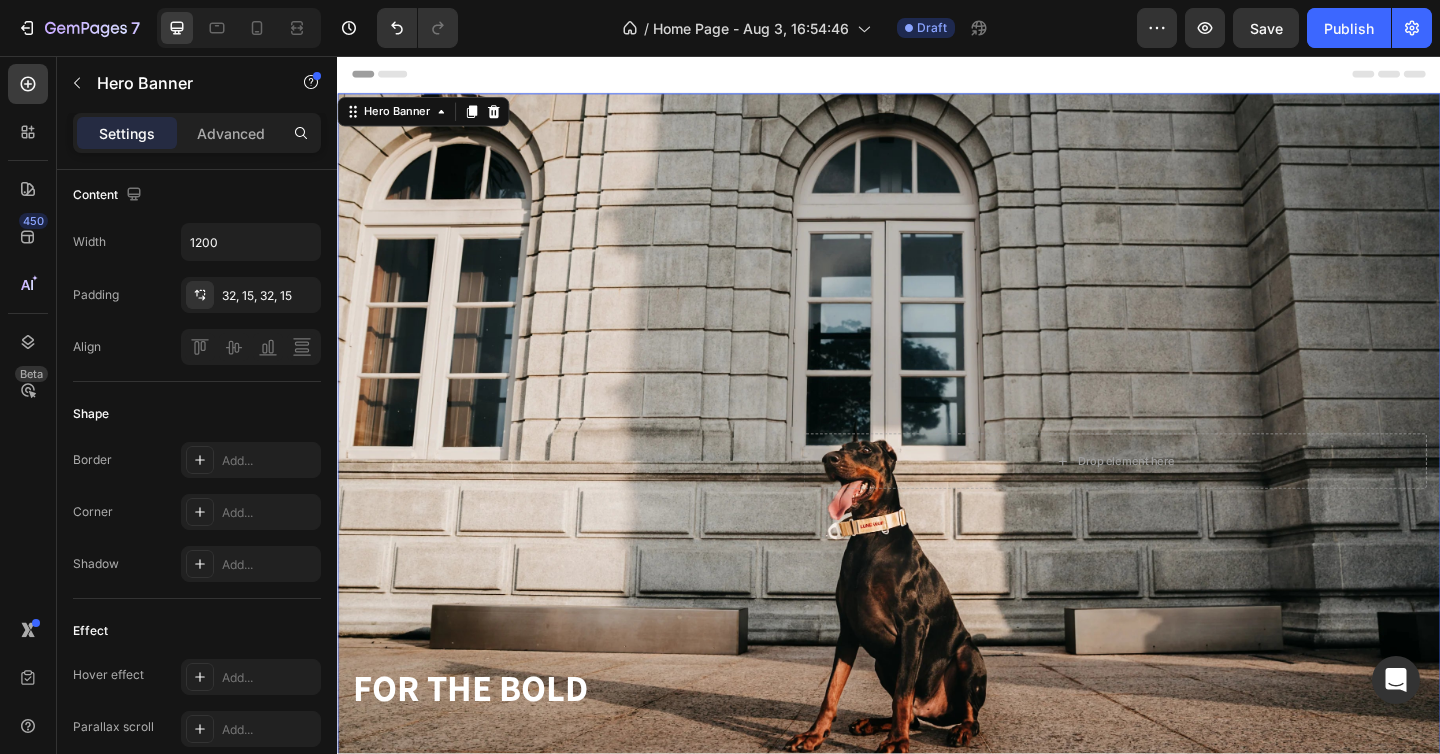click at bounding box center [937, 497] 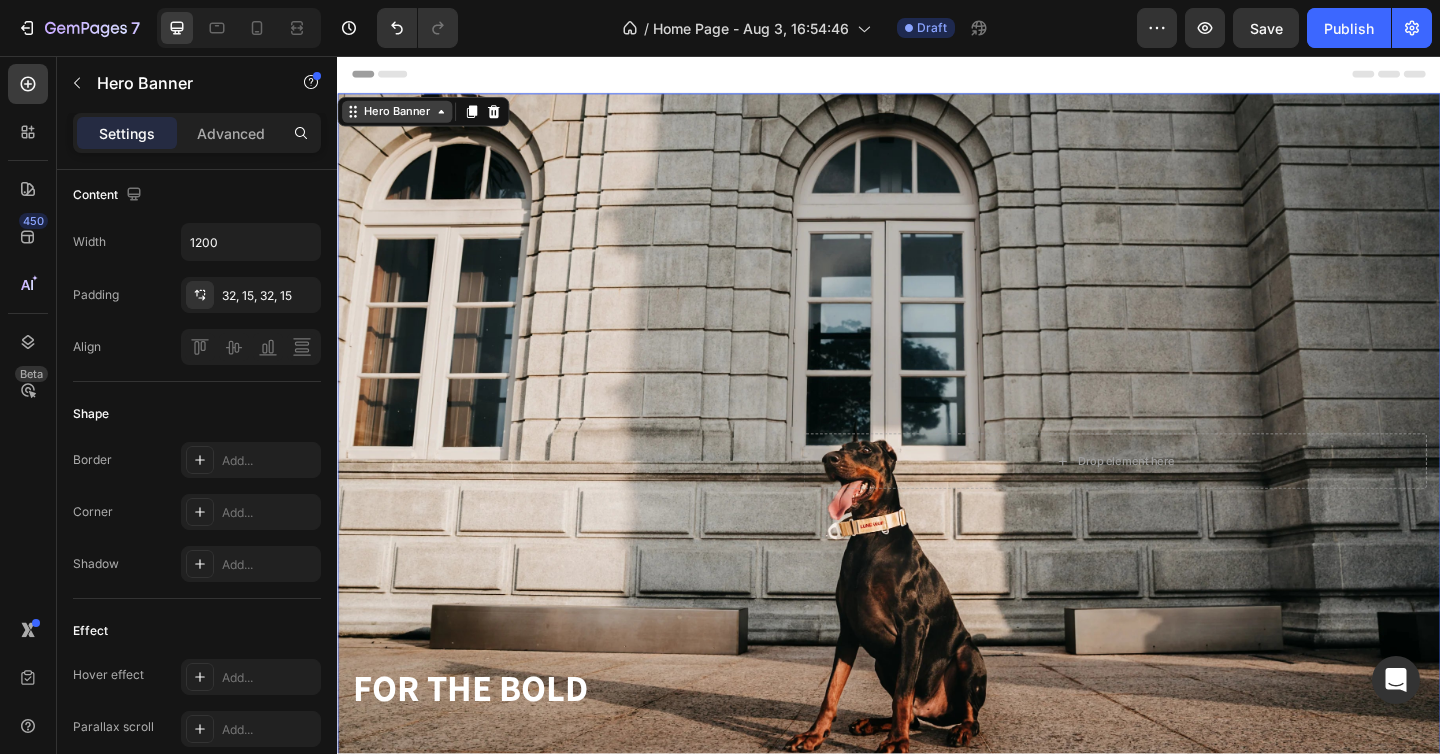 click on "Hero Banner" at bounding box center [402, 117] 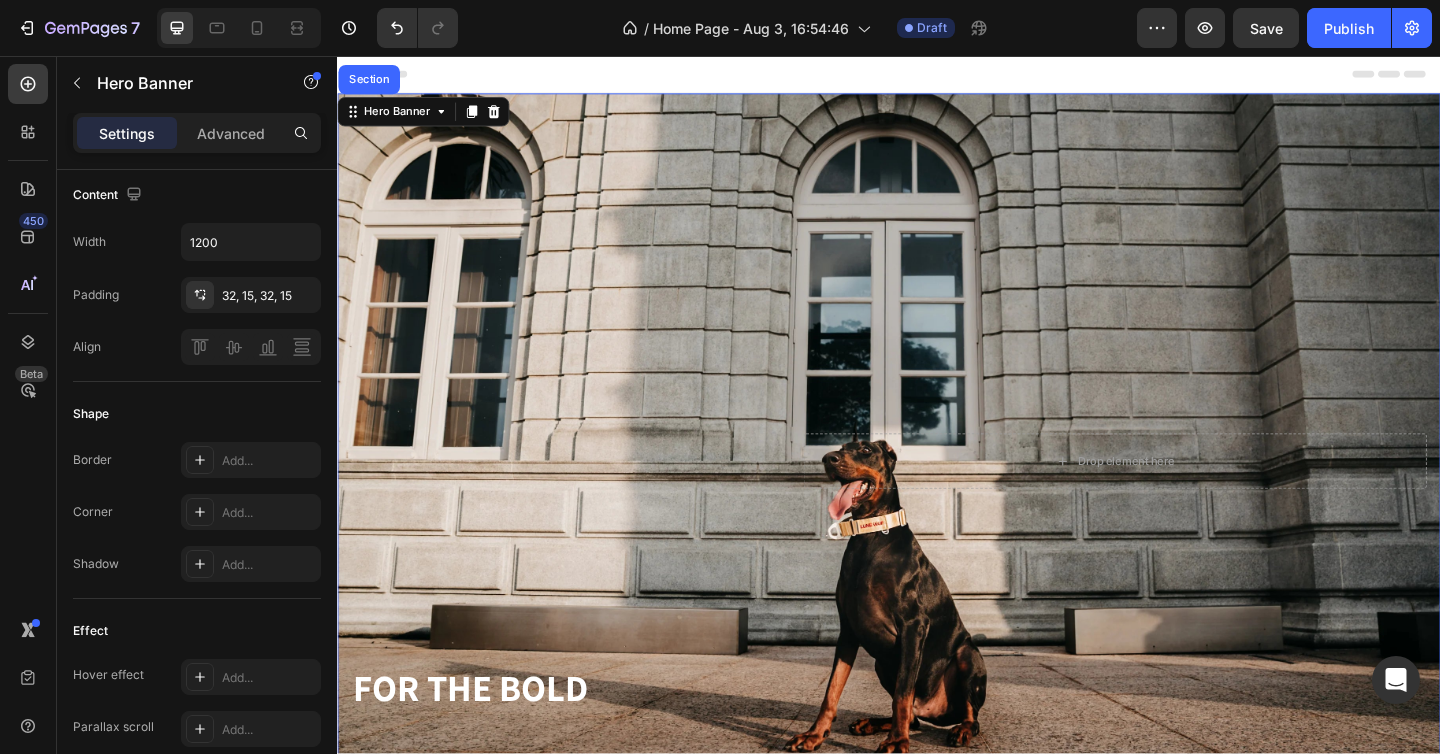 click on "Settings Advanced" at bounding box center (197, 133) 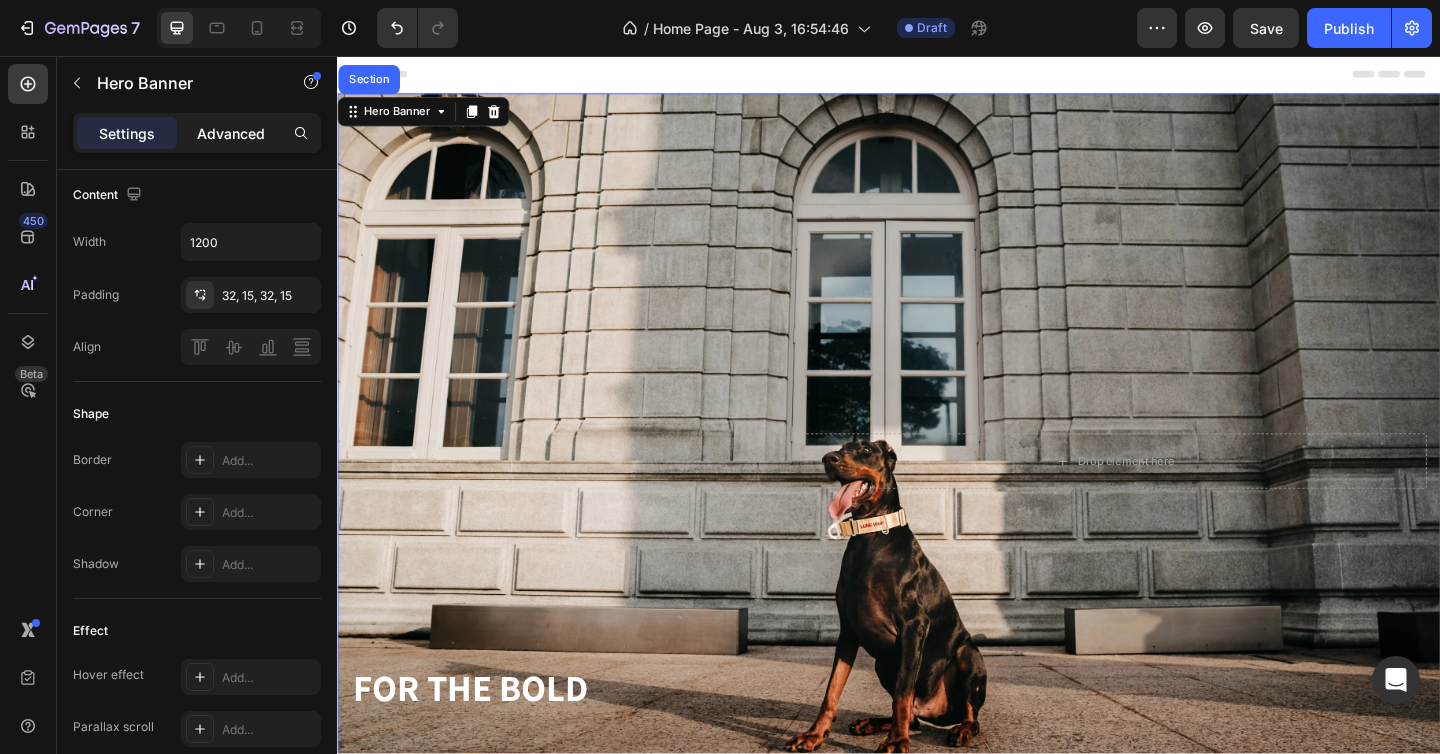 click on "Advanced" at bounding box center [231, 133] 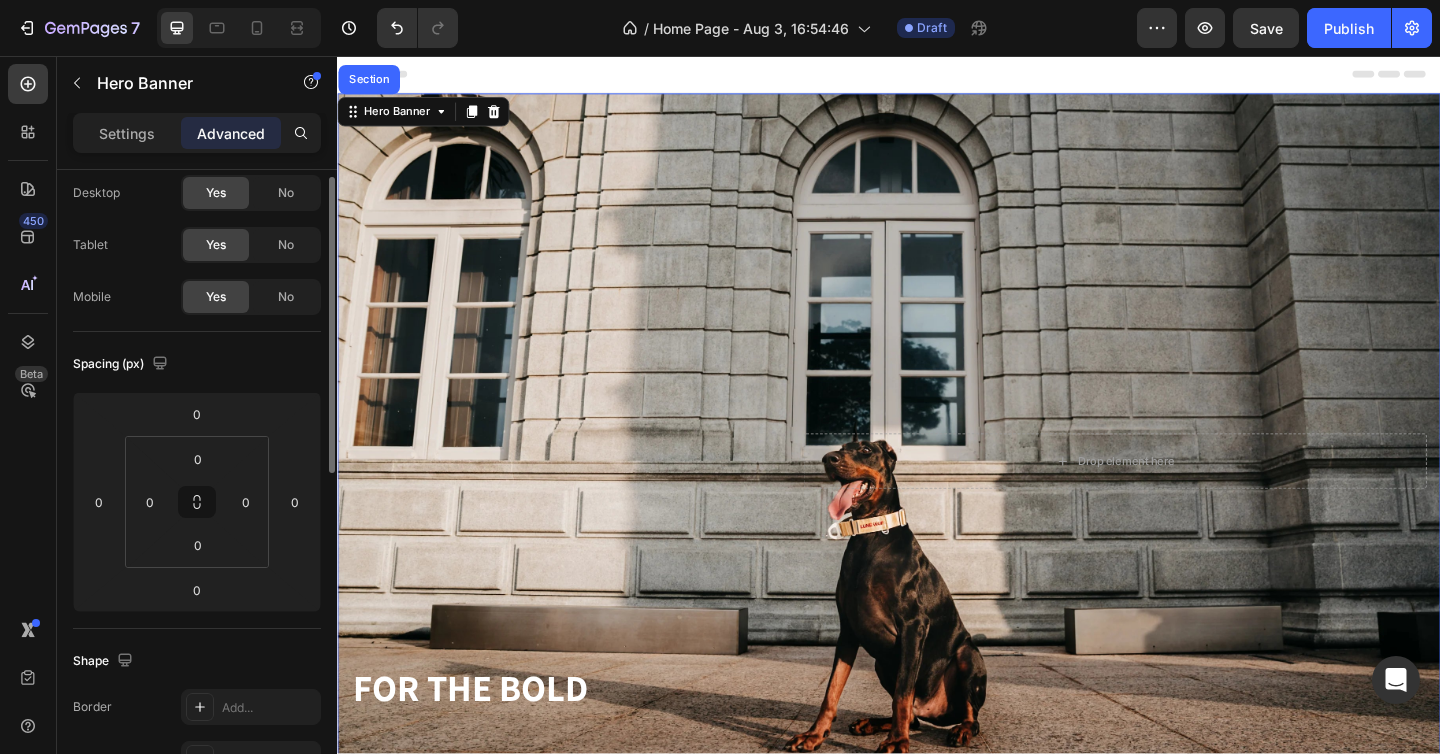 scroll, scrollTop: 0, scrollLeft: 0, axis: both 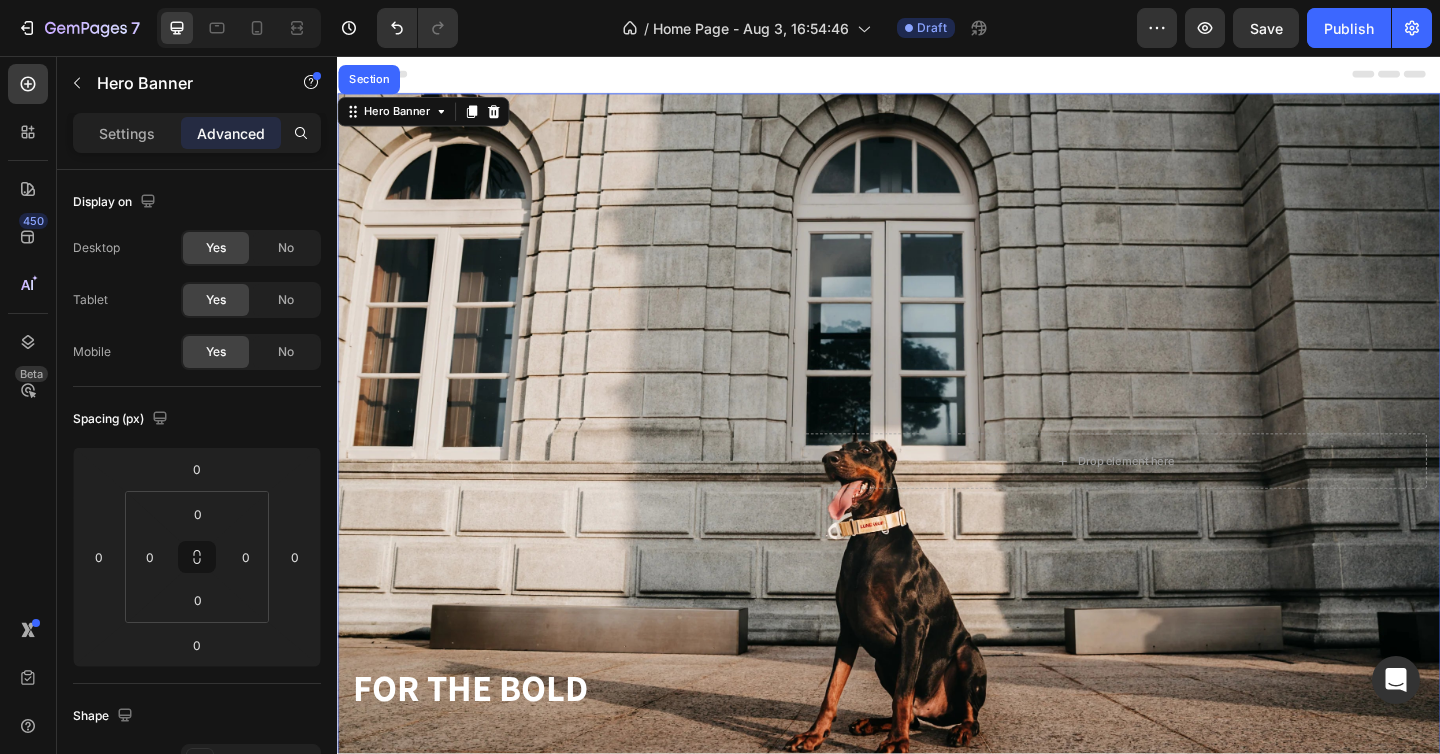 click at bounding box center (937, 497) 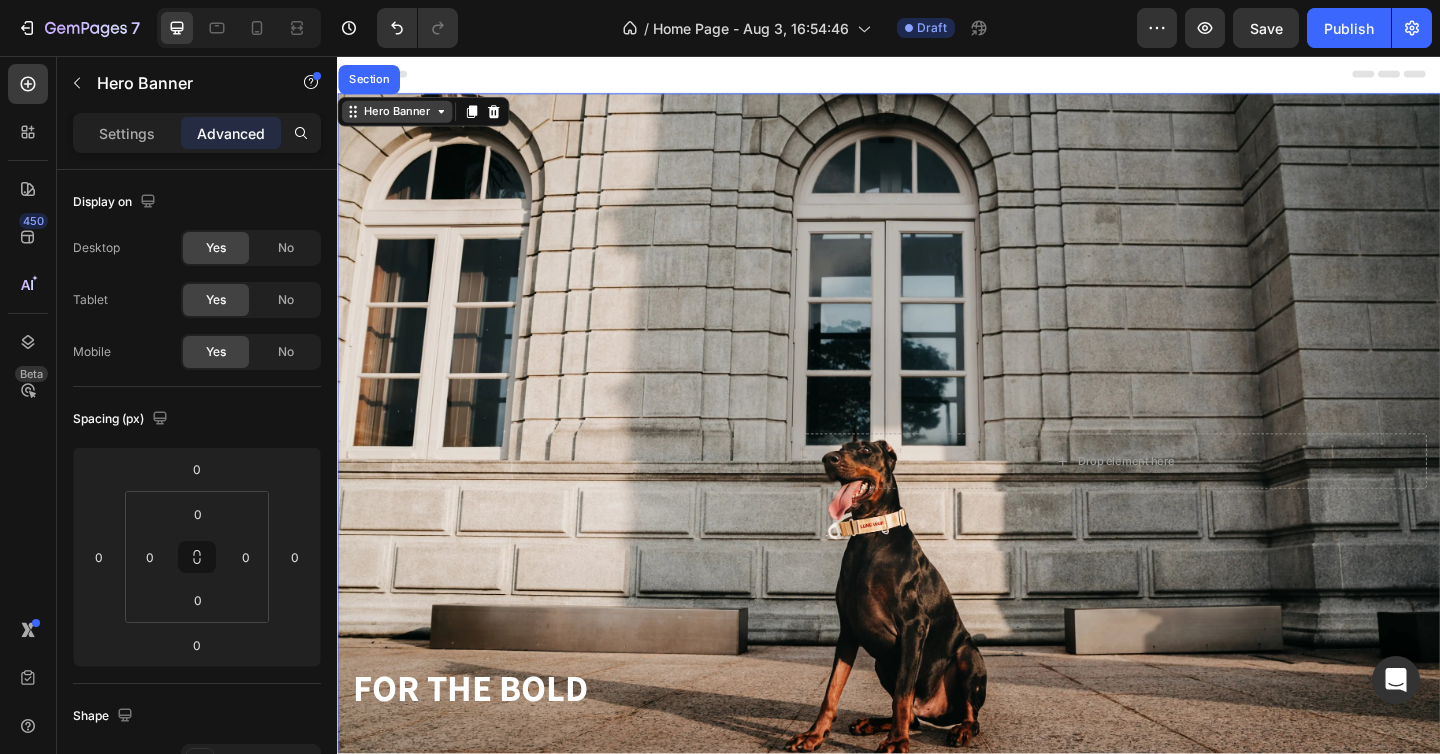 click 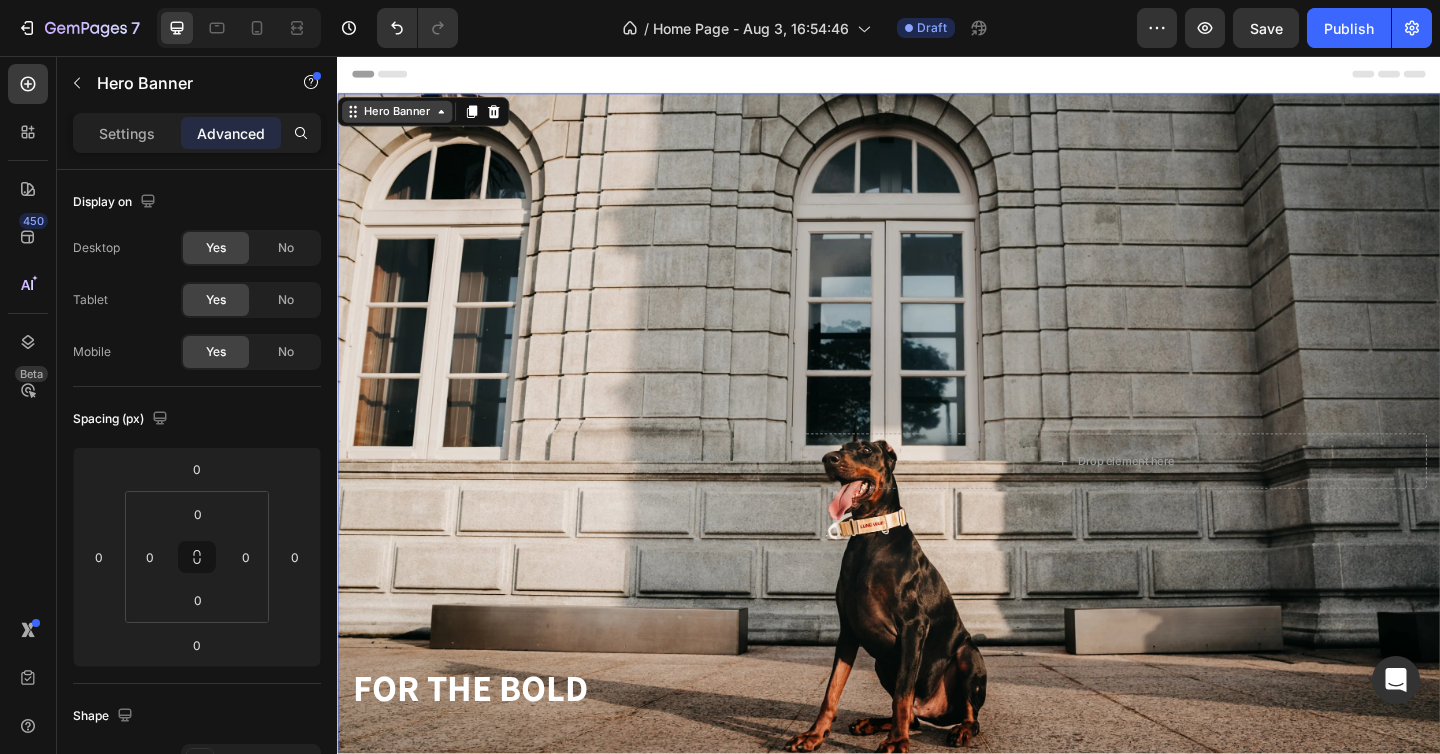 click 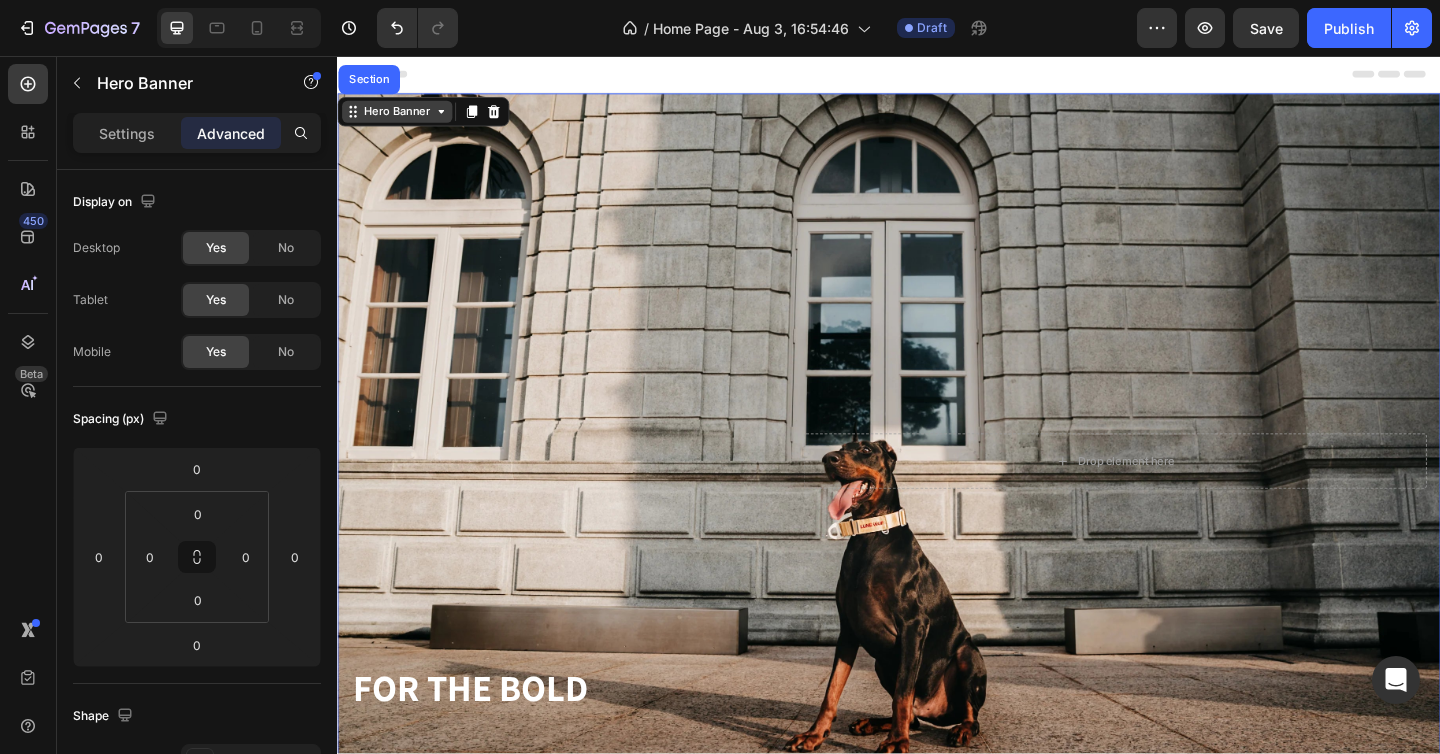 click 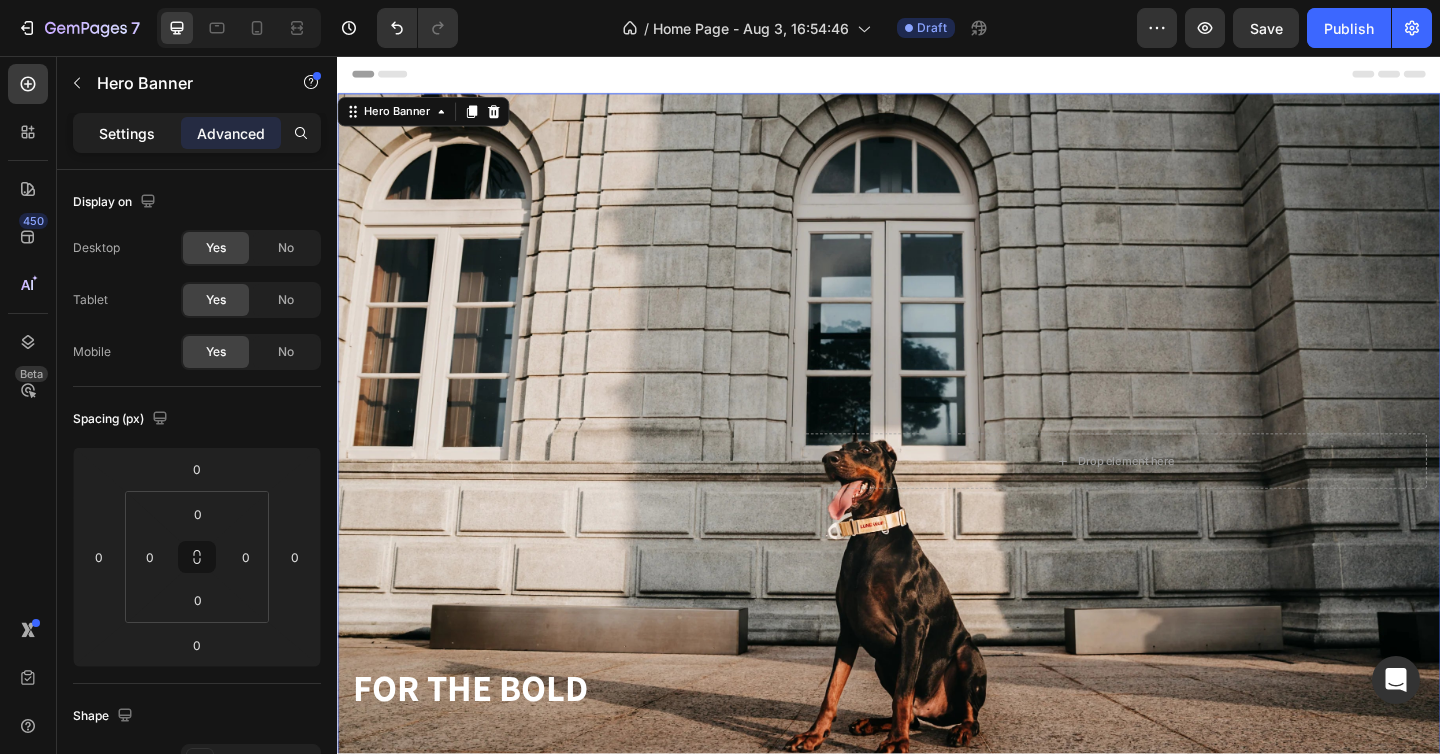 click on "Settings" at bounding box center [127, 133] 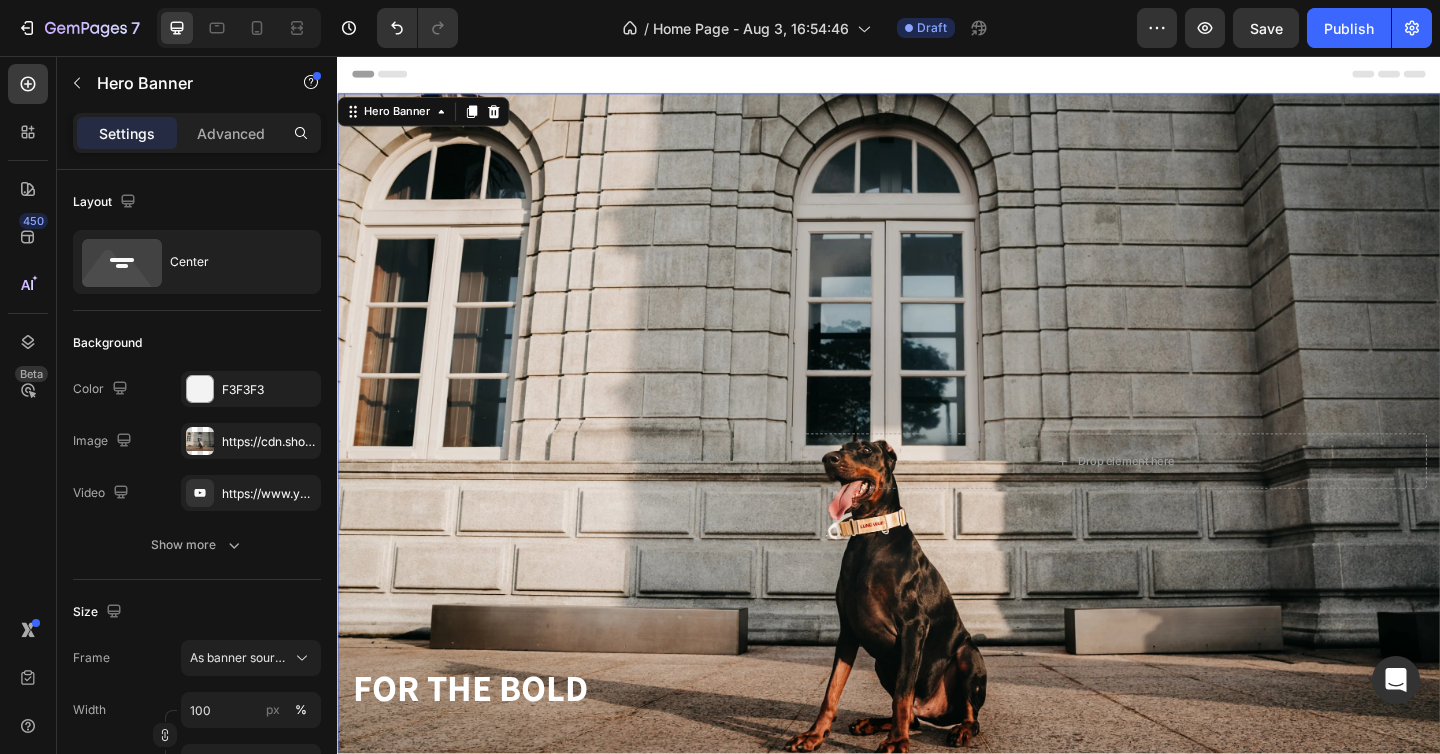 click at bounding box center [937, 497] 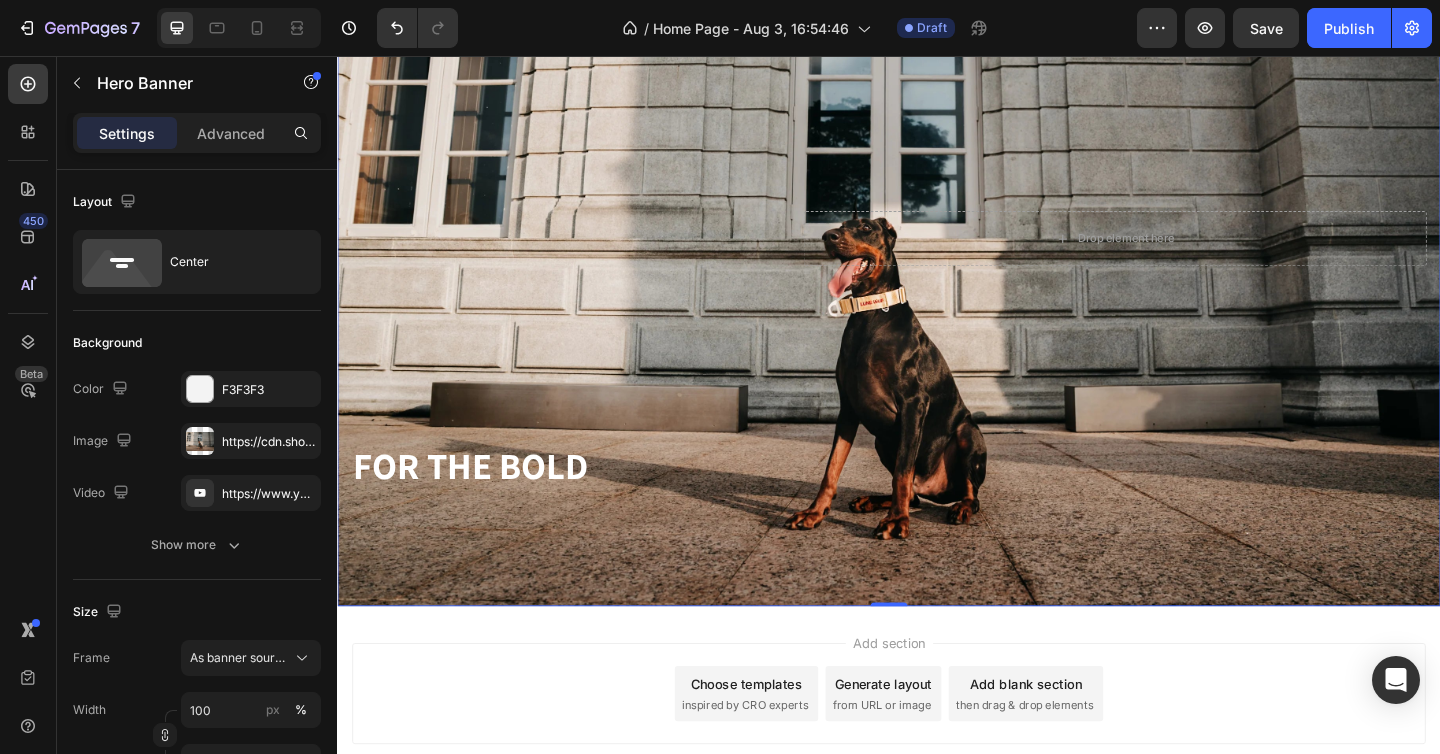 scroll, scrollTop: 218, scrollLeft: 0, axis: vertical 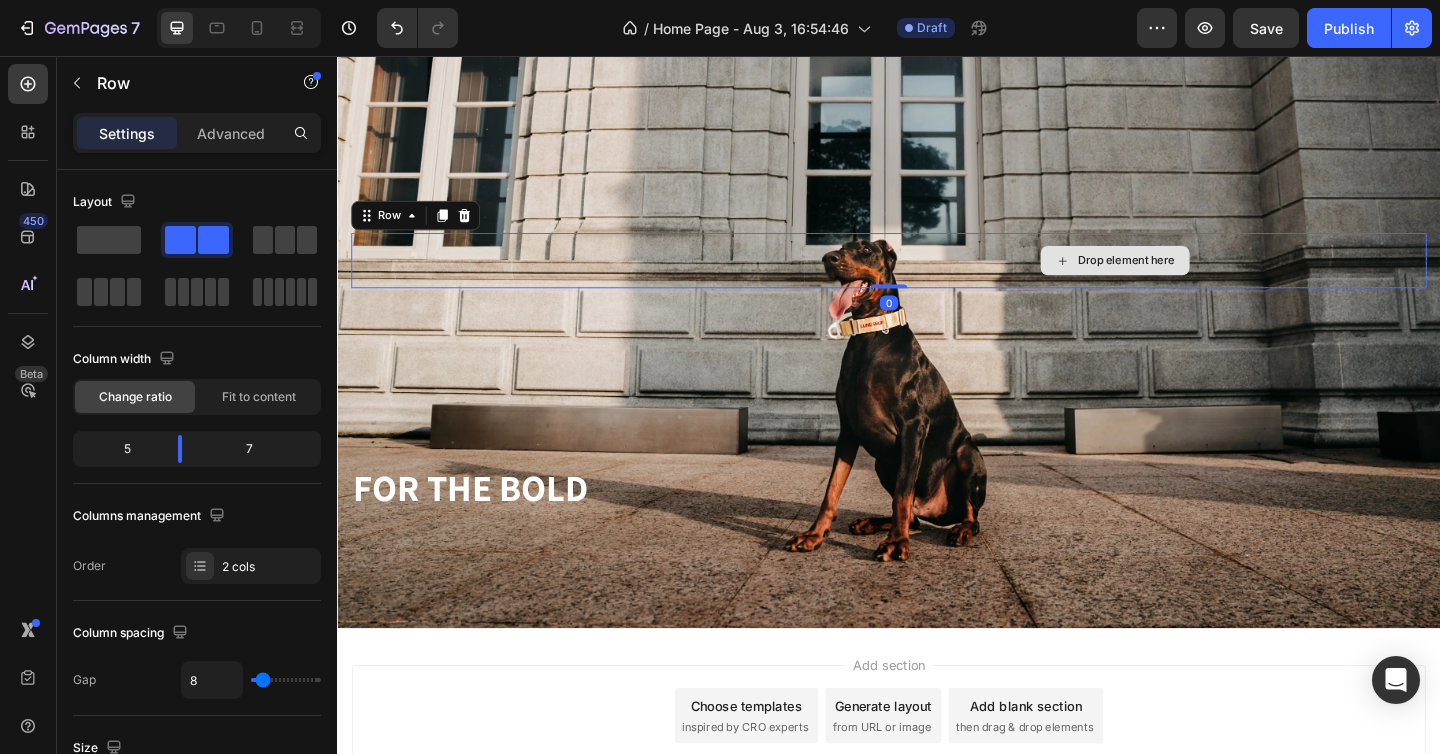 click on "Drop element here" at bounding box center [1183, 279] 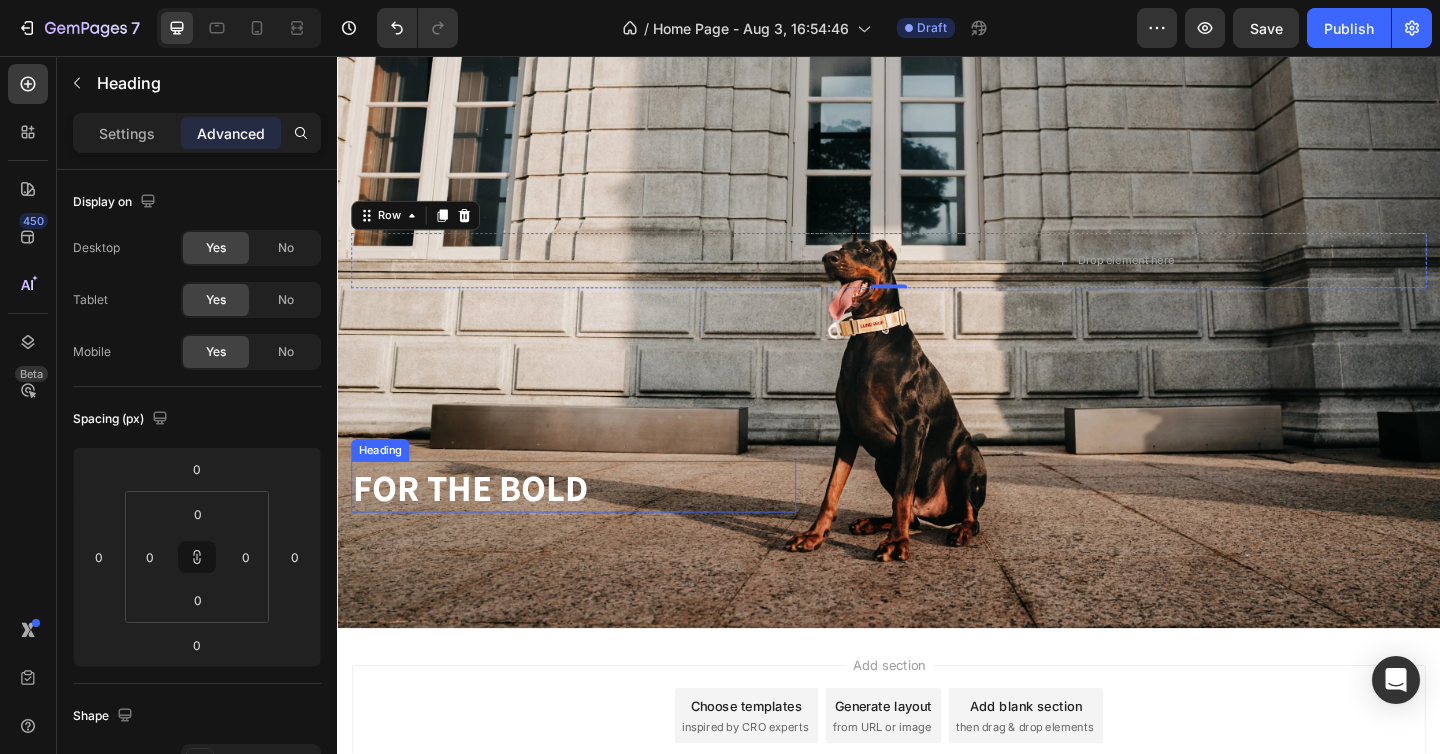 click on "FOR THE BOLD" at bounding box center (594, 525) 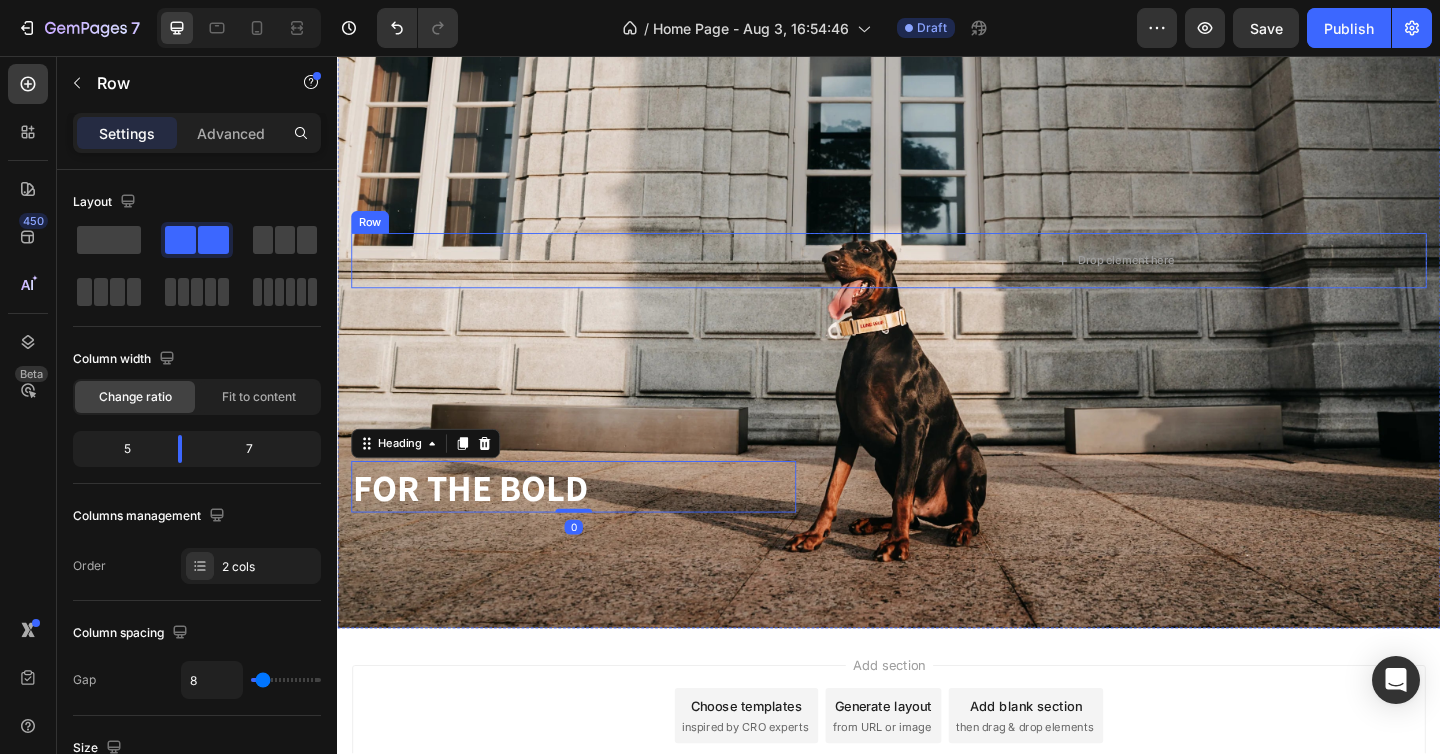 click on "FOR THE BOLD Heading   0" at bounding box center (594, 279) 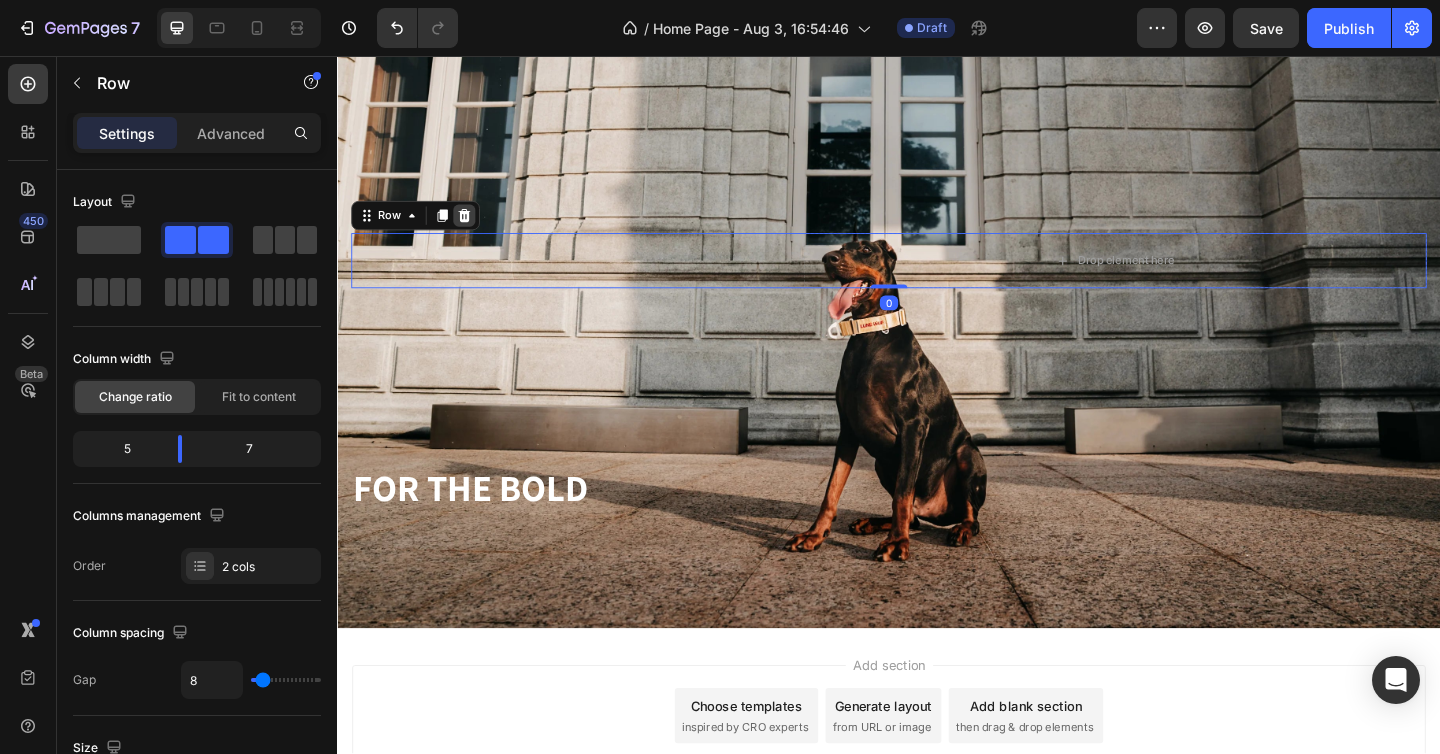 click 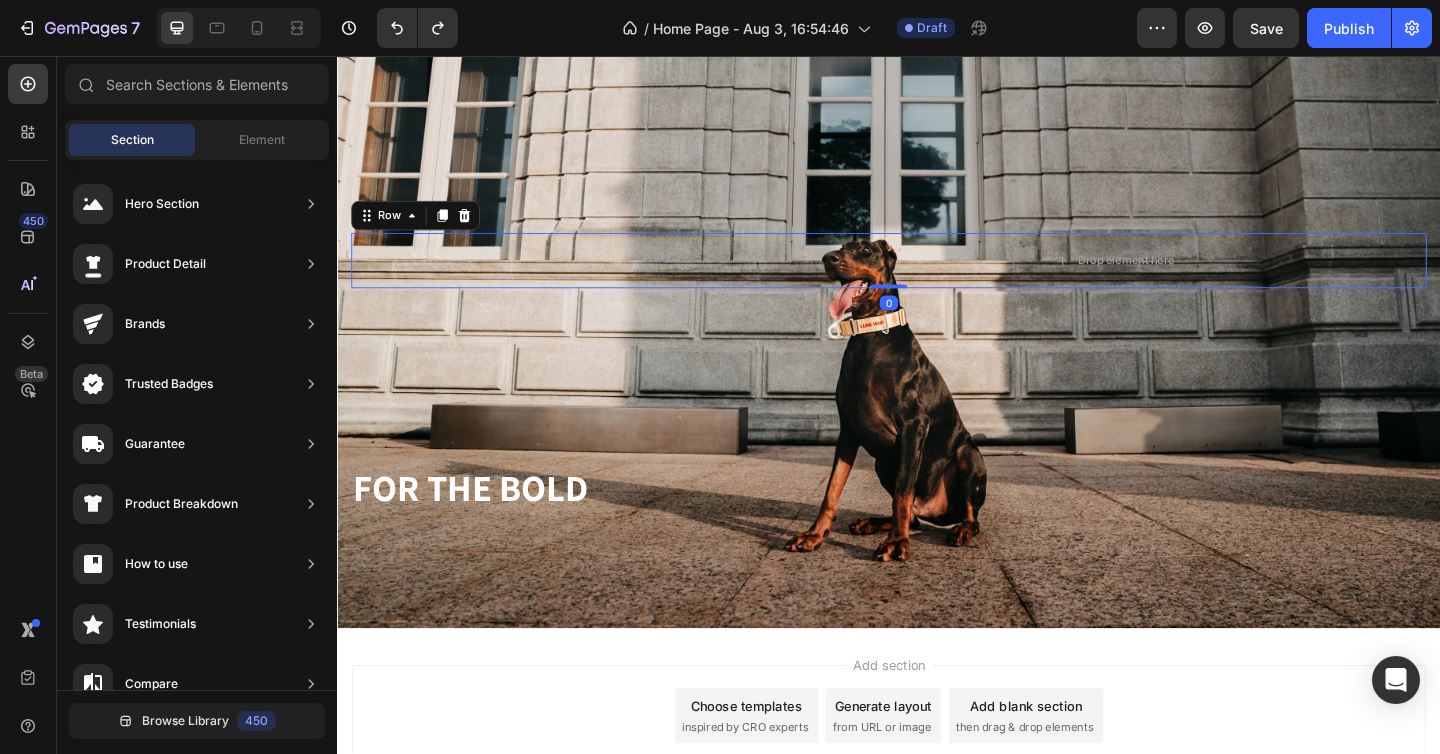 click on "FOR THE BOLD Heading" at bounding box center [594, 279] 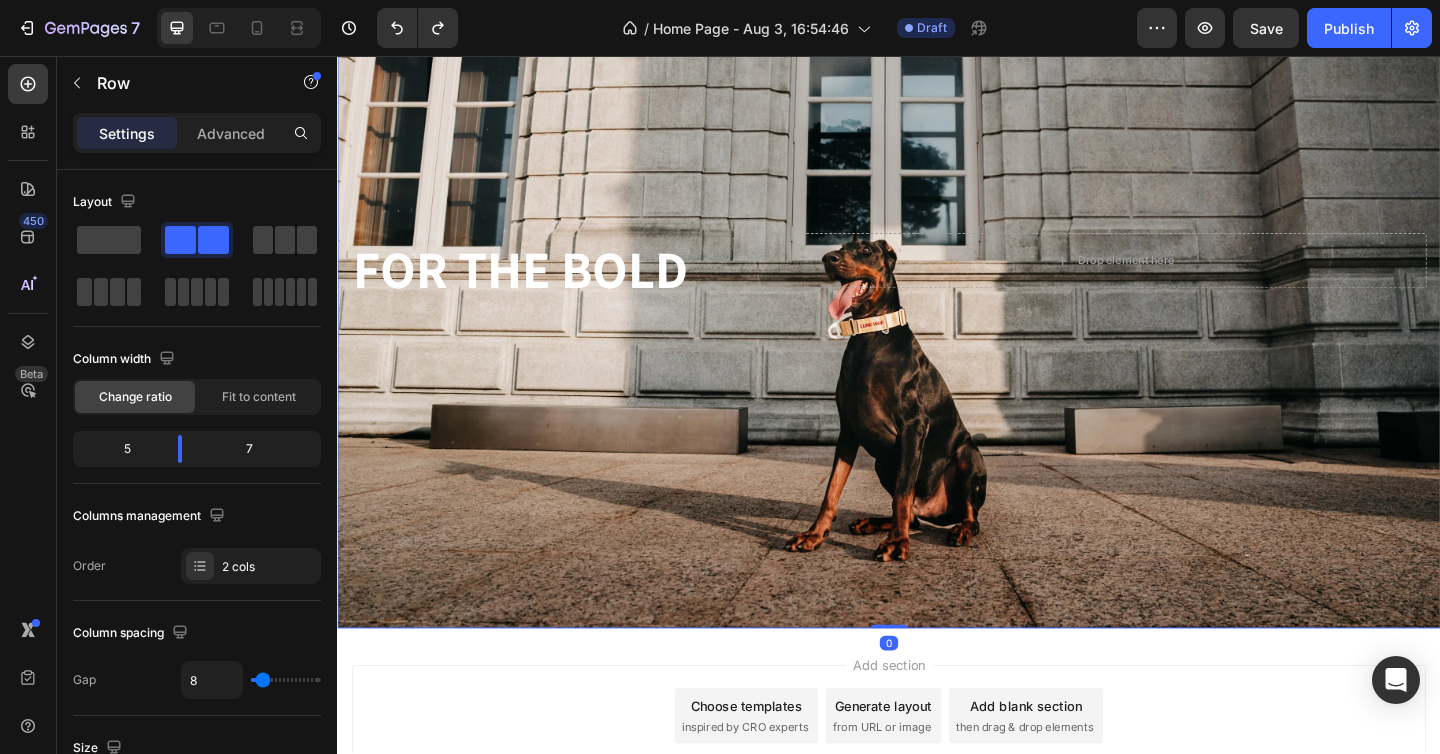 click at bounding box center [937, 279] 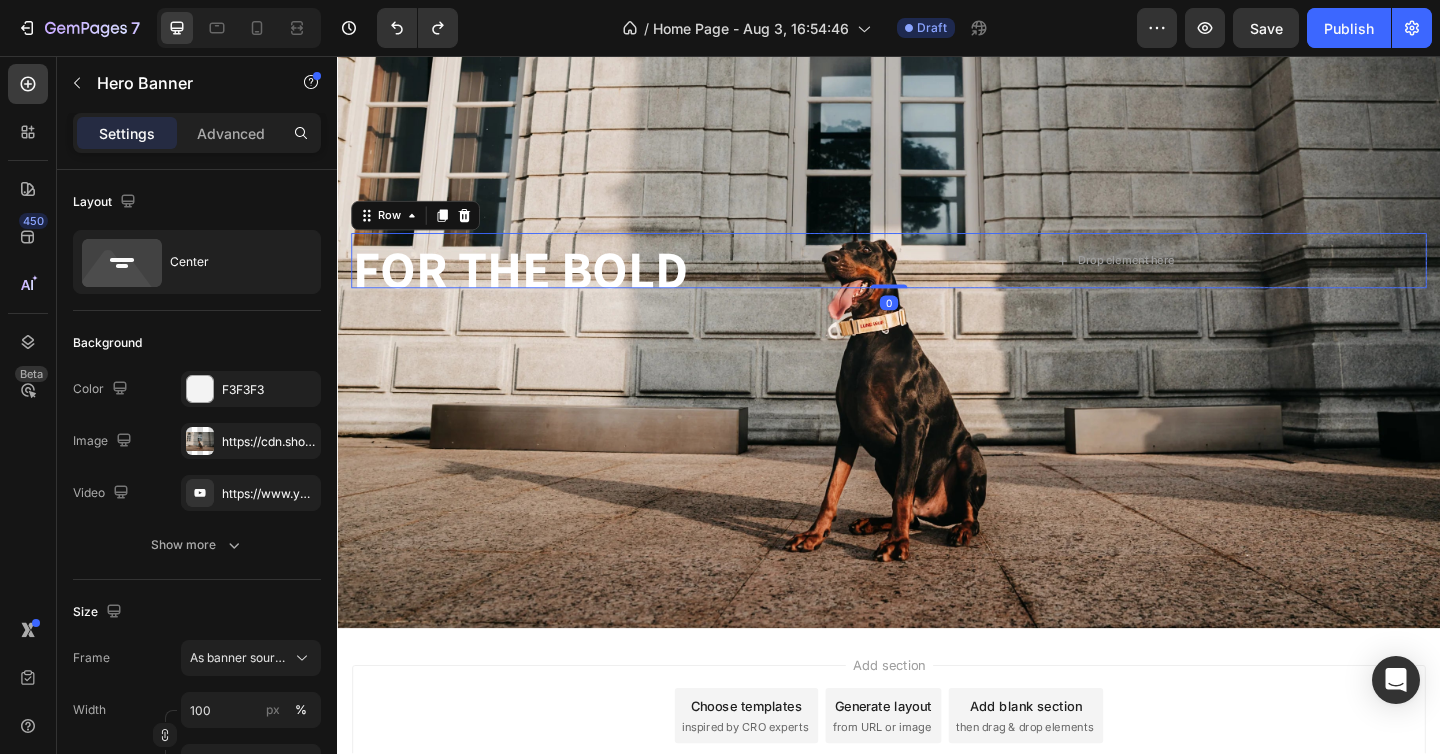click on "FOR THE BOLD Heading" at bounding box center (594, 279) 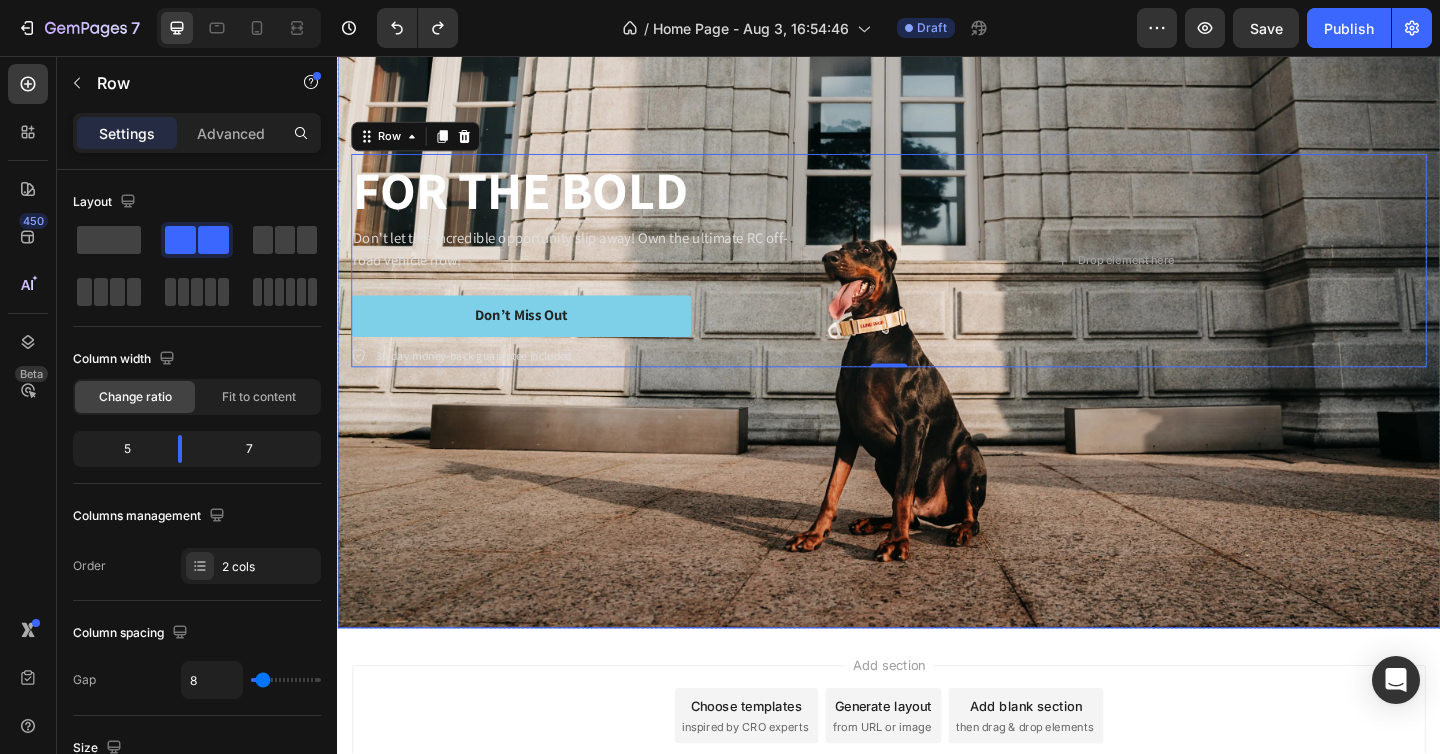 click on "FOR THE BOLD Heading Don't let this incredible opportunity slip away! Own the ultimate RC off-road vehicle now! Text Block Don’t Miss Out Button
30-day money-back guarantee included  Item List
Drop element here Row   0" at bounding box center (937, 279) 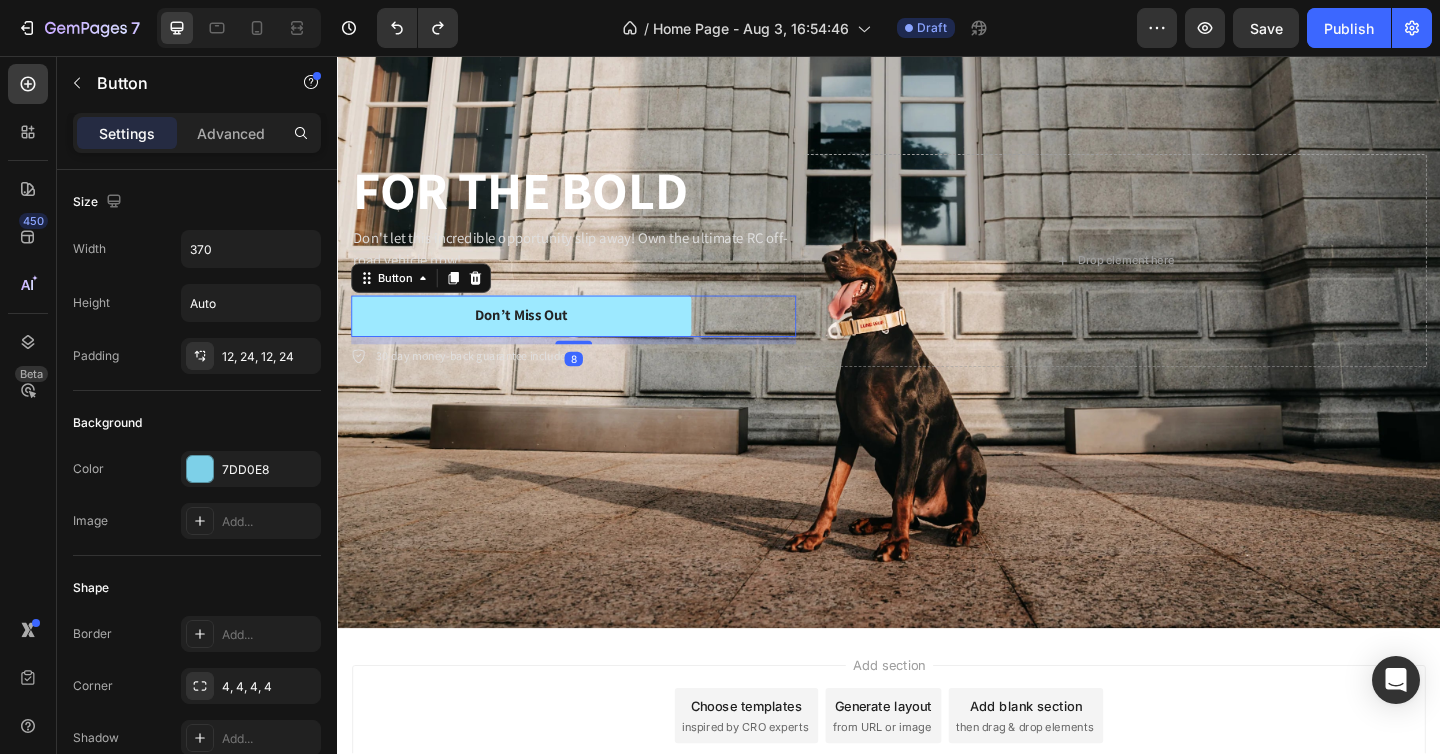 click on "Don’t Miss Out" at bounding box center (537, 339) 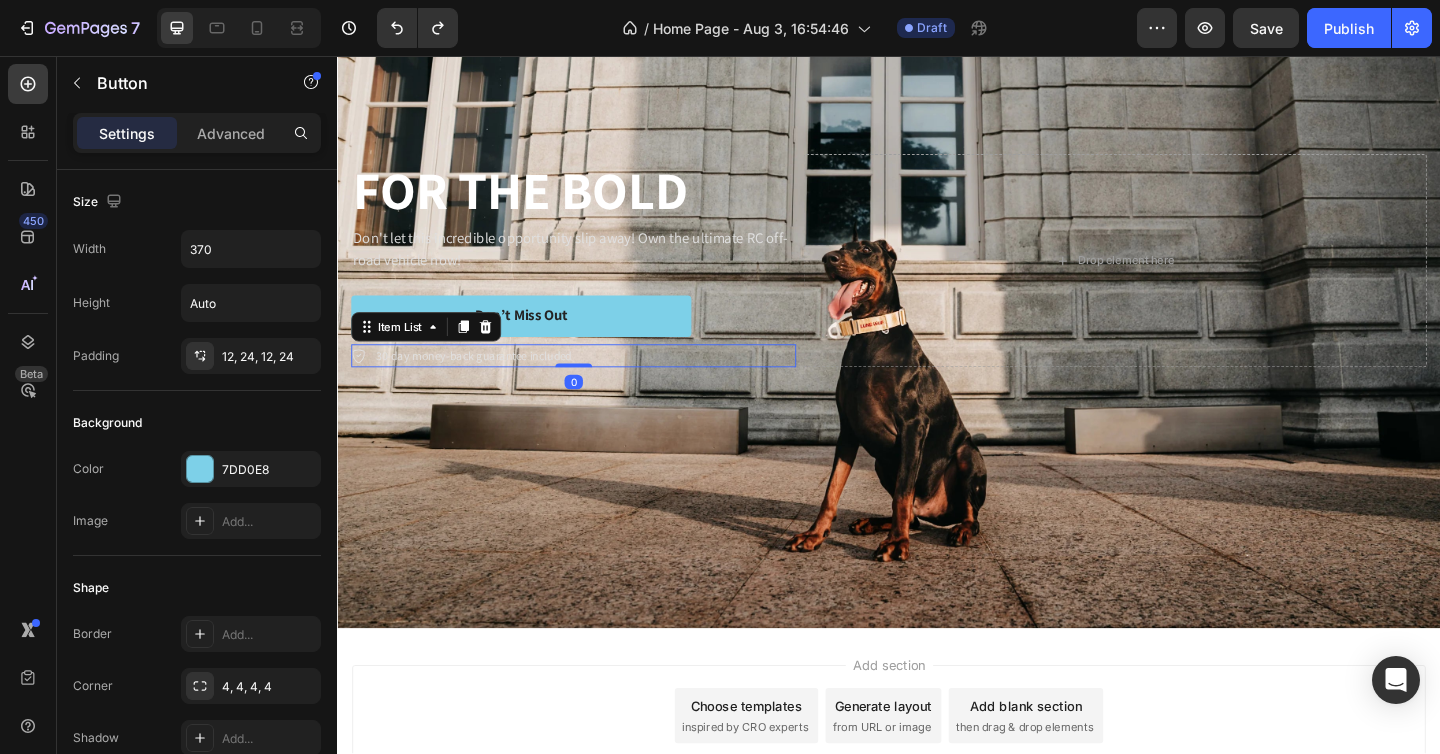 click on "30-day money-back guarantee included" at bounding box center [594, 383] 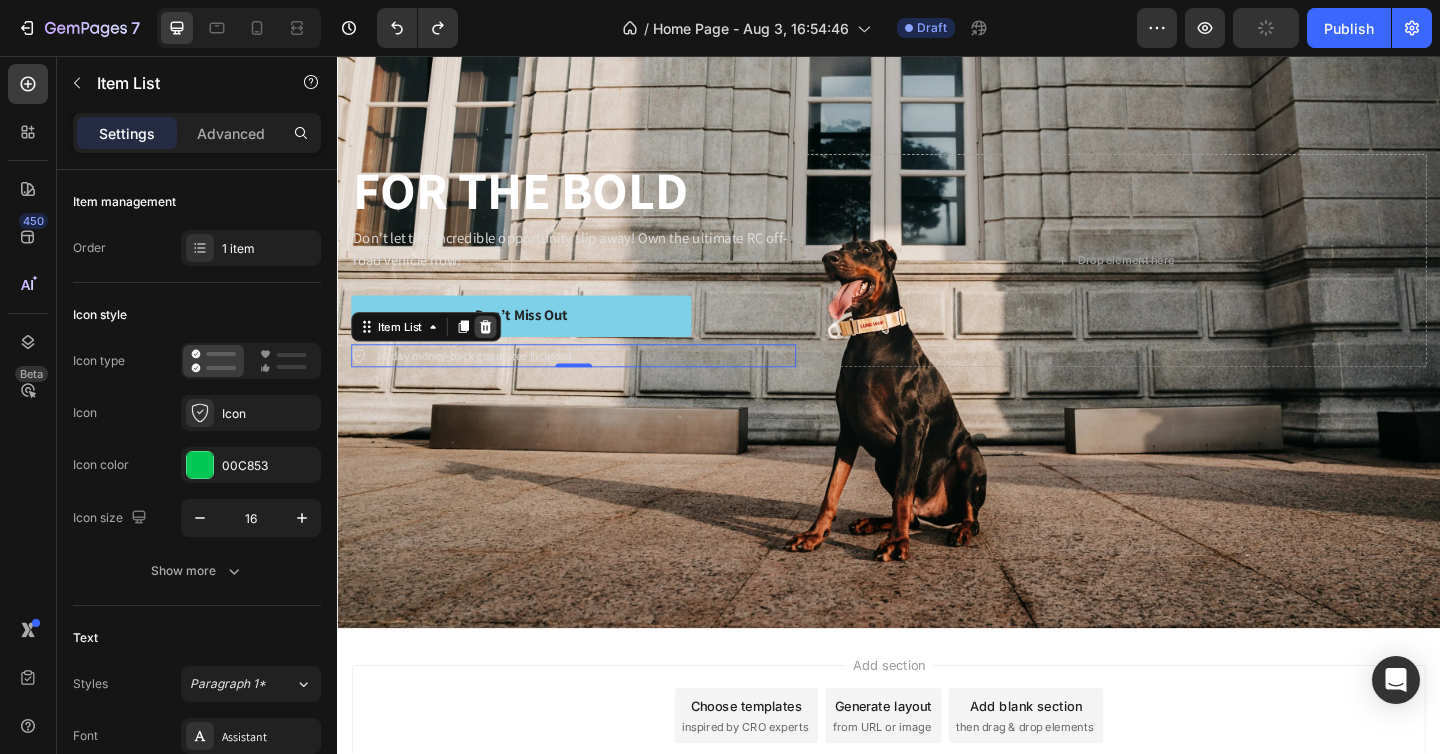 click 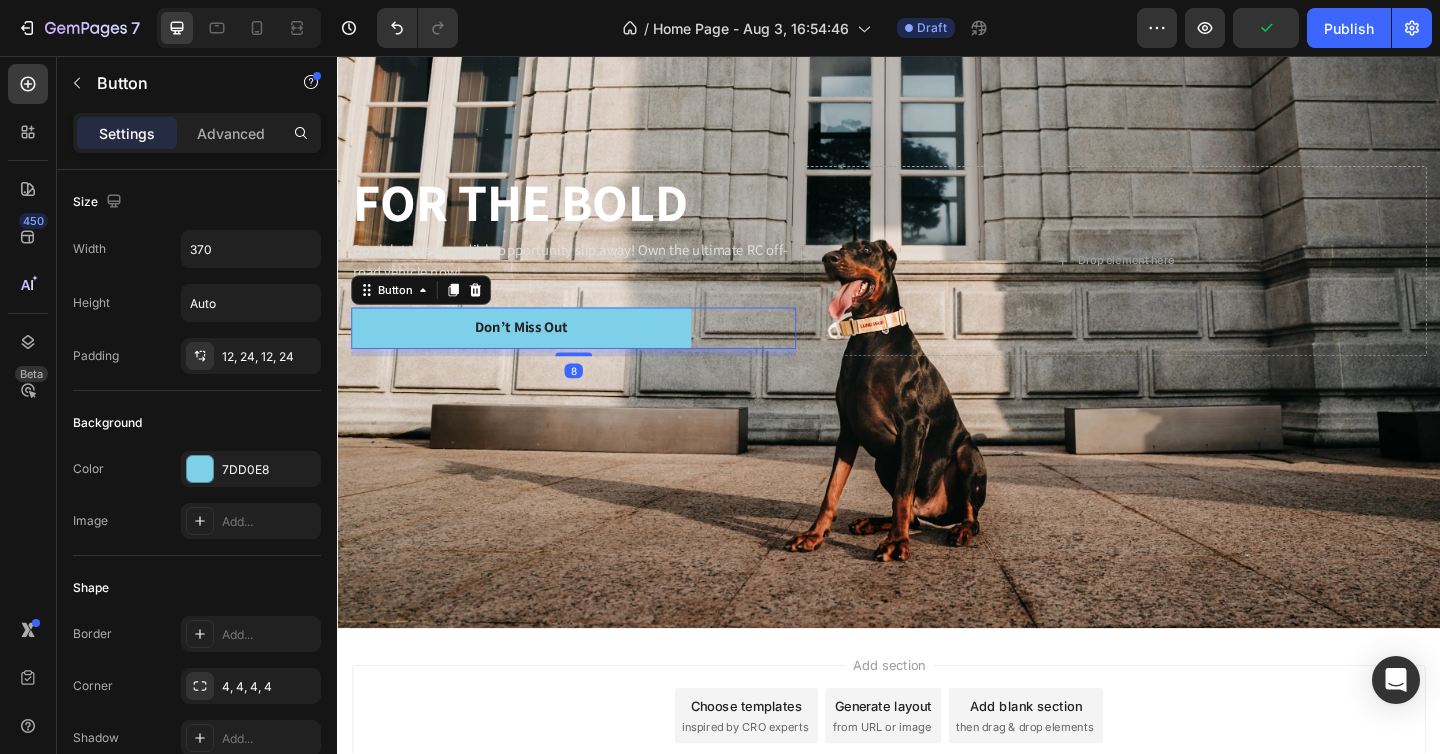 click on "Don’t Miss Out Button   8" at bounding box center (594, 352) 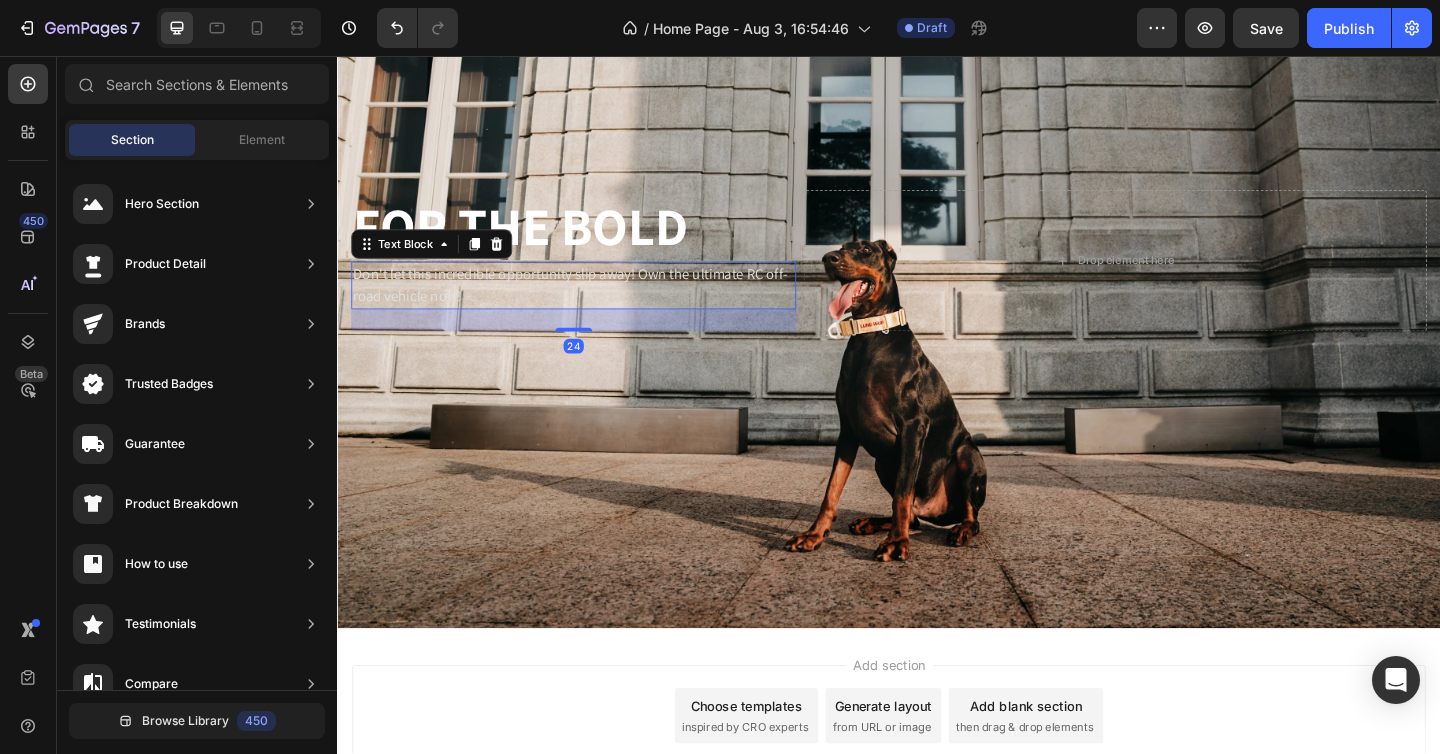 click on "Don't let this incredible opportunity slip away! Own the ultimate RC off-road vehicle now!" at bounding box center [594, 306] 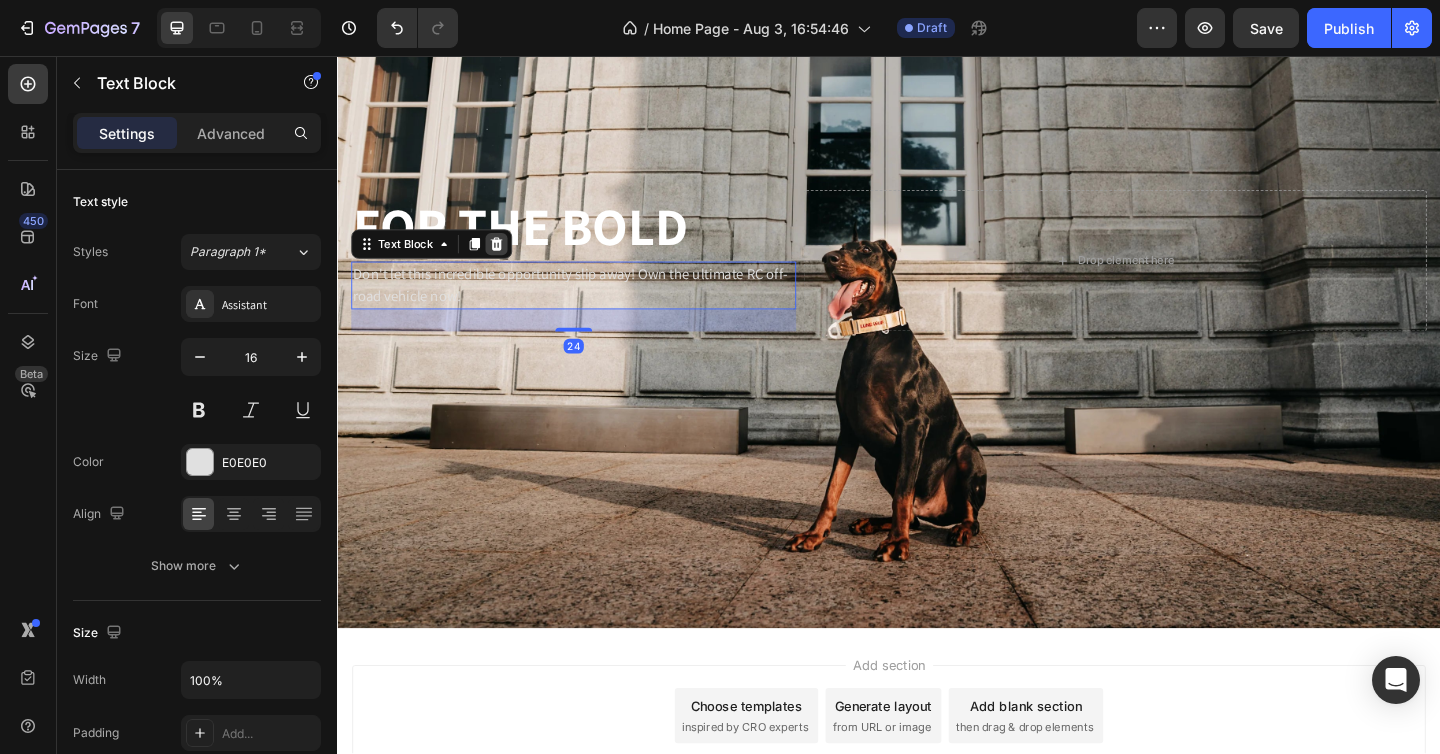 click 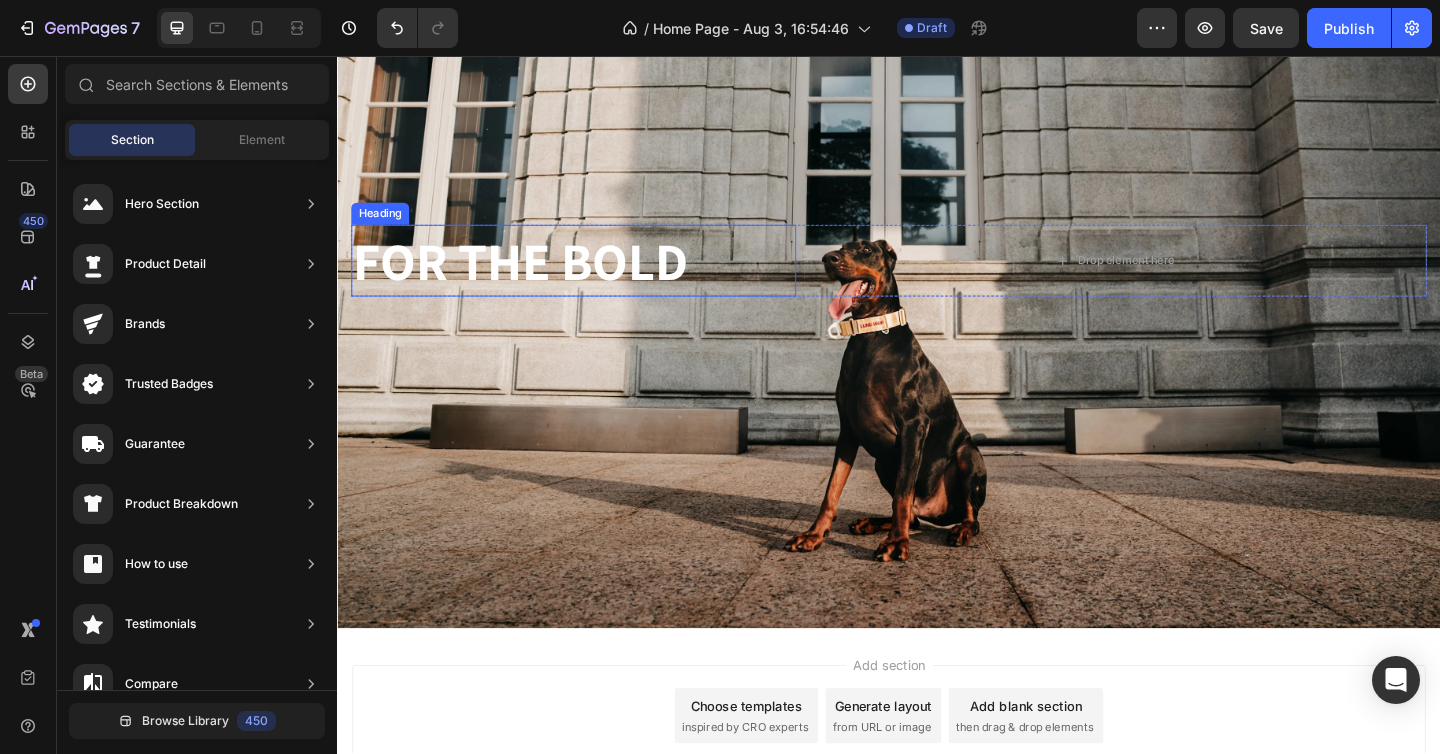 click on "FOR THE BOLD" at bounding box center [594, 279] 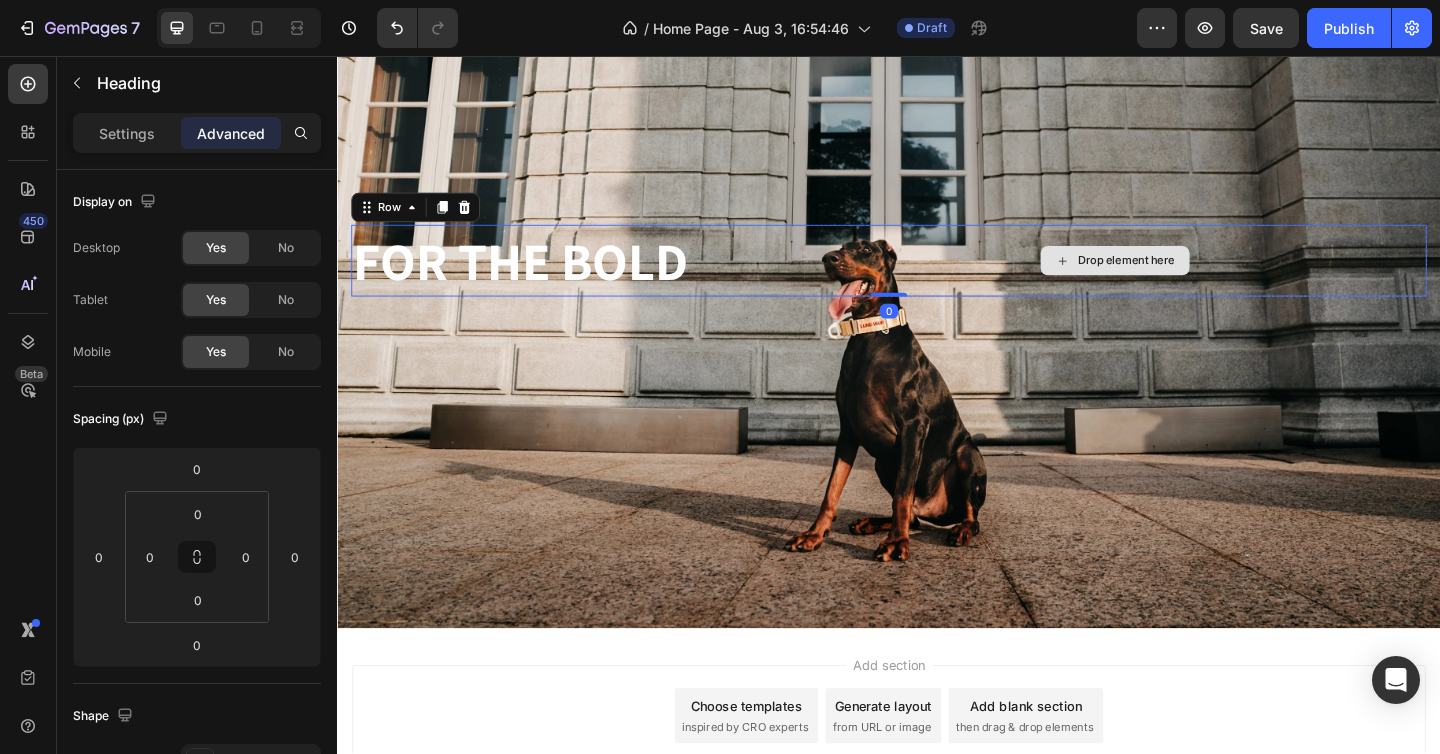 click on "Drop element here" at bounding box center [1183, 279] 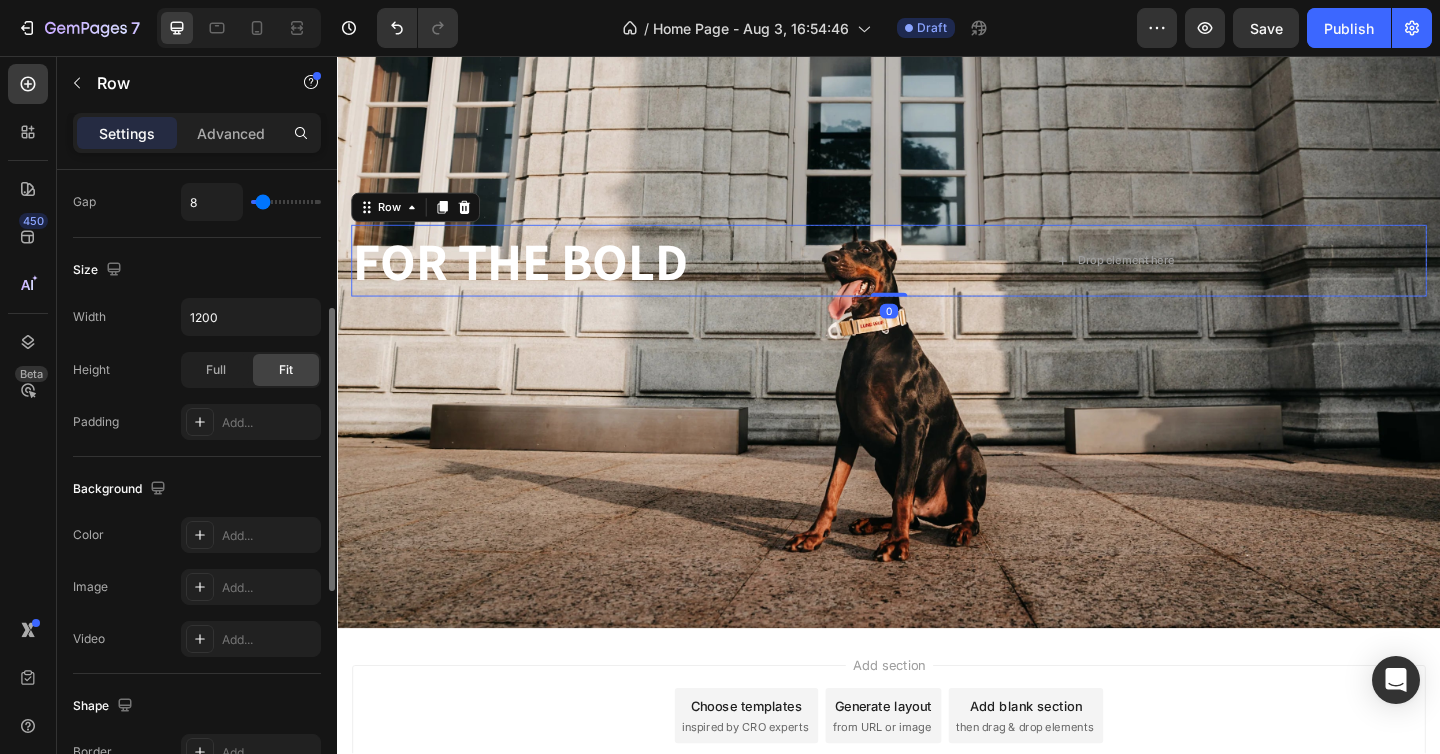 scroll, scrollTop: 483, scrollLeft: 0, axis: vertical 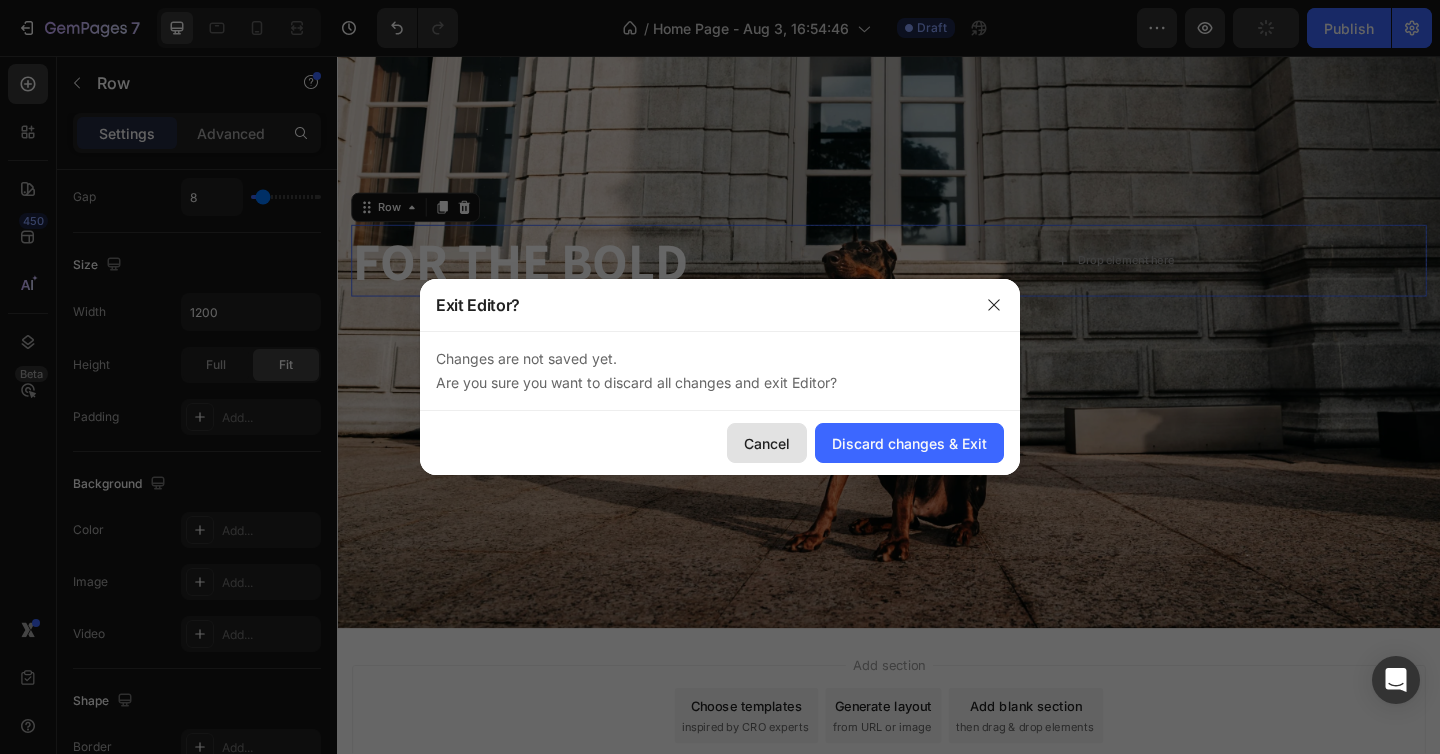 click on "Cancel" 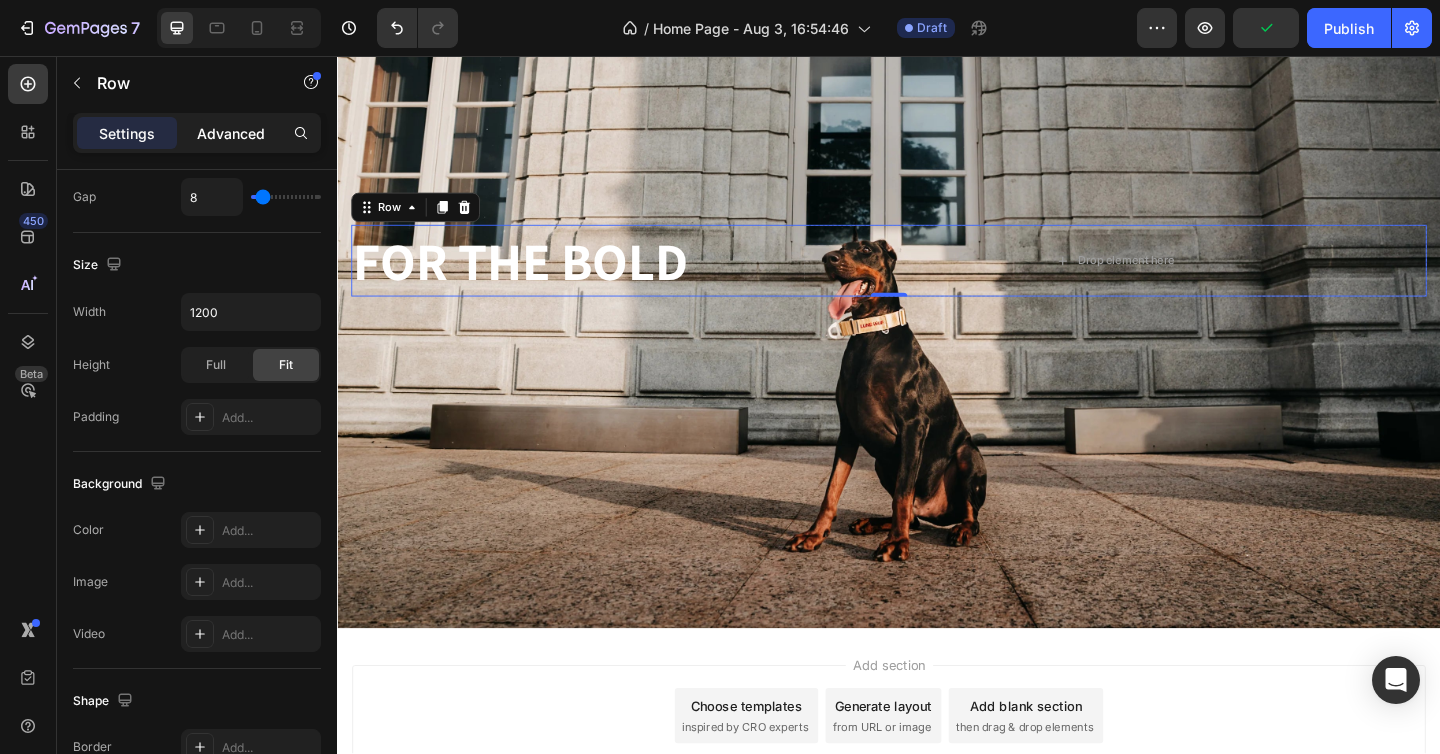 click on "Advanced" at bounding box center [231, 133] 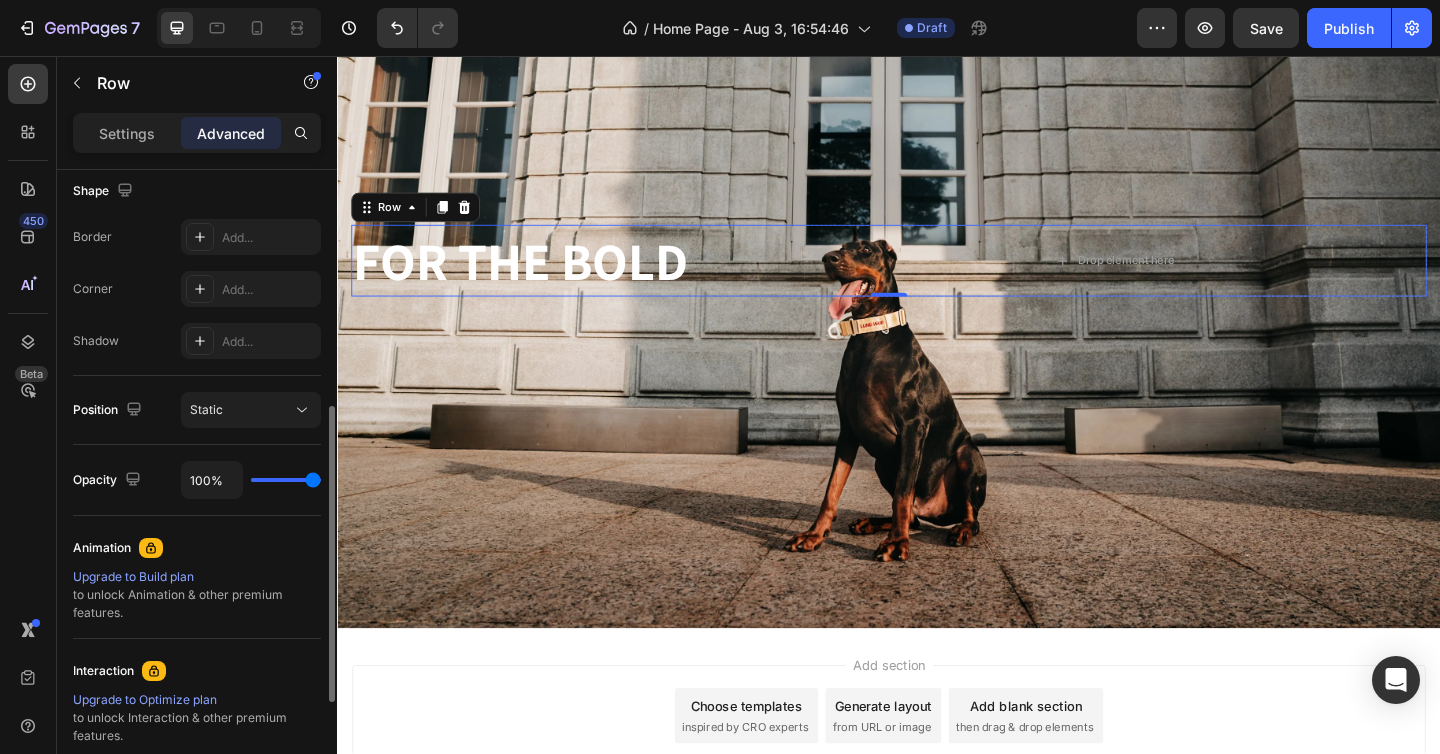 scroll, scrollTop: 521, scrollLeft: 0, axis: vertical 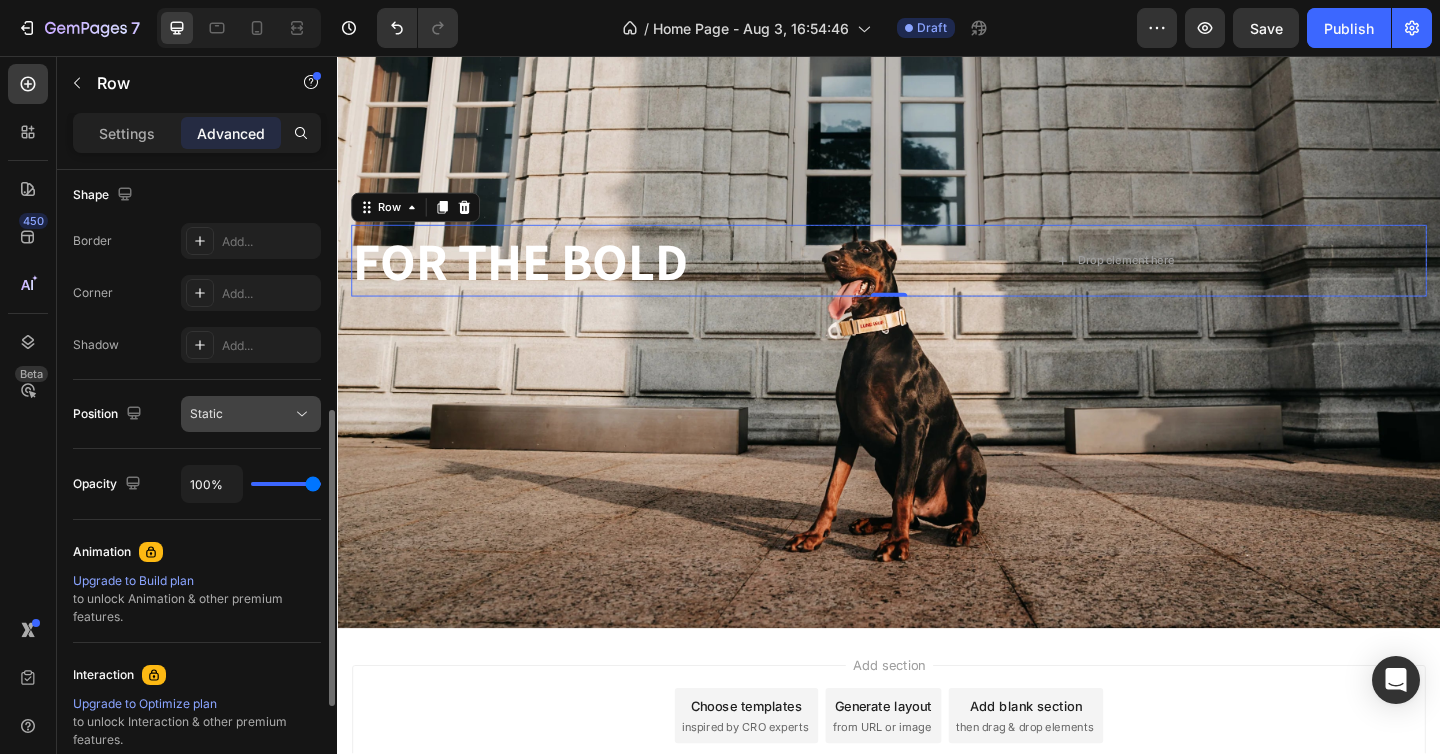 click on "Static" at bounding box center [241, 414] 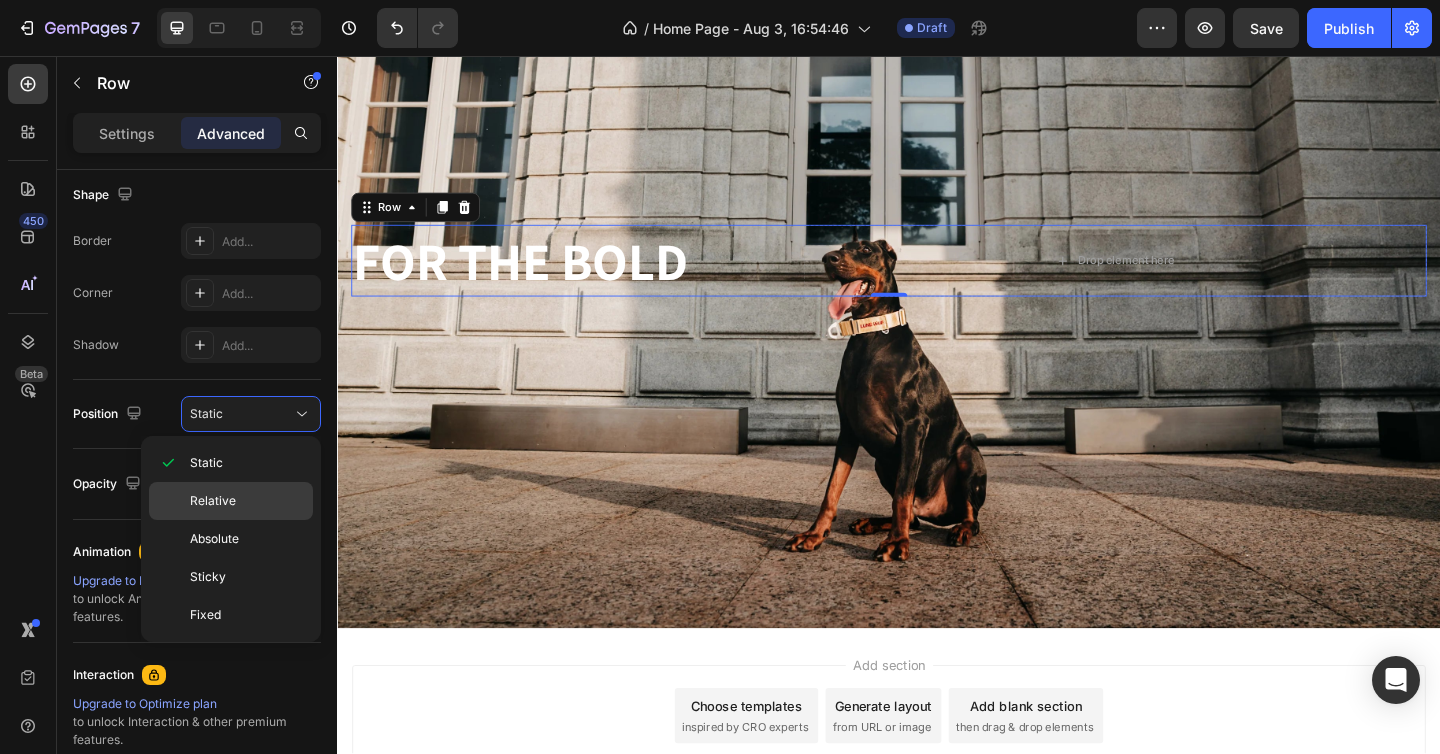 click on "Relative" at bounding box center (213, 501) 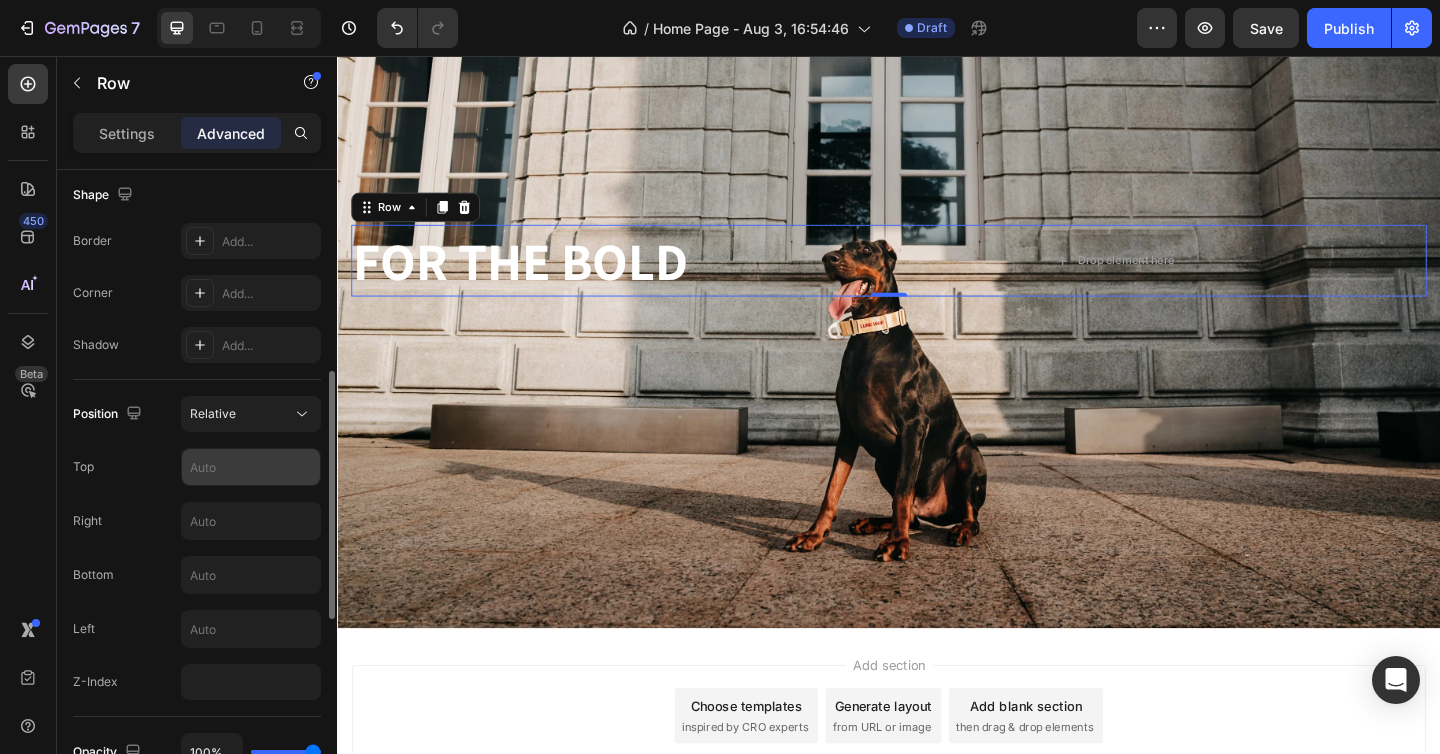 click at bounding box center [251, 467] 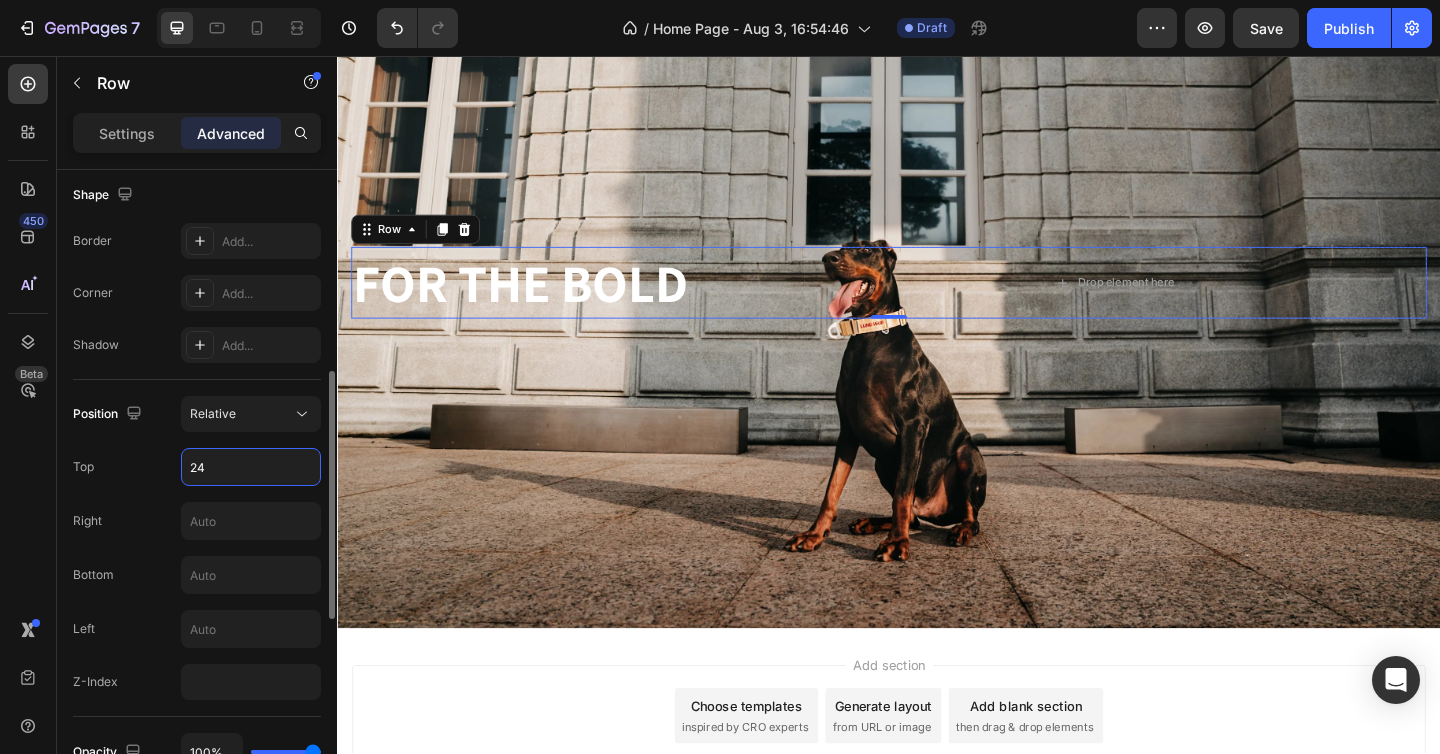 type on "248" 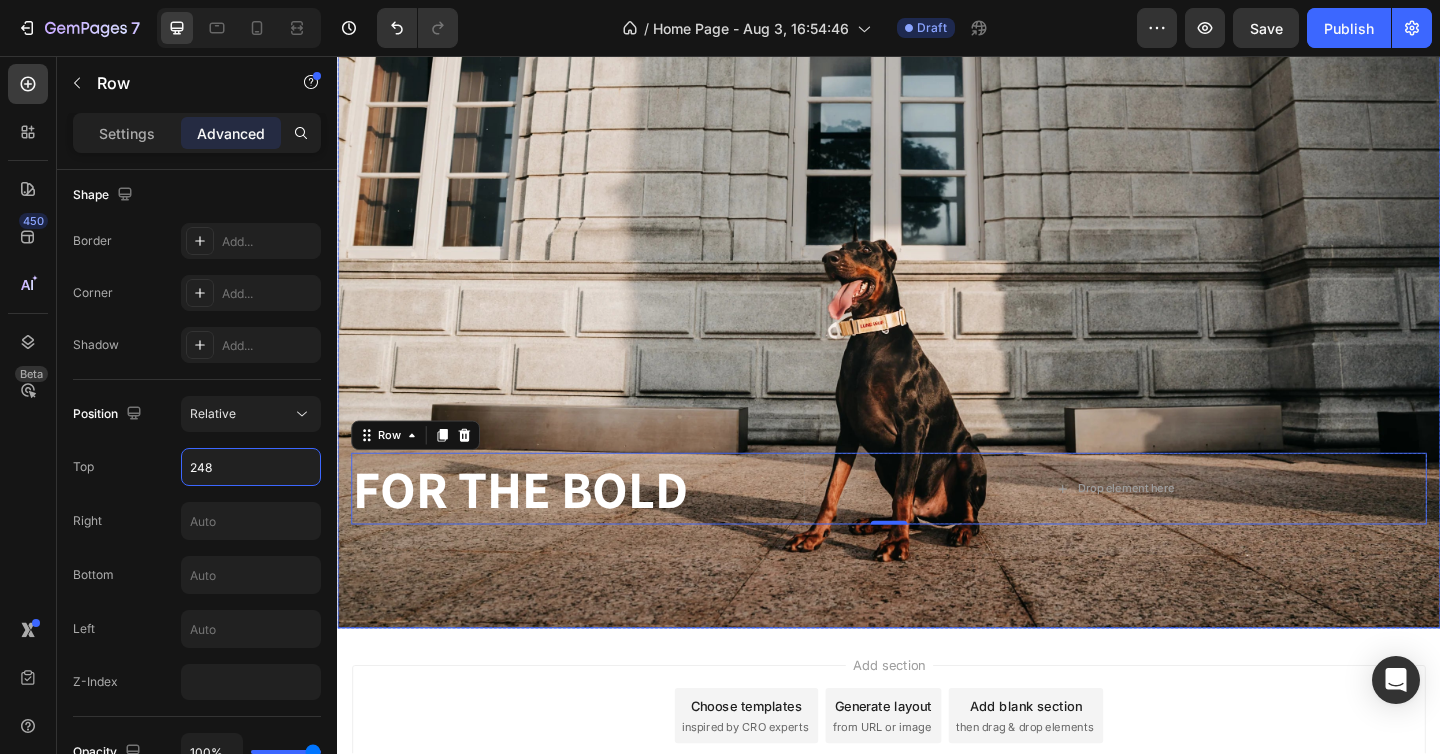 click at bounding box center (937, 279) 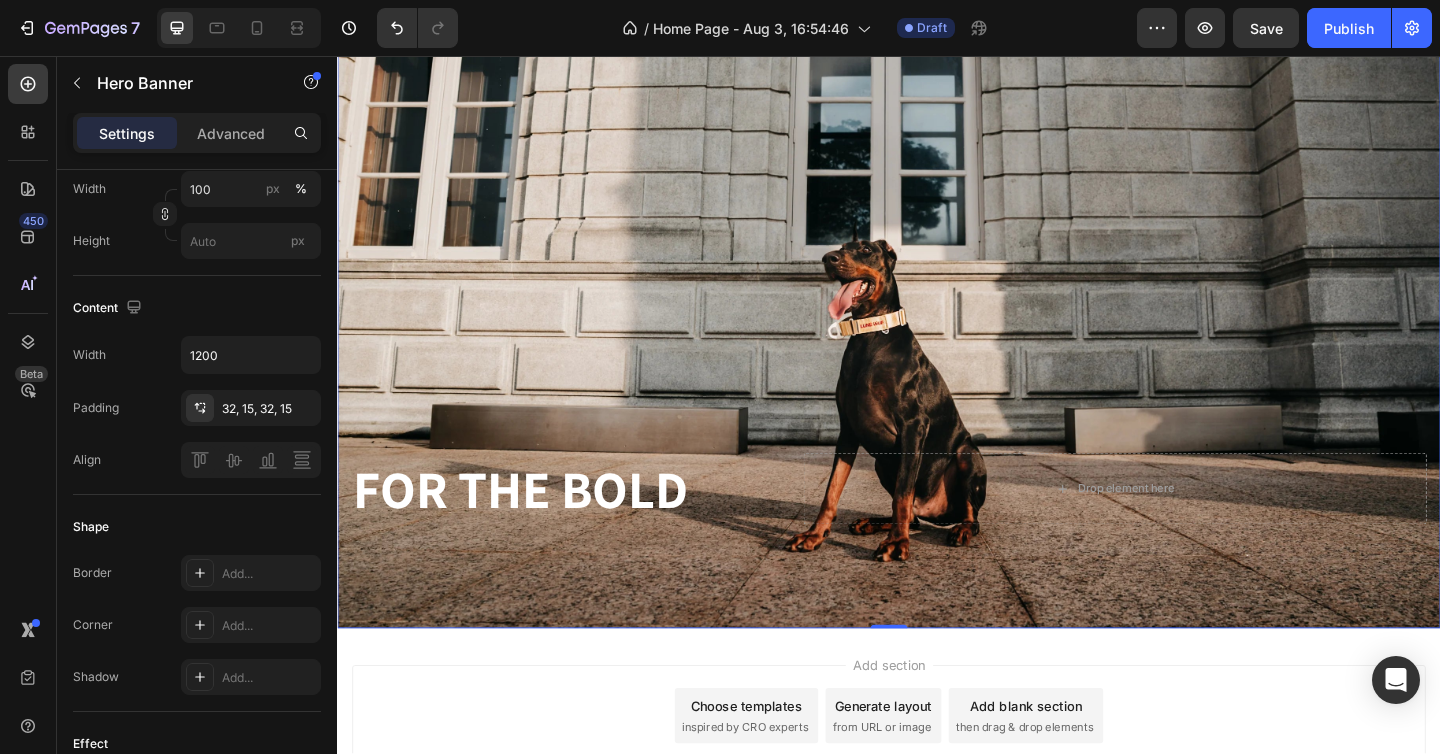 scroll, scrollTop: 0, scrollLeft: 0, axis: both 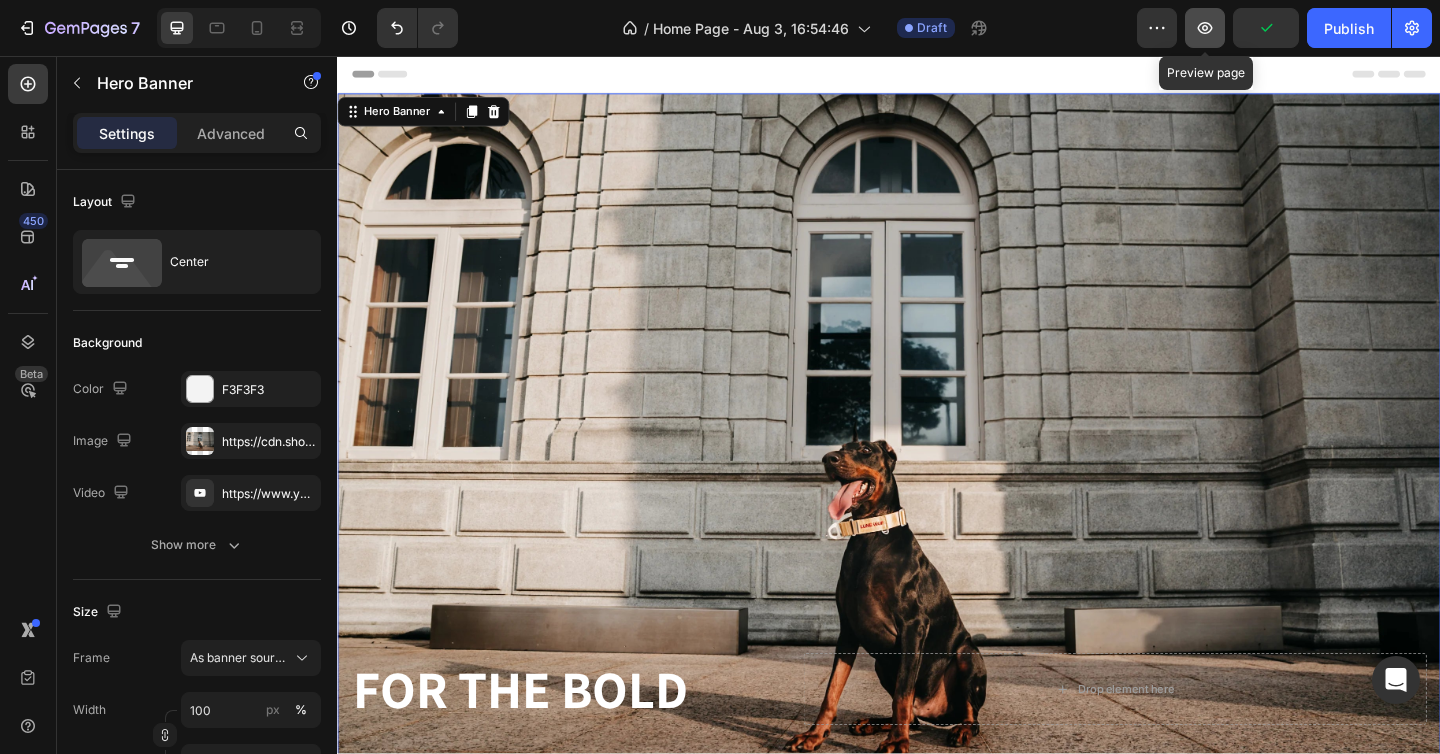 click 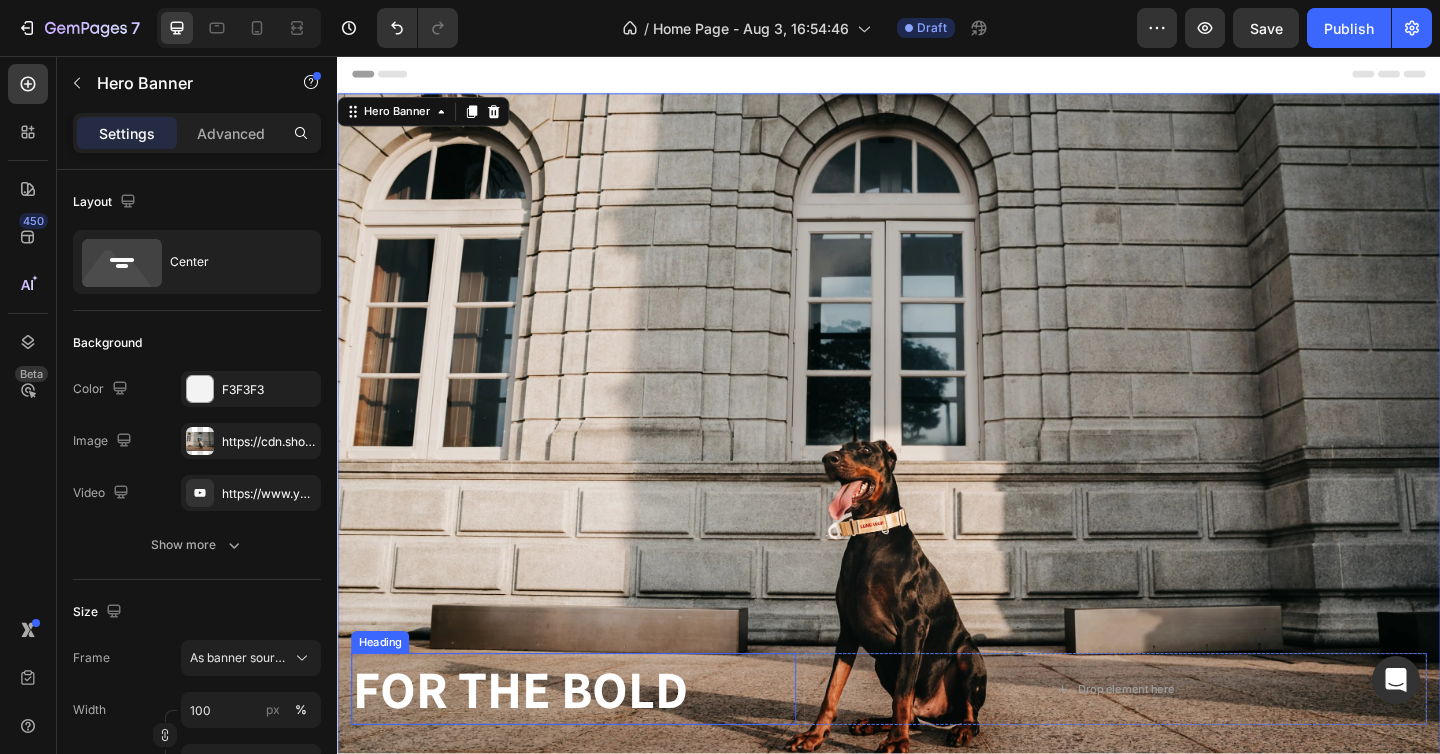 click on "FOR THE BOLD" at bounding box center (594, 745) 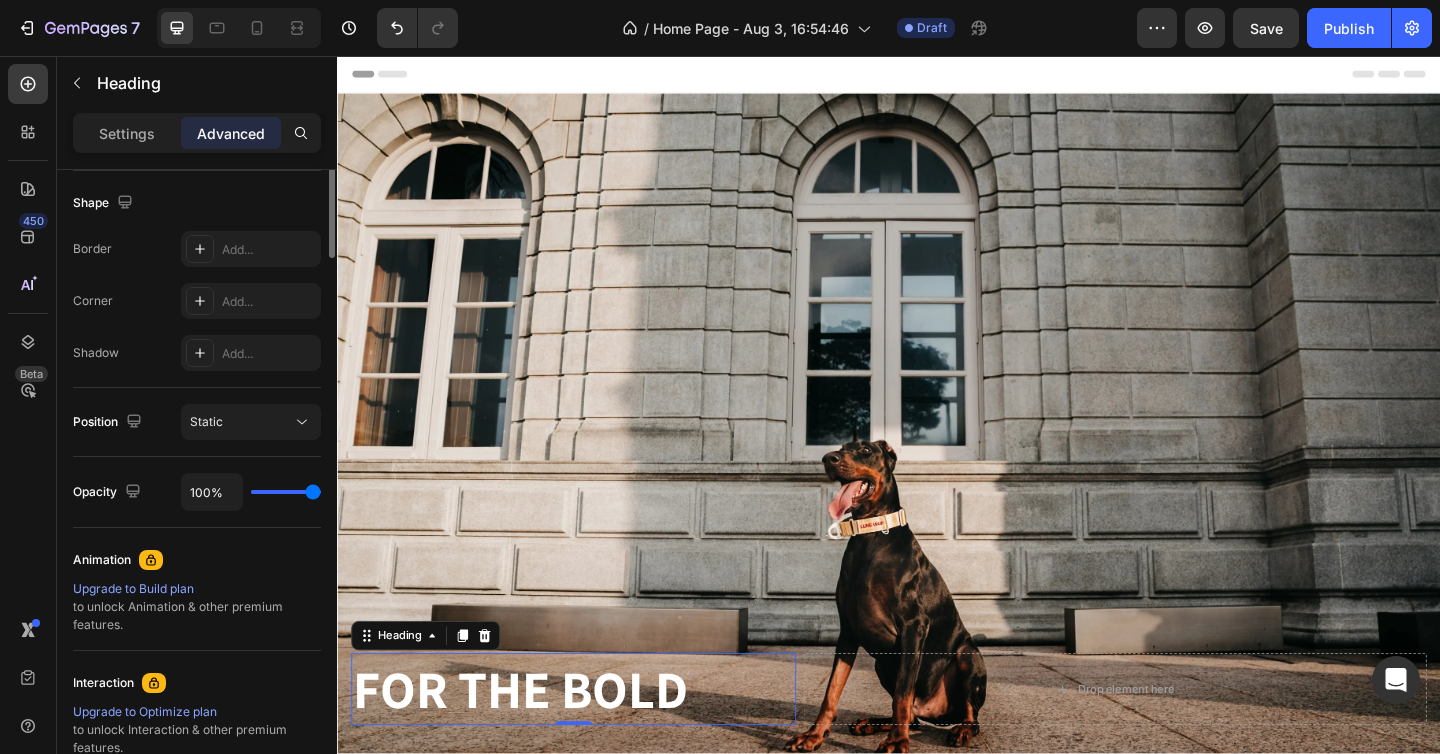 scroll, scrollTop: 209, scrollLeft: 0, axis: vertical 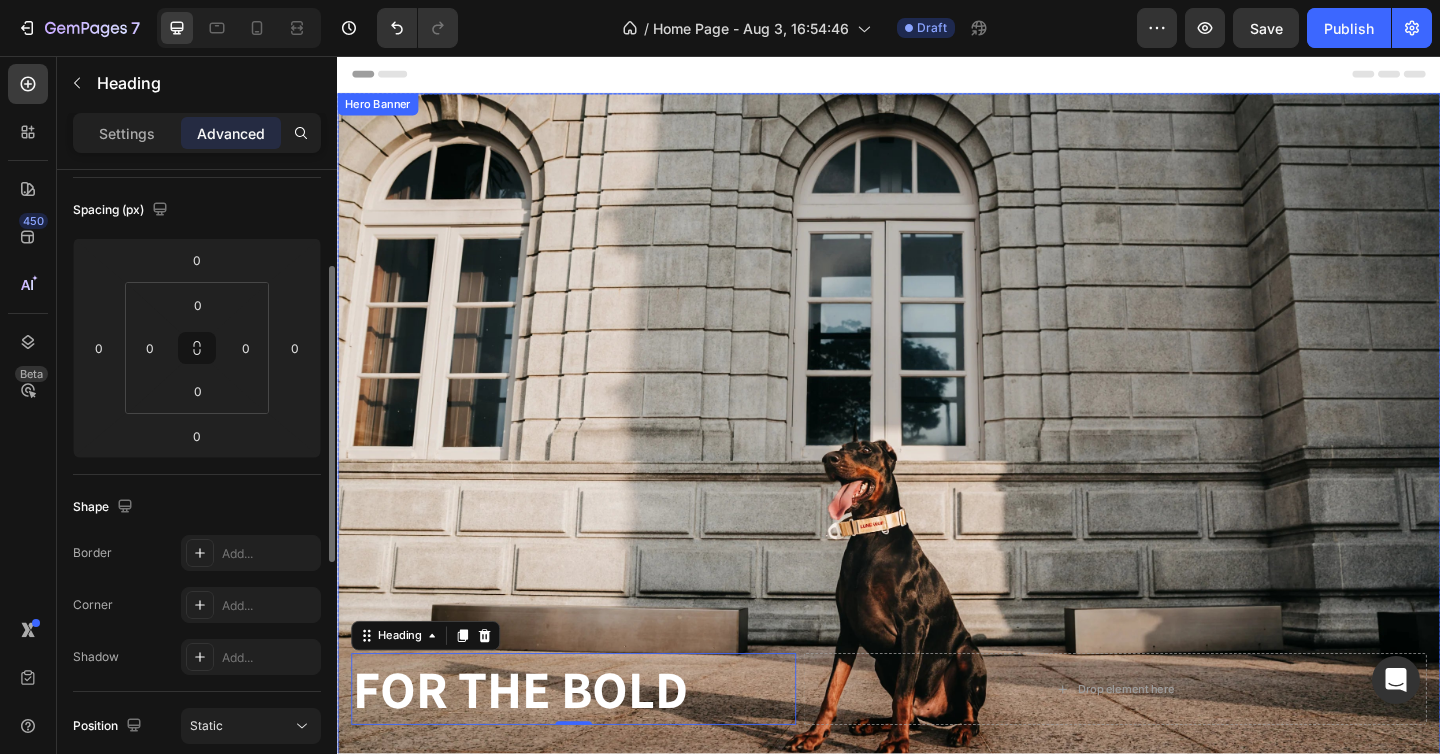 click on "FOR THE BOLD" at bounding box center [594, 745] 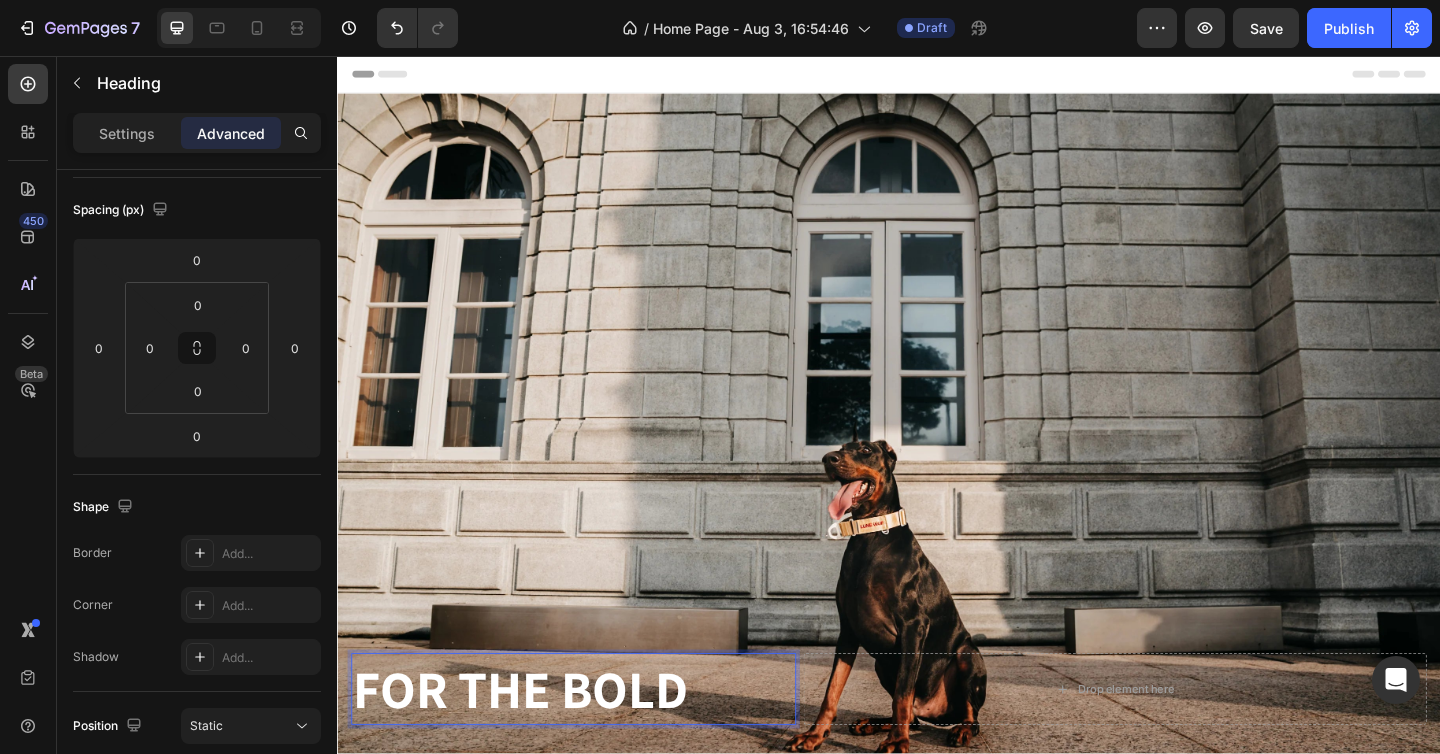 click on "FOR THE BOLD" at bounding box center (594, 745) 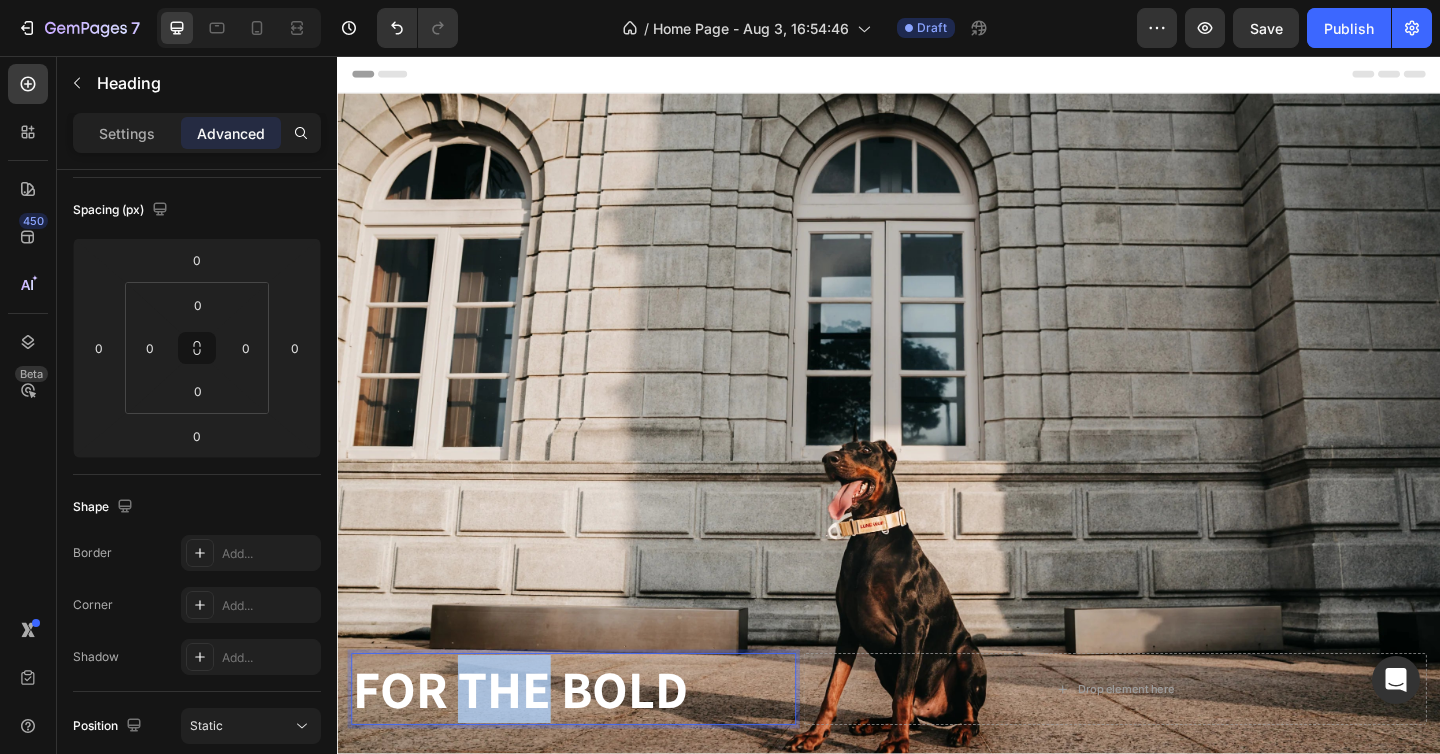click on "FOR THE BOLD" at bounding box center (594, 745) 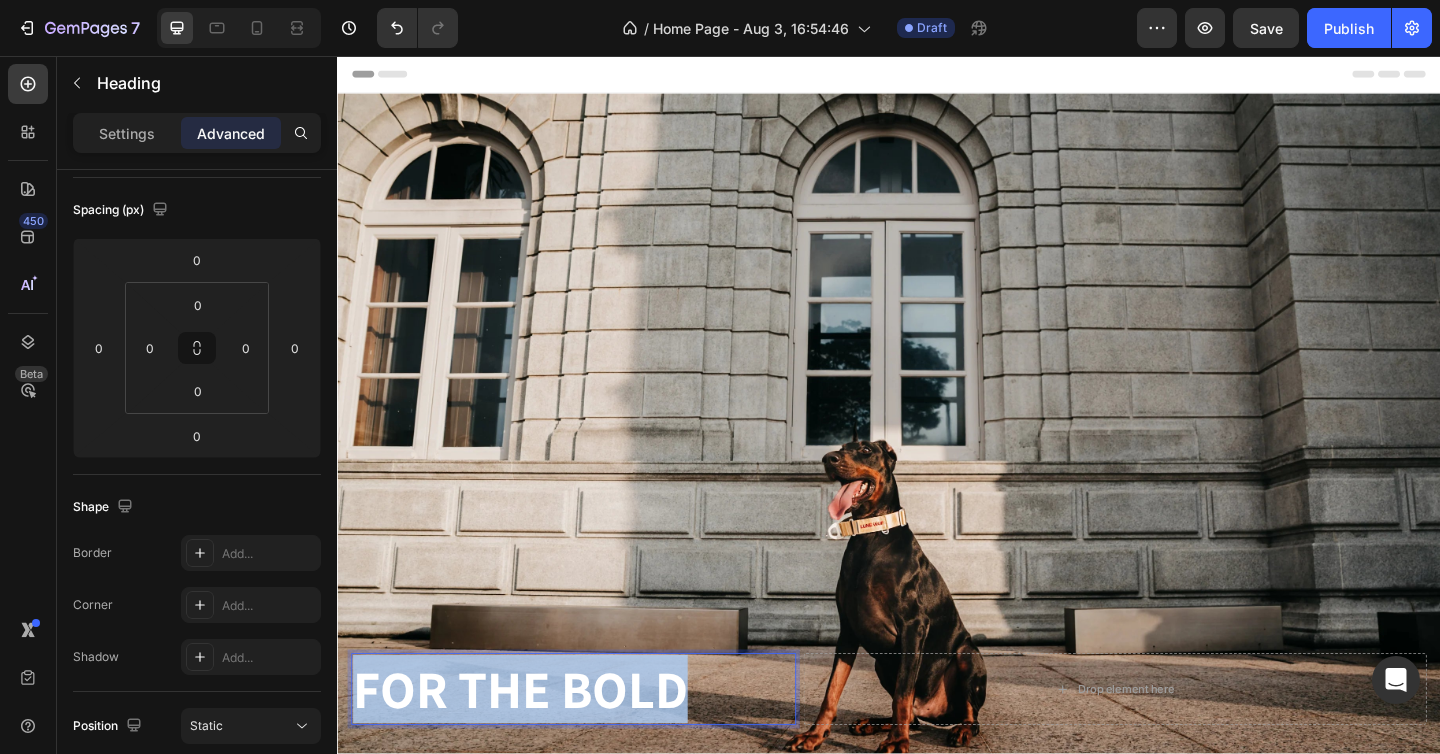click on "FOR THE BOLD" at bounding box center [594, 745] 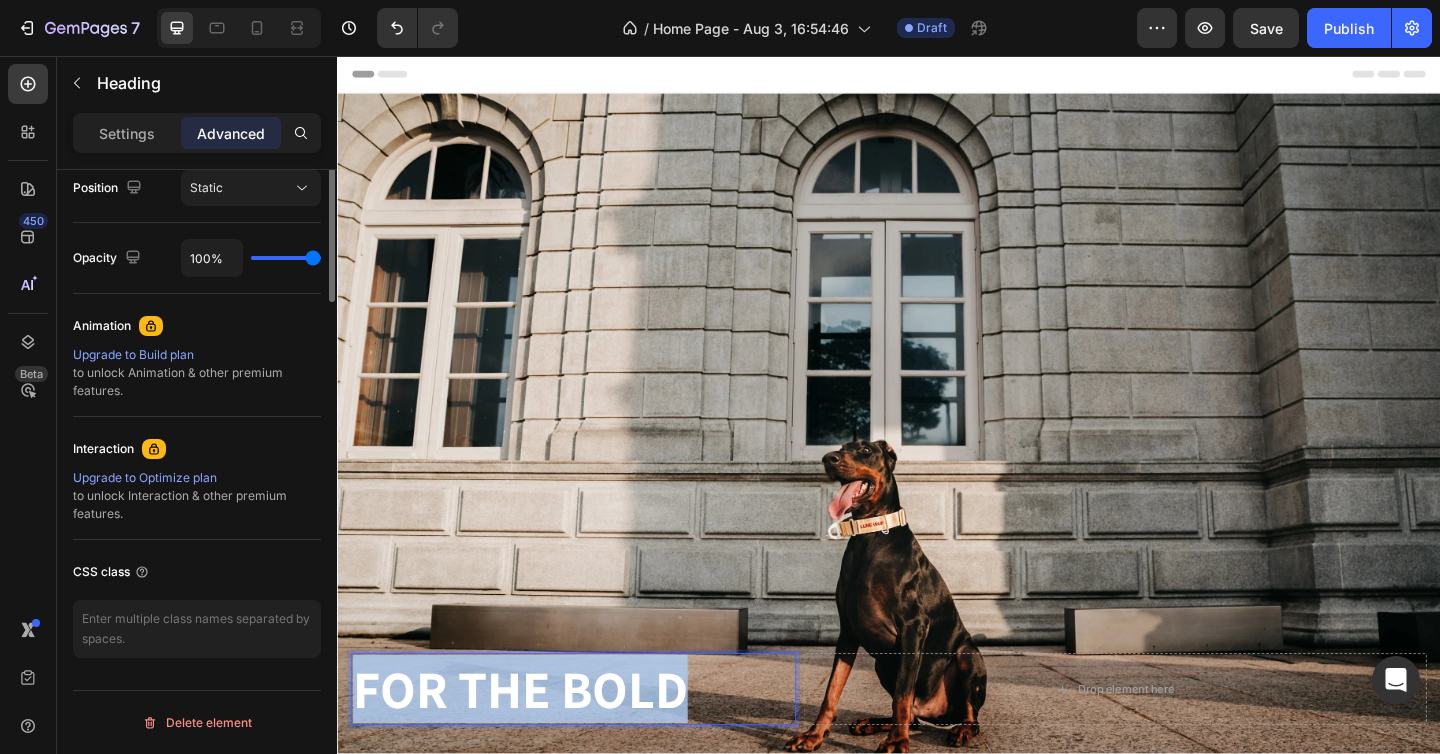 scroll, scrollTop: 0, scrollLeft: 0, axis: both 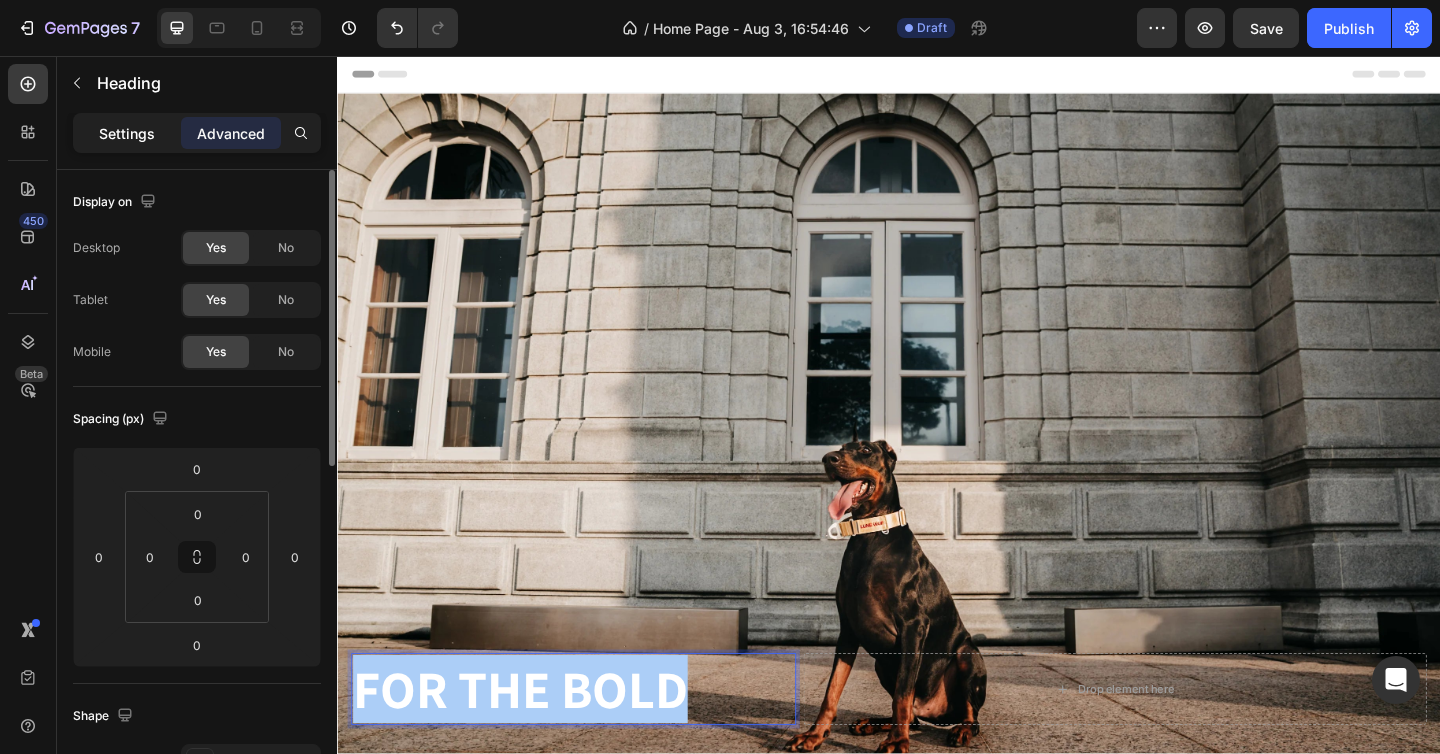click on "Settings" at bounding box center (127, 133) 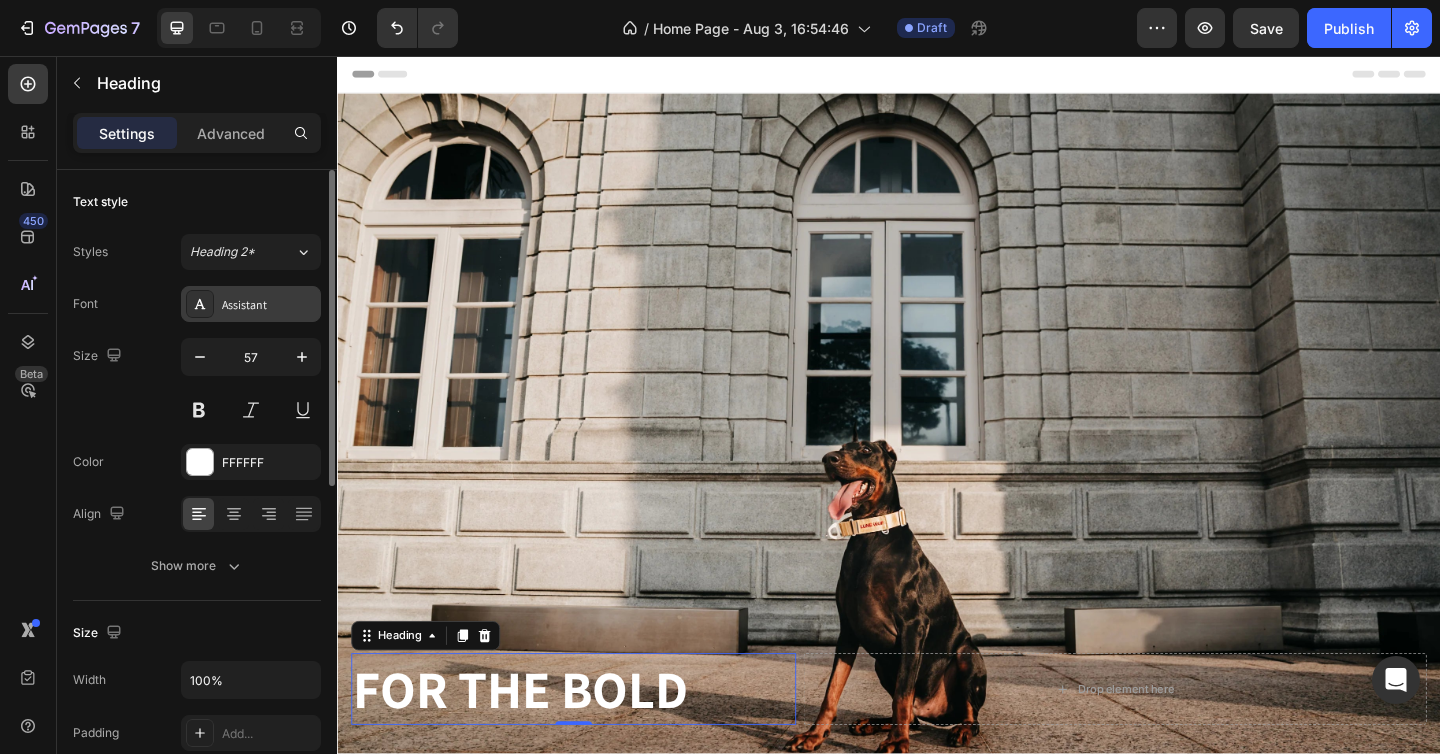 click on "Assistant" at bounding box center [269, 305] 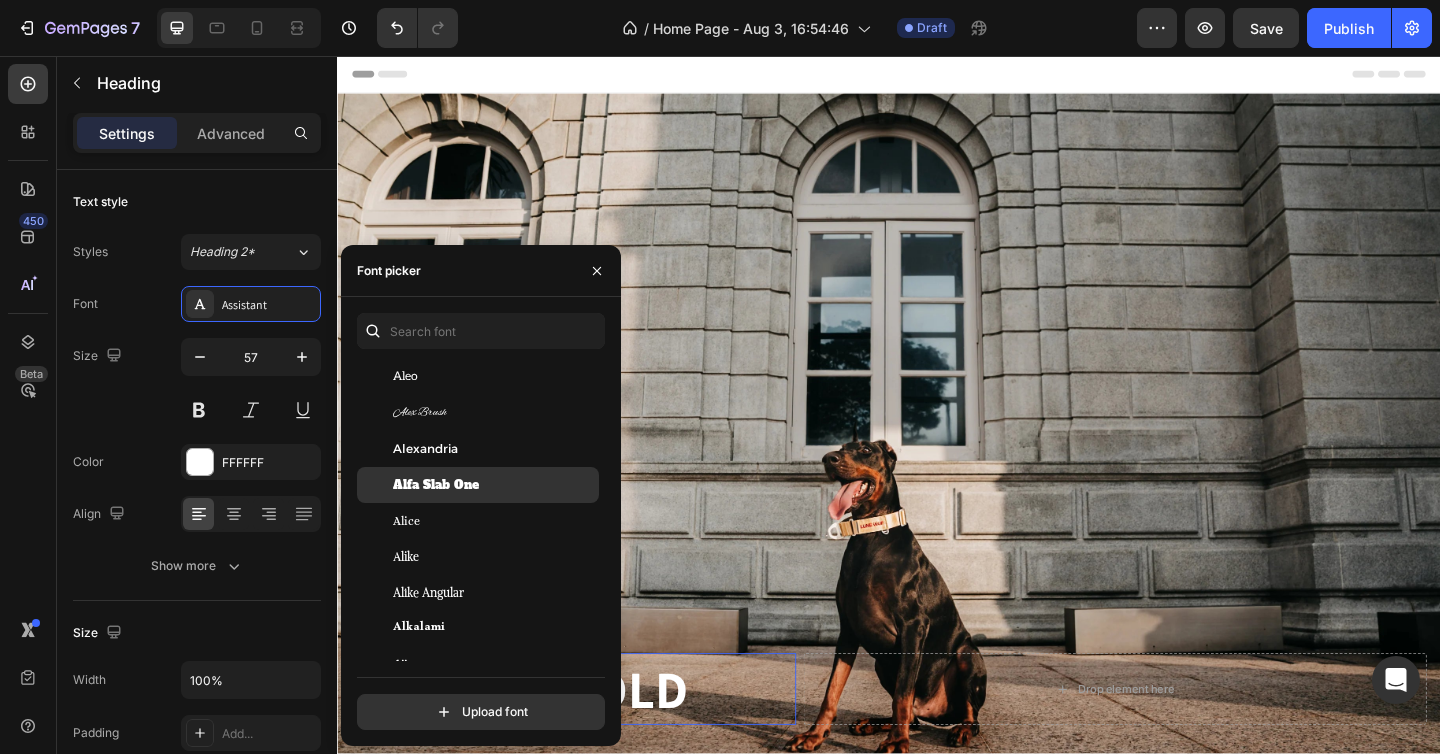 scroll, scrollTop: 1400, scrollLeft: 0, axis: vertical 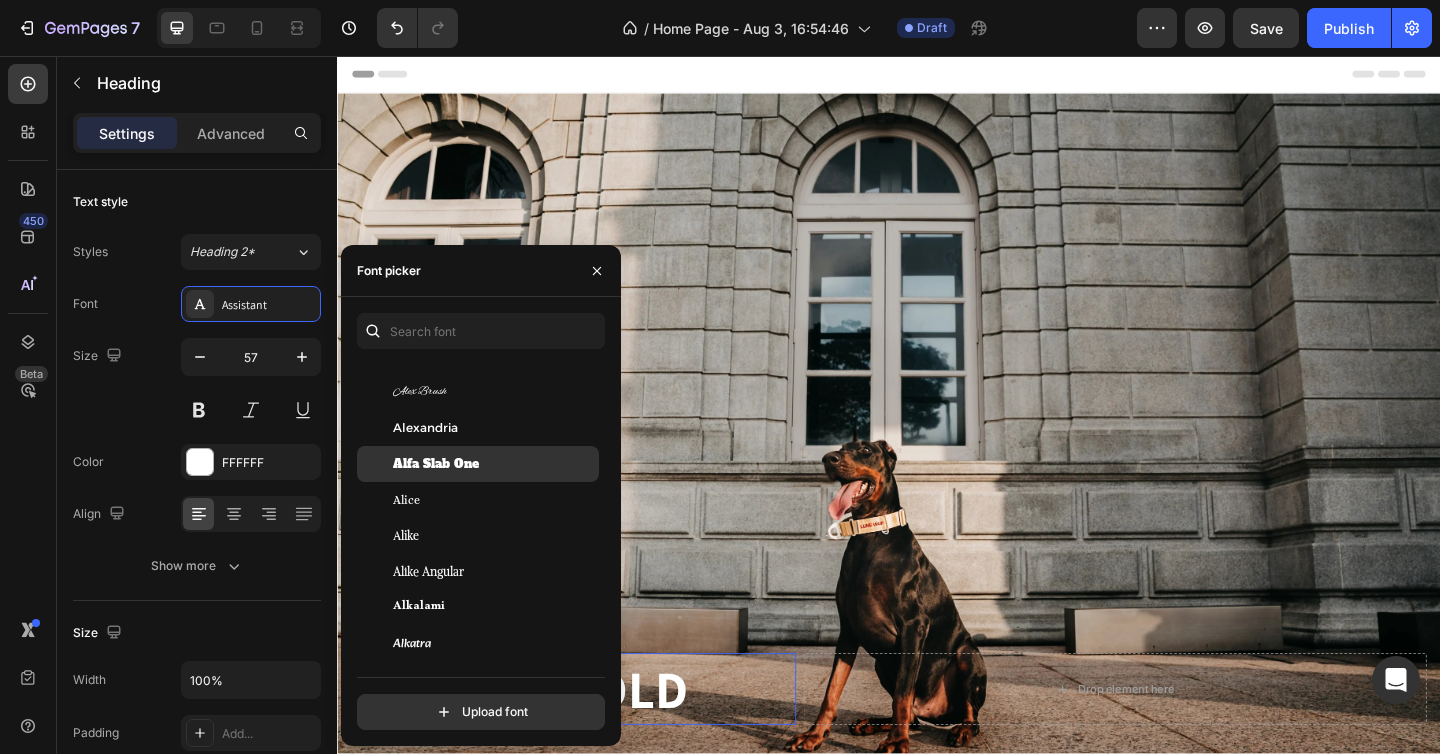 click on "Alfa Slab One" at bounding box center [436, 464] 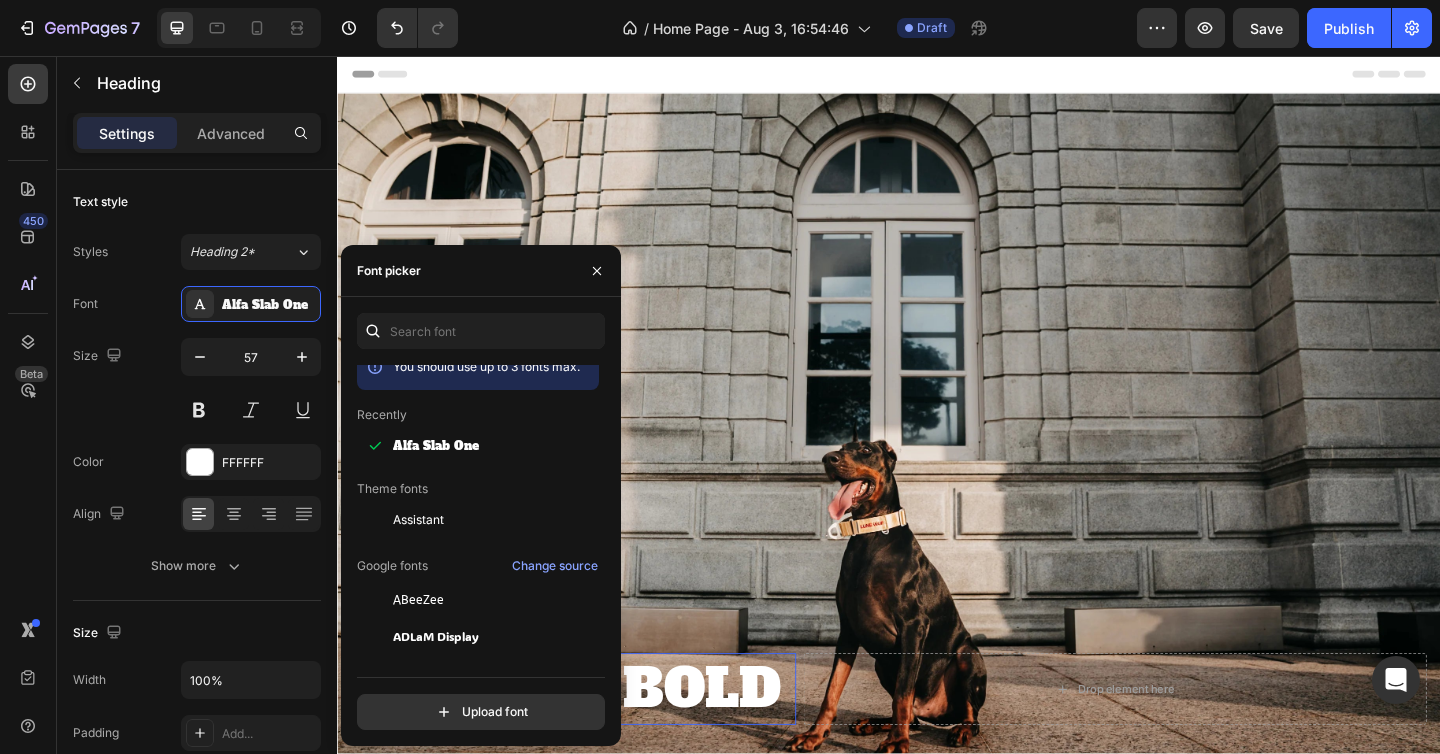 scroll, scrollTop: 0, scrollLeft: 0, axis: both 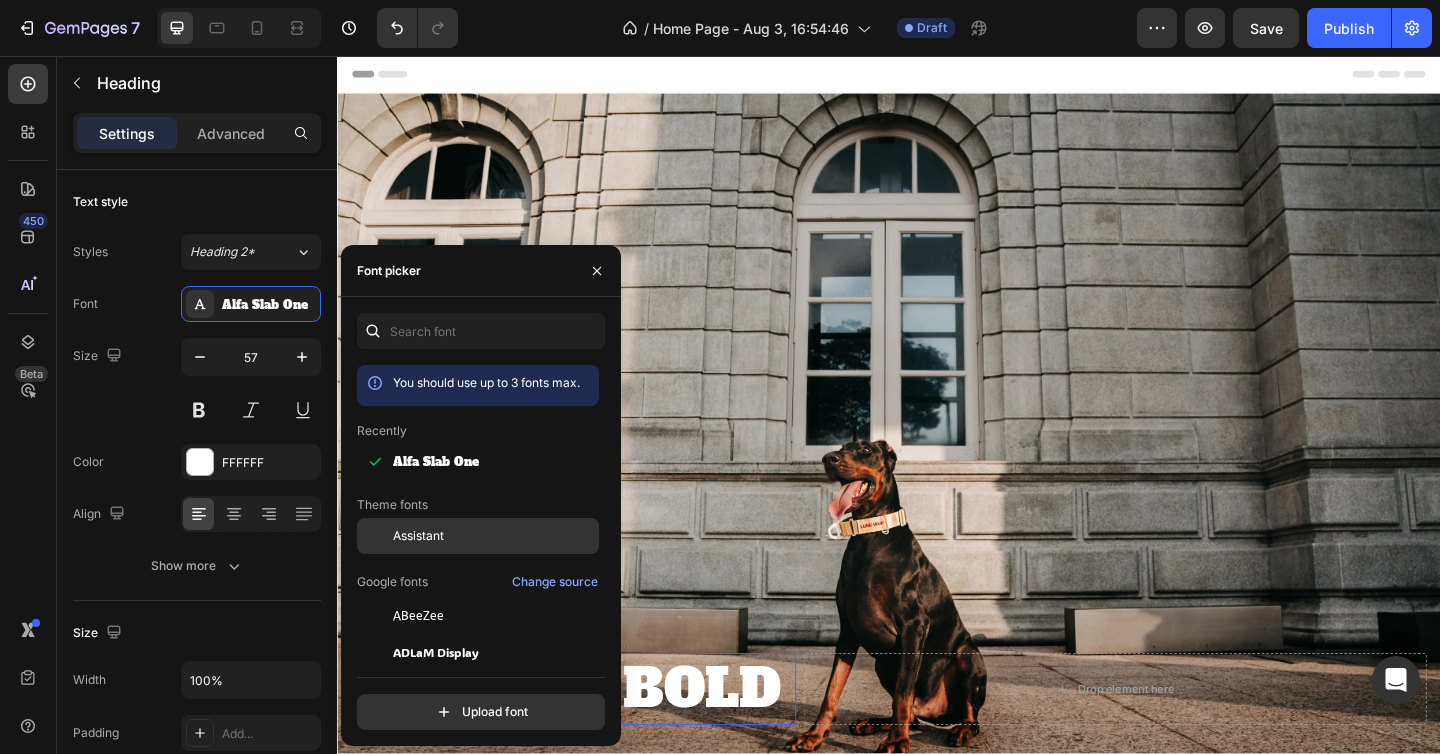 click on "Assistant" at bounding box center [418, 536] 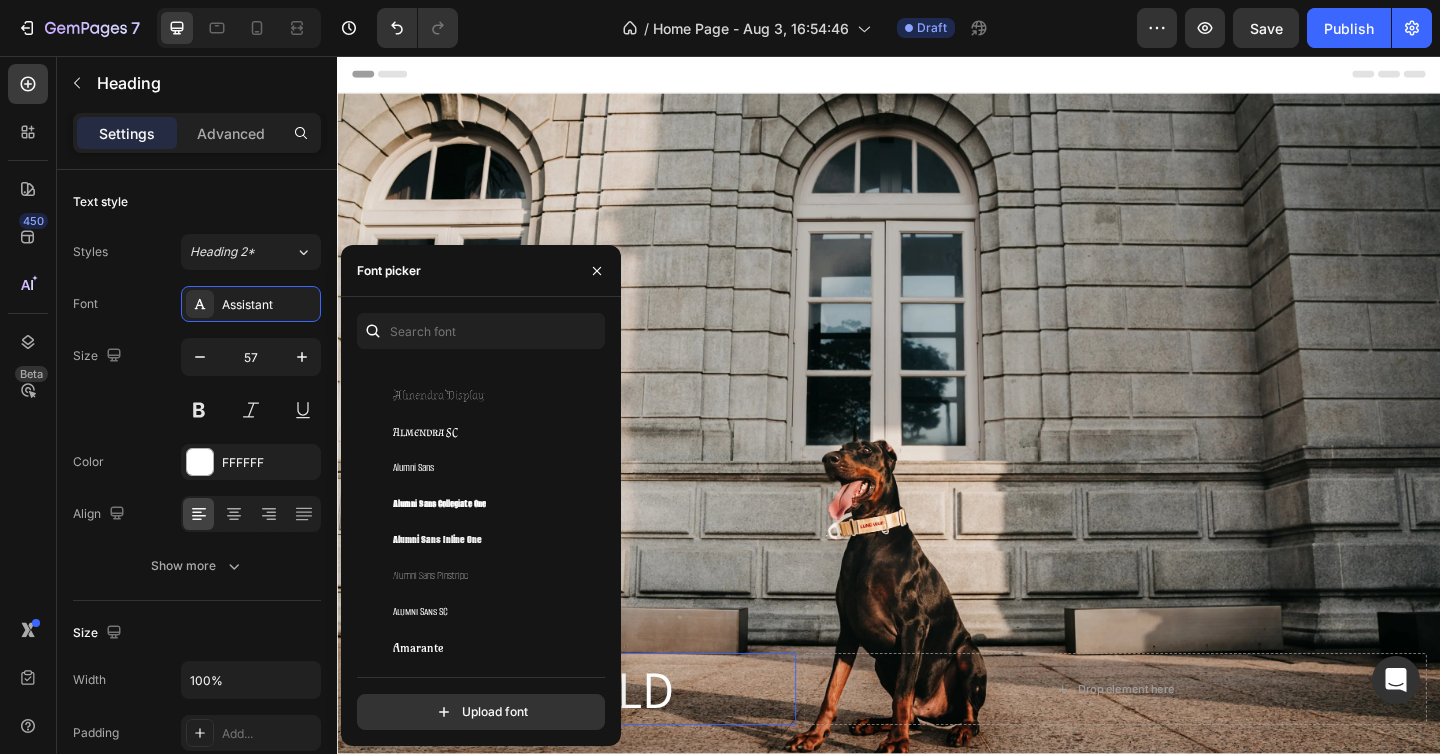 scroll, scrollTop: 2066, scrollLeft: 0, axis: vertical 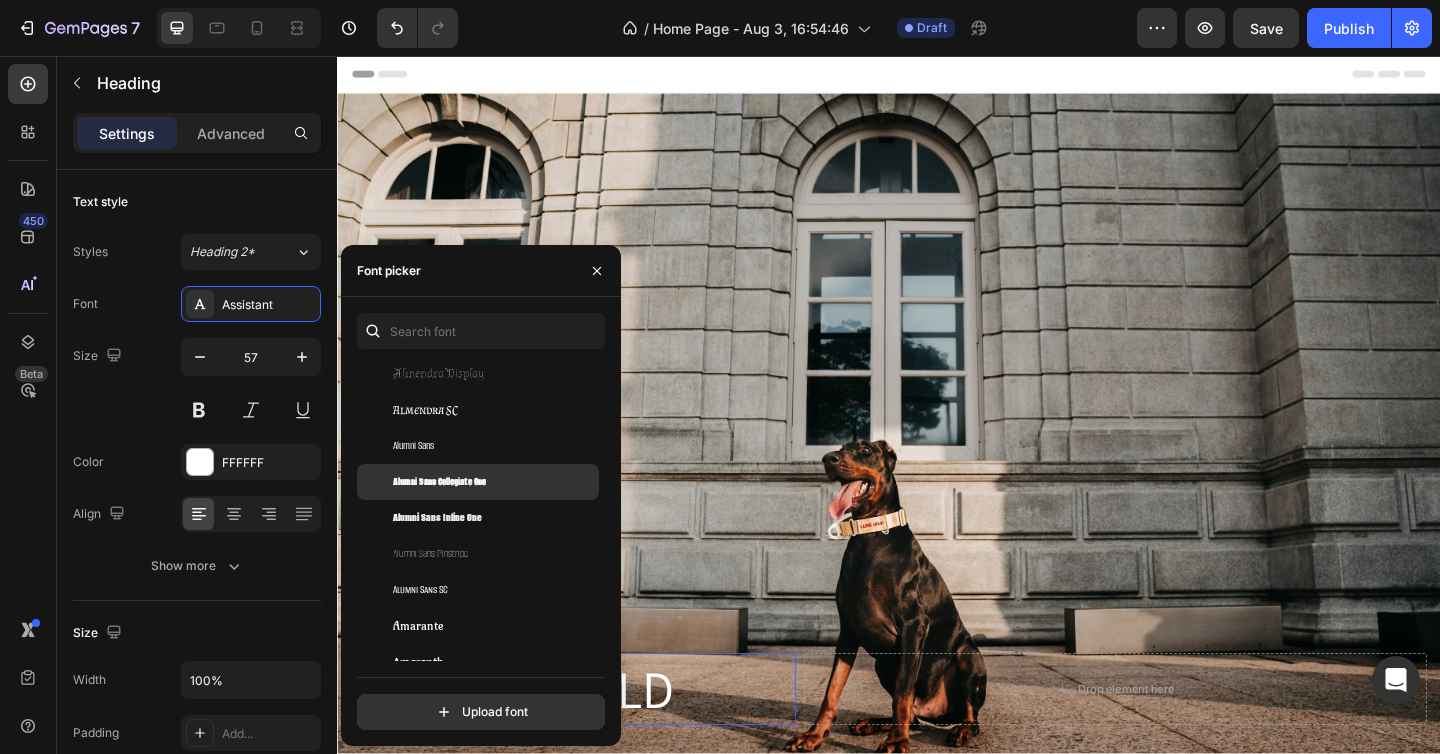 click on "Alumni Sans Collegiate One" at bounding box center [439, 482] 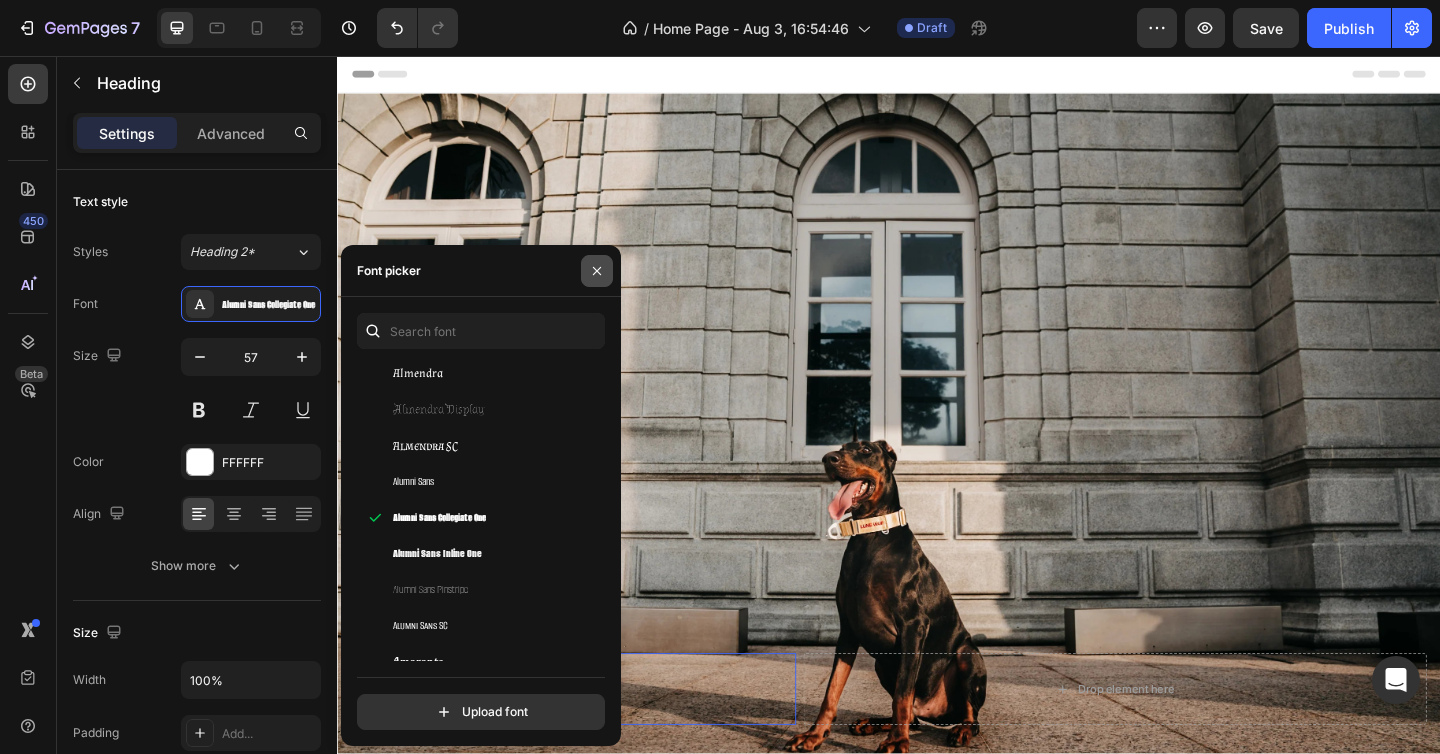 click 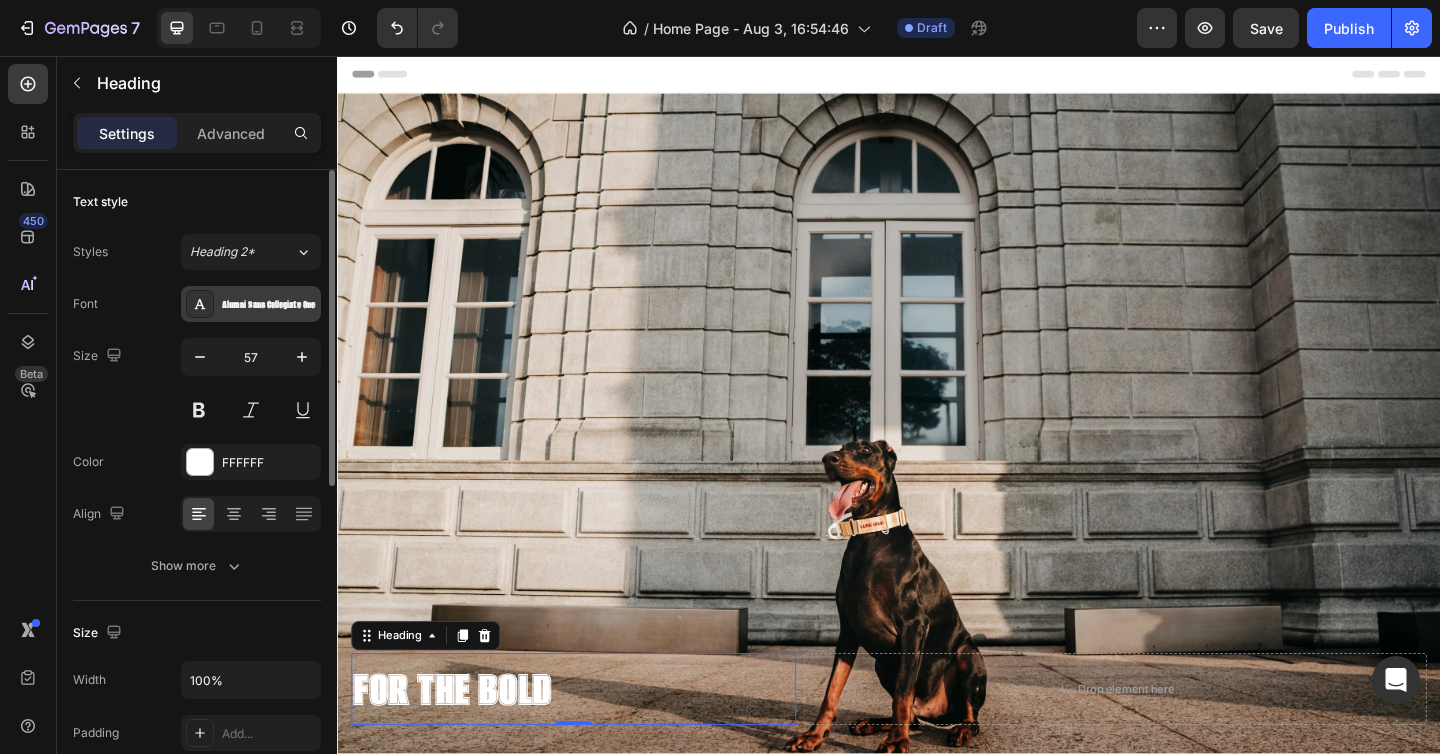 click on "Alumni Sans Collegiate One" at bounding box center [251, 304] 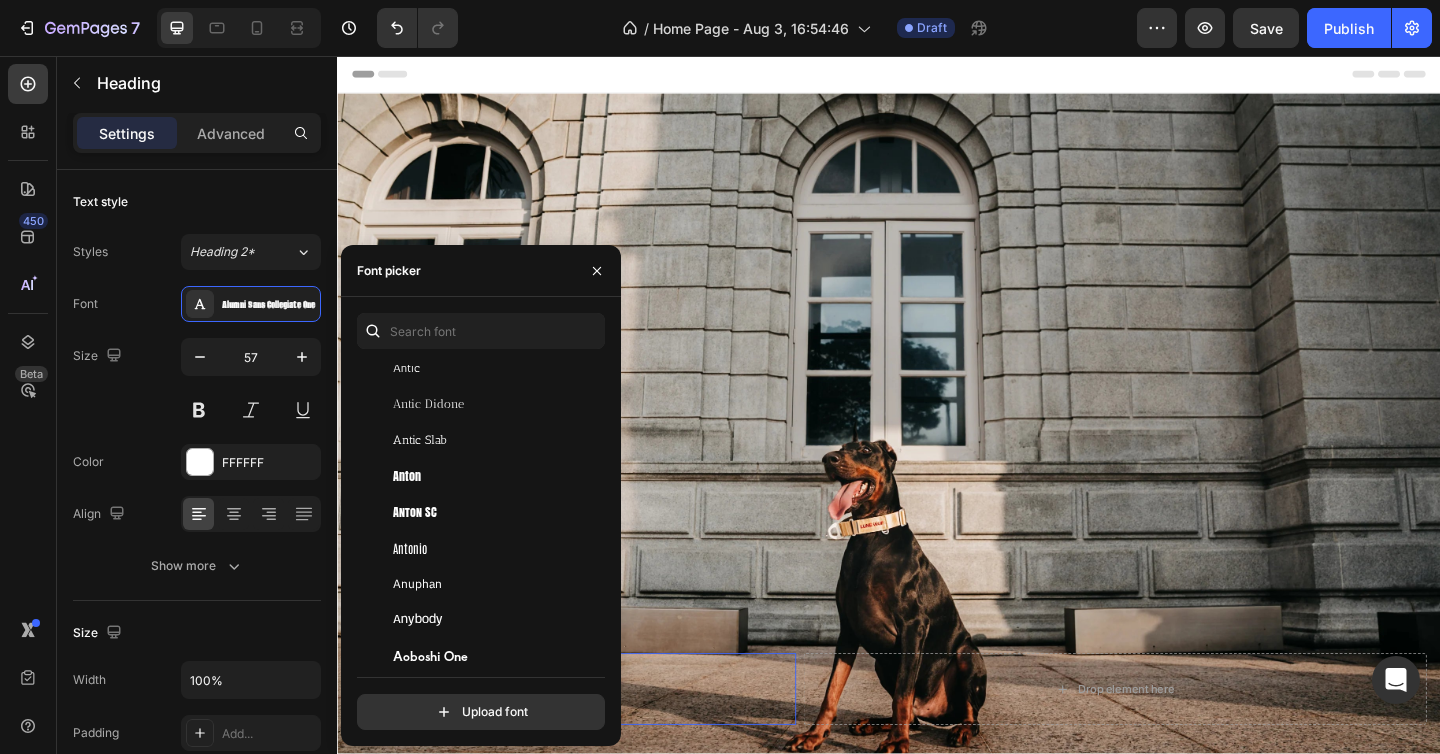 scroll, scrollTop: 3392, scrollLeft: 0, axis: vertical 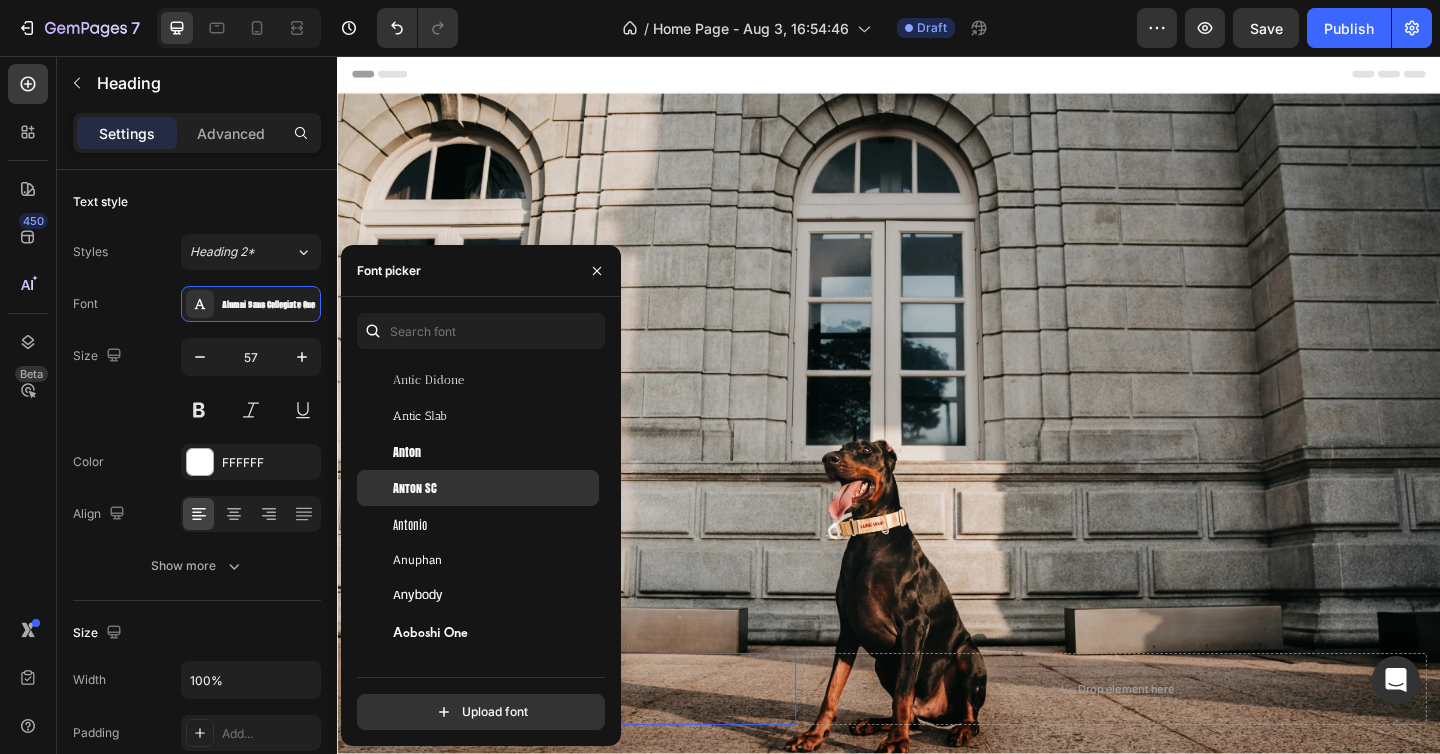 click on "Anton SC" at bounding box center [494, 488] 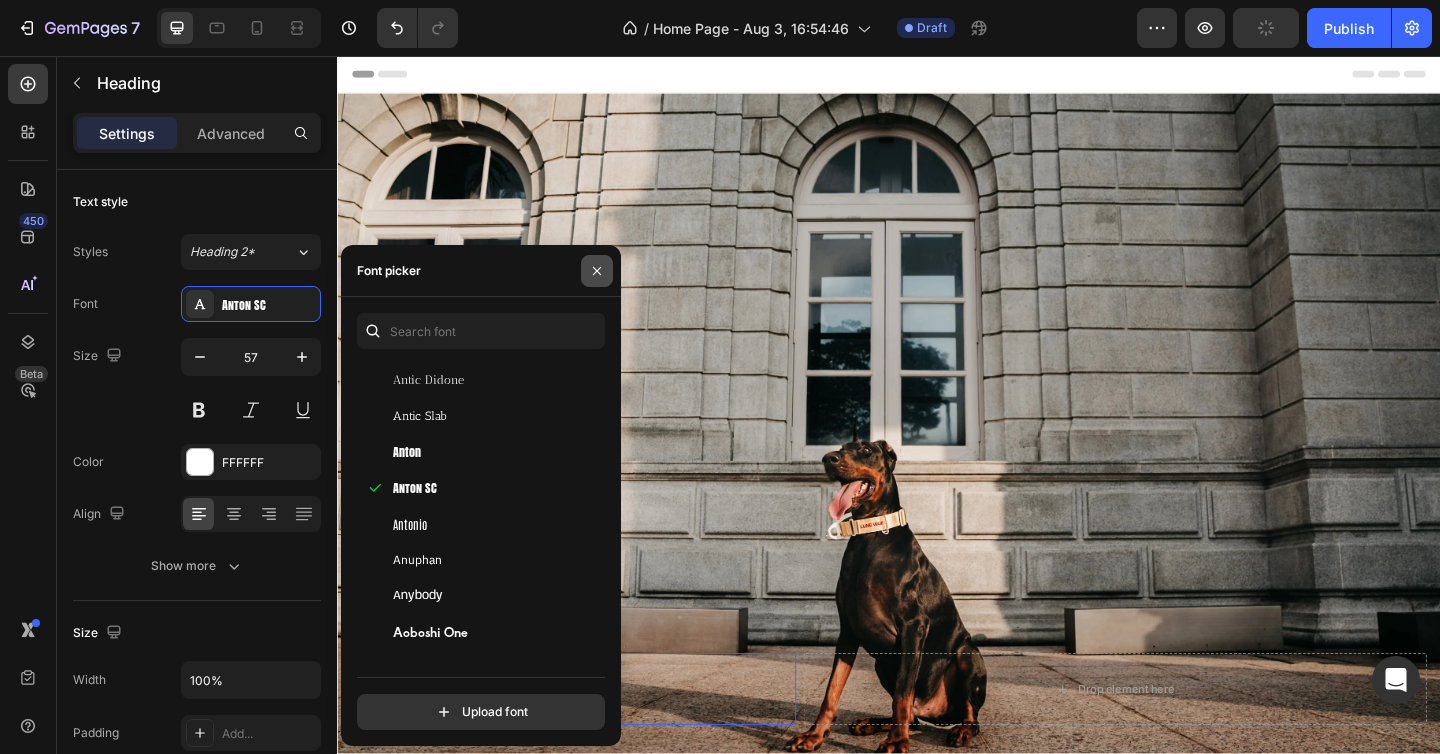 click at bounding box center (597, 271) 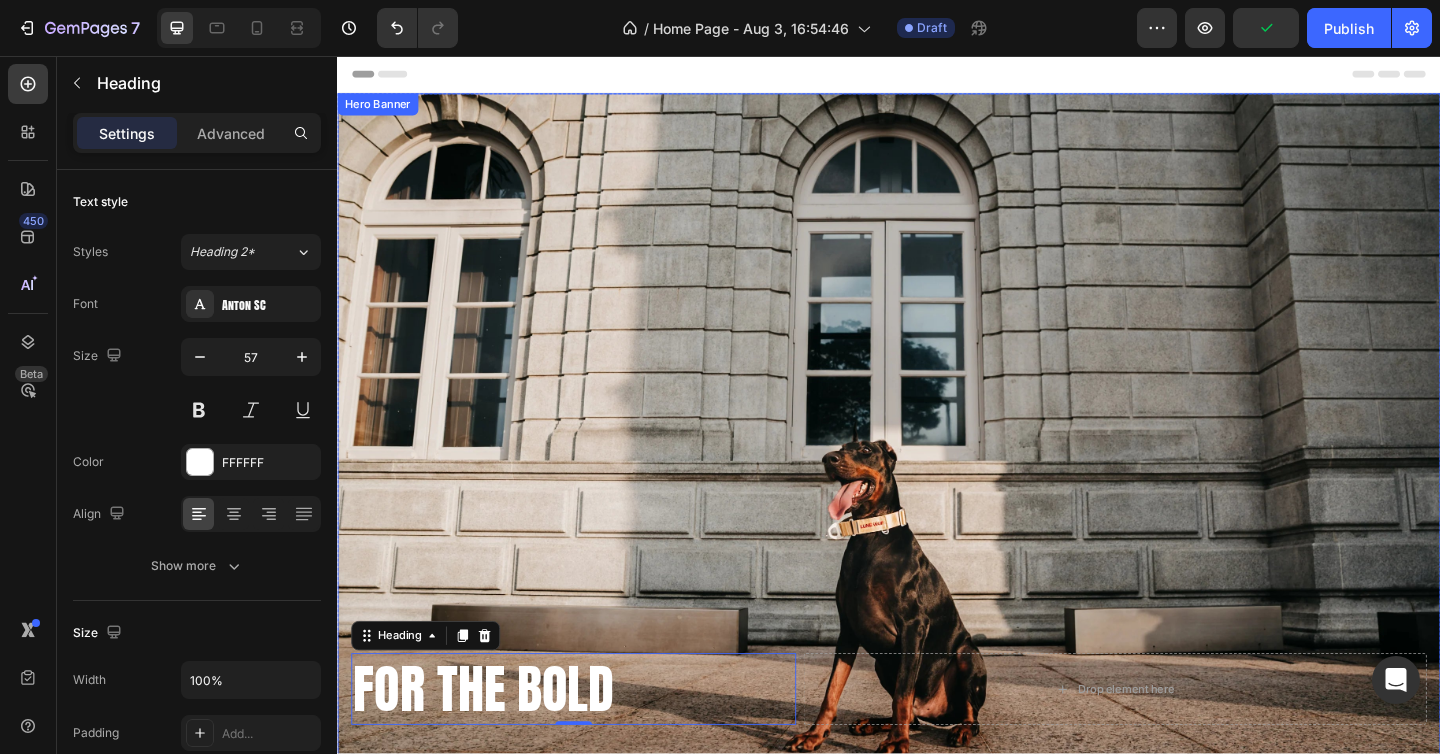 click at bounding box center [937, 497] 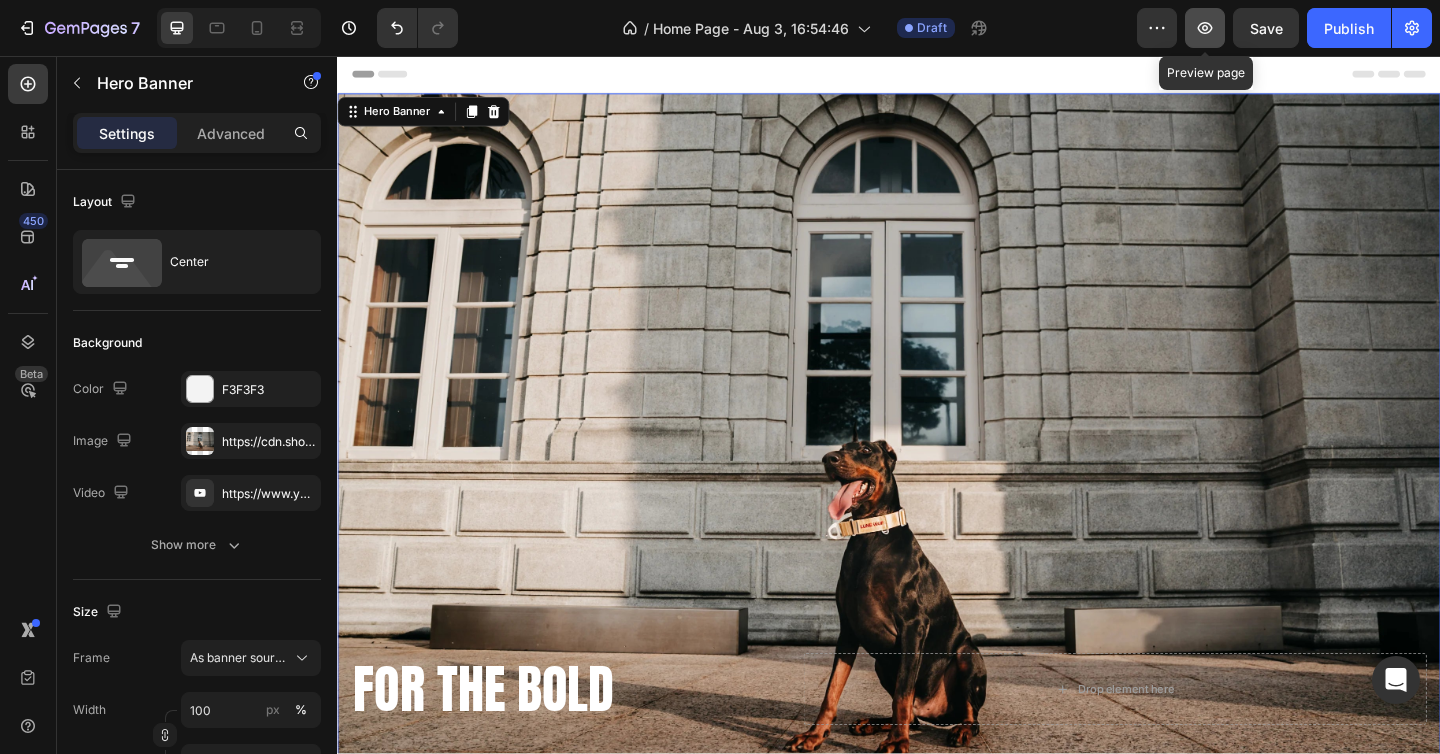 click 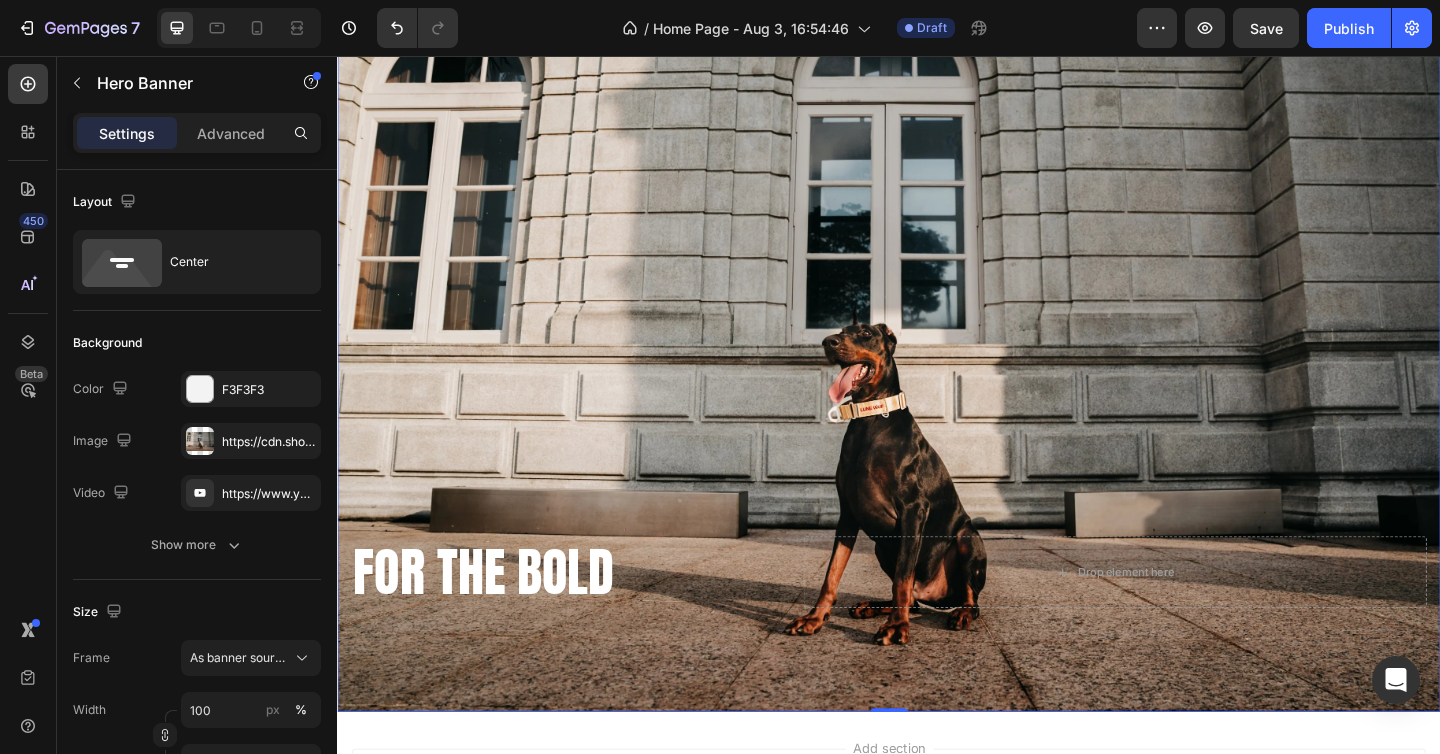 scroll, scrollTop: 129, scrollLeft: 0, axis: vertical 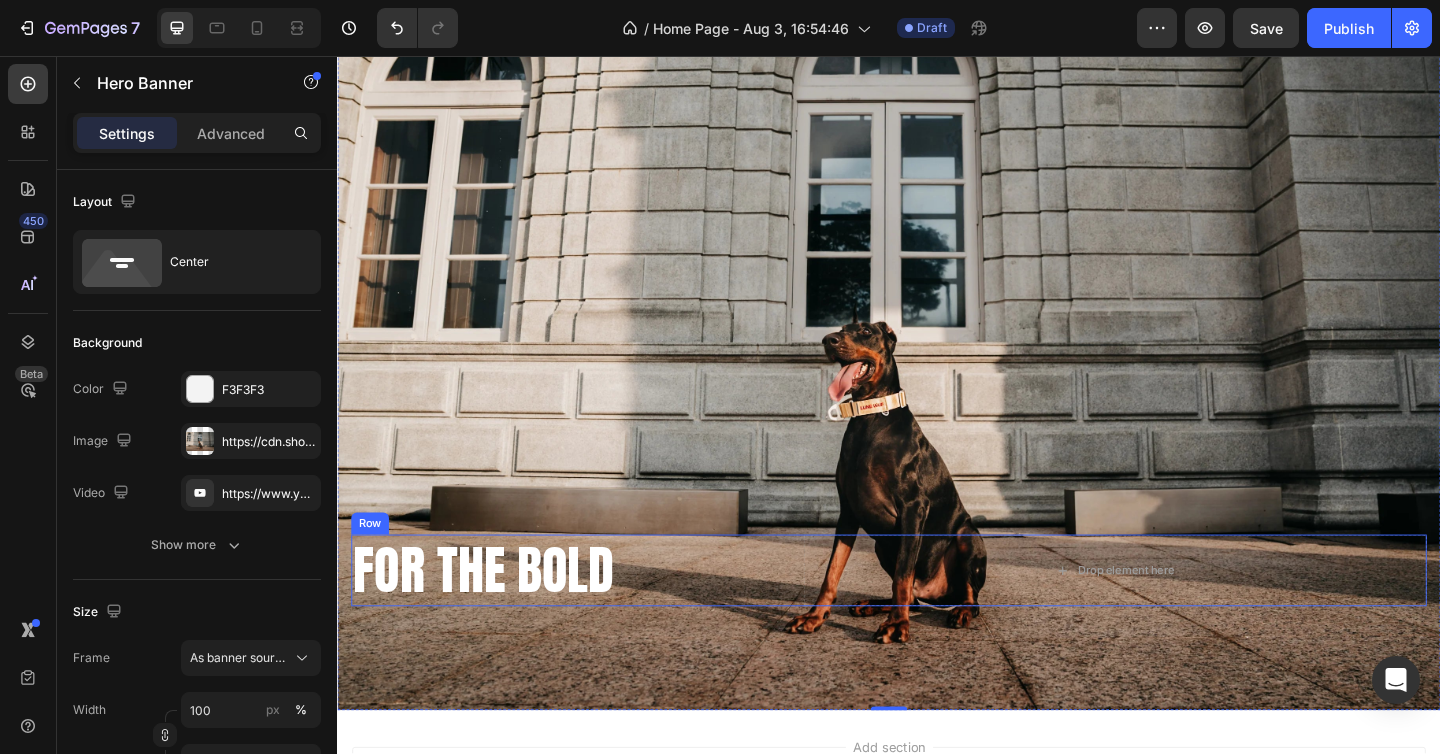 click on "FOR THE BOLD Heading
Drop element here Row" at bounding box center [937, 616] 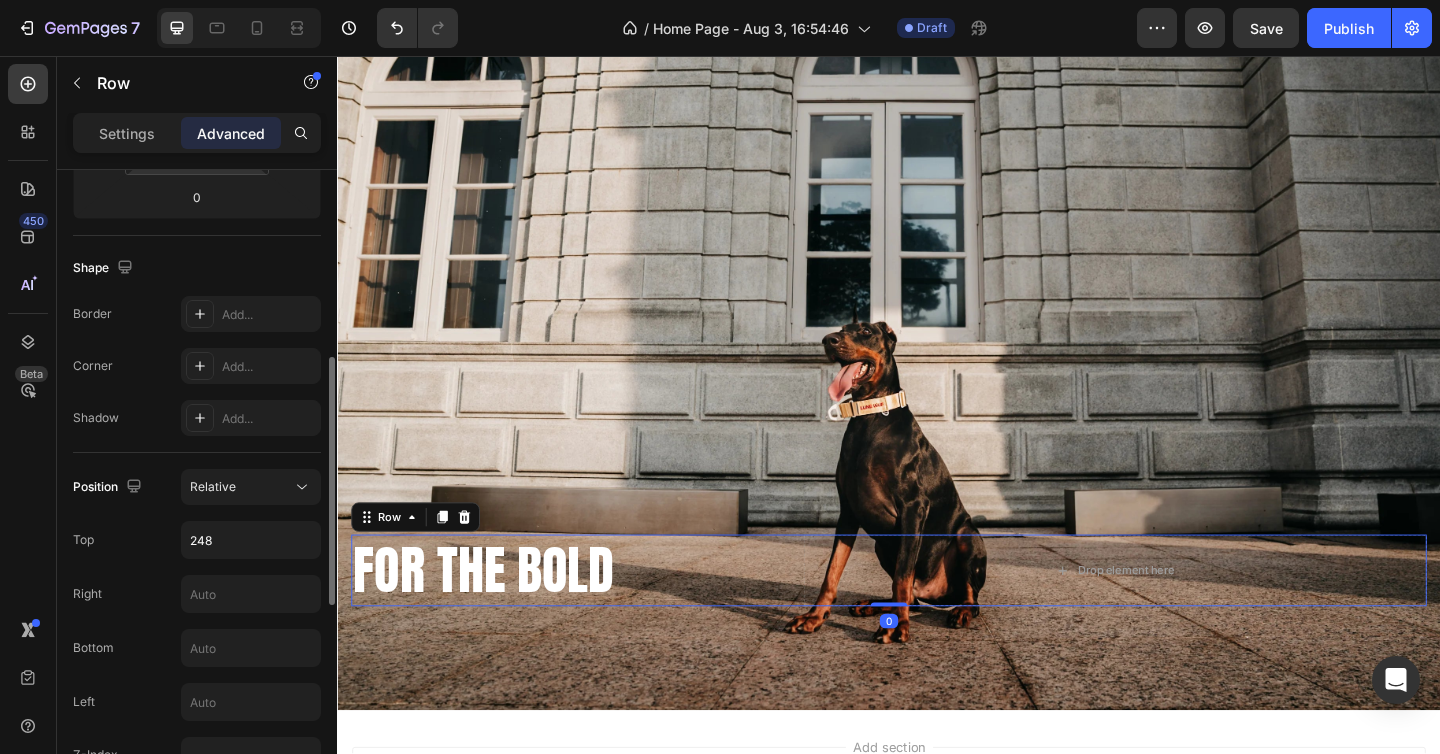 scroll, scrollTop: 458, scrollLeft: 0, axis: vertical 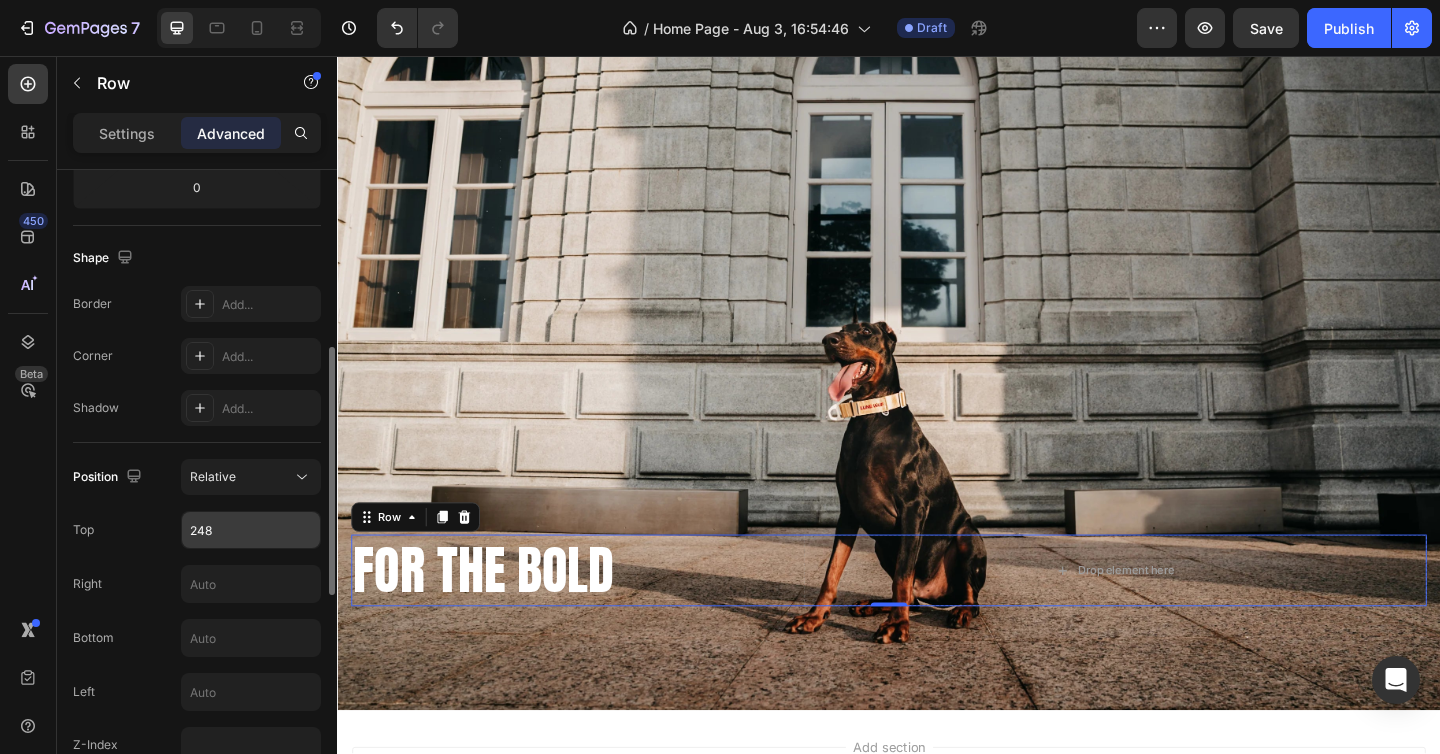 click on "248" at bounding box center (251, 530) 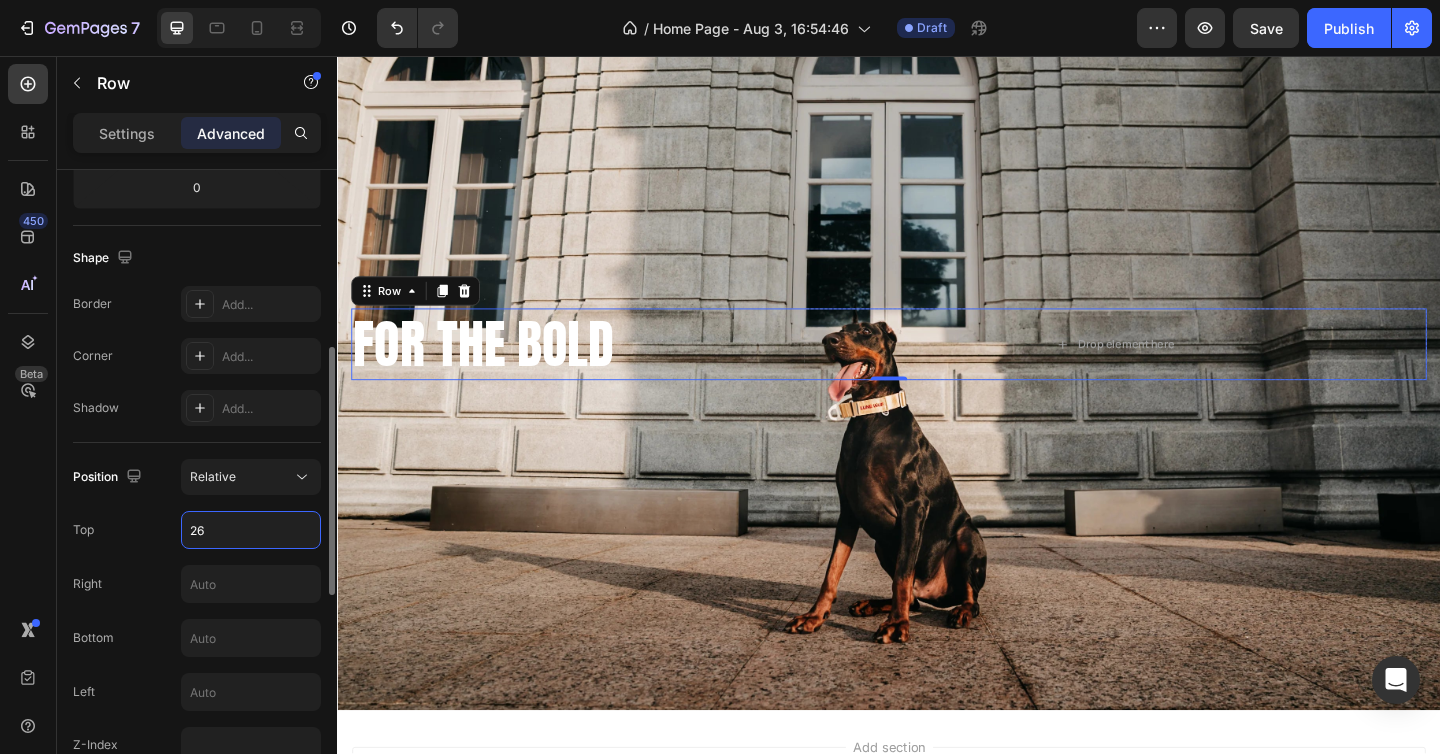 type on "264" 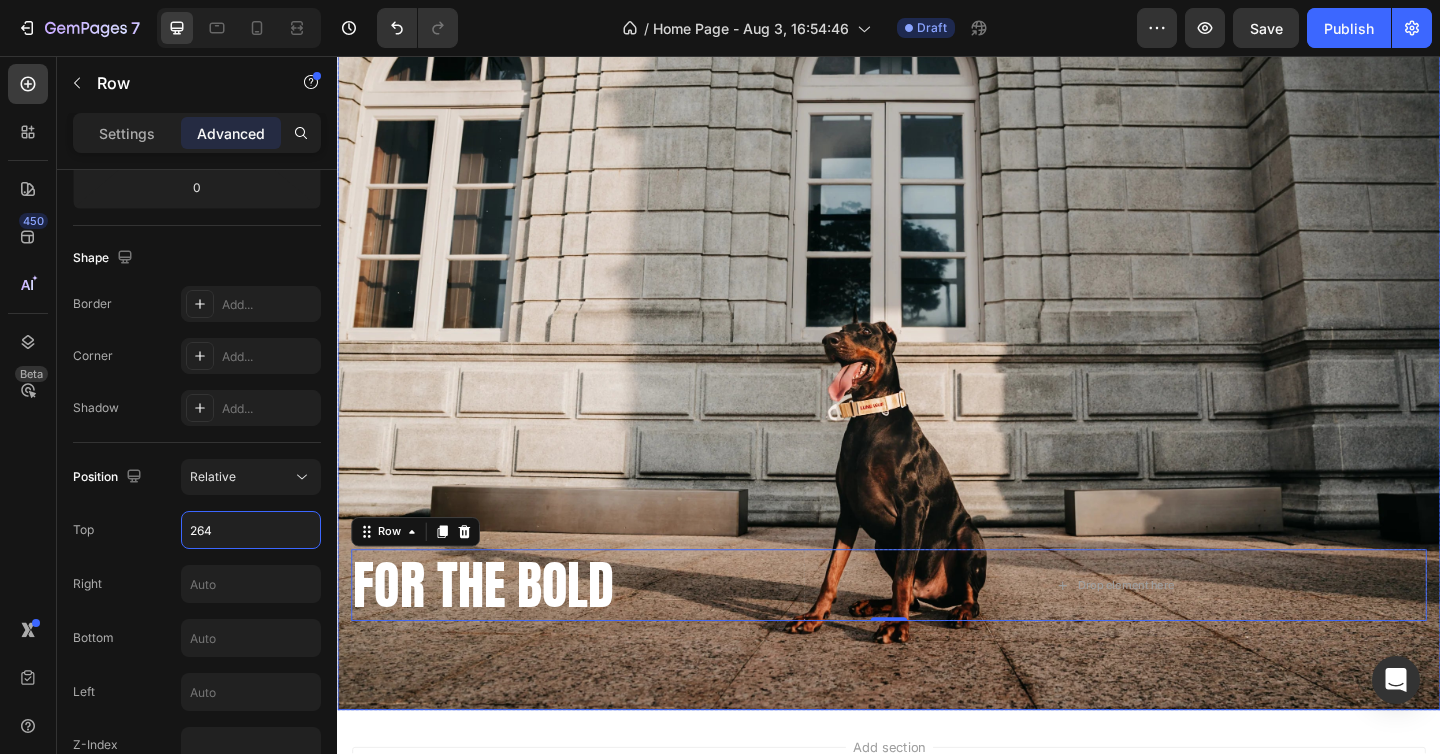click on "FOR THE BOLD Heading
Drop element here Row   0" at bounding box center [937, 368] 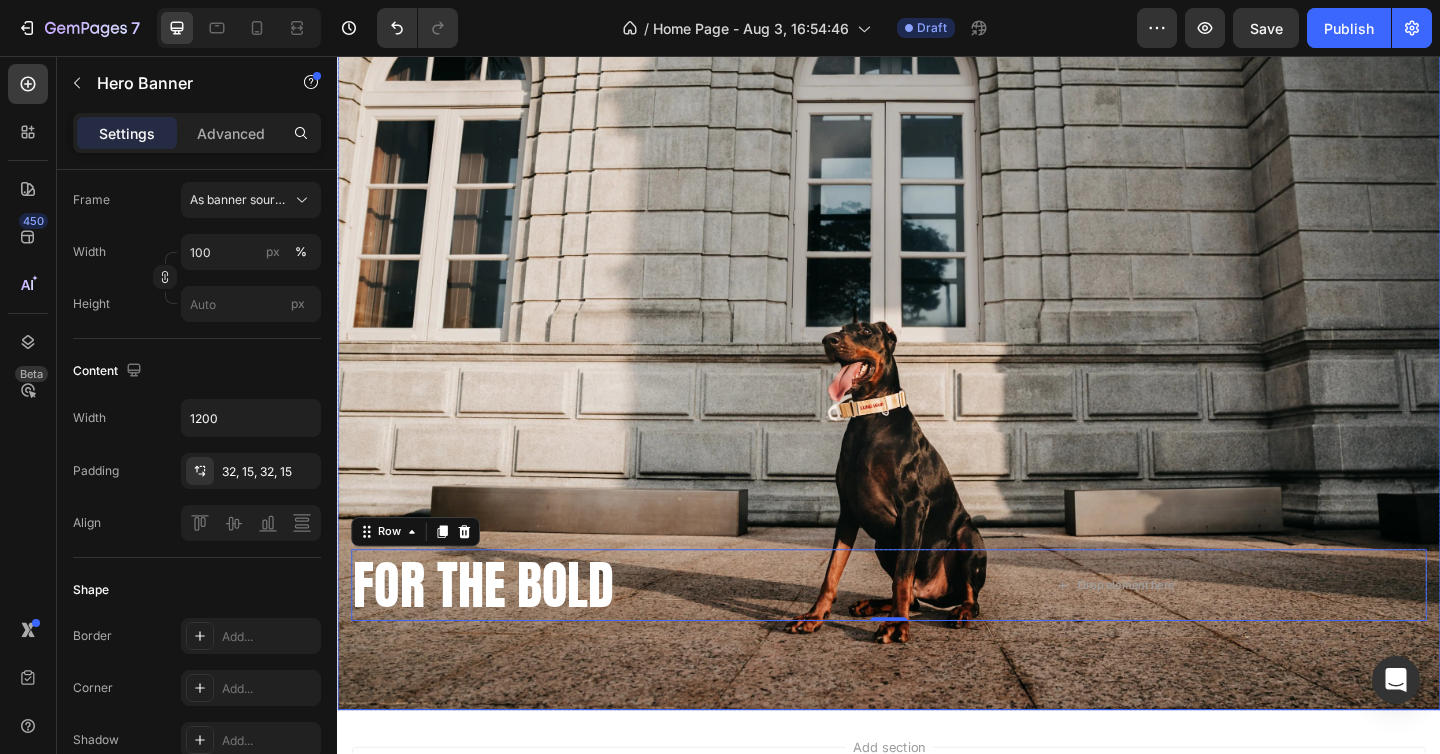 scroll, scrollTop: 0, scrollLeft: 0, axis: both 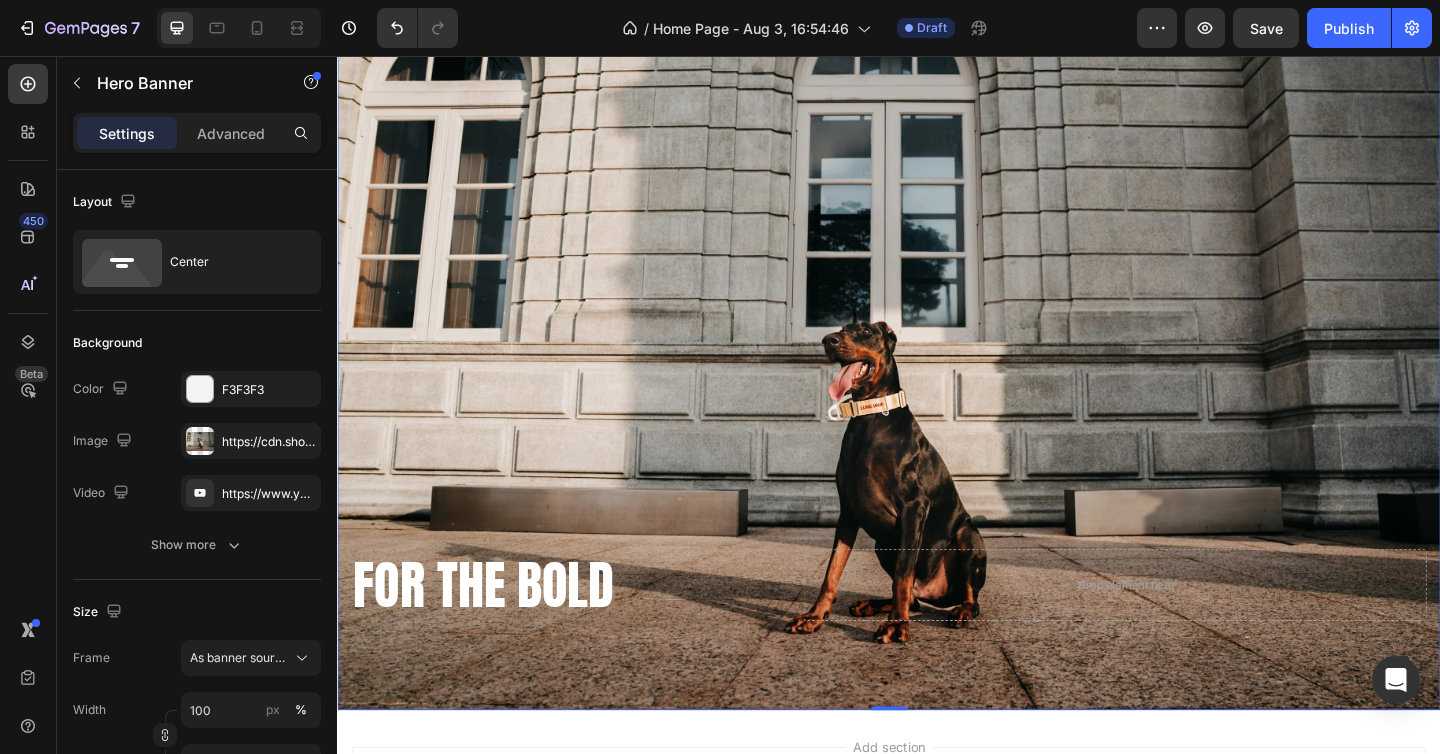 click at bounding box center [937, 368] 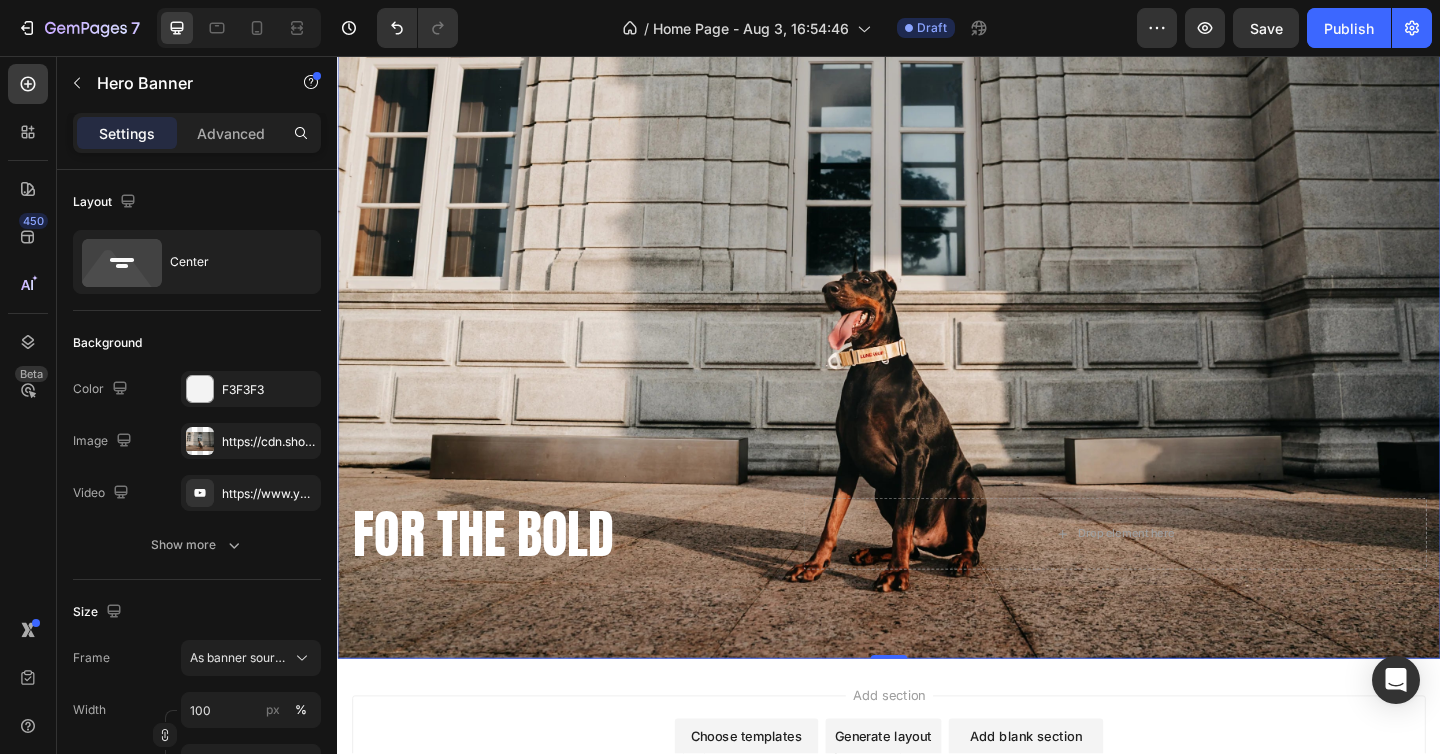 scroll, scrollTop: 0, scrollLeft: 0, axis: both 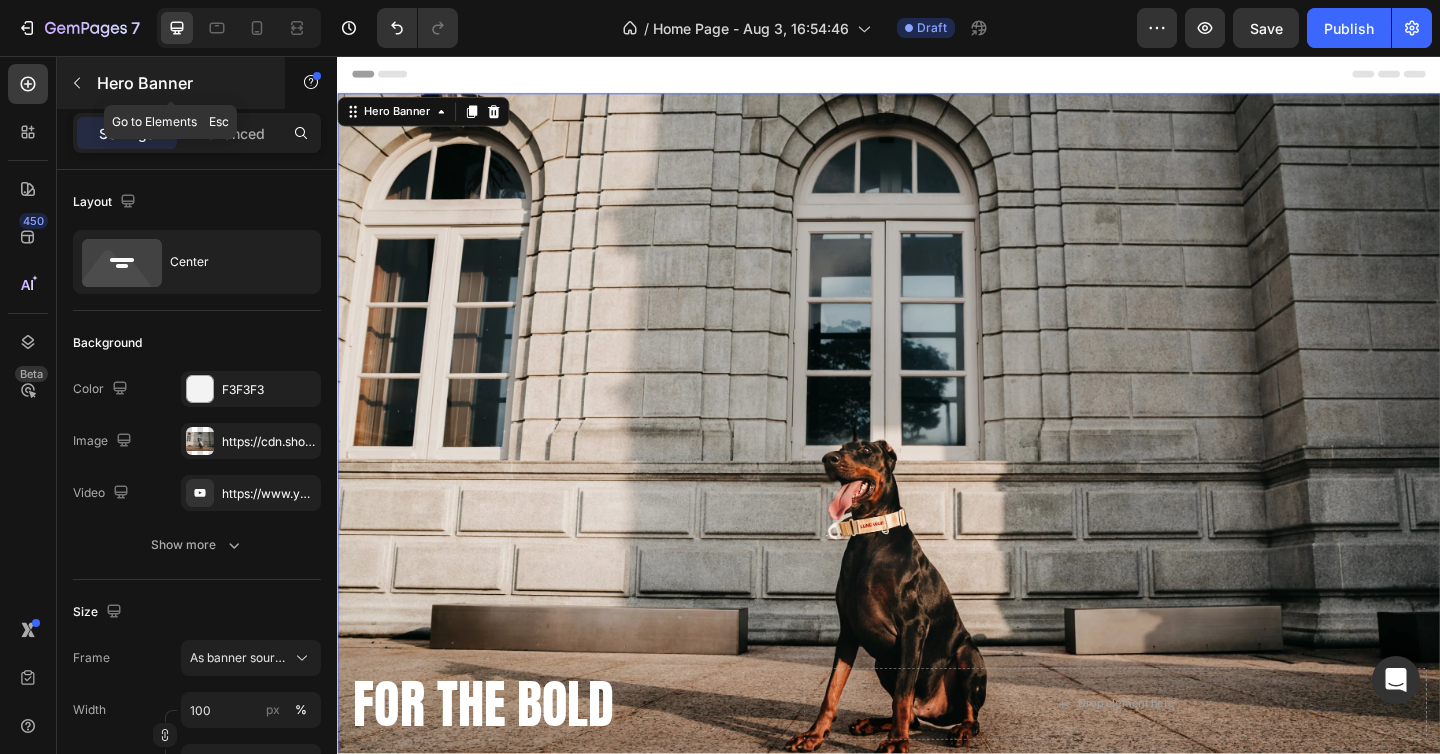 click 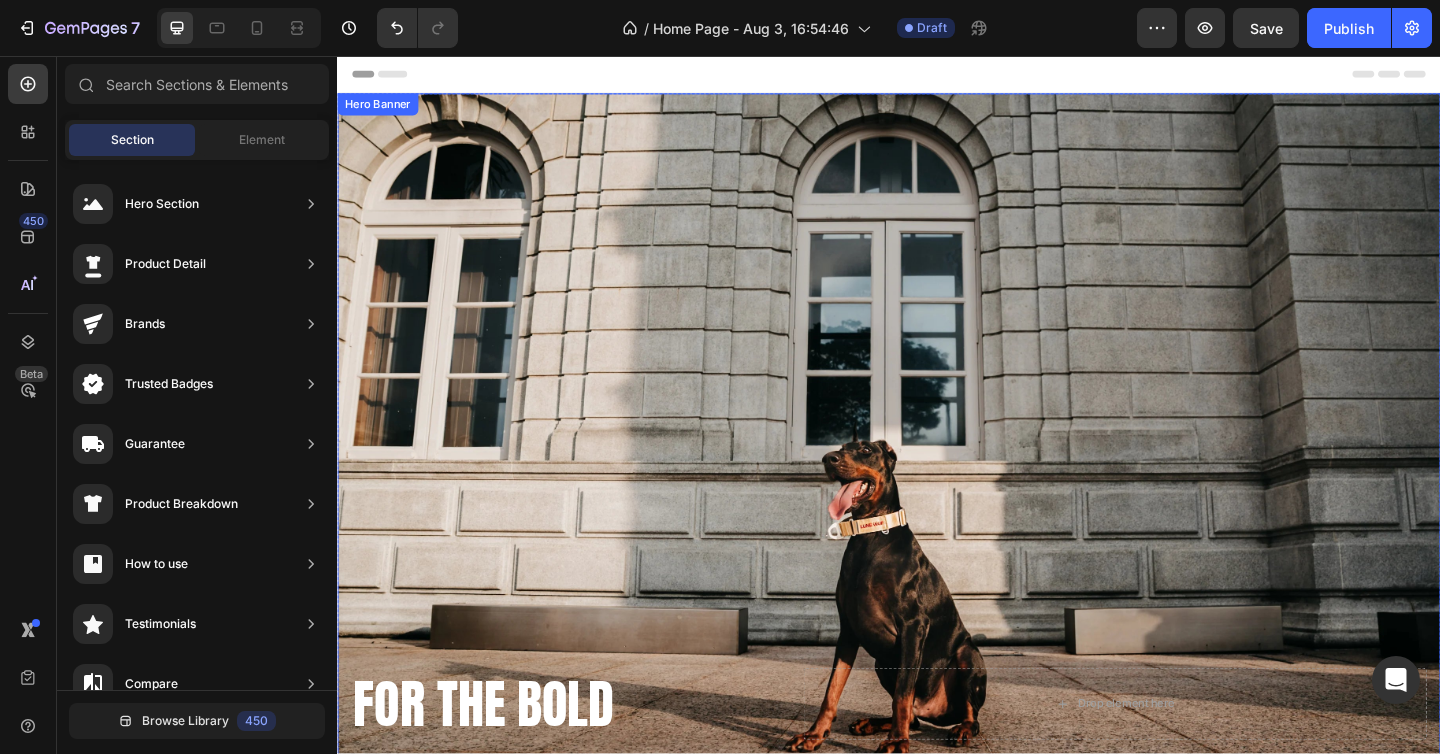 click at bounding box center (937, 497) 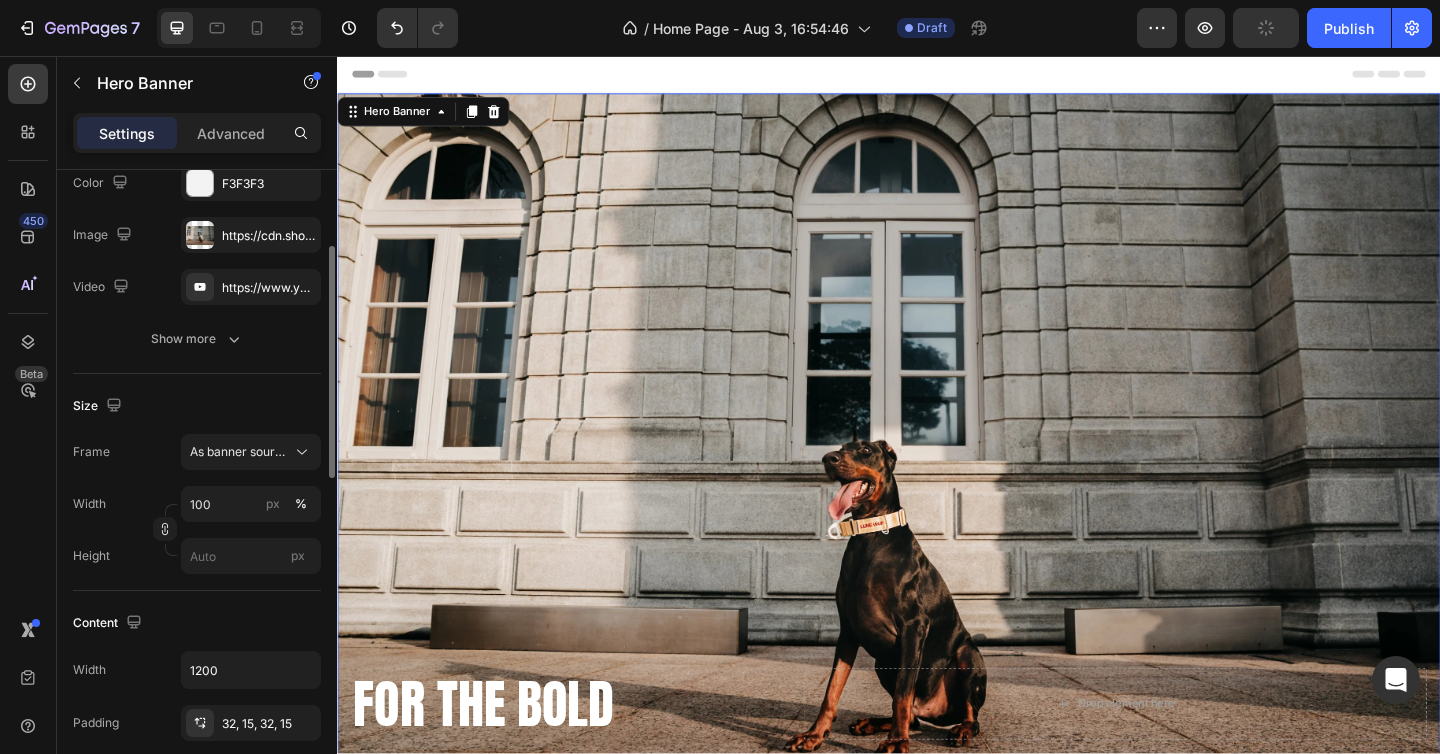 scroll, scrollTop: 207, scrollLeft: 0, axis: vertical 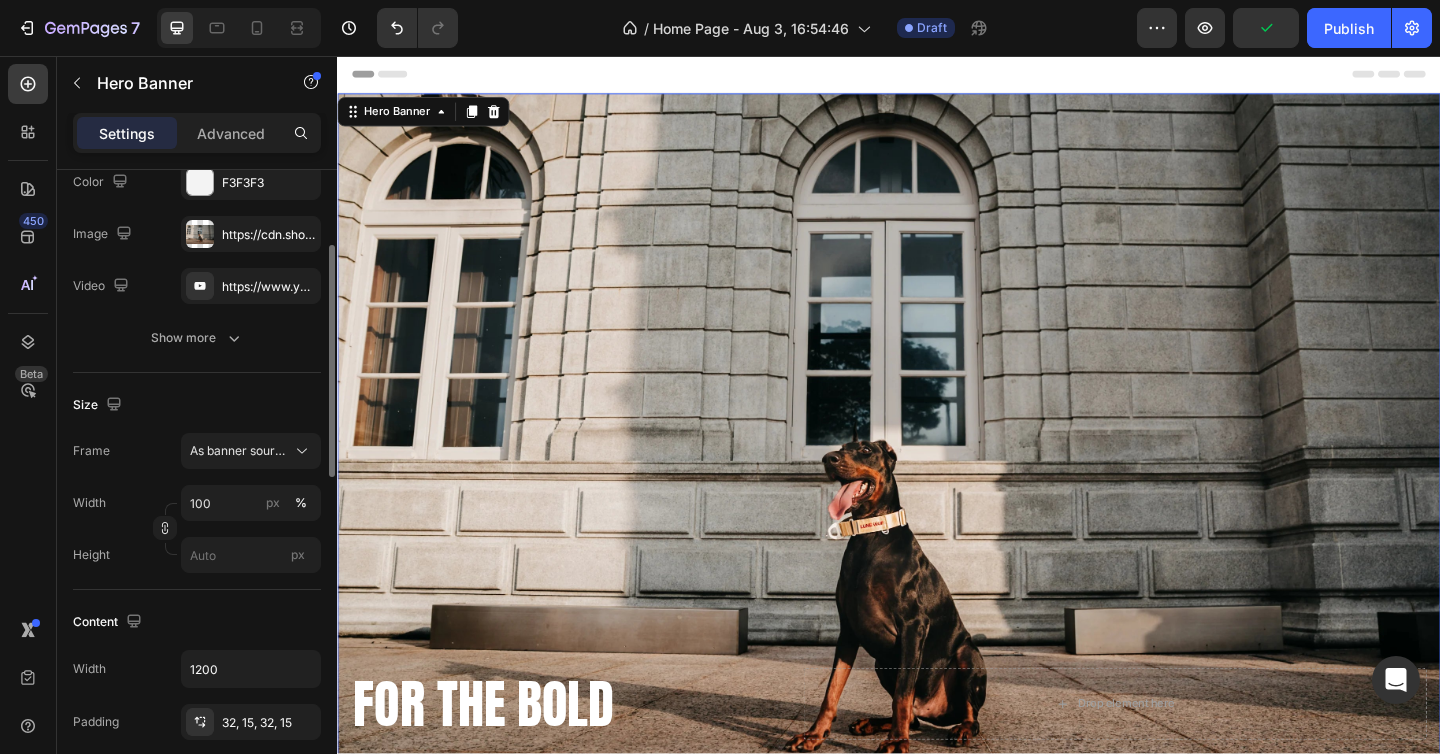 click on "Show more" at bounding box center (197, 338) 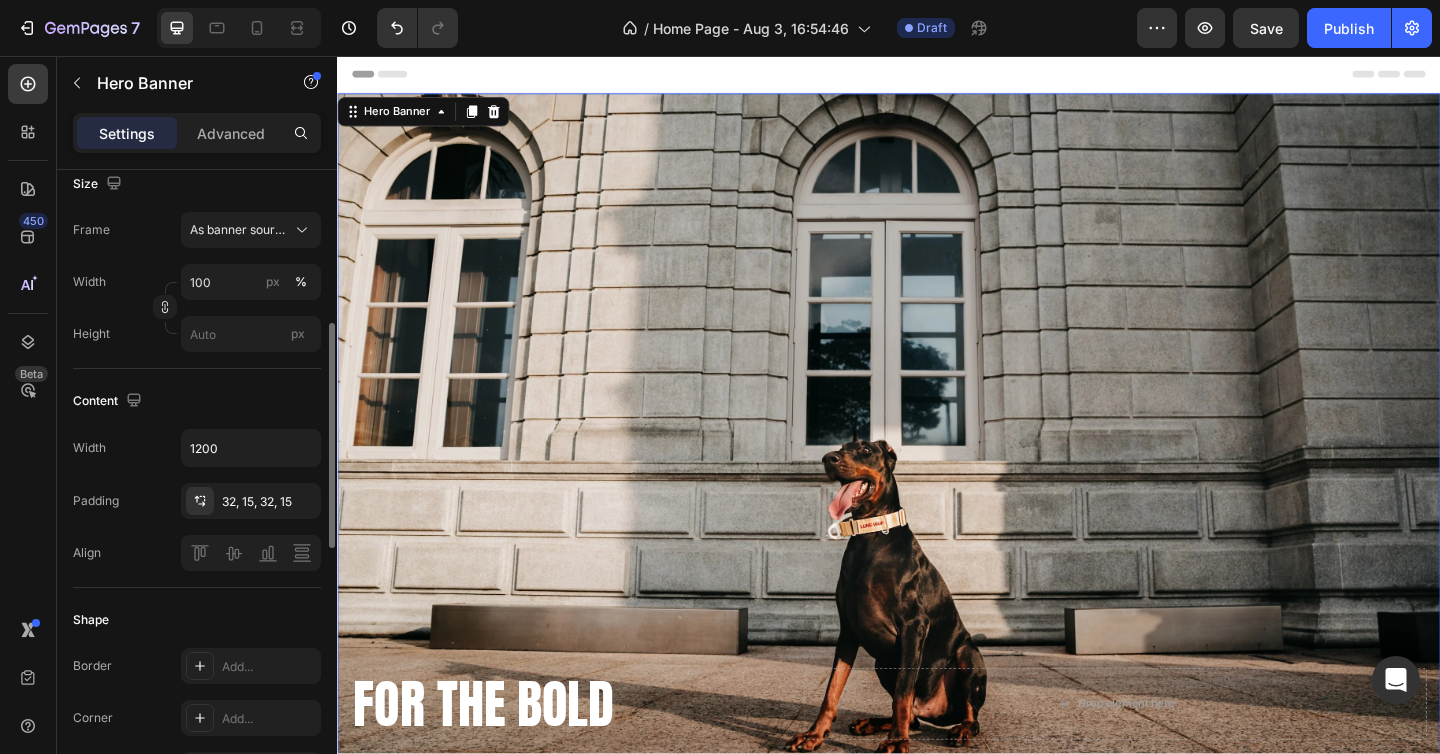 scroll, scrollTop: 451, scrollLeft: 0, axis: vertical 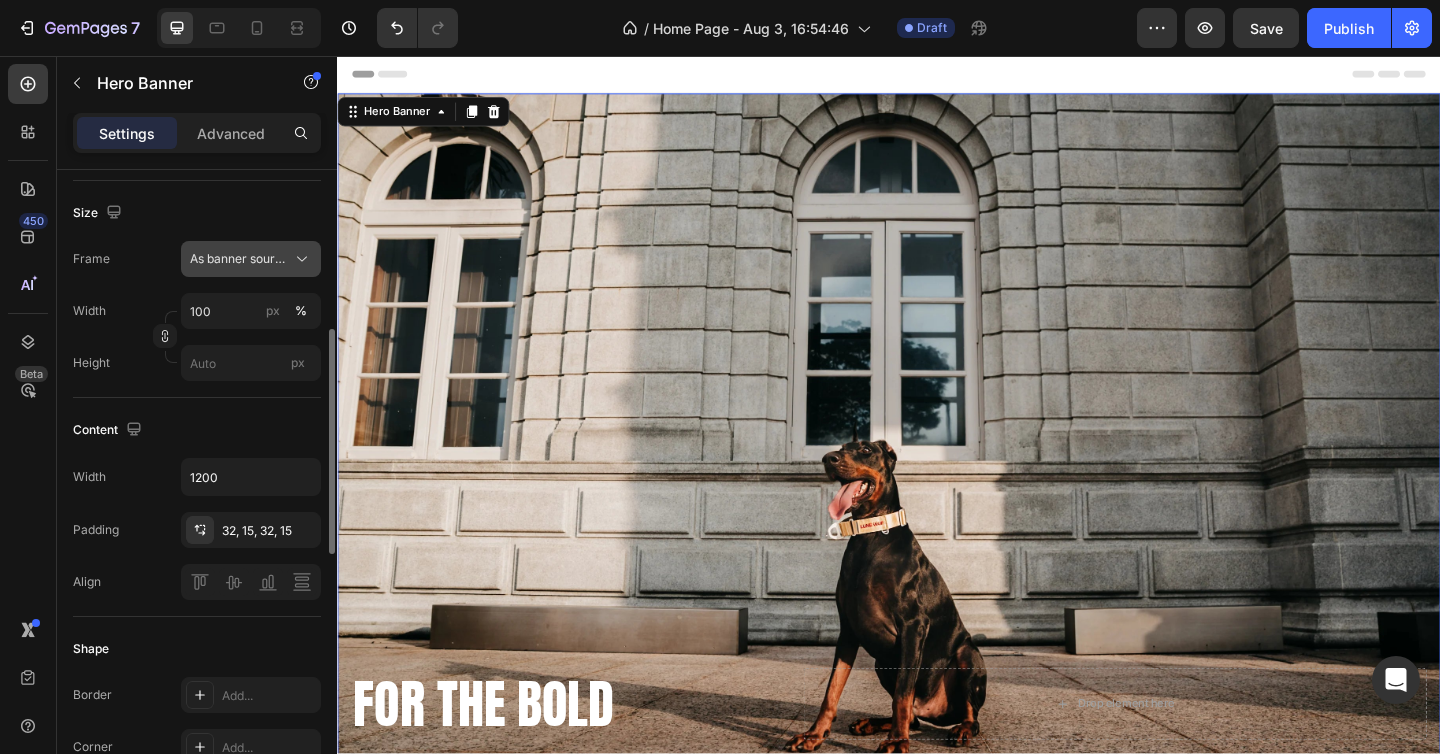 click on "As banner source" at bounding box center (251, 259) 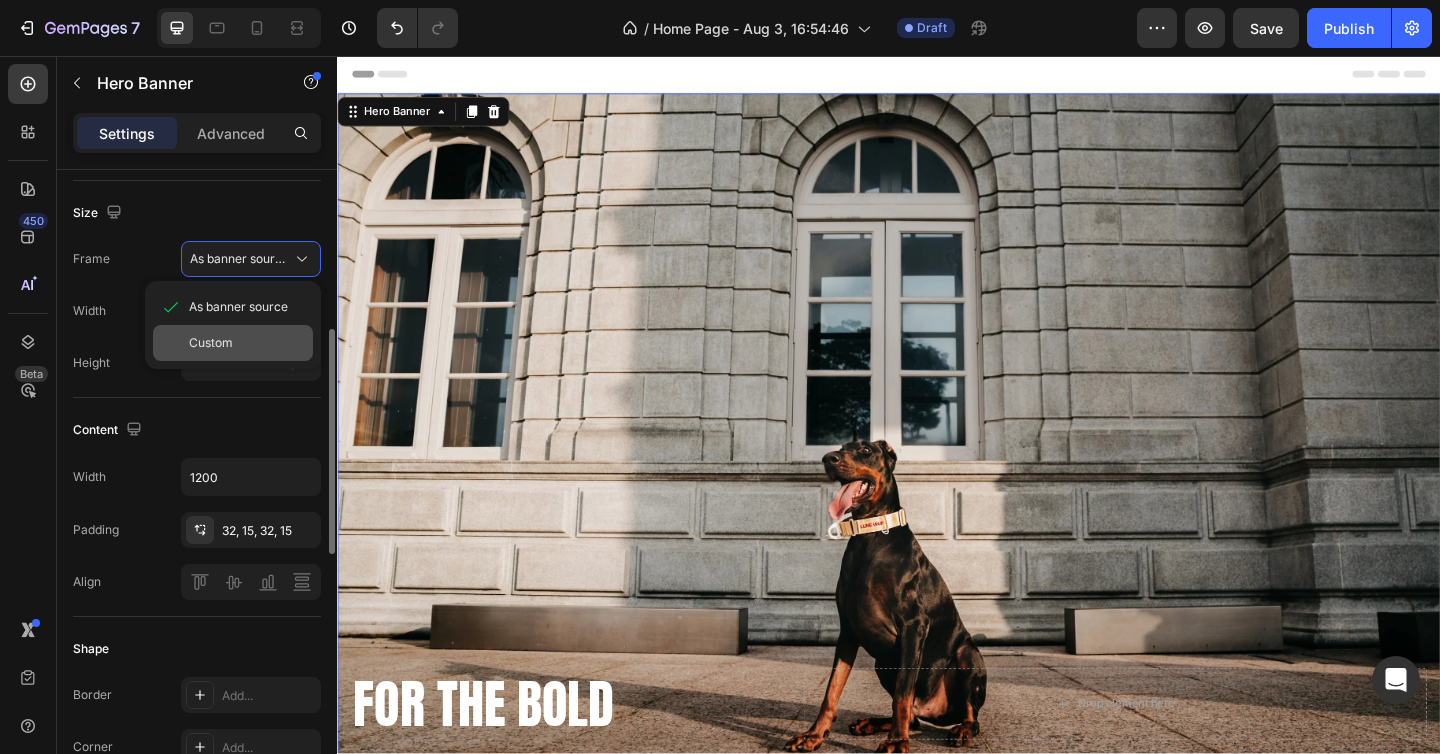 click on "Custom" at bounding box center [211, 343] 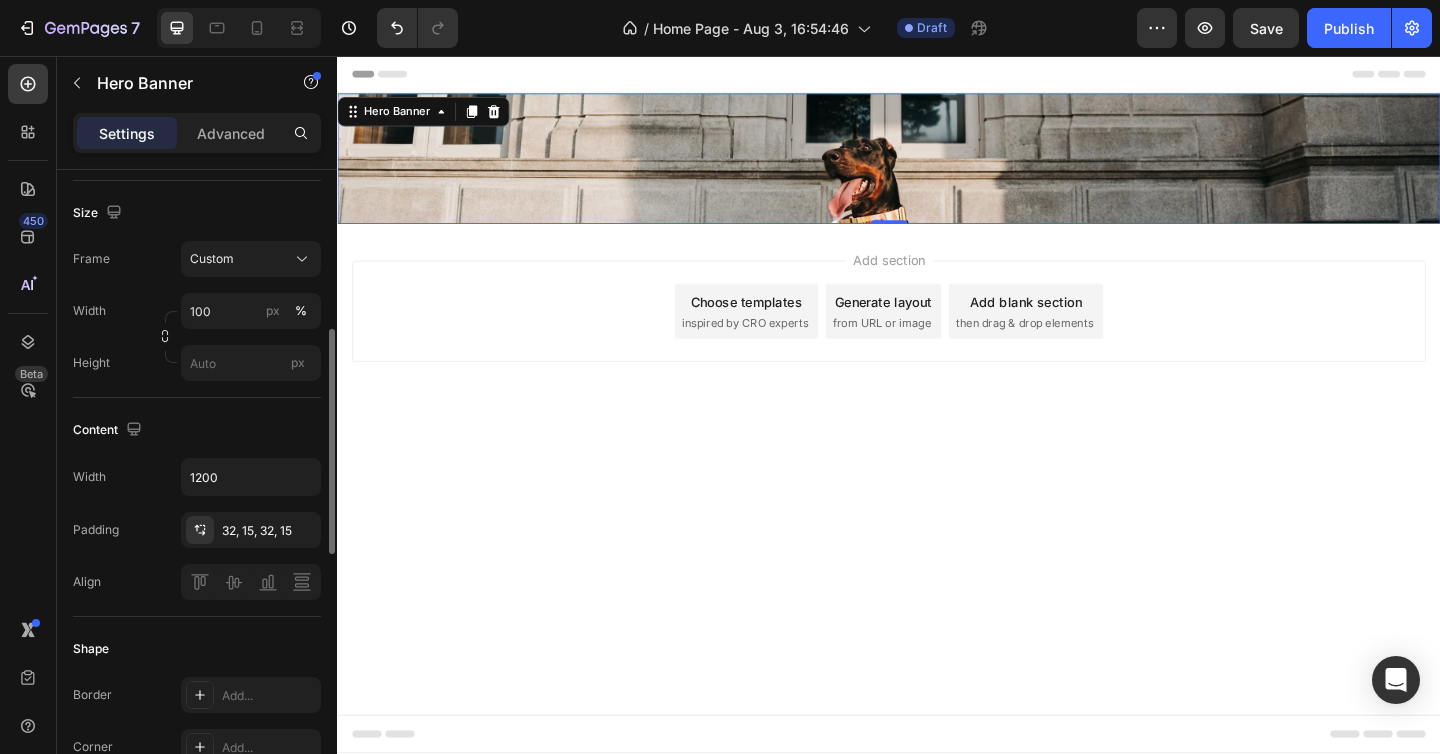 click on "FOR THE BOLD Heading
Drop element here Row" at bounding box center [937, 168] 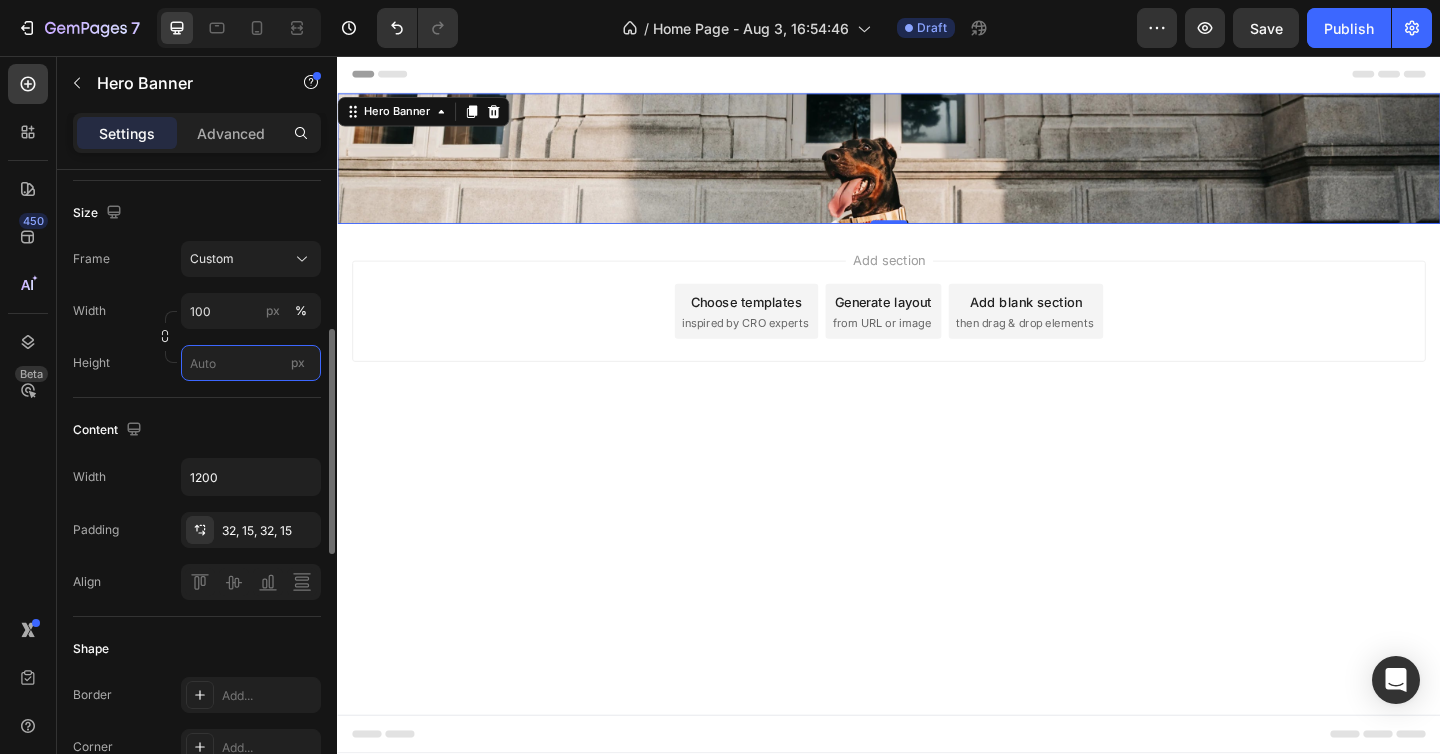 click on "px" at bounding box center (251, 363) 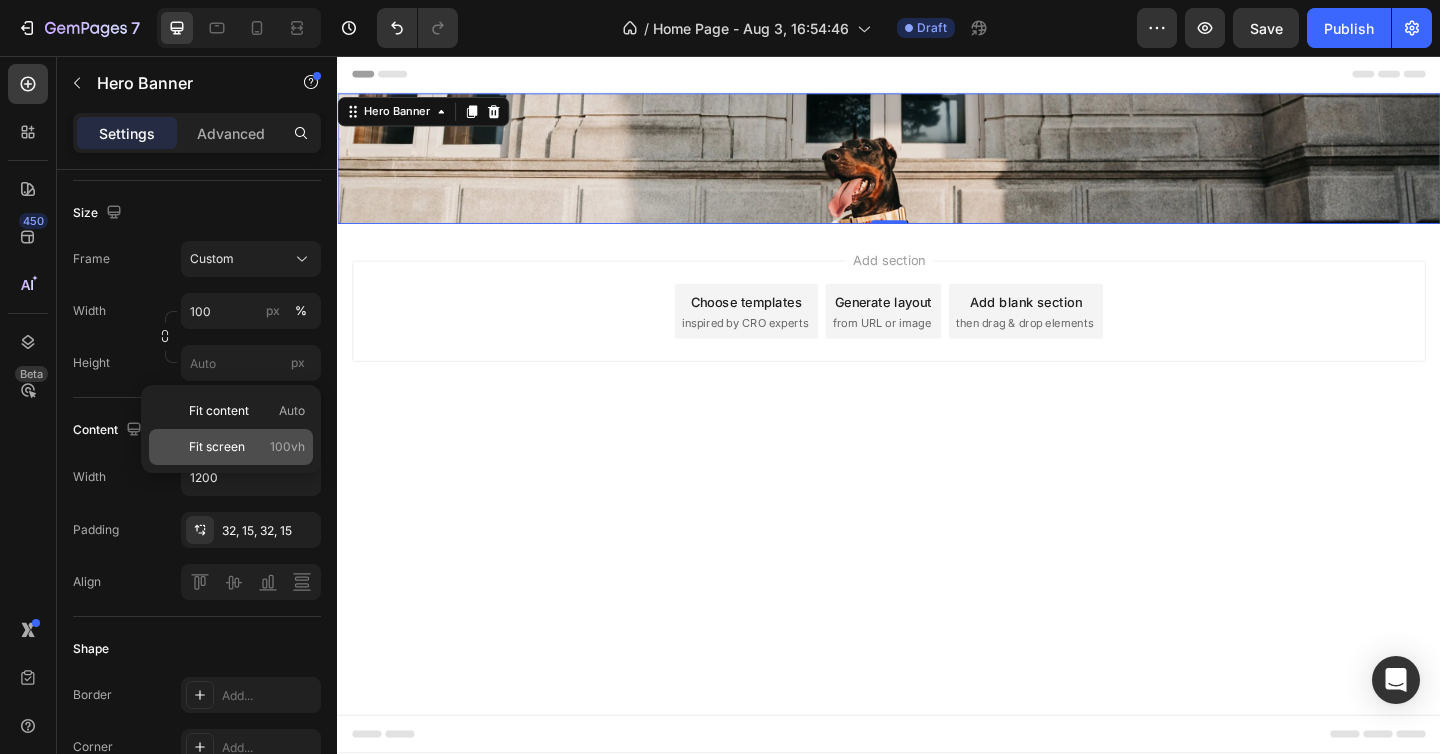 click on "Fit screen" at bounding box center (217, 447) 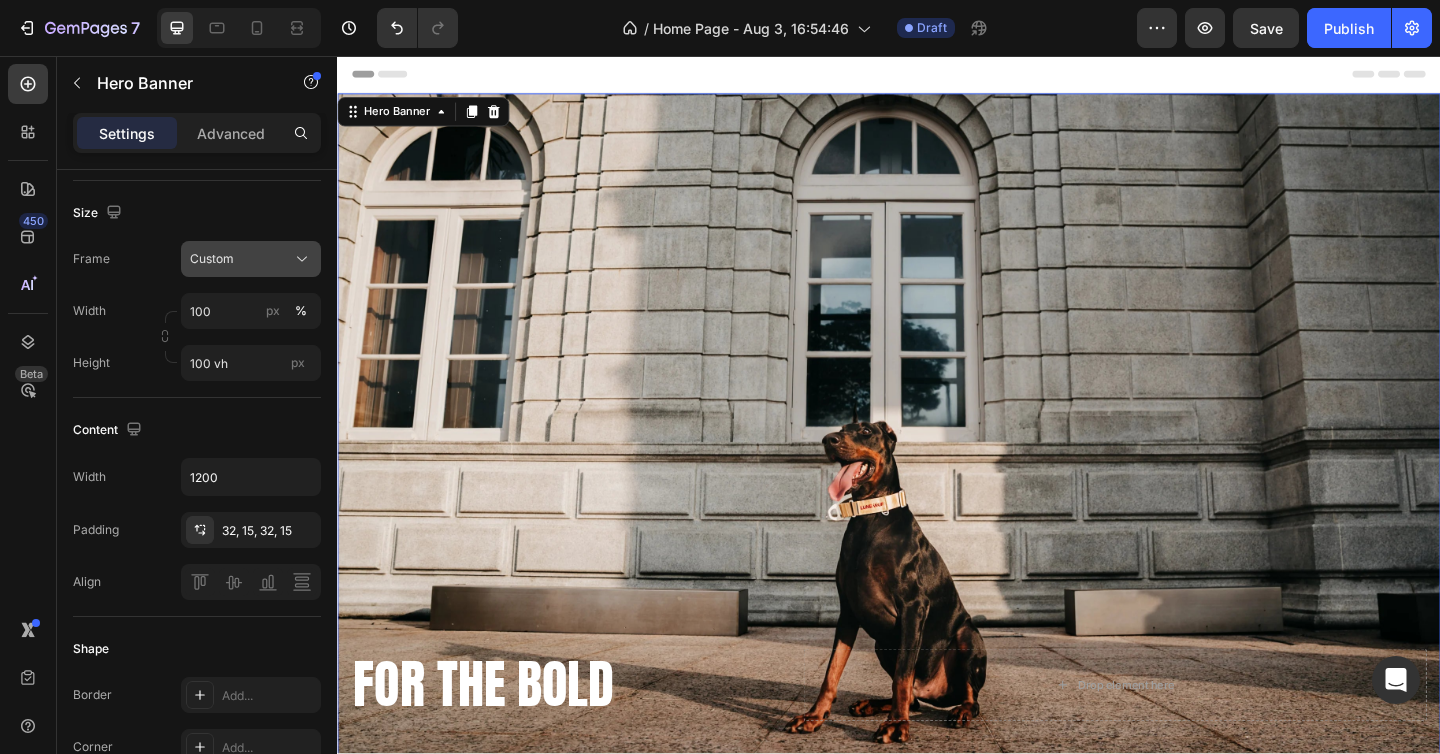 click 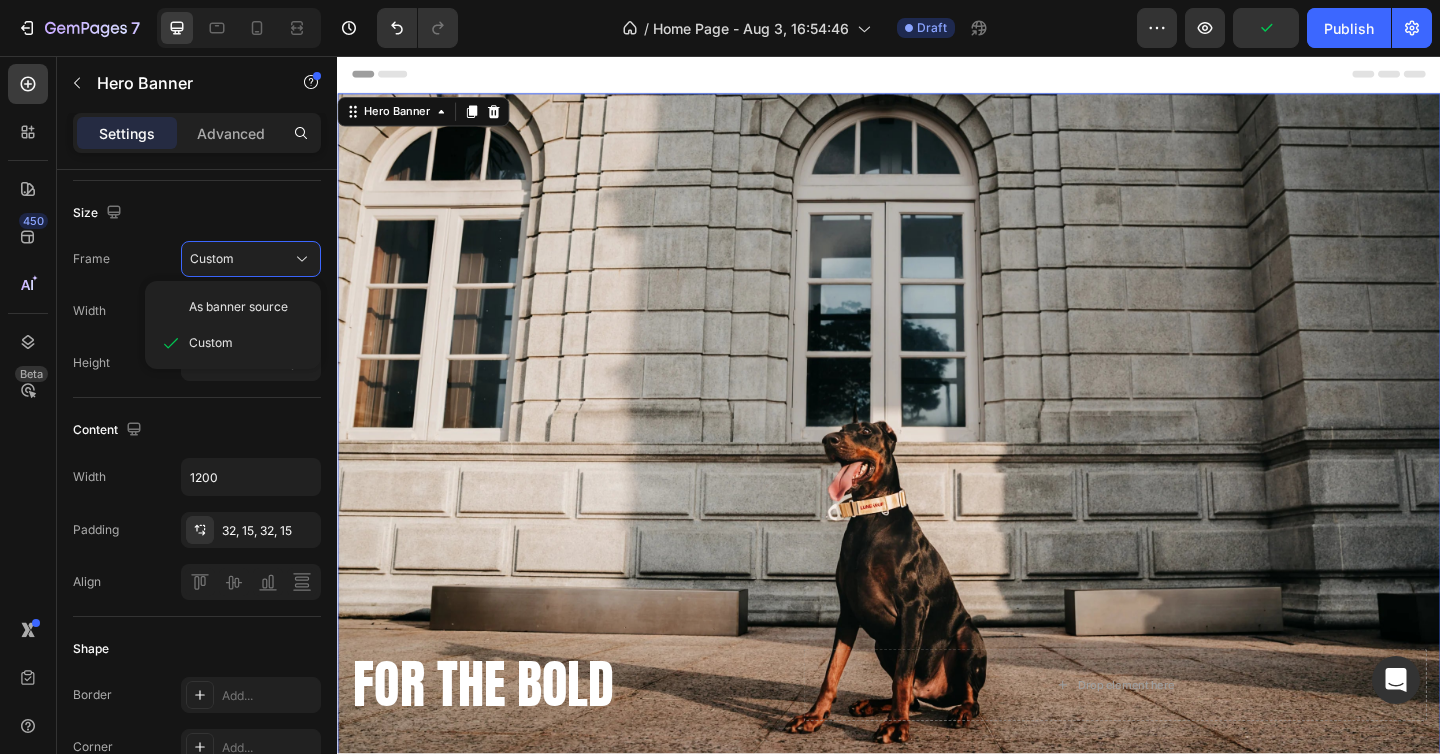 scroll, scrollTop: 0, scrollLeft: 0, axis: both 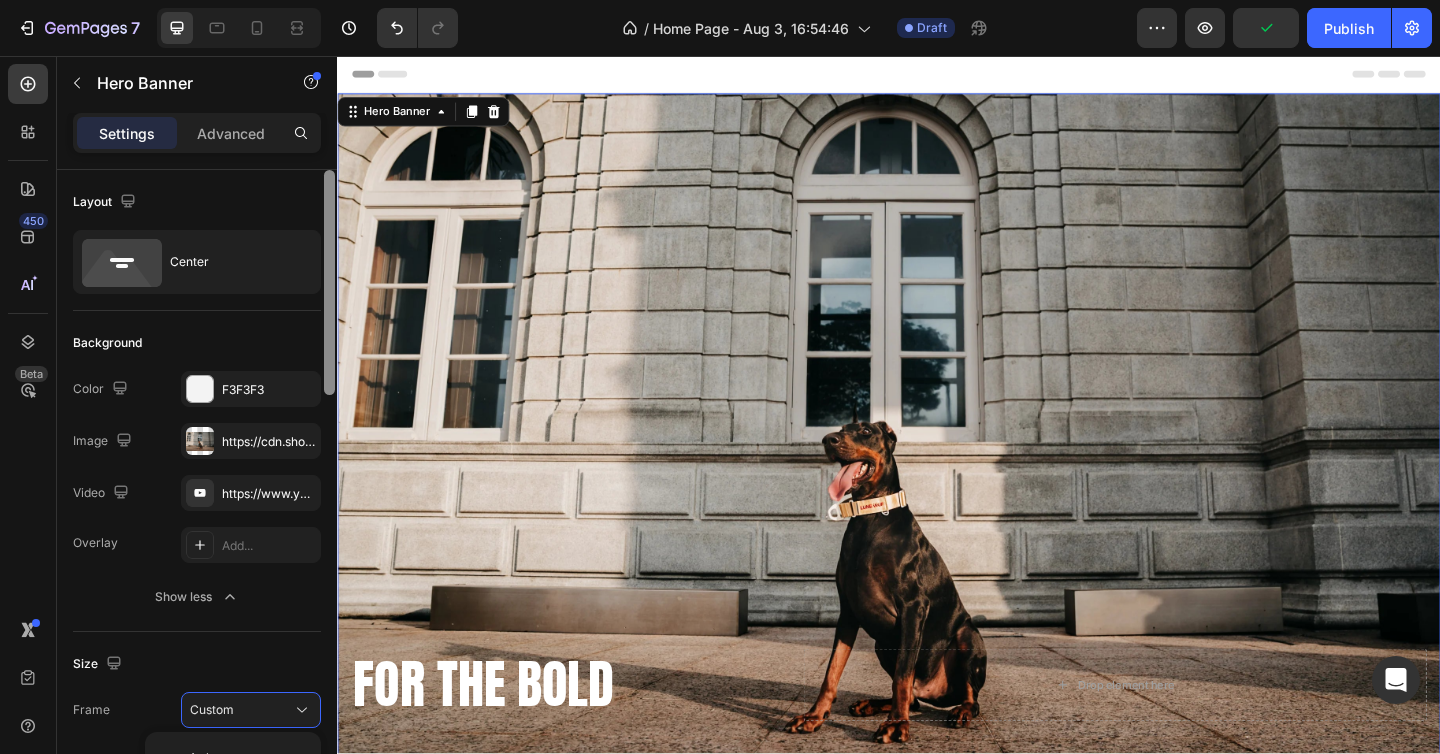 click at bounding box center [329, 490] 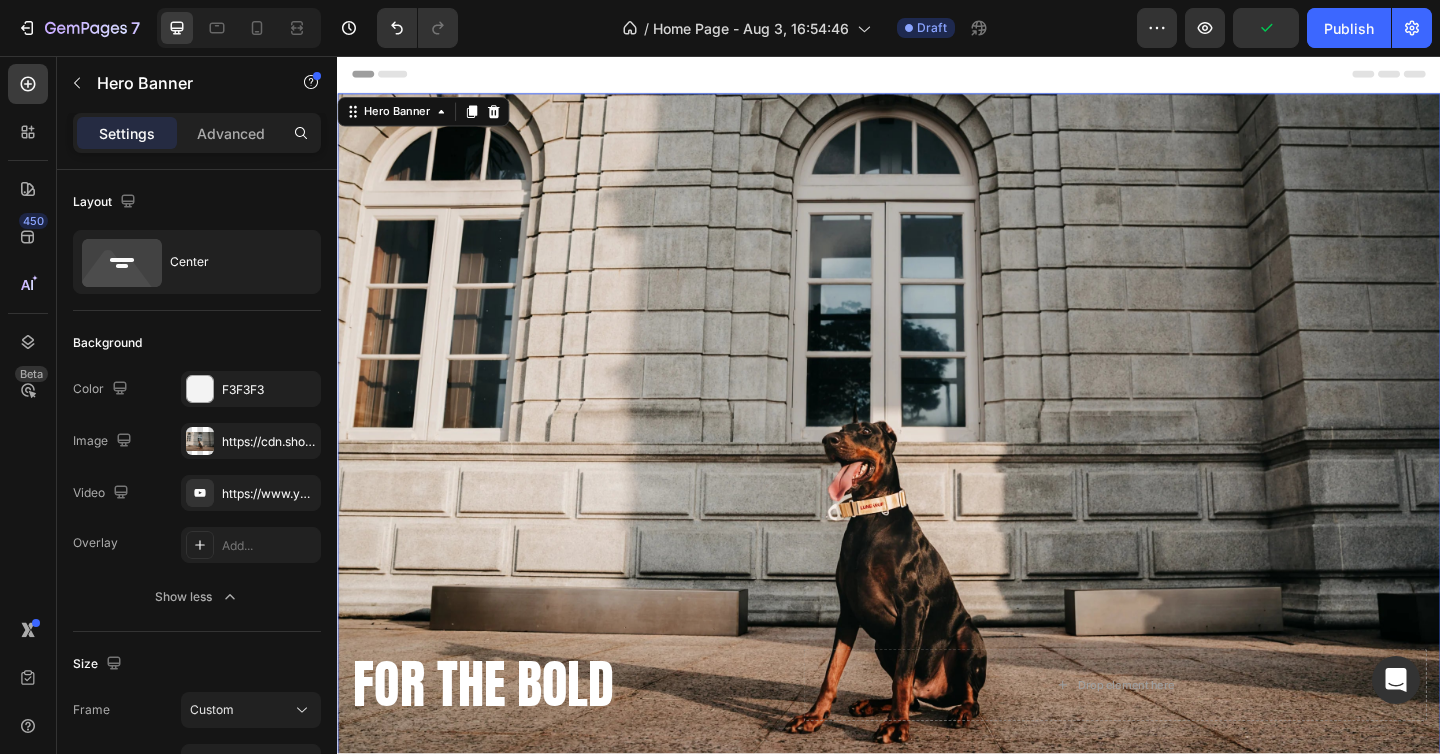 click on "Background" at bounding box center [197, 343] 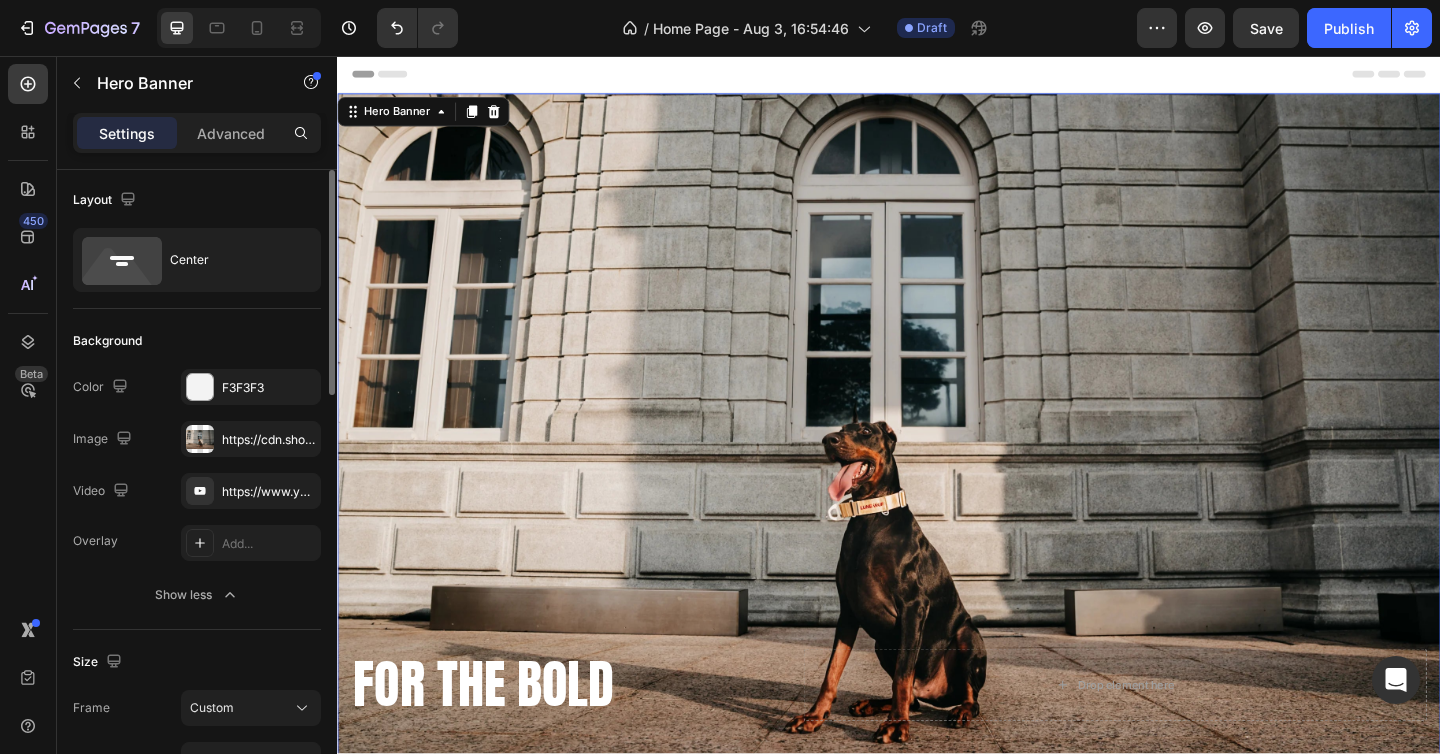 scroll, scrollTop: 1, scrollLeft: 0, axis: vertical 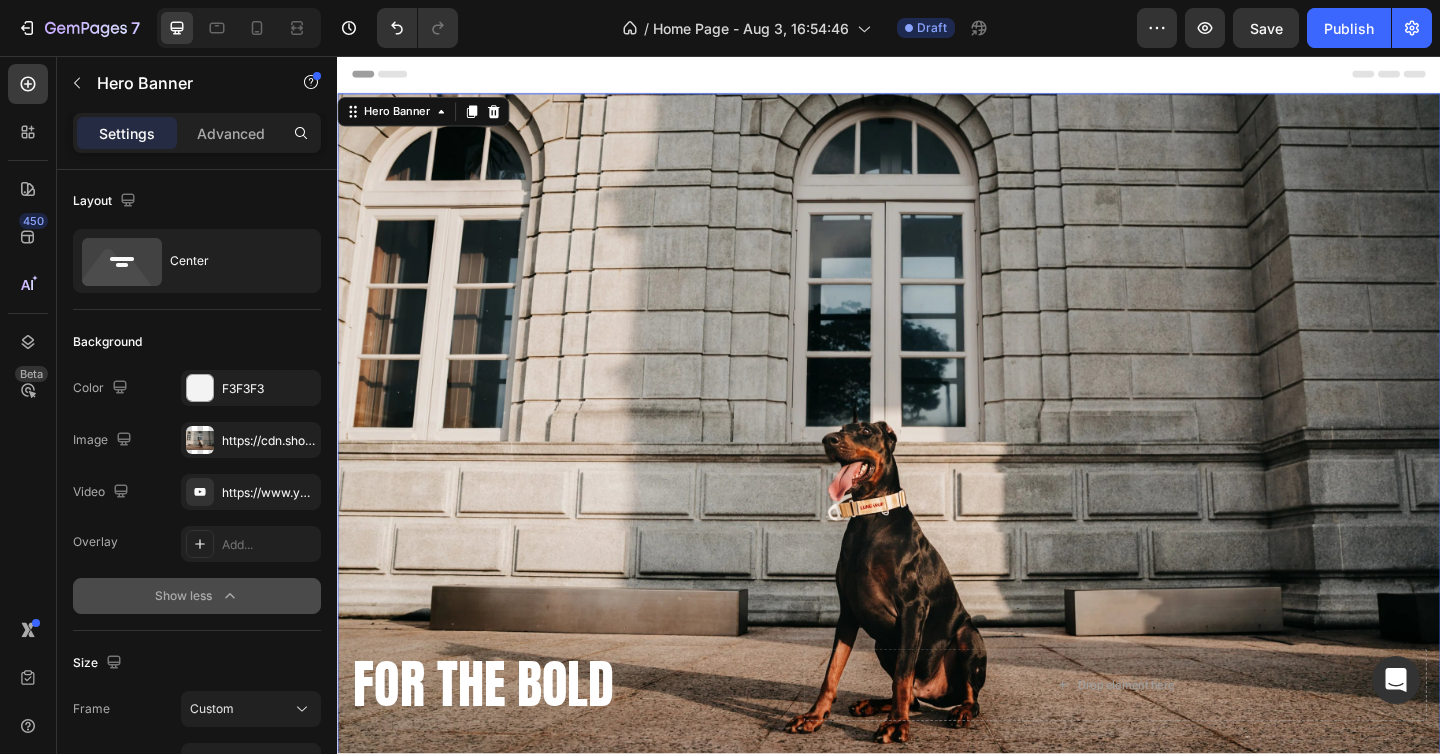 click on "Show less" at bounding box center [197, 596] 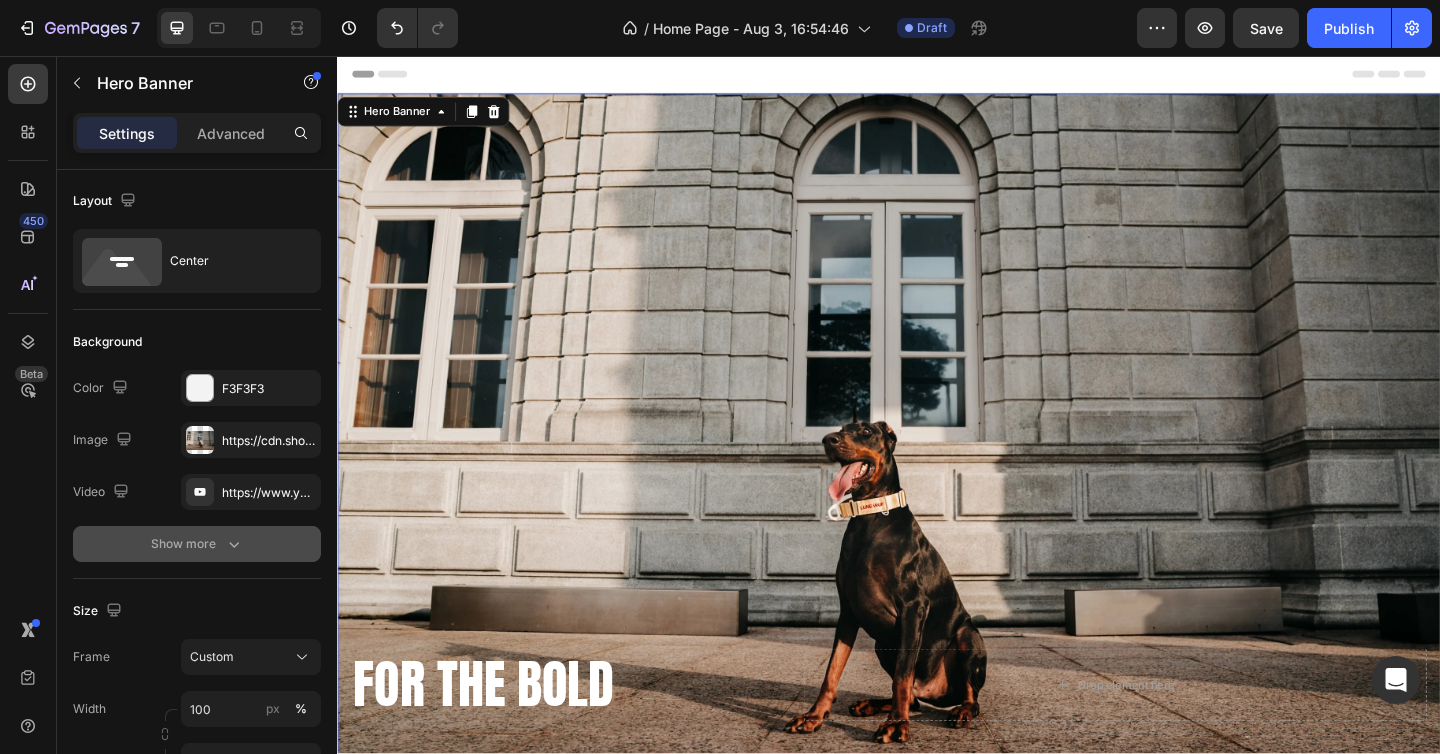 click on "Show more" at bounding box center [197, 544] 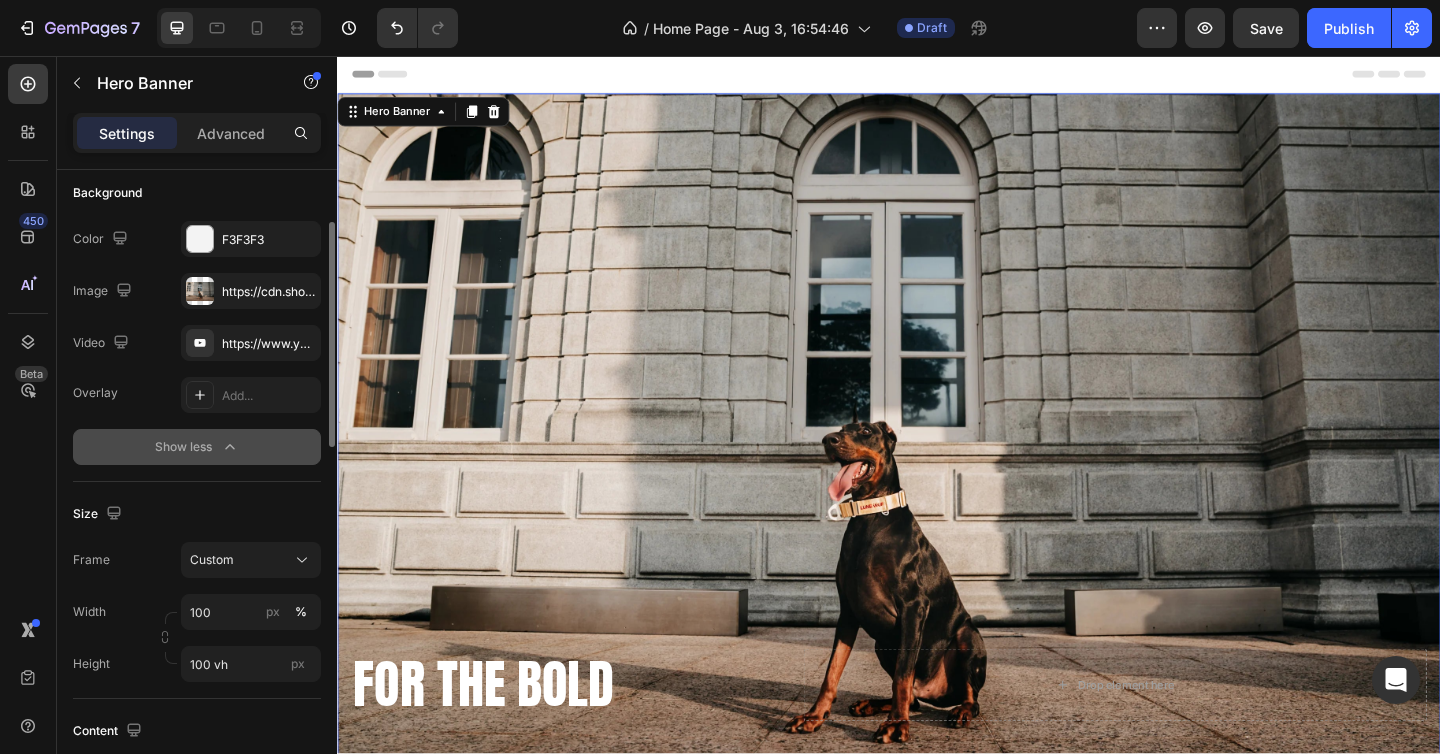 click on "Show less" at bounding box center [197, 447] 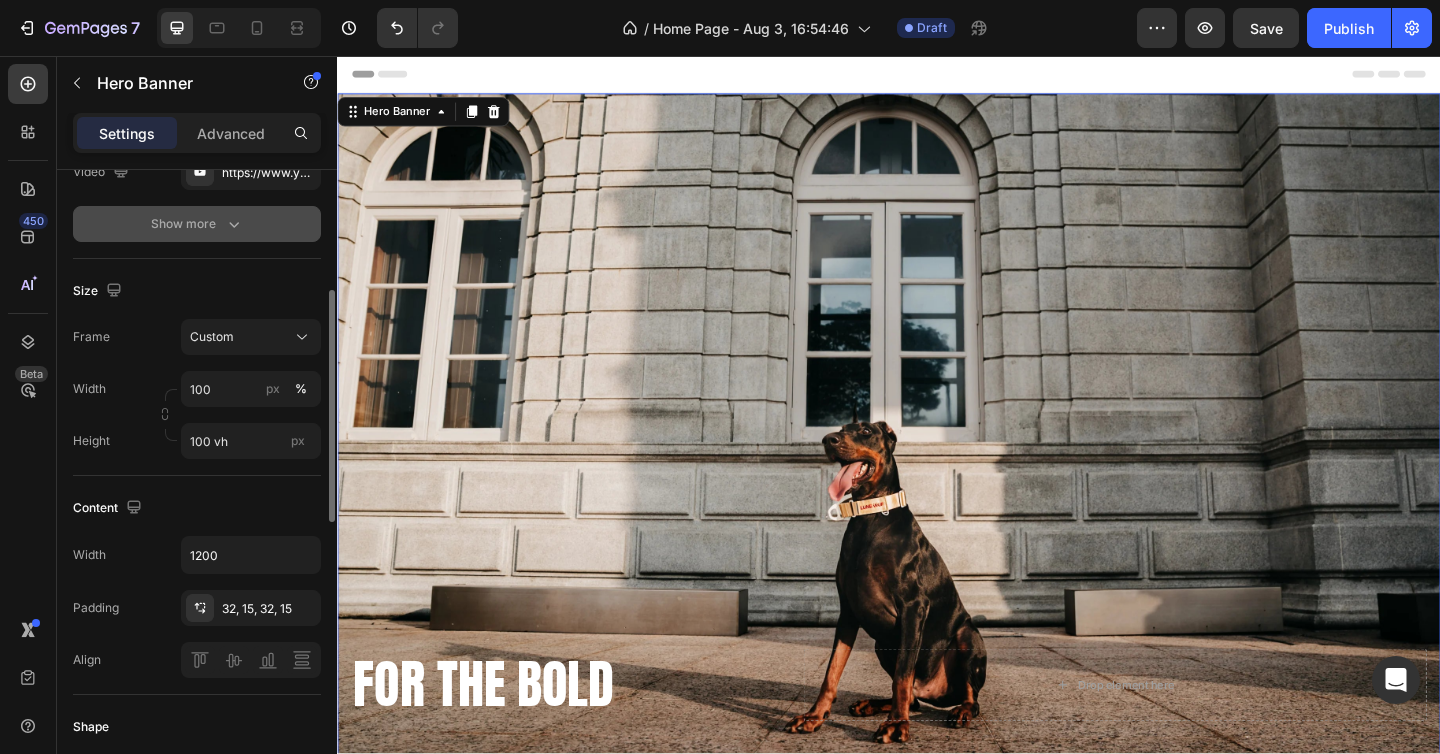 scroll, scrollTop: 324, scrollLeft: 0, axis: vertical 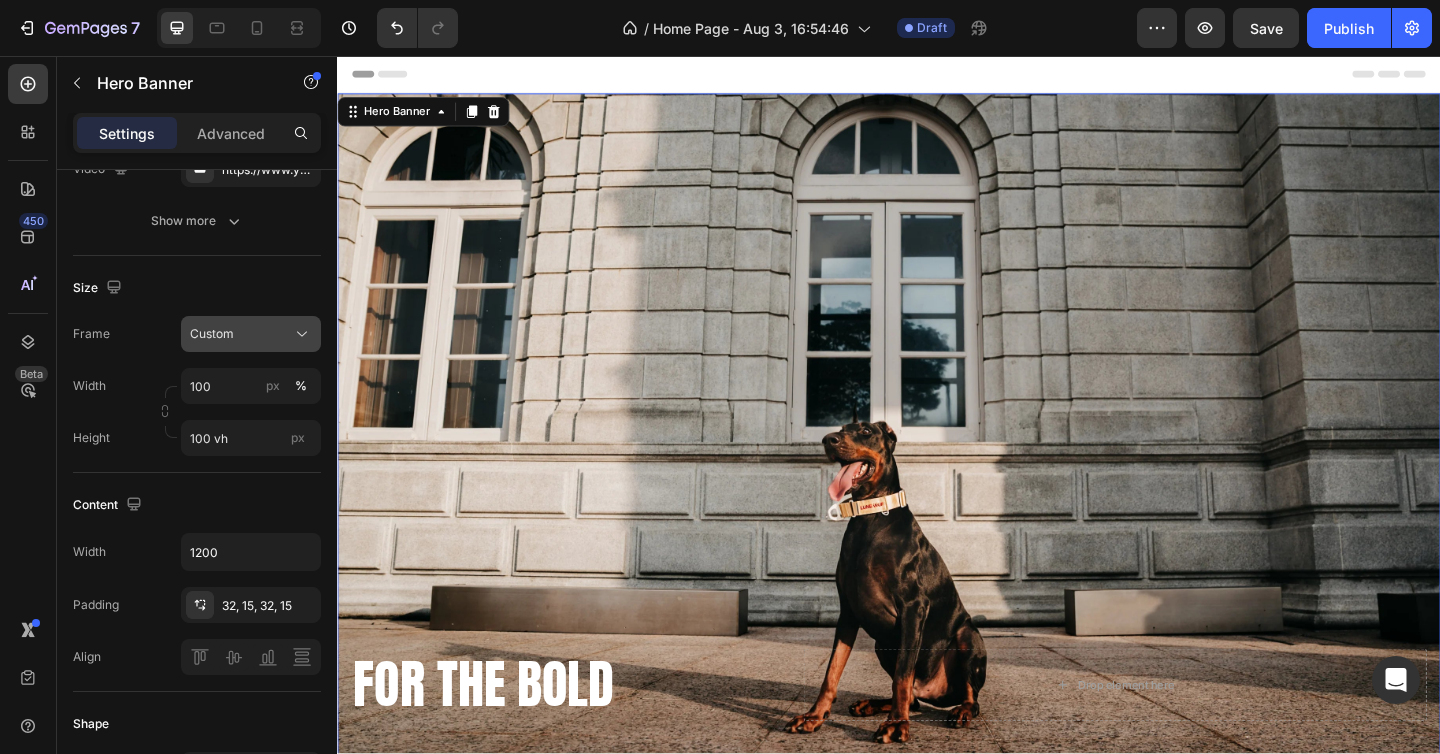 click 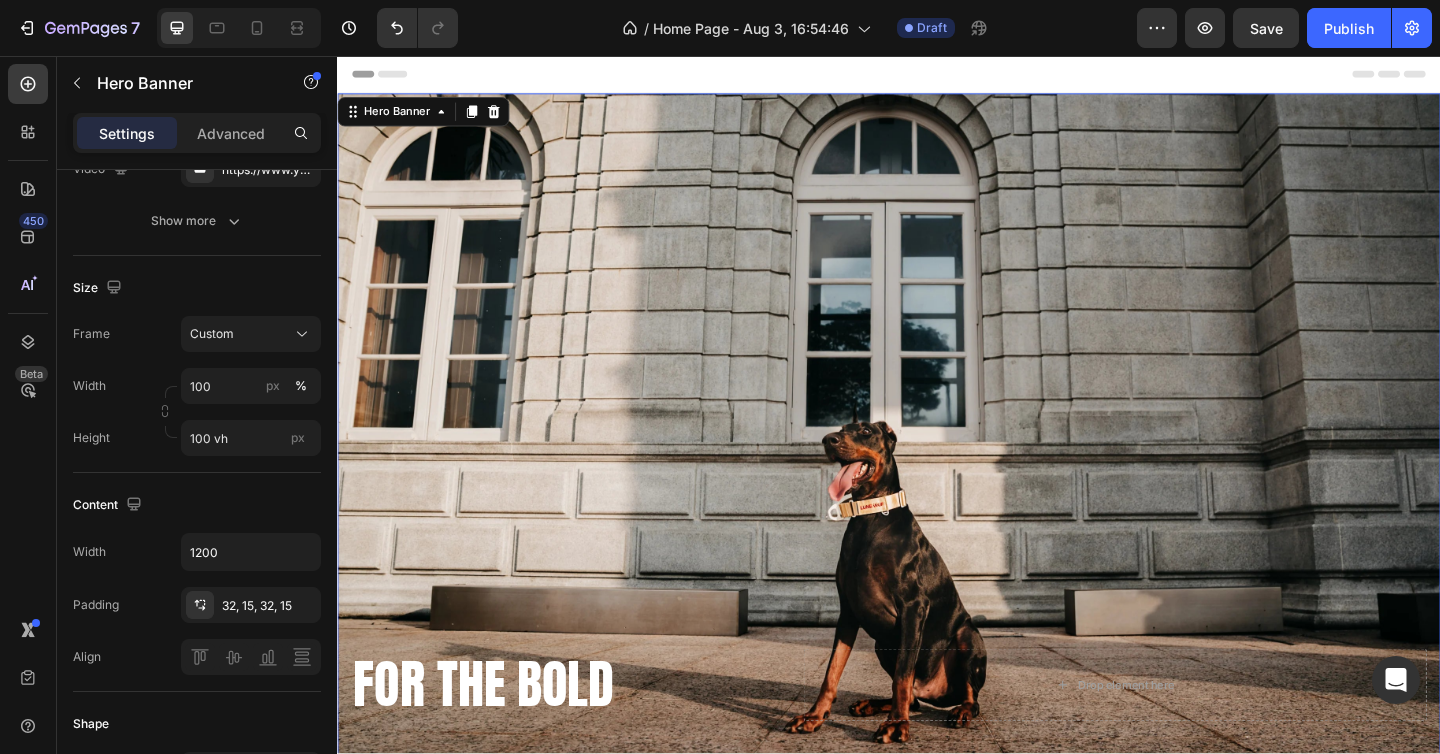click on "Size" at bounding box center [197, 288] 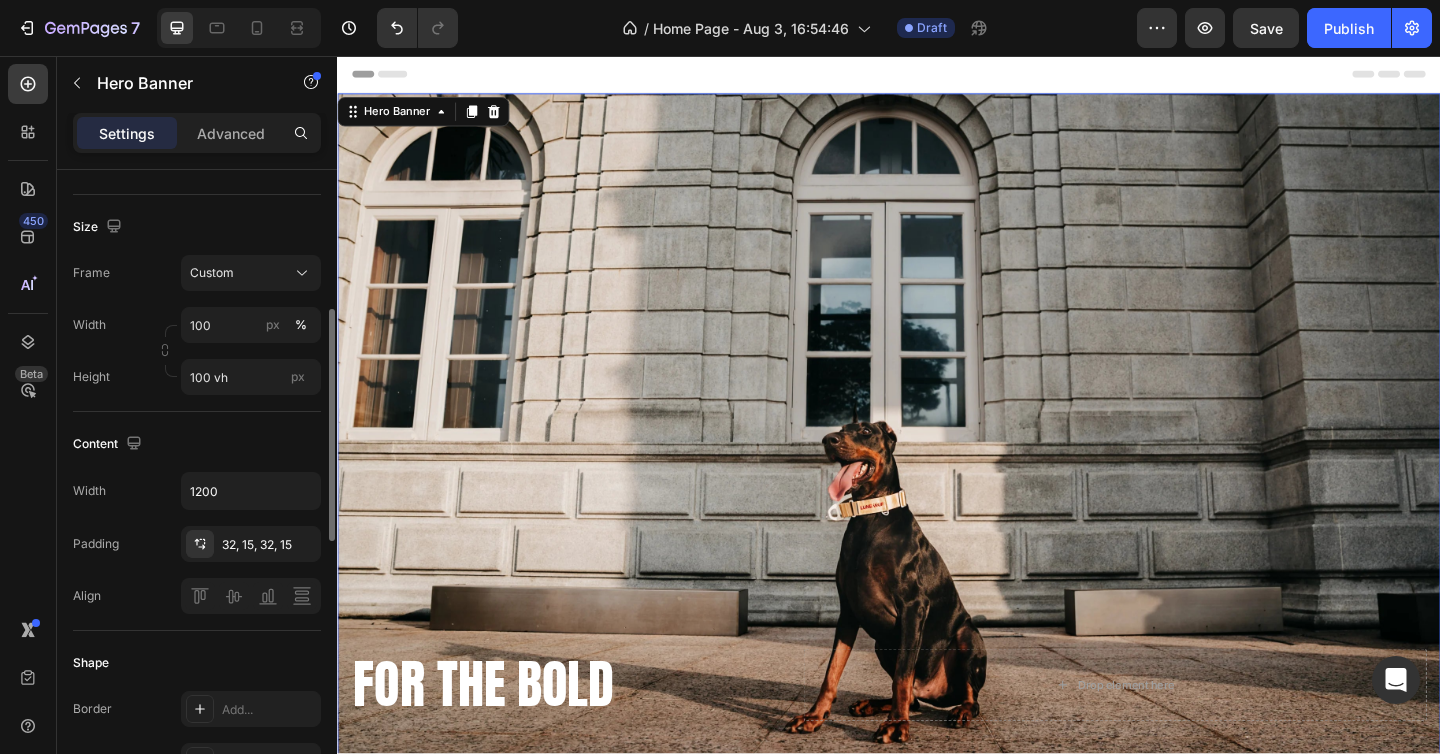 scroll, scrollTop: 411, scrollLeft: 0, axis: vertical 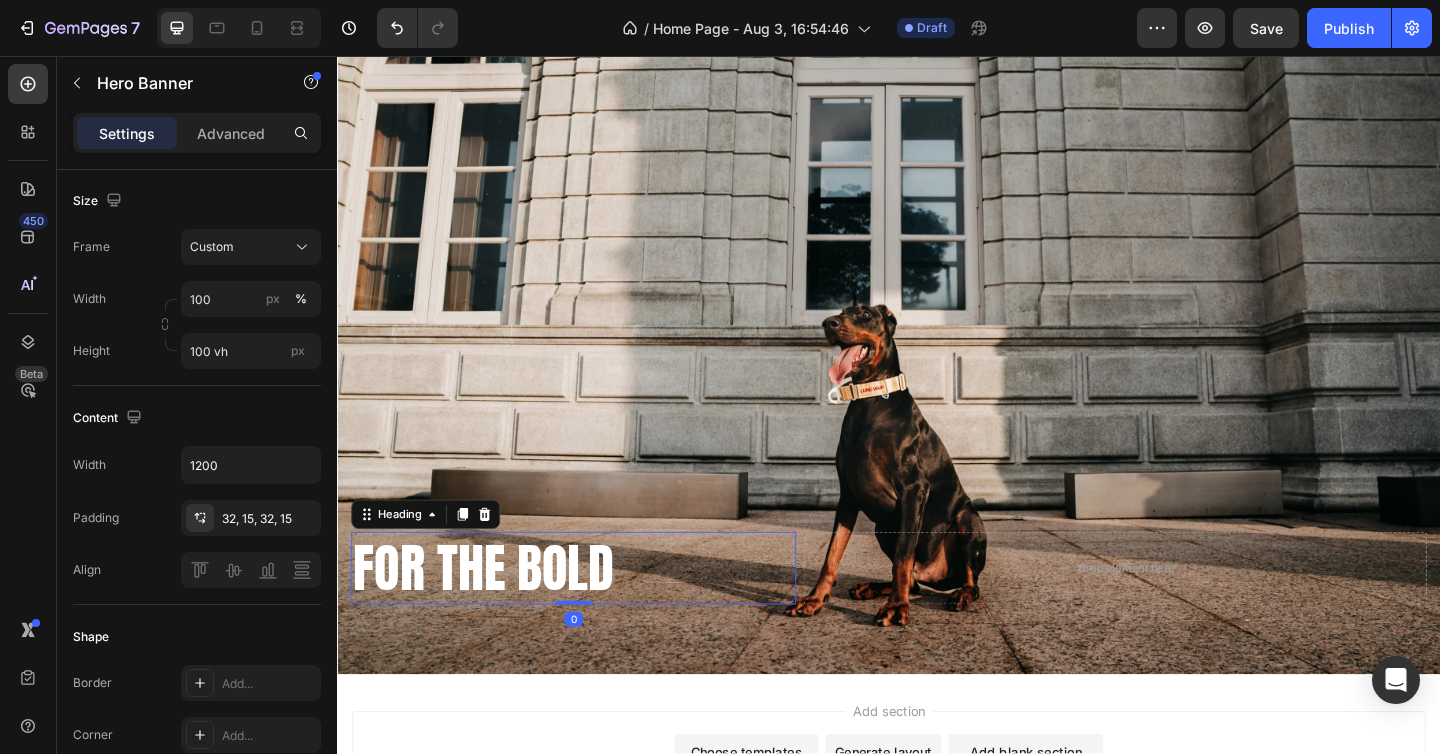 click on "FOR THE BOLD" at bounding box center [594, 613] 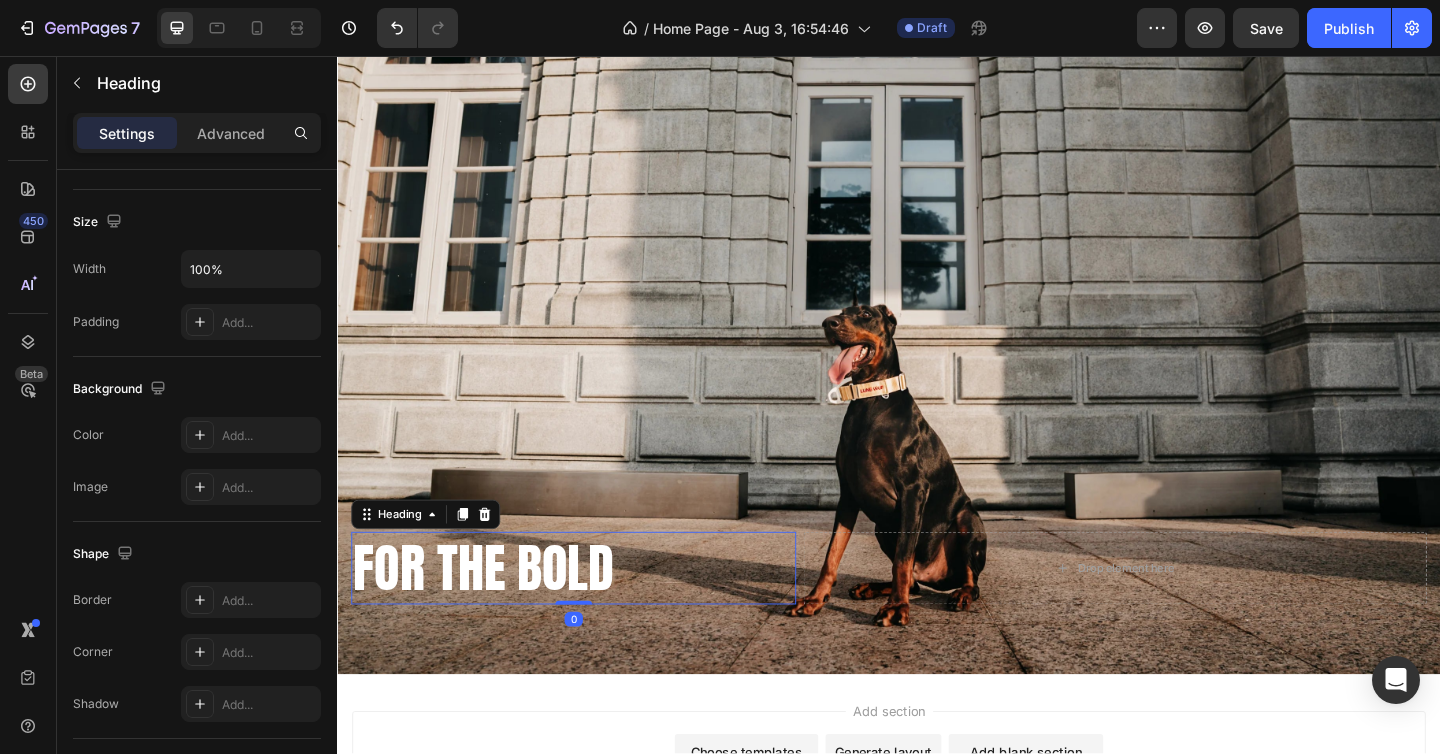 scroll, scrollTop: 0, scrollLeft: 0, axis: both 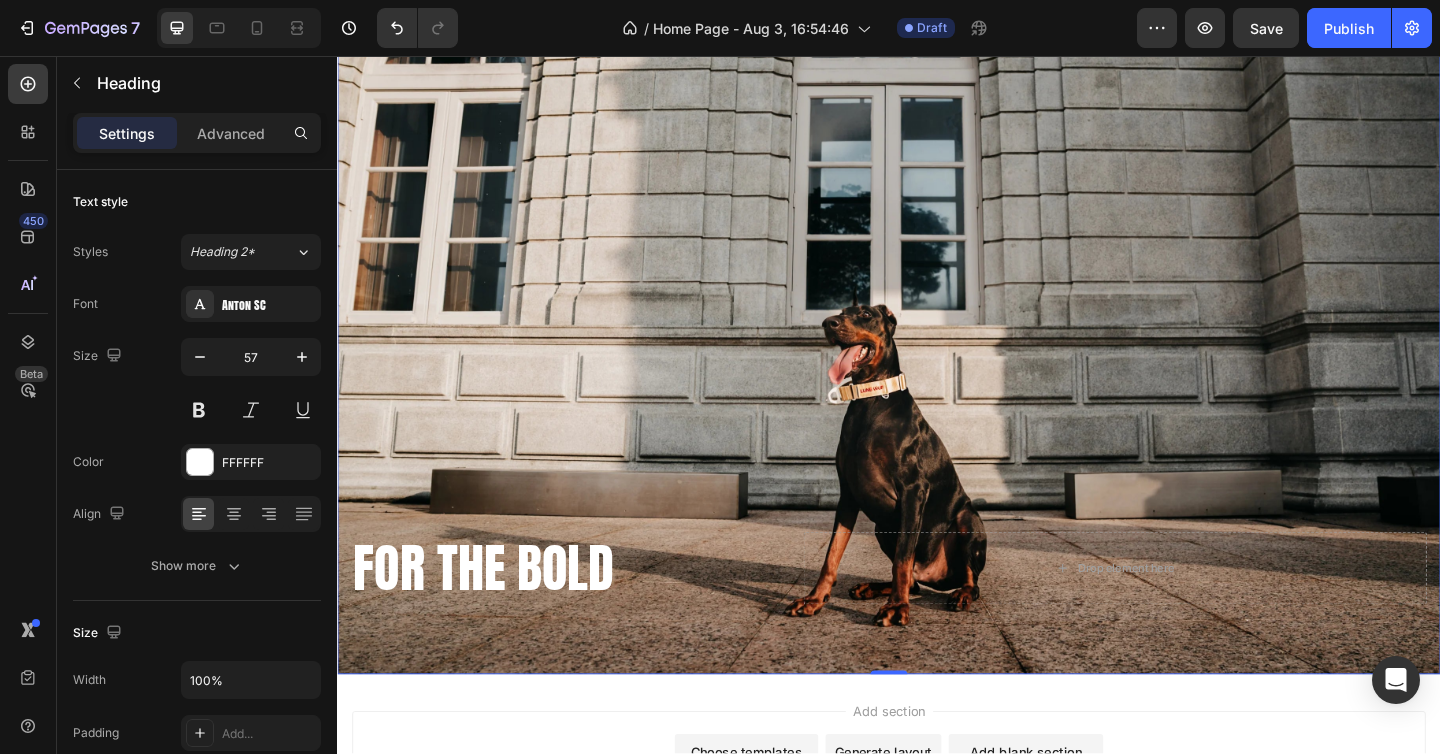 click at bounding box center [937, 349] 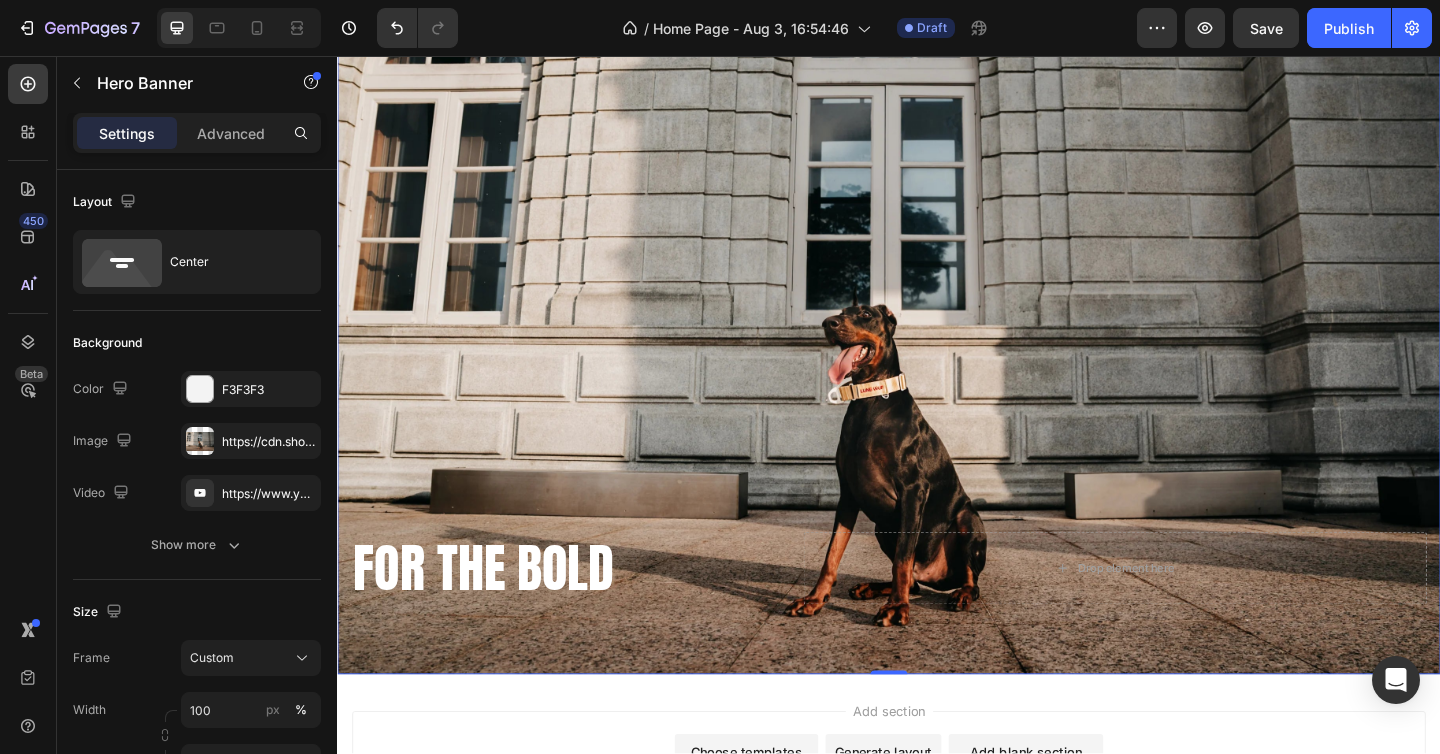 click at bounding box center [937, 349] 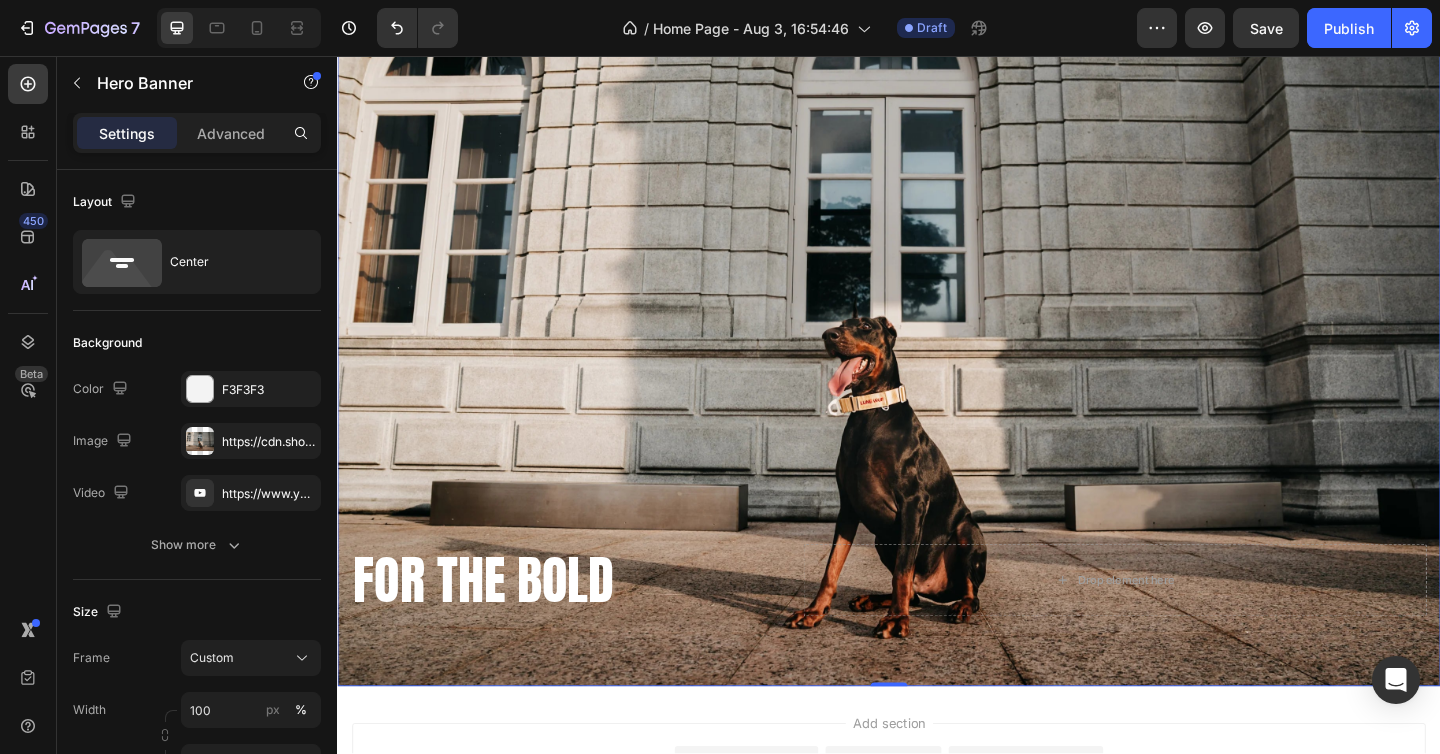 scroll, scrollTop: 143, scrollLeft: 0, axis: vertical 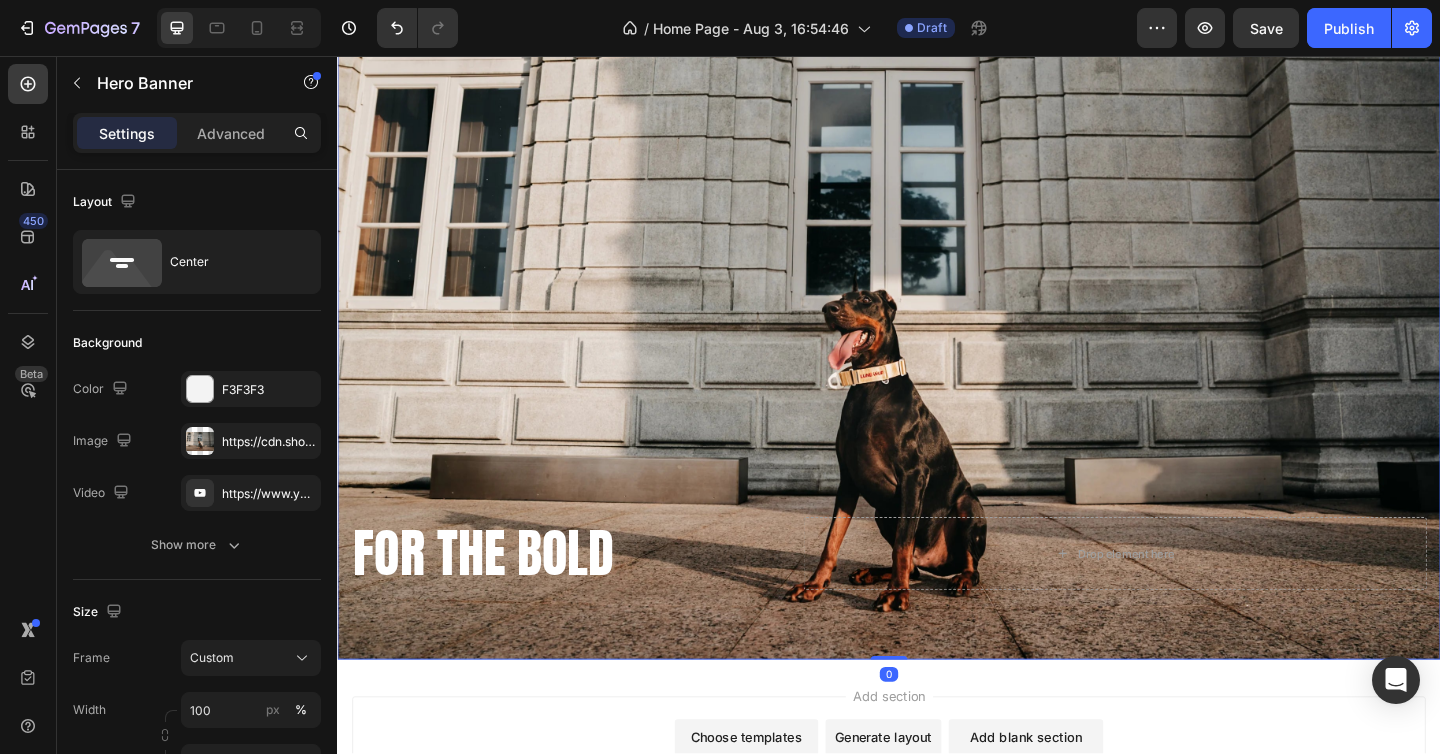 drag, startPoint x: 942, startPoint y: 710, endPoint x: 944, endPoint y: 679, distance: 31.06445 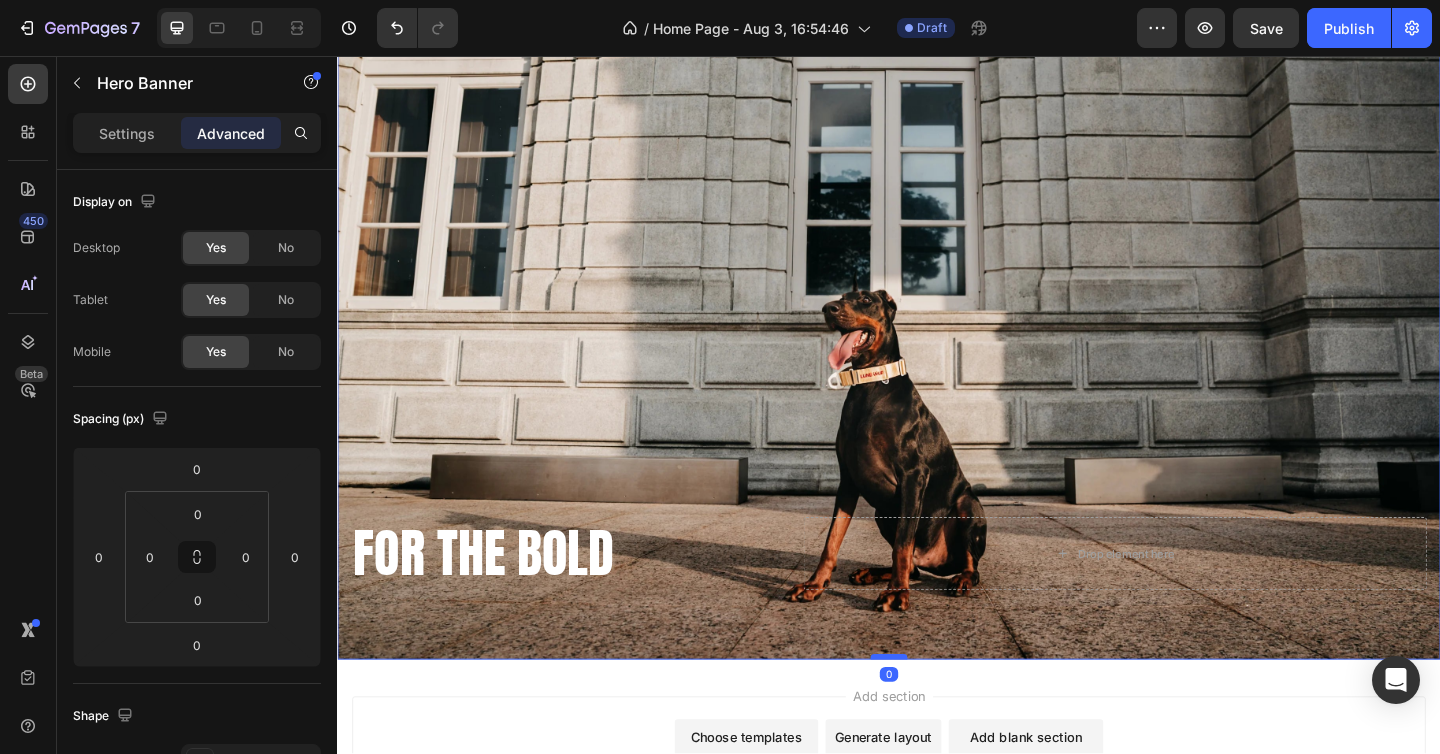 click at bounding box center (937, 710) 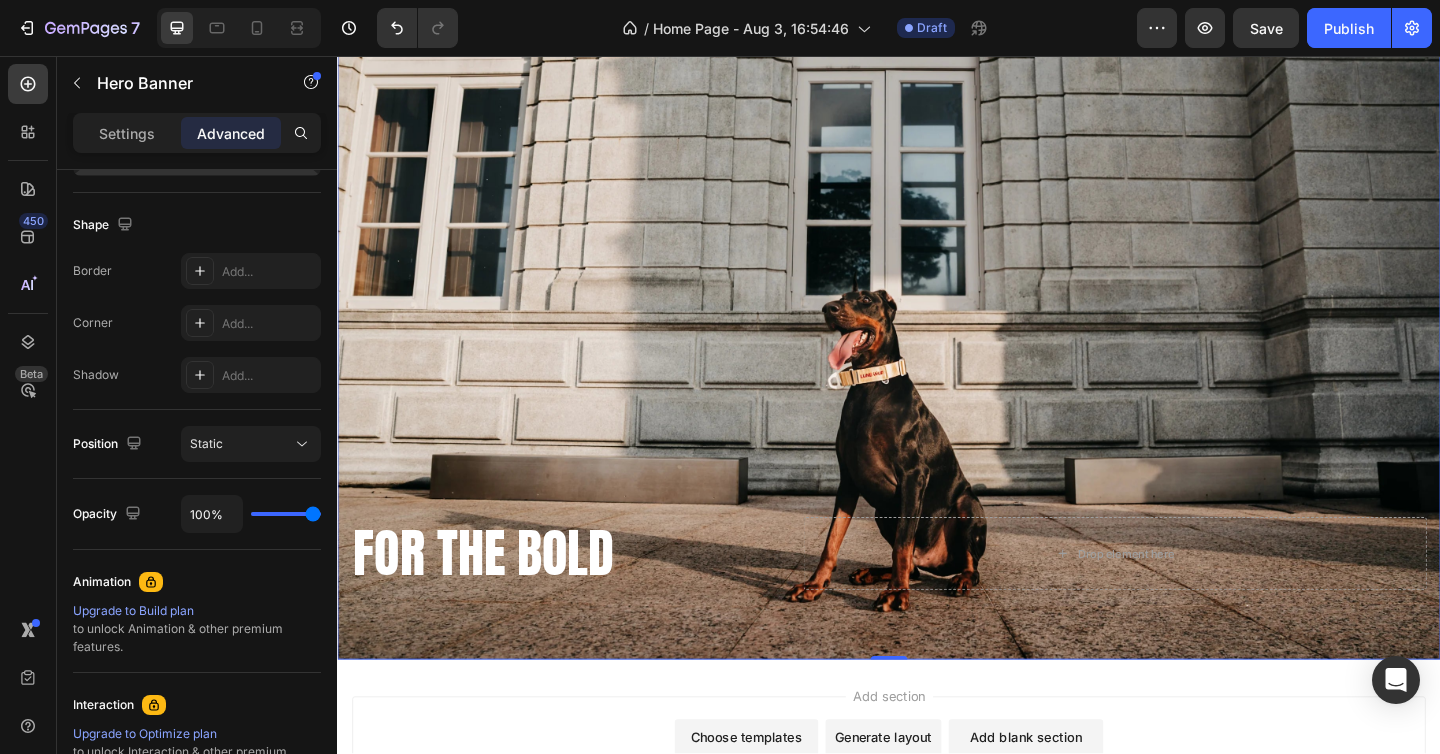 scroll, scrollTop: 0, scrollLeft: 0, axis: both 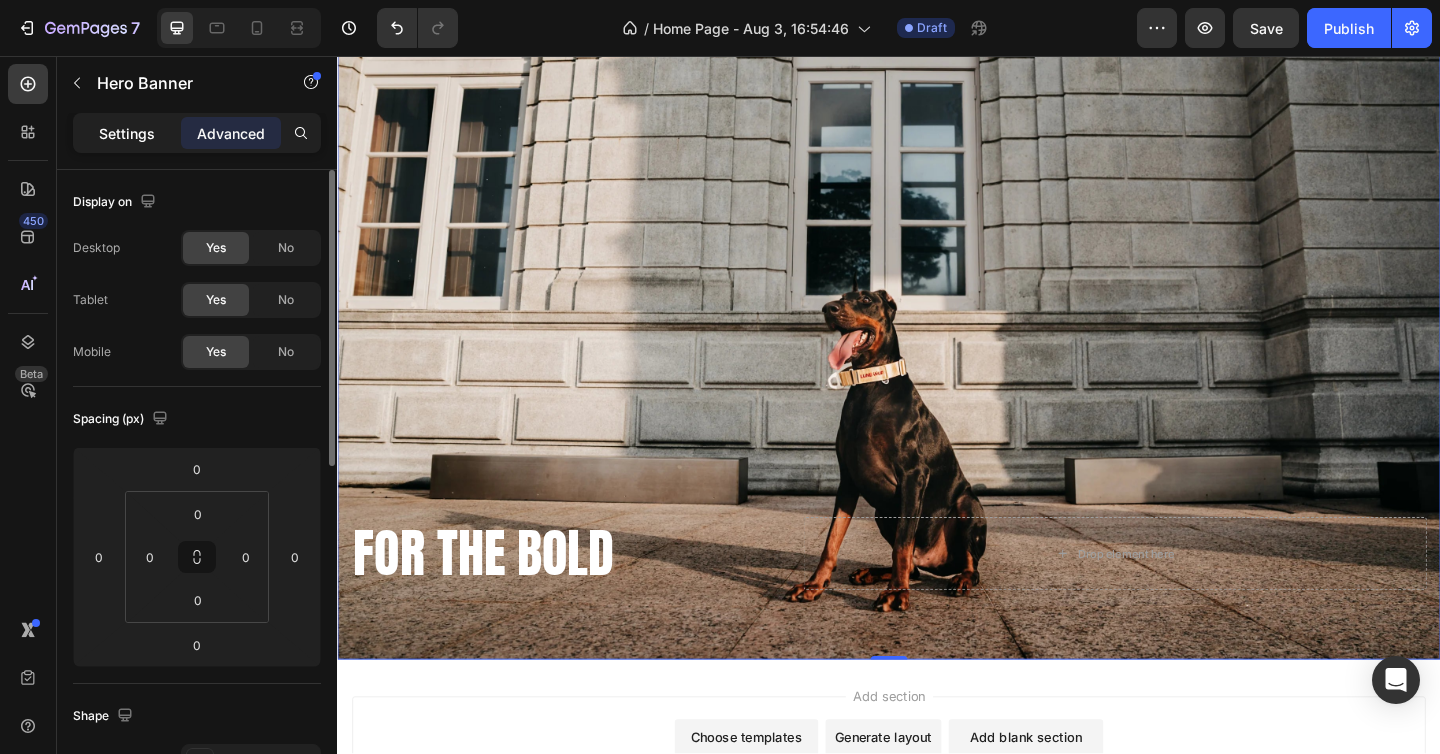 click on "Settings" at bounding box center (127, 133) 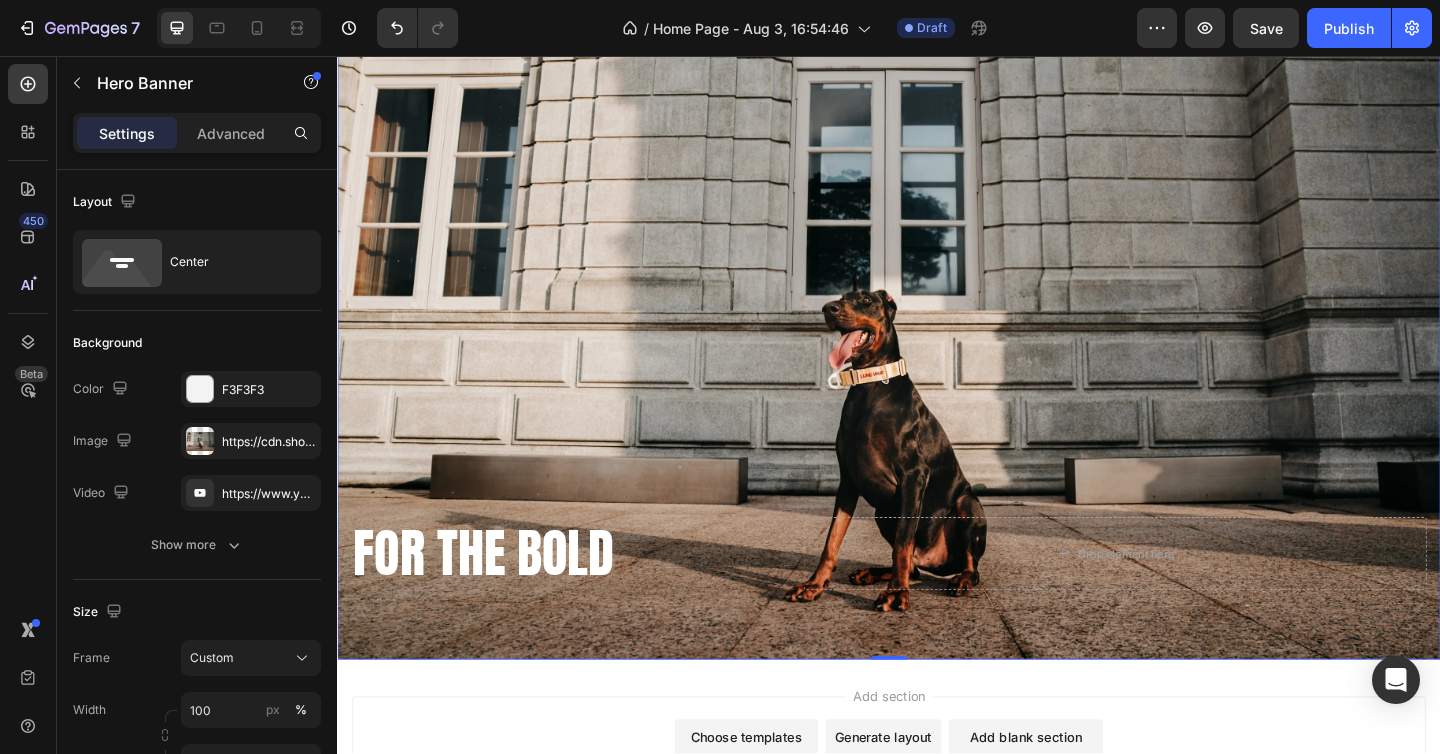 click at bounding box center [937, 333] 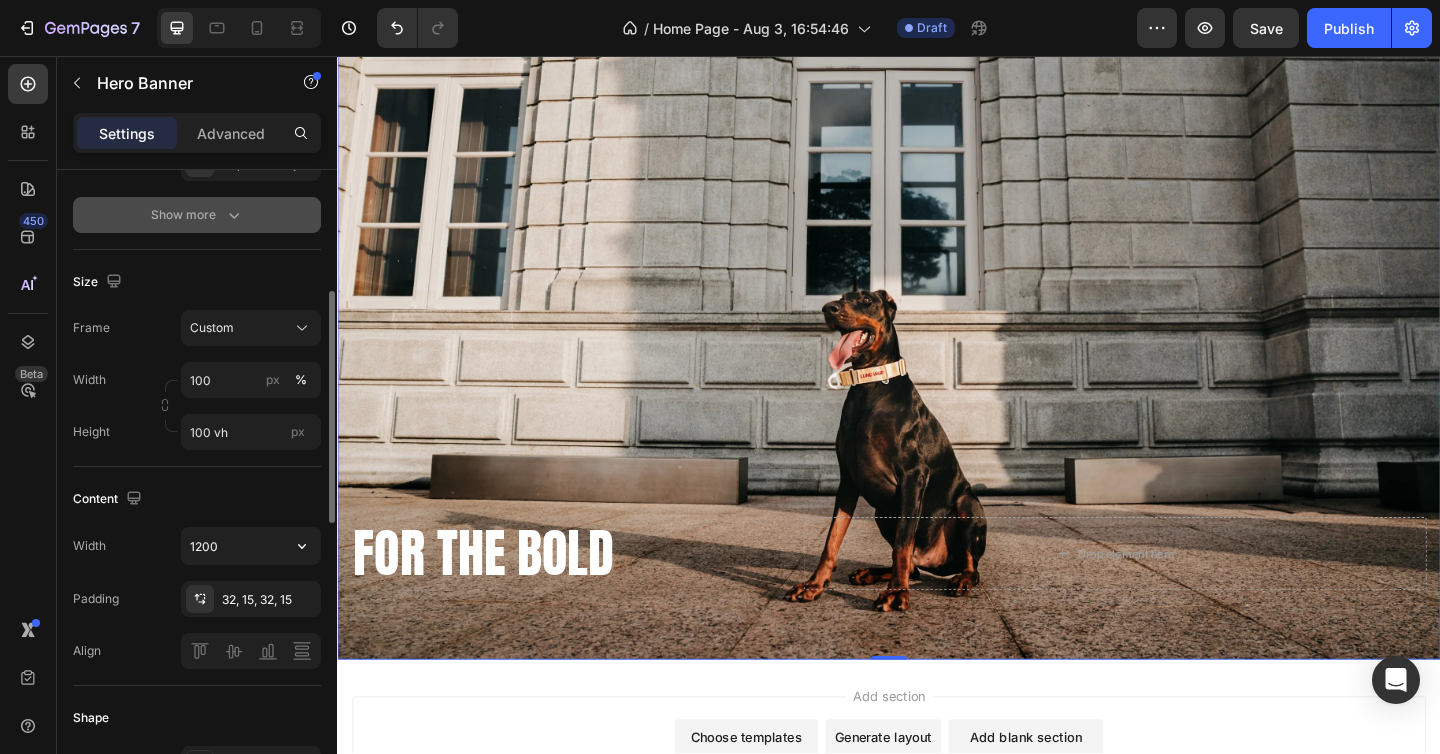 scroll, scrollTop: 331, scrollLeft: 0, axis: vertical 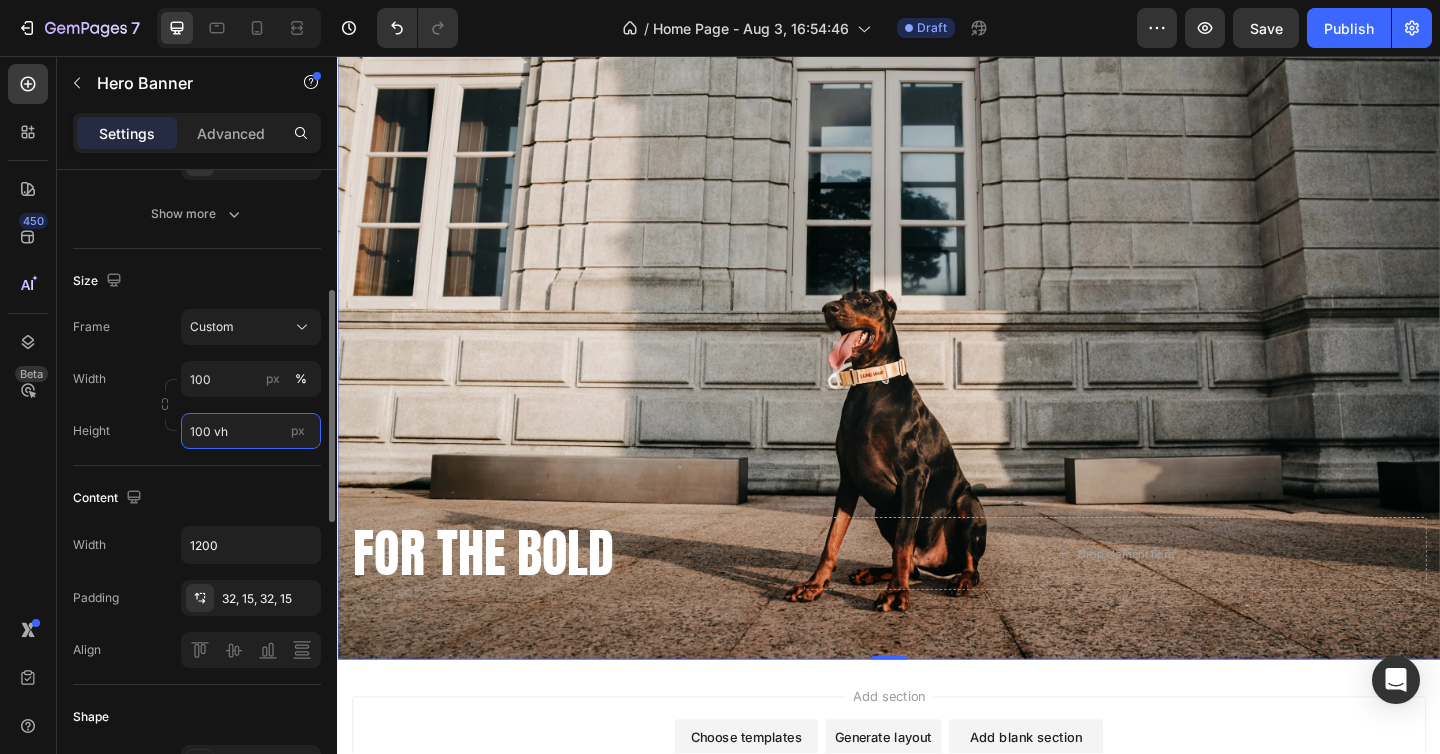 click on "100 vh" at bounding box center (251, 431) 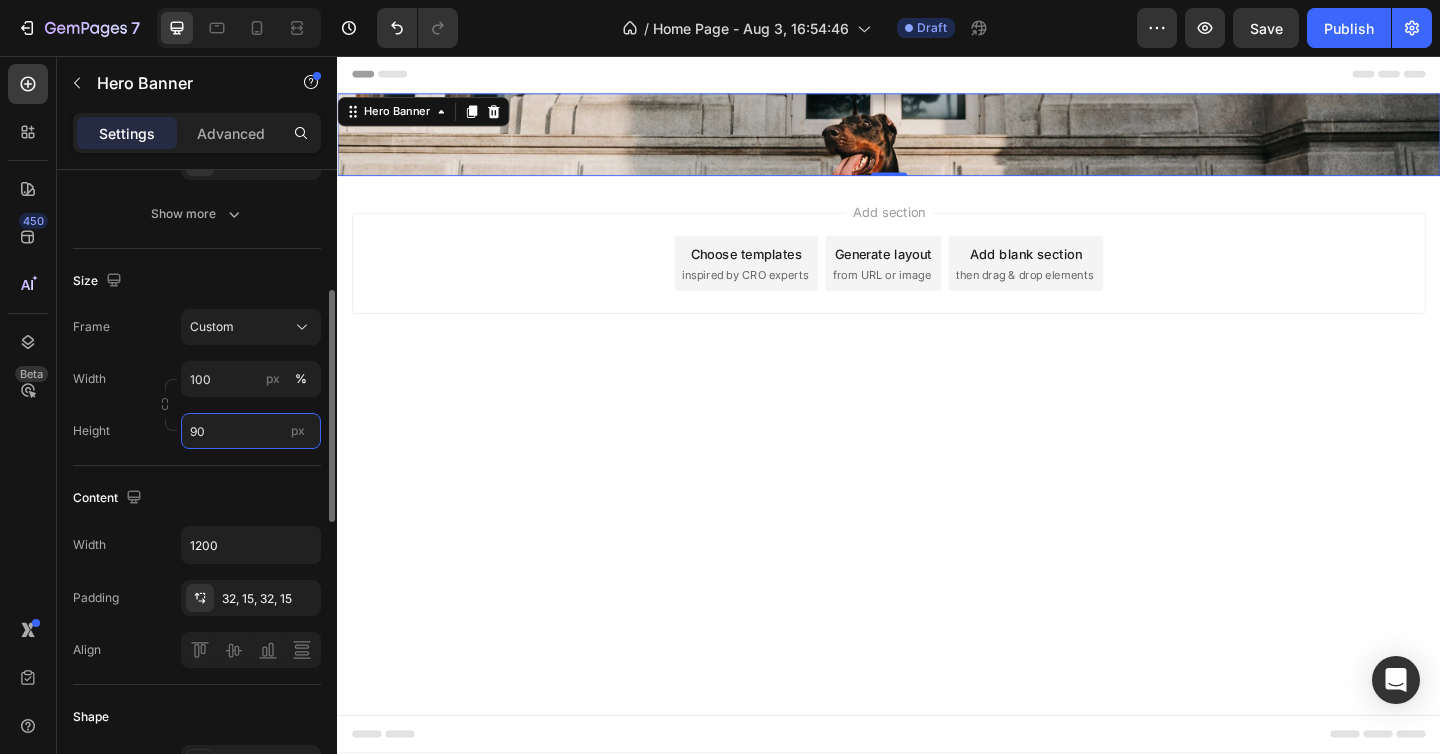 scroll, scrollTop: 0, scrollLeft: 0, axis: both 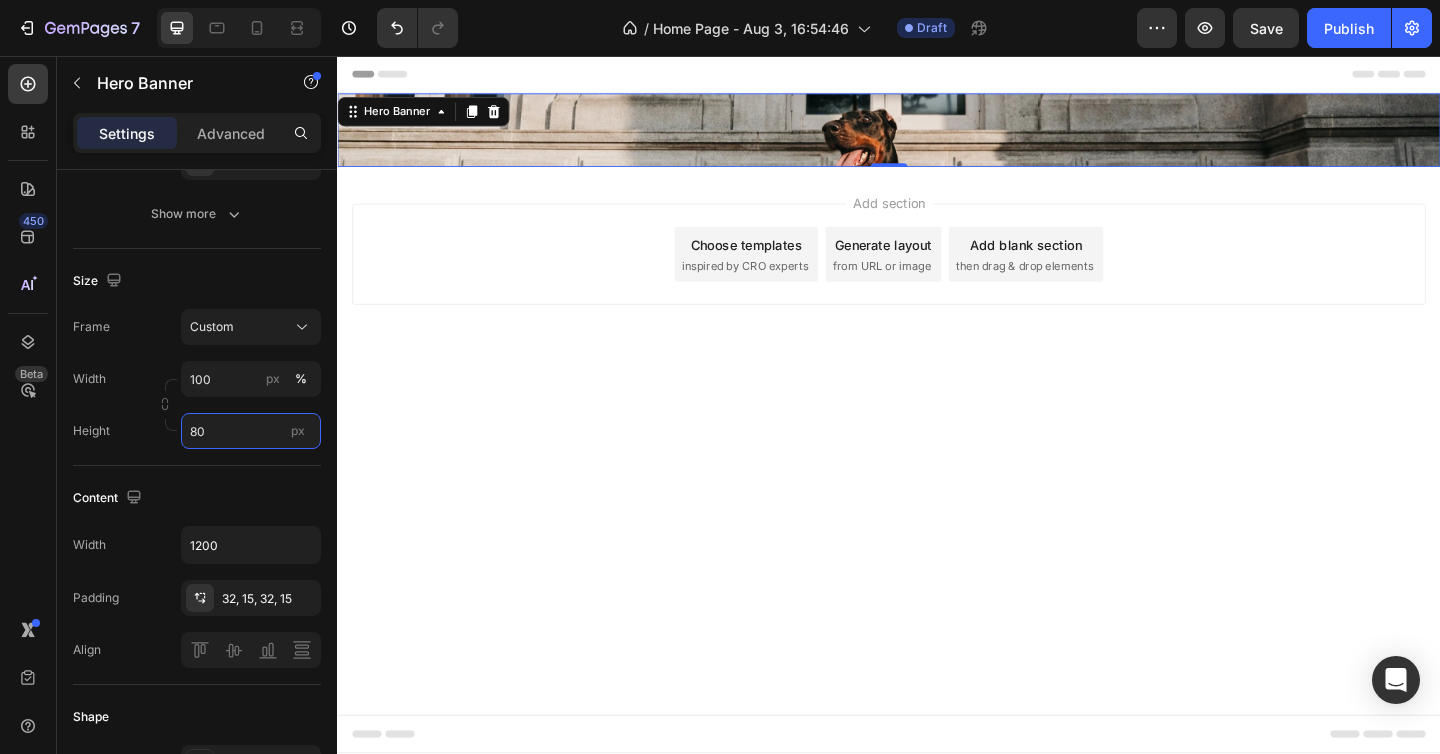 type on "8" 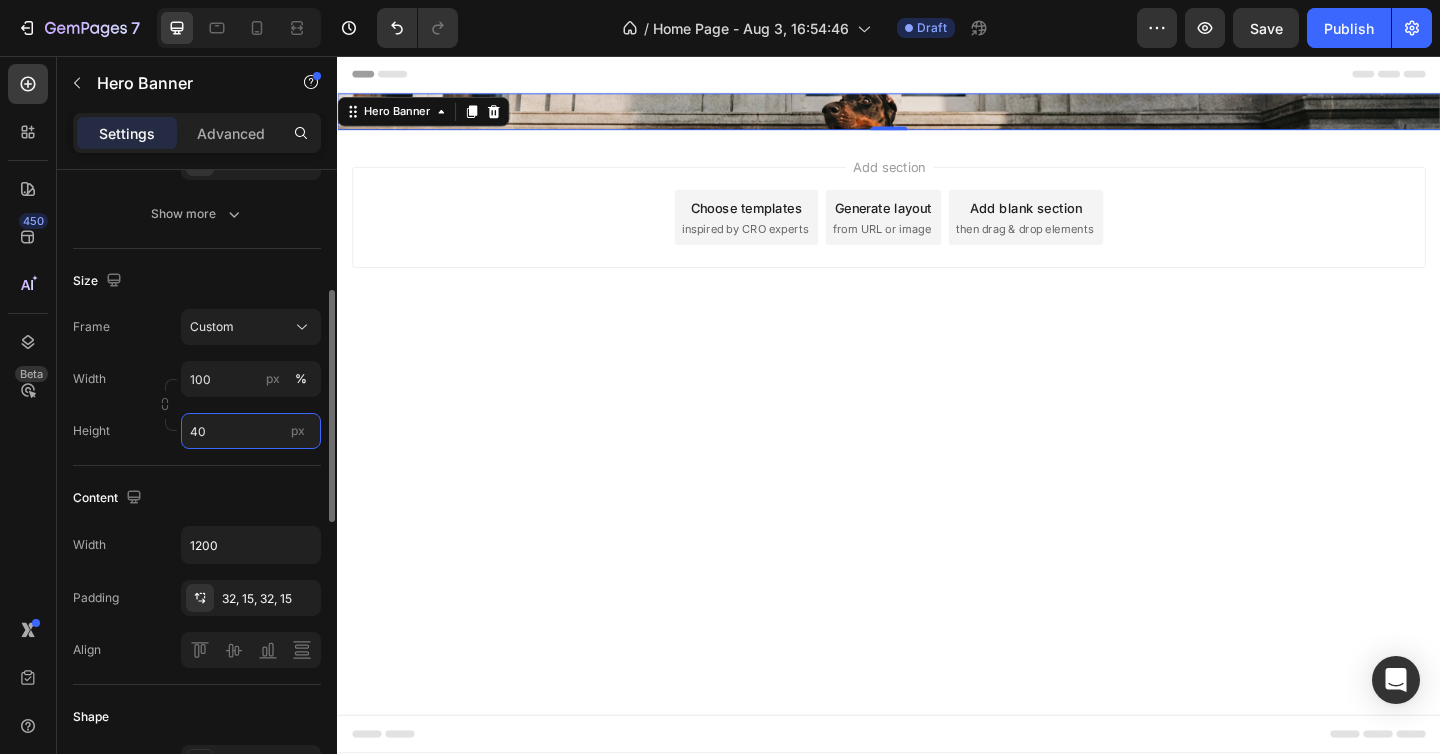 type on "4" 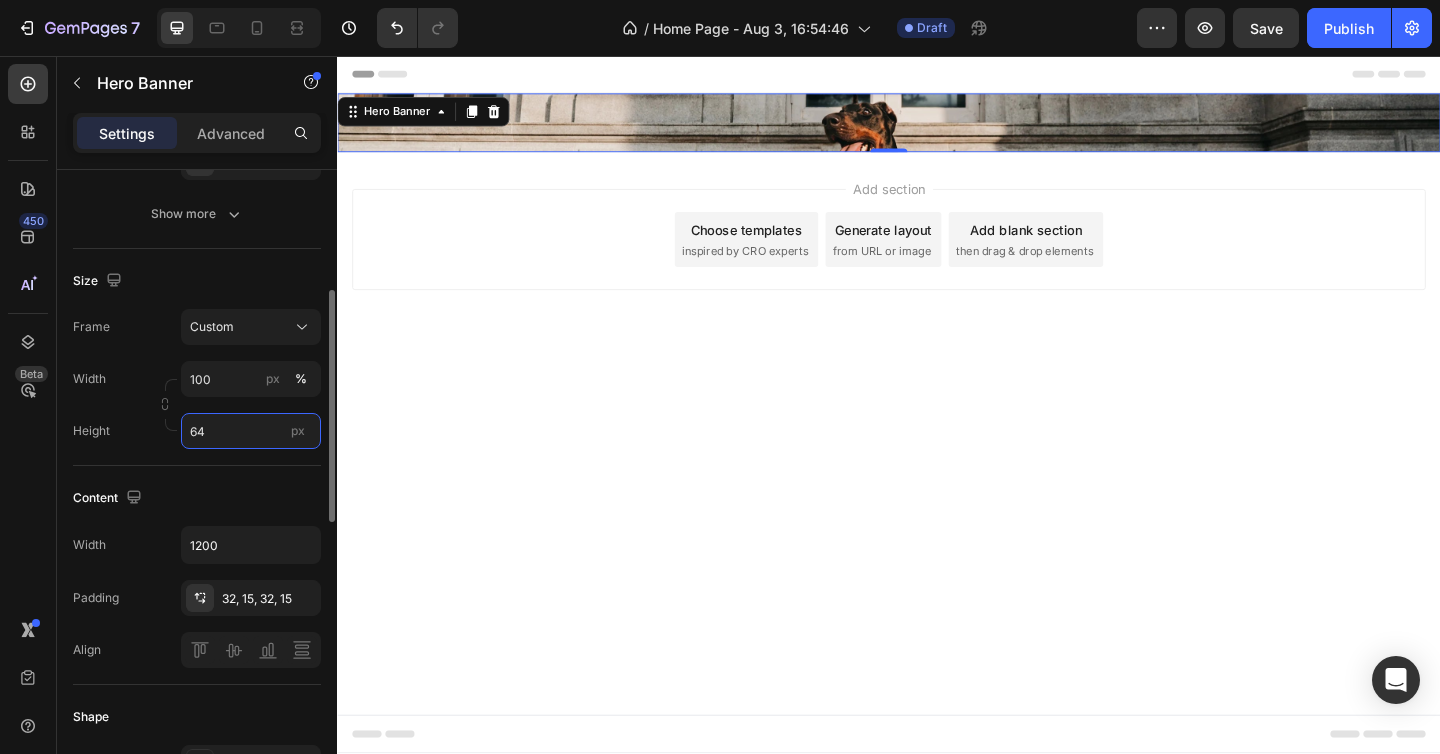 type on "6" 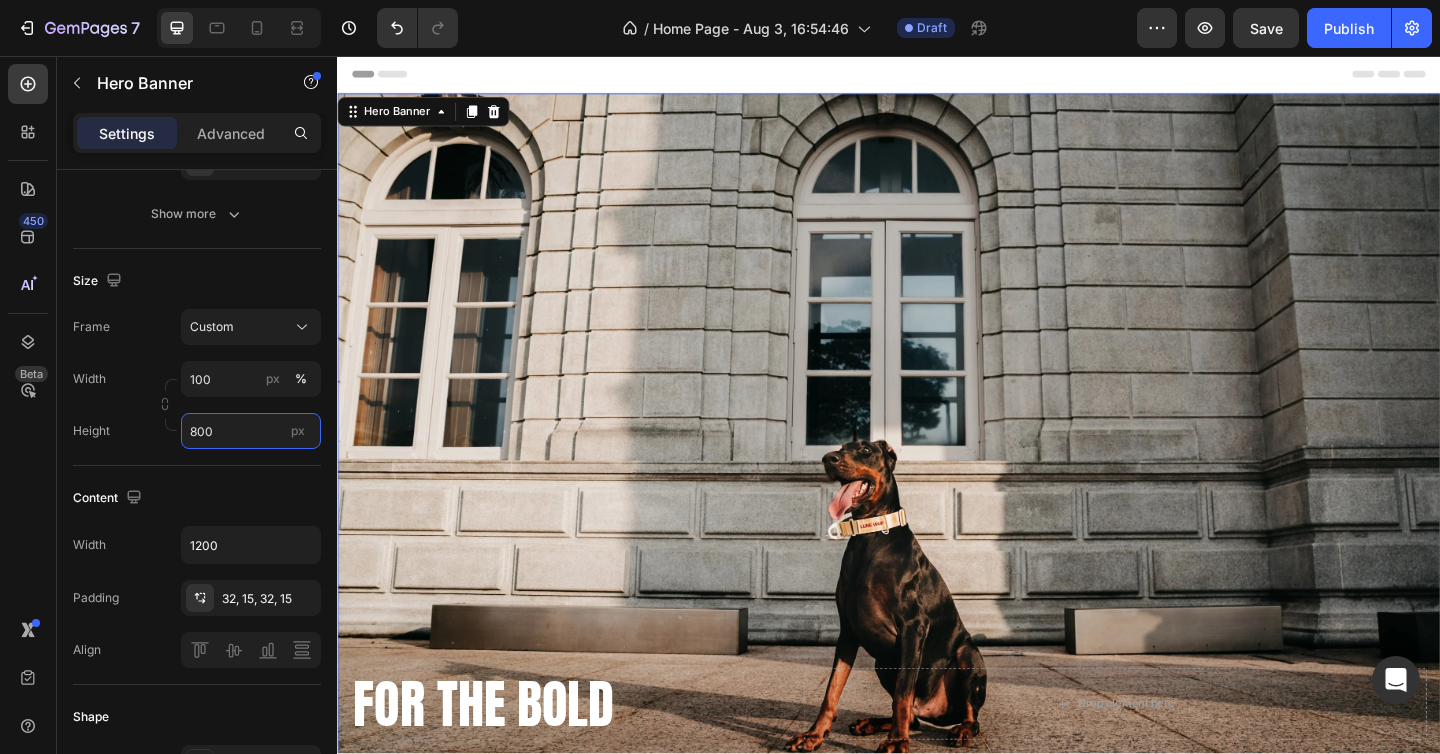 scroll, scrollTop: 16, scrollLeft: 0, axis: vertical 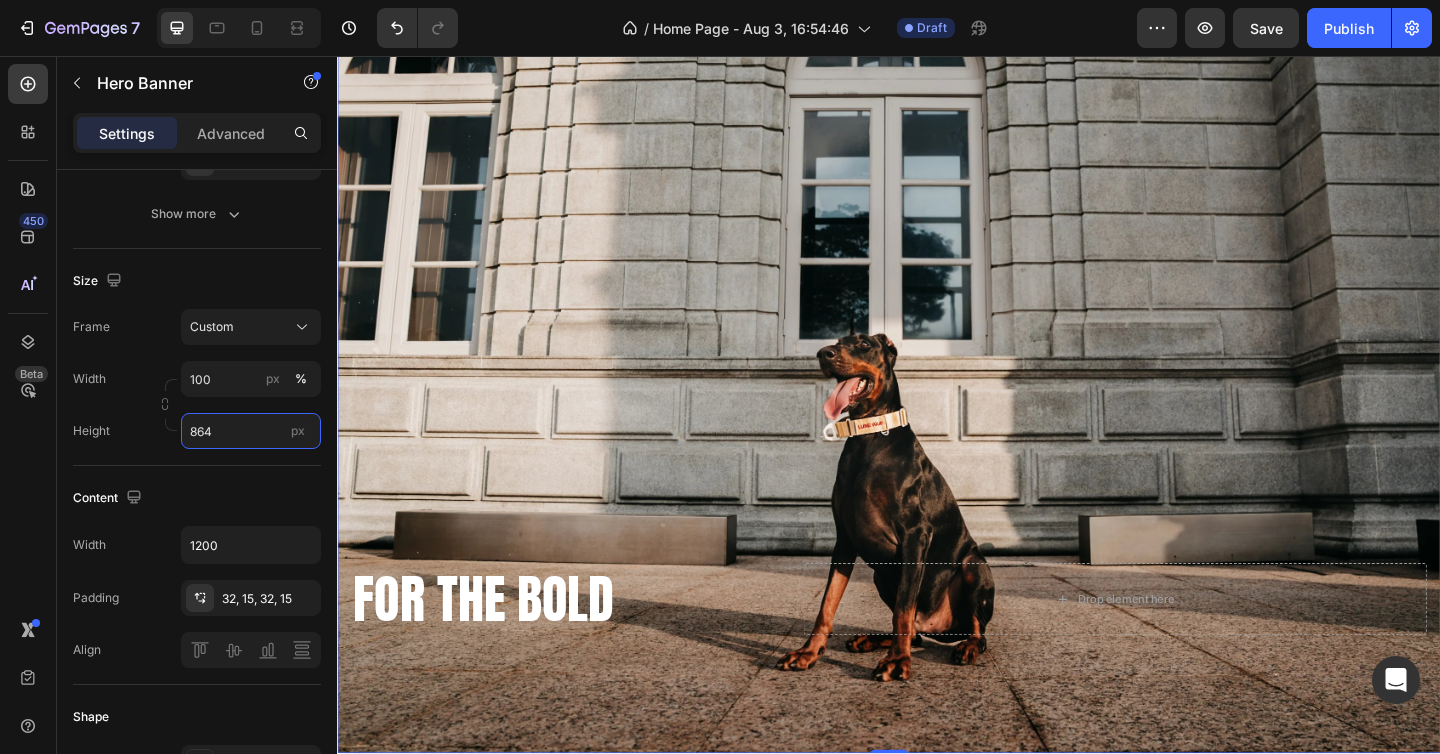 type on "864" 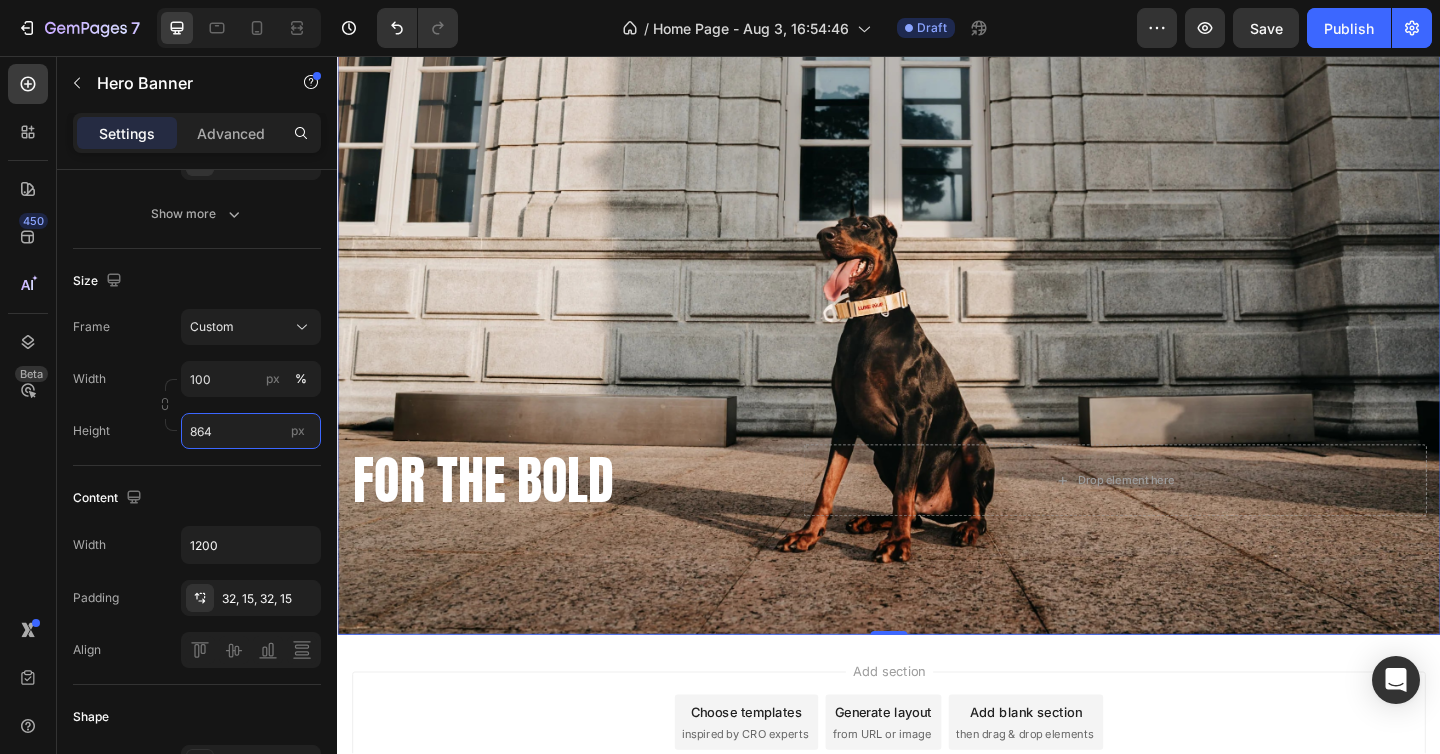 scroll, scrollTop: 264, scrollLeft: 0, axis: vertical 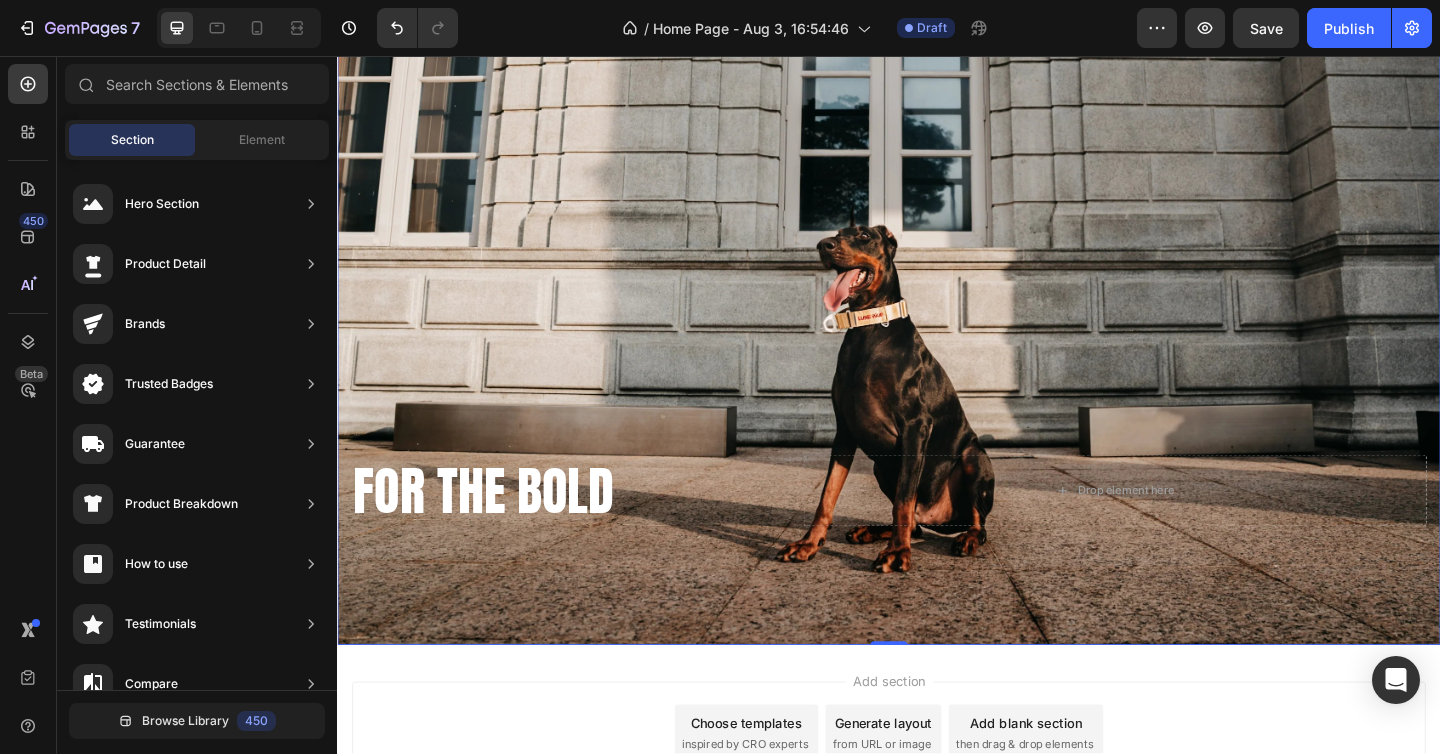 click on "Add section Choose templates inspired by CRO experts Generate layout from URL or image Add blank section then drag & drop elements" at bounding box center (937, 820) 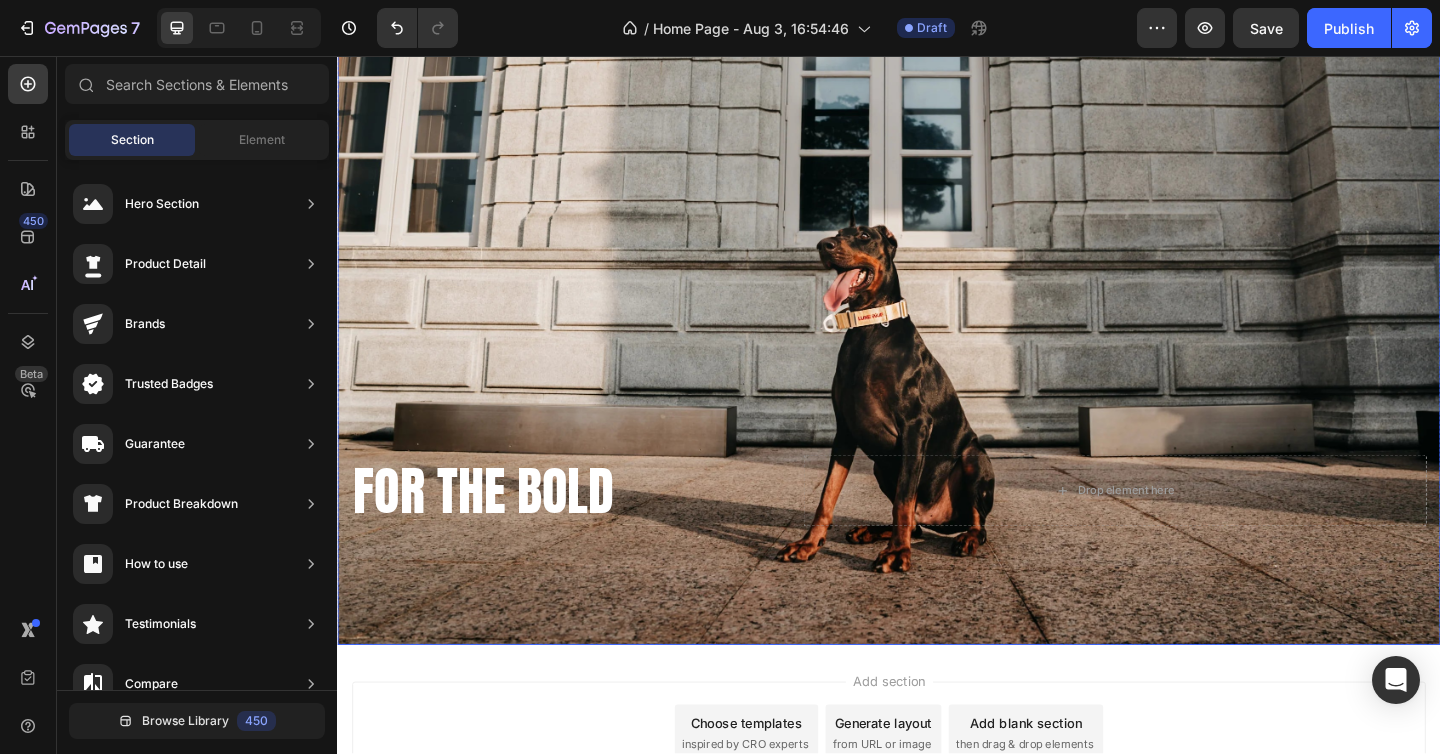 click at bounding box center [937, 265] 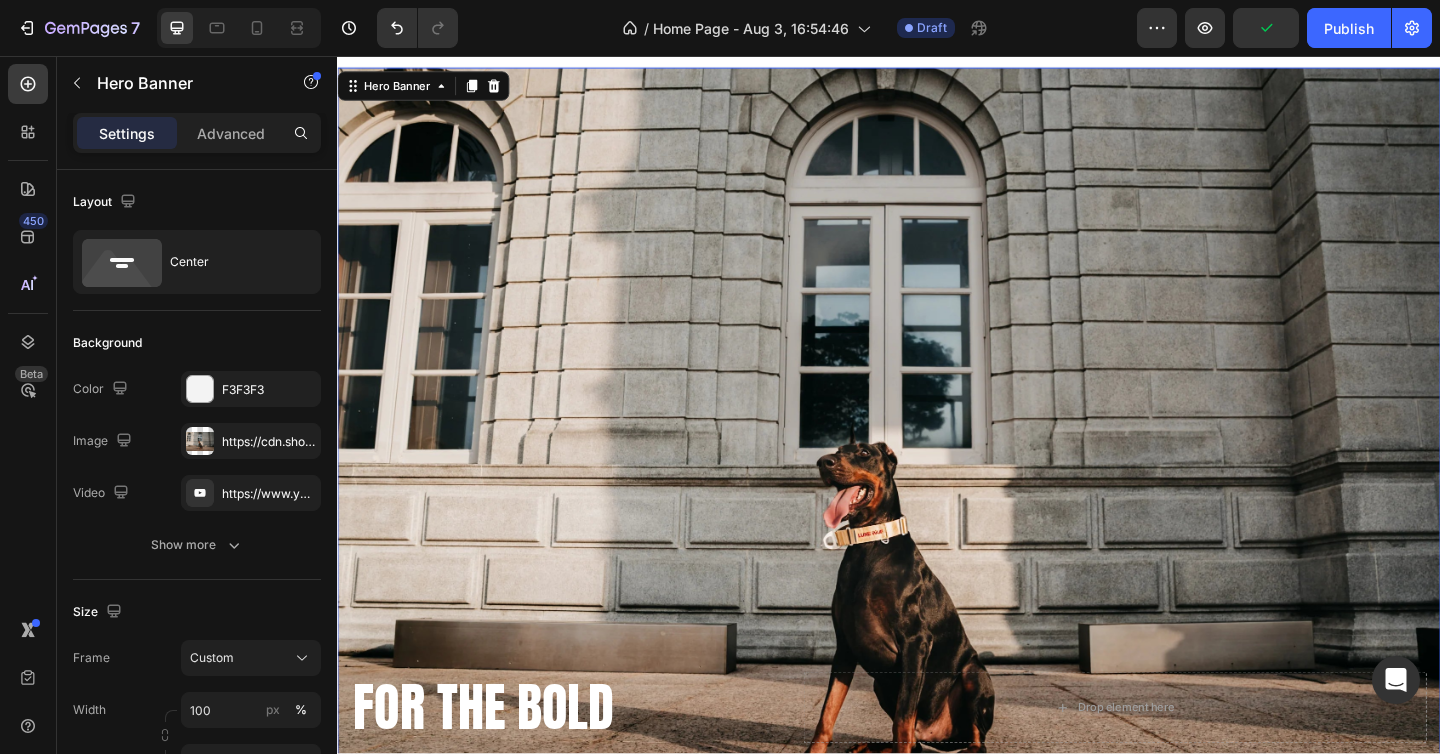 scroll, scrollTop: 0, scrollLeft: 0, axis: both 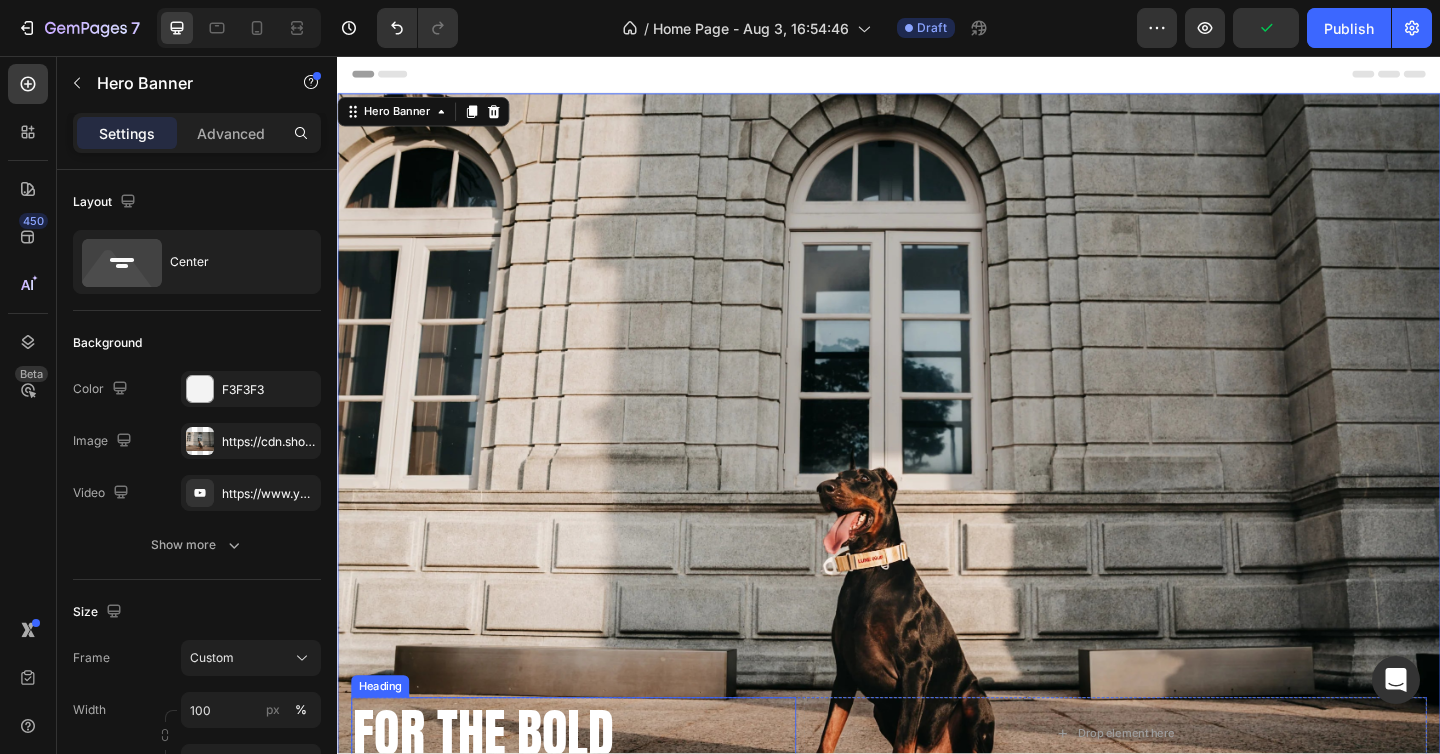 click on "FOR THE BOLD" at bounding box center [594, 793] 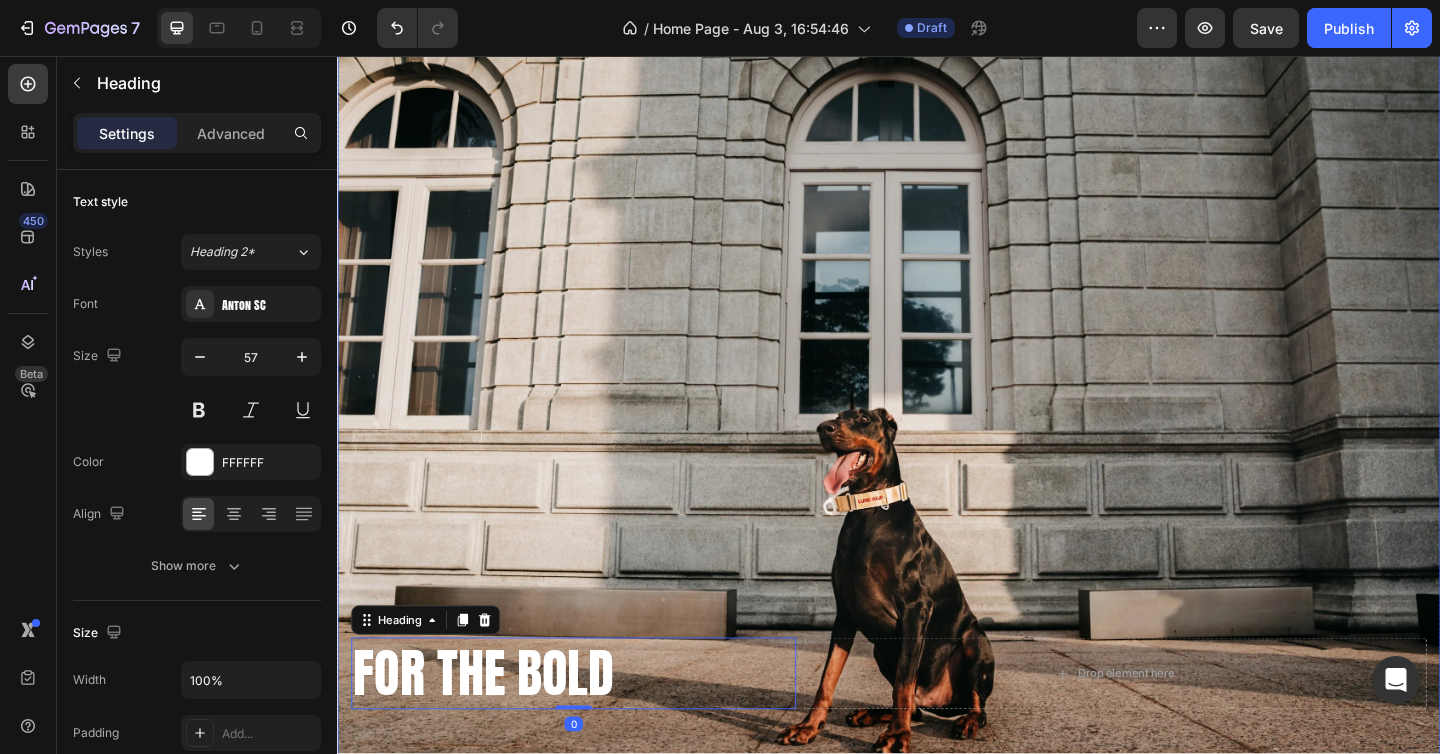 scroll, scrollTop: 75, scrollLeft: 0, axis: vertical 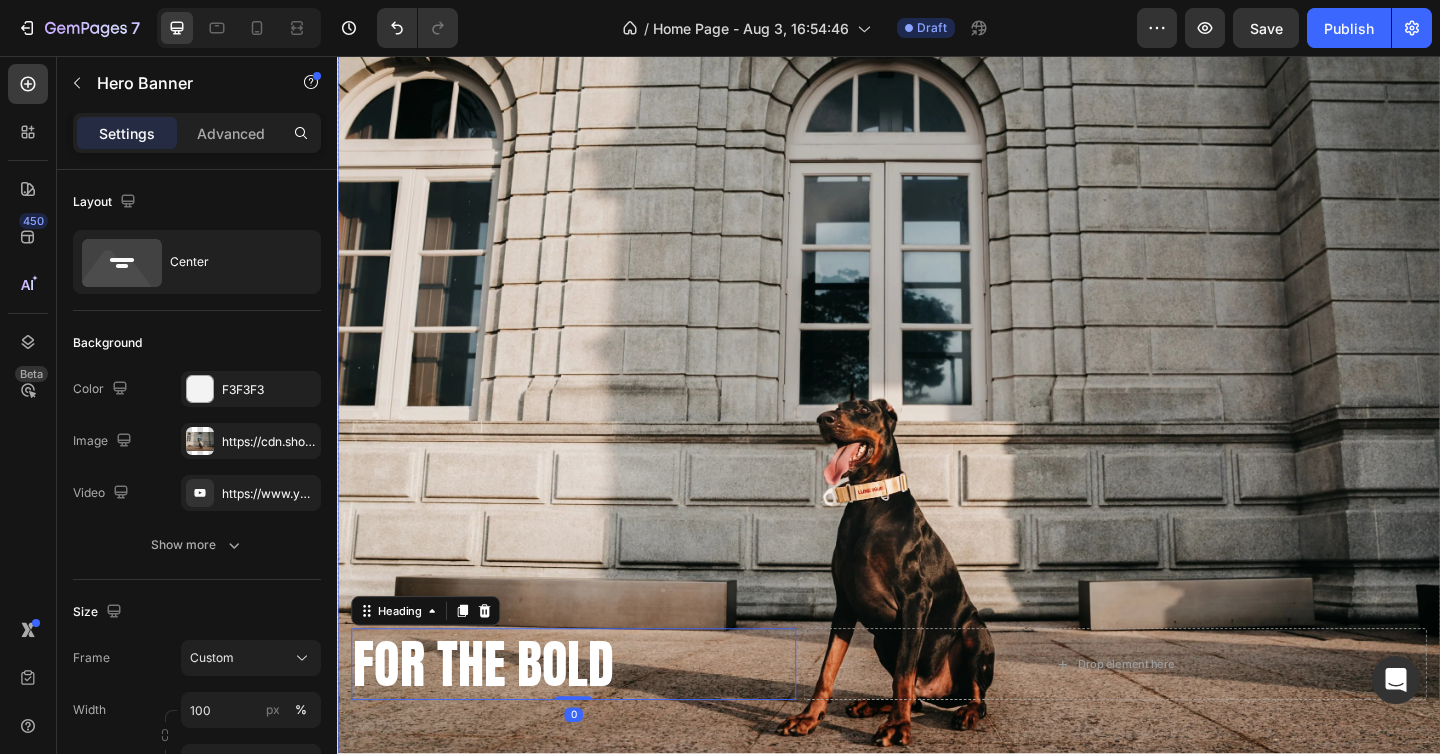 click at bounding box center (937, 454) 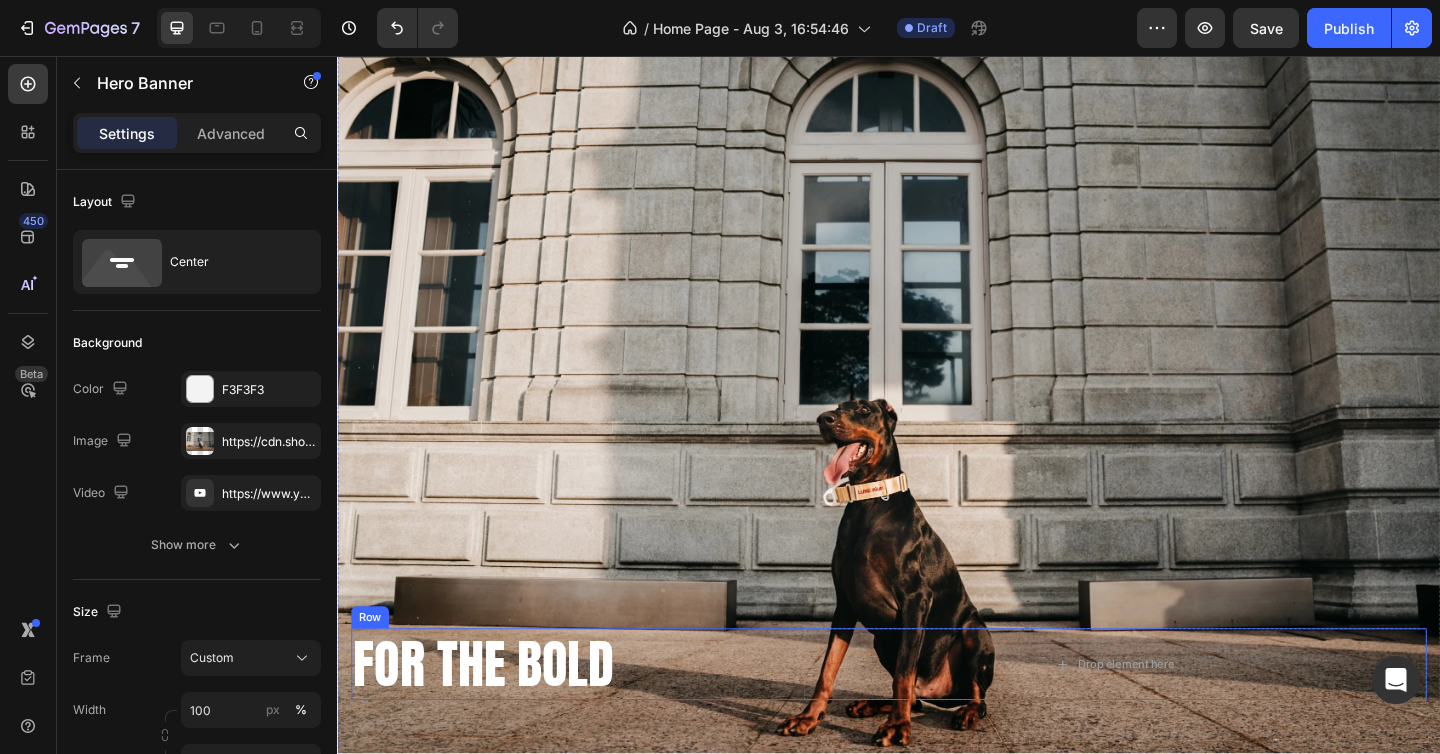 click on "FOR THE BOLD Heading
Drop element here Row" at bounding box center (937, 718) 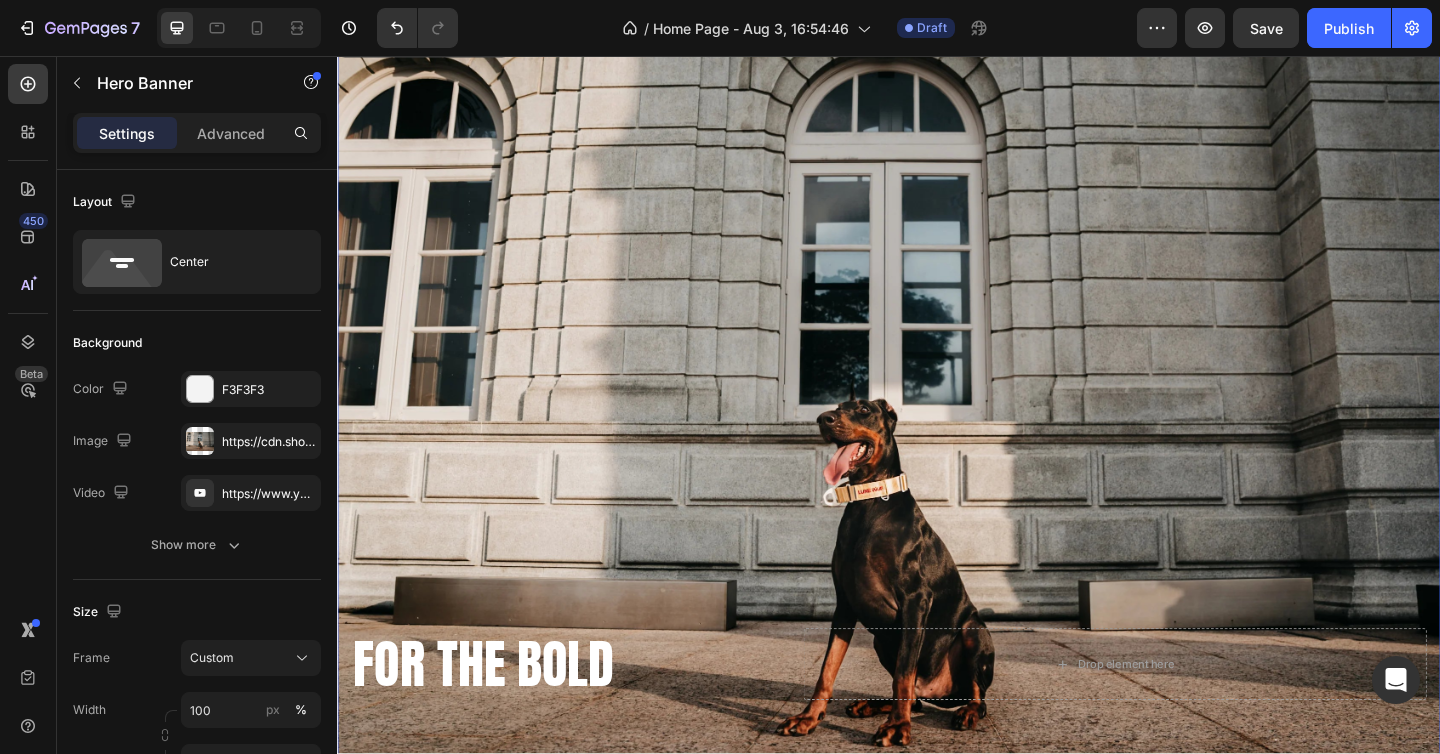 click on "FOR THE BOLD Heading
Drop element here Row" at bounding box center [937, 454] 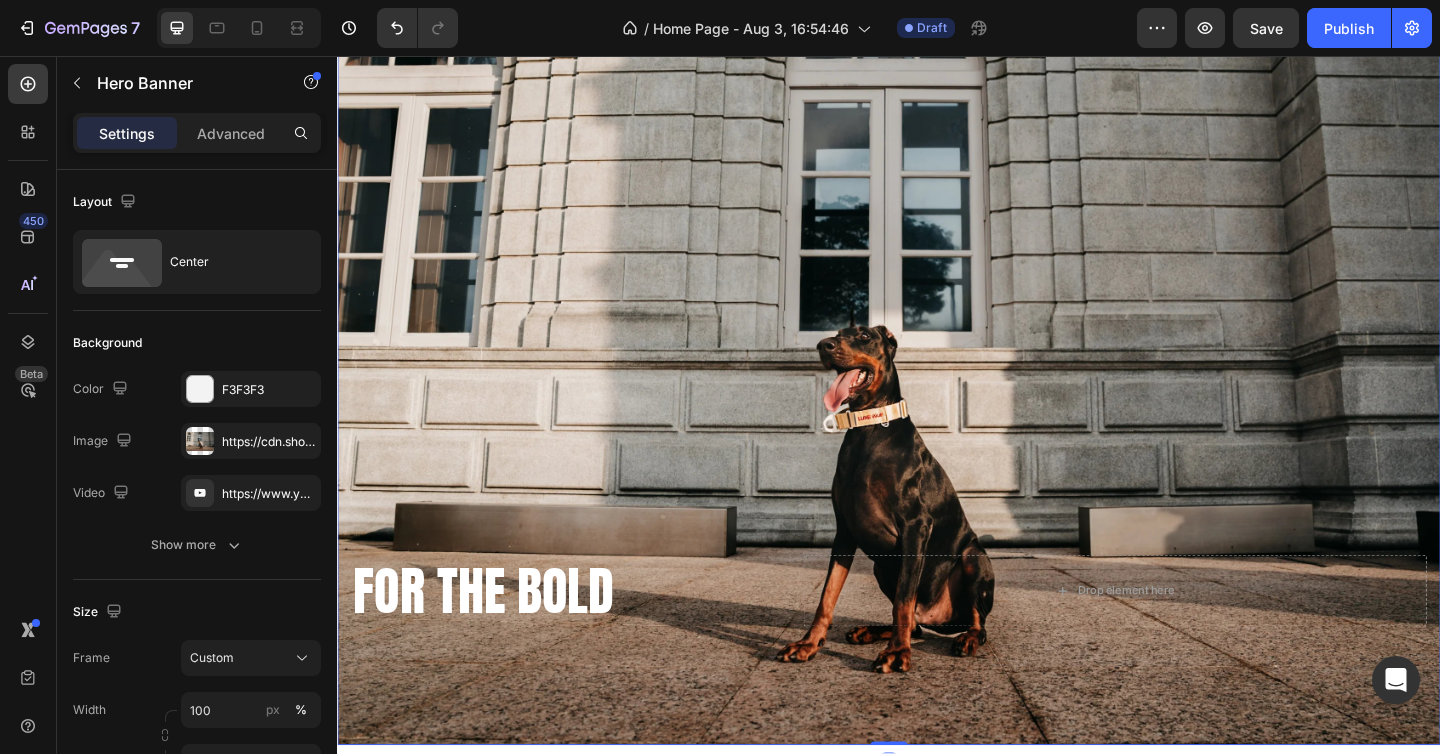 scroll, scrollTop: 163, scrollLeft: 0, axis: vertical 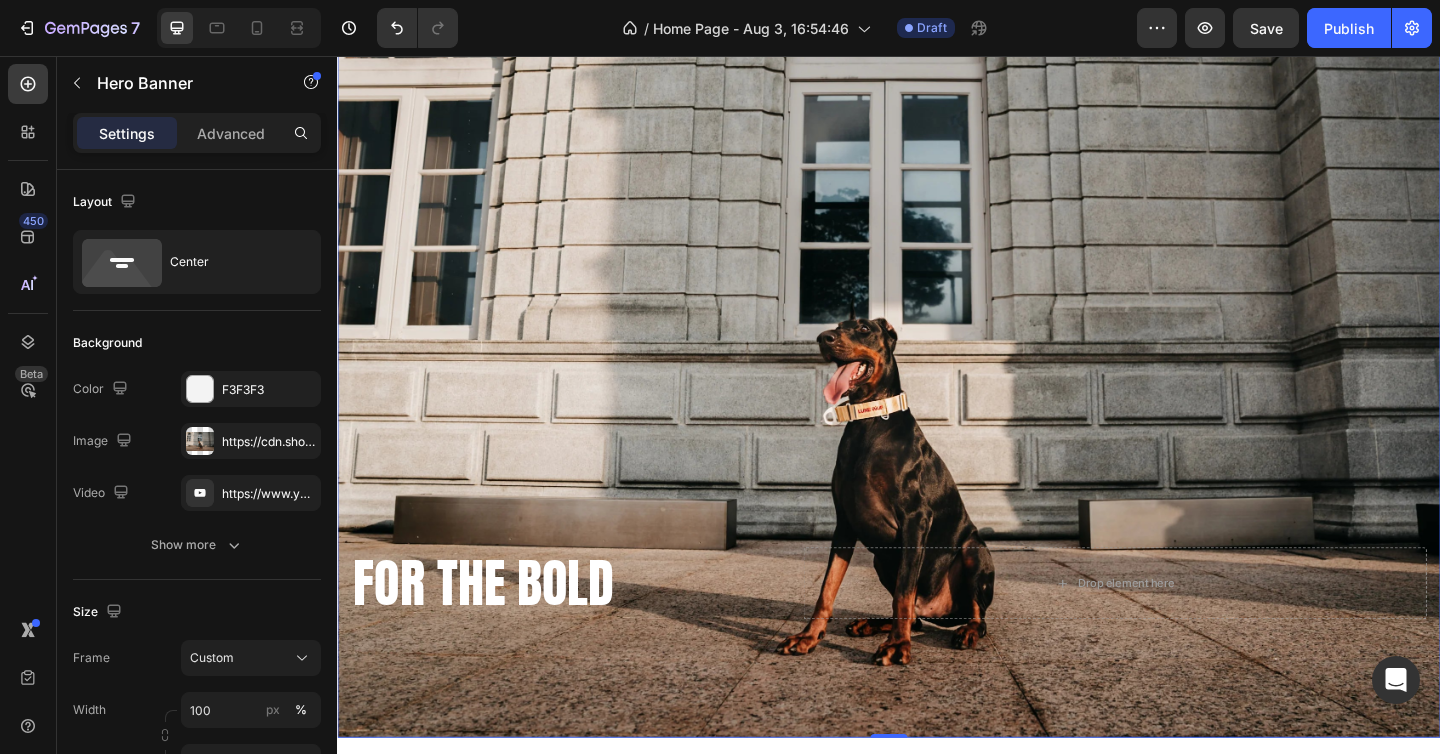 click at bounding box center [937, 366] 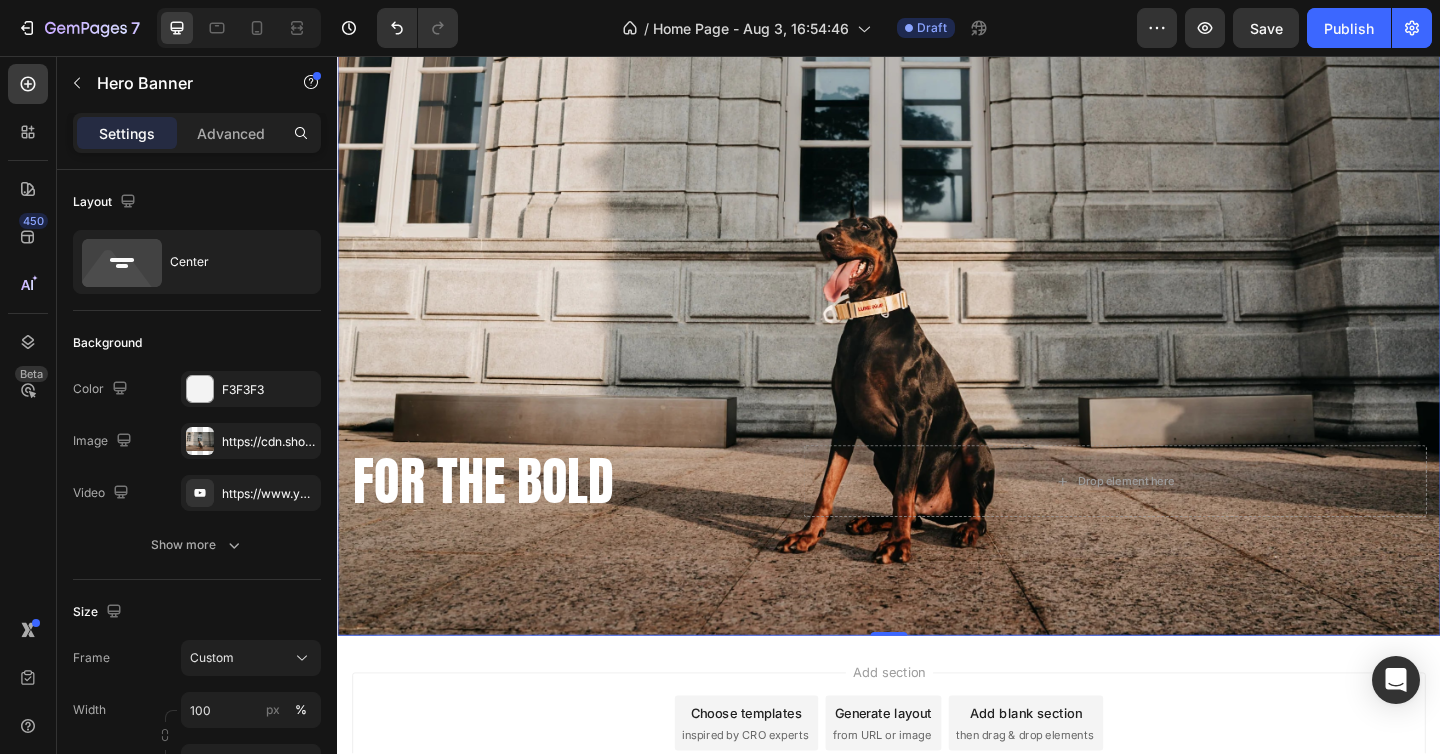 scroll, scrollTop: 0, scrollLeft: 0, axis: both 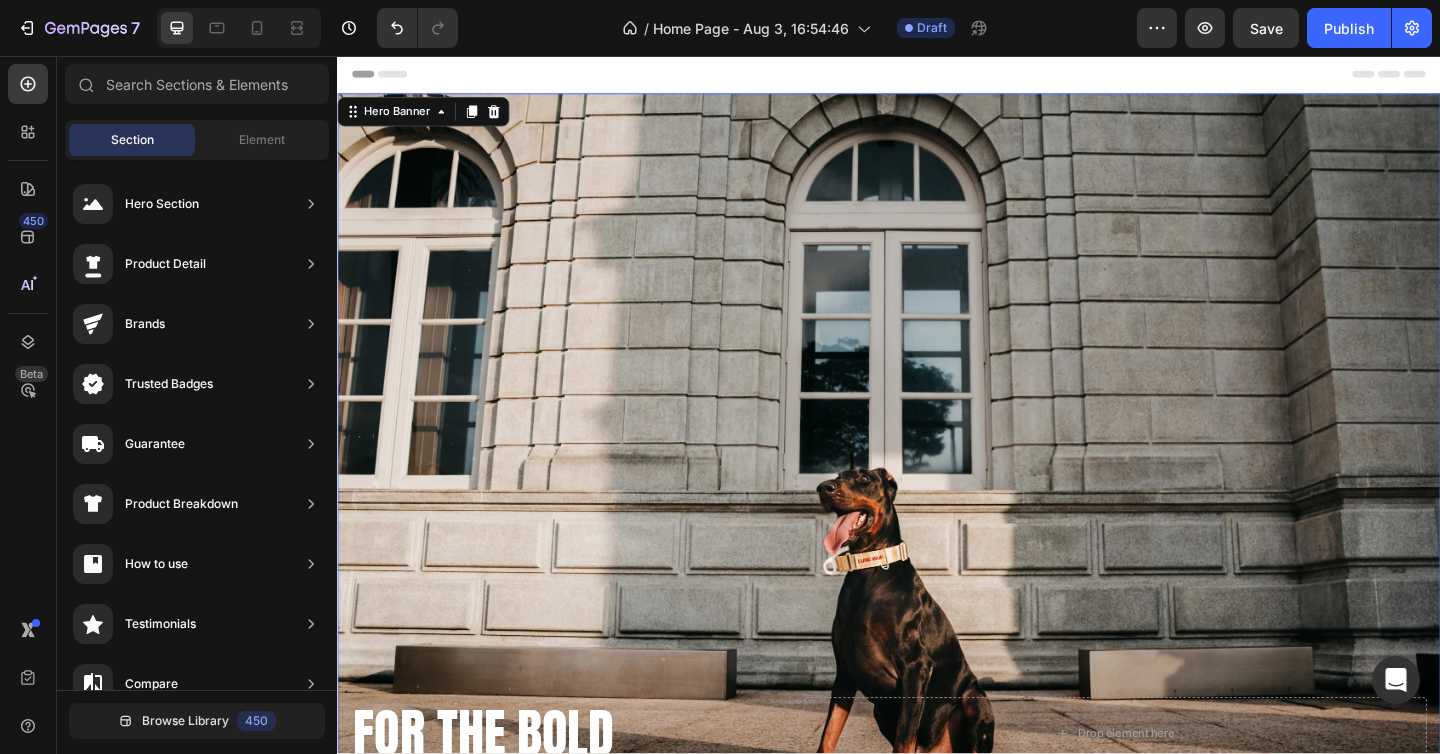 click on "Header" at bounding box center [937, 76] 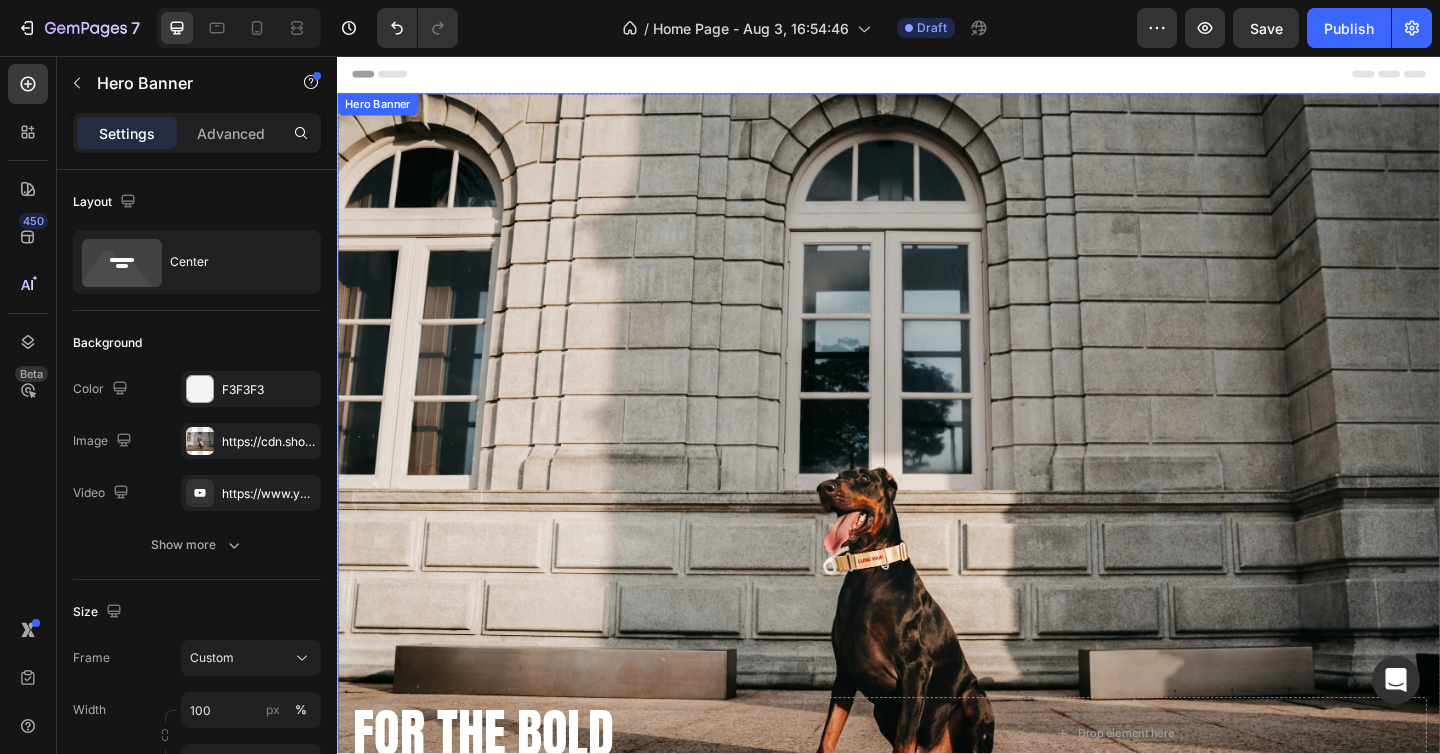 click at bounding box center [937, 529] 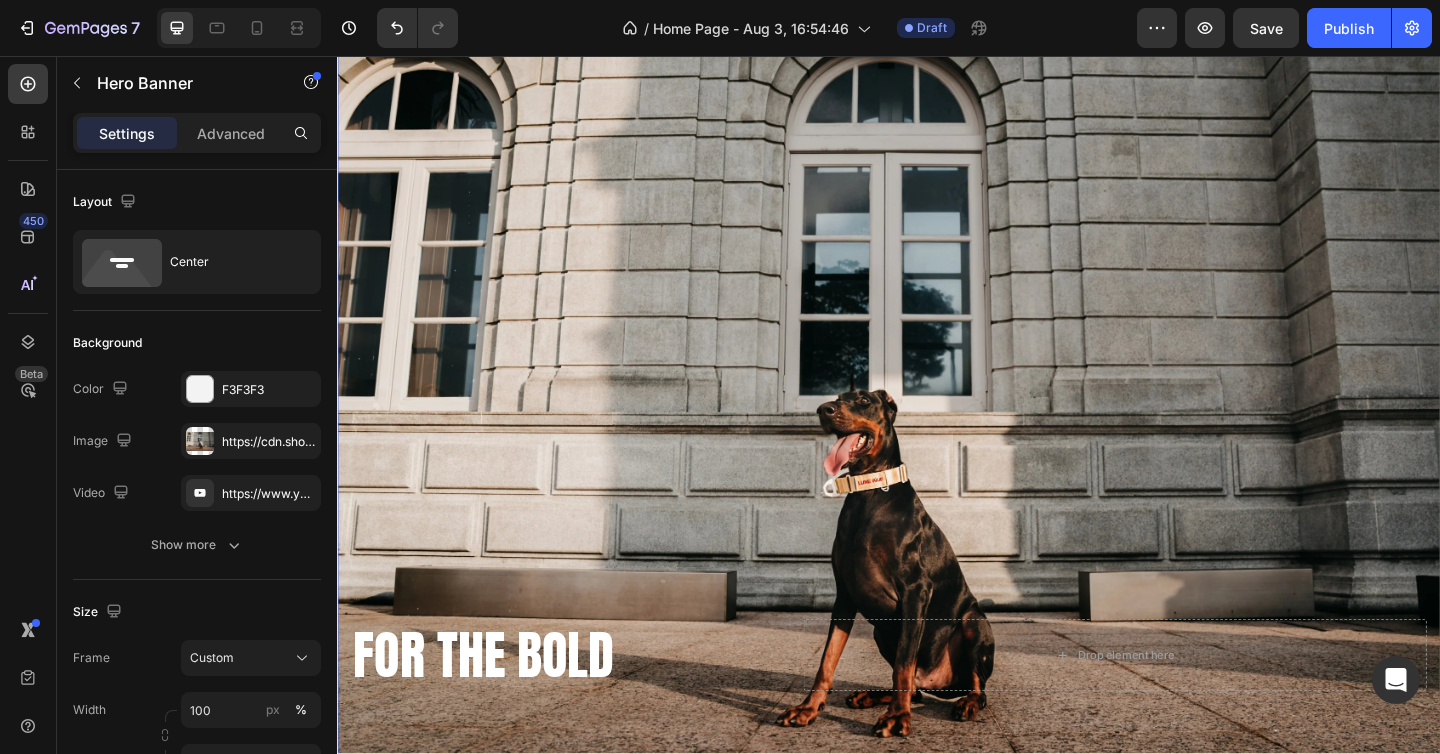 click at bounding box center [937, 444] 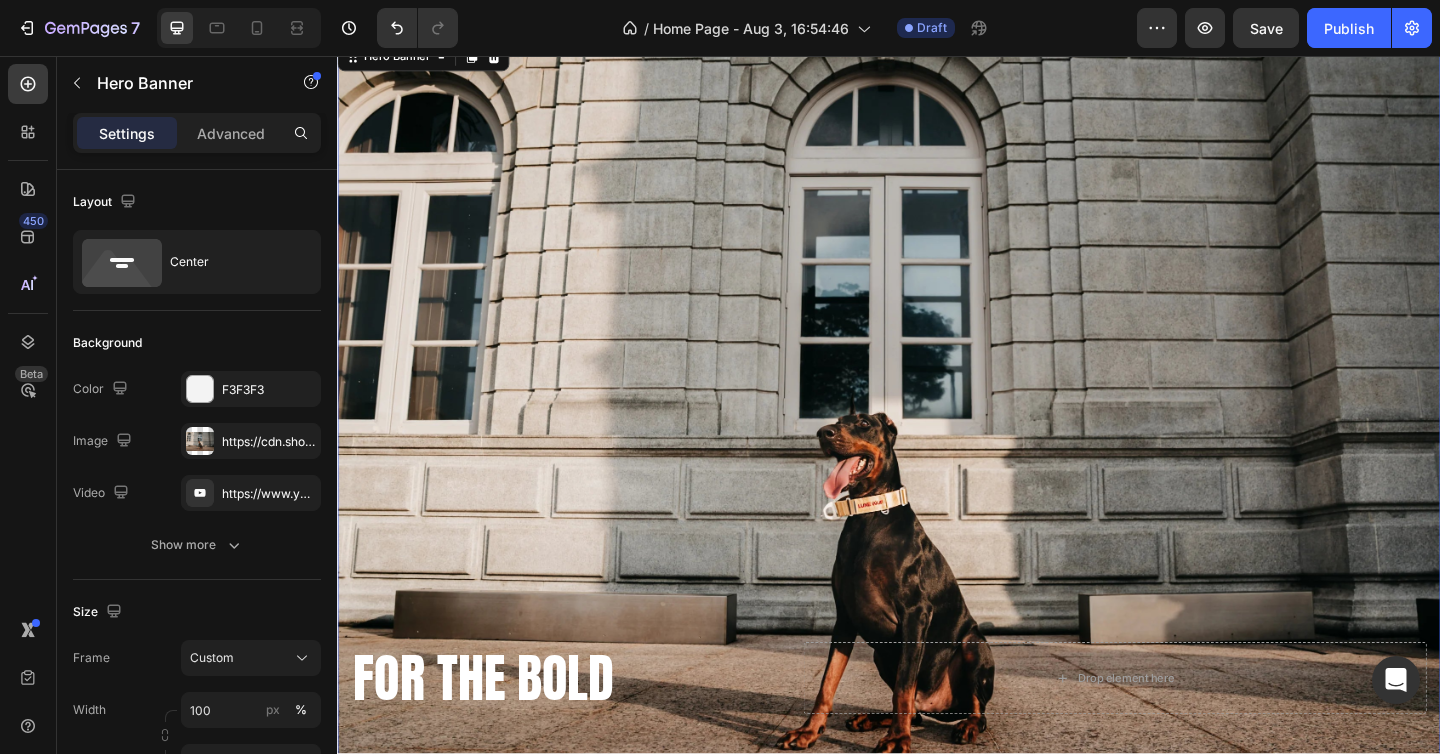 click at bounding box center (937, 469) 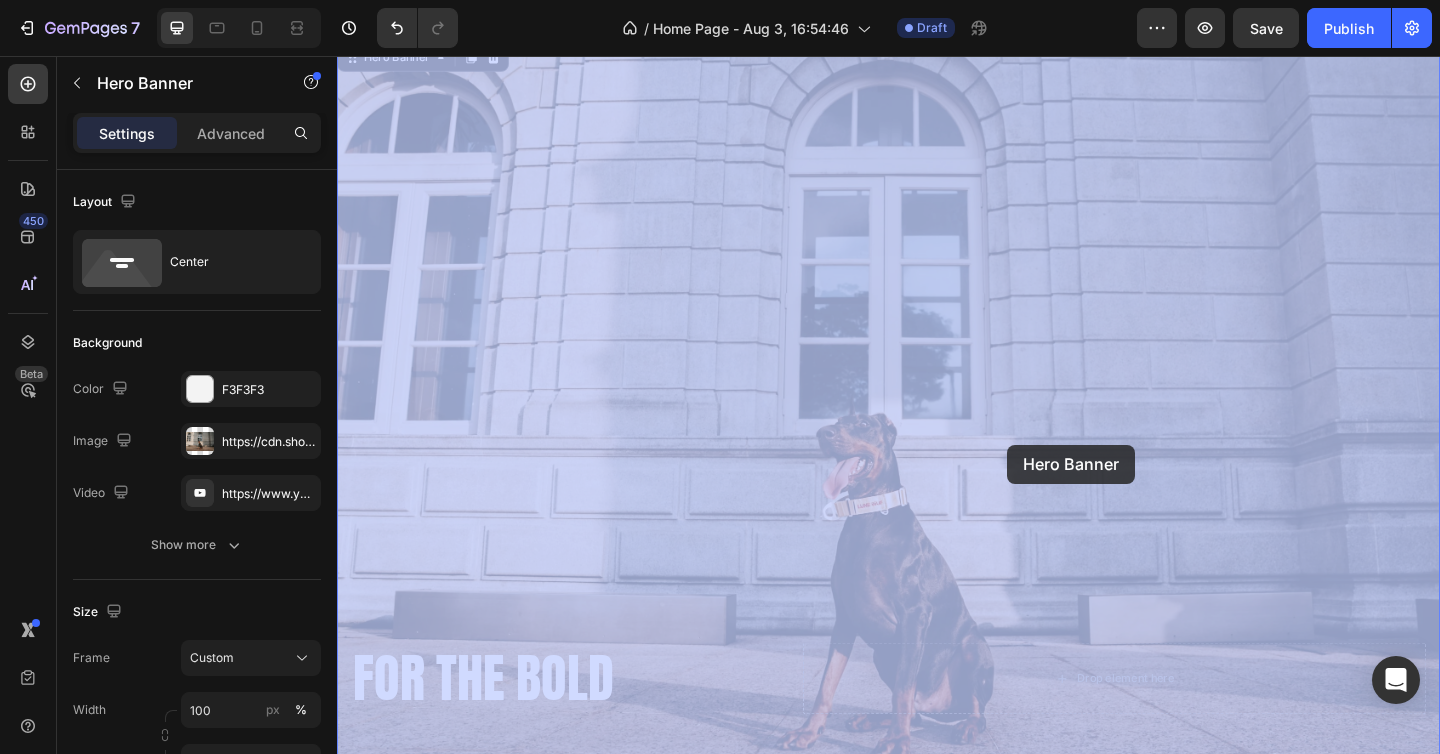 drag, startPoint x: 357, startPoint y: 218, endPoint x: 1066, endPoint y: 479, distance: 755.5144 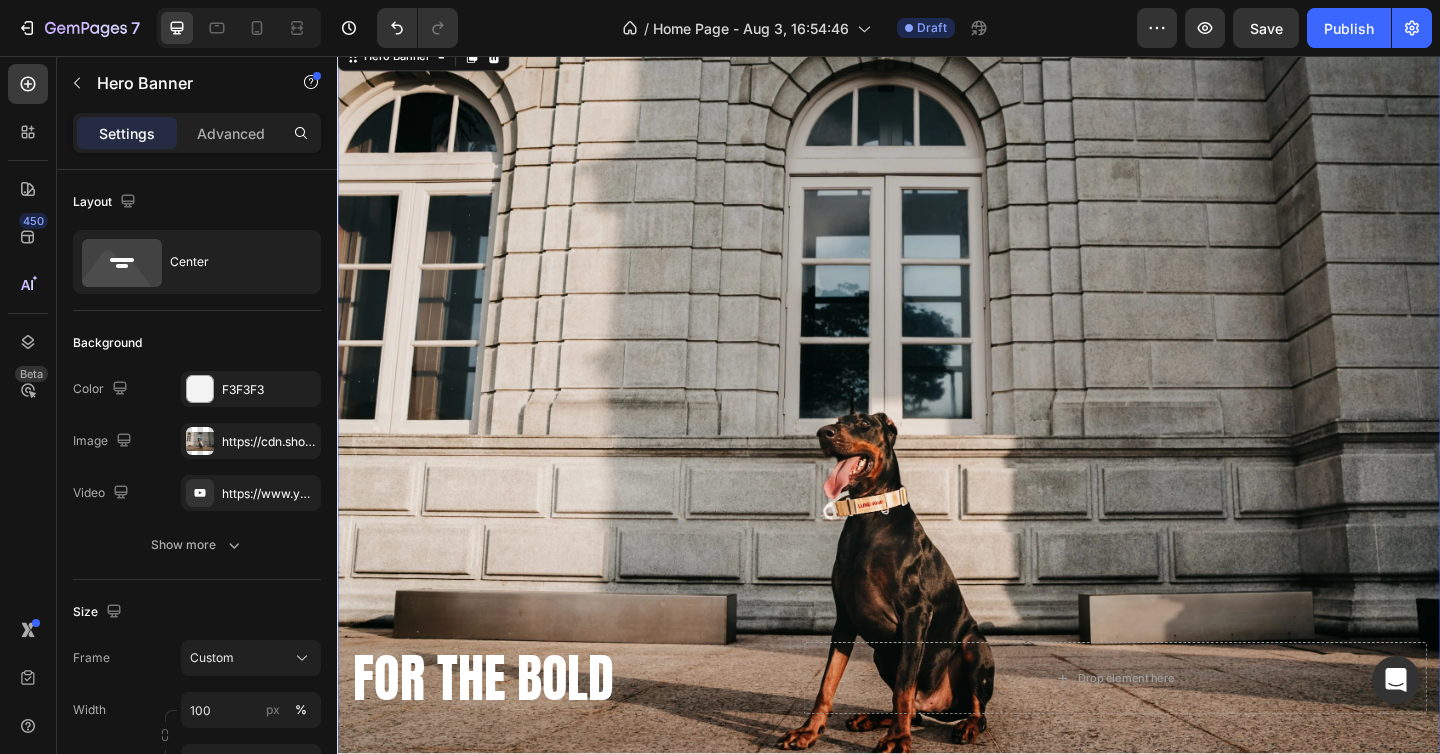 click at bounding box center (937, 469) 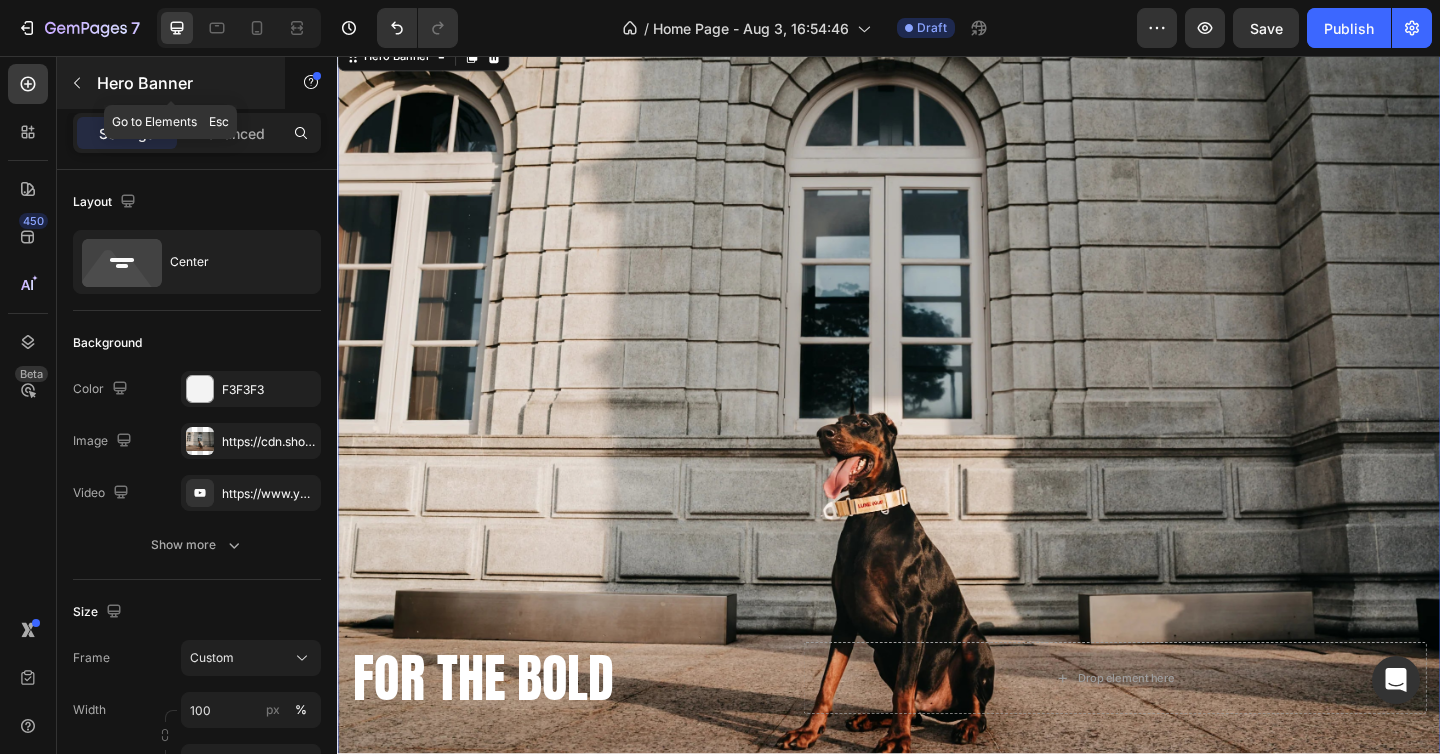 click at bounding box center (77, 83) 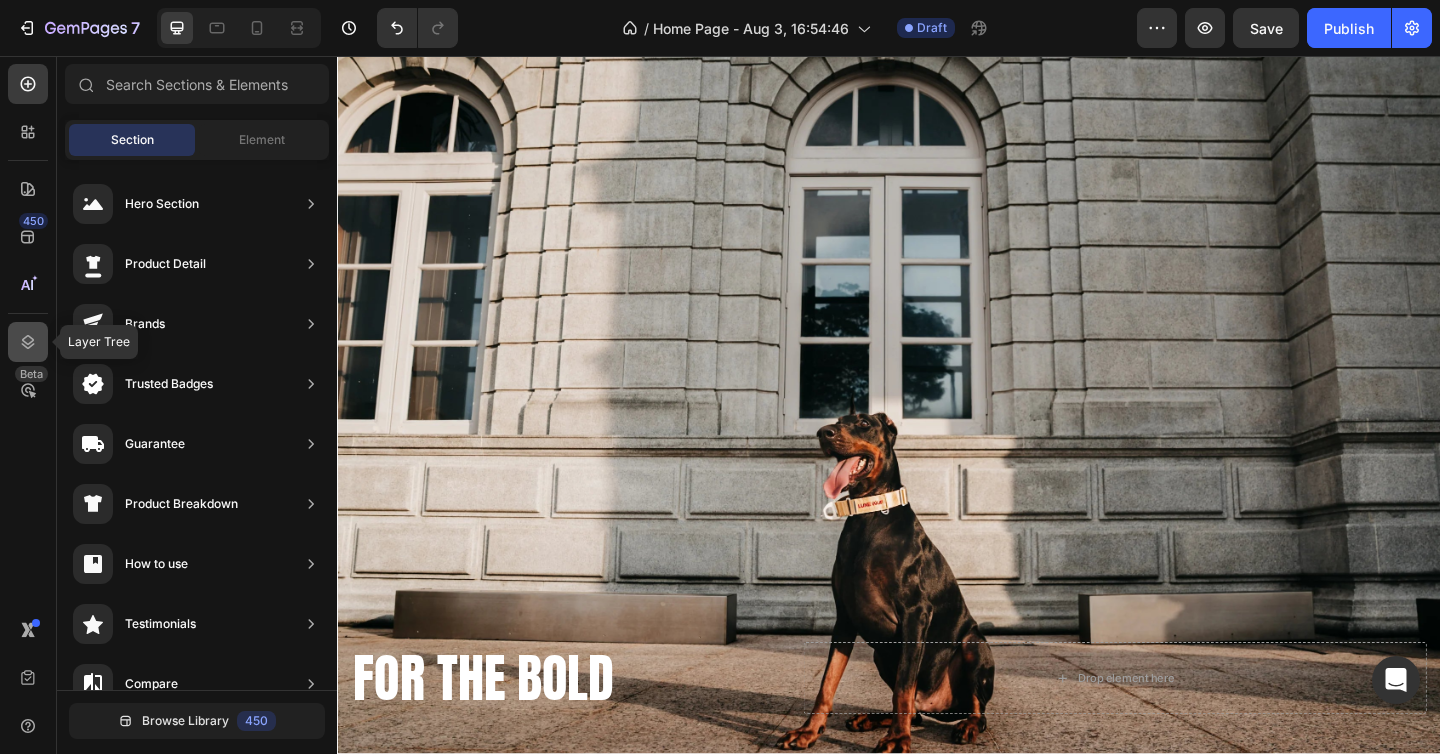 click 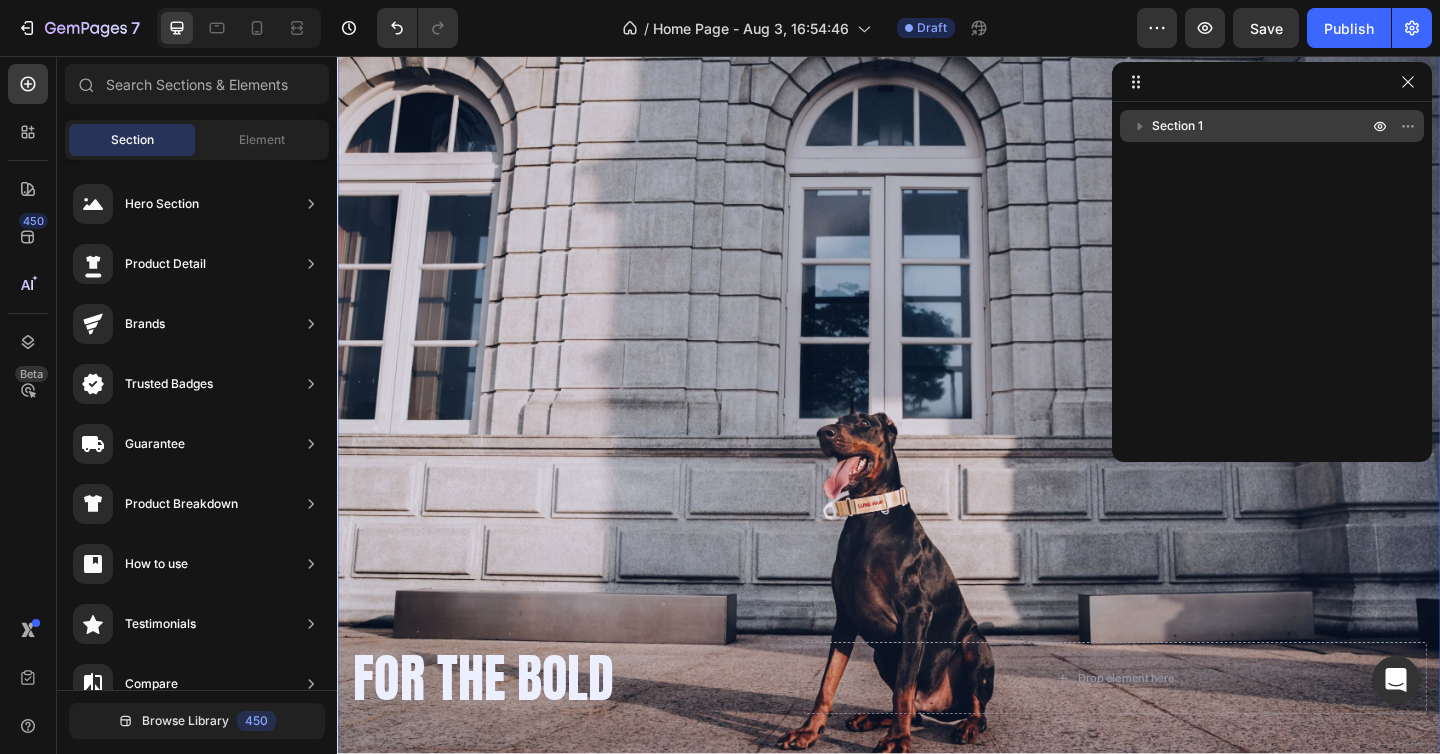 click on "Section 1" at bounding box center (1177, 126) 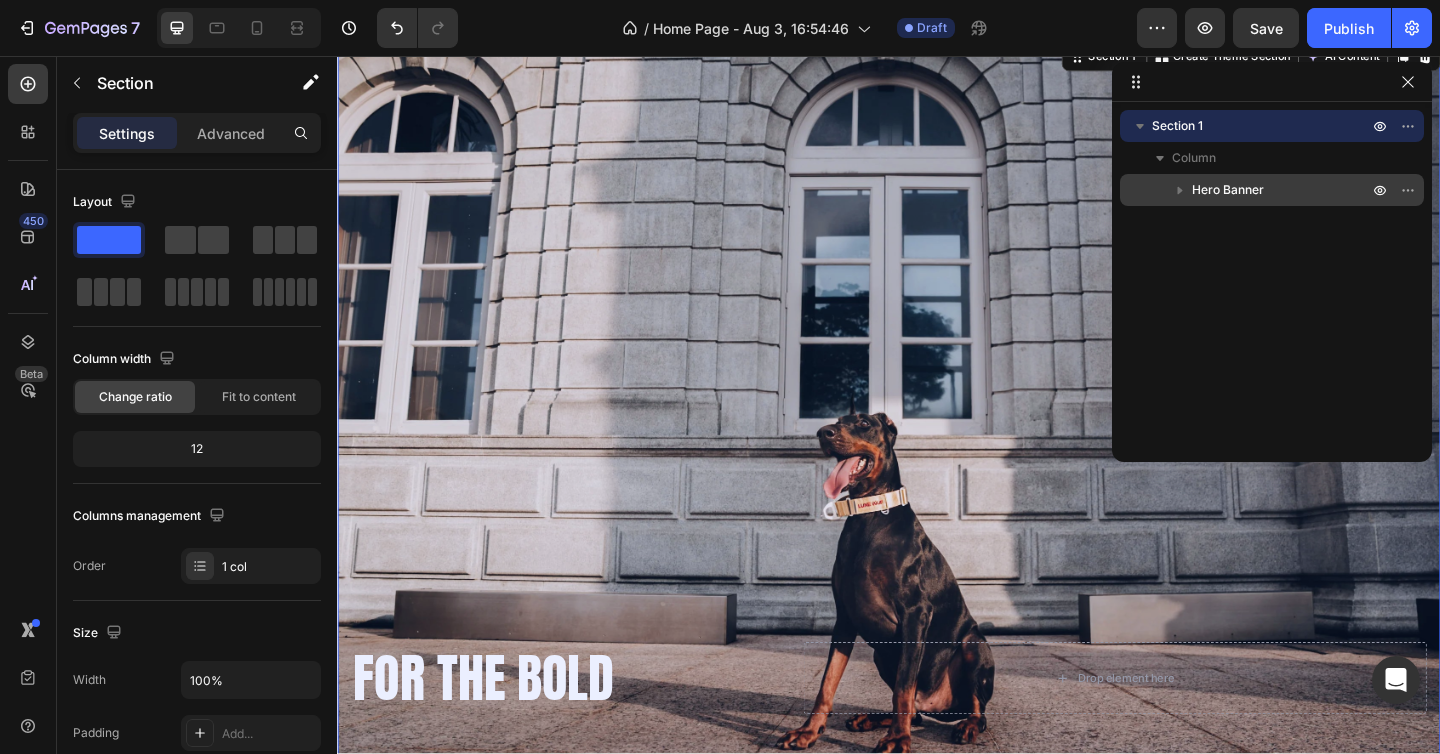 click 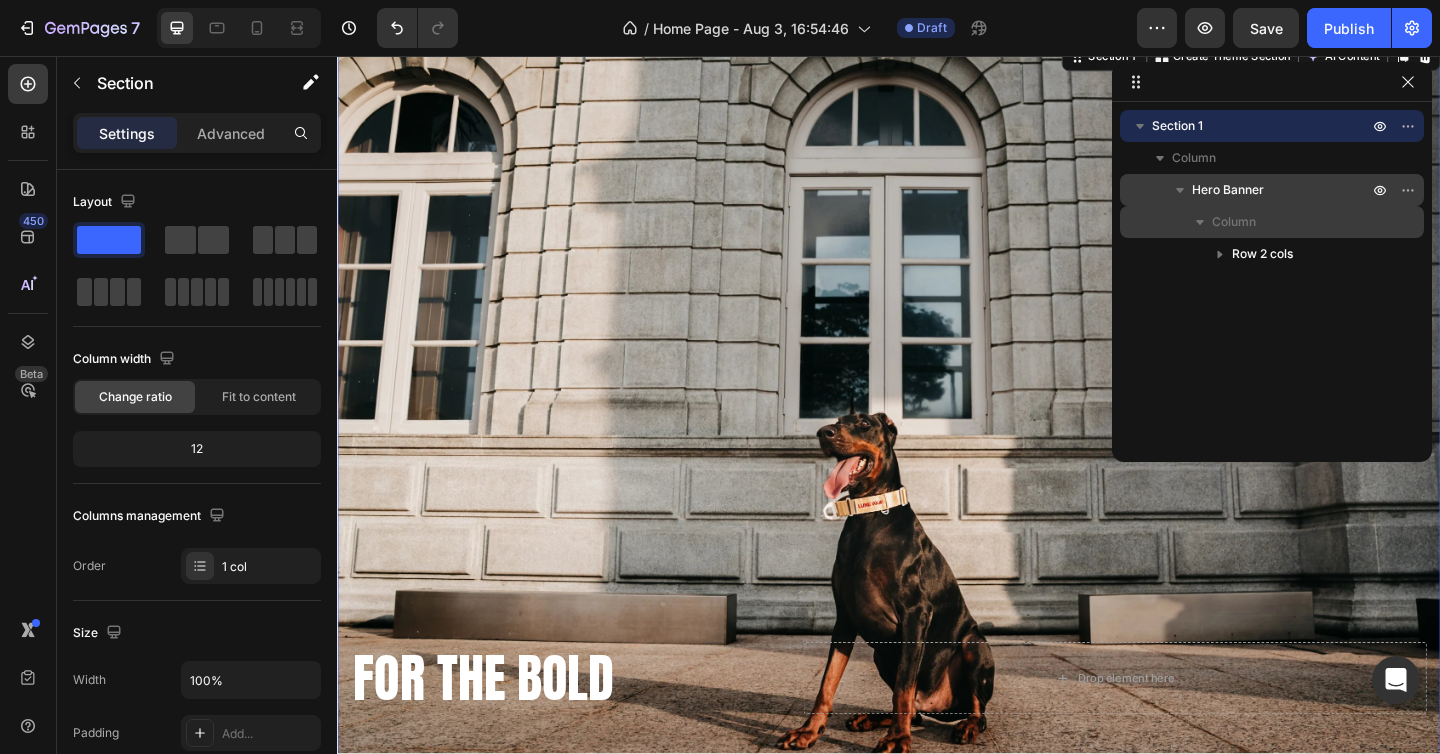 click 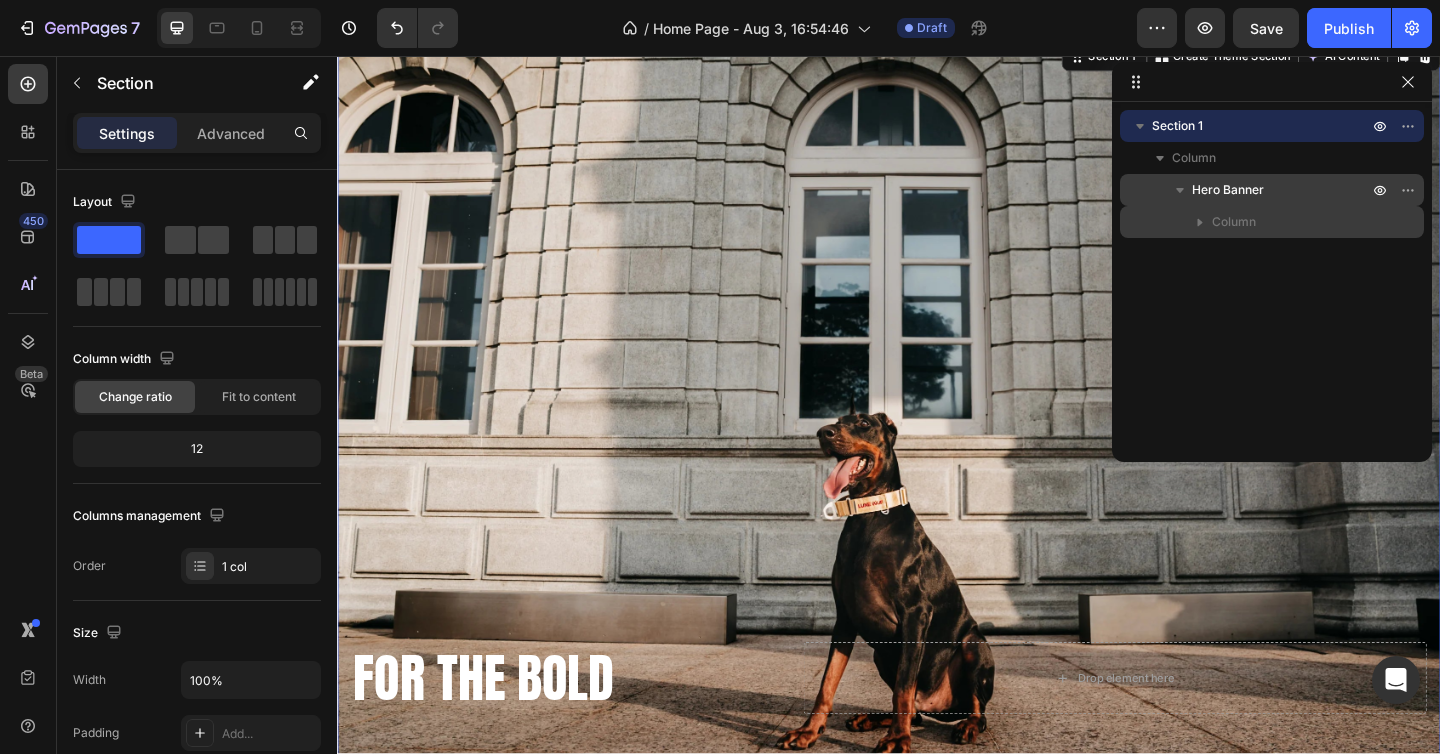 click 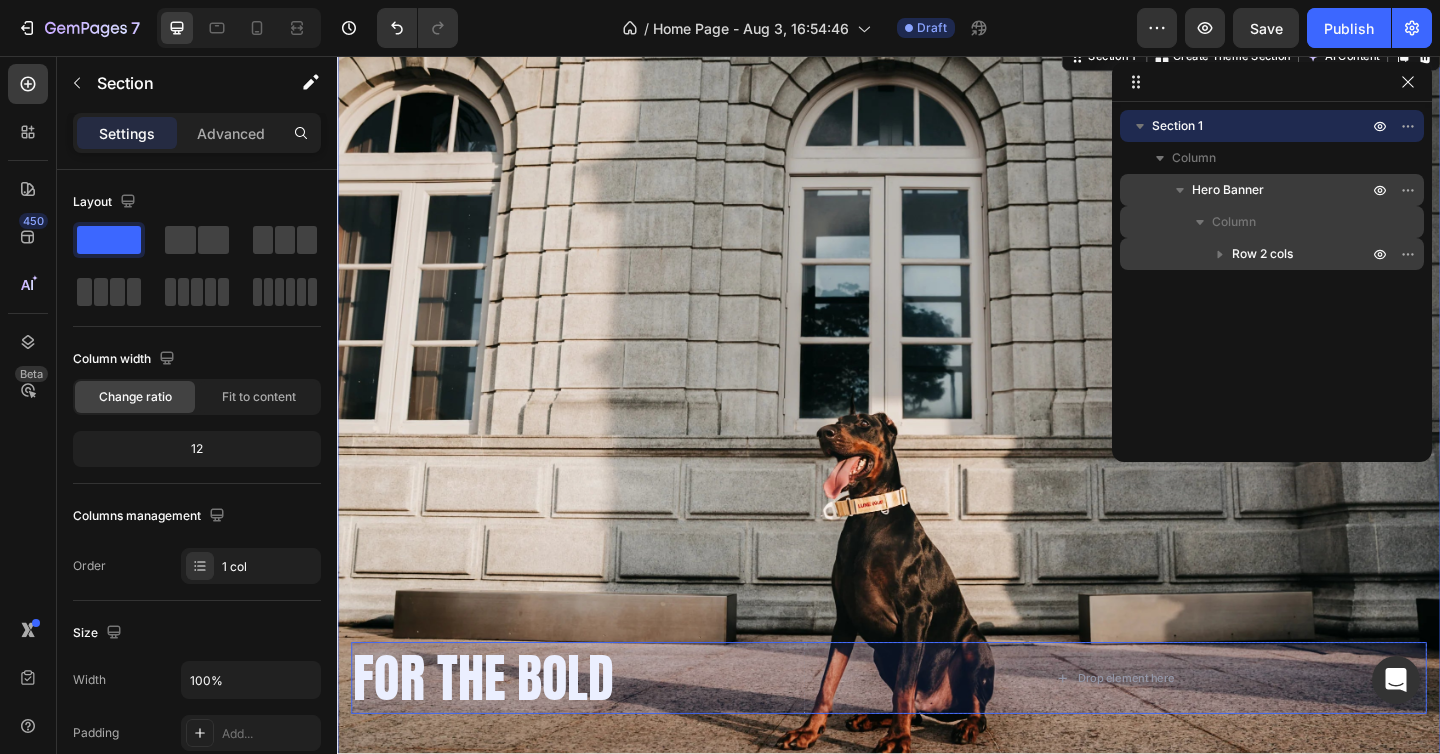 click on "Row 2 cols" at bounding box center [1262, 254] 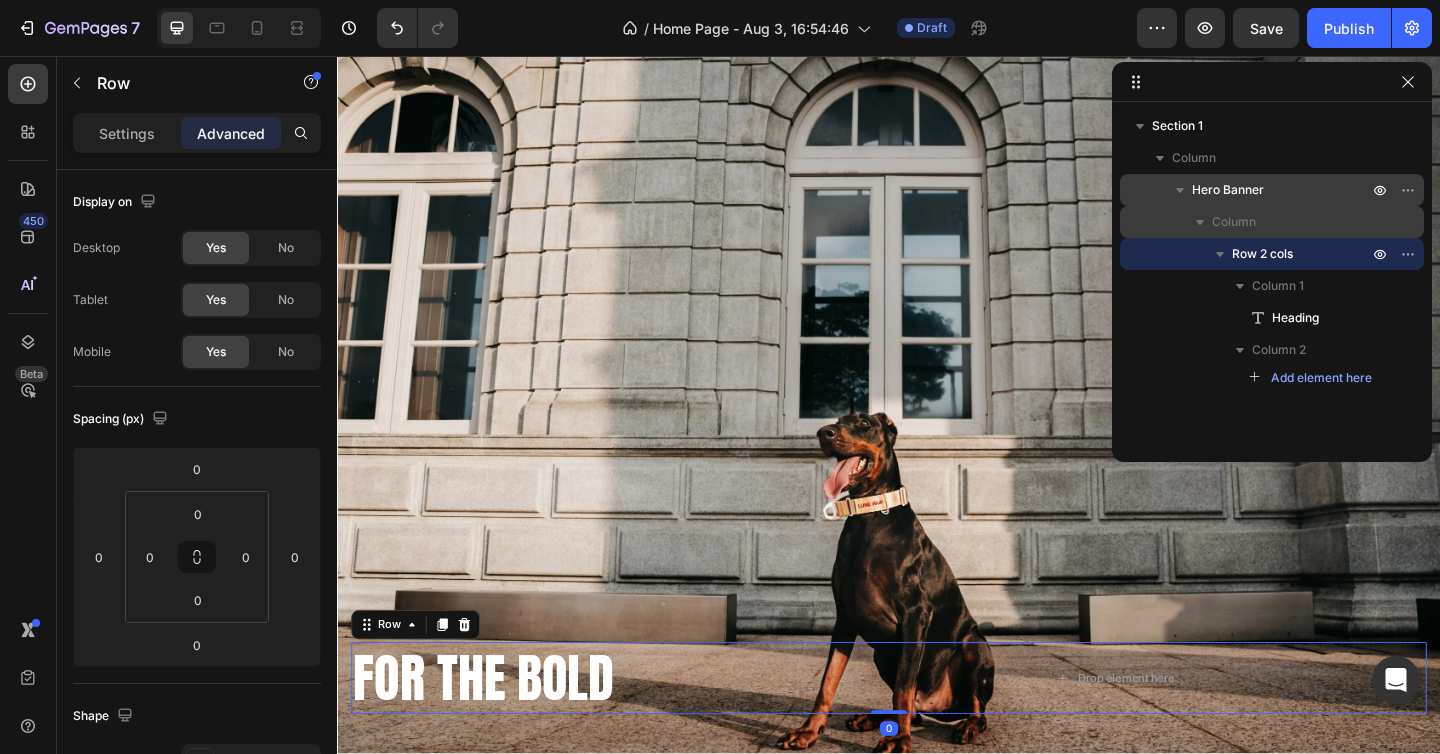 click 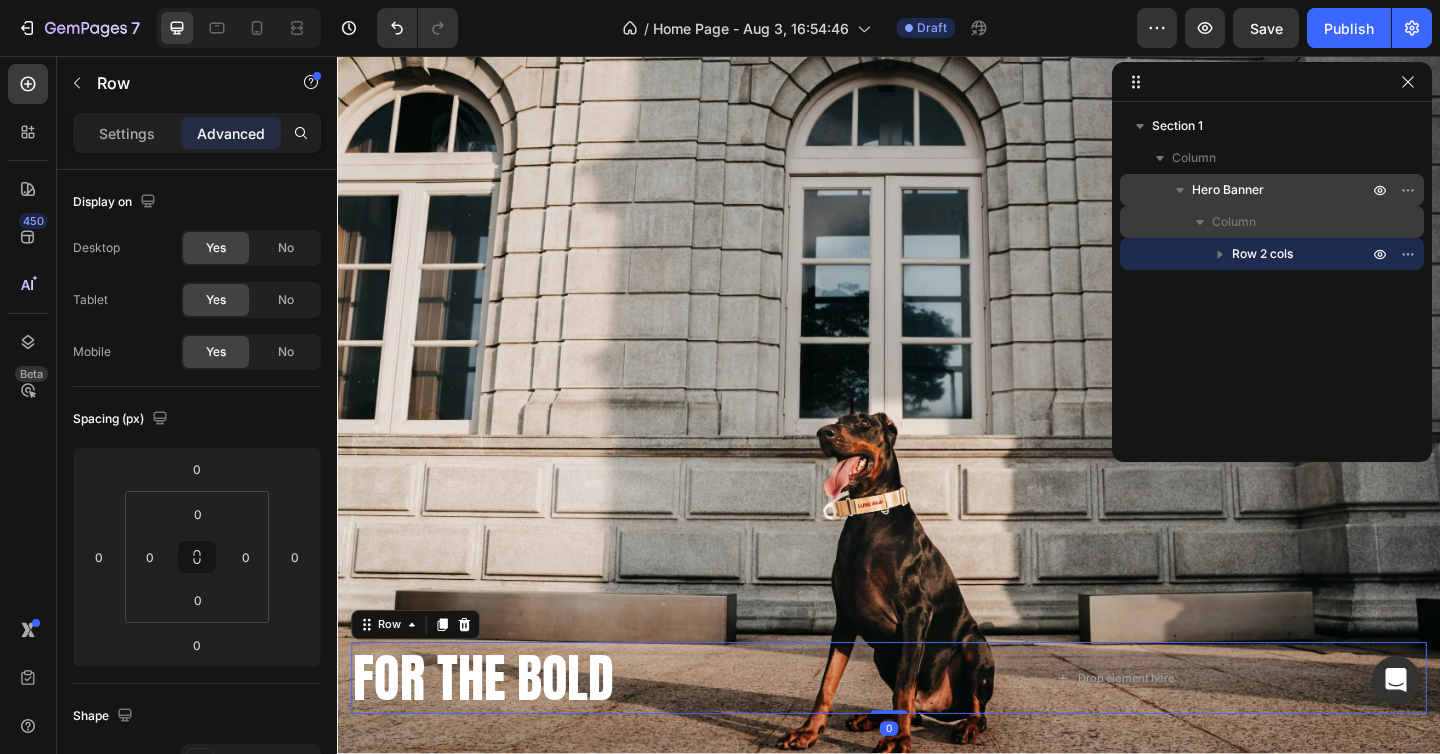 click 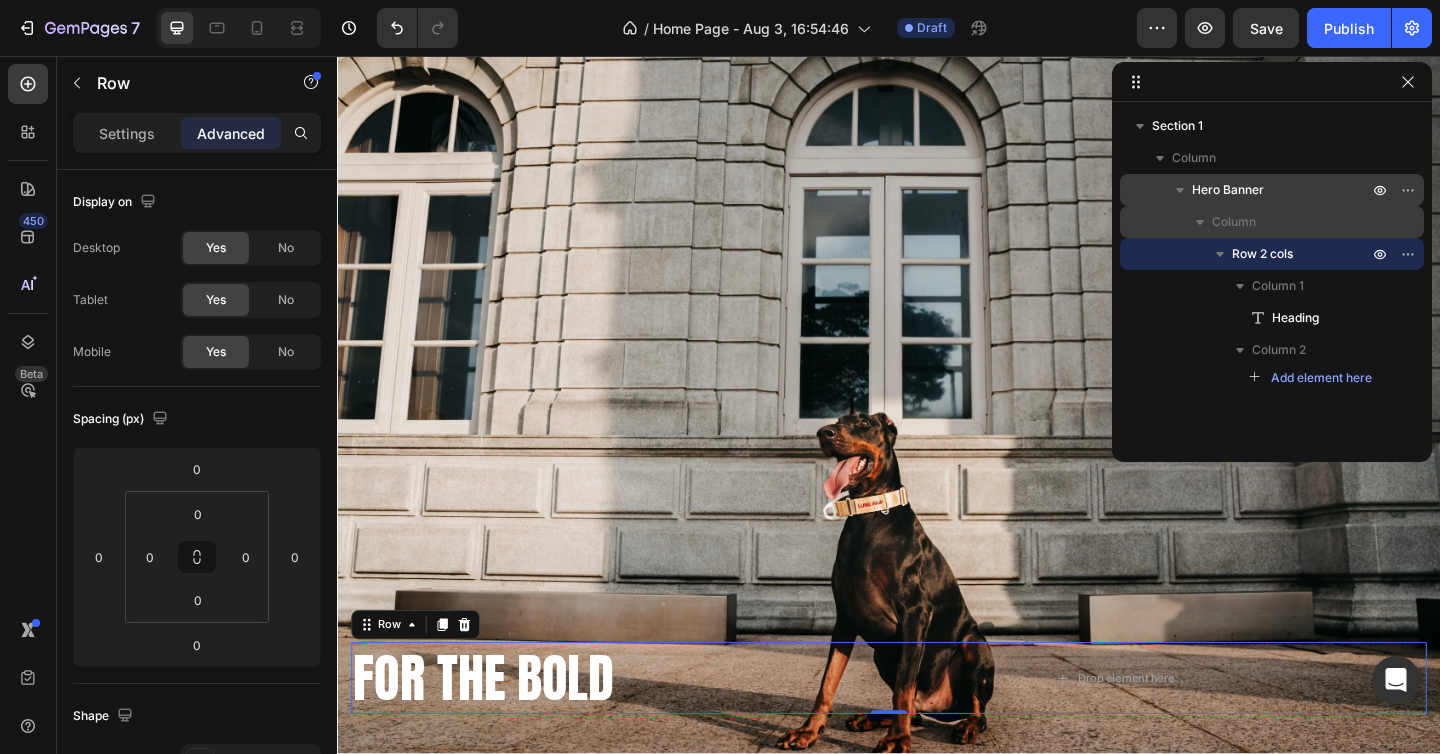click on "Column" at bounding box center (1234, 222) 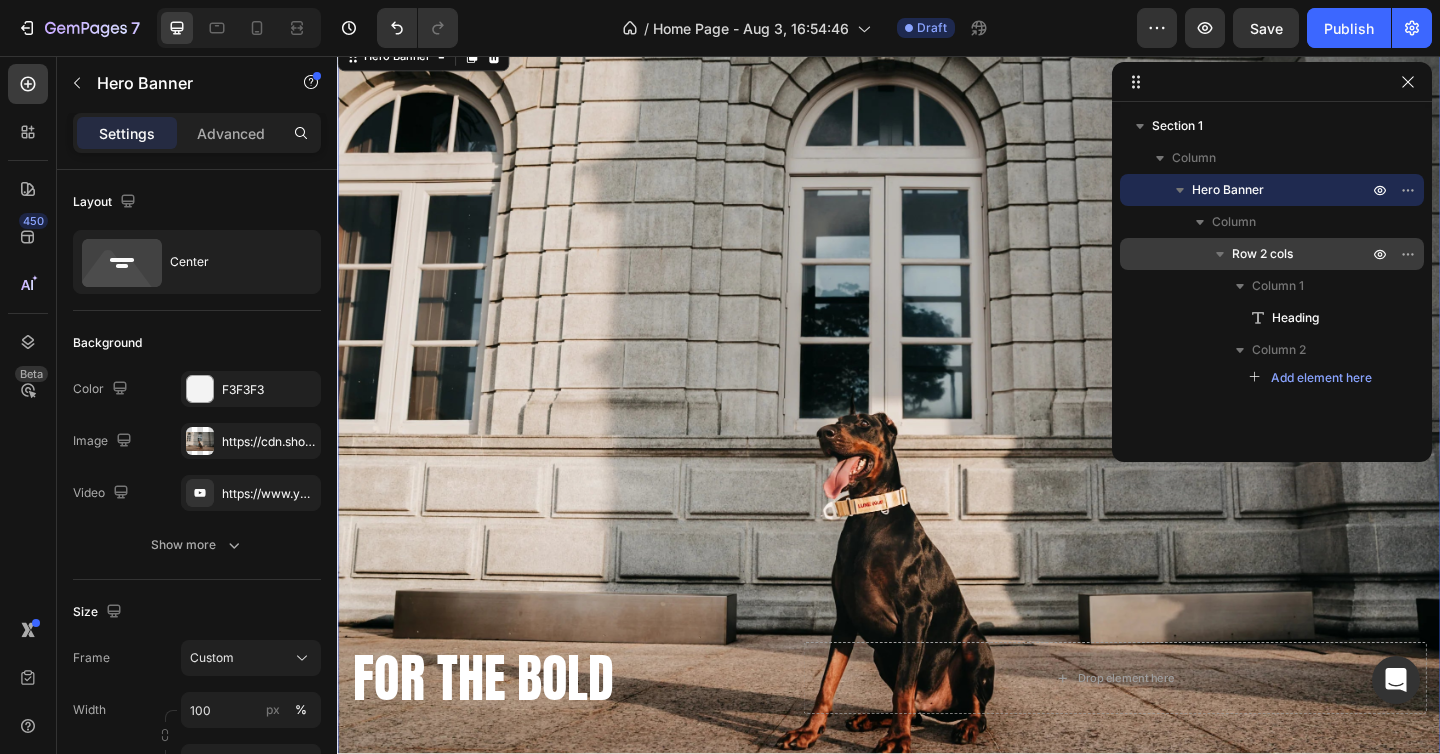 click on "Hero Banner" at bounding box center (1228, 190) 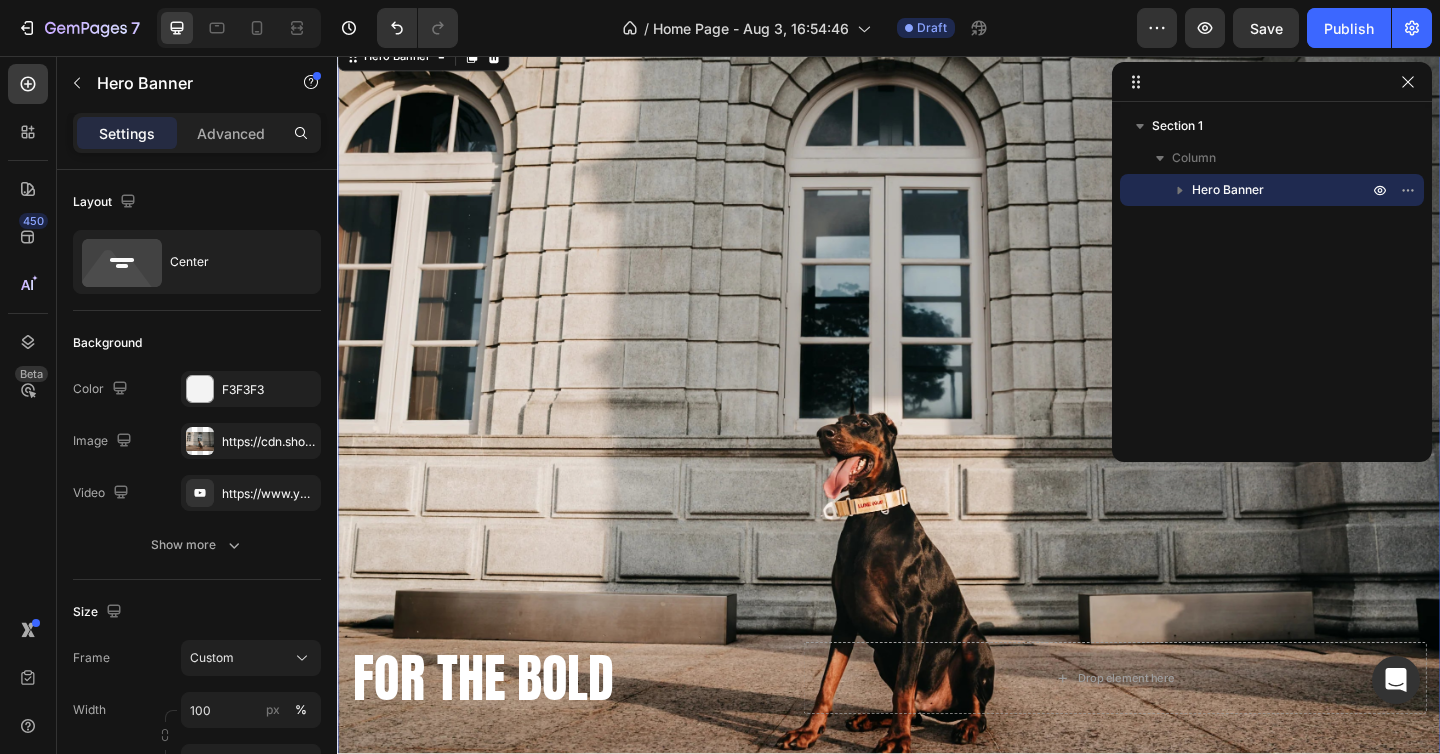 click on "Hero Banner" at bounding box center [1228, 190] 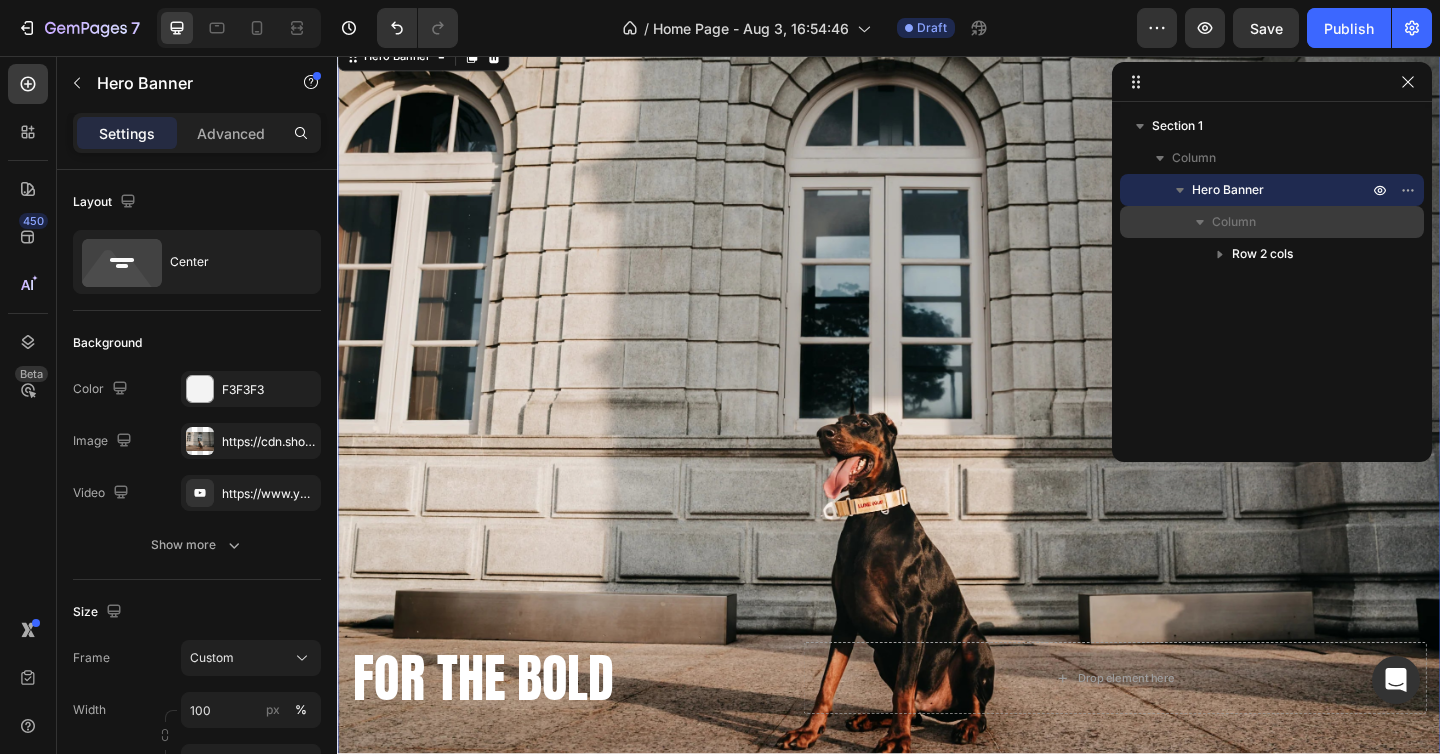click on "Column" at bounding box center [1234, 222] 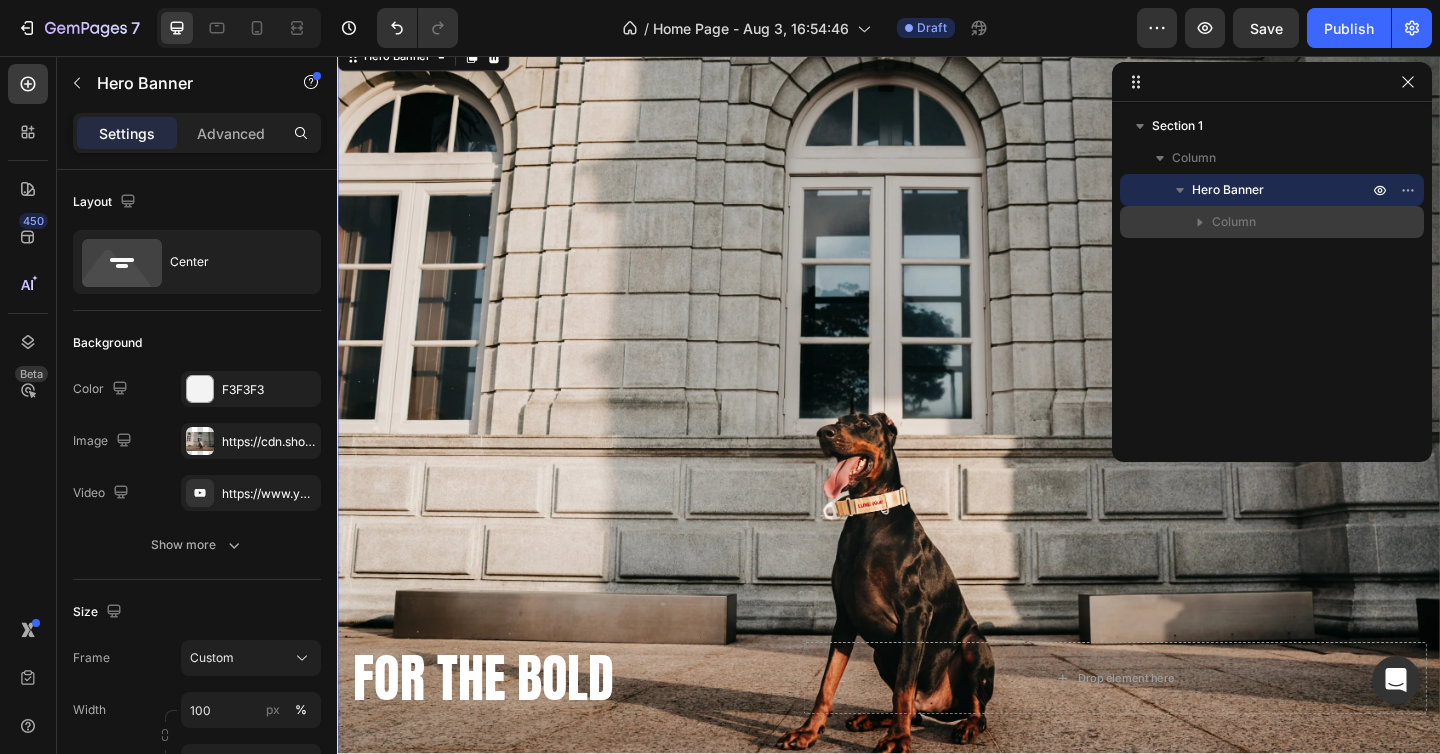 click on "Column" at bounding box center [1234, 222] 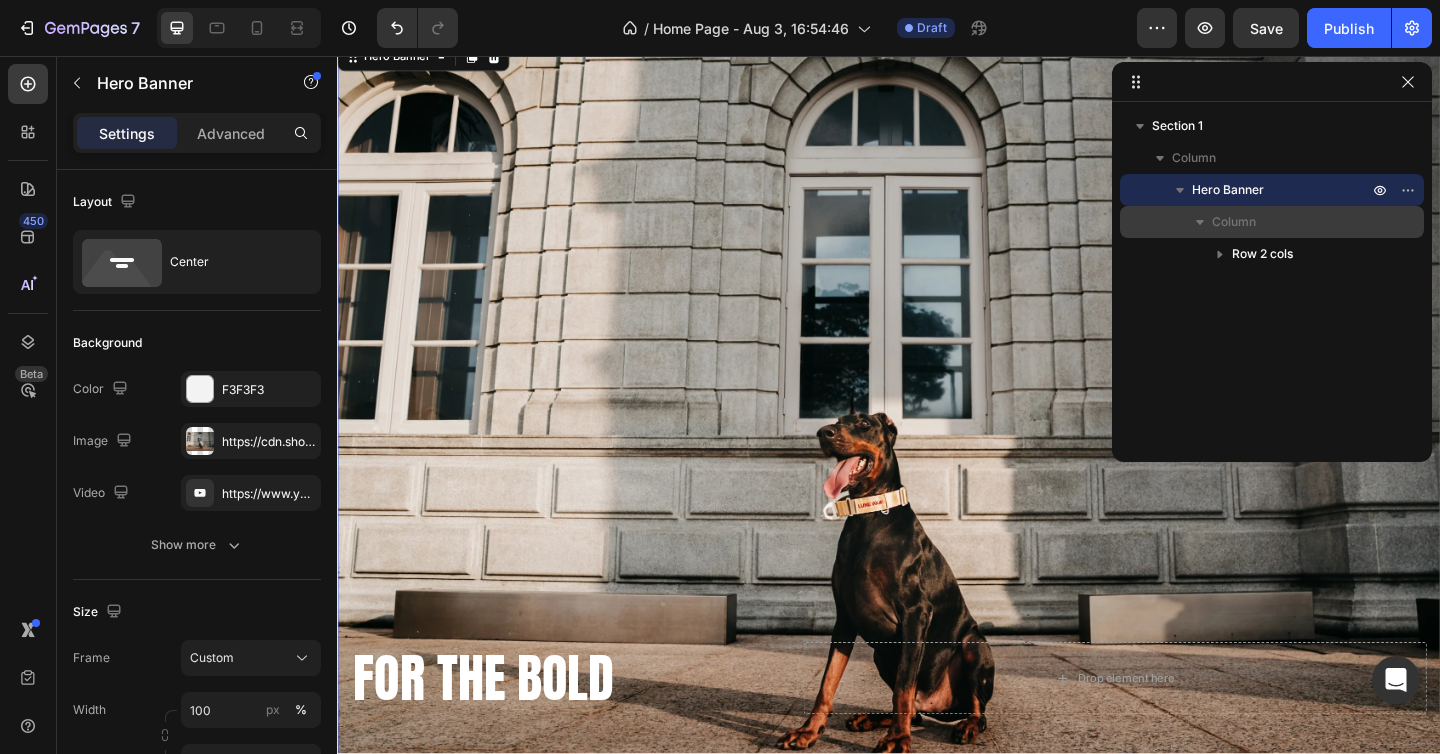 click on "Column" at bounding box center [1234, 222] 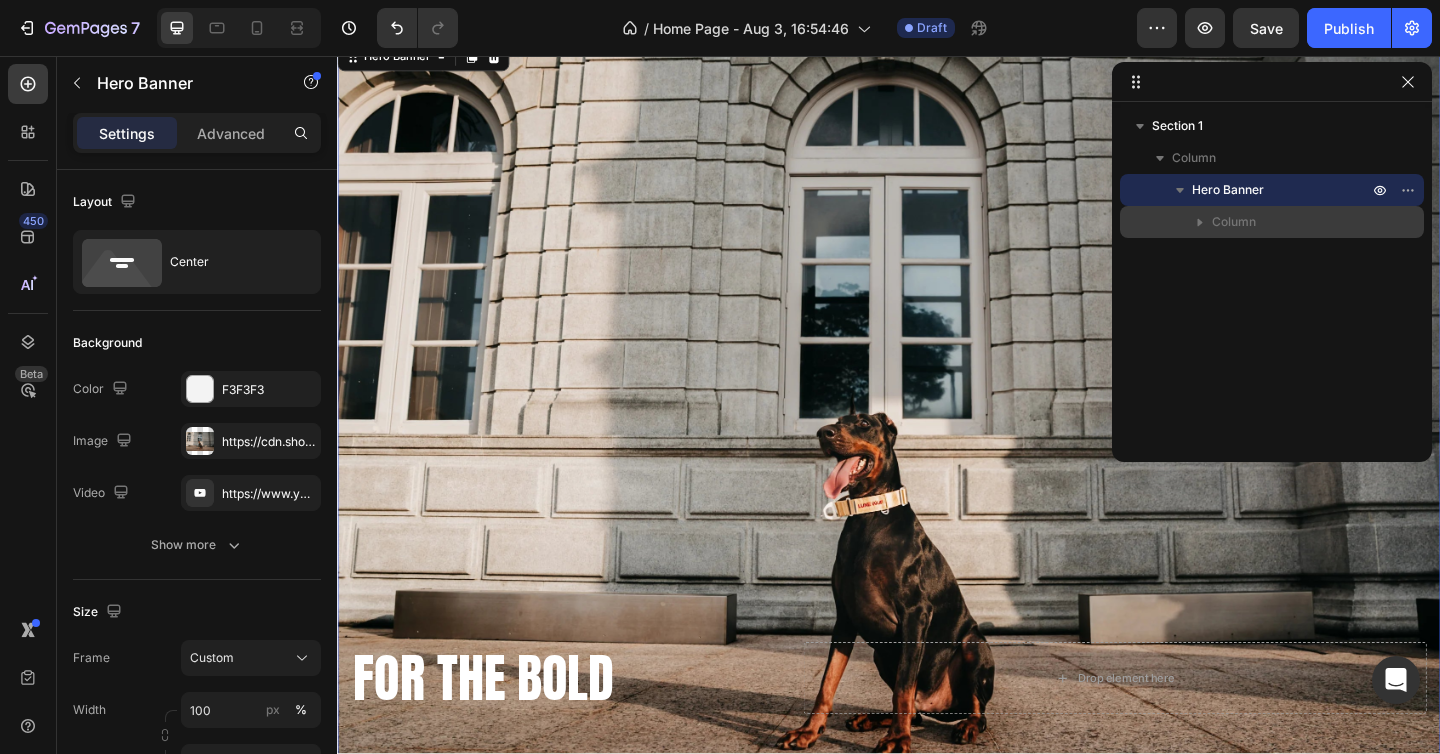 click on "Column" at bounding box center (1234, 222) 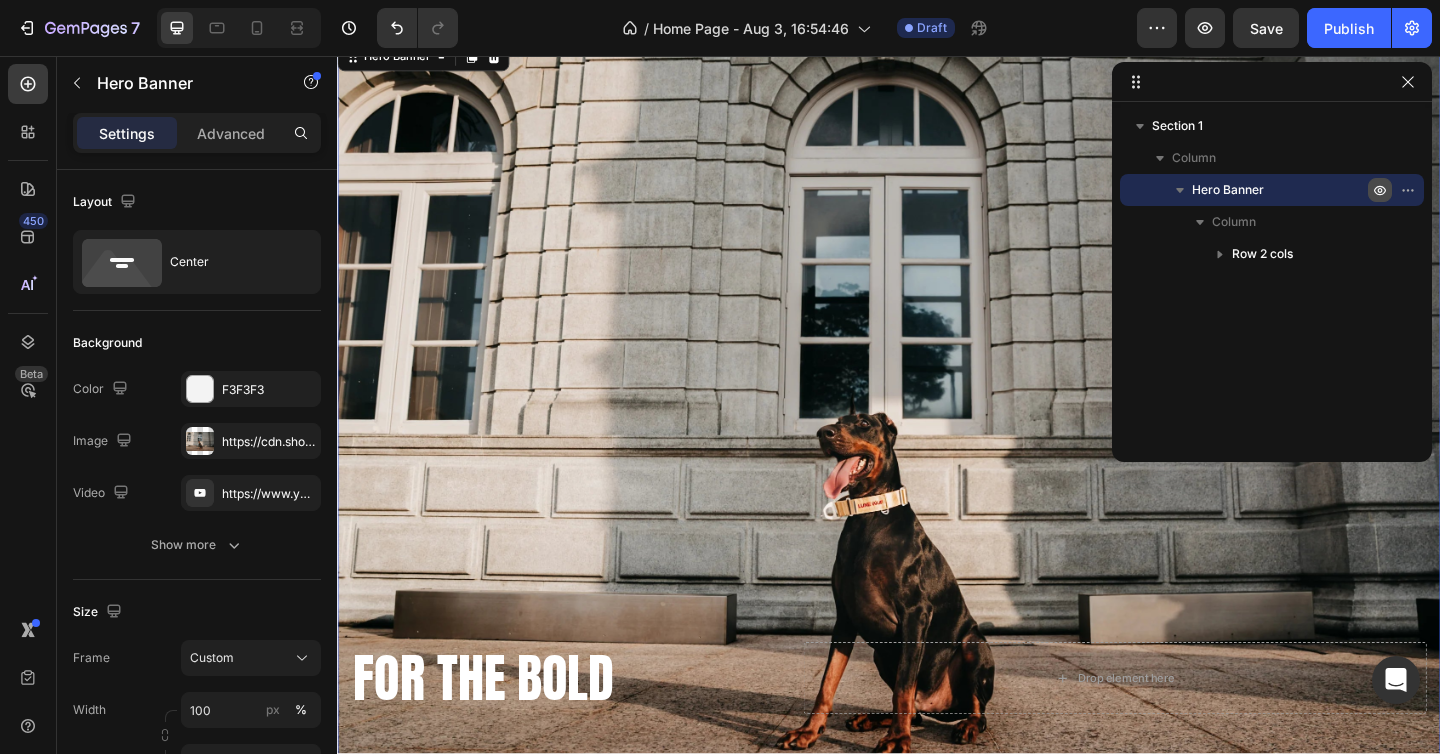 click 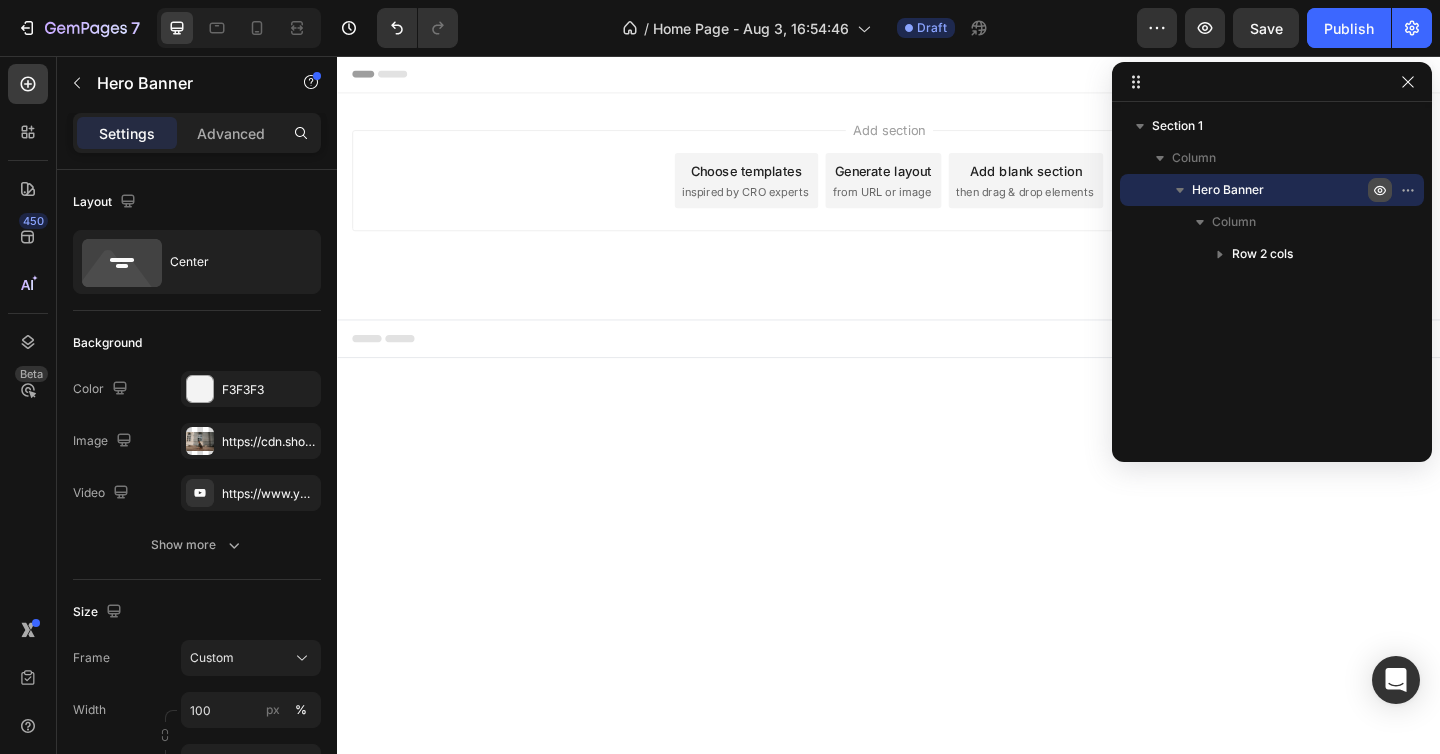 scroll, scrollTop: 0, scrollLeft: 0, axis: both 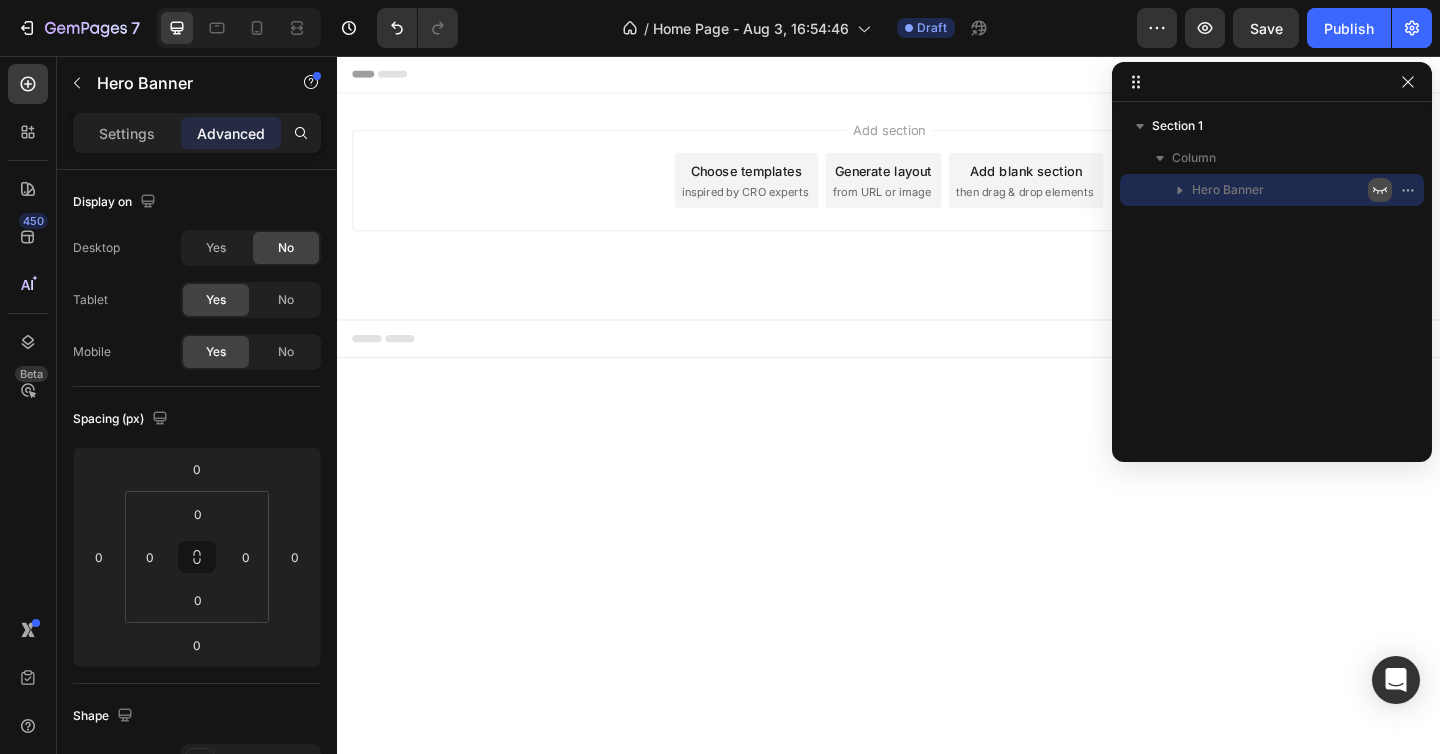 click 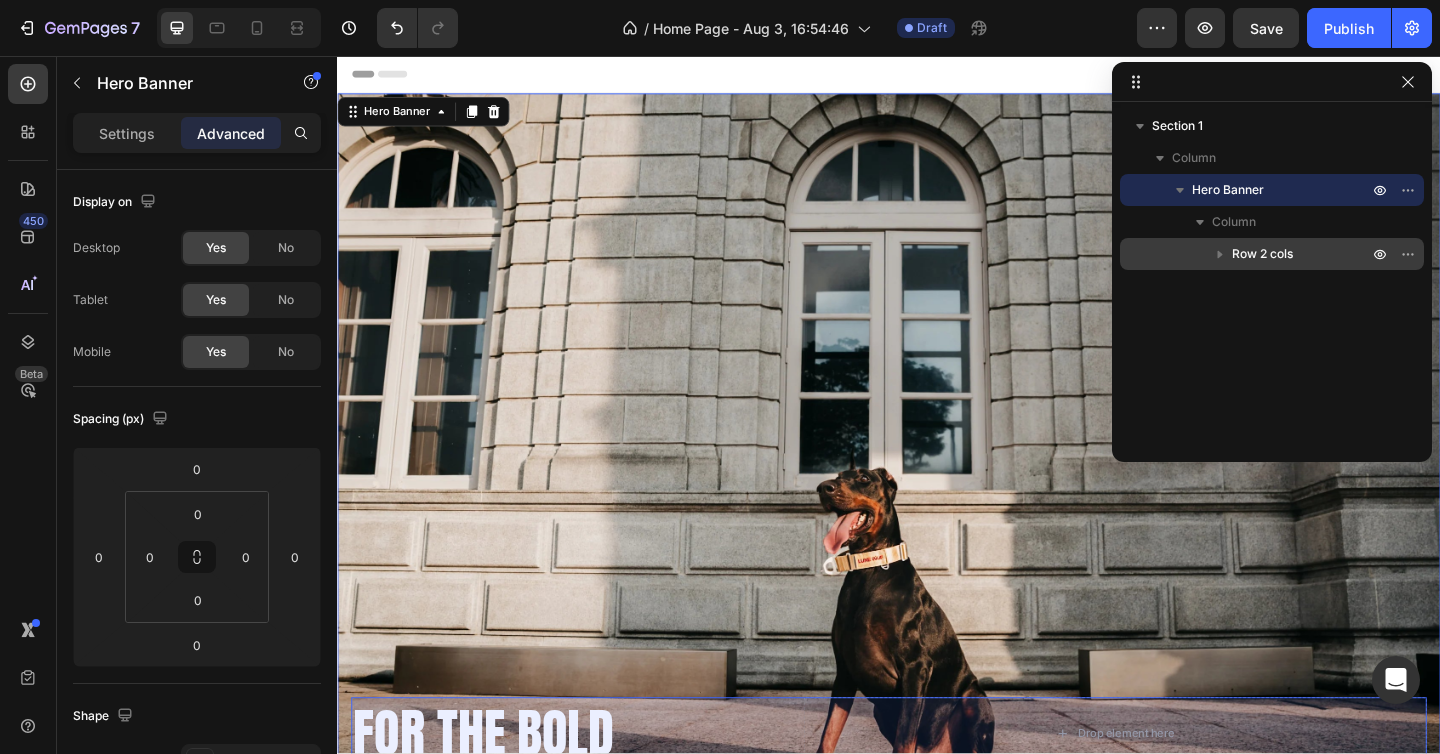 click 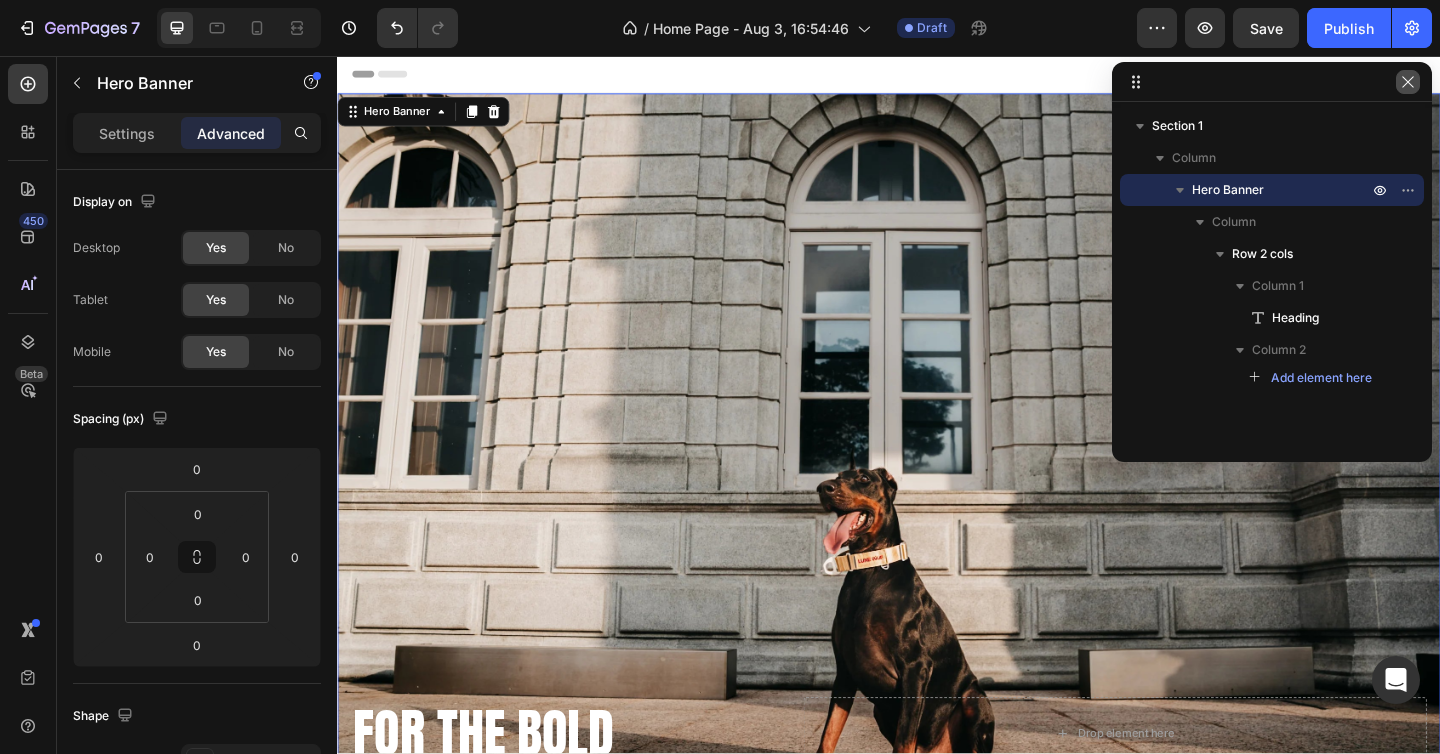 click 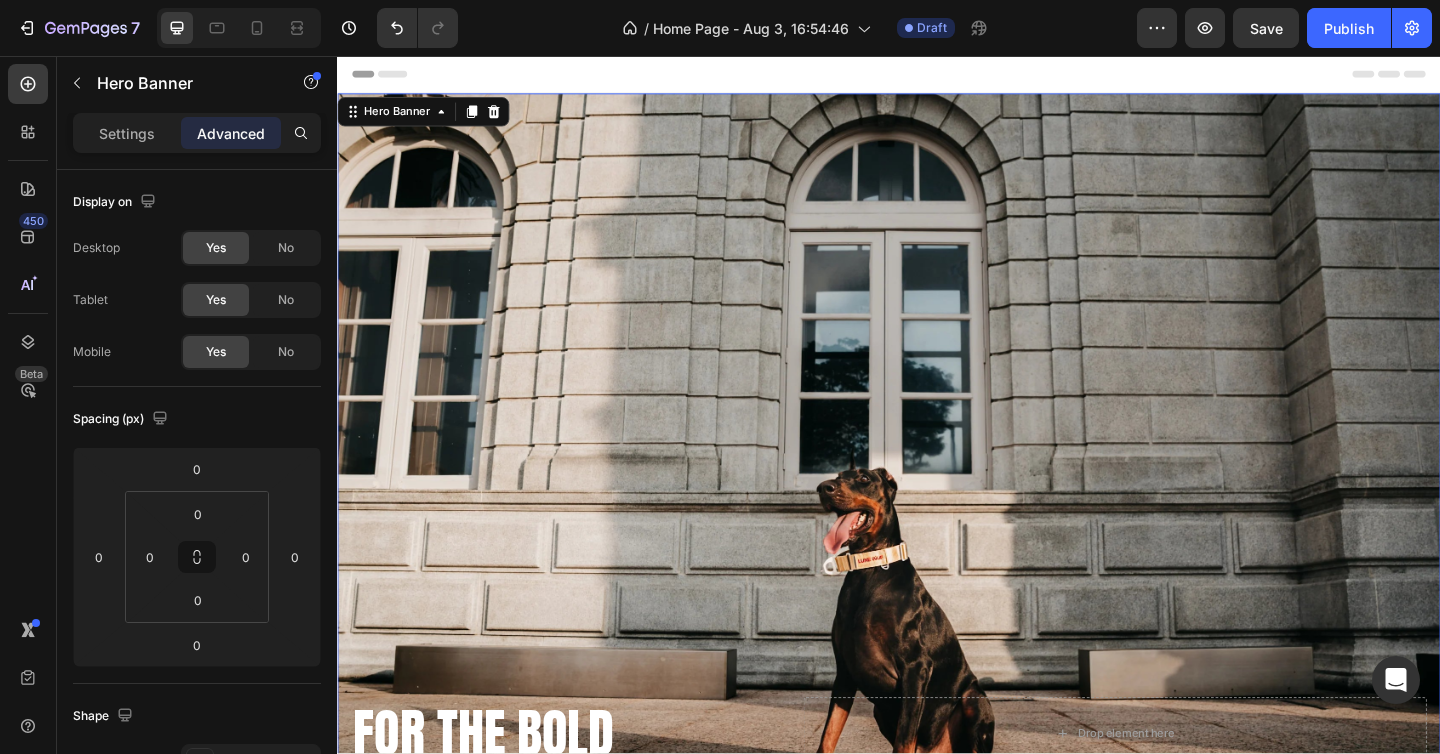 click at bounding box center [937, 529] 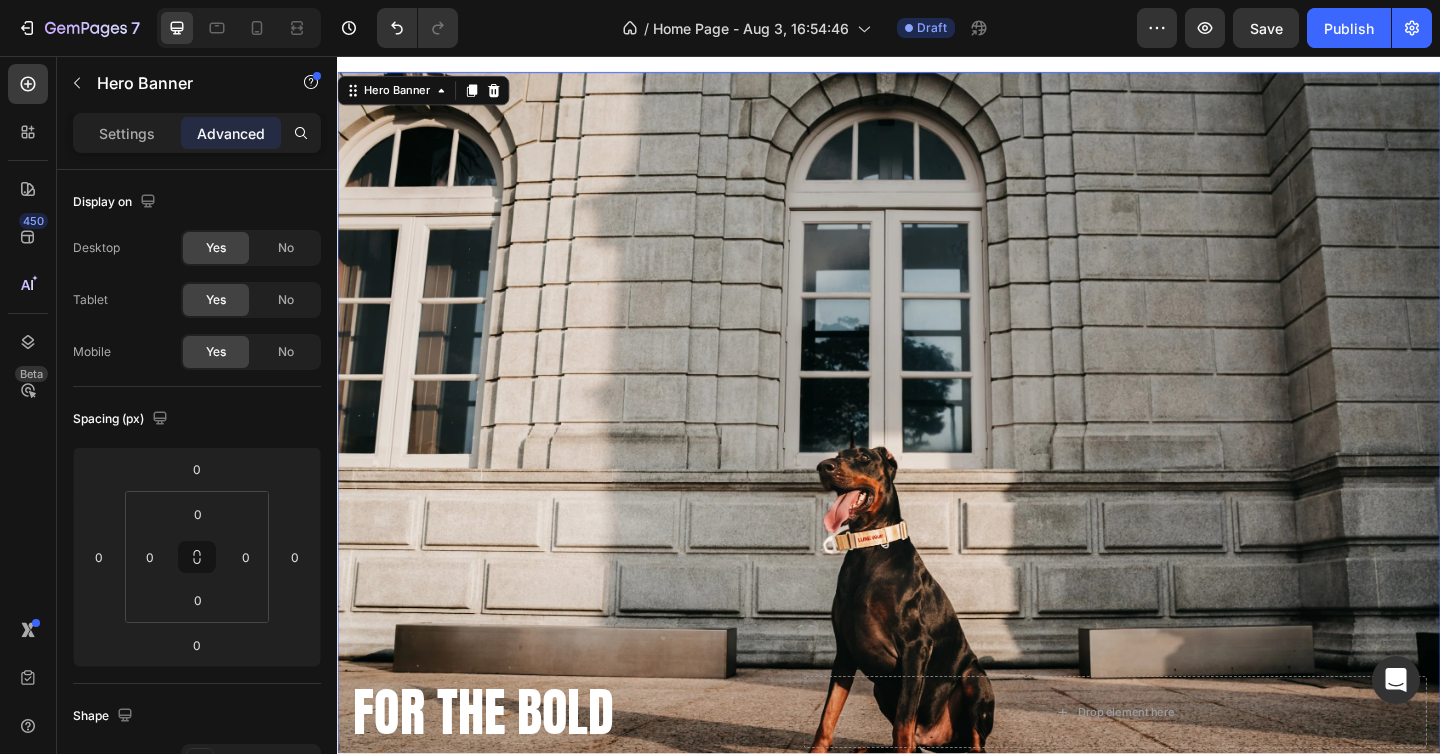 scroll, scrollTop: 0, scrollLeft: 0, axis: both 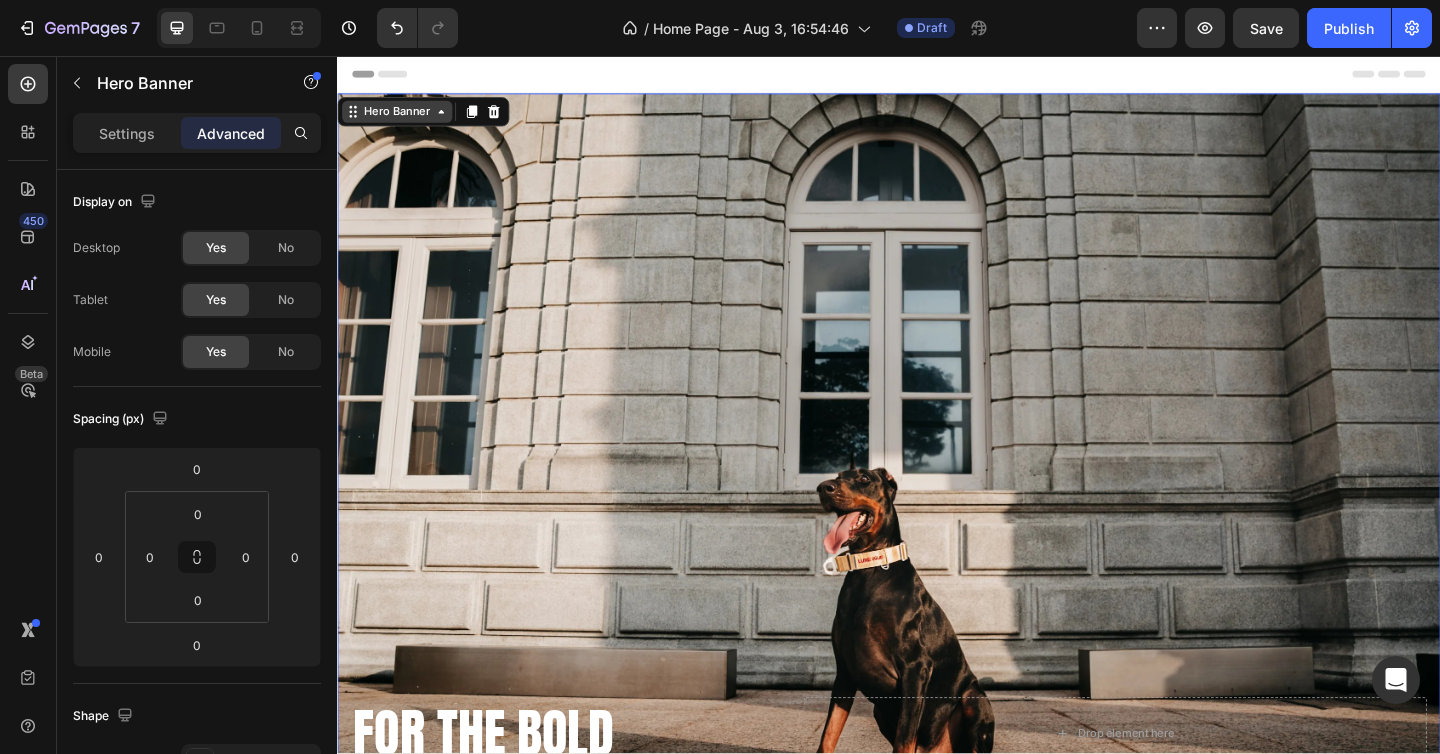 click on "Hero Banner" at bounding box center [402, 117] 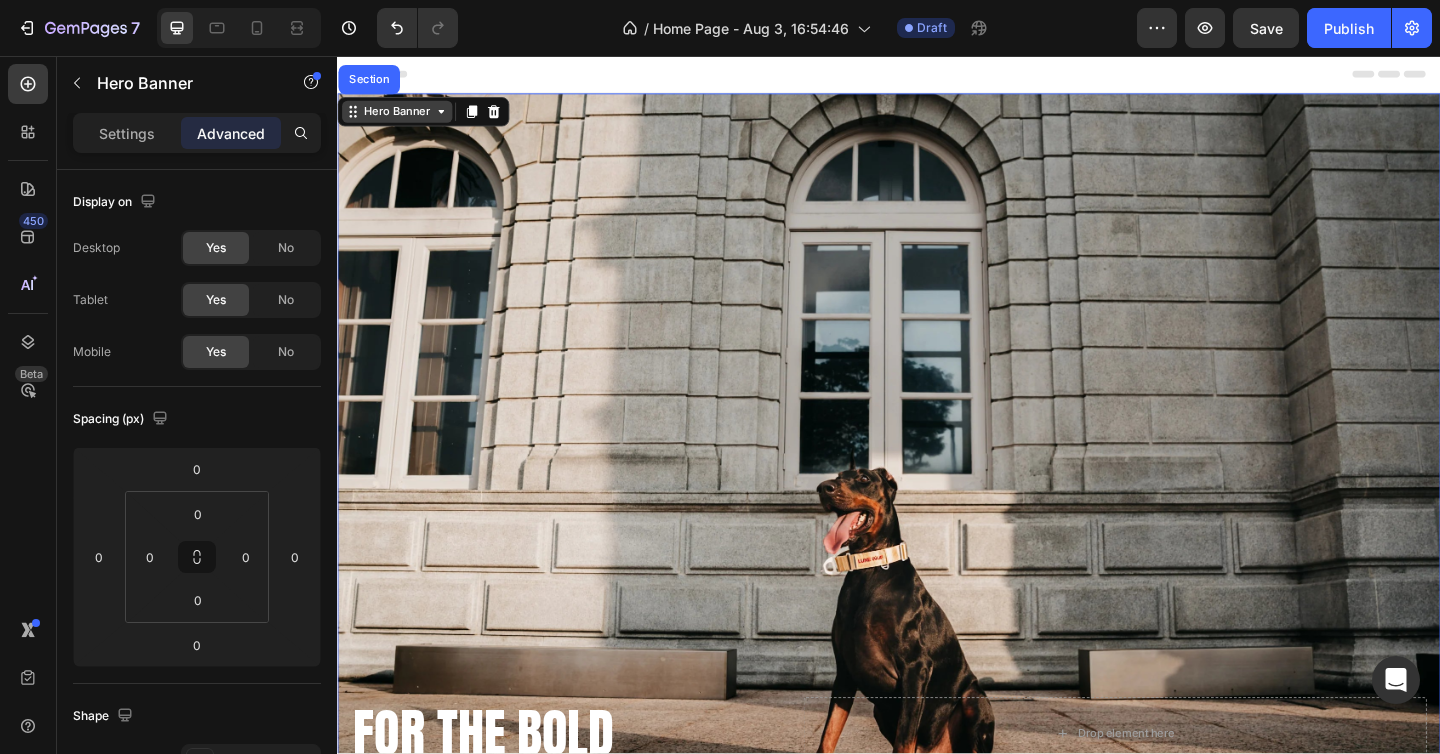 click on "Hero Banner" at bounding box center [402, 117] 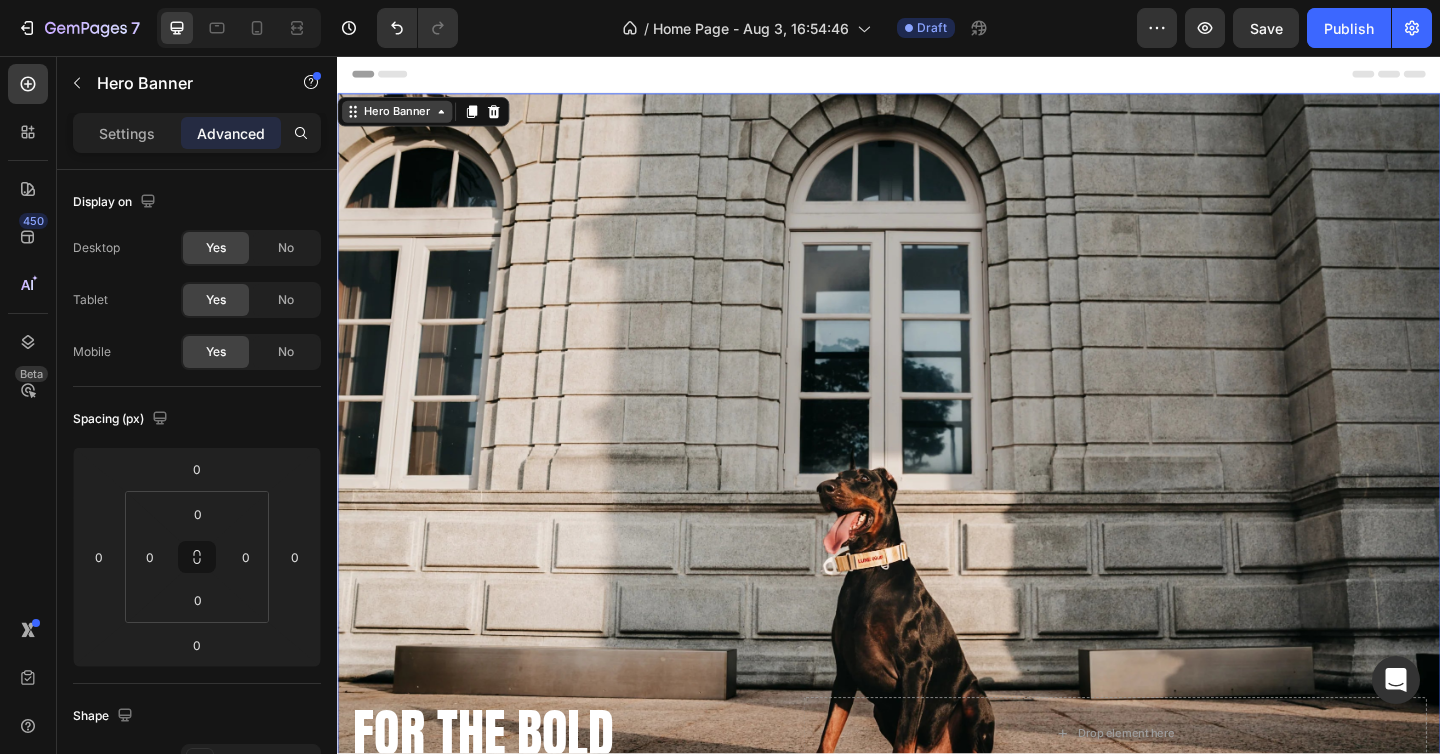 click on "Hero Banner" at bounding box center (402, 117) 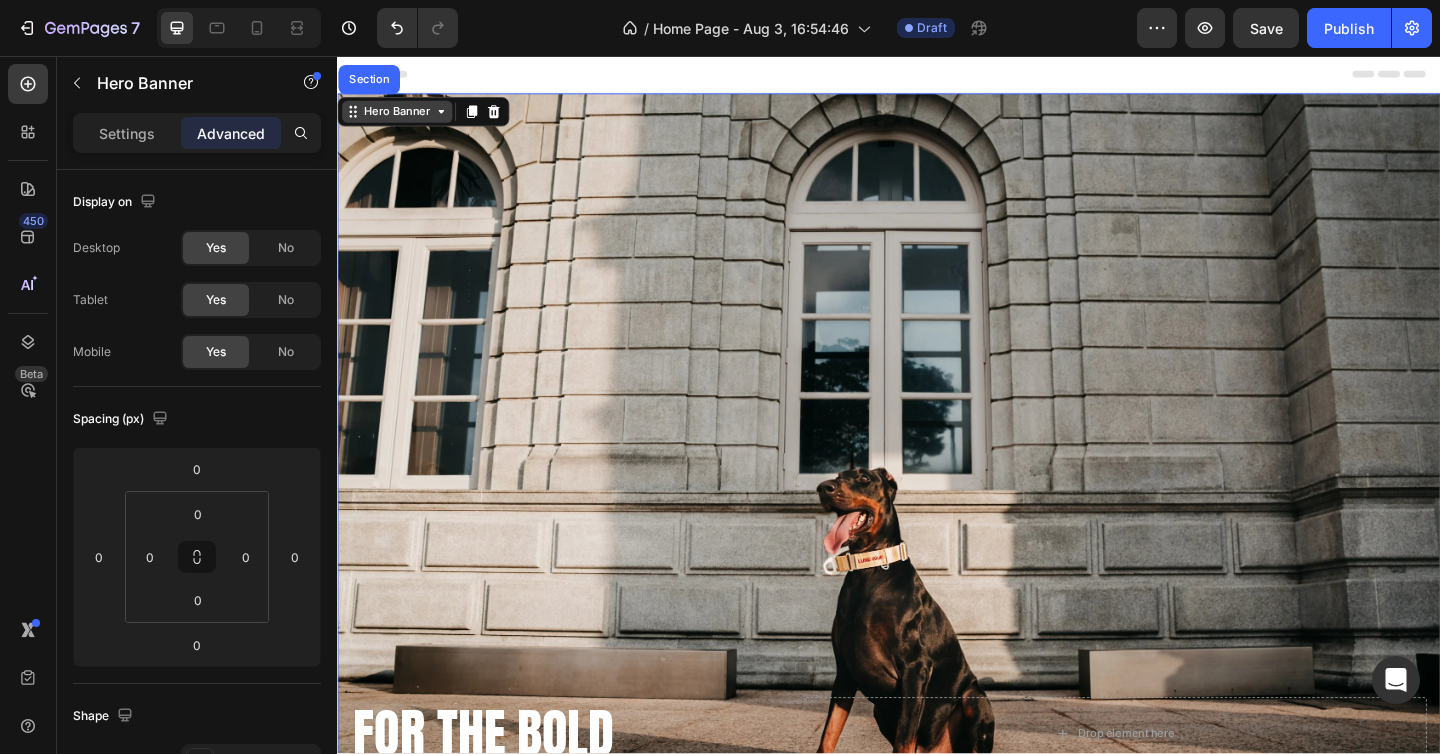 click on "Hero Banner" at bounding box center [402, 117] 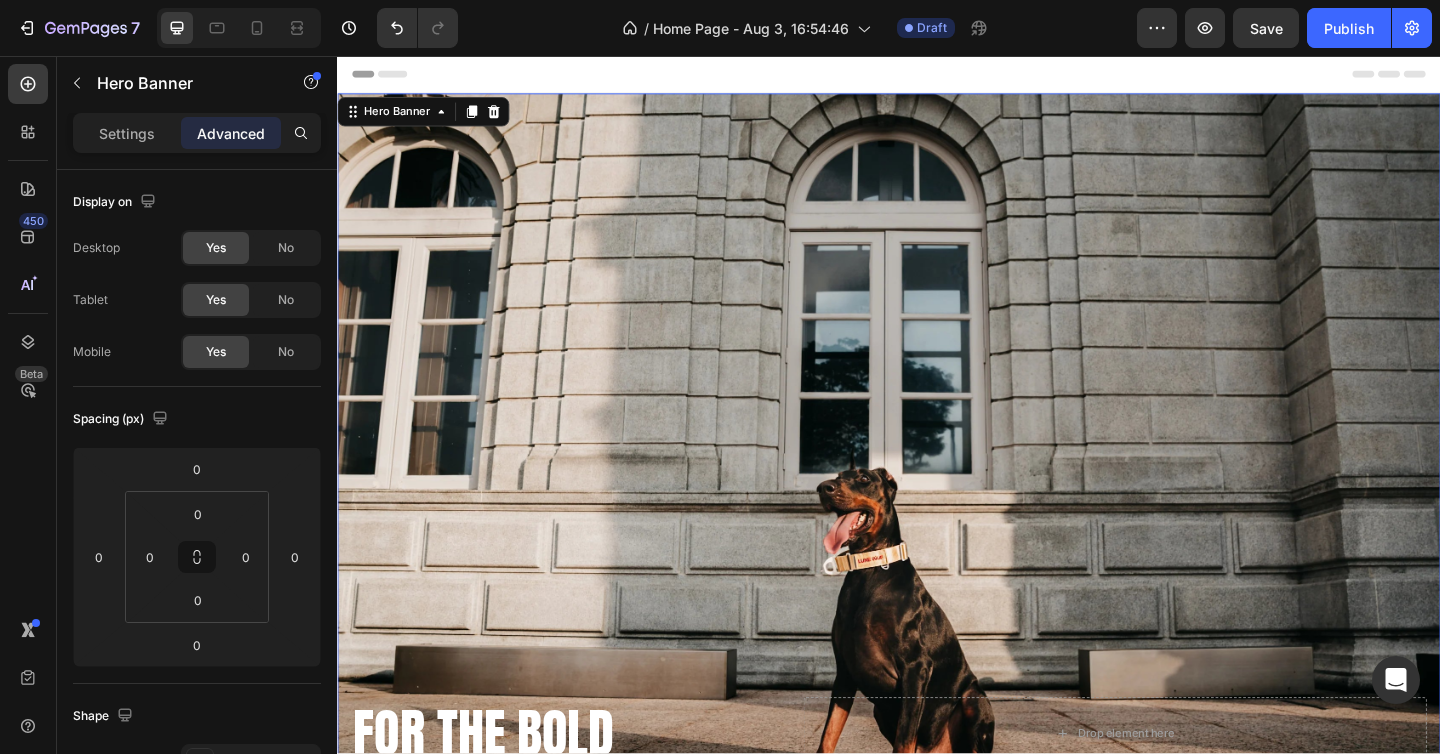 click on "FOR THE BOLD Heading
Drop element here Row" at bounding box center [937, 529] 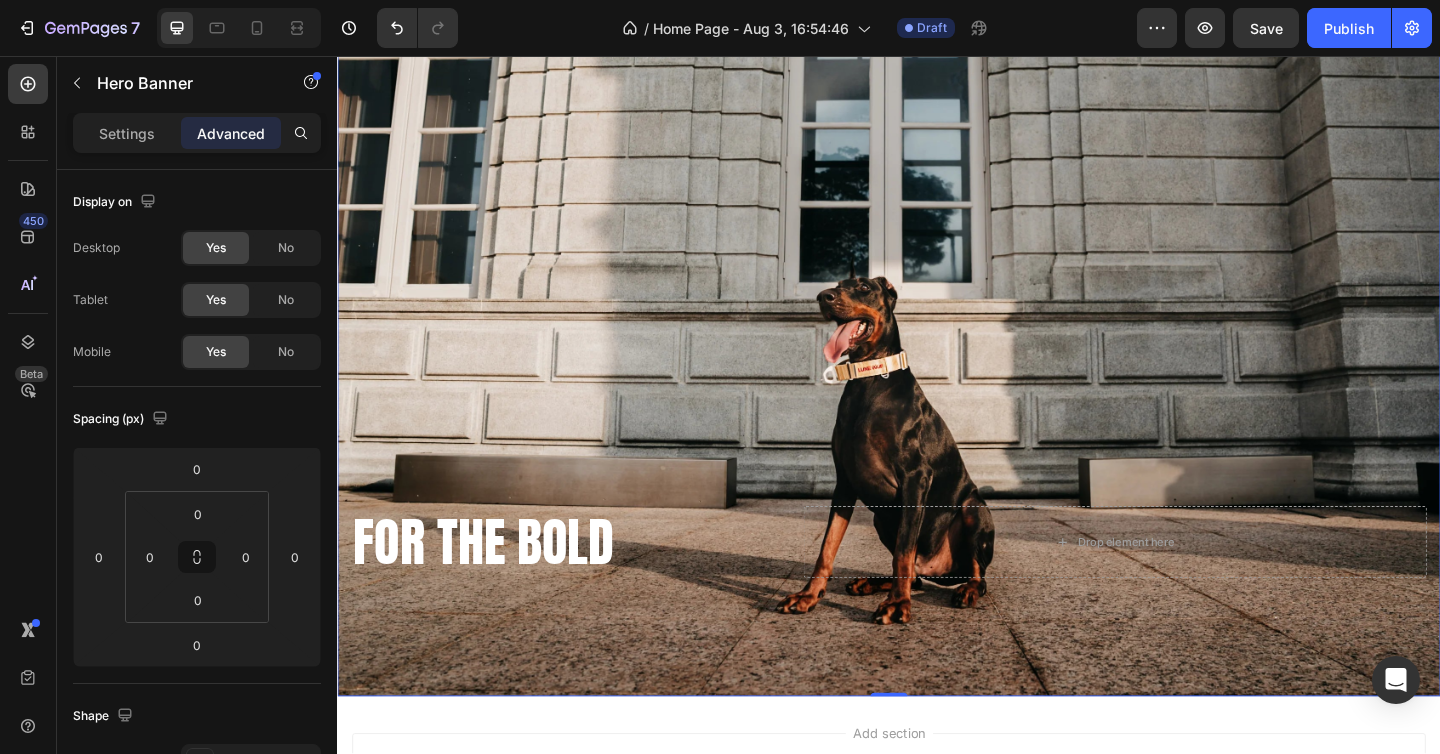 scroll, scrollTop: 433, scrollLeft: 0, axis: vertical 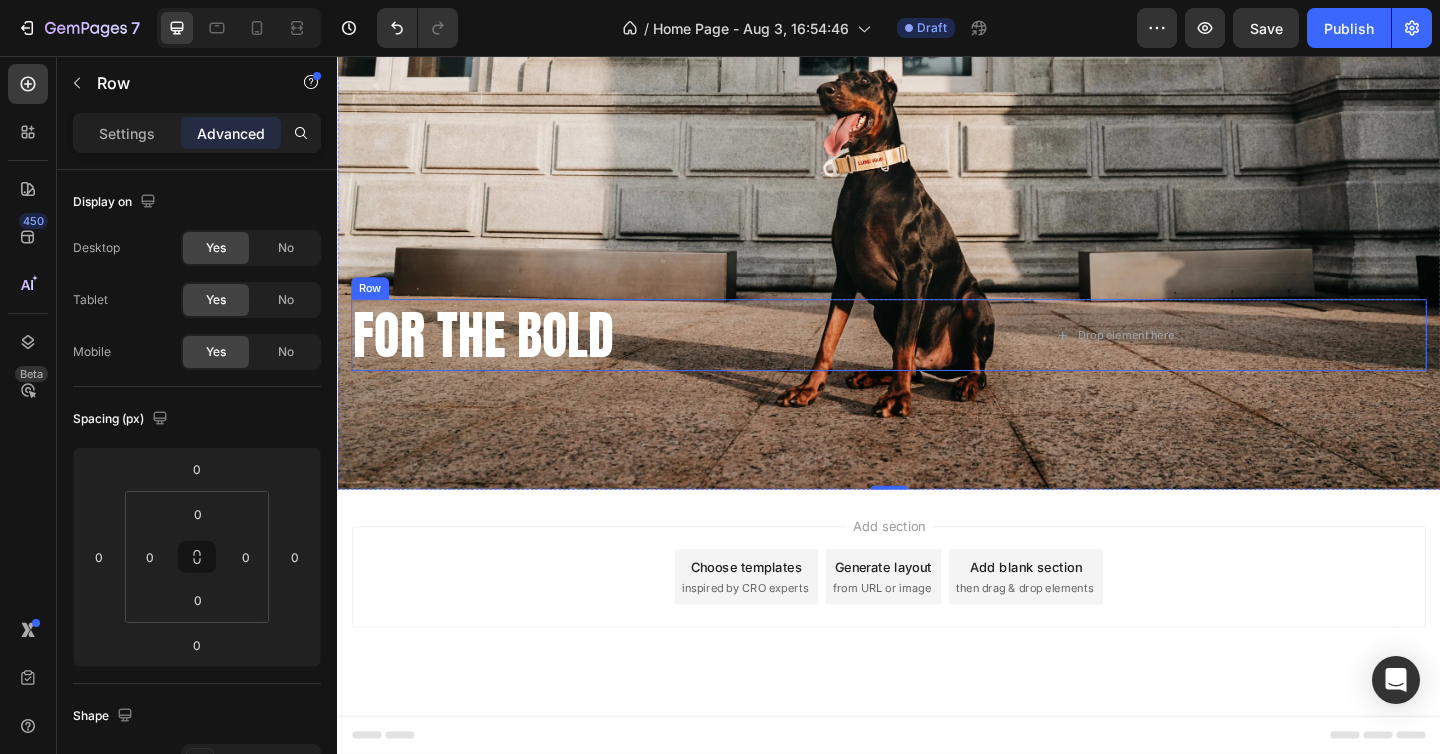 click on "FOR THE BOLD Heading
Drop element here Row" at bounding box center [937, 360] 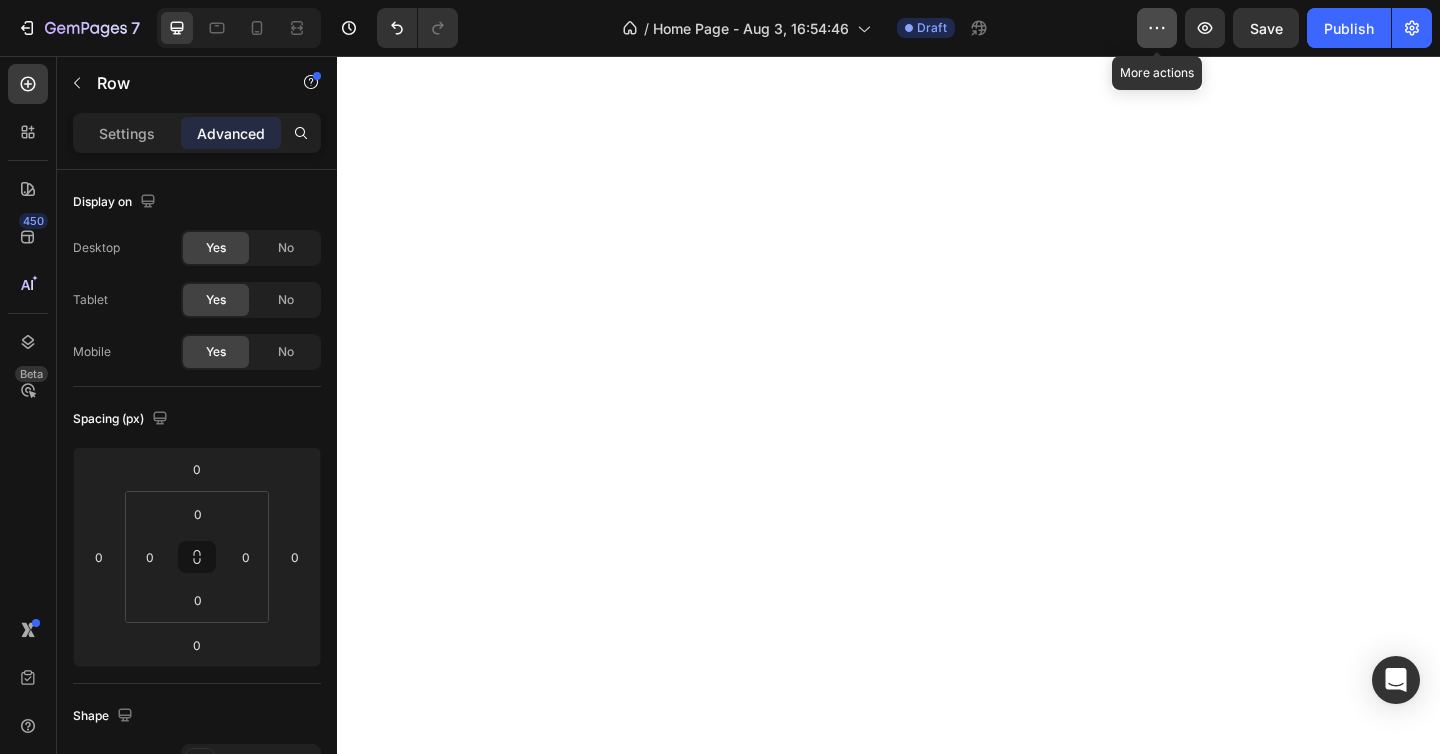 scroll, scrollTop: 0, scrollLeft: 0, axis: both 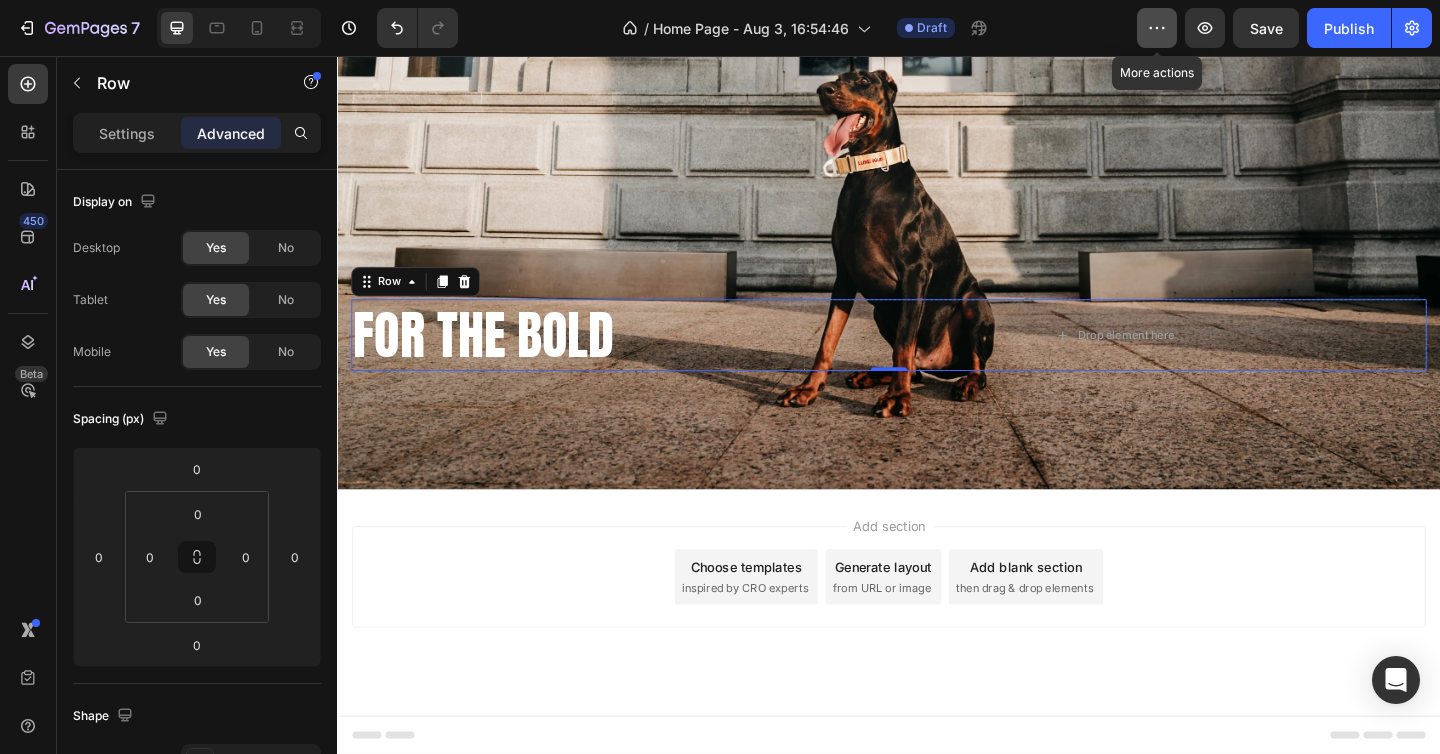 click 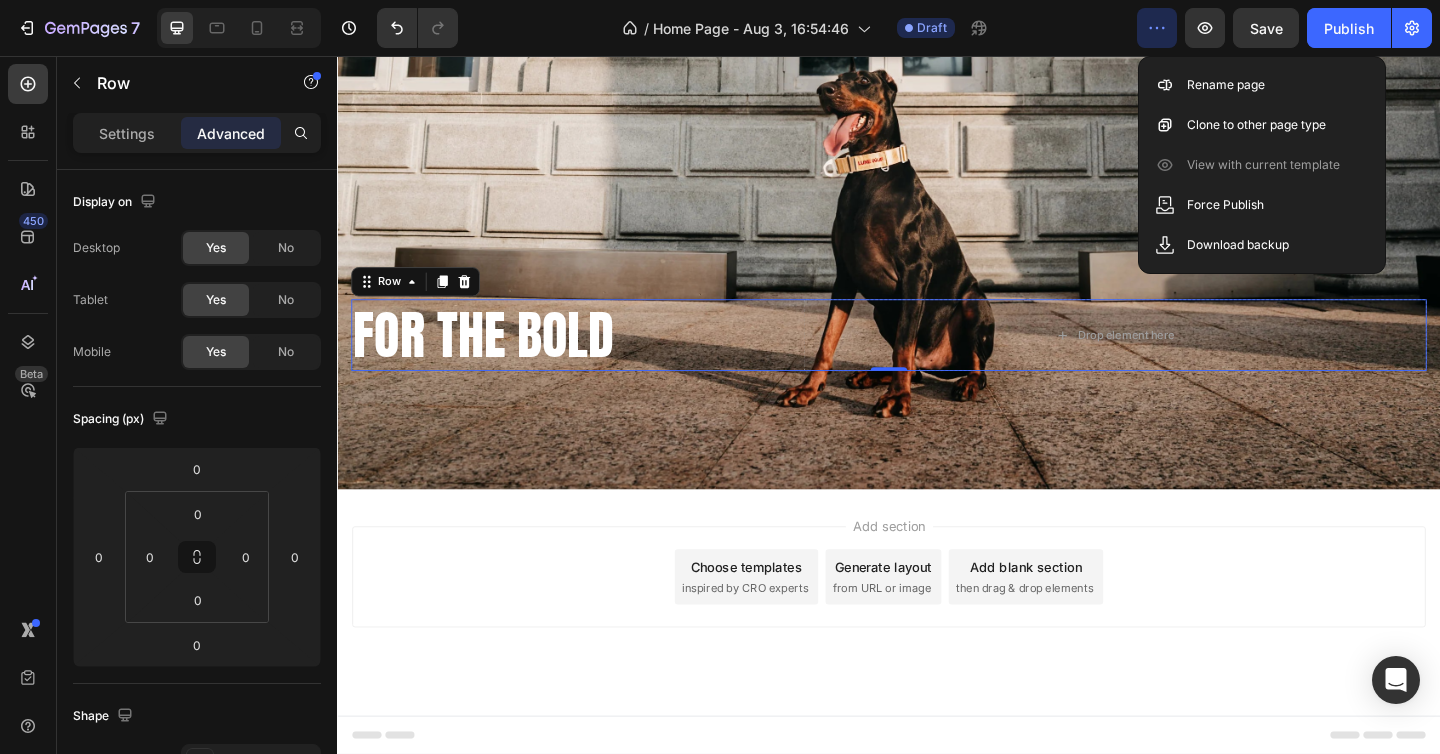 click on "Add section Choose templates inspired by CRO experts Generate layout from URL or image Add blank section then drag & drop elements" at bounding box center (937, 623) 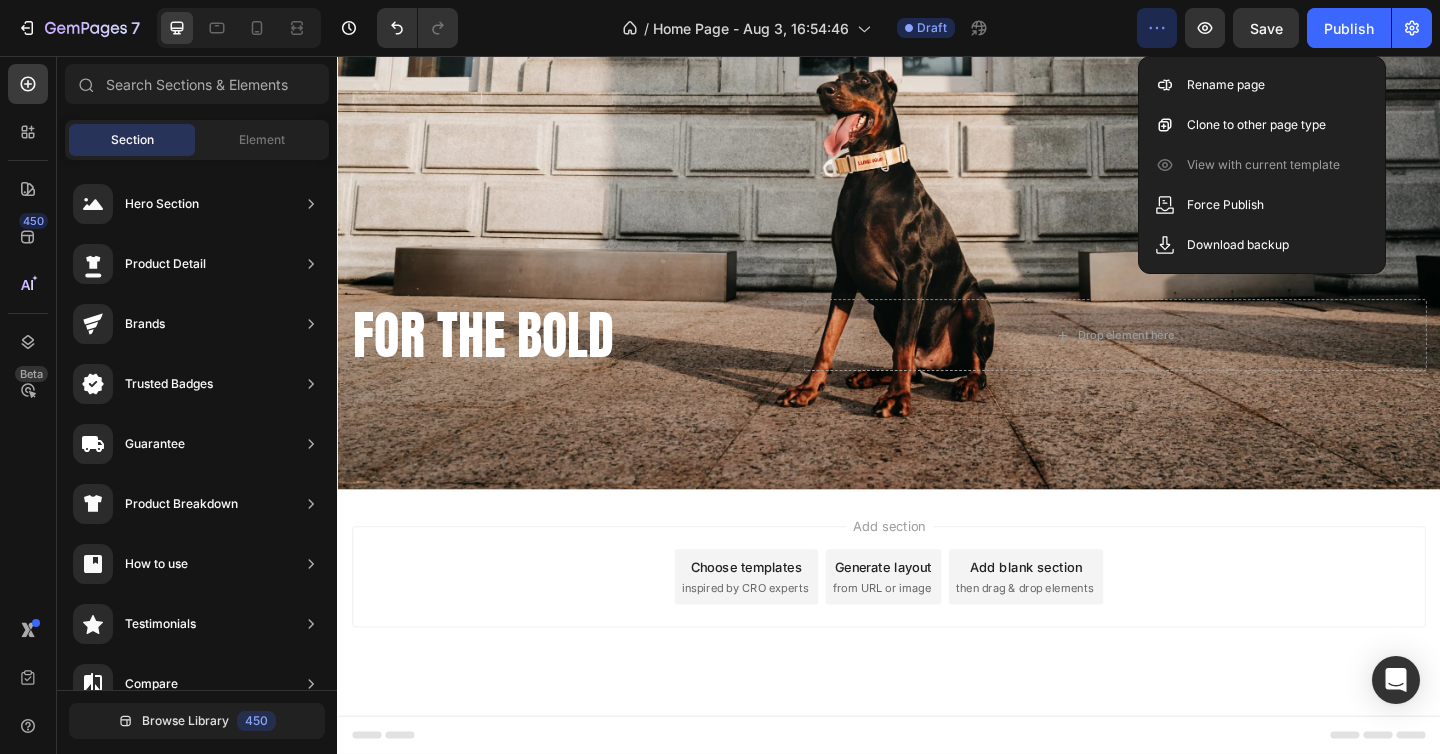 scroll, scrollTop: 0, scrollLeft: 0, axis: both 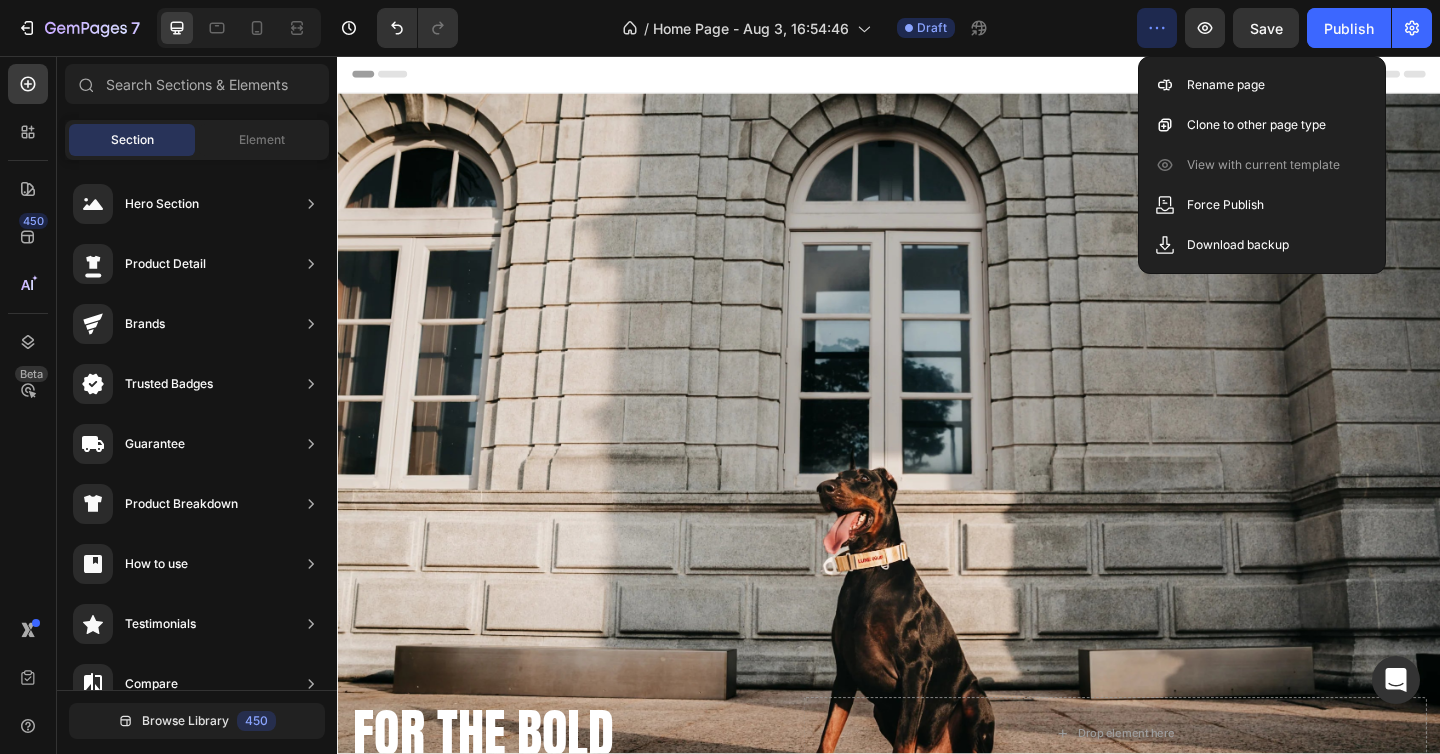 click 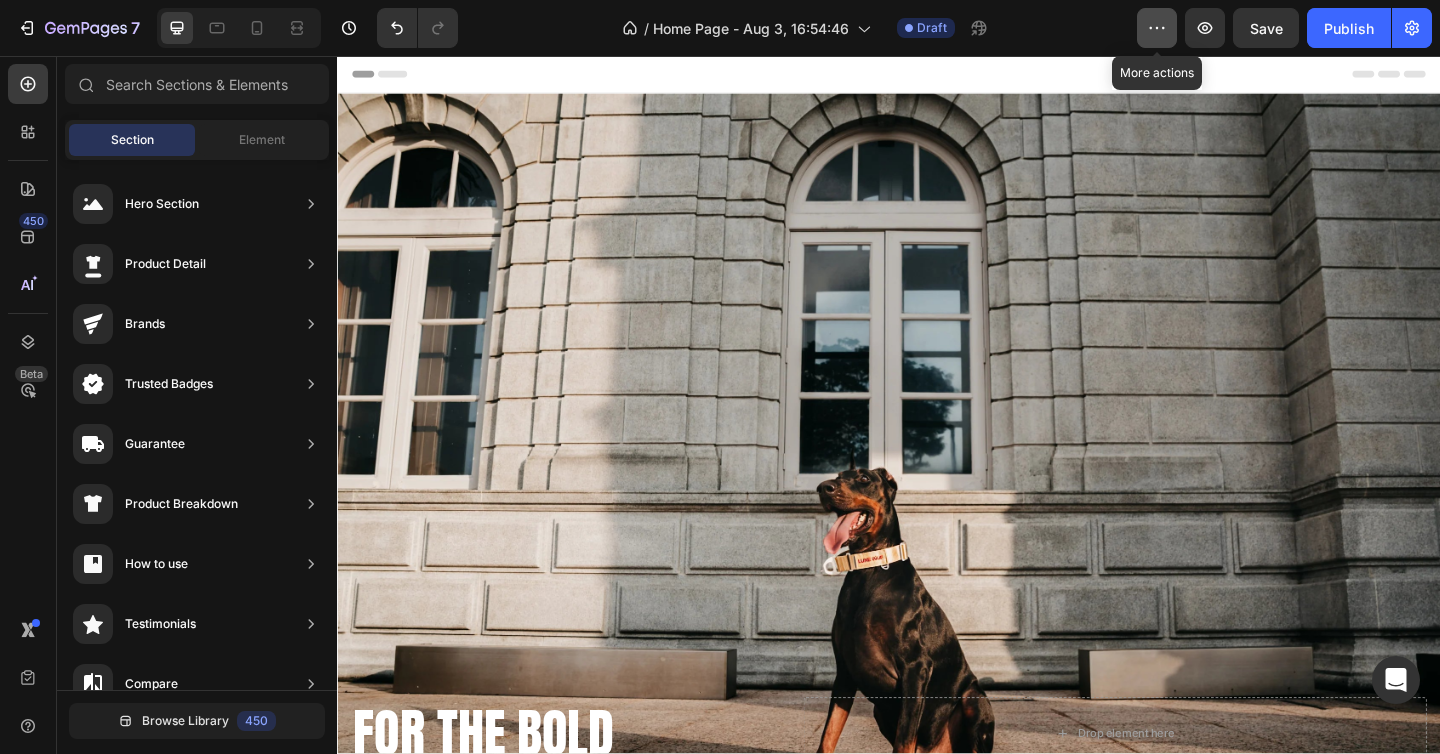 click 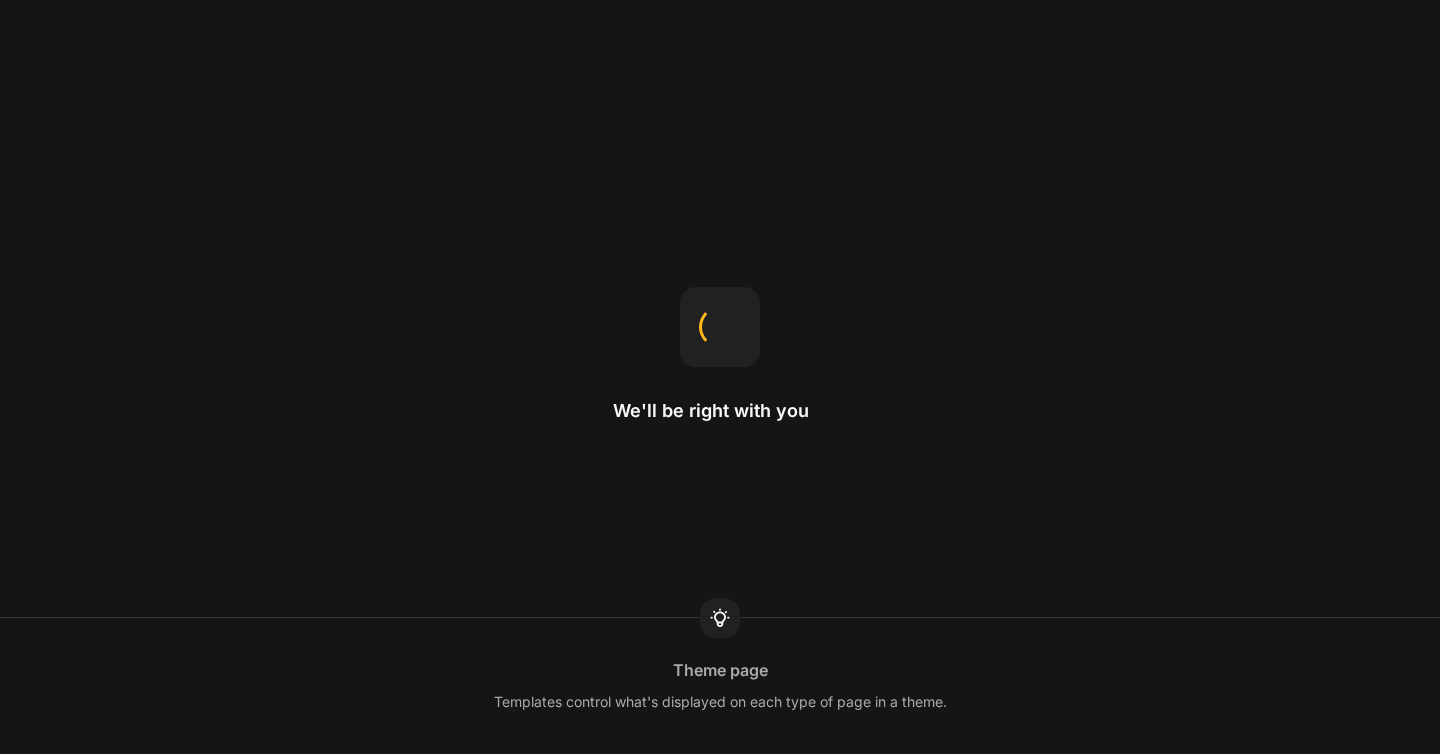 scroll, scrollTop: 0, scrollLeft: 0, axis: both 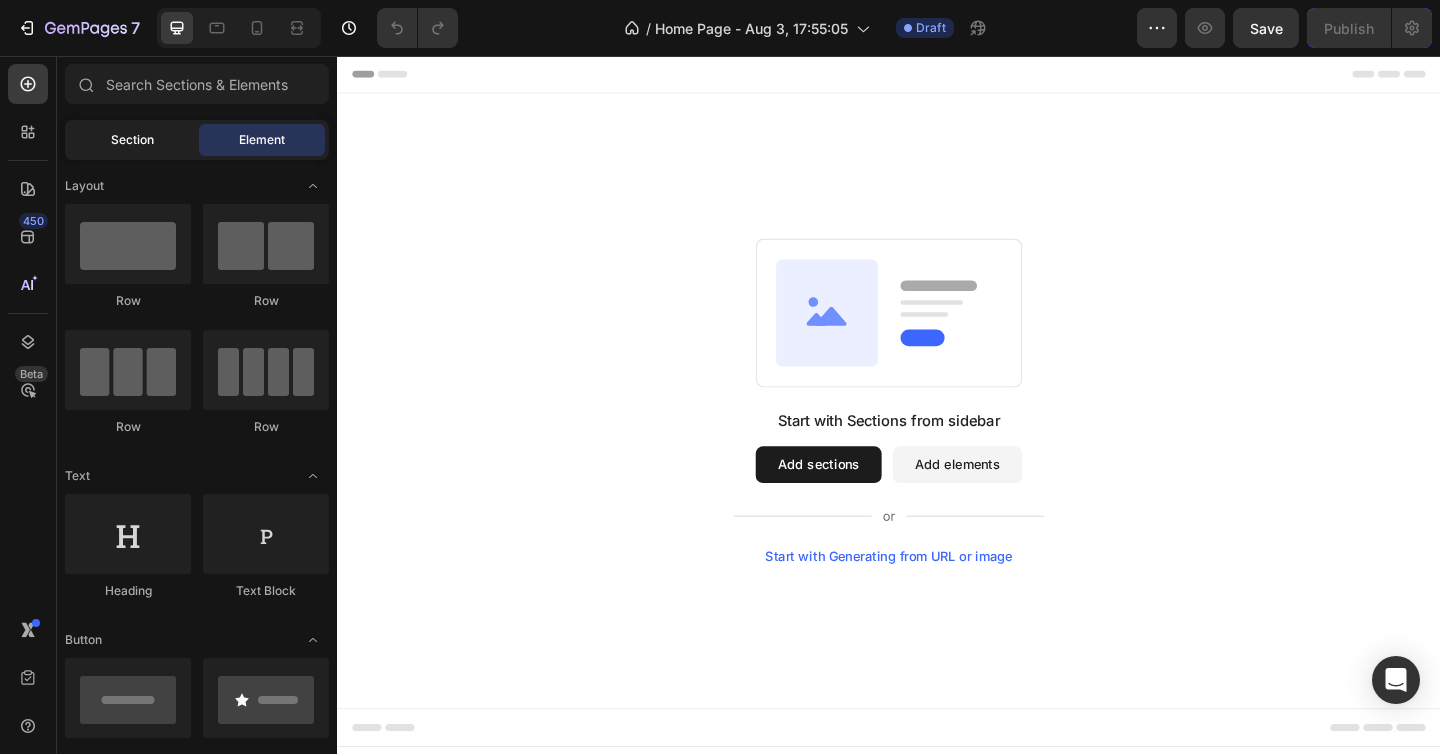 click on "Section" at bounding box center [132, 140] 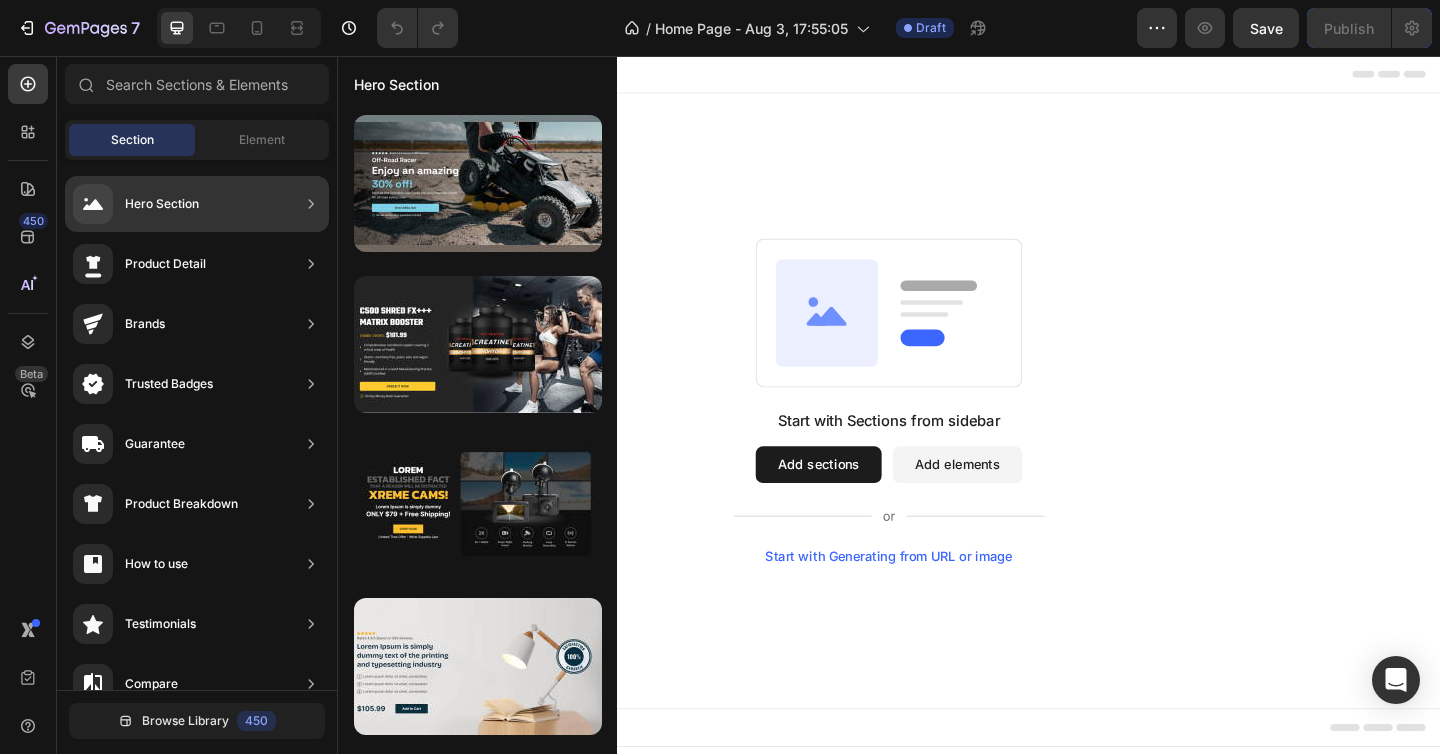 click on "Hero Section" 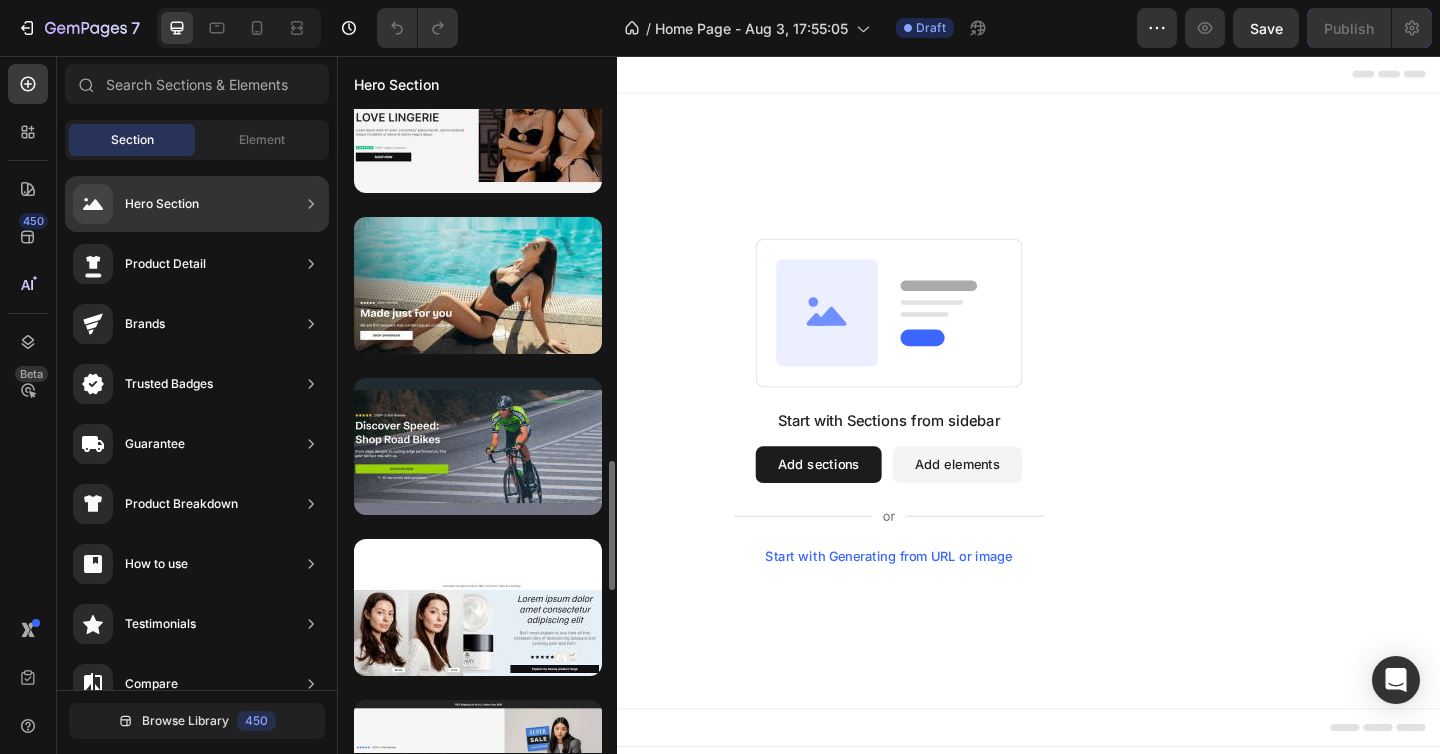scroll, scrollTop: 1683, scrollLeft: 0, axis: vertical 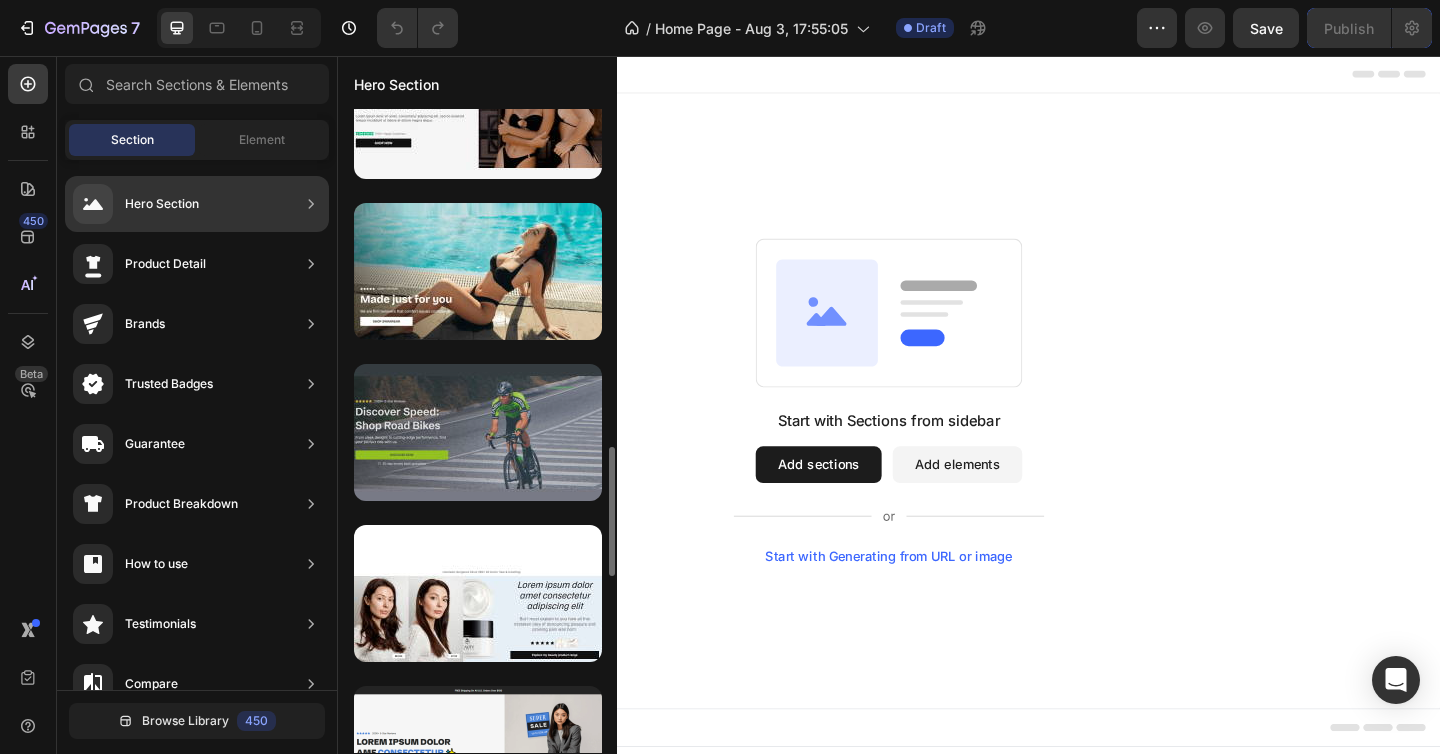 click at bounding box center [478, 432] 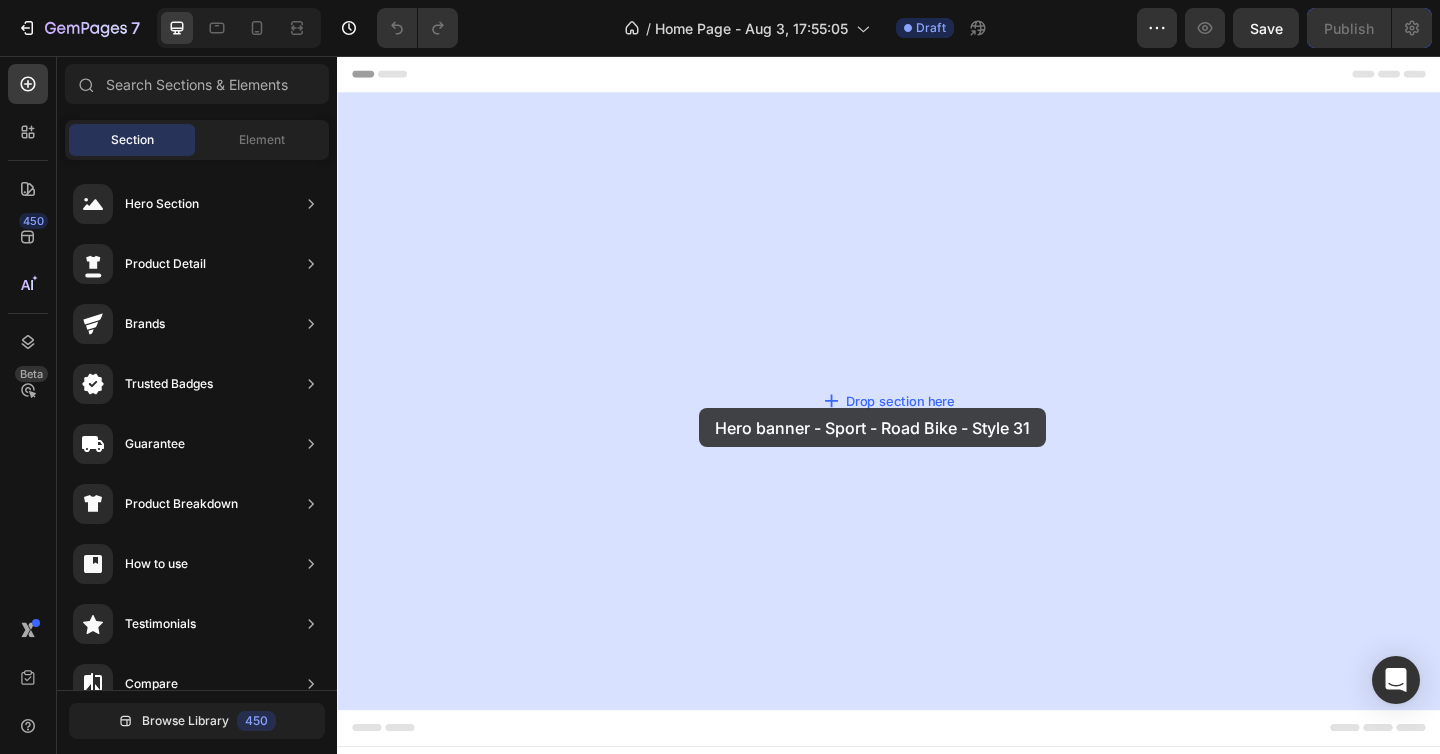 drag, startPoint x: 840, startPoint y: 478, endPoint x: 732, endPoint y: 440, distance: 114.49017 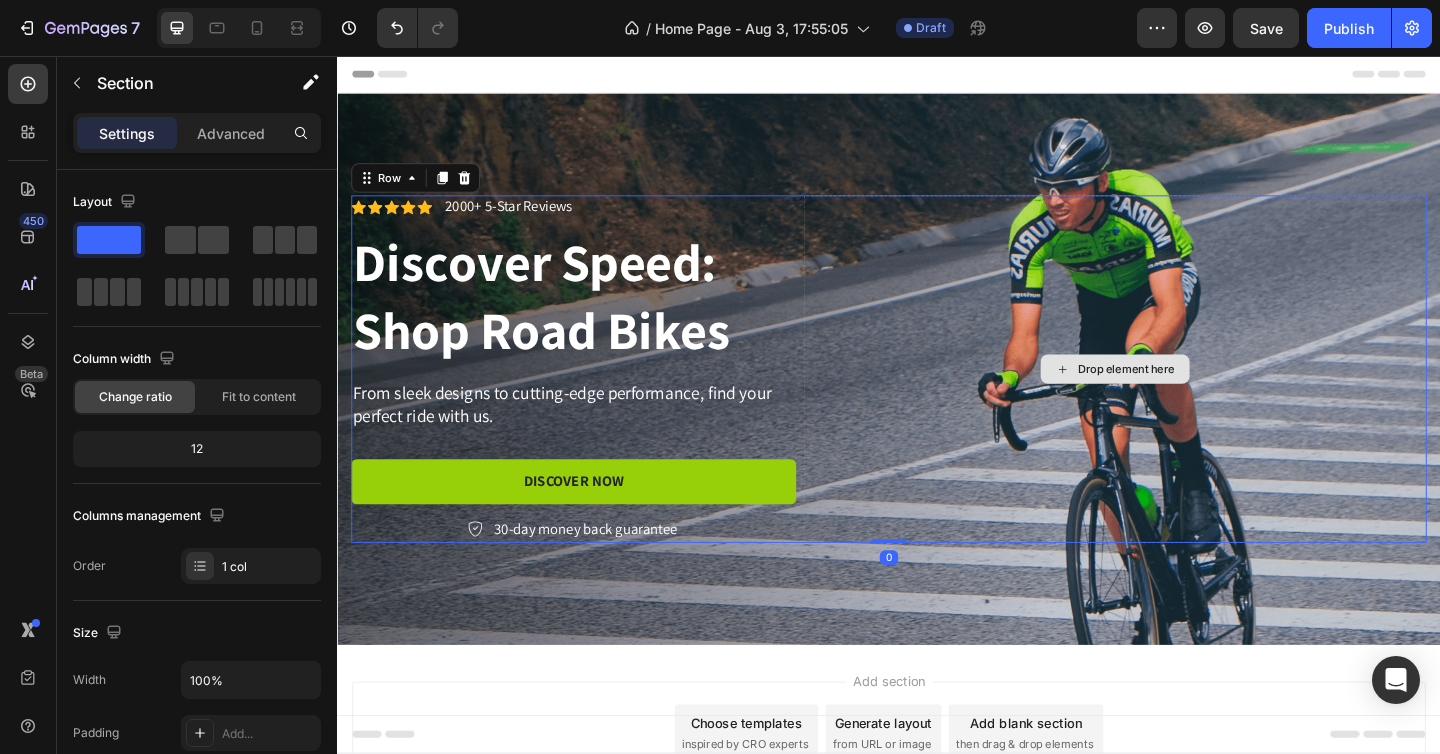 click on "Drop element here" at bounding box center [1183, 396] 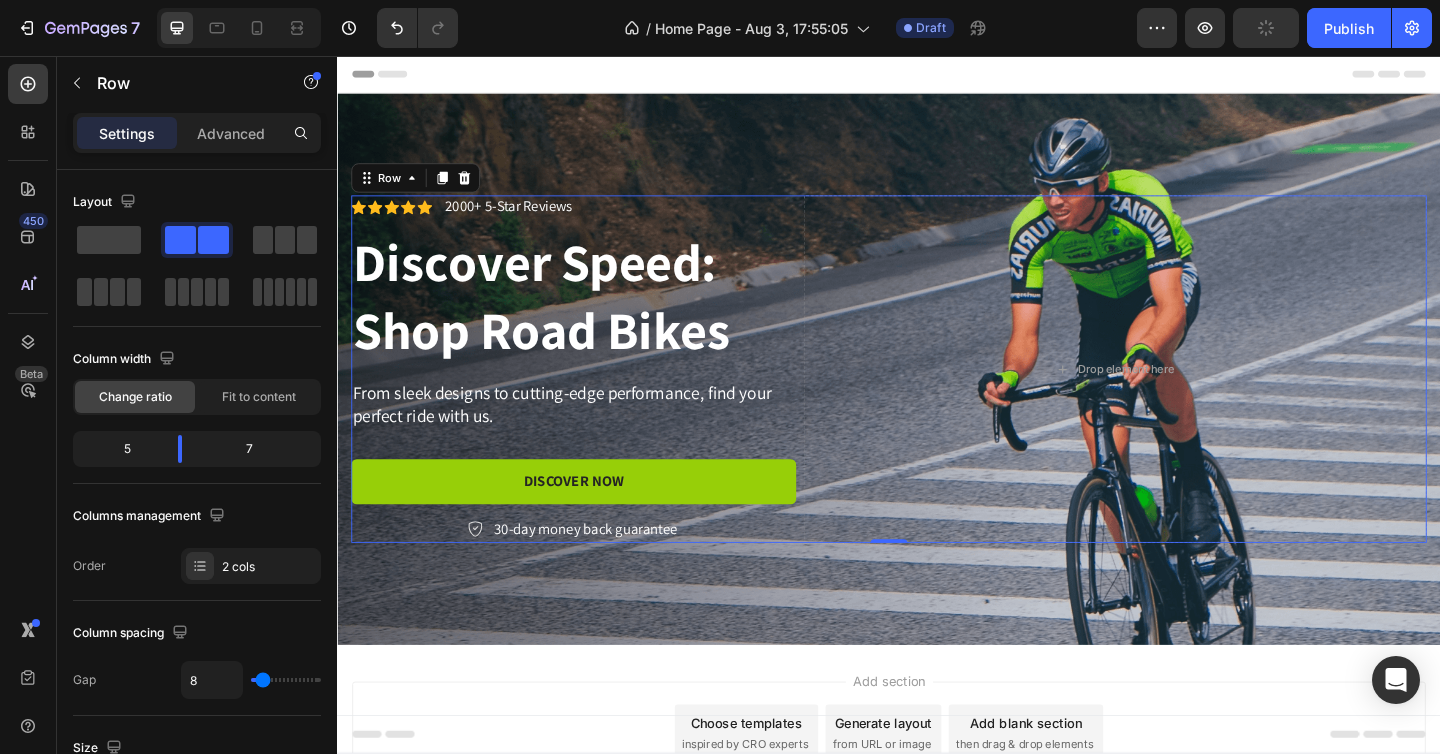 click 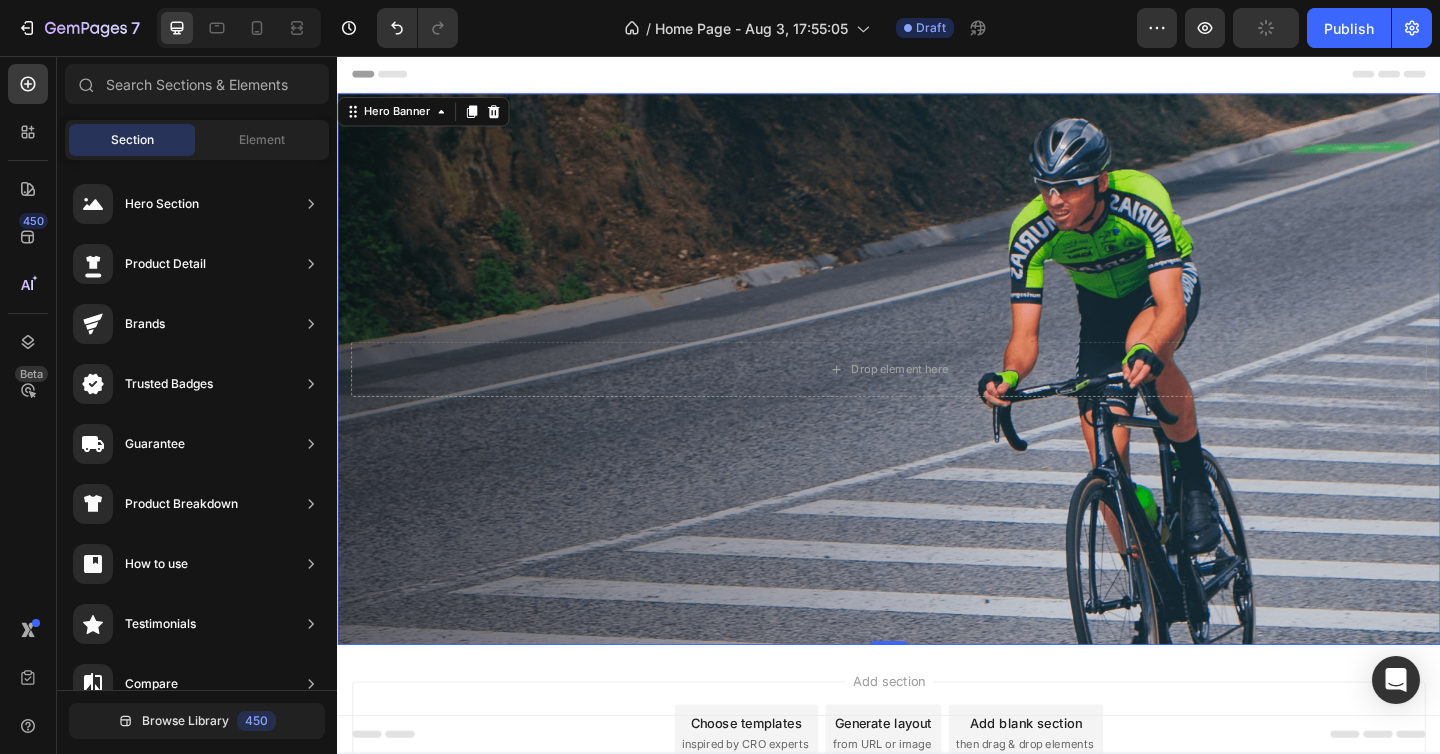 click at bounding box center (937, 397) 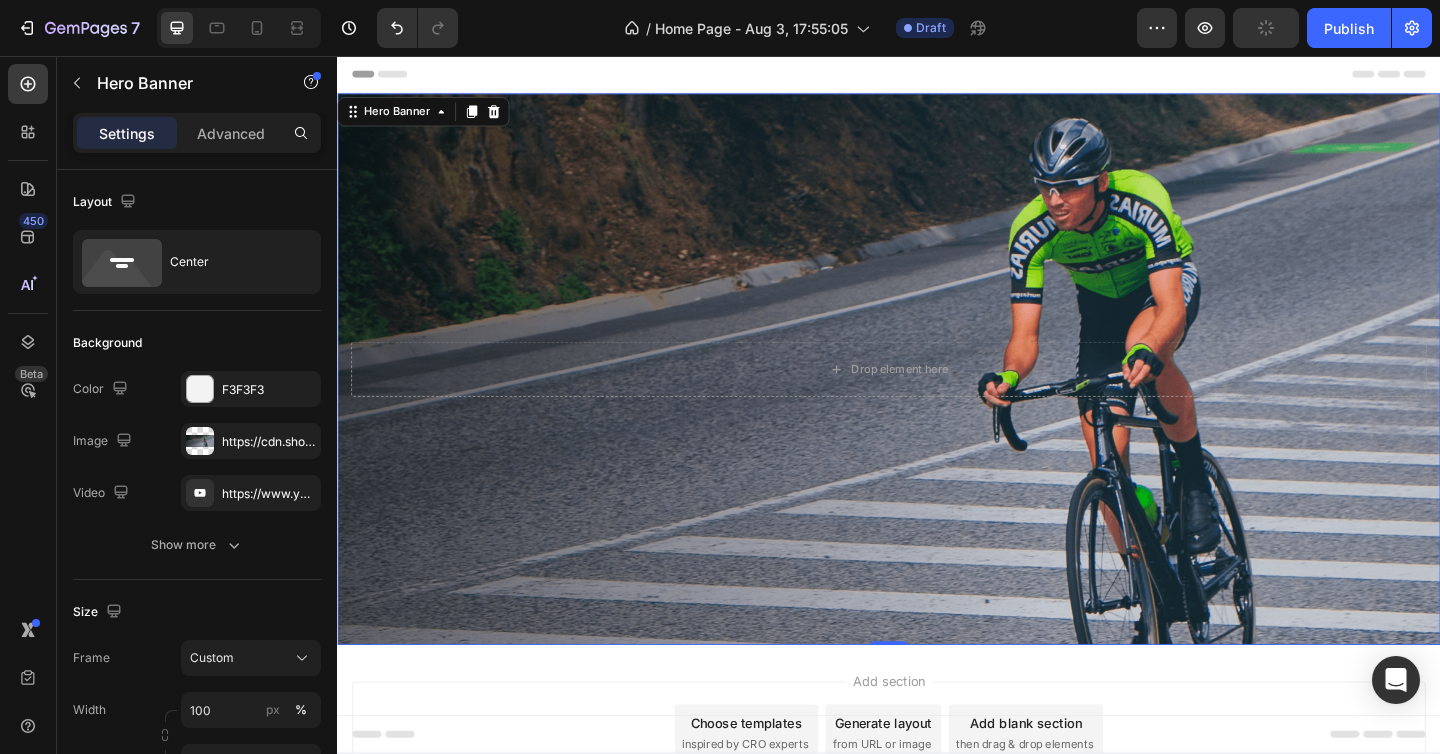 click at bounding box center (937, 397) 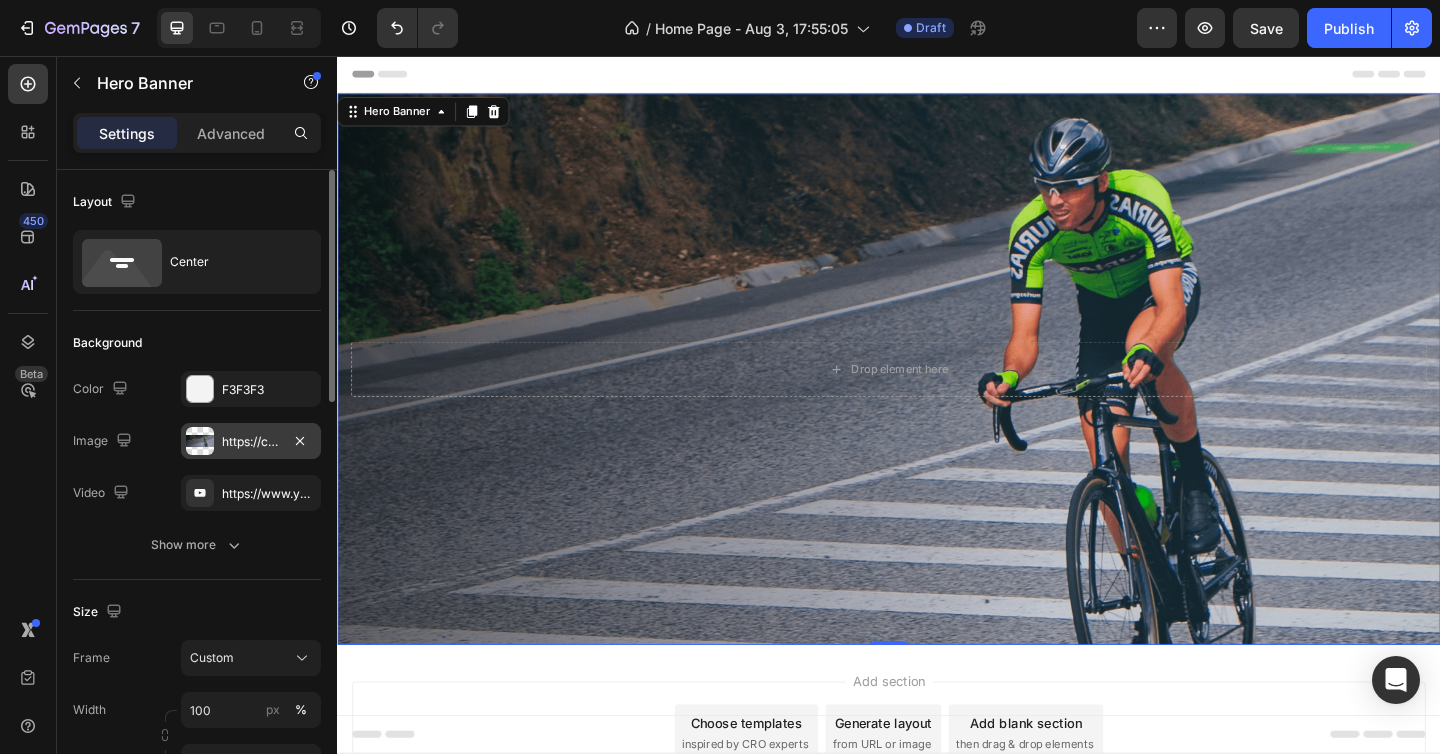 click at bounding box center (200, 441) 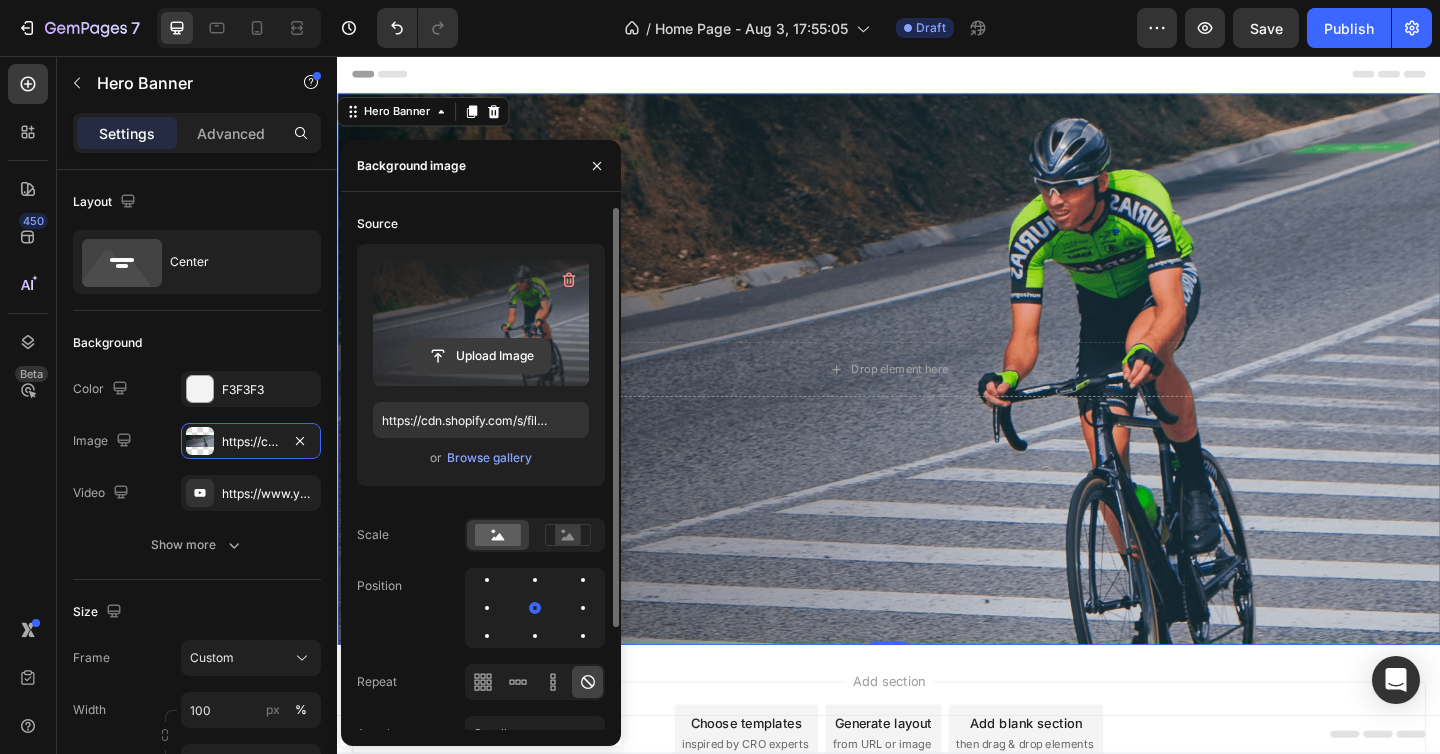 click 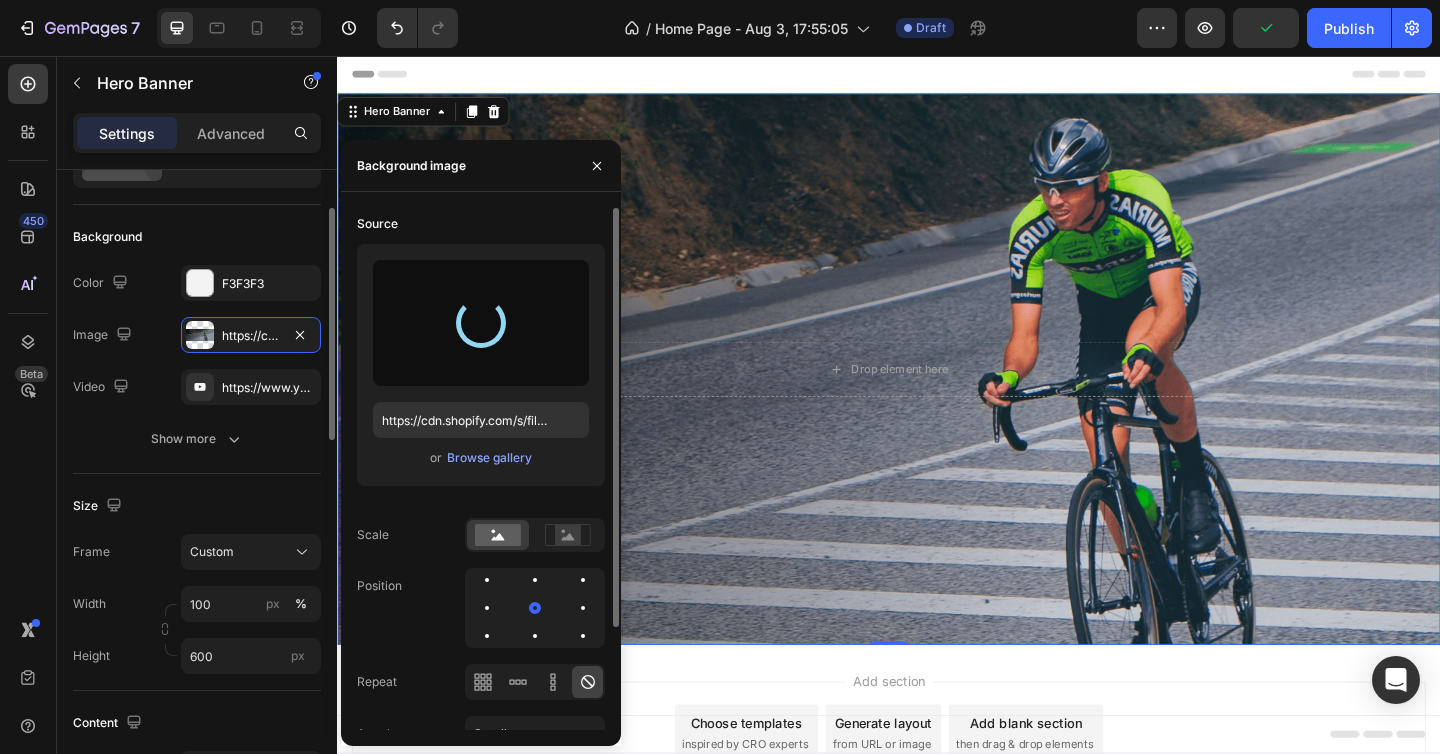 type on "https://cdn.shopify.com/s/files/1/0622/3360/8263/files/gempages_578035116840845840-676b96a1-5a8e-45af-a9db-8cb202c14eb4.webp" 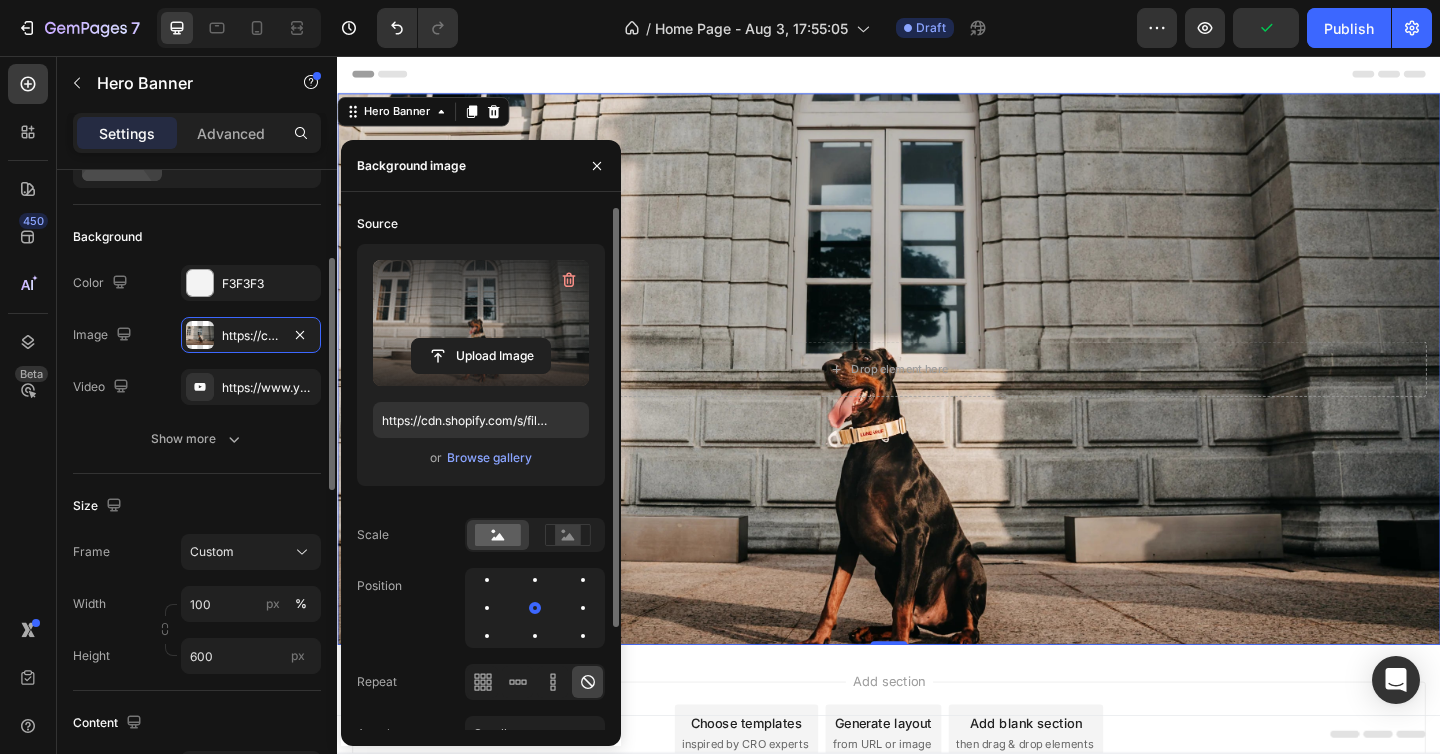 scroll, scrollTop: 145, scrollLeft: 0, axis: vertical 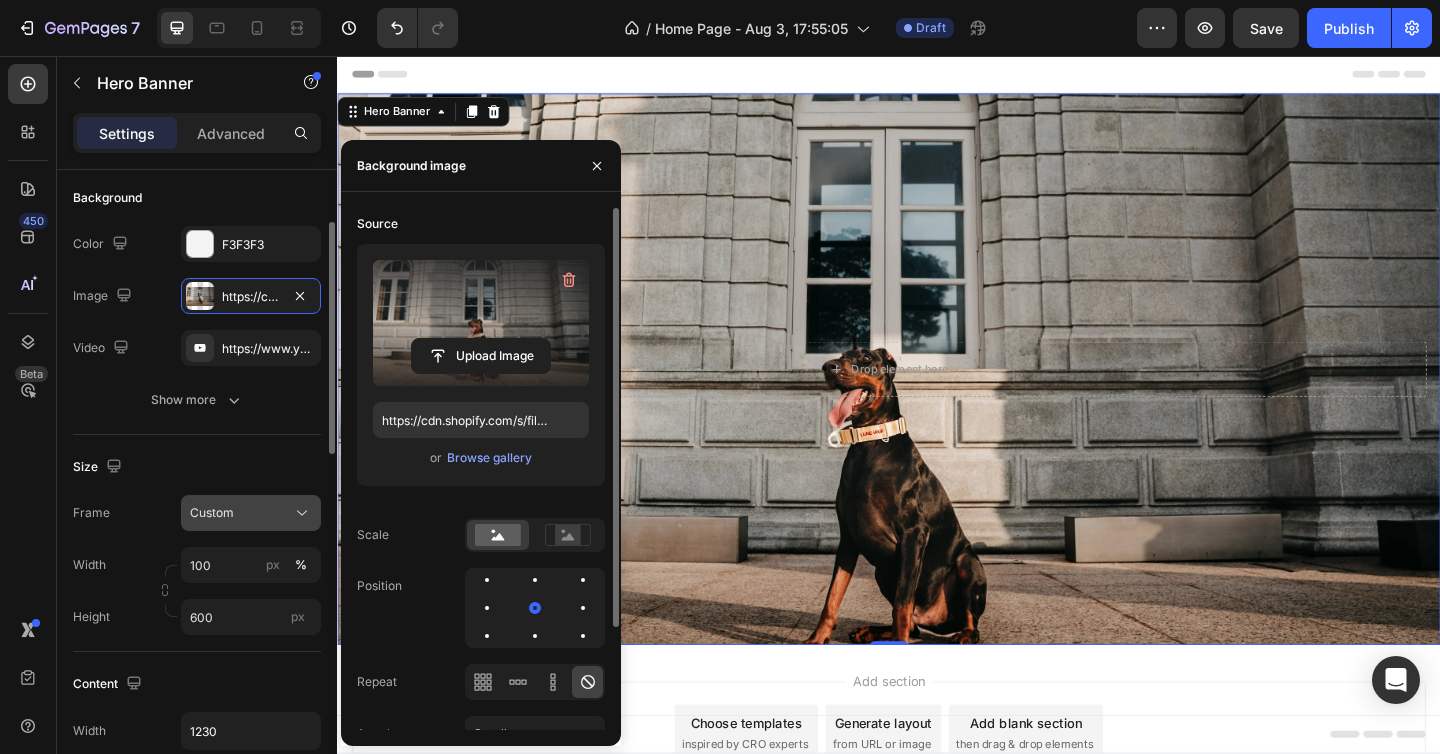 click 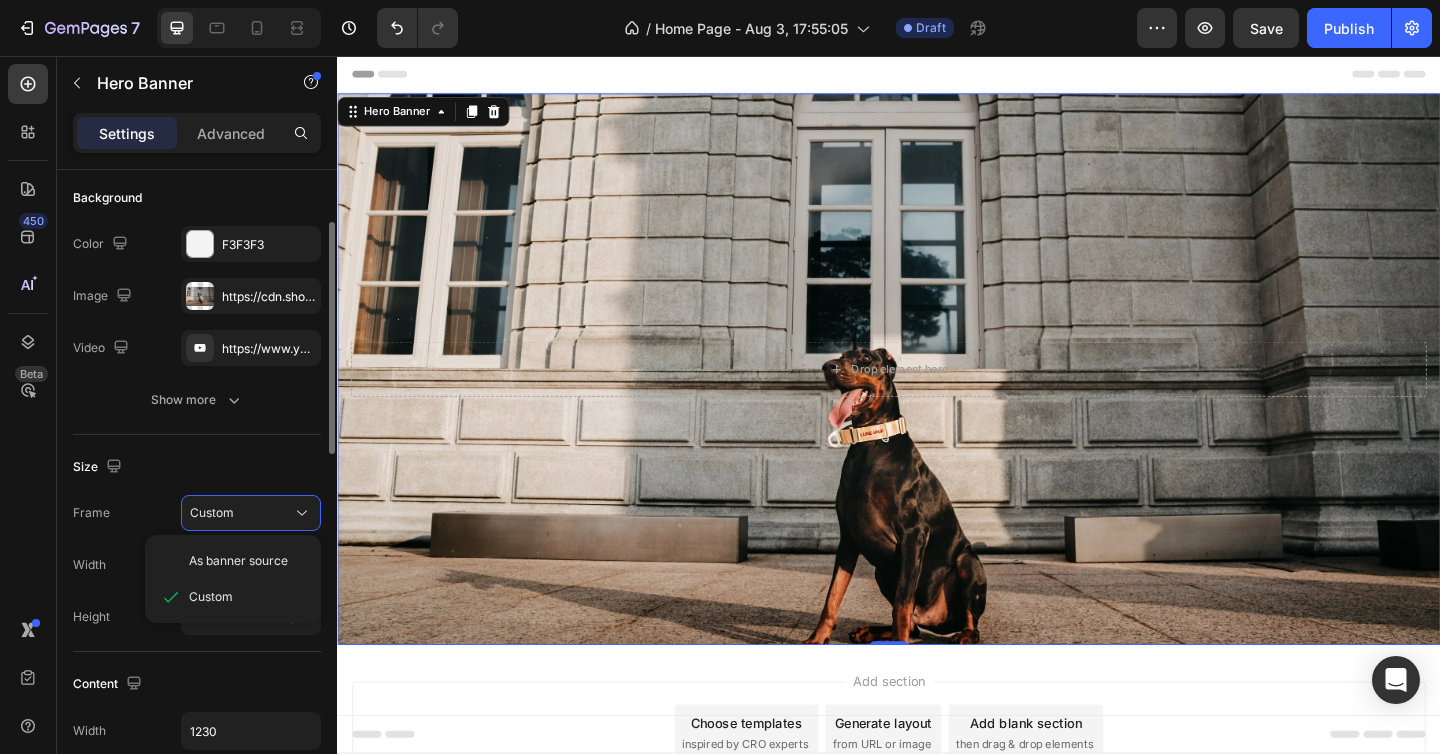 click on "Size" at bounding box center [197, 467] 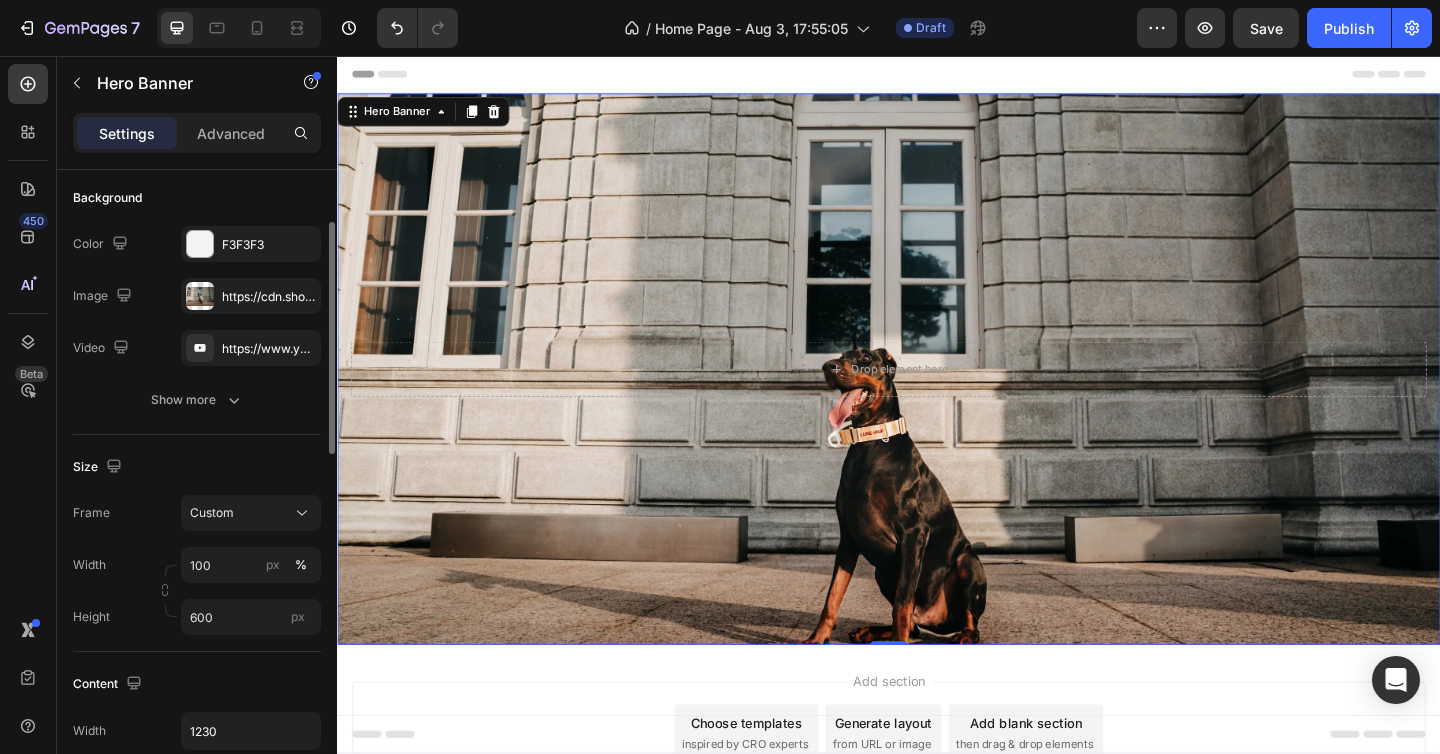 scroll, scrollTop: 211, scrollLeft: 0, axis: vertical 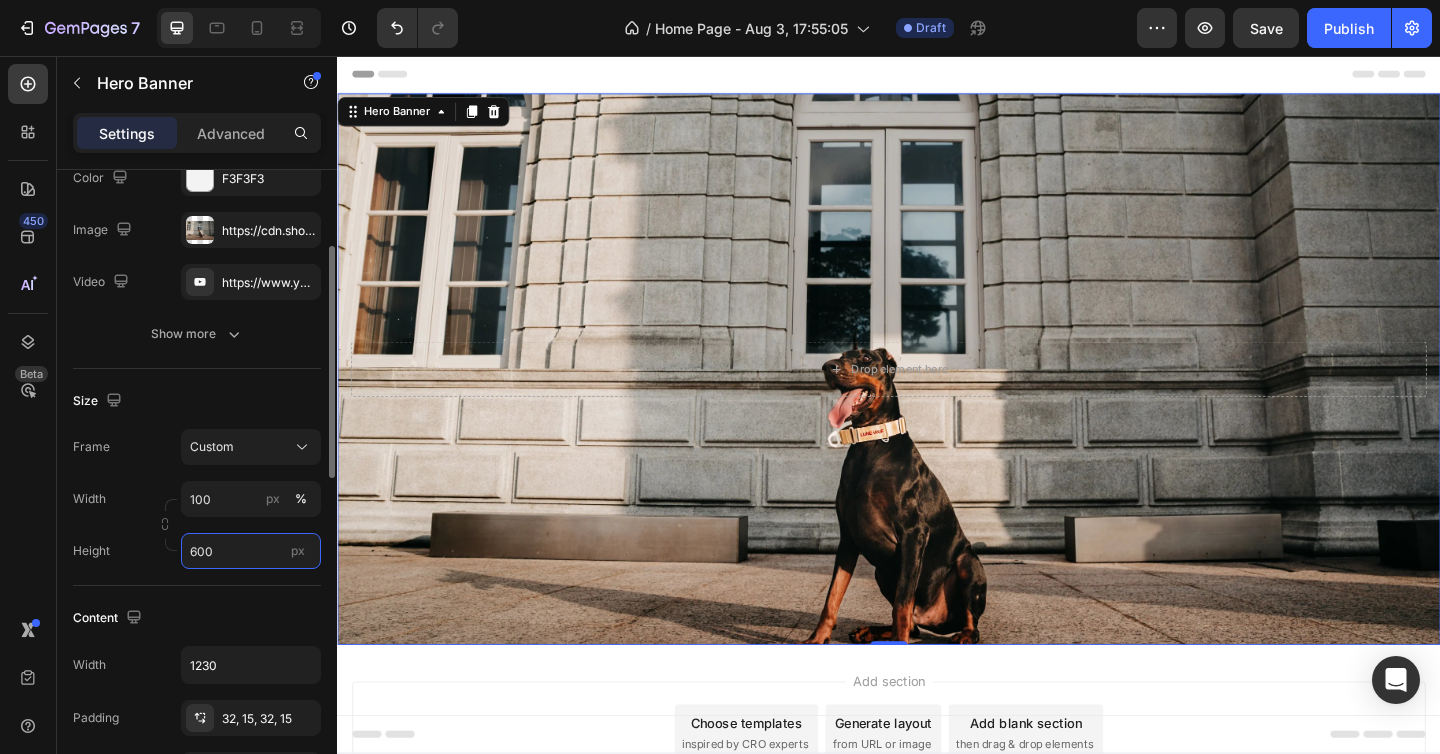 click on "600" at bounding box center [251, 551] 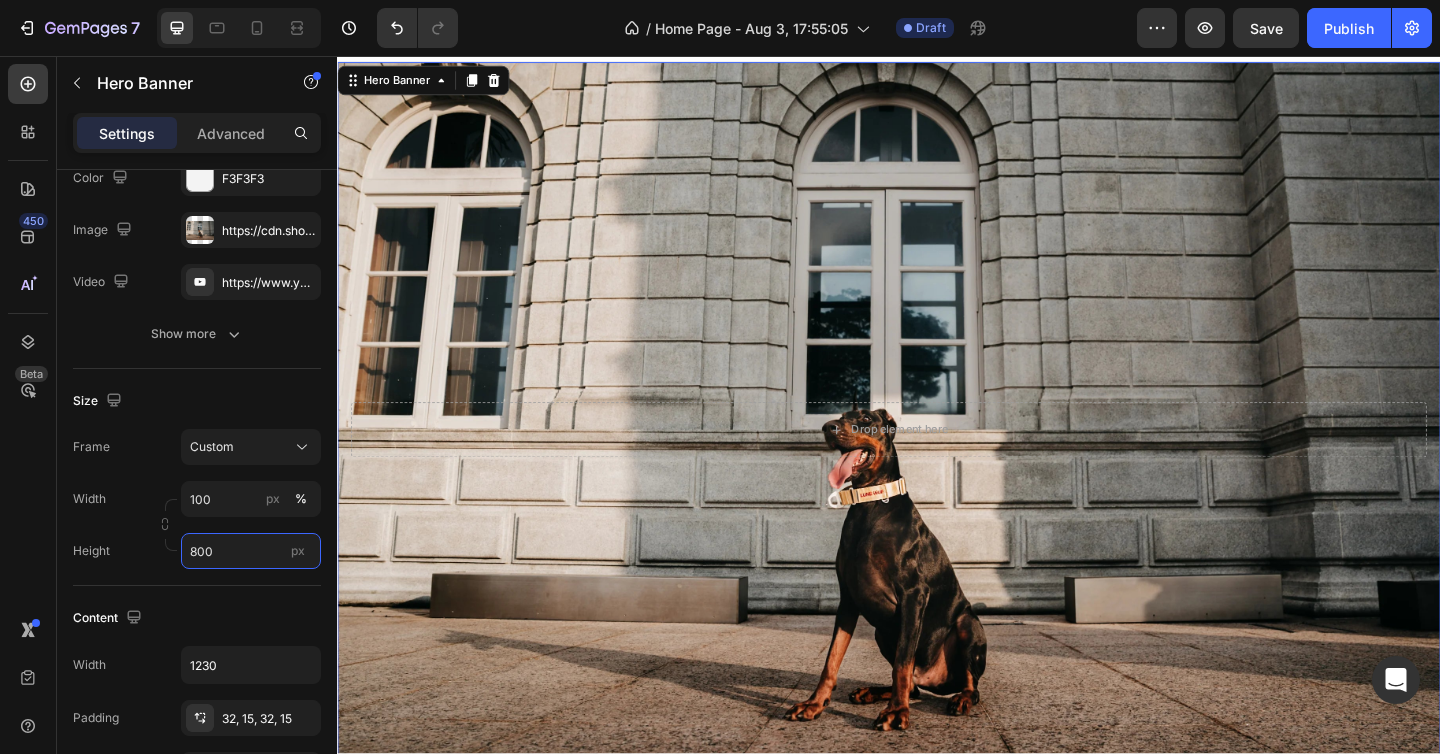 scroll, scrollTop: 57, scrollLeft: 0, axis: vertical 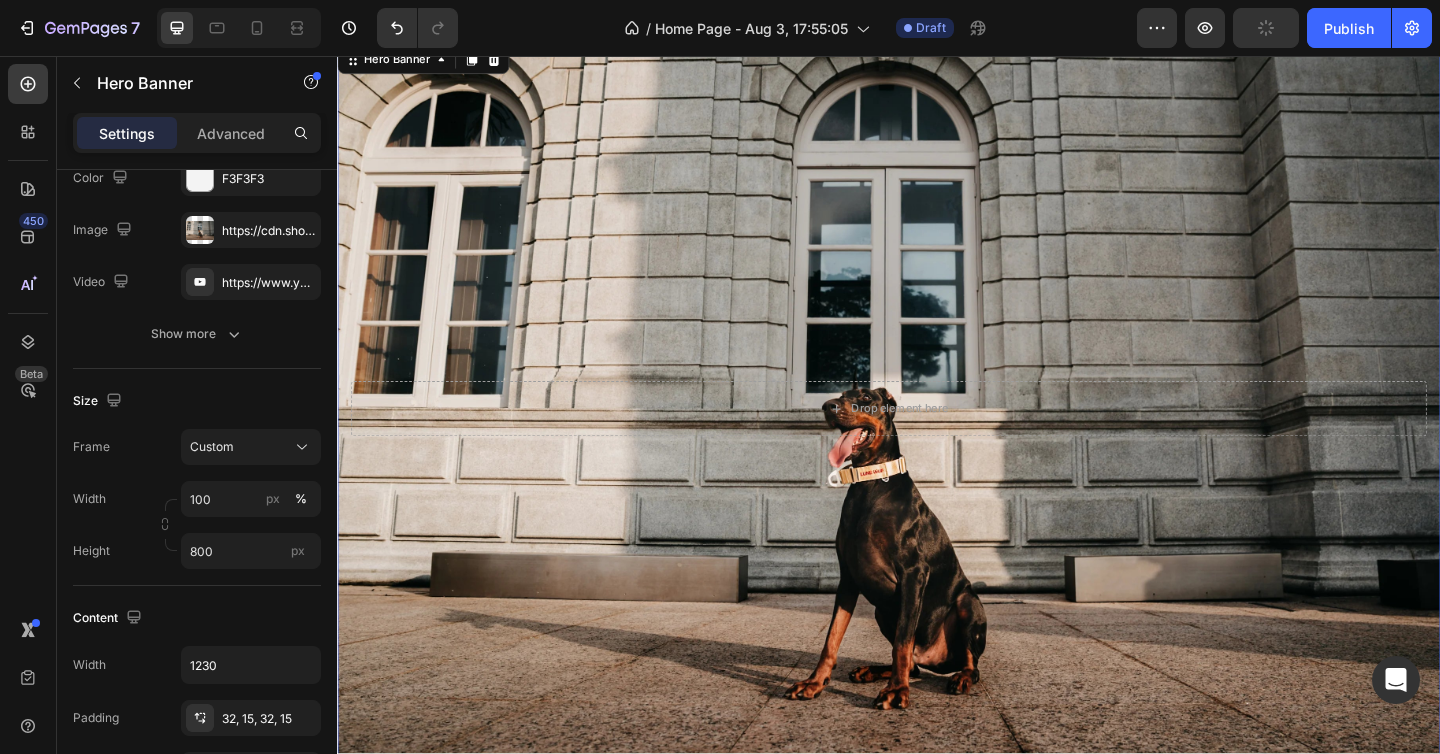 click at bounding box center (937, 440) 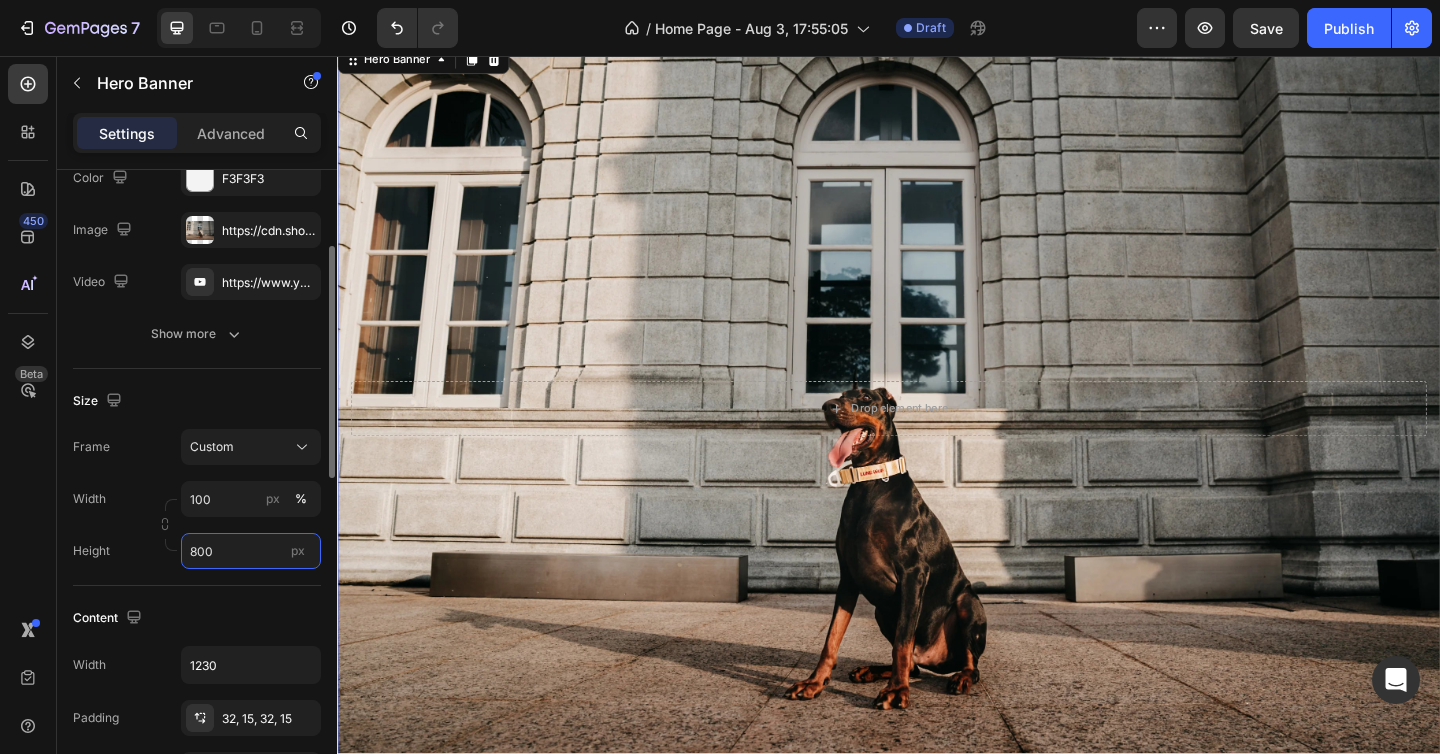 click on "800" at bounding box center (251, 551) 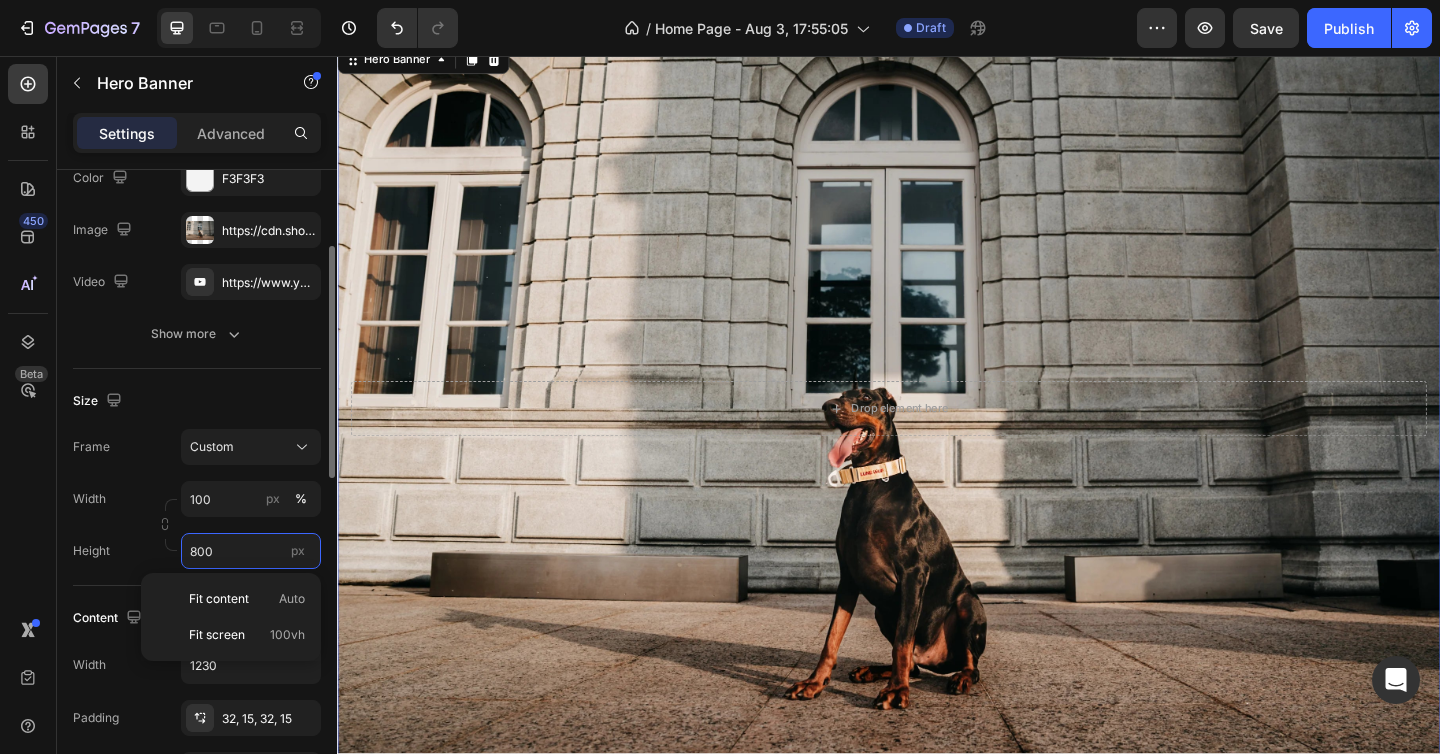 click on "800" at bounding box center [251, 551] 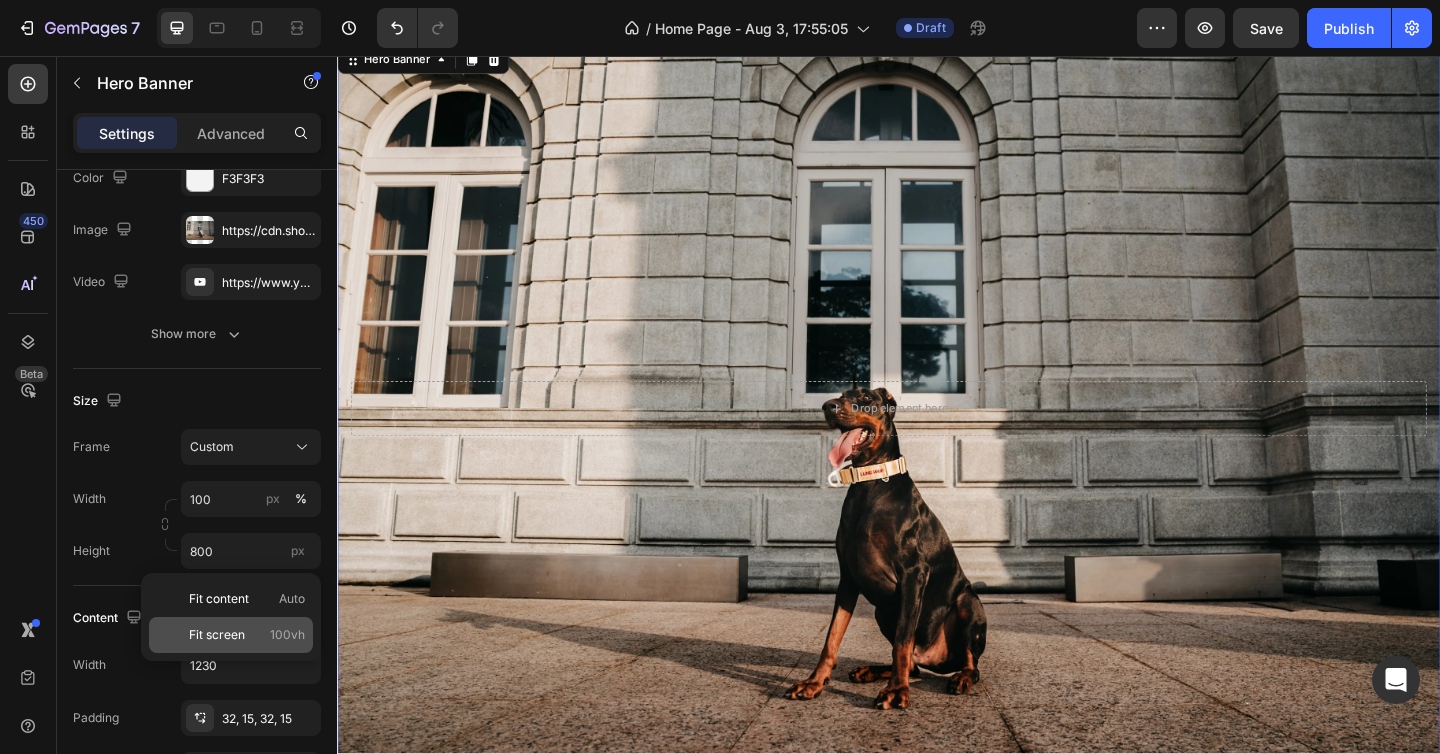 click on "Fit screen" at bounding box center (217, 635) 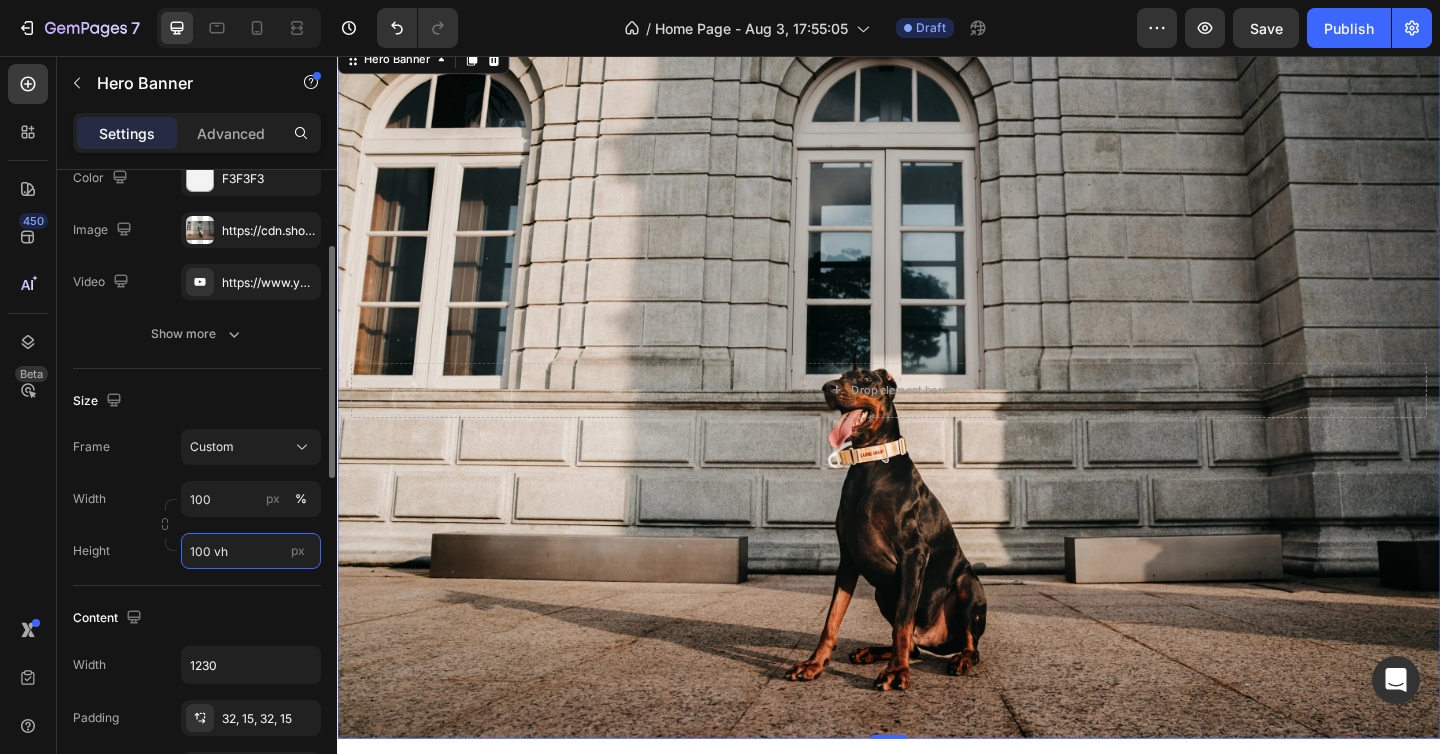 click on "100 vh" at bounding box center [251, 551] 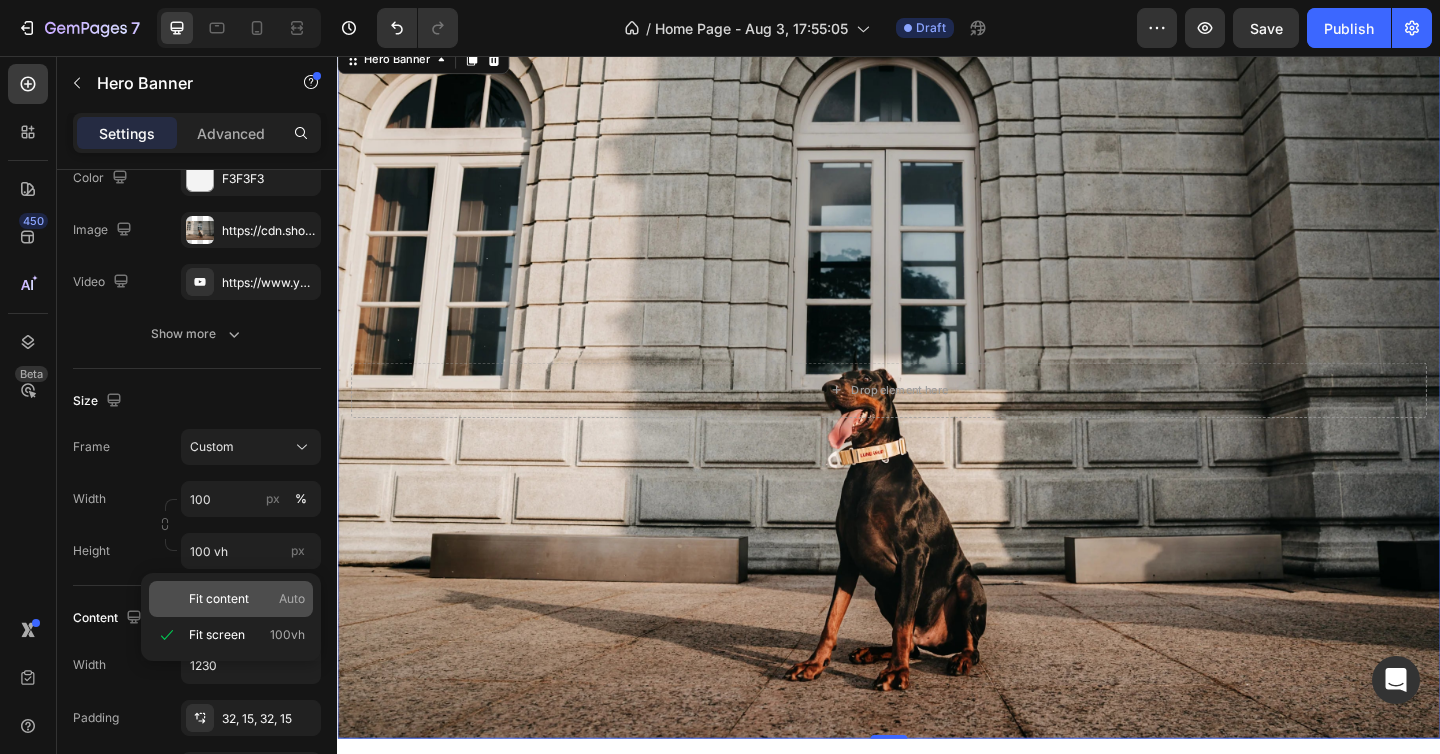 click on "Fit content" at bounding box center [219, 599] 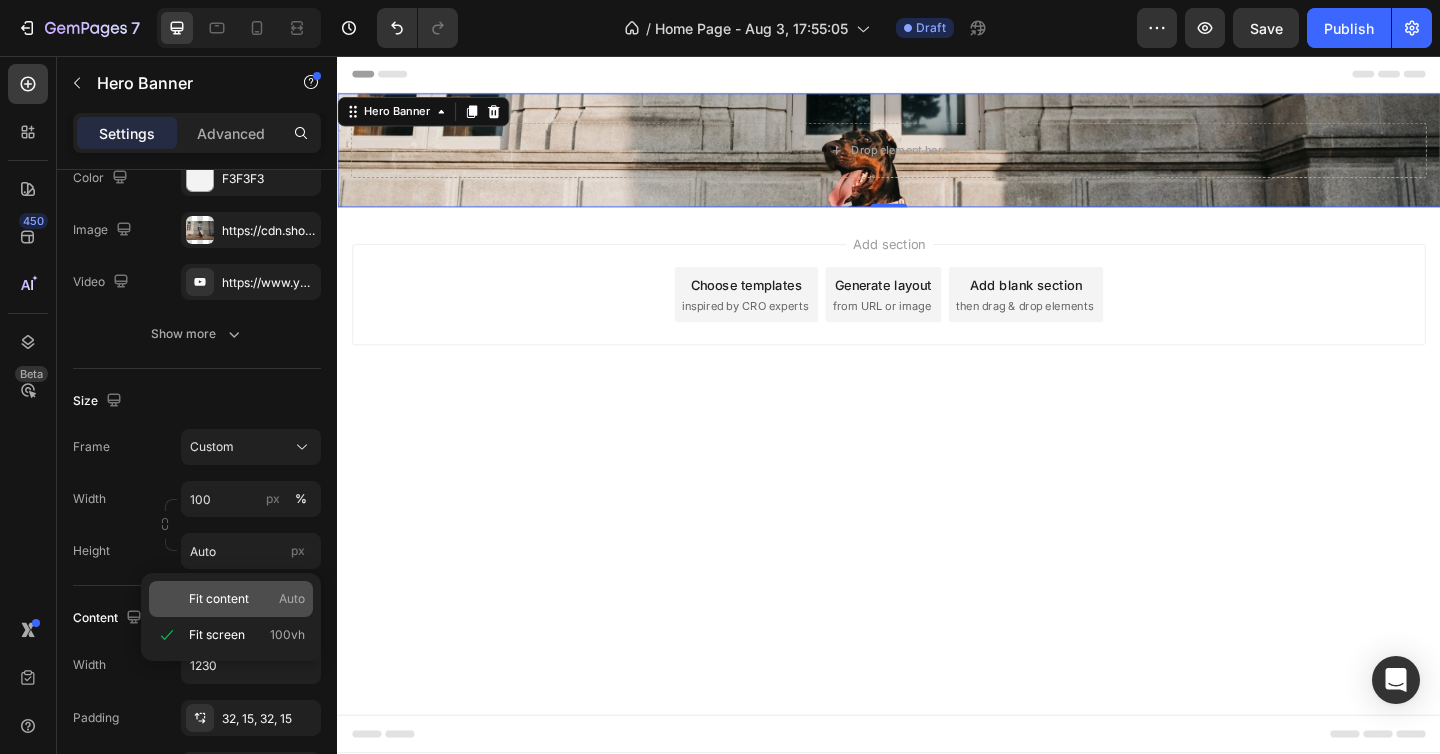scroll, scrollTop: 0, scrollLeft: 0, axis: both 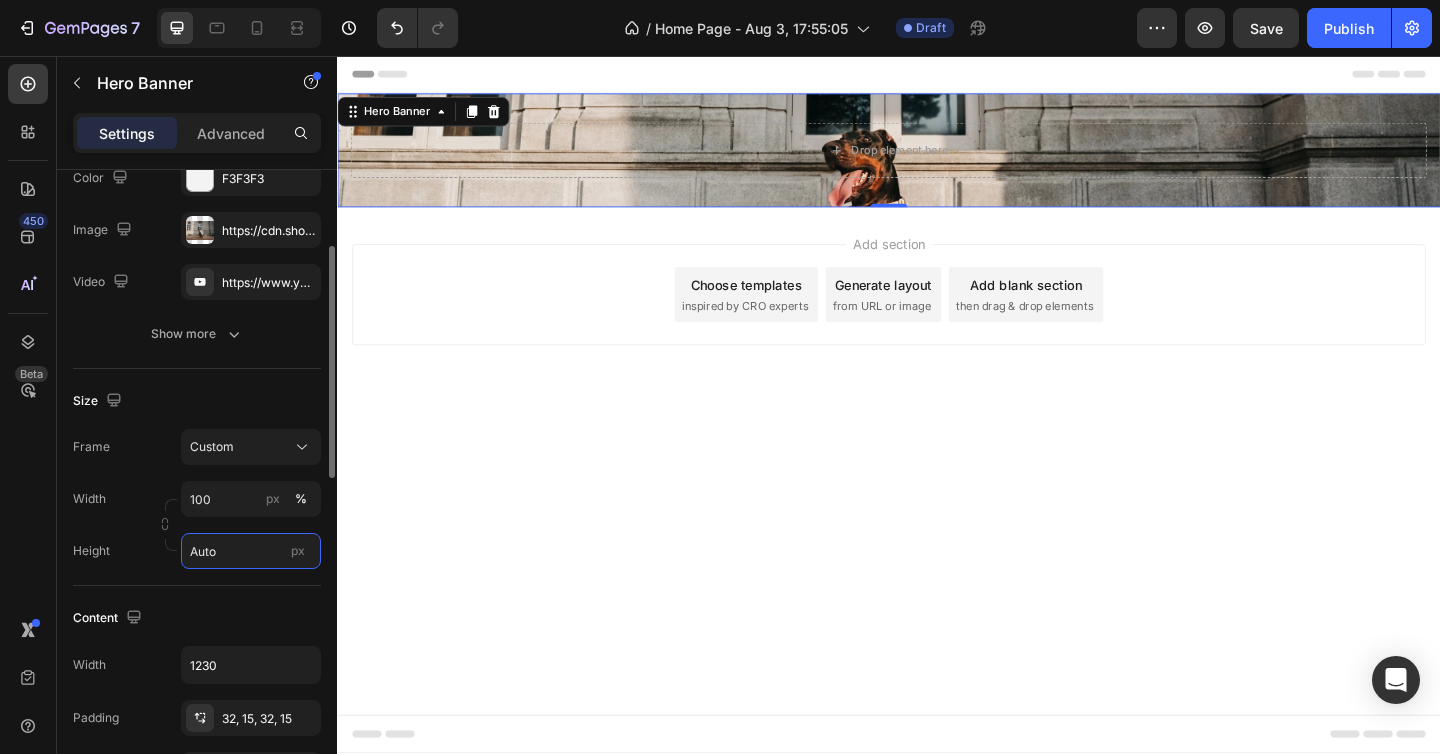 click on "Auto" at bounding box center [251, 551] 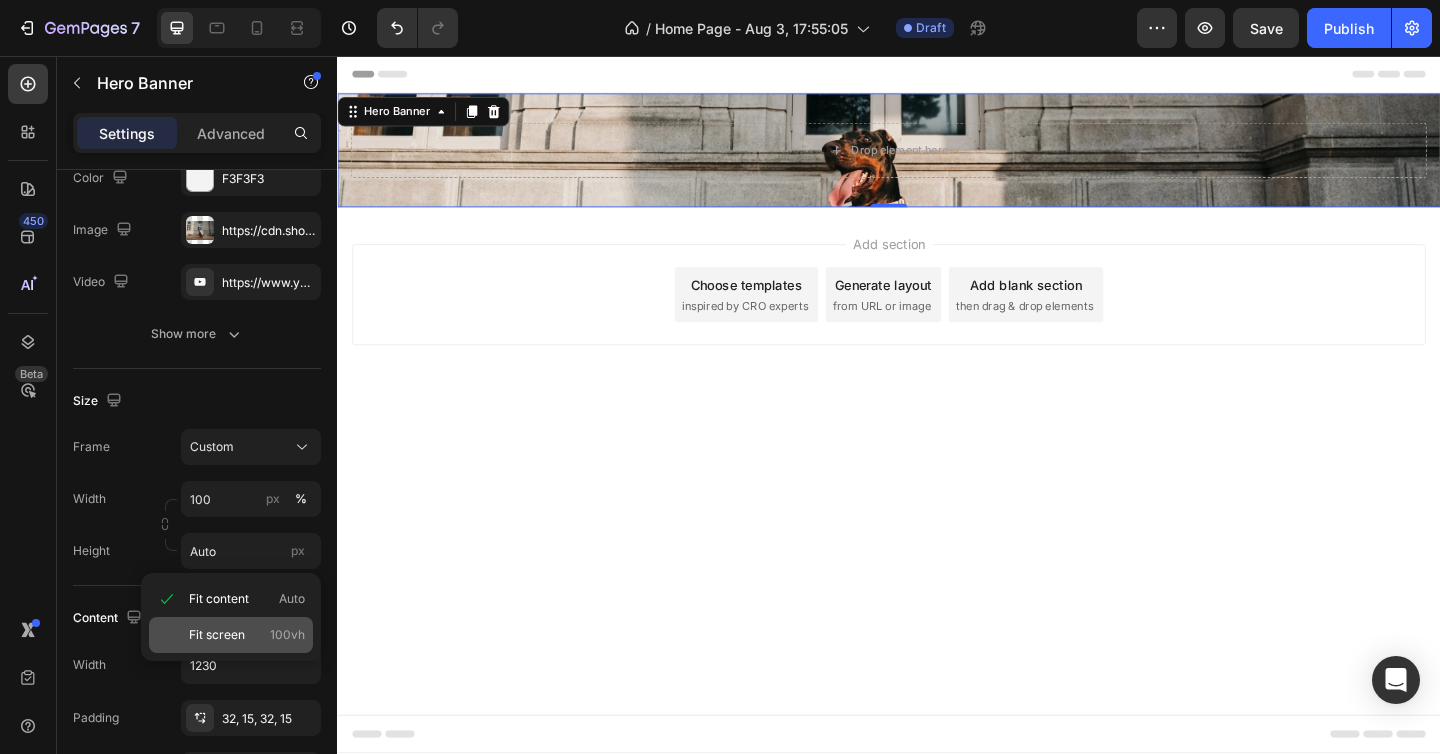 click on "Fit screen" at bounding box center (217, 635) 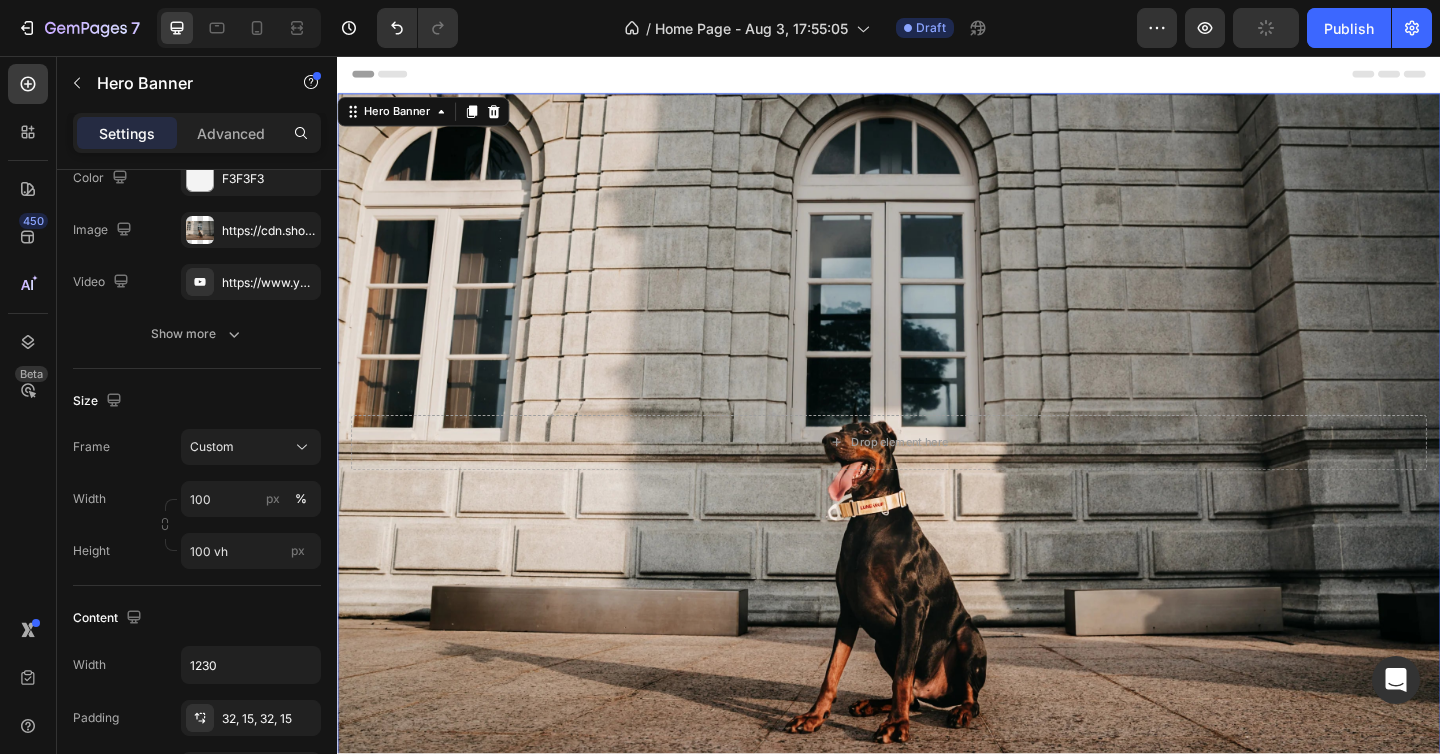 click at bounding box center [329, 1131] 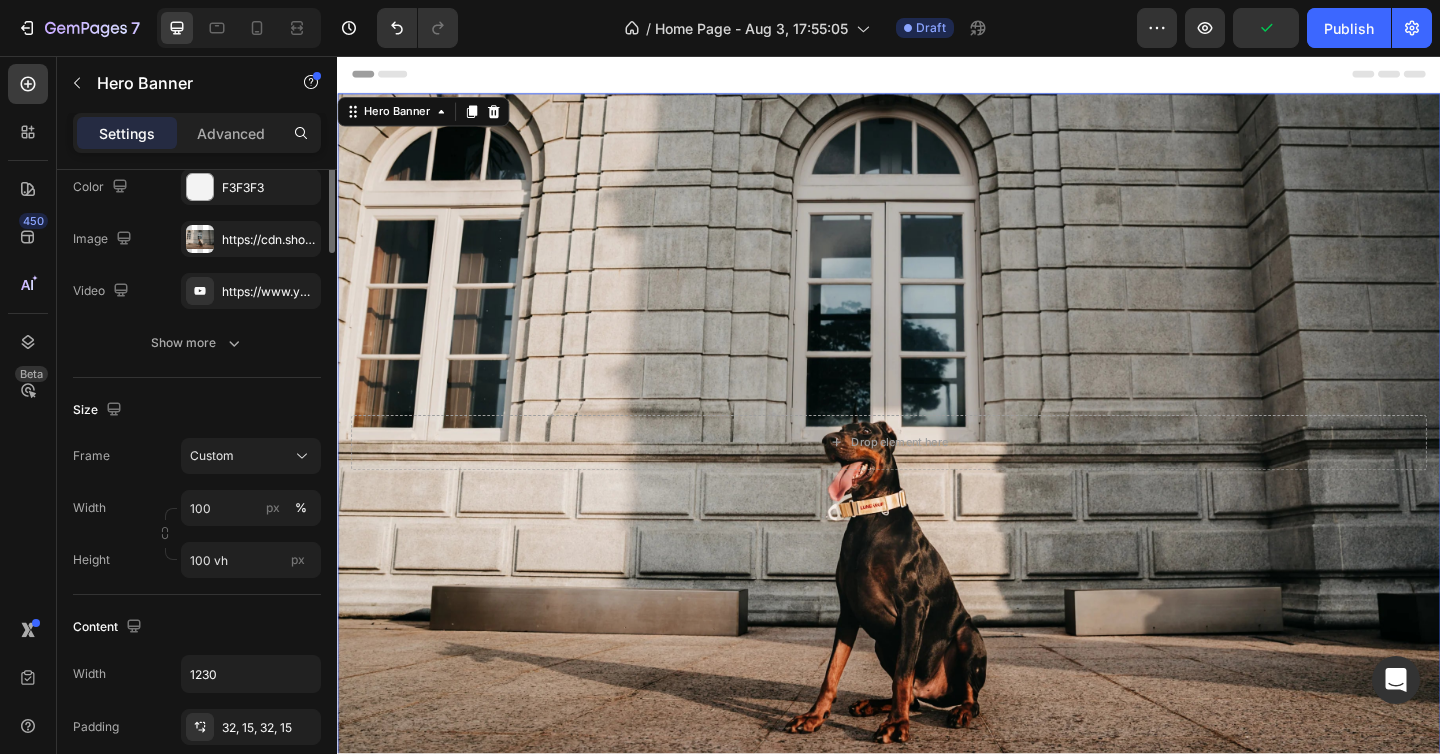 scroll, scrollTop: 0, scrollLeft: 0, axis: both 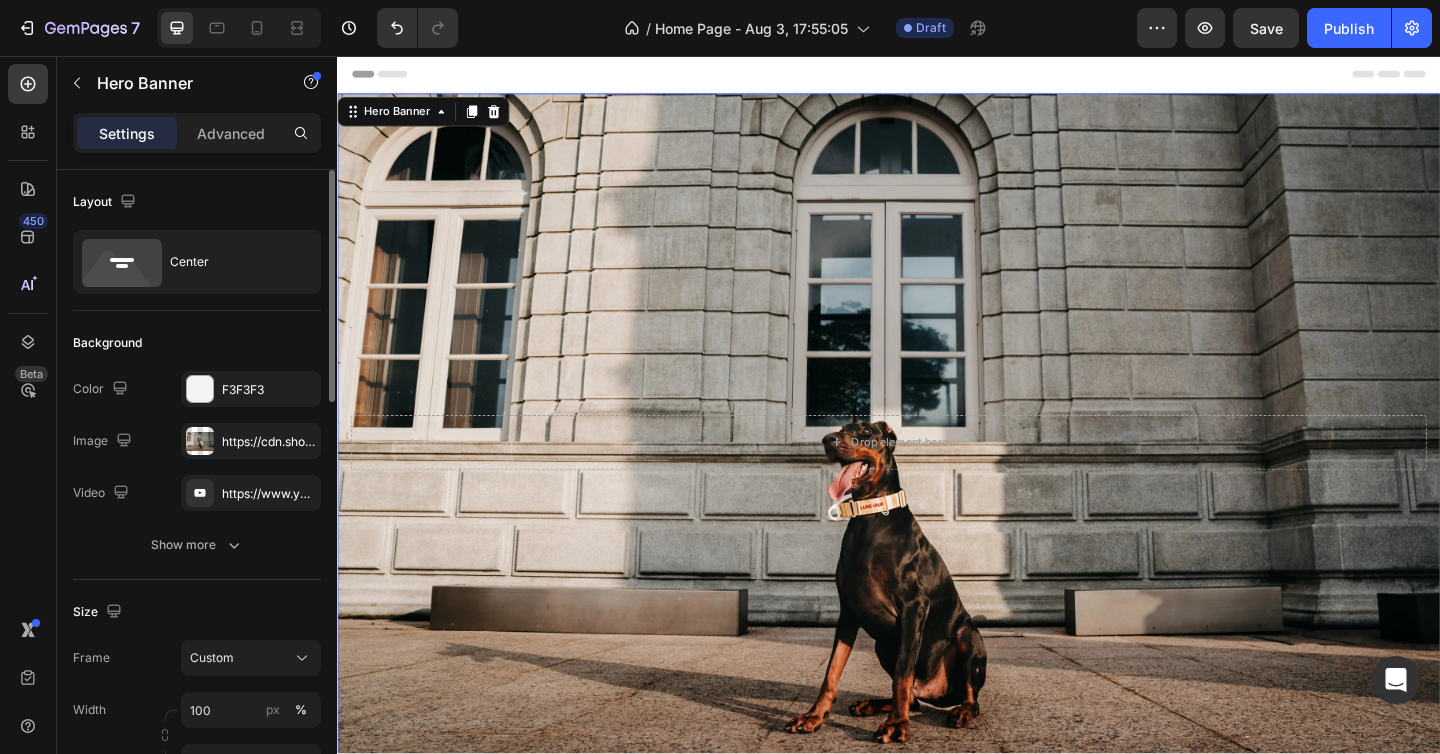 click on "Size Frame Custom Width 100 px % Height 100 vh px" 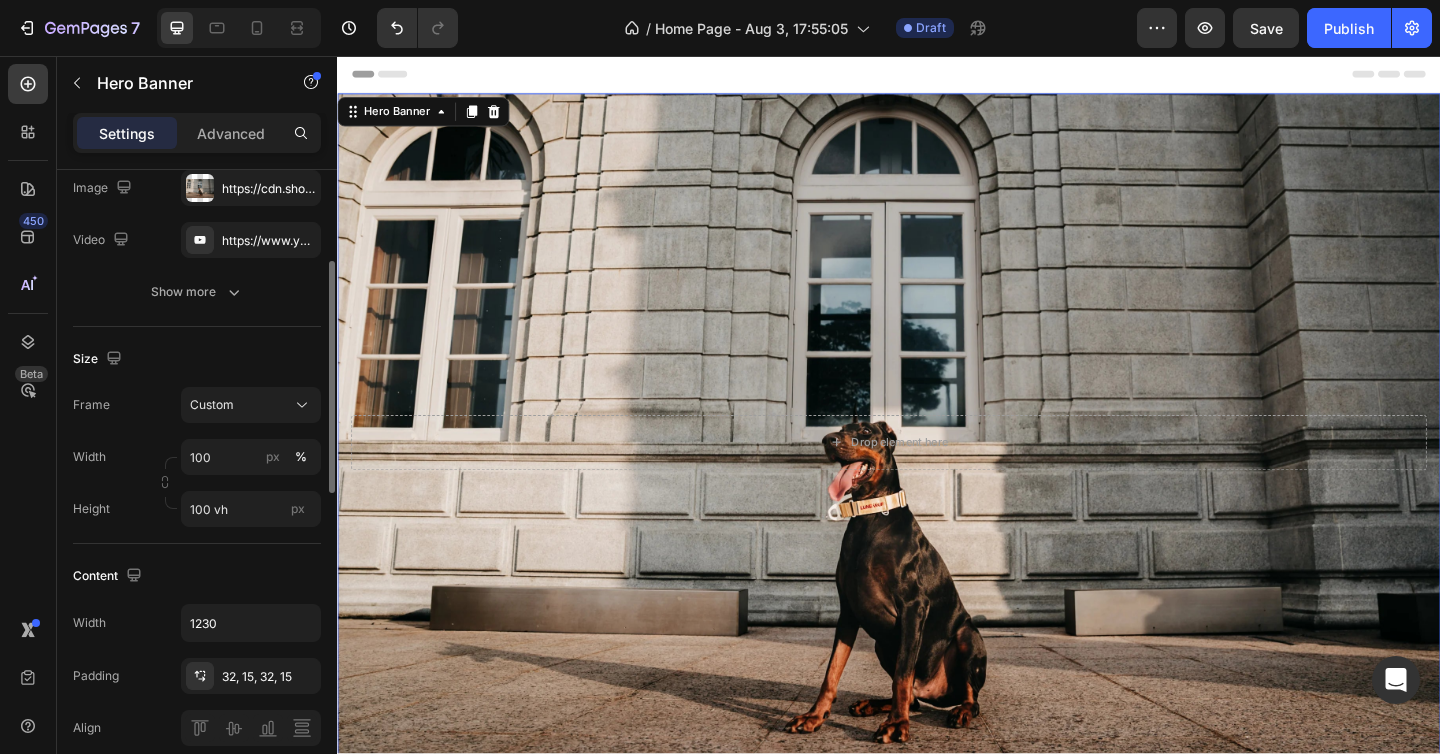 scroll, scrollTop: 0, scrollLeft: 0, axis: both 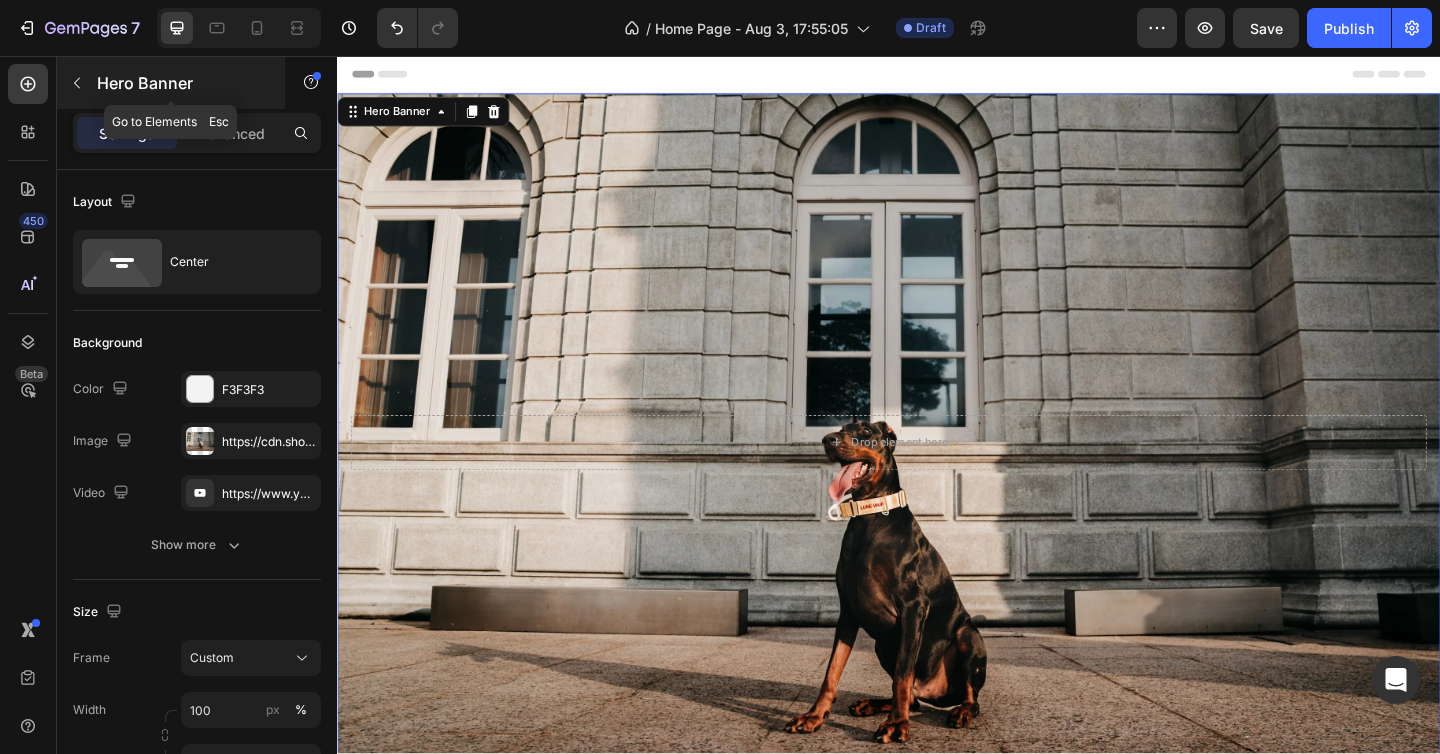 click 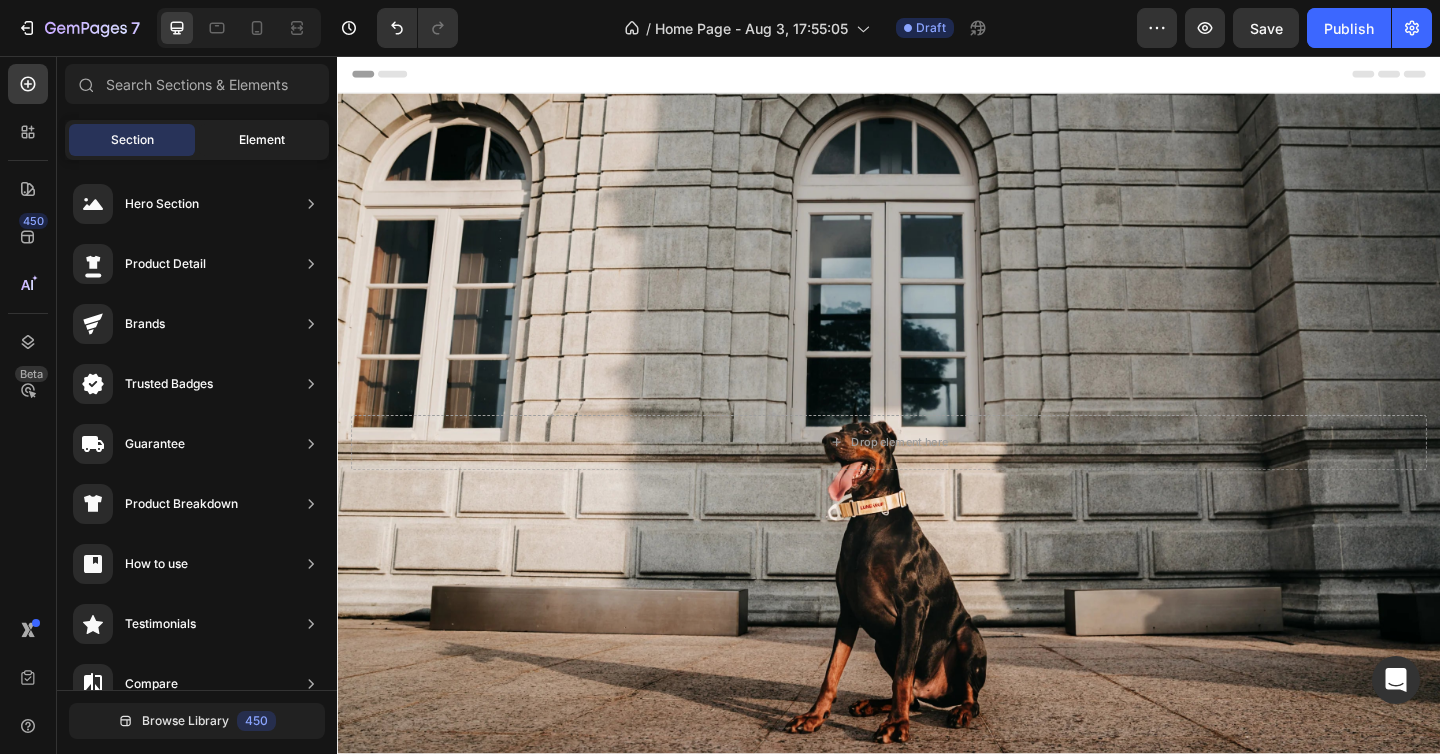 click on "Element" at bounding box center [262, 140] 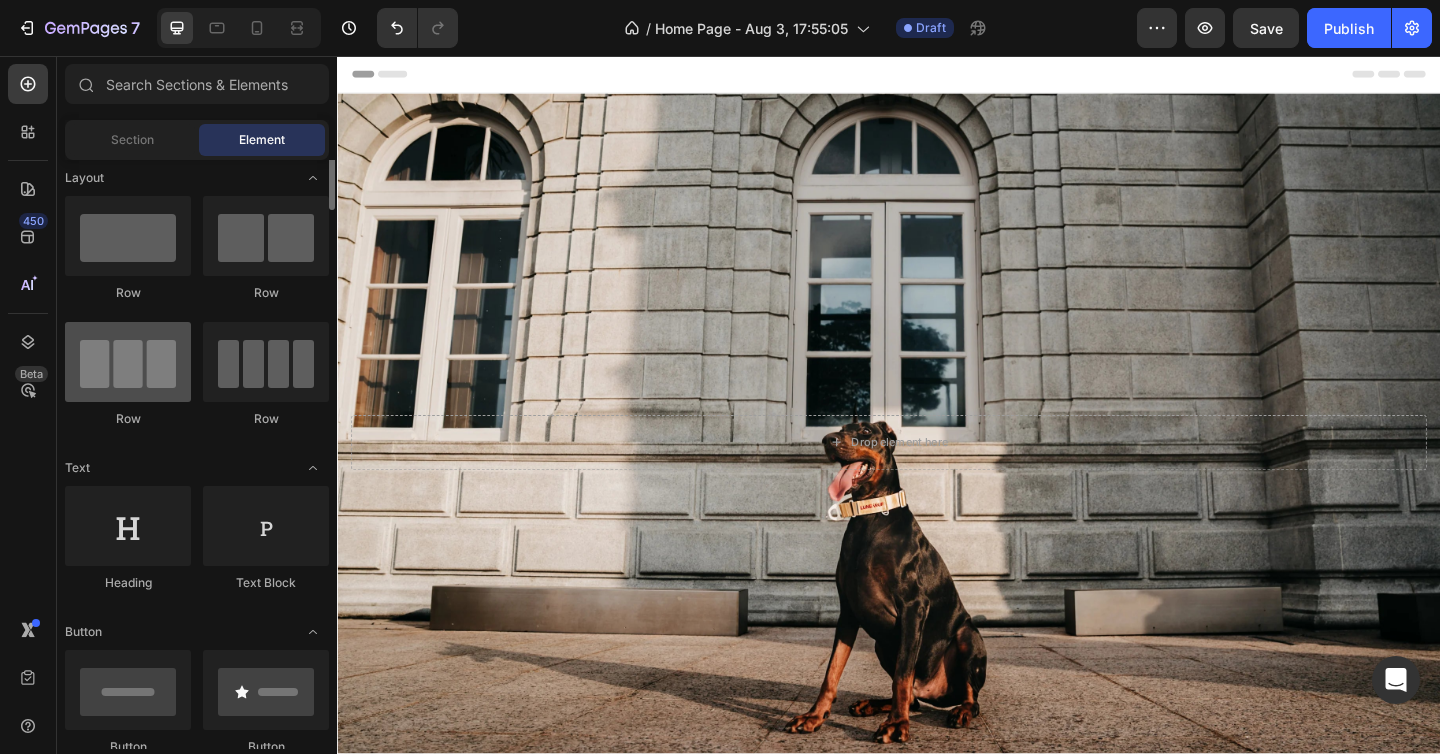 scroll, scrollTop: 0, scrollLeft: 0, axis: both 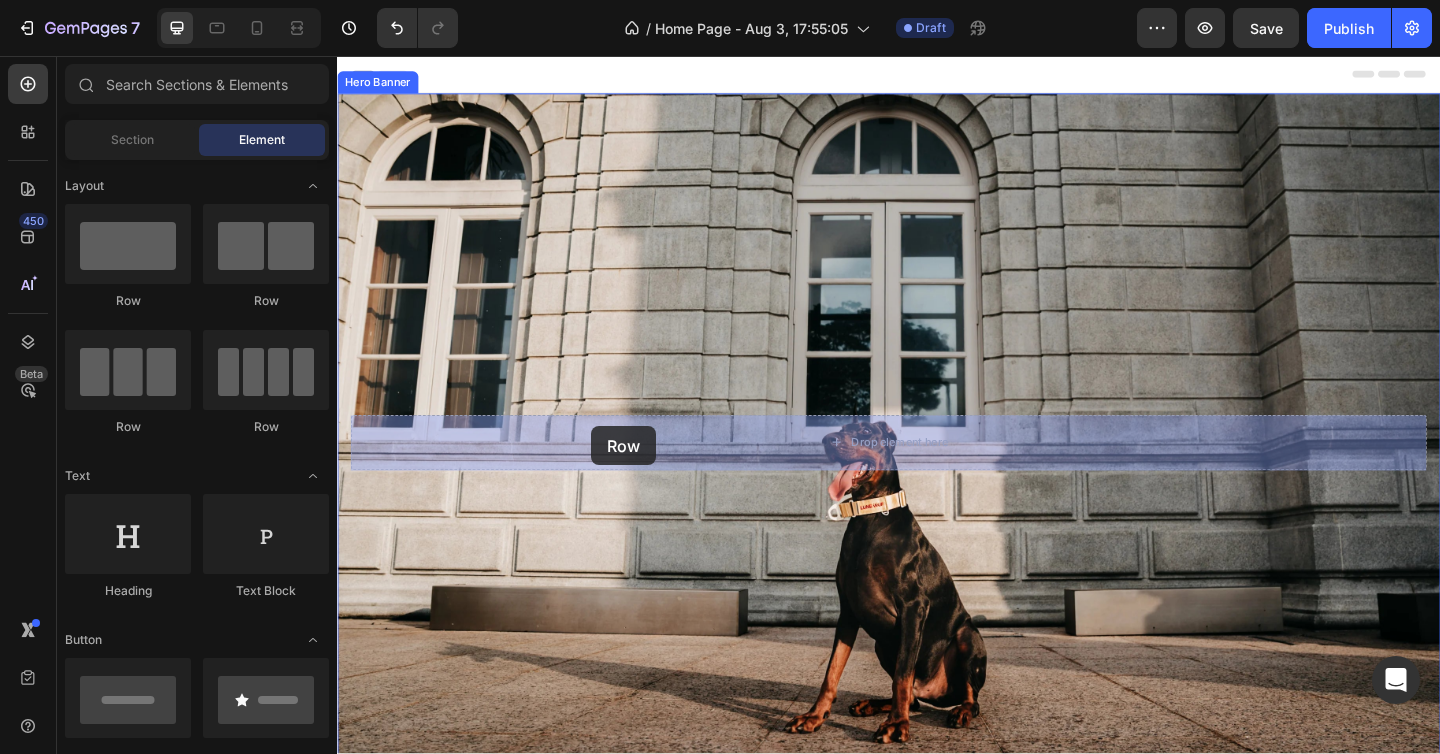 drag, startPoint x: 475, startPoint y: 305, endPoint x: 613, endPoint y: 459, distance: 206.78491 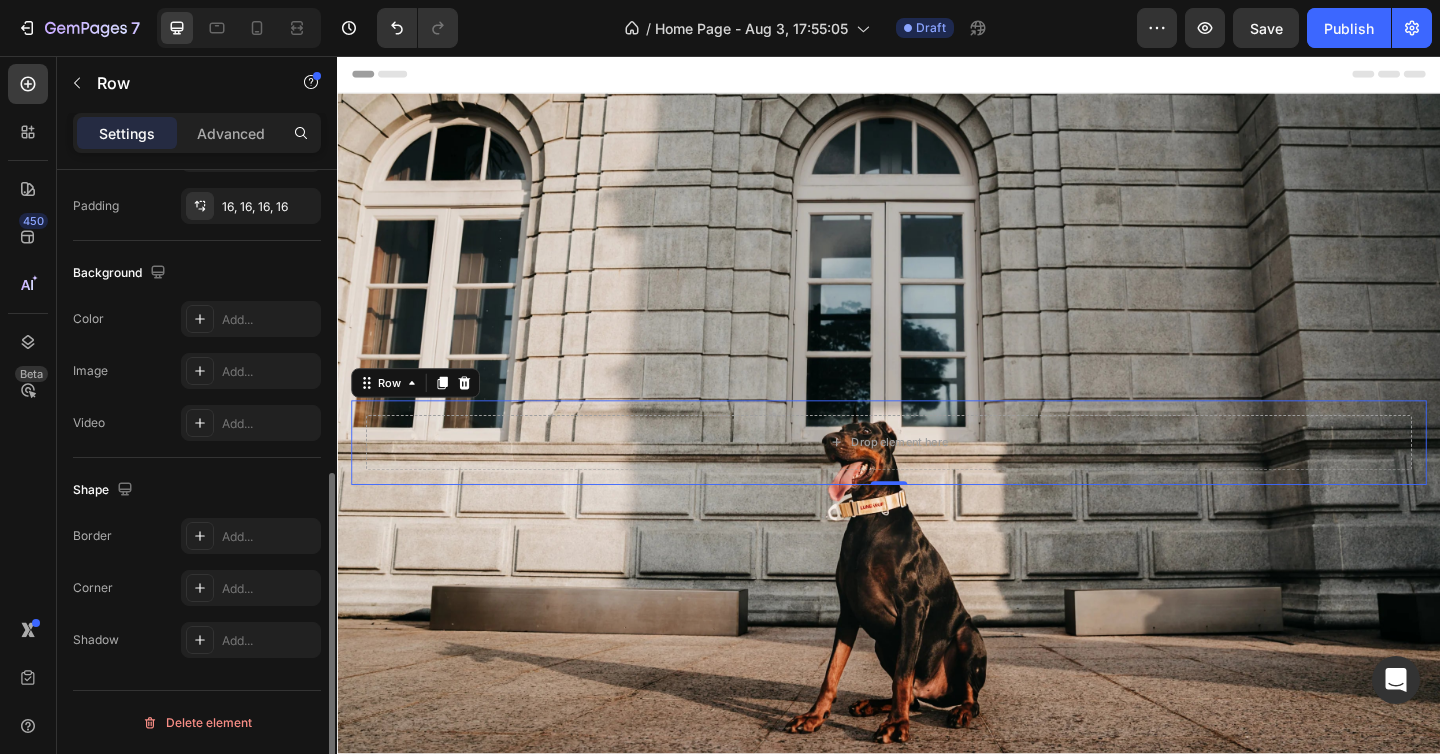 scroll, scrollTop: 0, scrollLeft: 0, axis: both 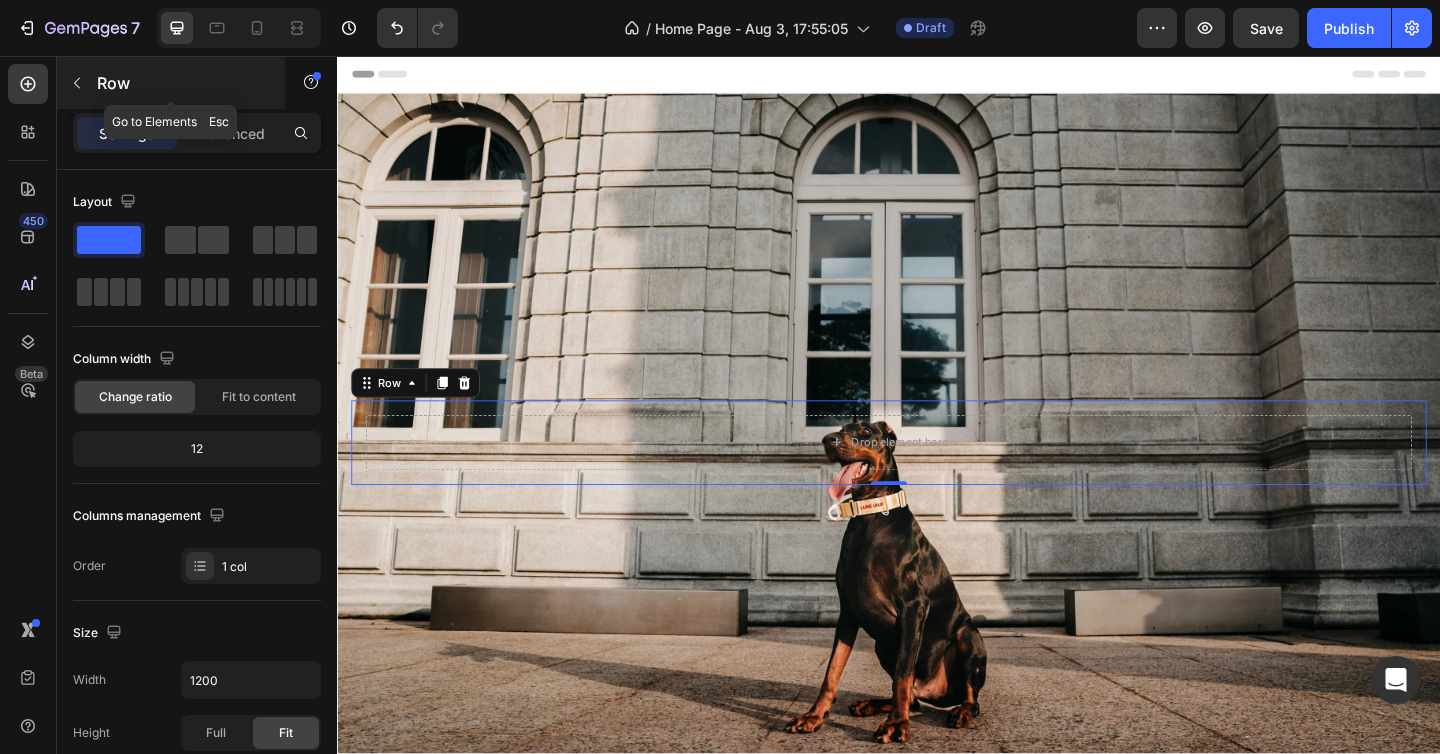 click 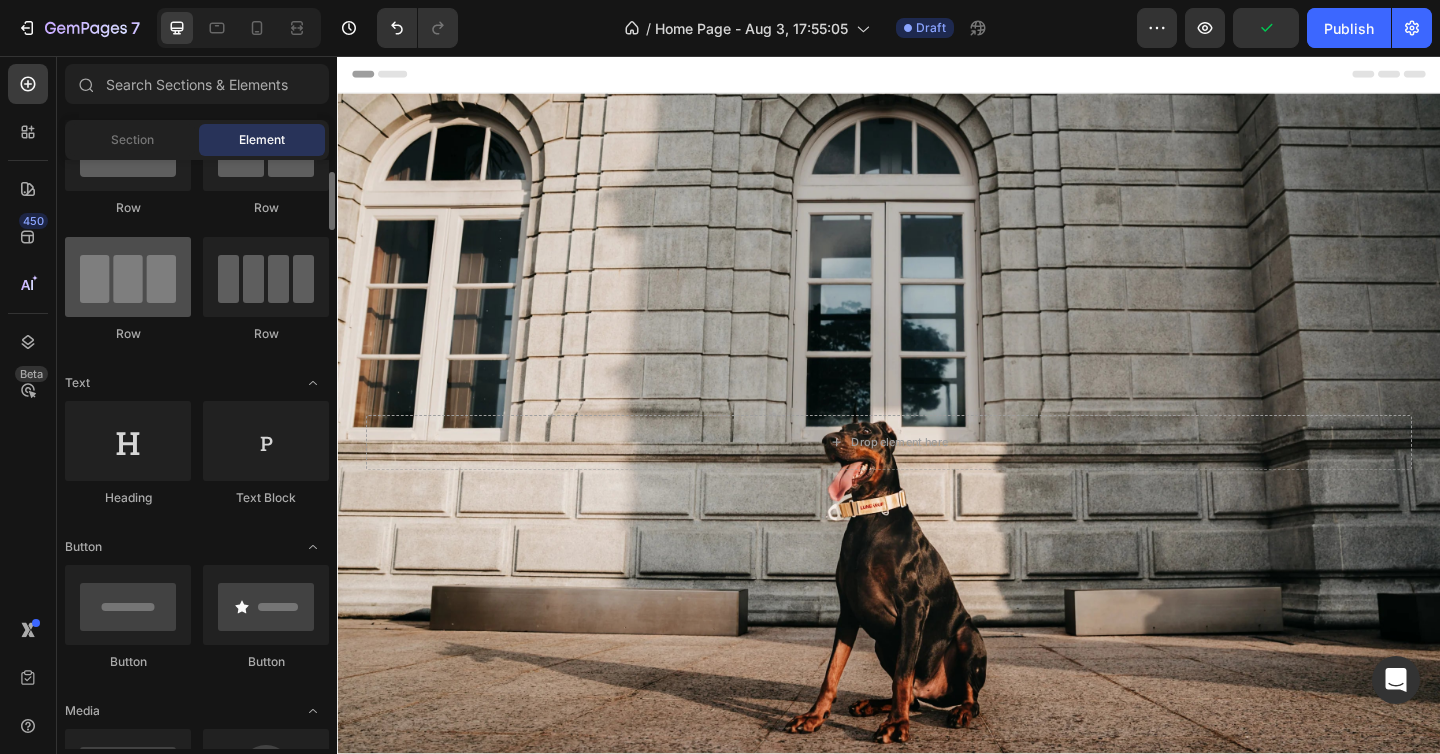 scroll, scrollTop: 96, scrollLeft: 0, axis: vertical 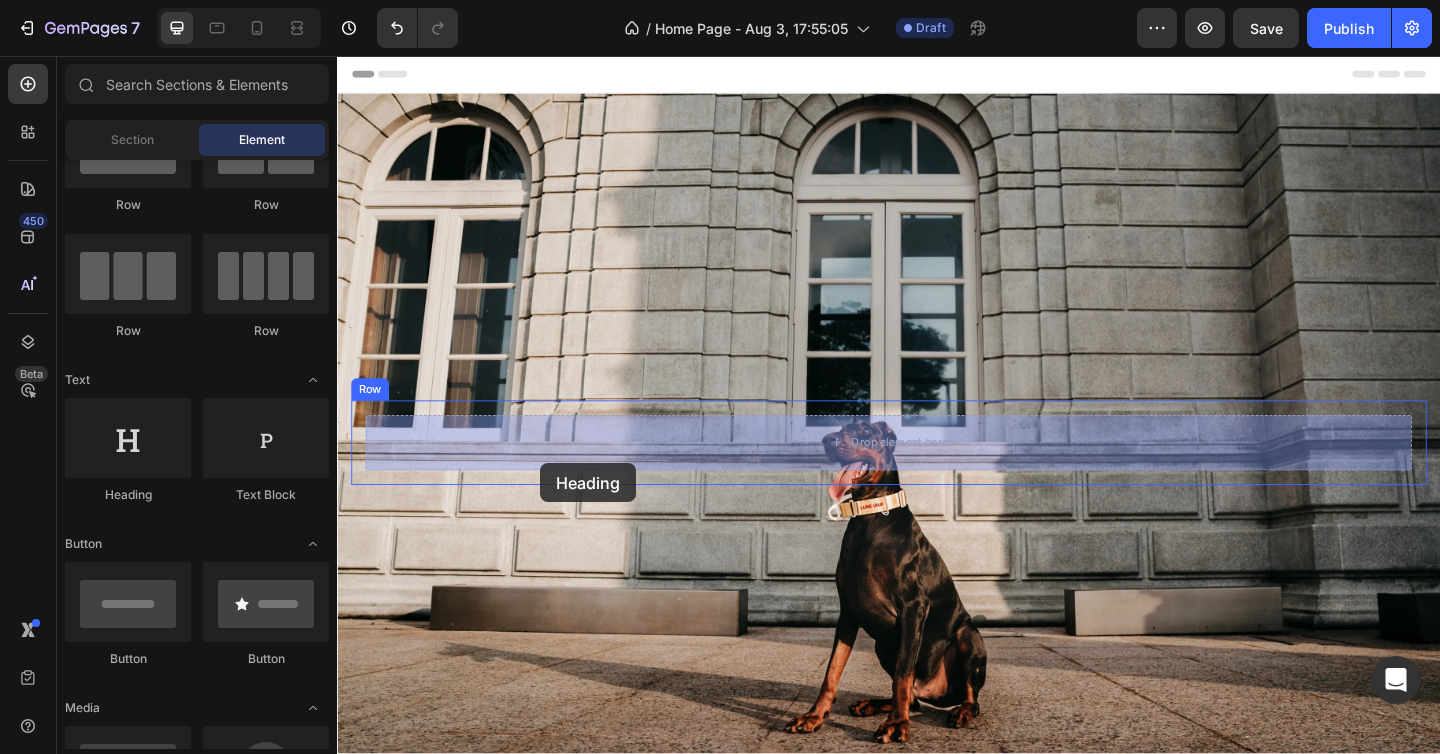 drag, startPoint x: 473, startPoint y: 497, endPoint x: 563, endPoint y: 488, distance: 90.44888 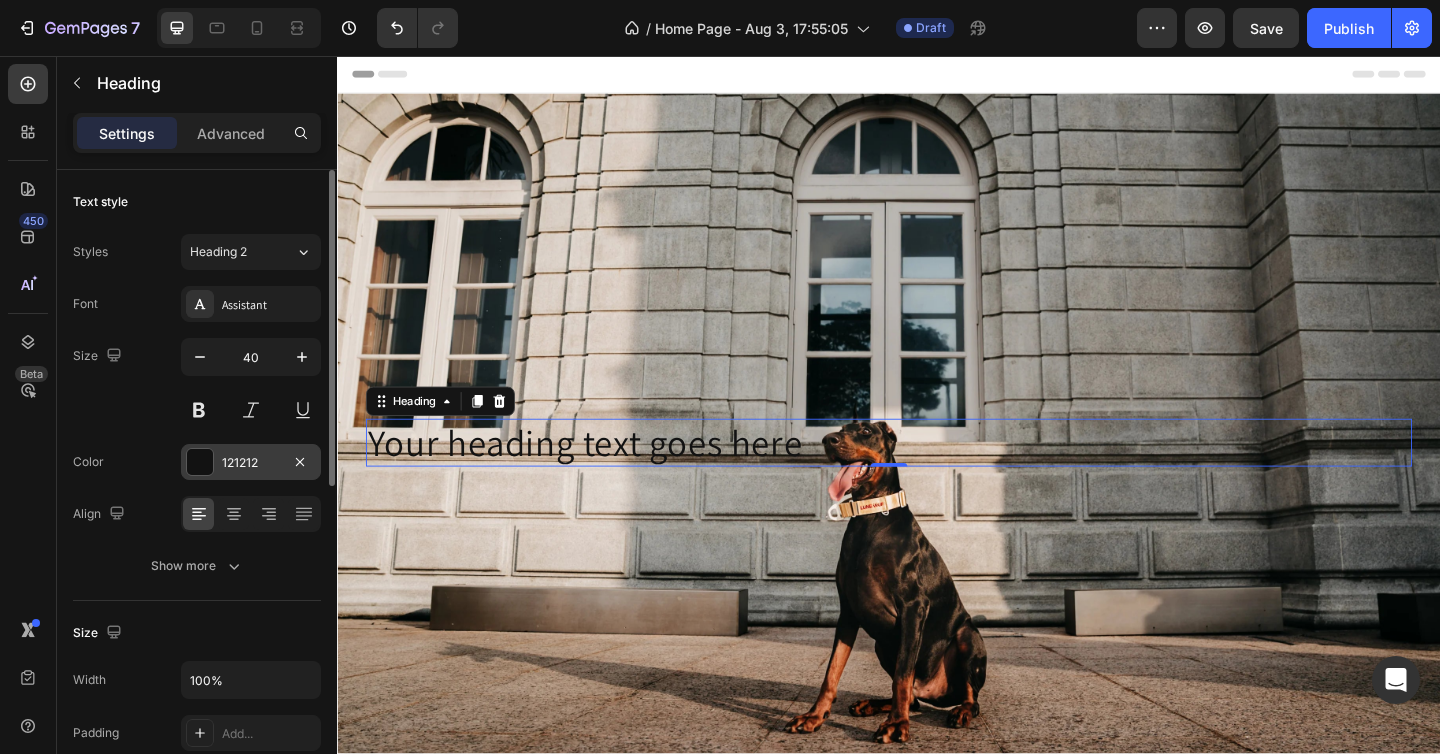 click on "121212" at bounding box center (251, 463) 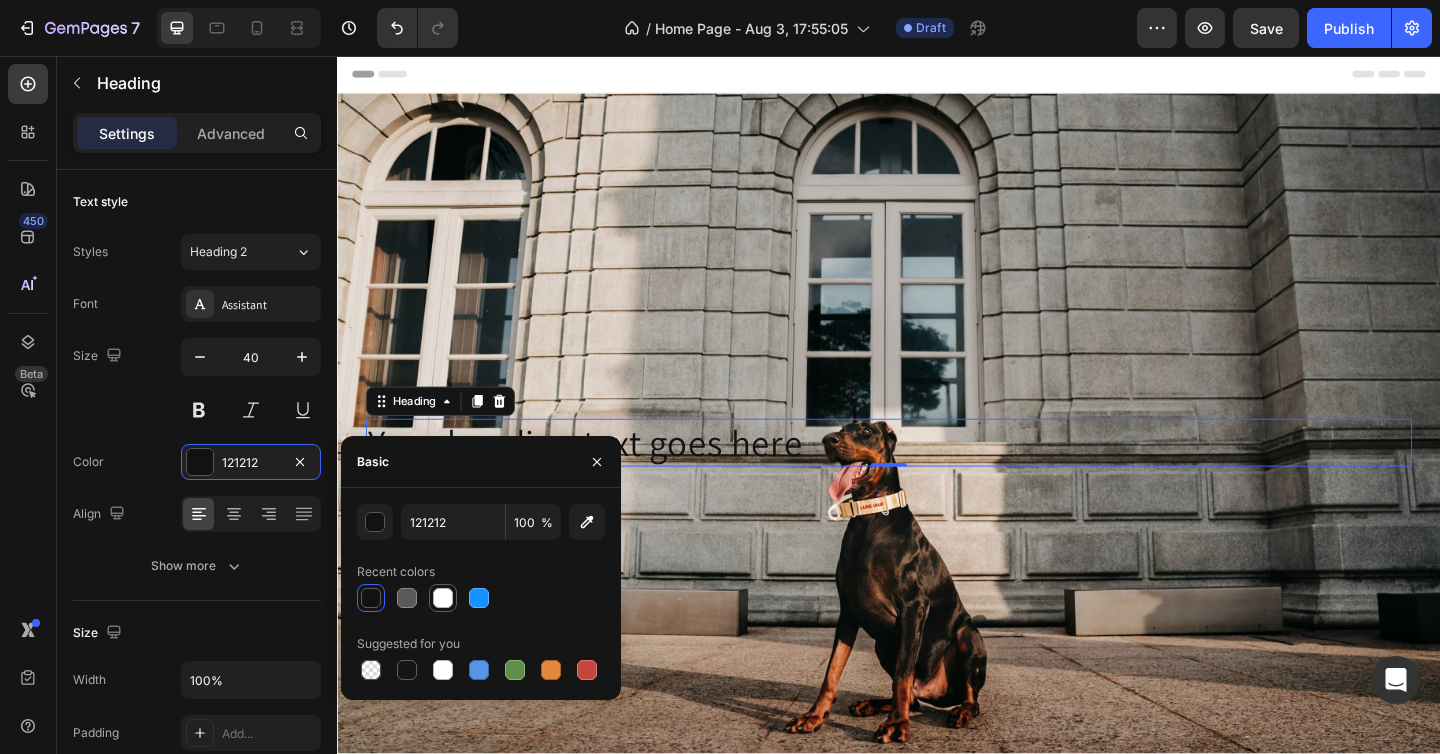 click at bounding box center [443, 598] 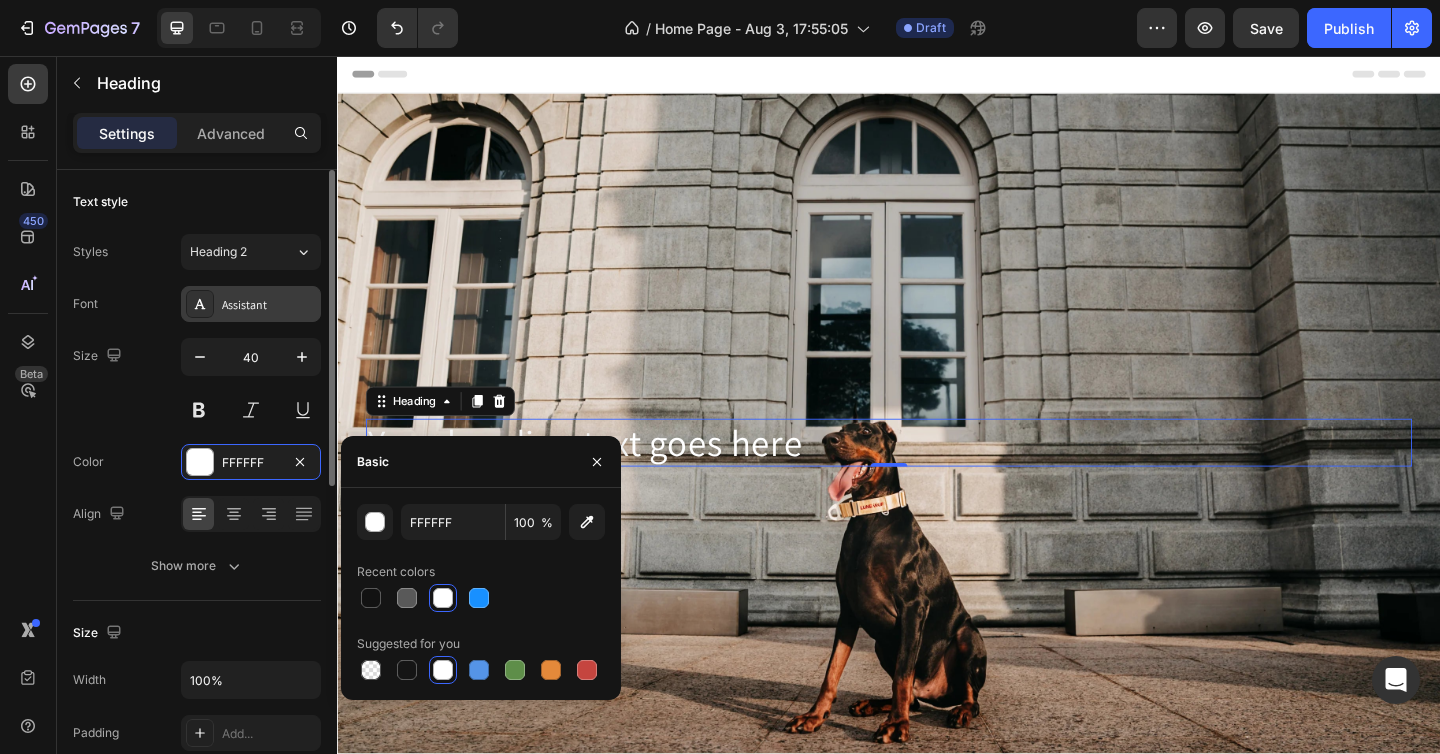 click on "Assistant" at bounding box center (269, 305) 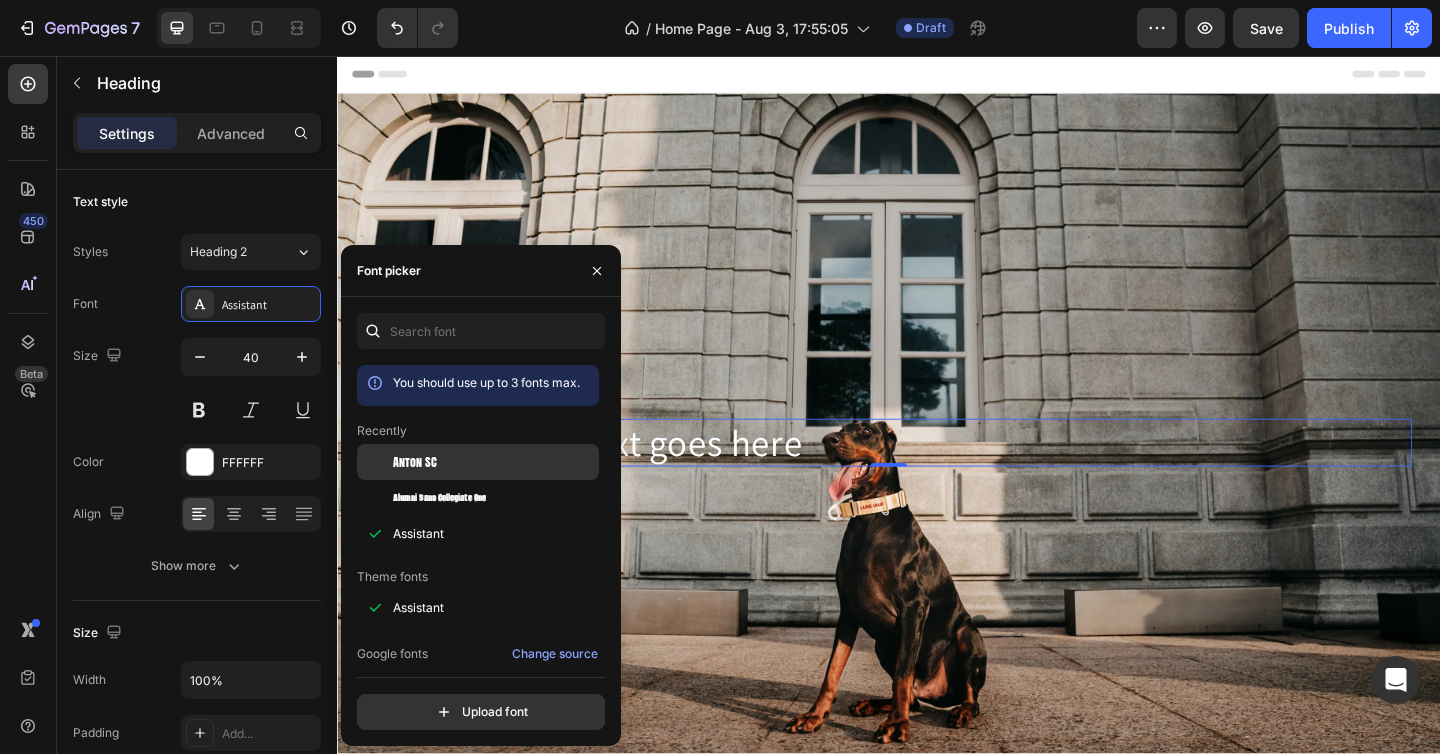 click on "Anton SC" at bounding box center [415, 462] 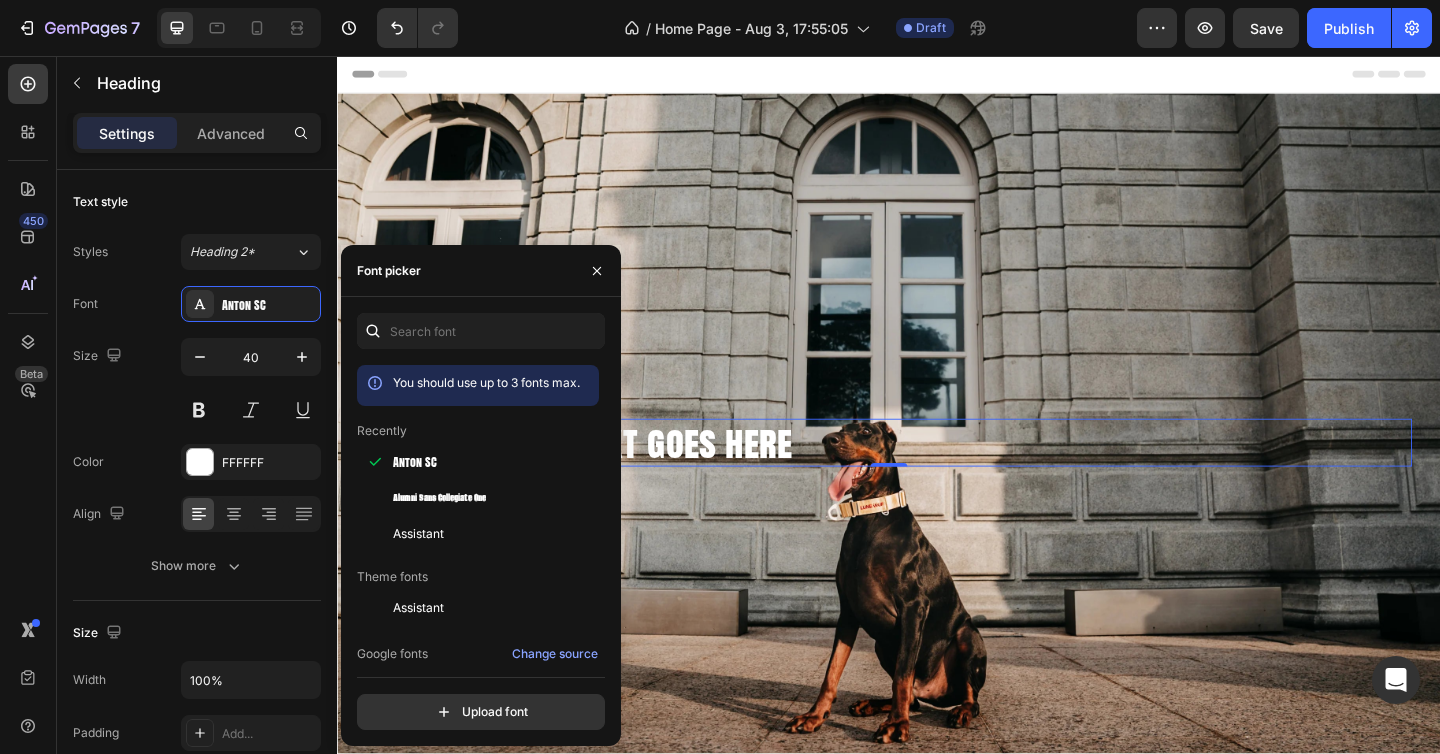 click on "Your heading text goes here" at bounding box center [937, 477] 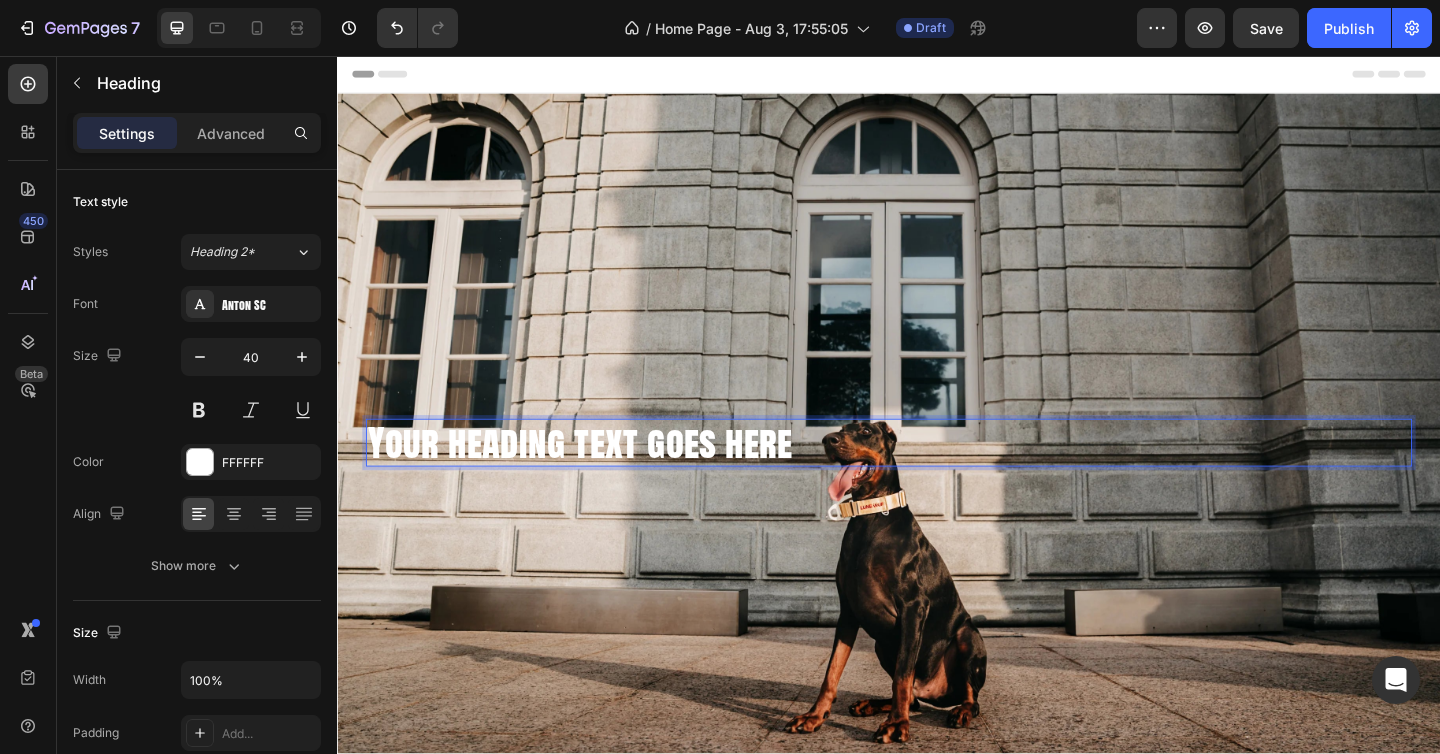 click on "Your heading text goes here" at bounding box center [937, 477] 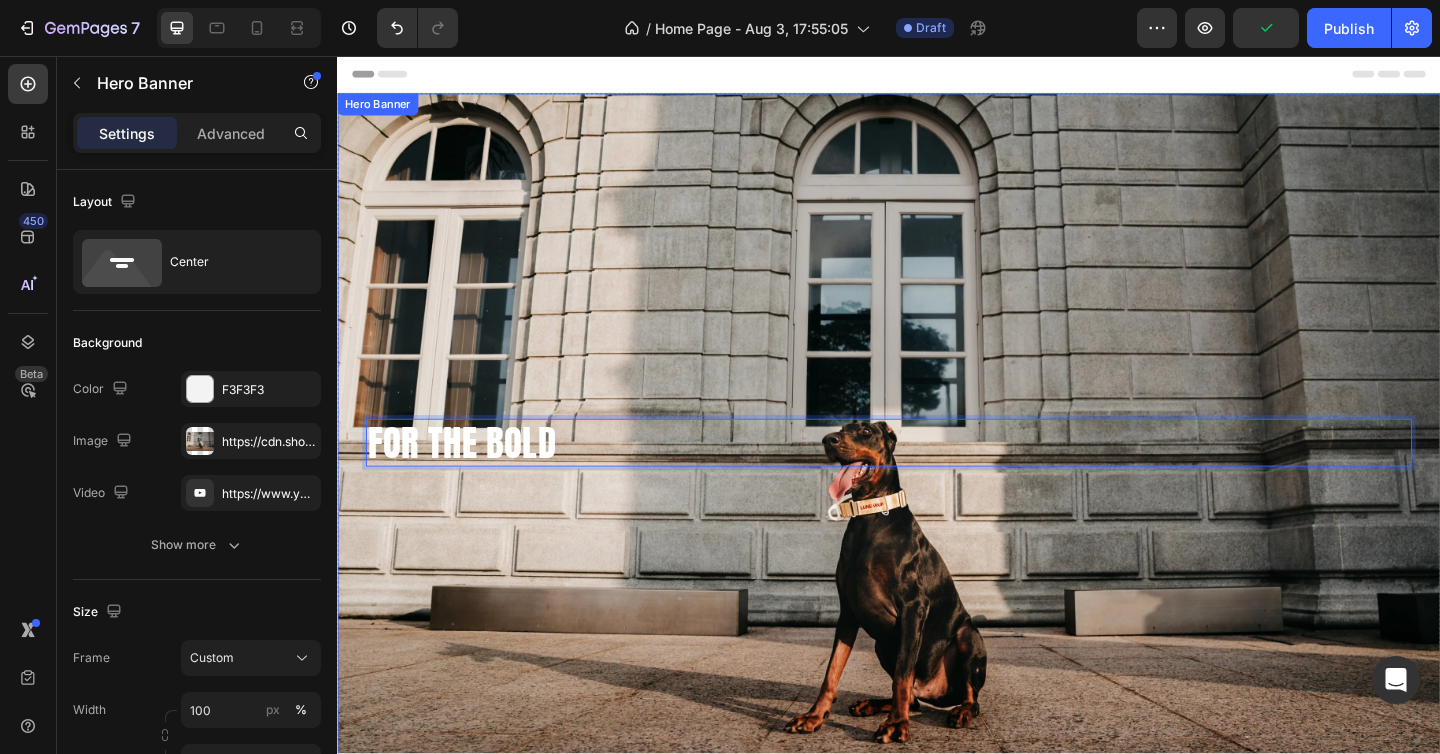 click at bounding box center [937, 476] 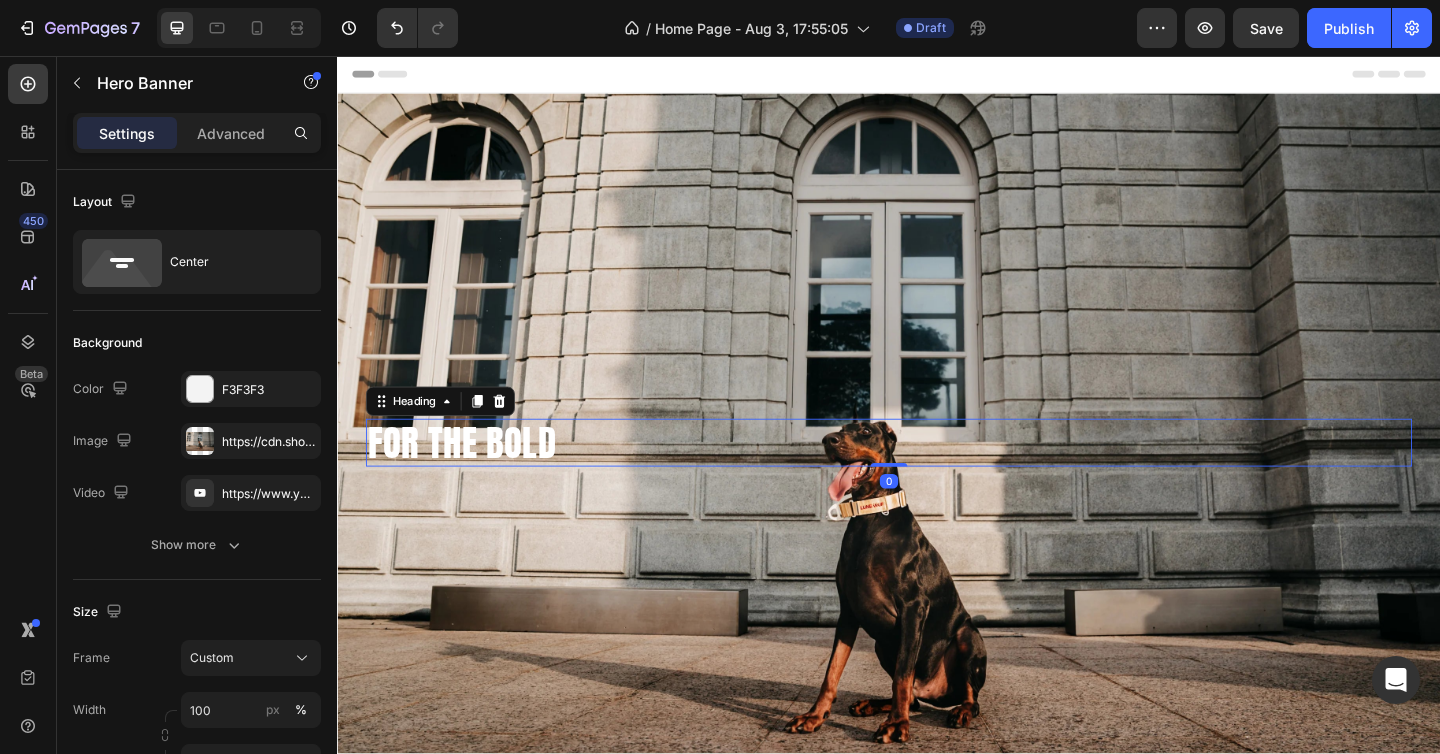 click on "FOR THE BOLD" at bounding box center (937, 477) 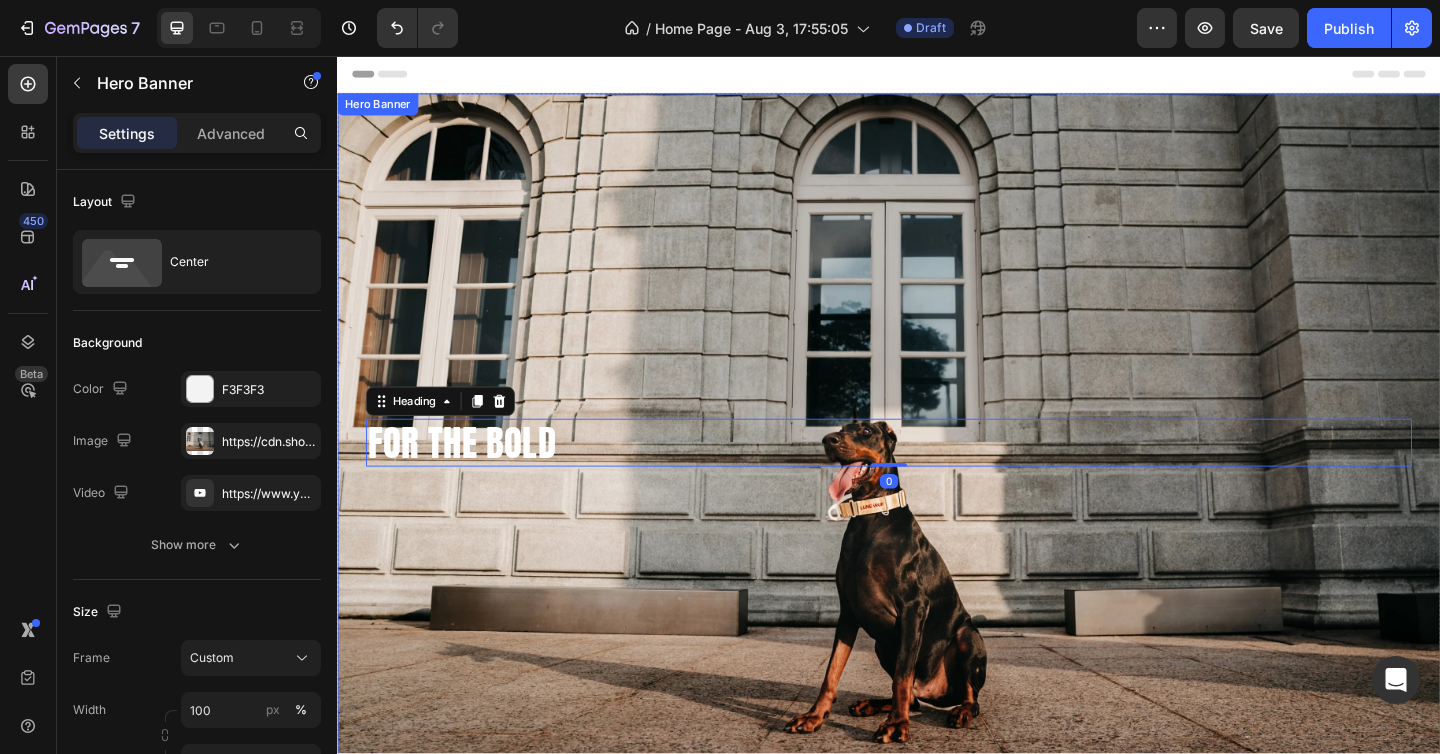 click on "FOR THE BOLD Heading   0 Row" at bounding box center [937, 477] 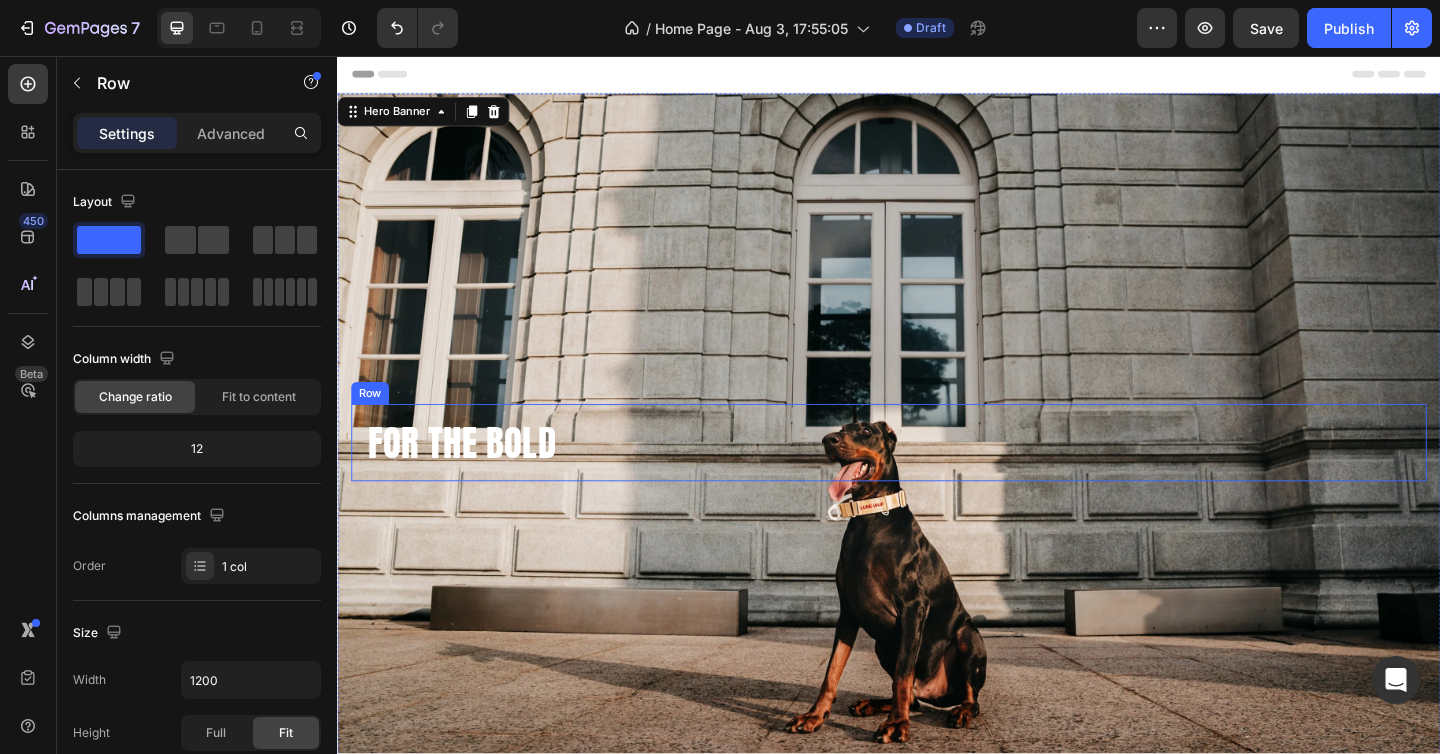 click on "FOR THE BOLD Heading Row" at bounding box center [937, 477] 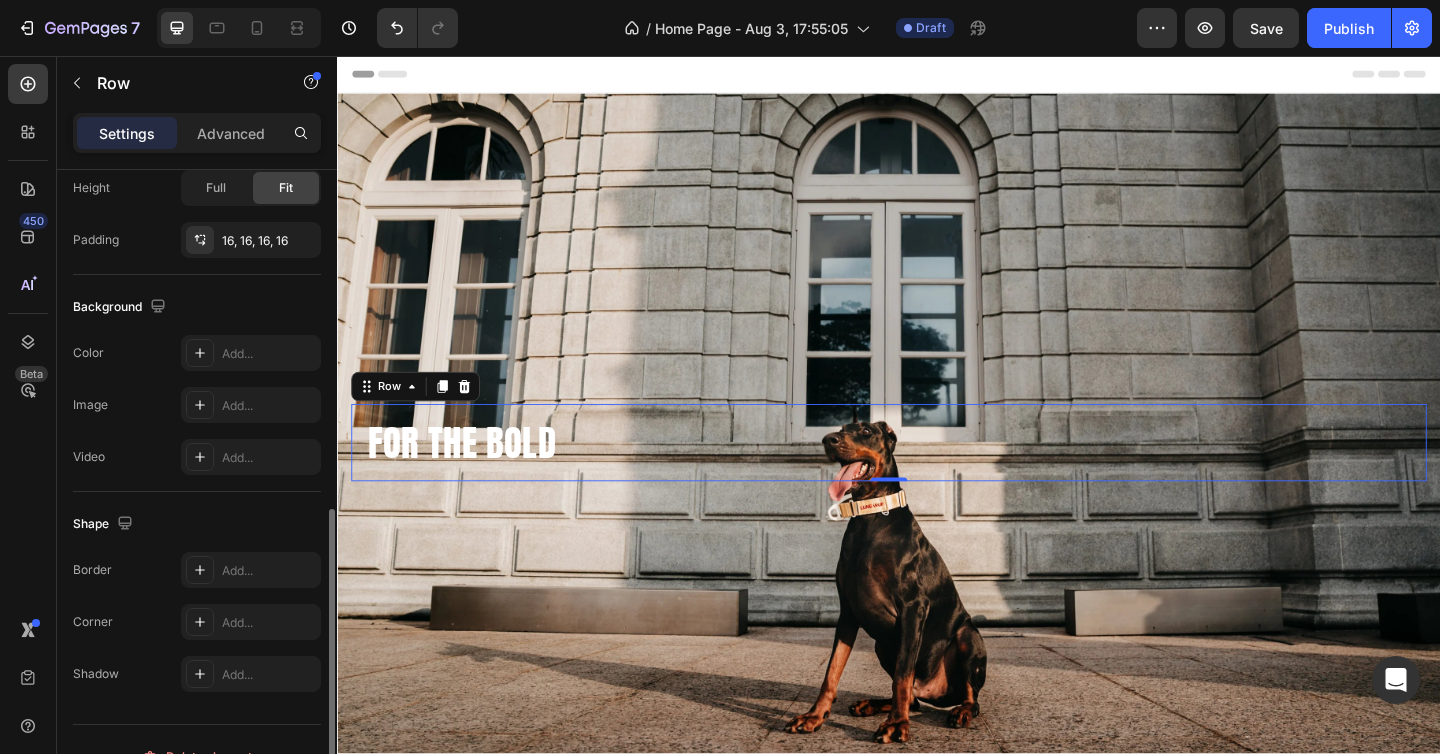 scroll, scrollTop: 579, scrollLeft: 0, axis: vertical 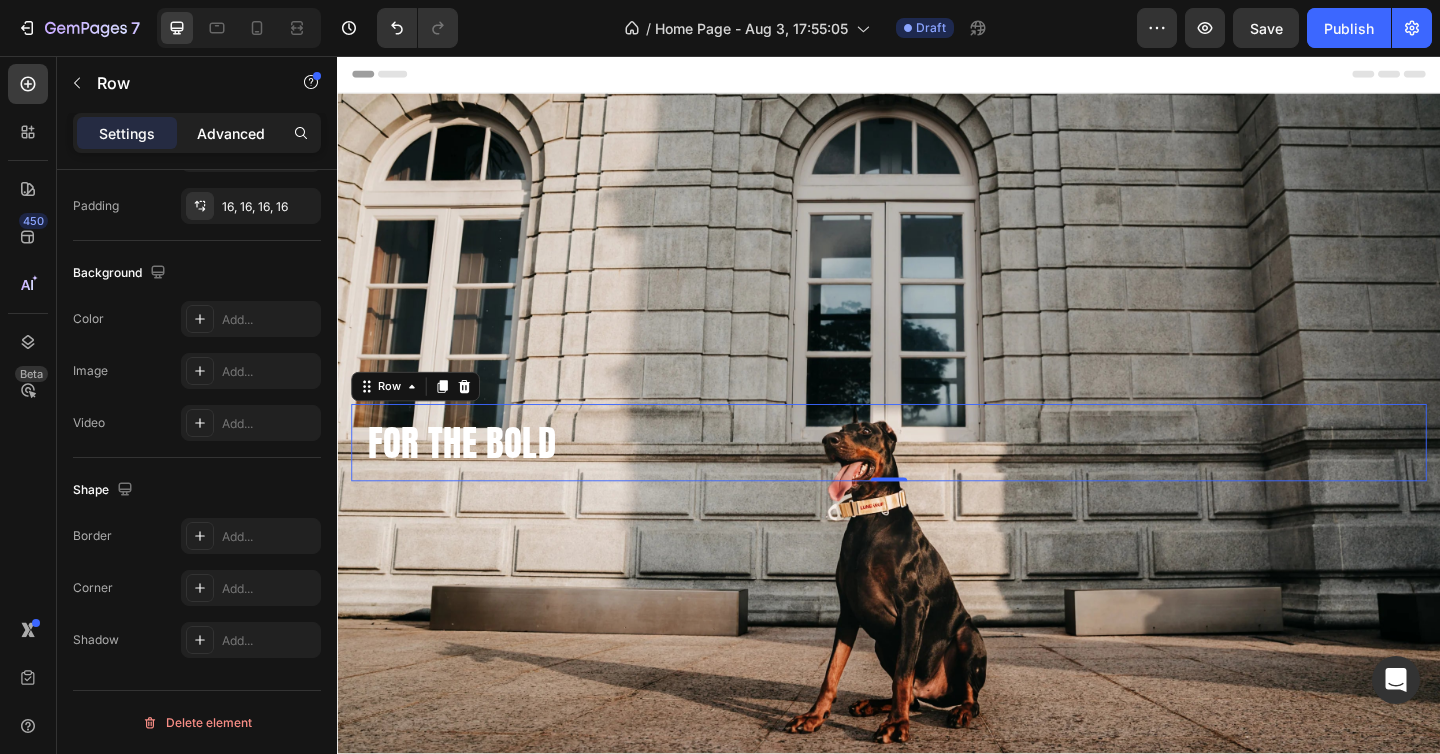 click on "Advanced" at bounding box center (231, 133) 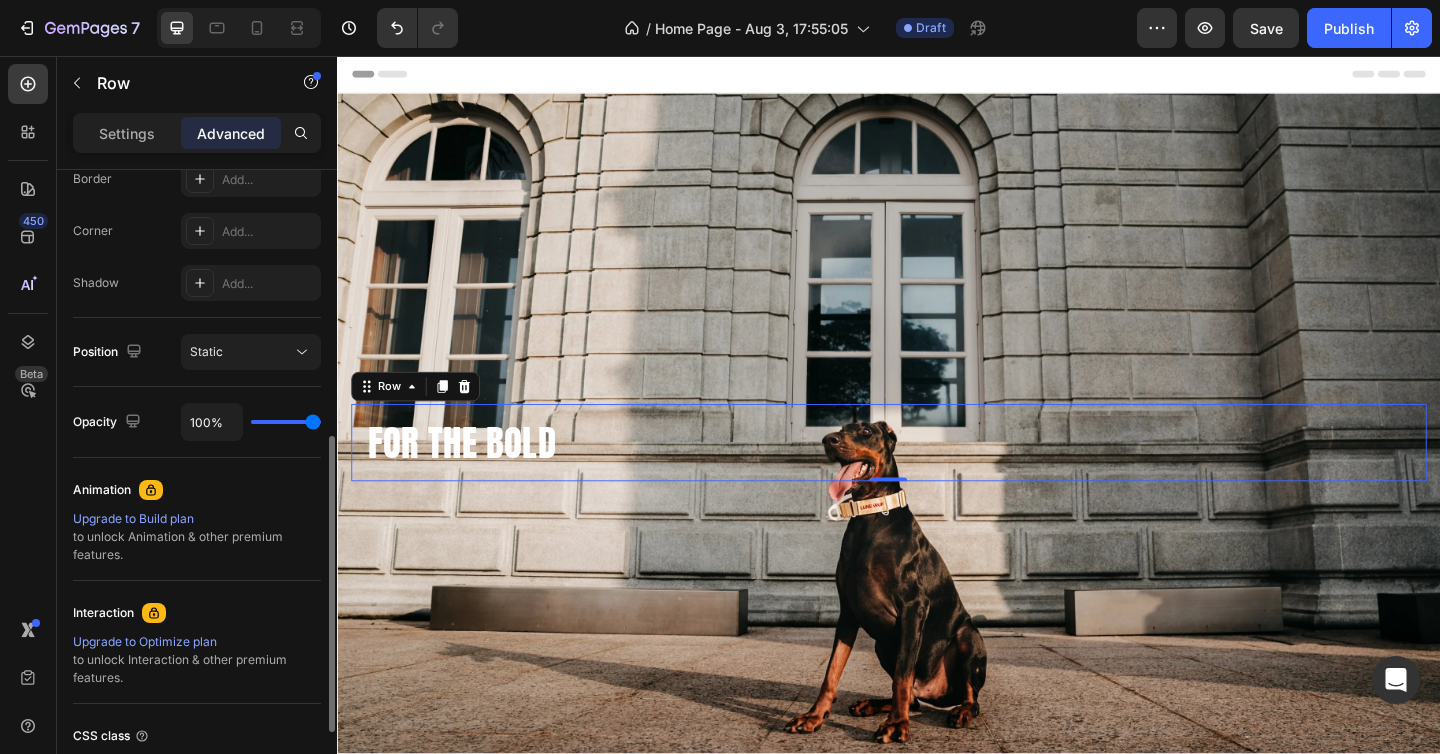 scroll, scrollTop: 581, scrollLeft: 0, axis: vertical 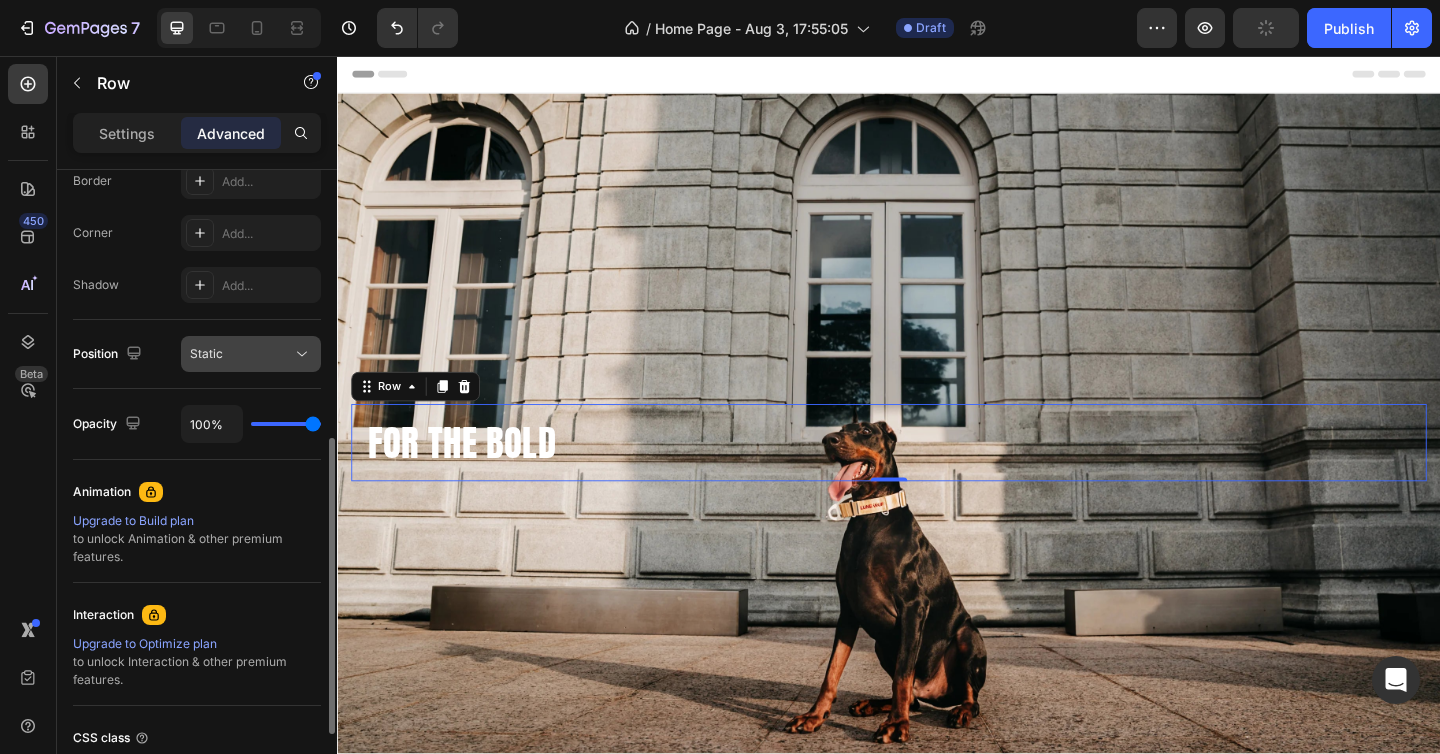 click on "Static" at bounding box center [206, 353] 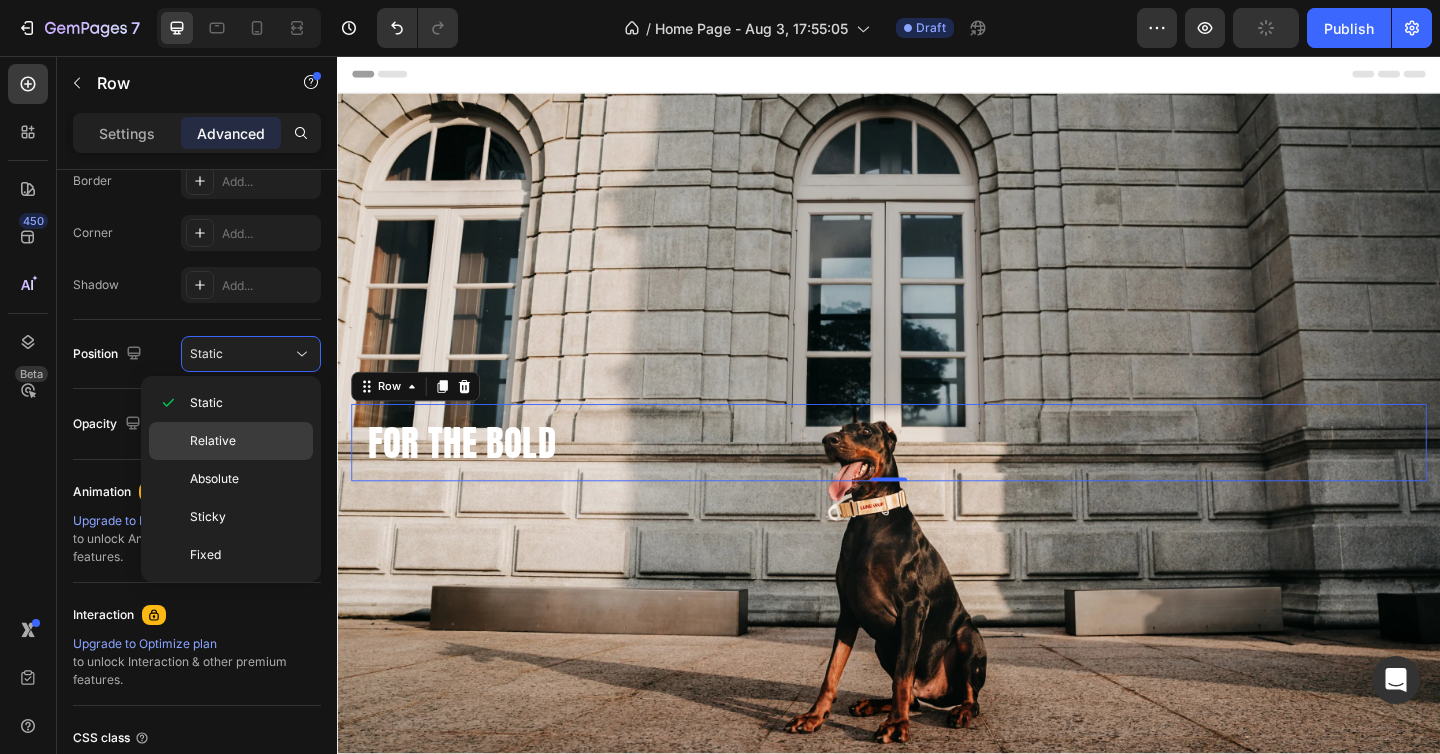 click on "Relative" at bounding box center [213, 441] 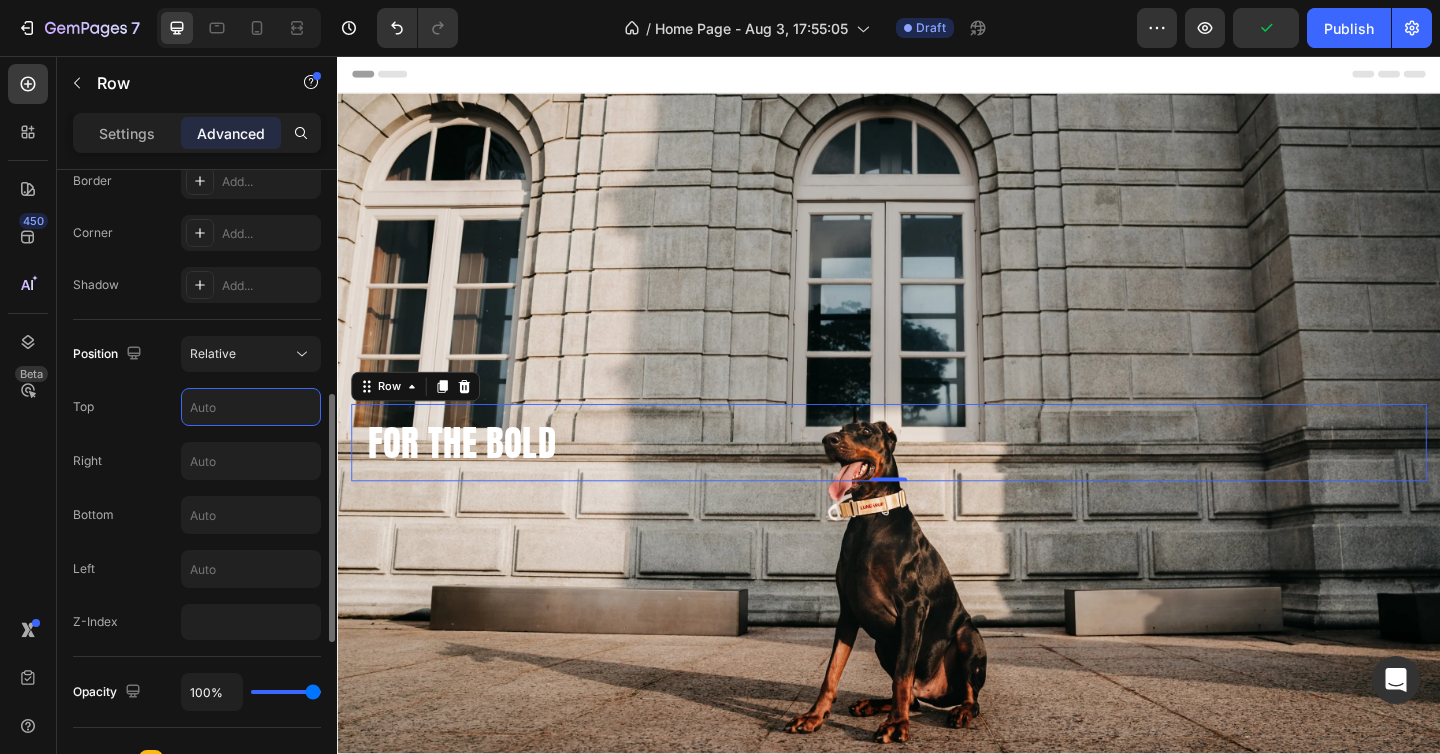 click at bounding box center [251, 407] 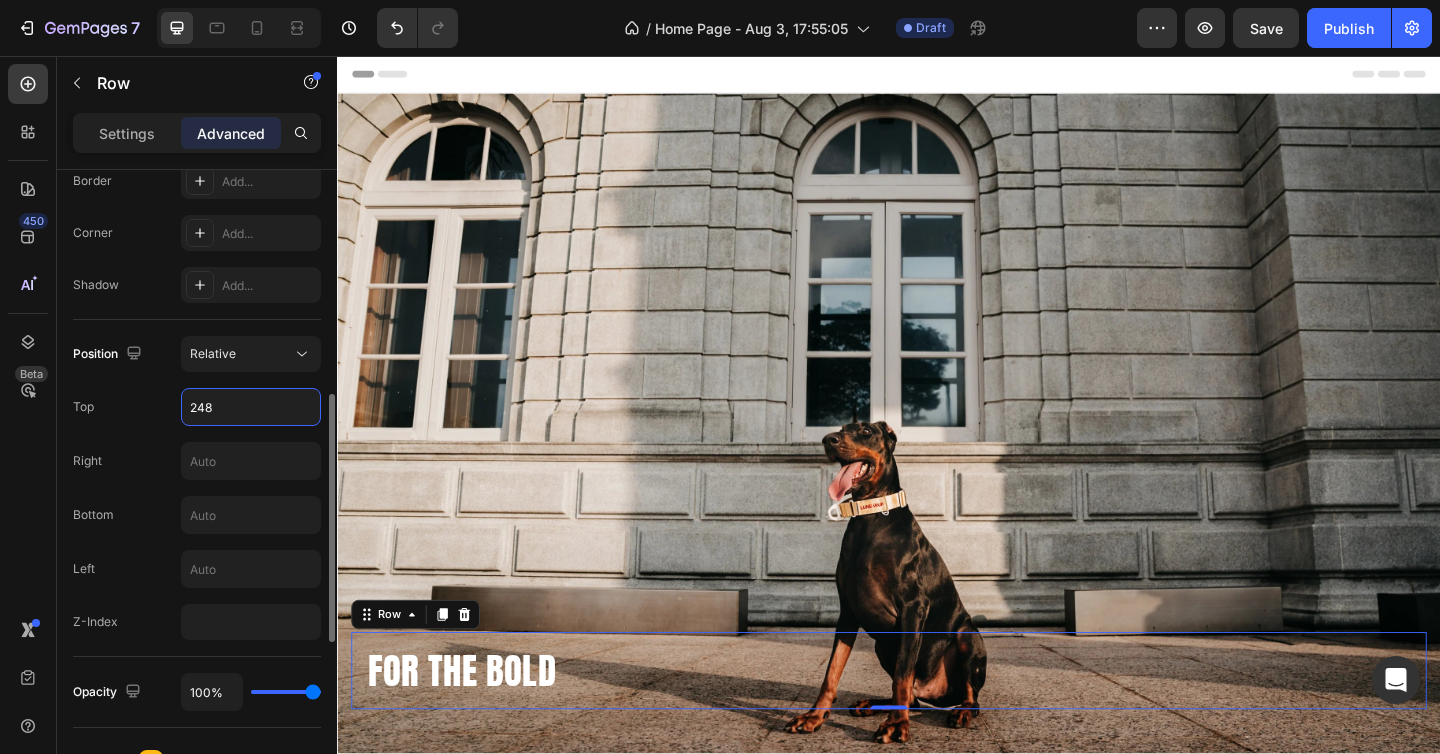 type on "248" 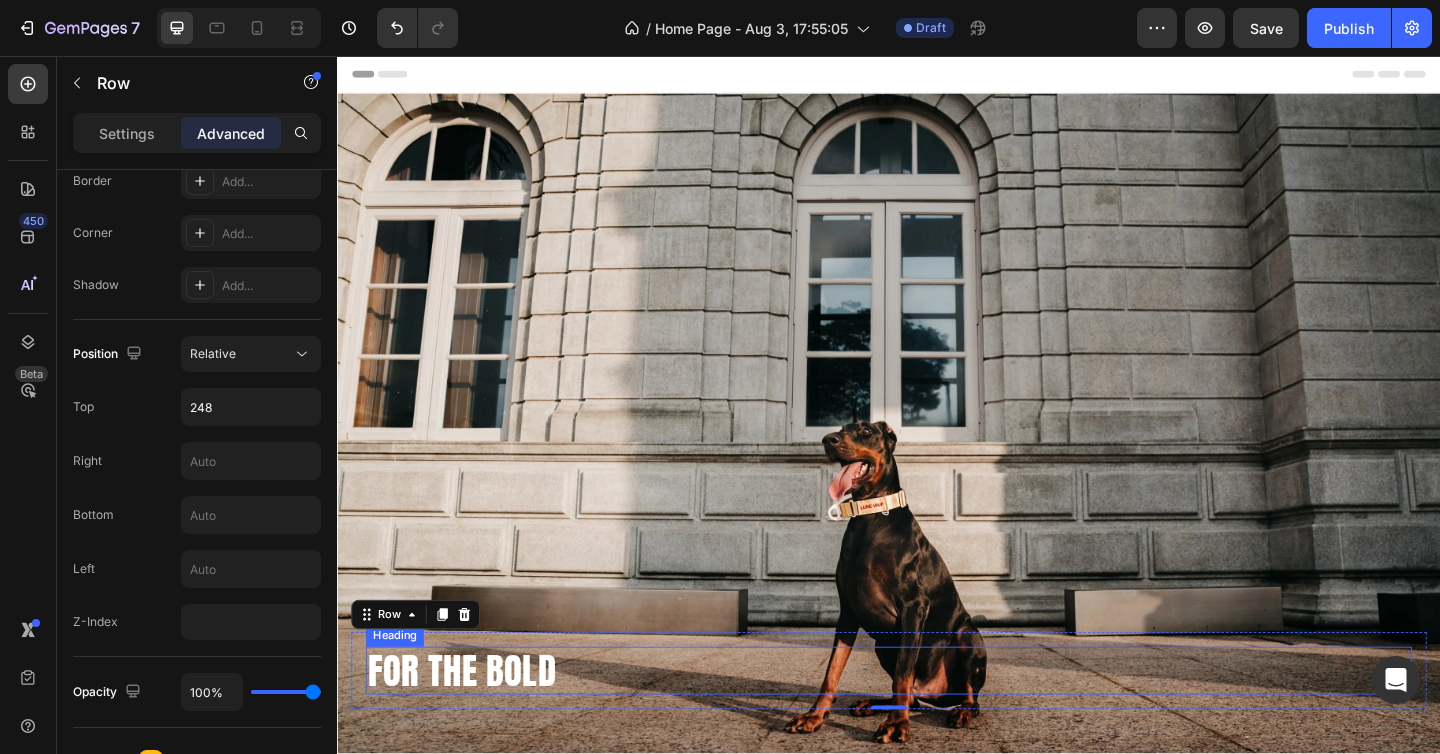 click on "FOR THE BOLD" at bounding box center [937, 725] 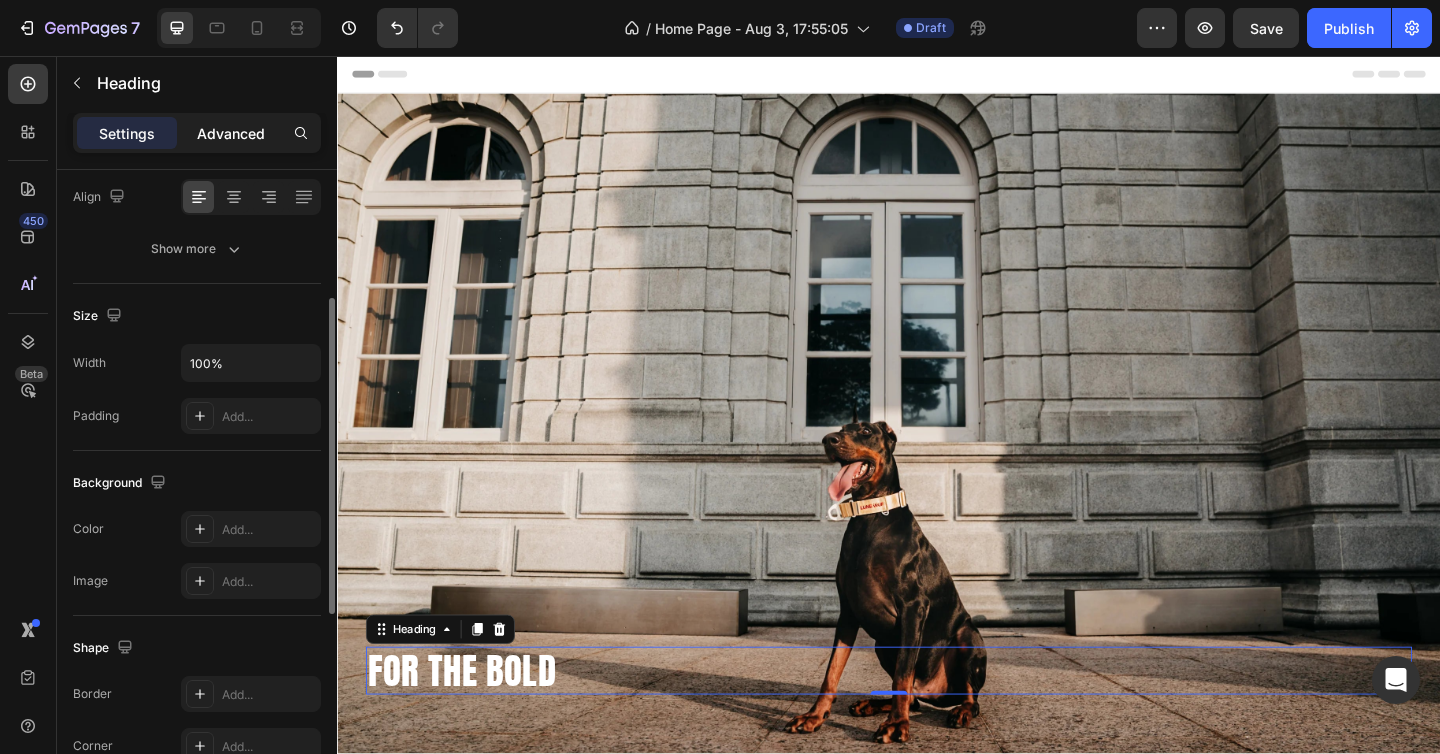 scroll, scrollTop: 337, scrollLeft: 0, axis: vertical 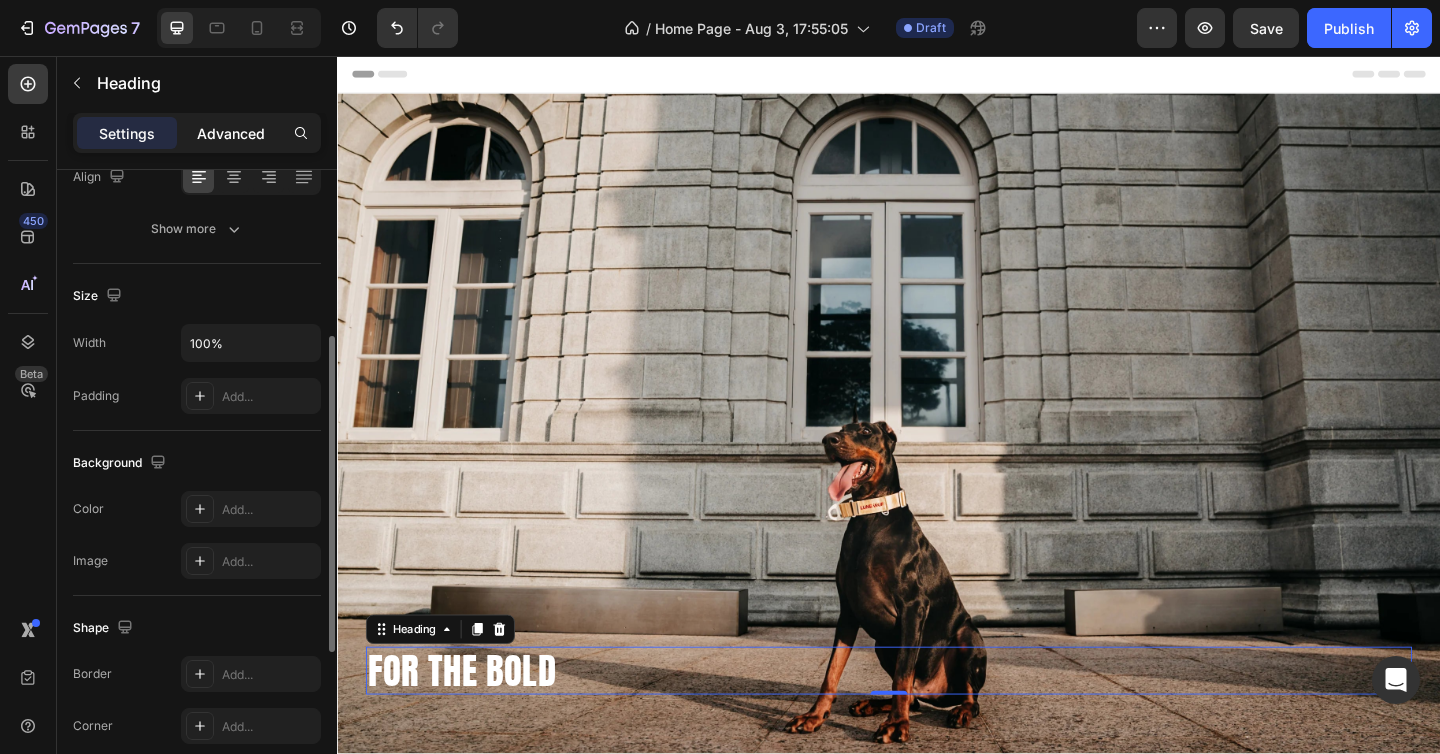 click on "Advanced" at bounding box center (231, 133) 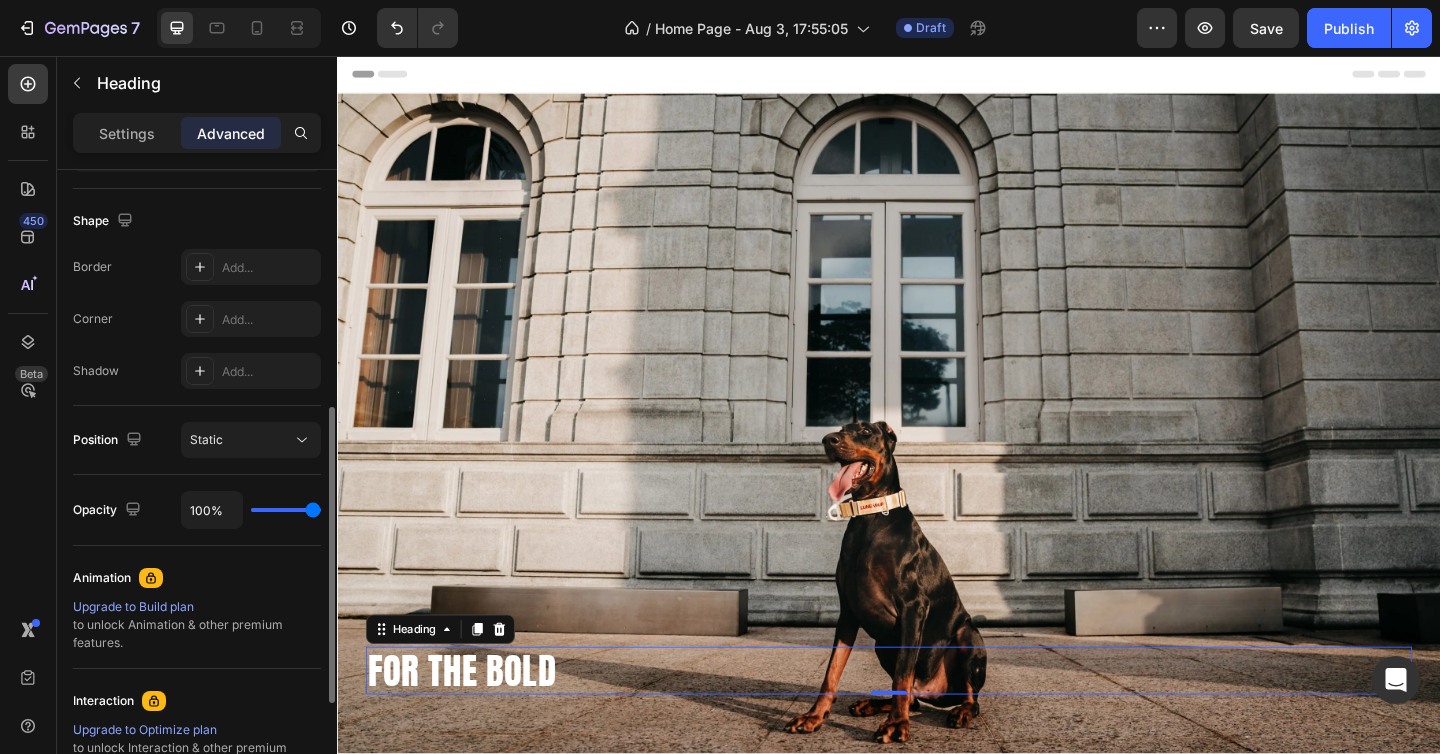 scroll, scrollTop: 501, scrollLeft: 0, axis: vertical 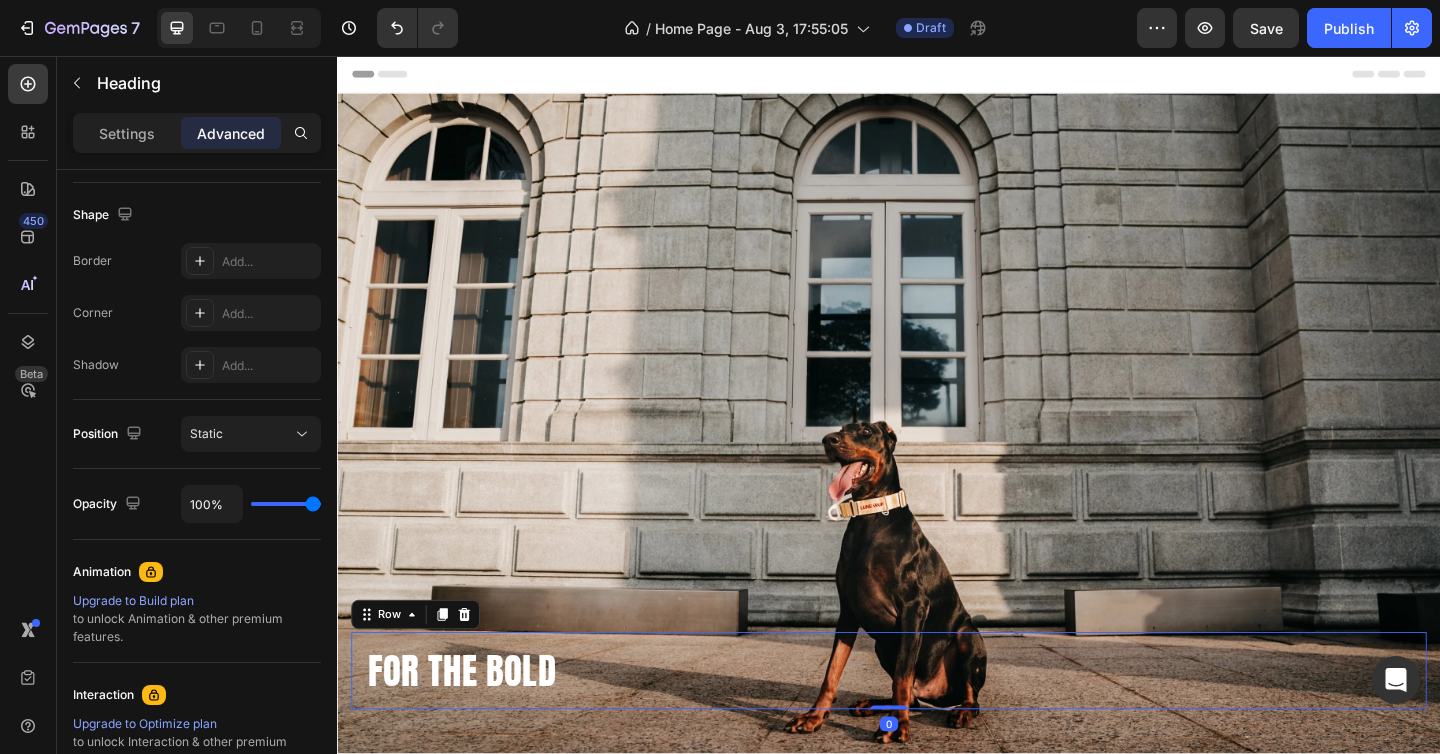 click on "FOR THE BOLD Heading Row   0" at bounding box center (937, 725) 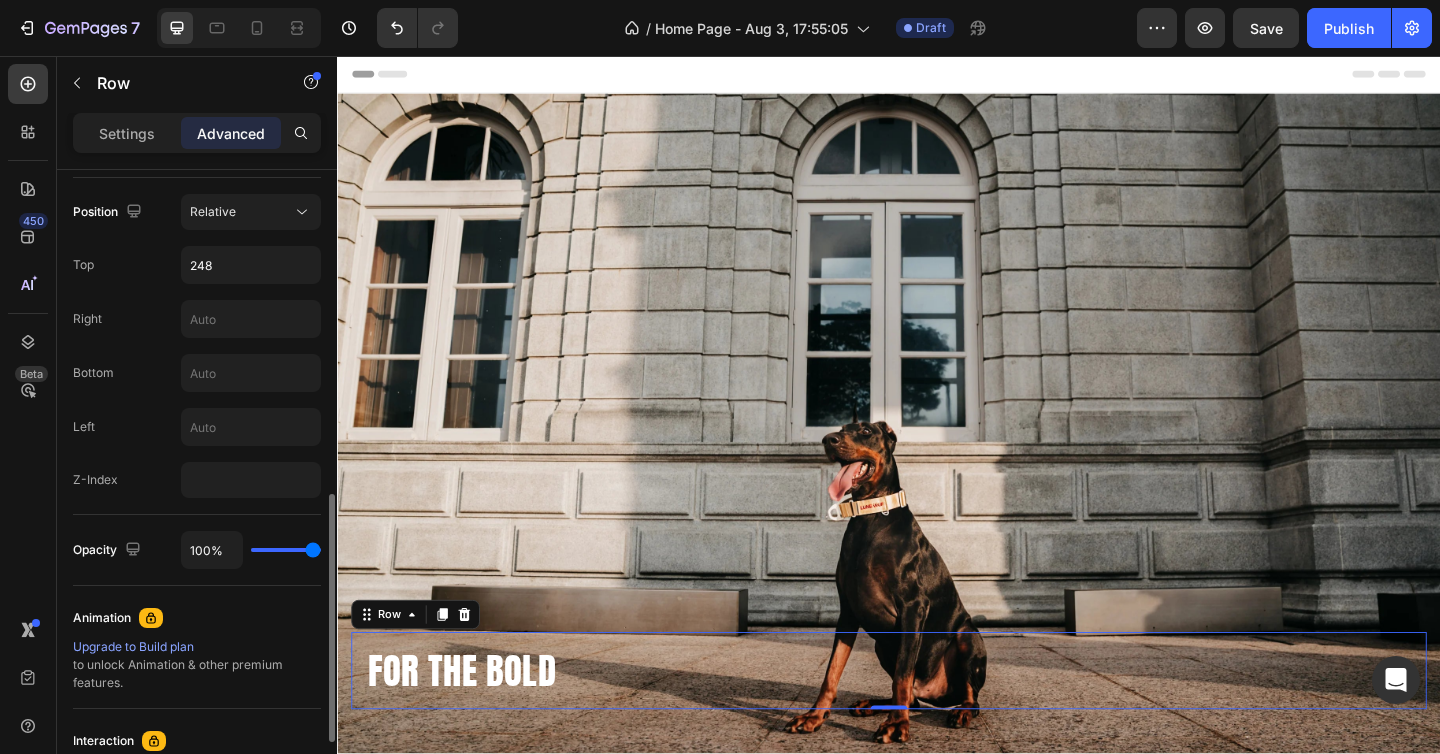 scroll, scrollTop: 706, scrollLeft: 0, axis: vertical 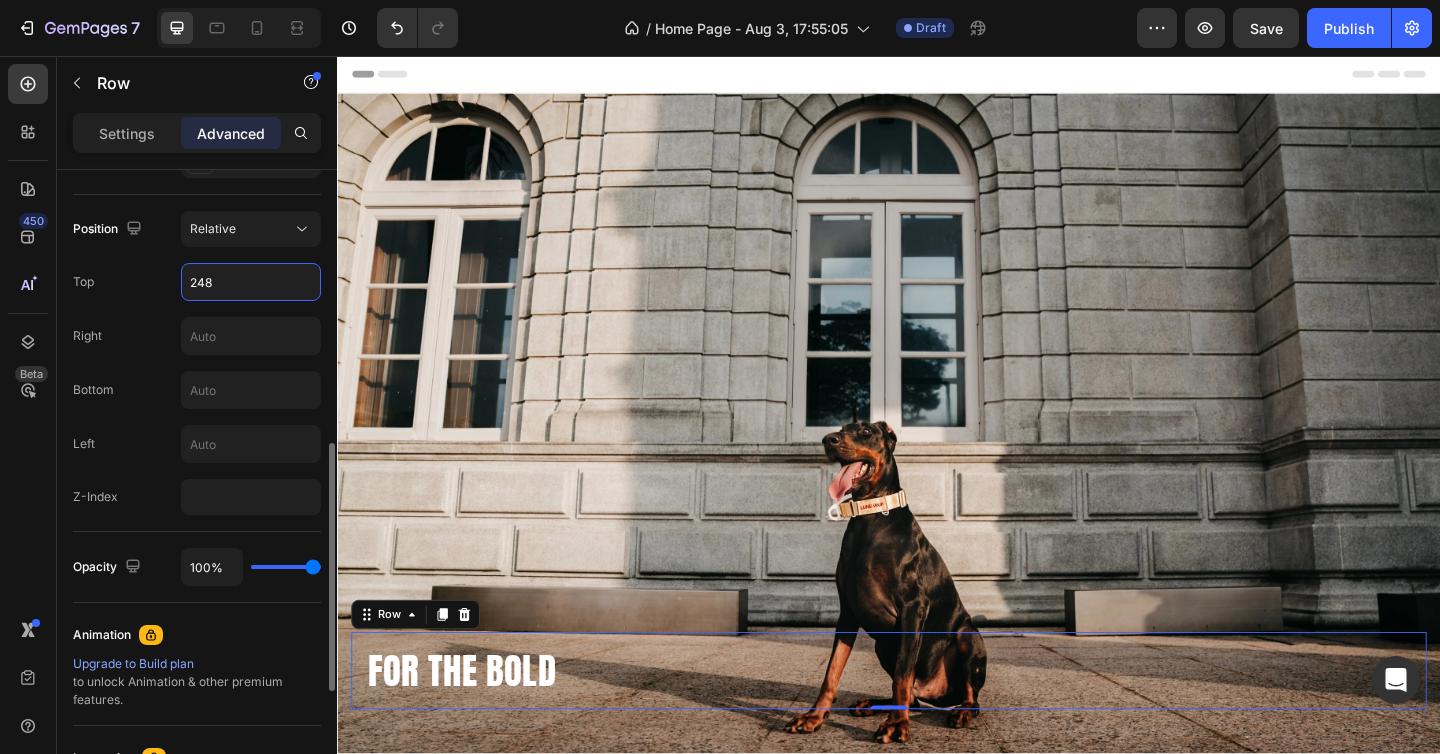 click on "248" at bounding box center [251, 282] 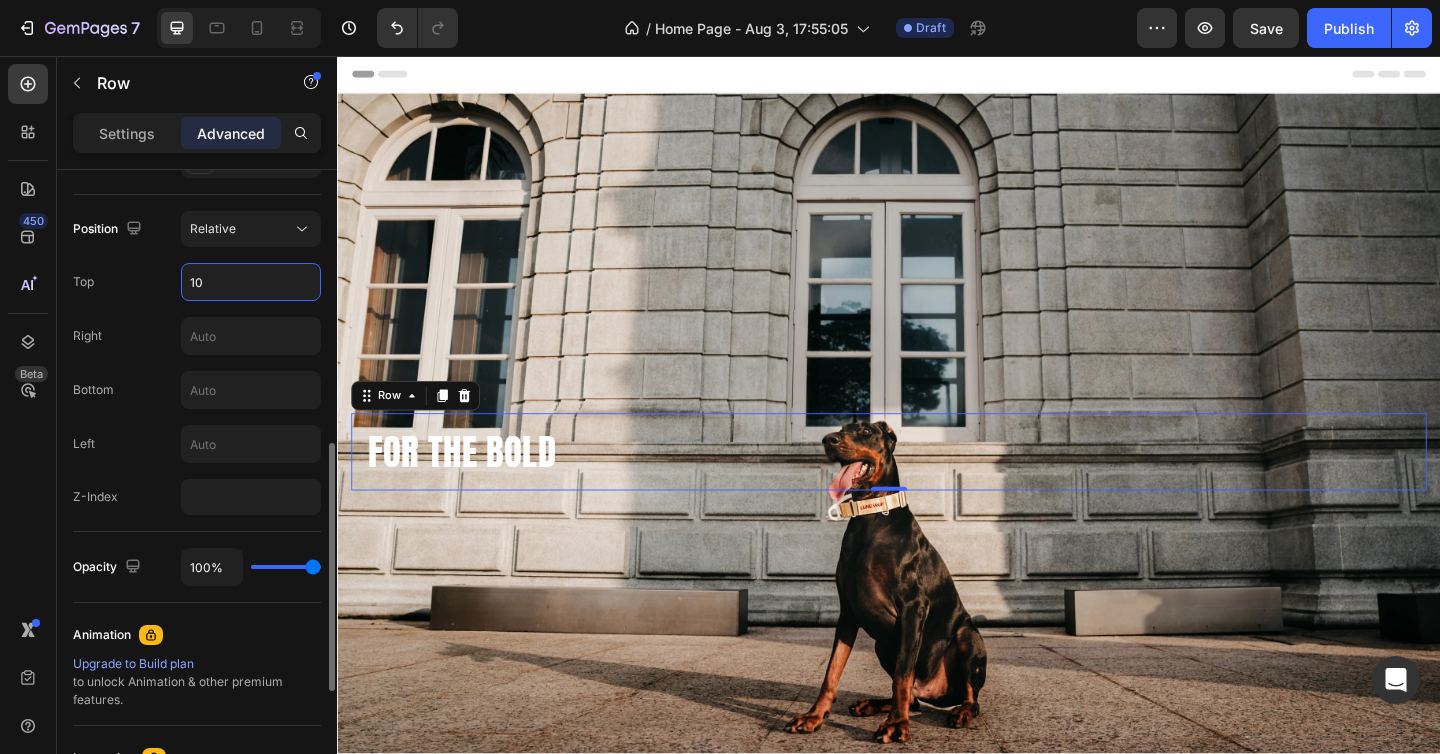 type on "1" 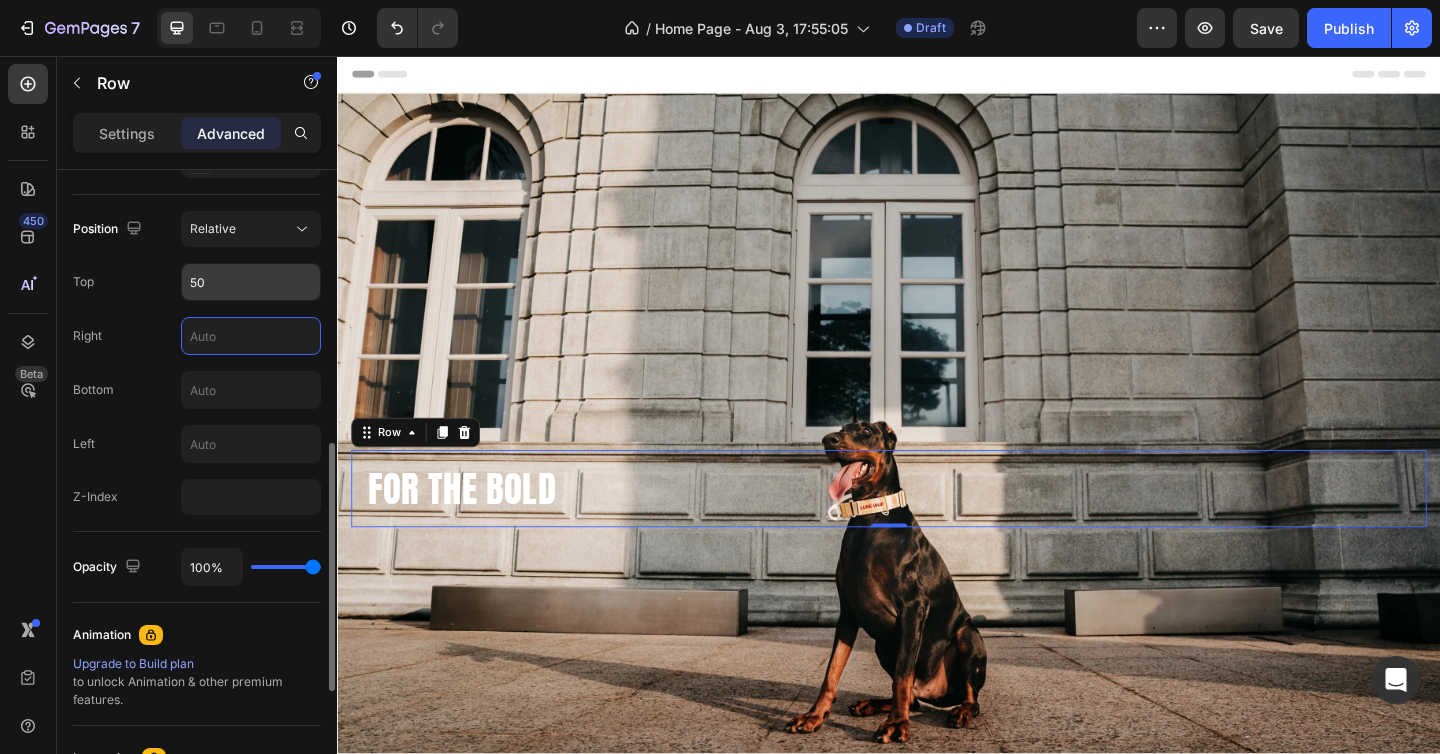 click on "50" at bounding box center [251, 282] 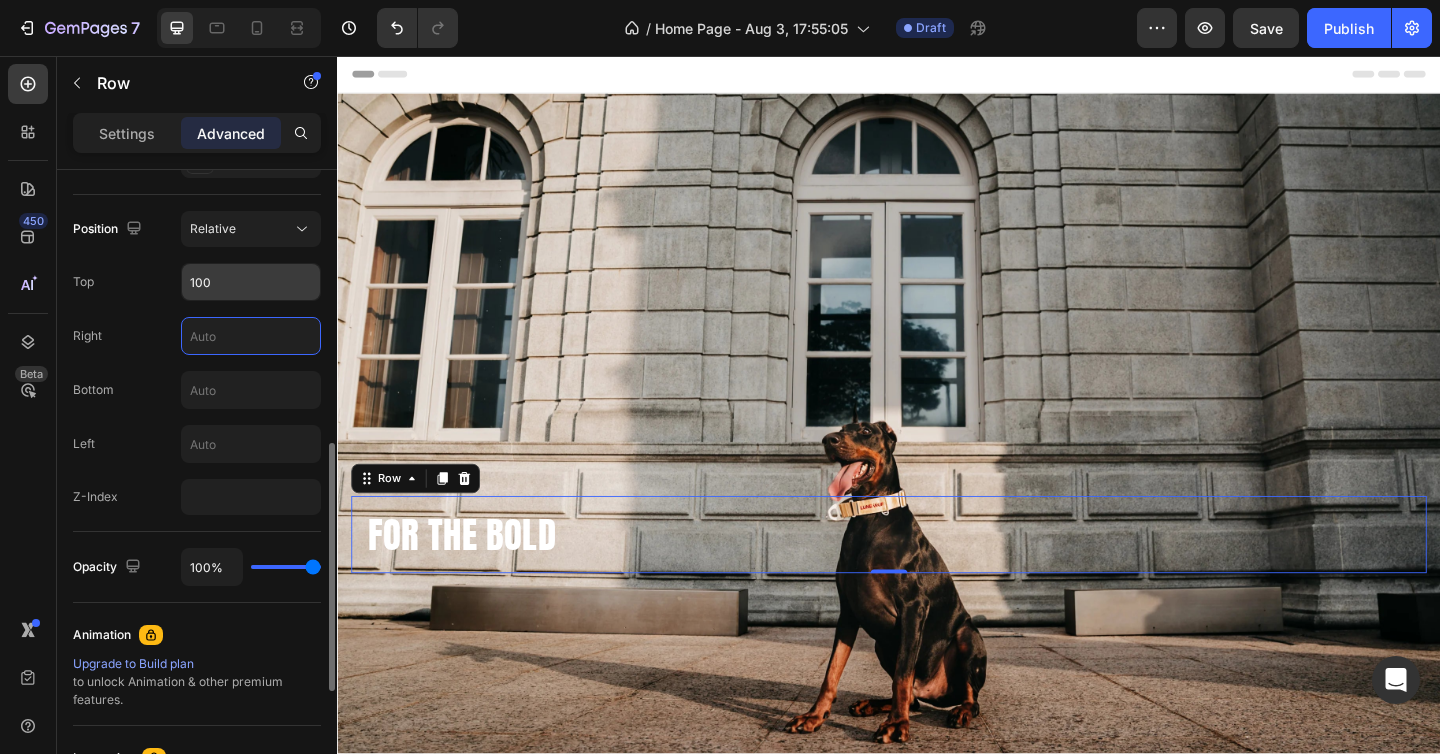 click on "100" at bounding box center (251, 282) 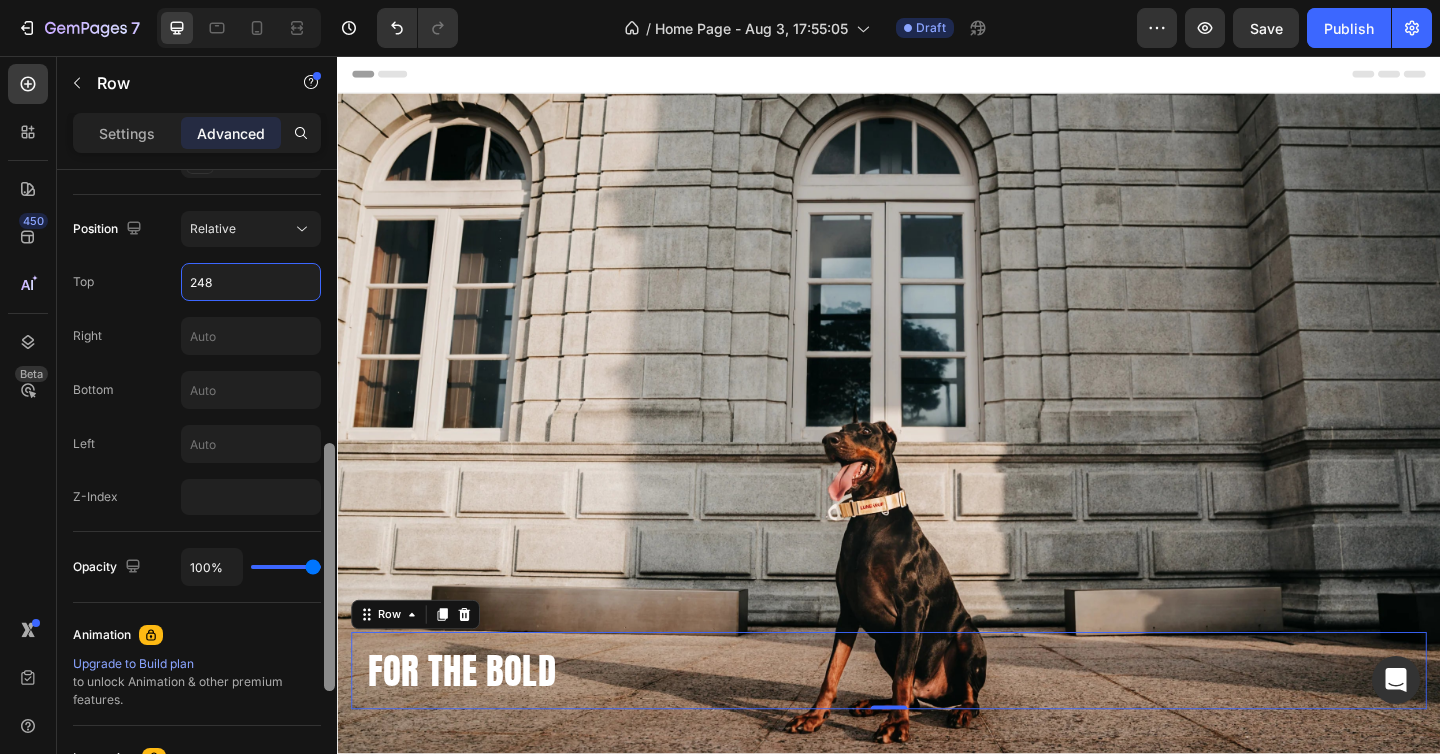 type on "248" 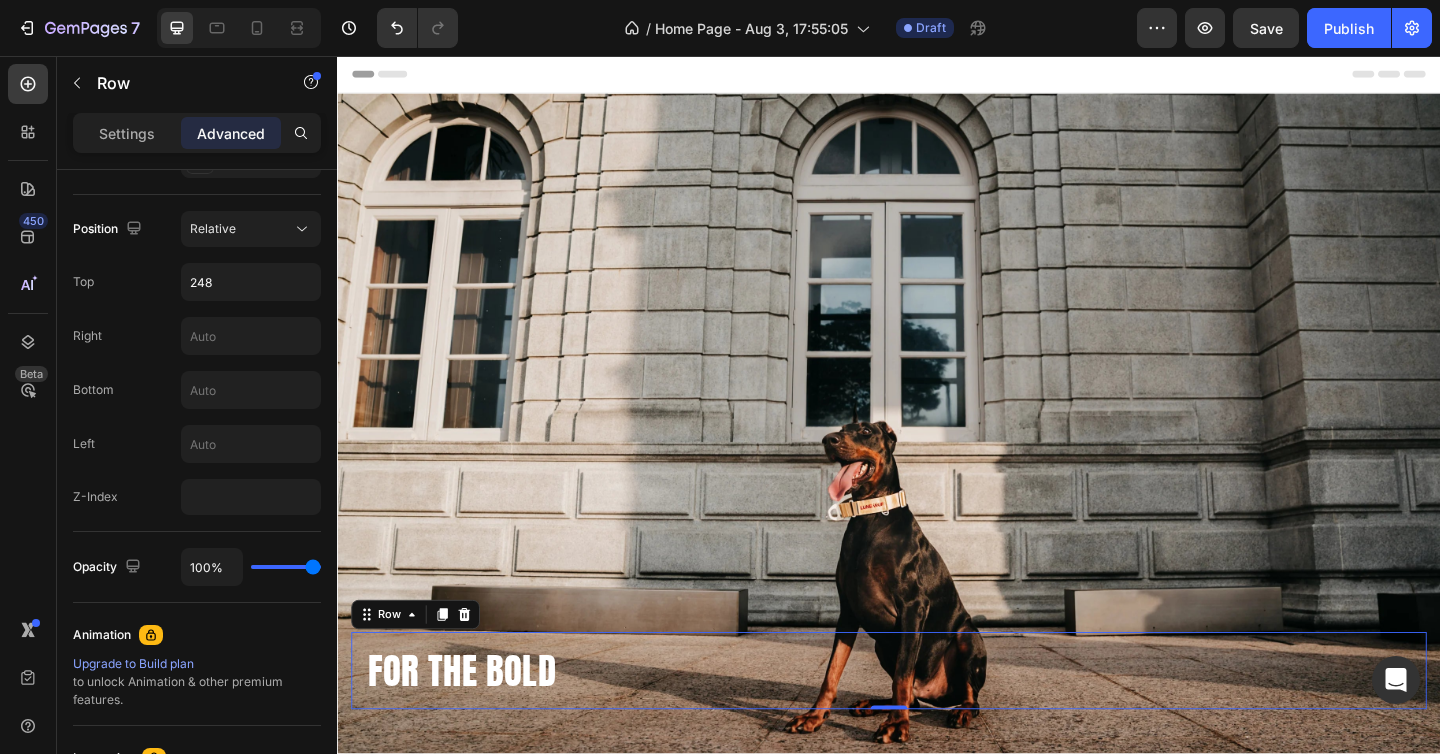 click at bounding box center [329, -151] 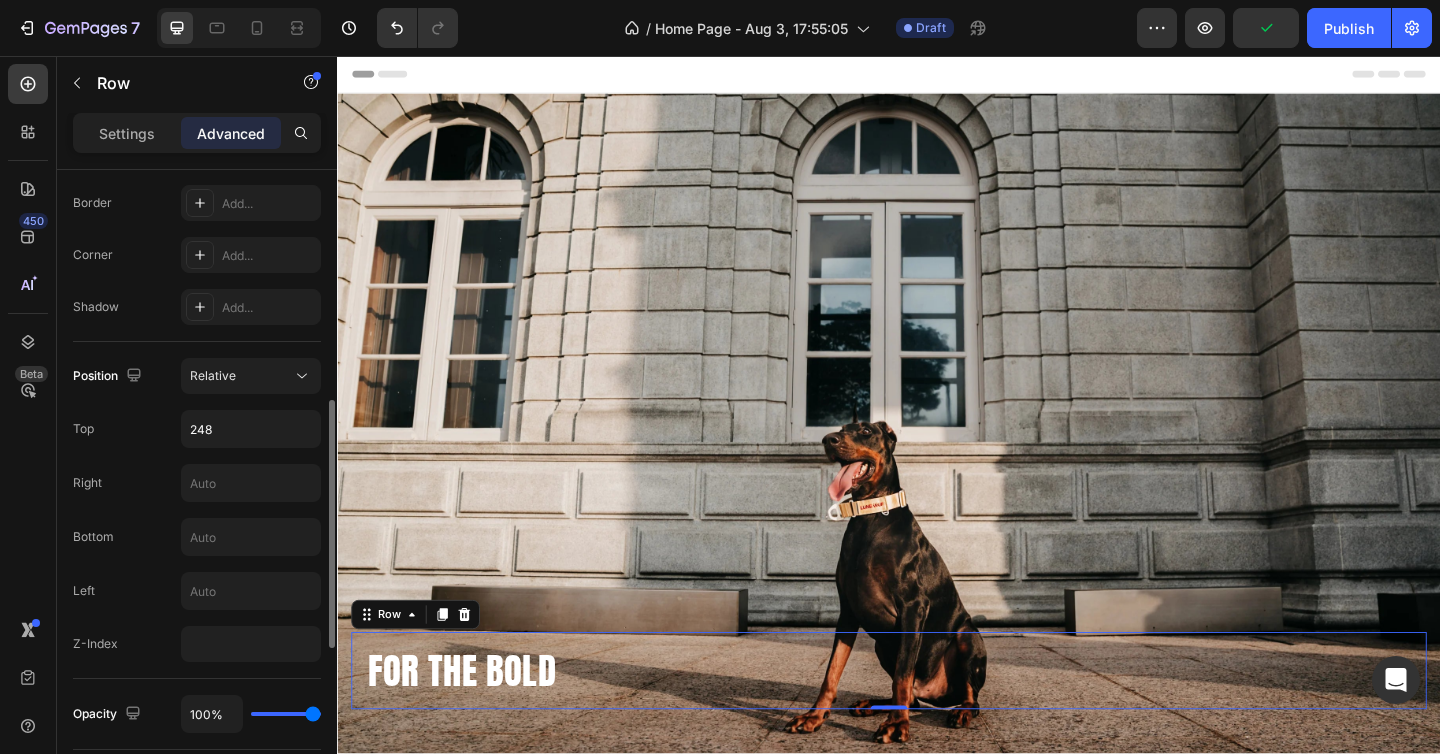 scroll, scrollTop: 569, scrollLeft: 0, axis: vertical 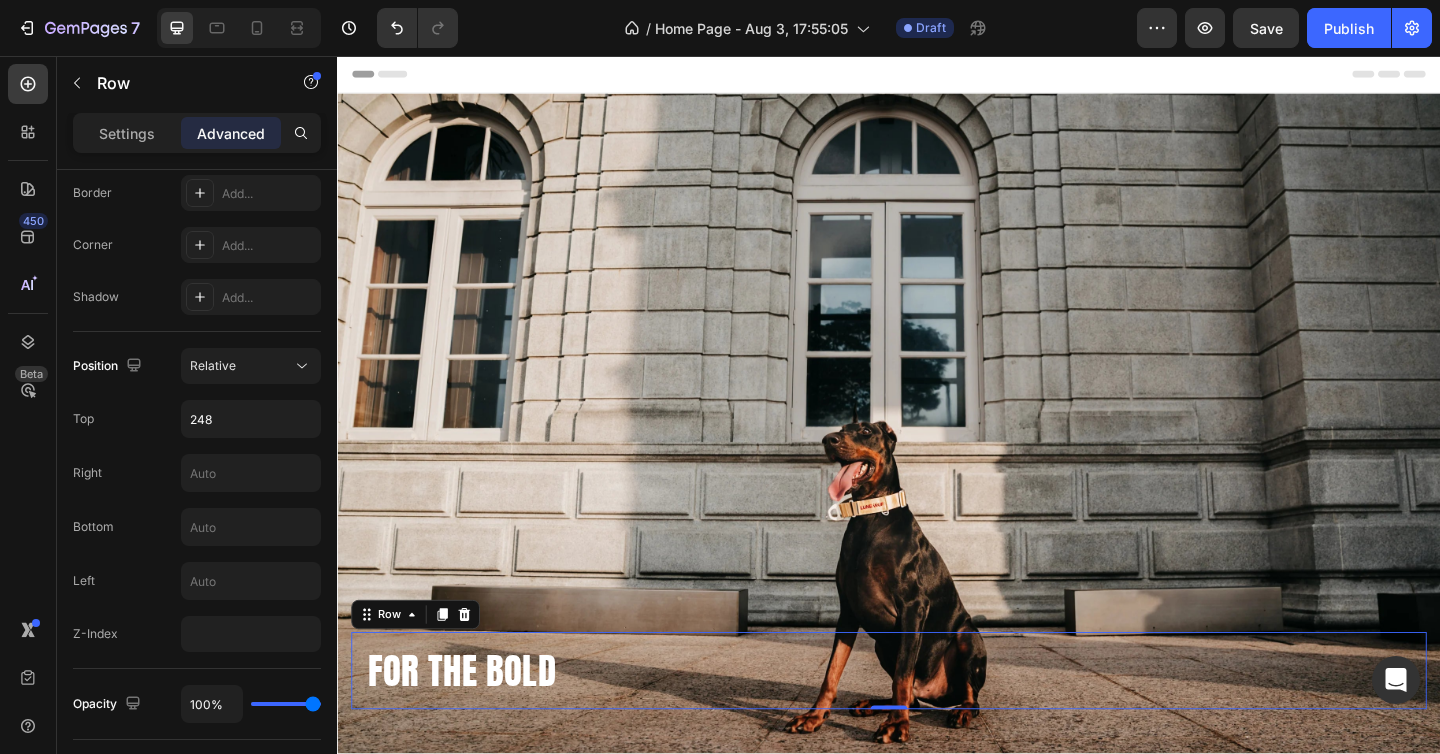 click on "Header" at bounding box center (937, 76) 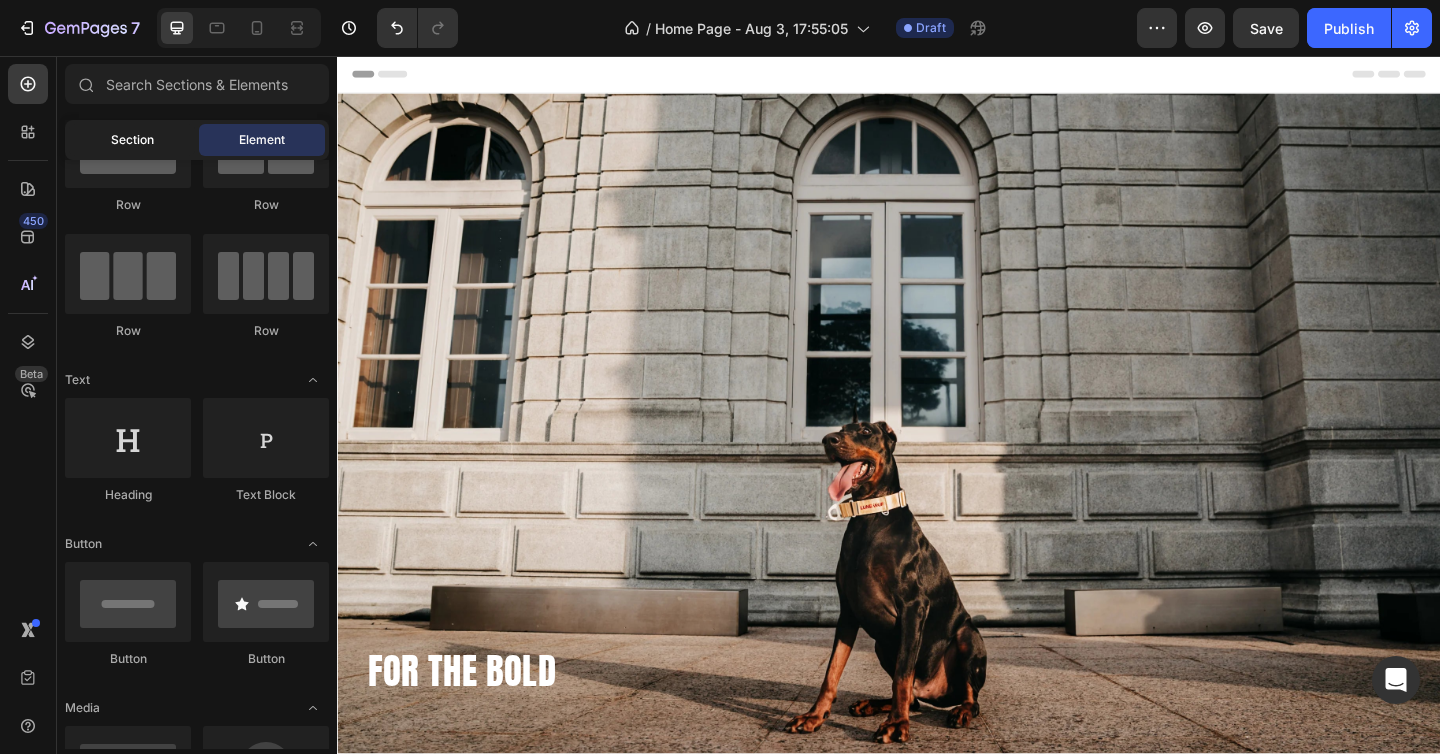 click on "Section" at bounding box center (132, 140) 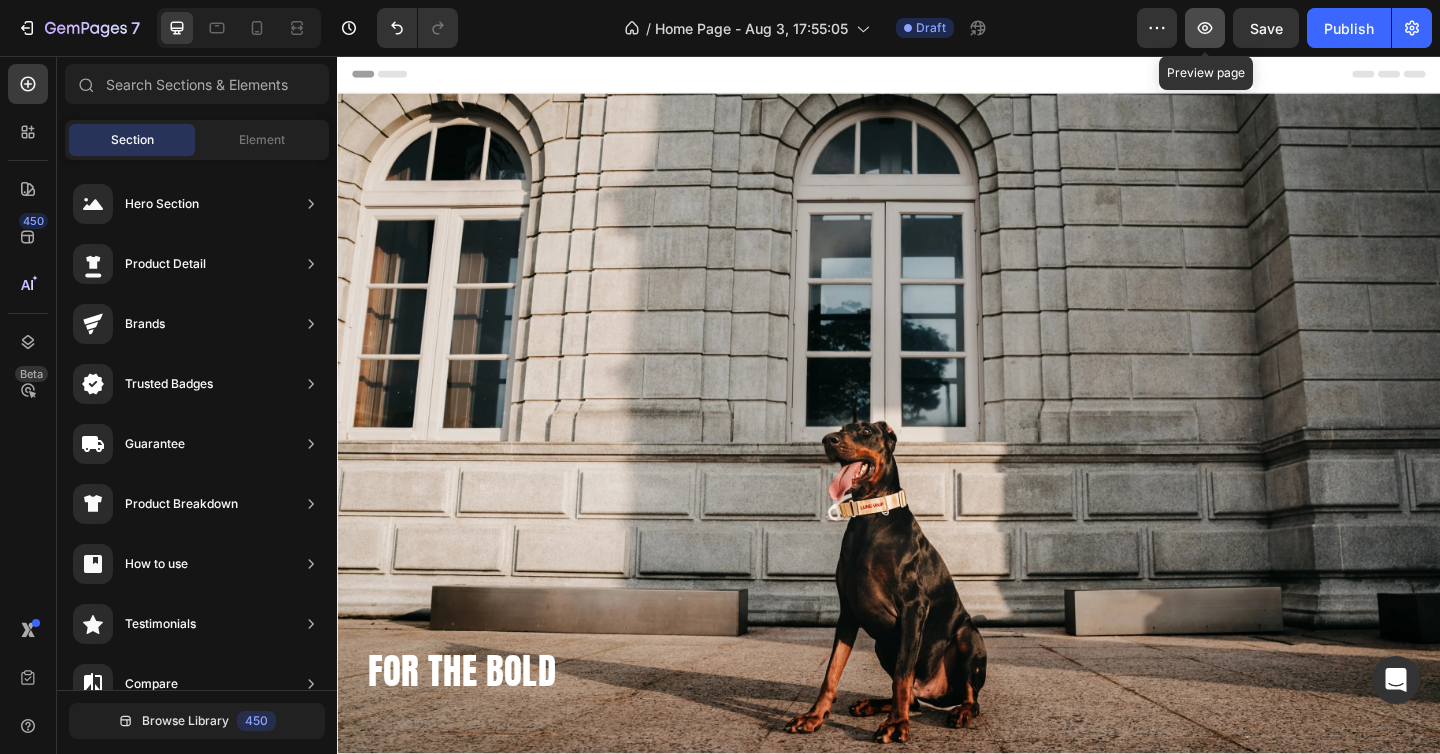 click 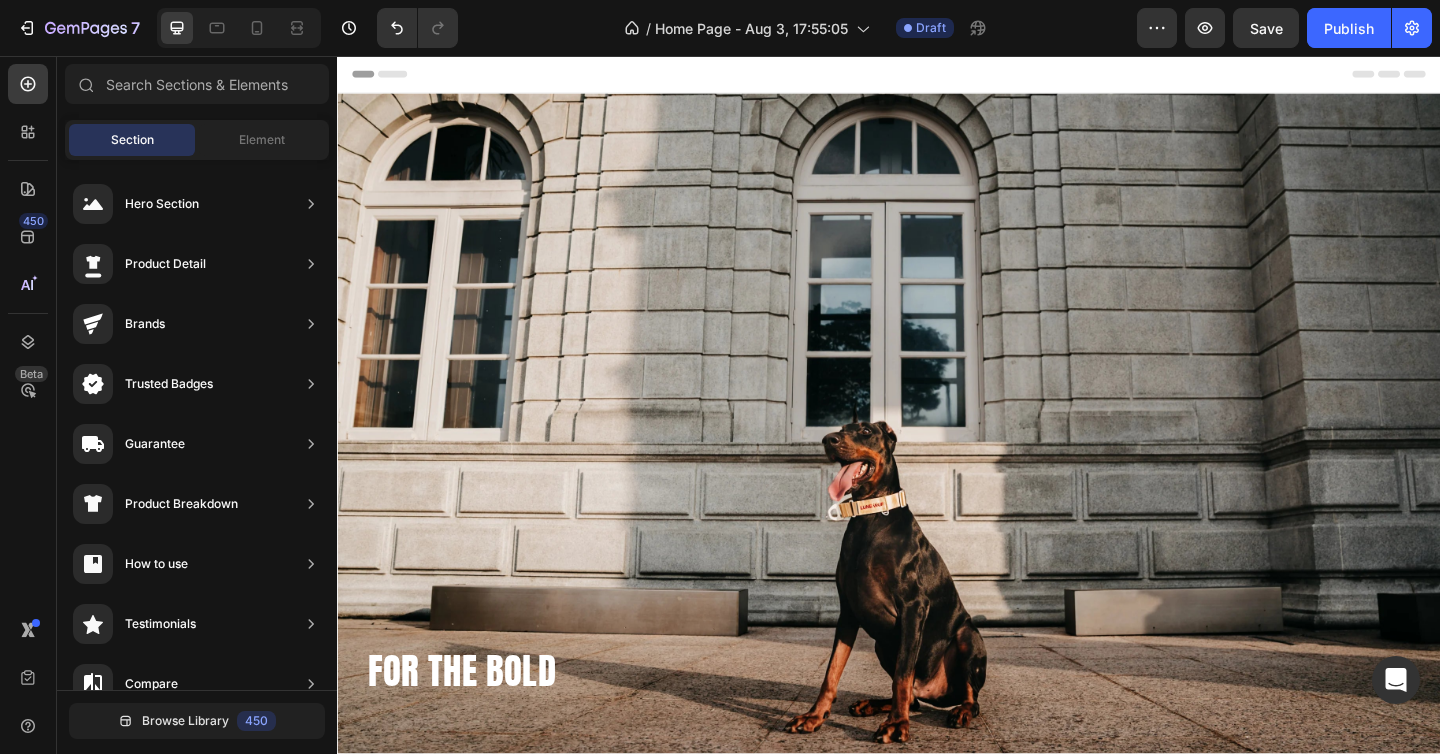 click on "7   /  Home Page - Aug 3, 17:55:05 Draft Preview  Save   Publish" 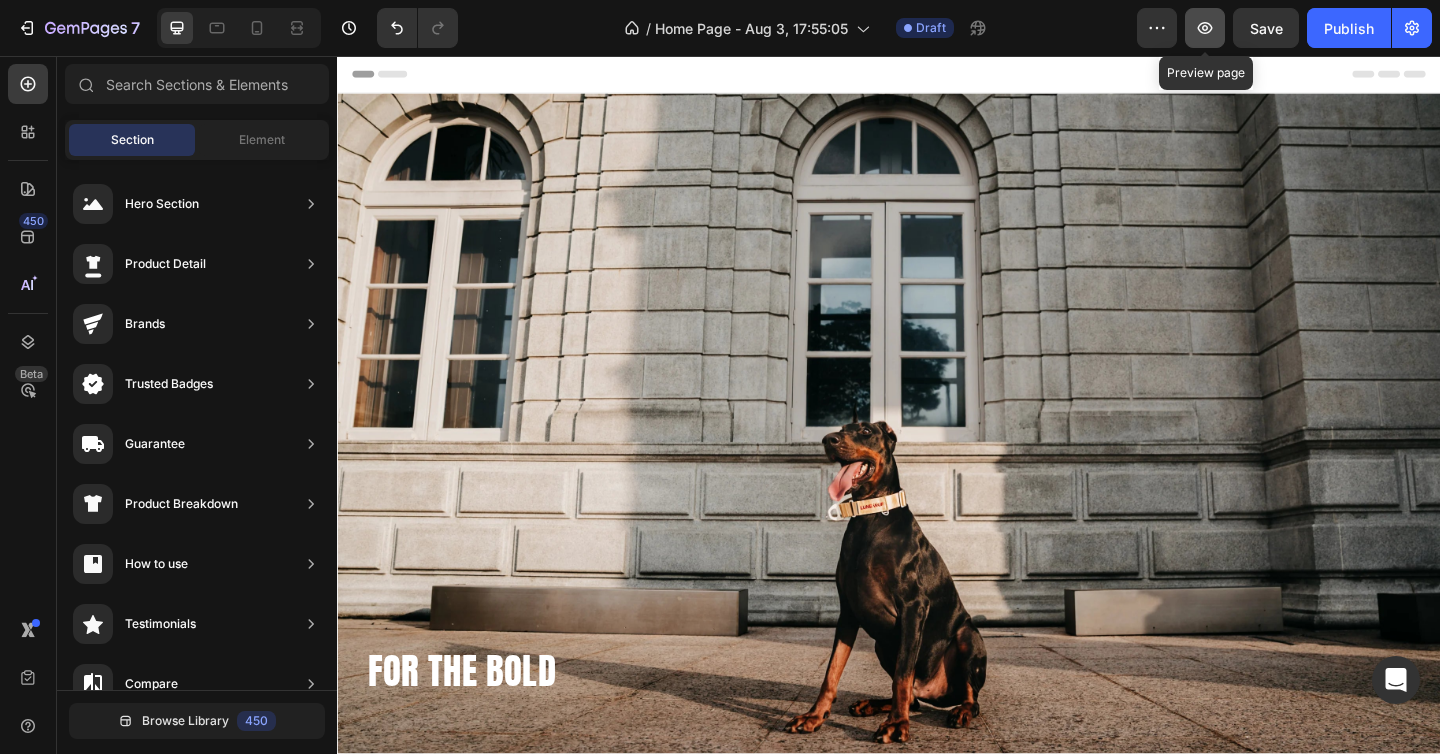 click 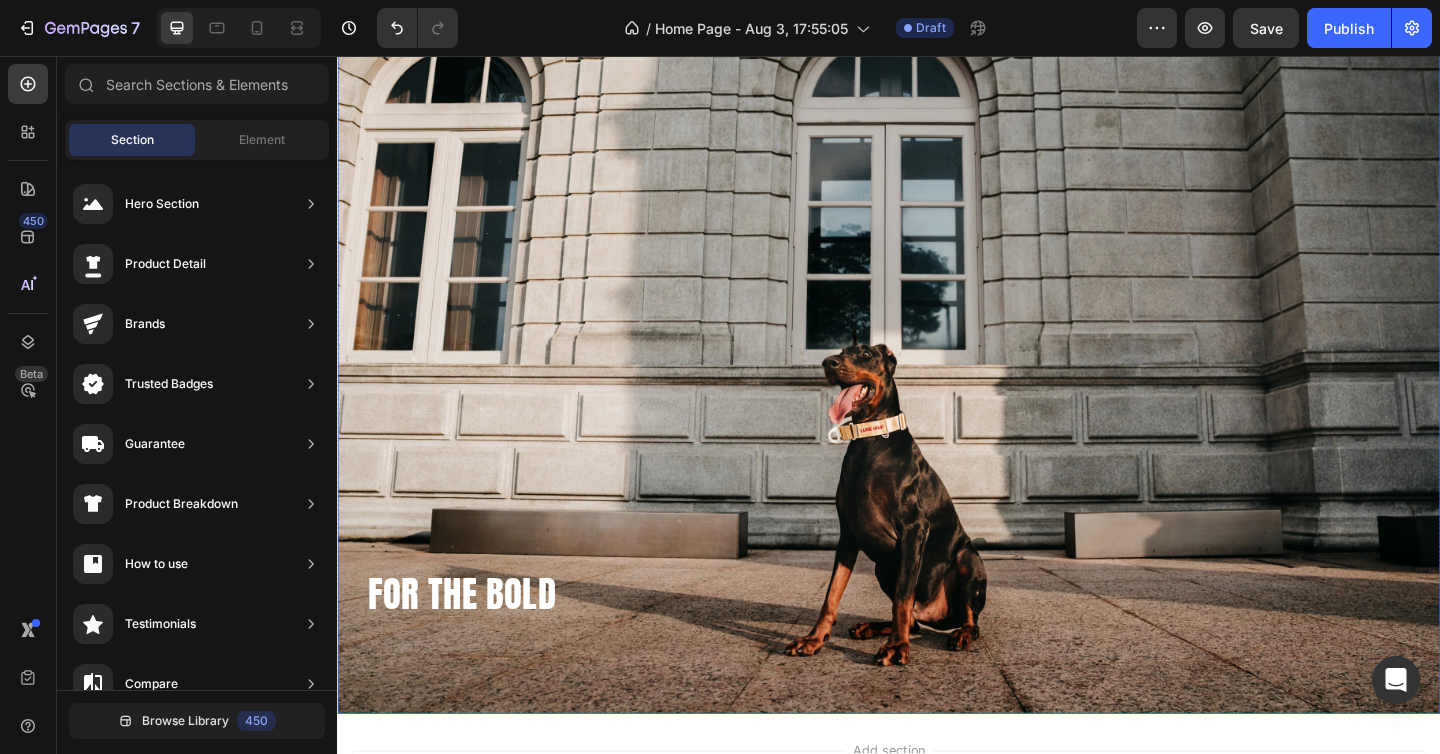 scroll, scrollTop: 0, scrollLeft: 0, axis: both 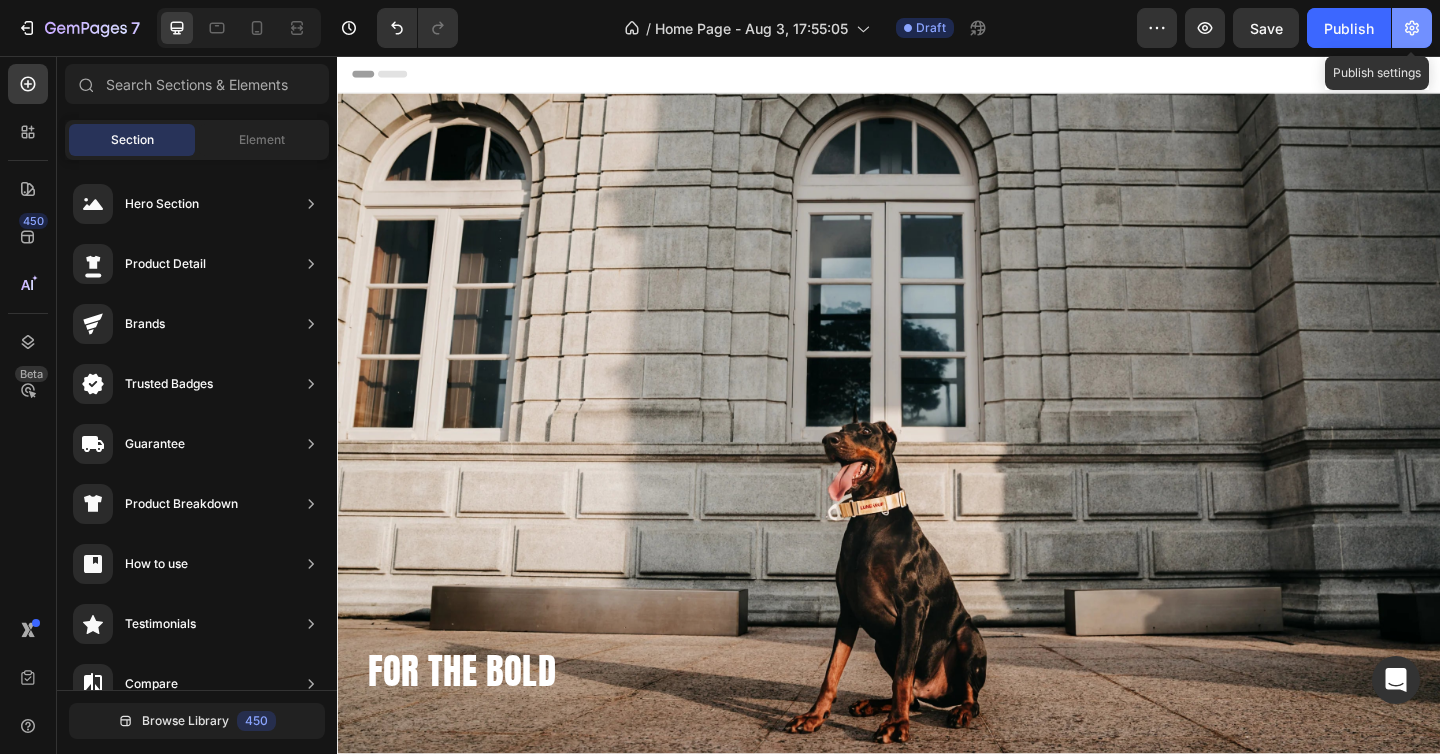 click 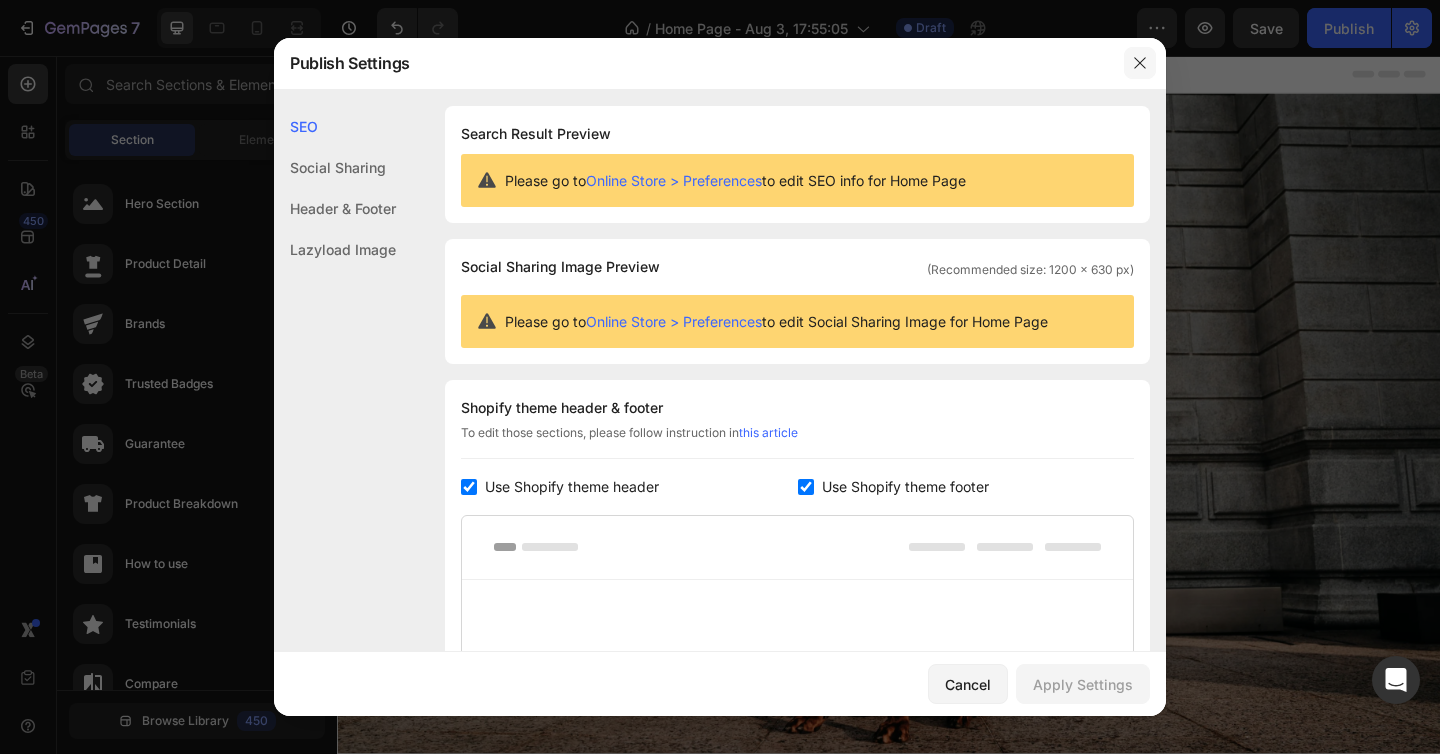 click 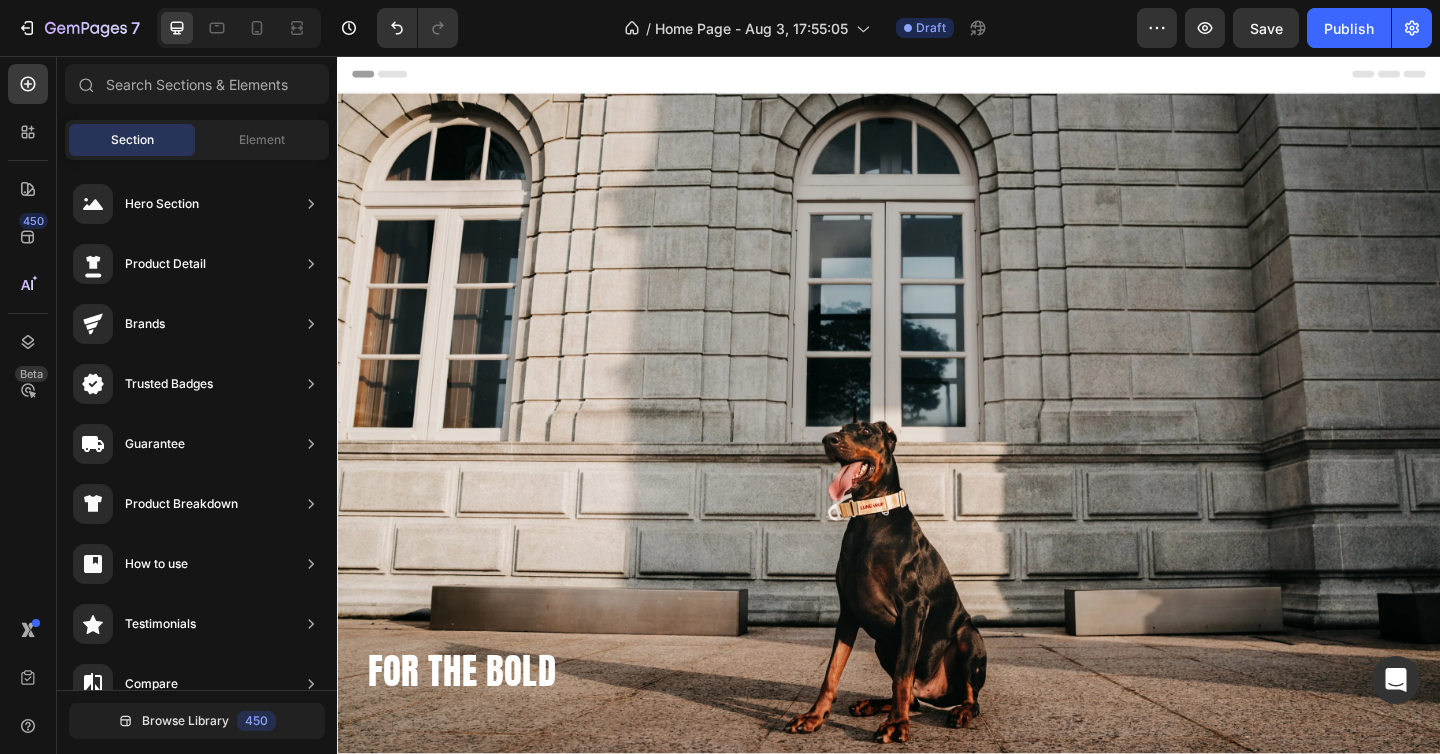 scroll, scrollTop: 0, scrollLeft: 0, axis: both 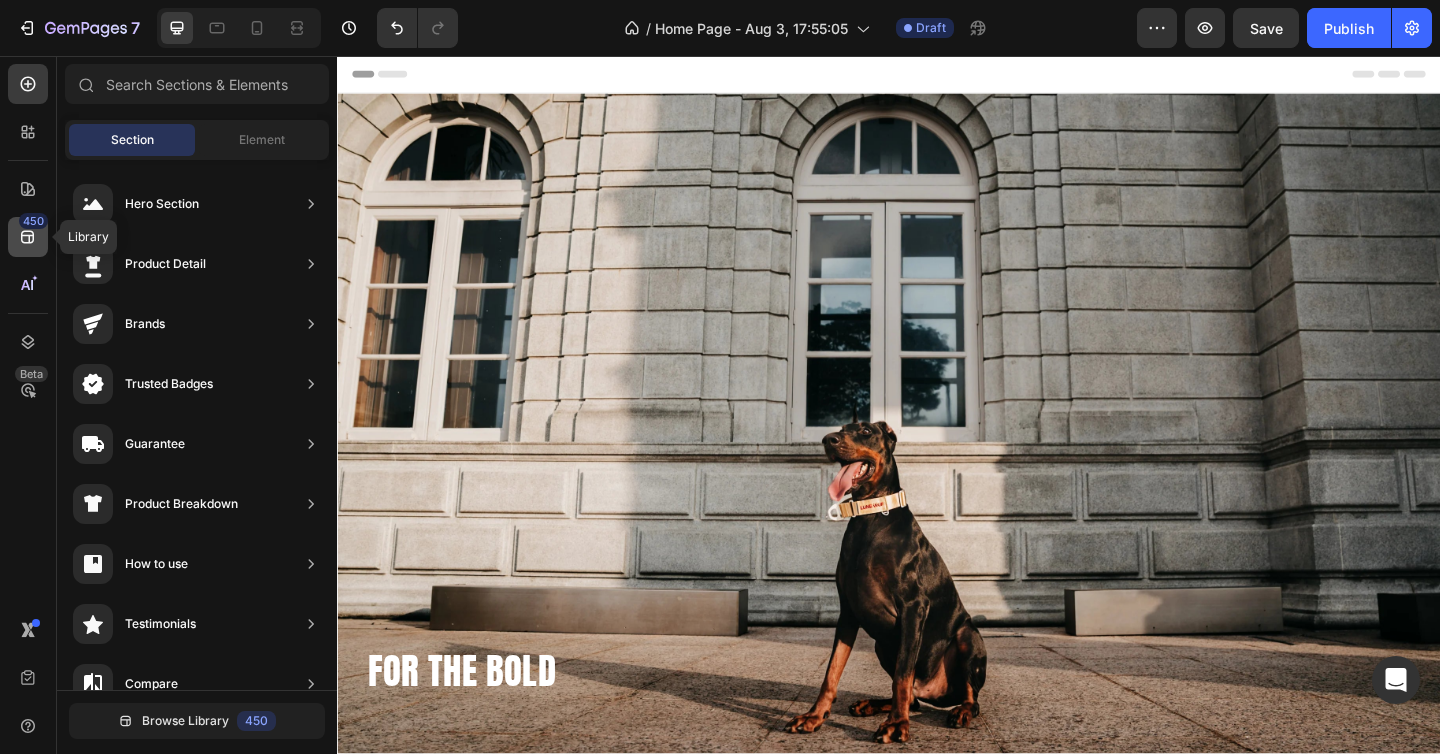 click 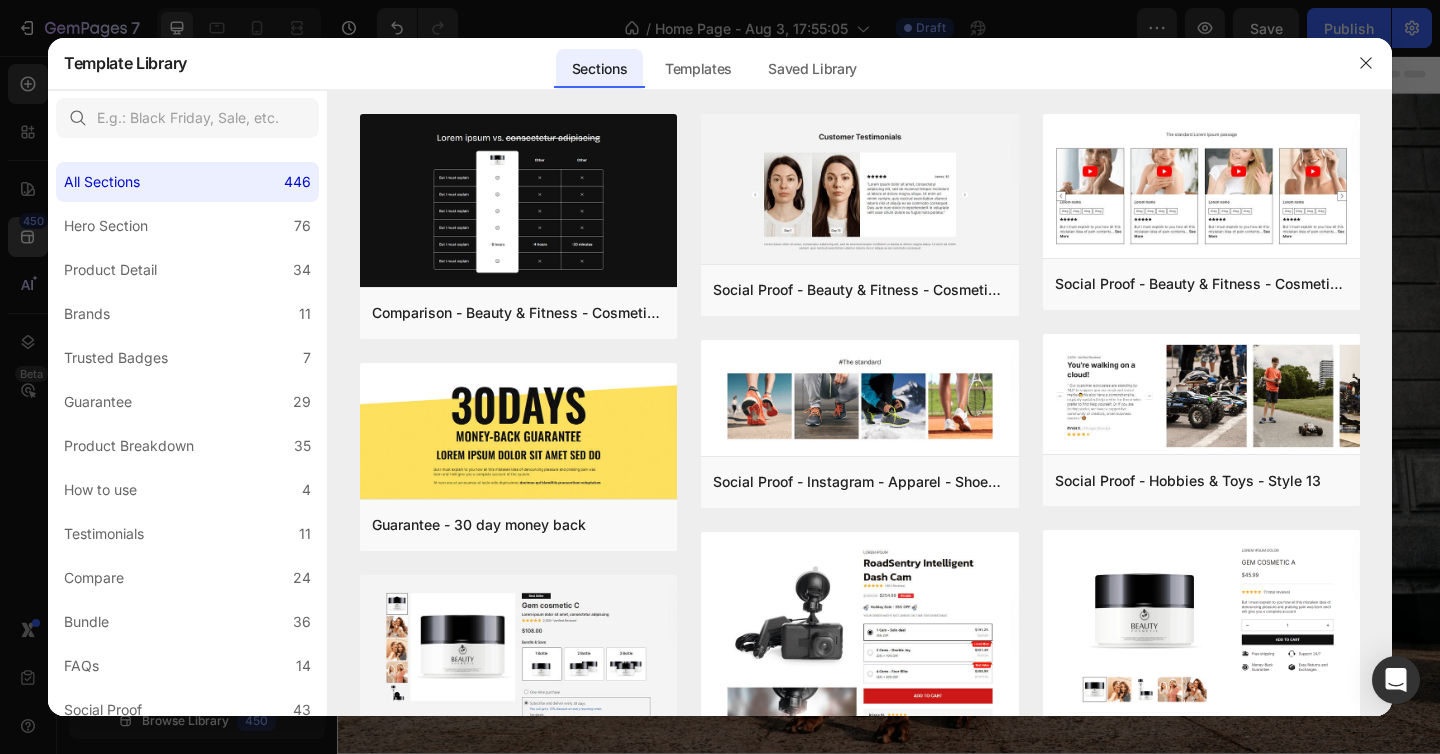 click at bounding box center (720, 377) 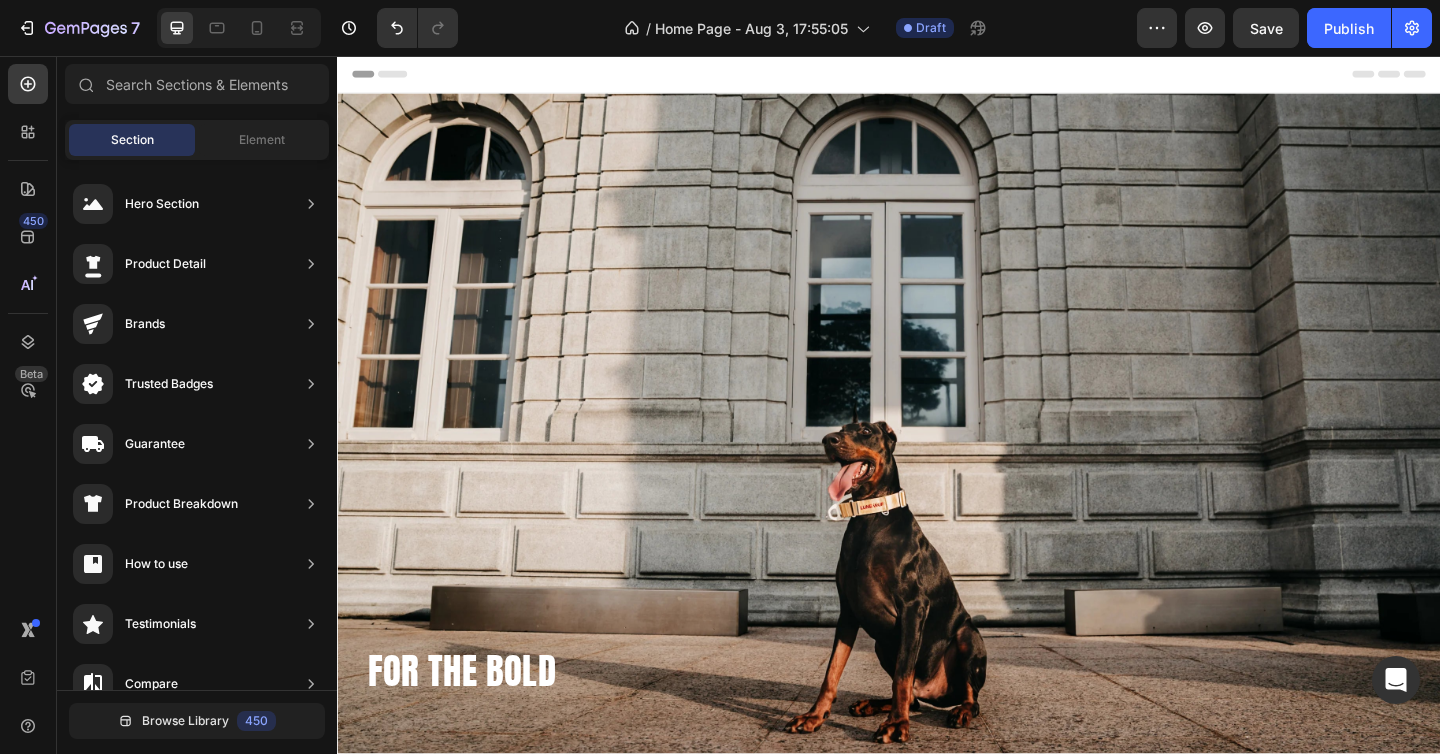 scroll, scrollTop: 149, scrollLeft: 0, axis: vertical 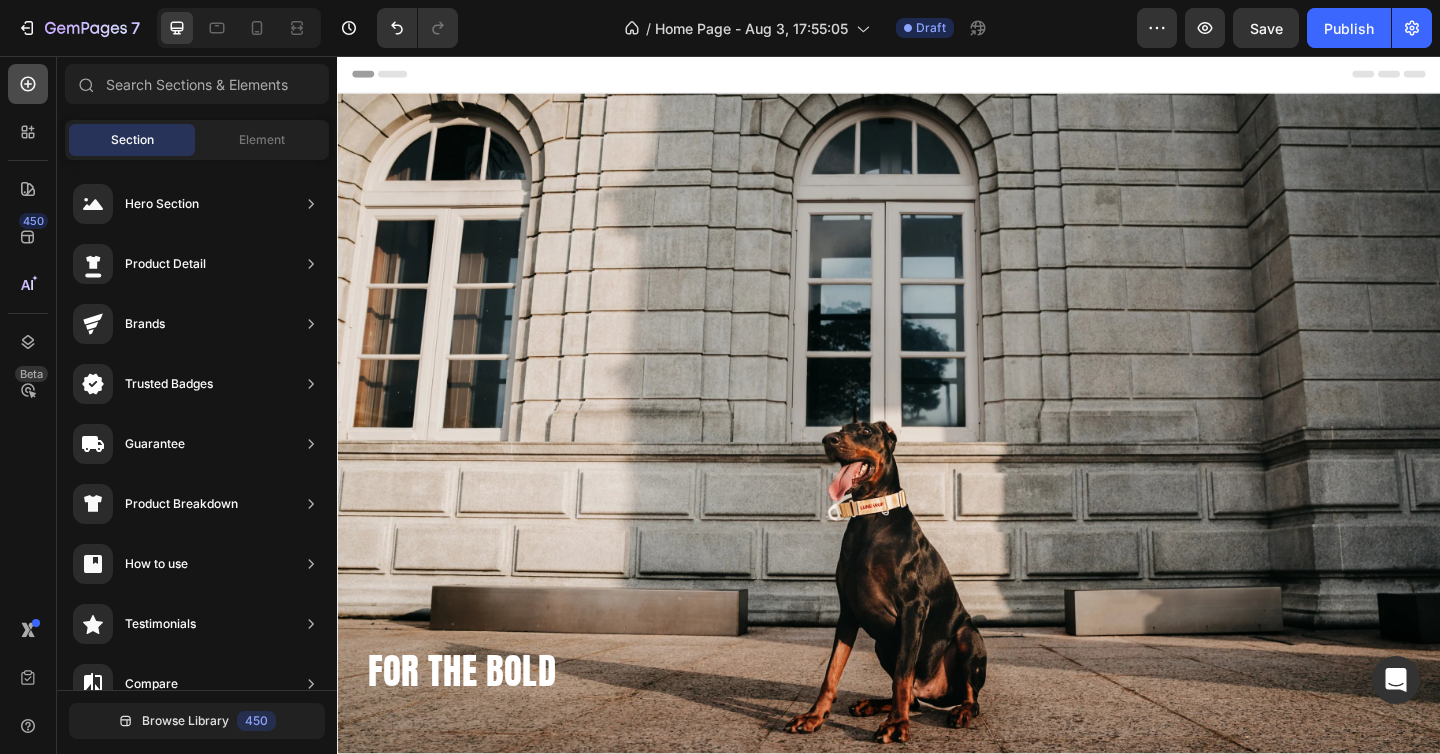 click 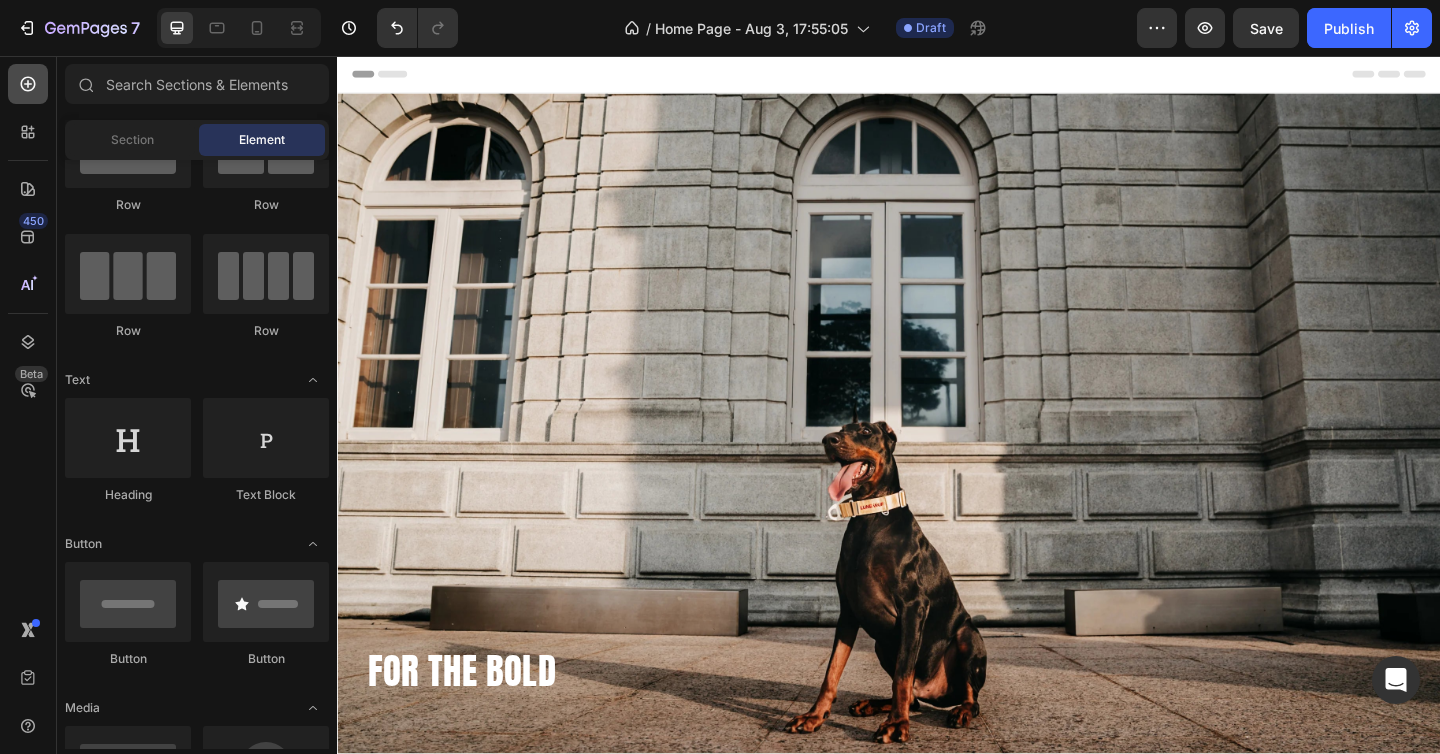 click 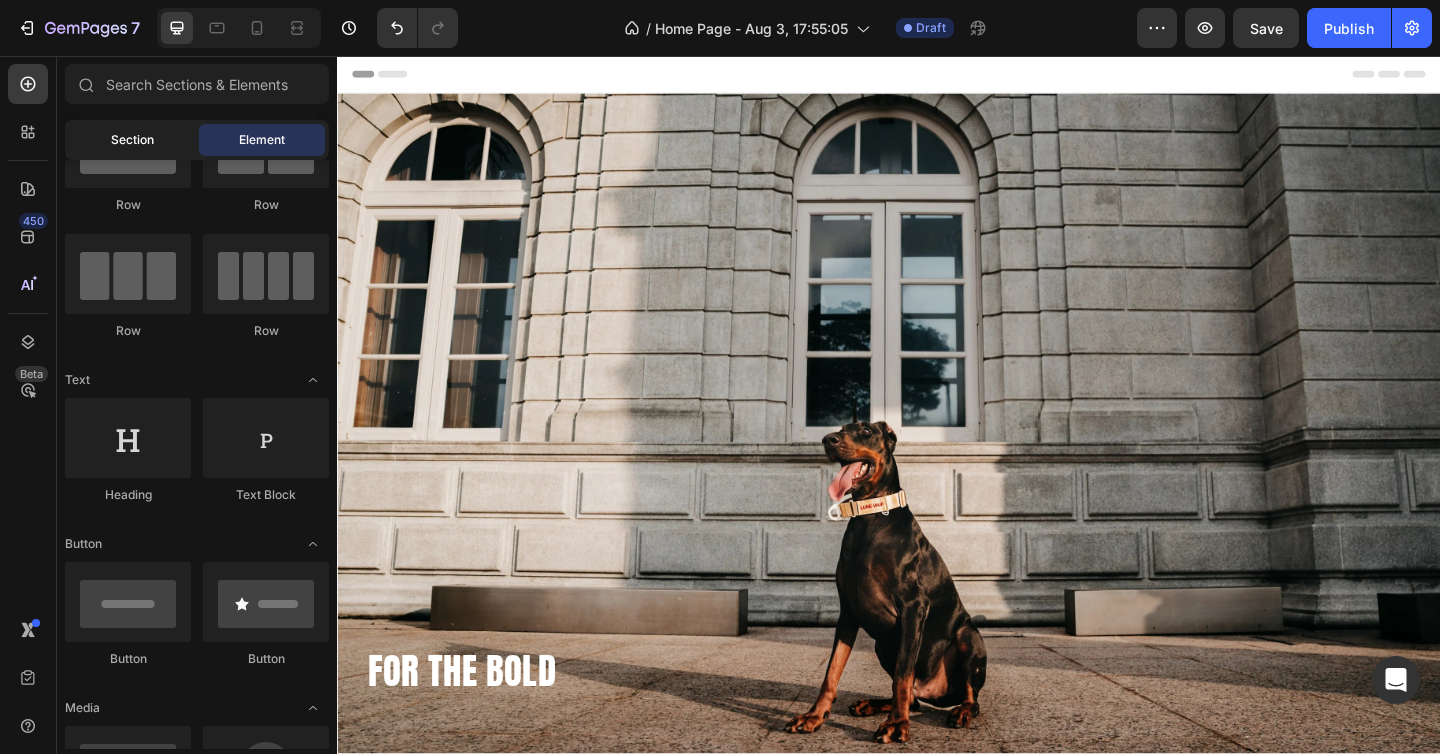 click on "Section" at bounding box center [132, 140] 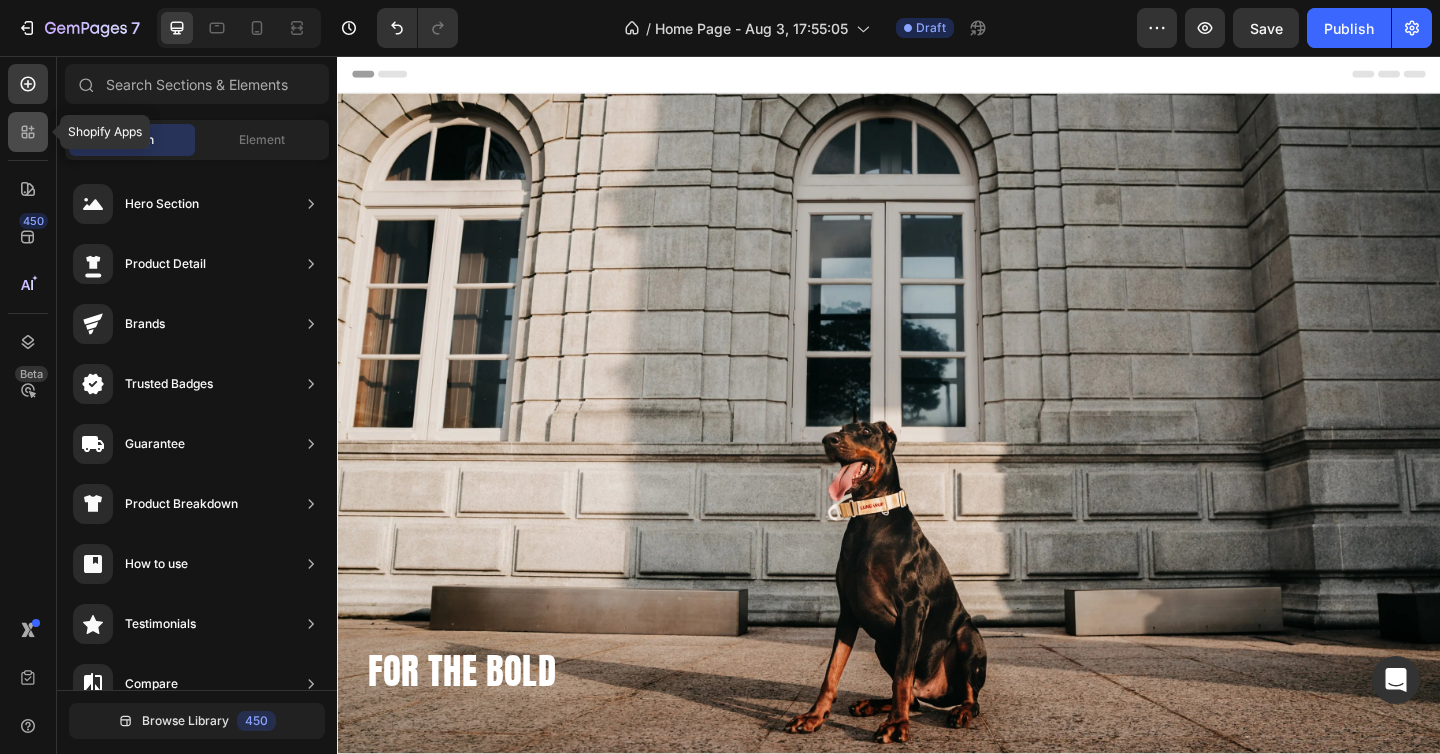 click 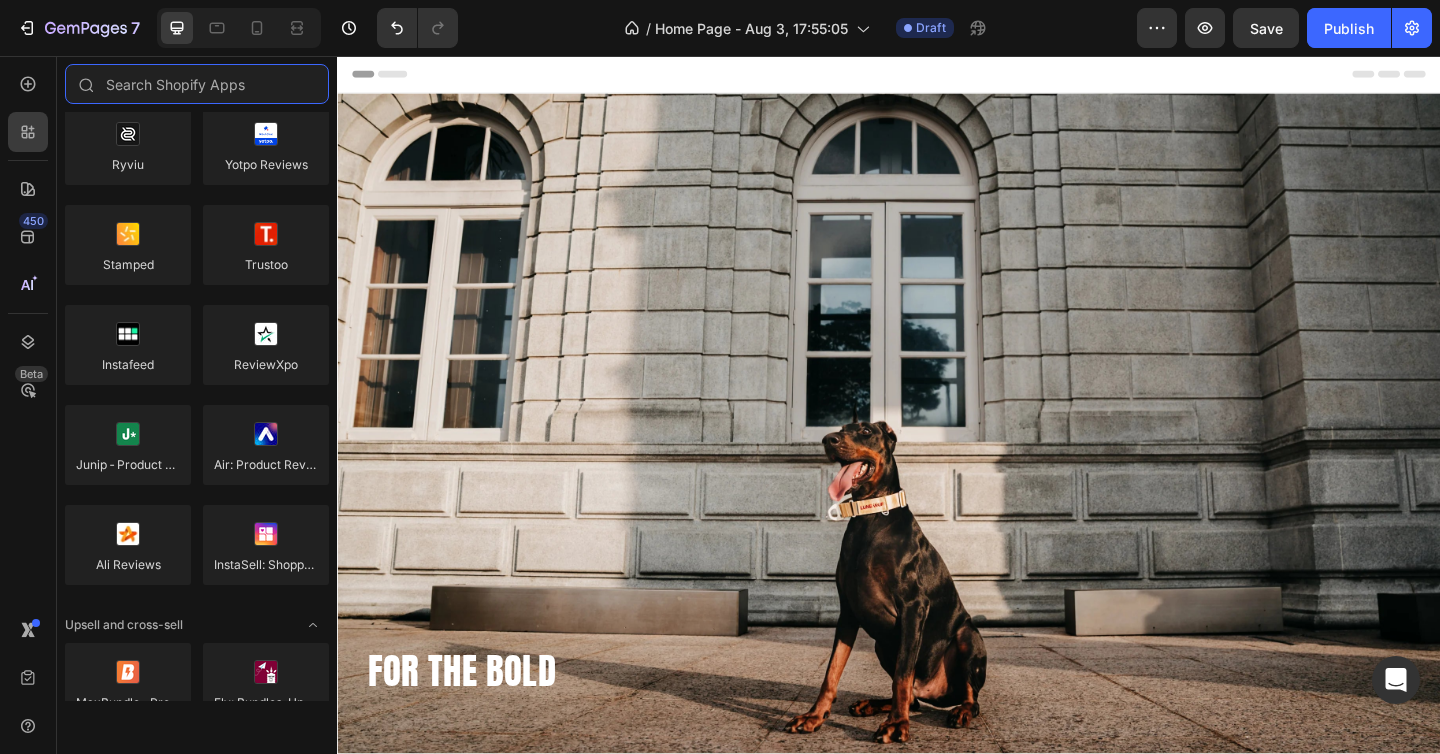 scroll, scrollTop: 0, scrollLeft: 0, axis: both 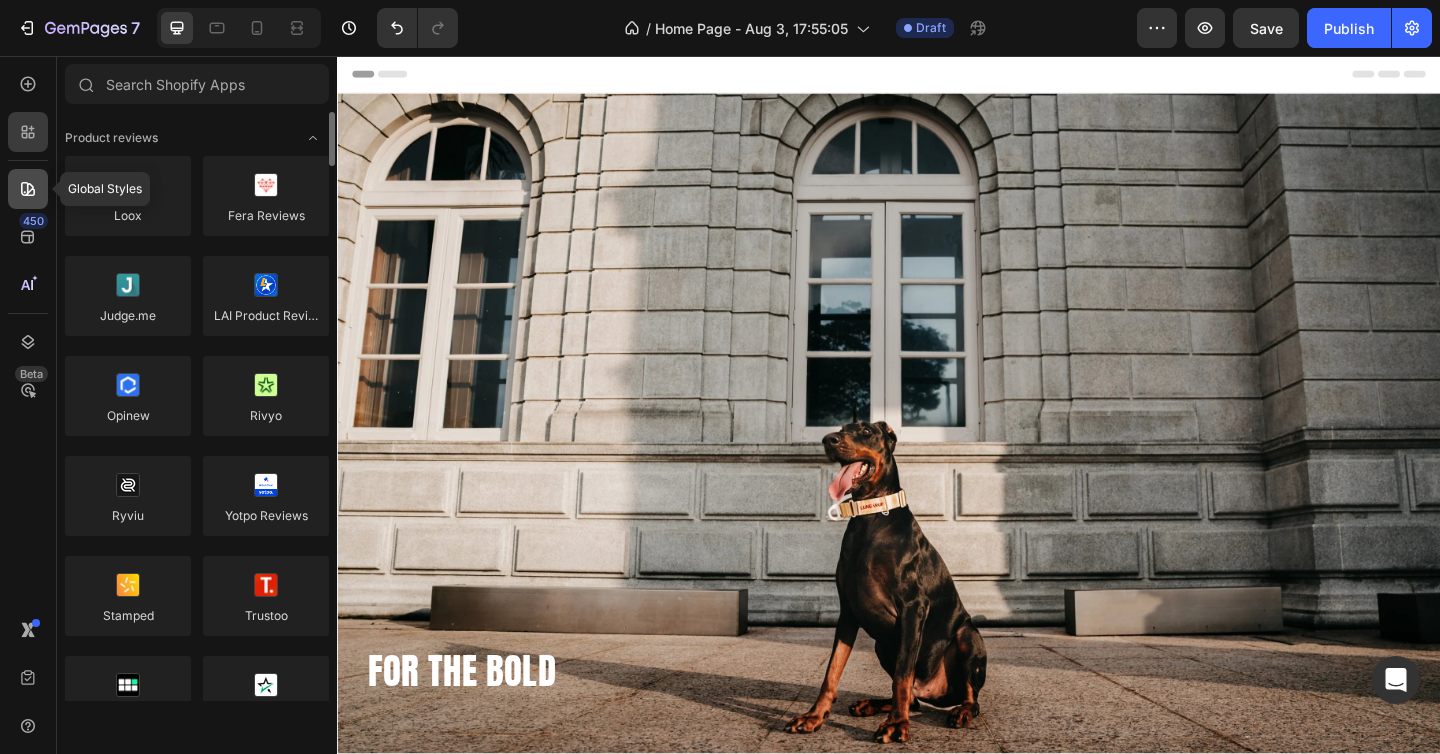 click 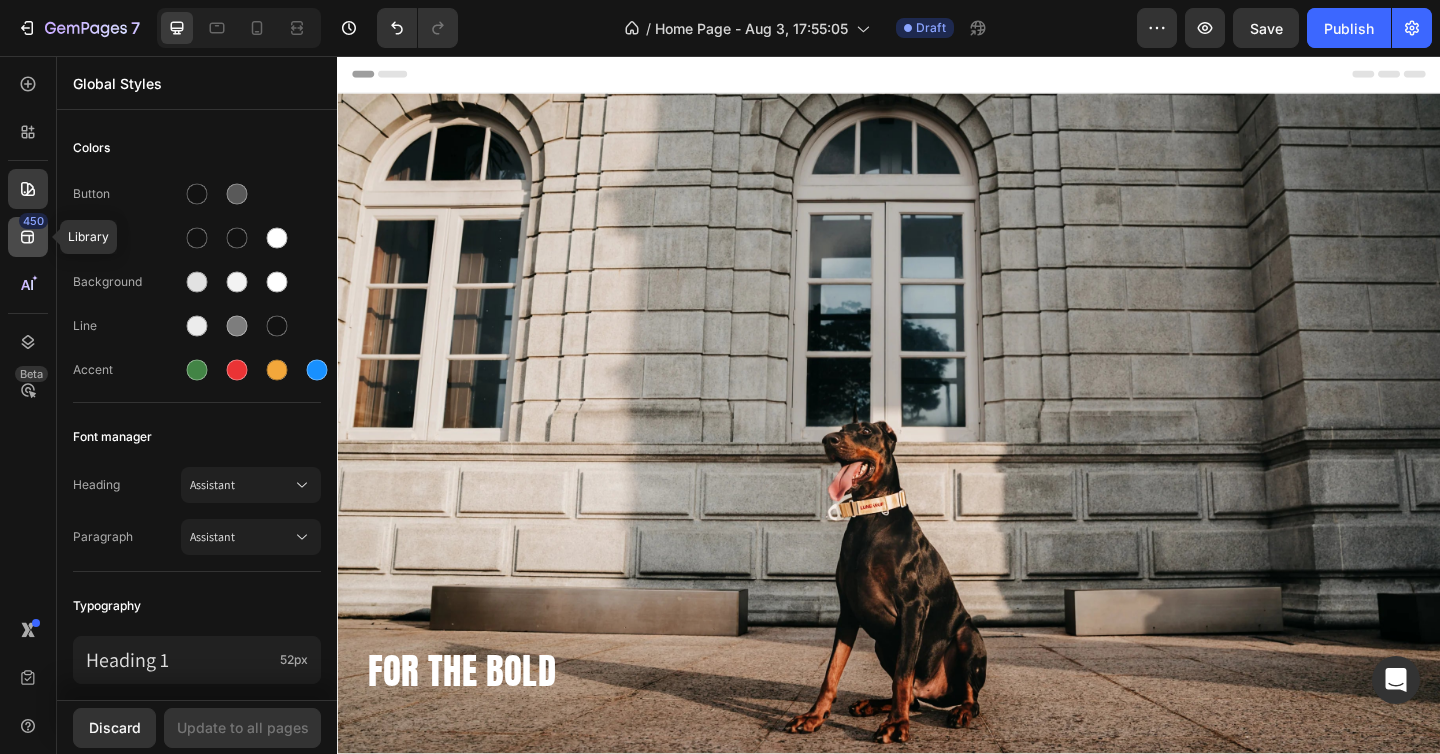 click 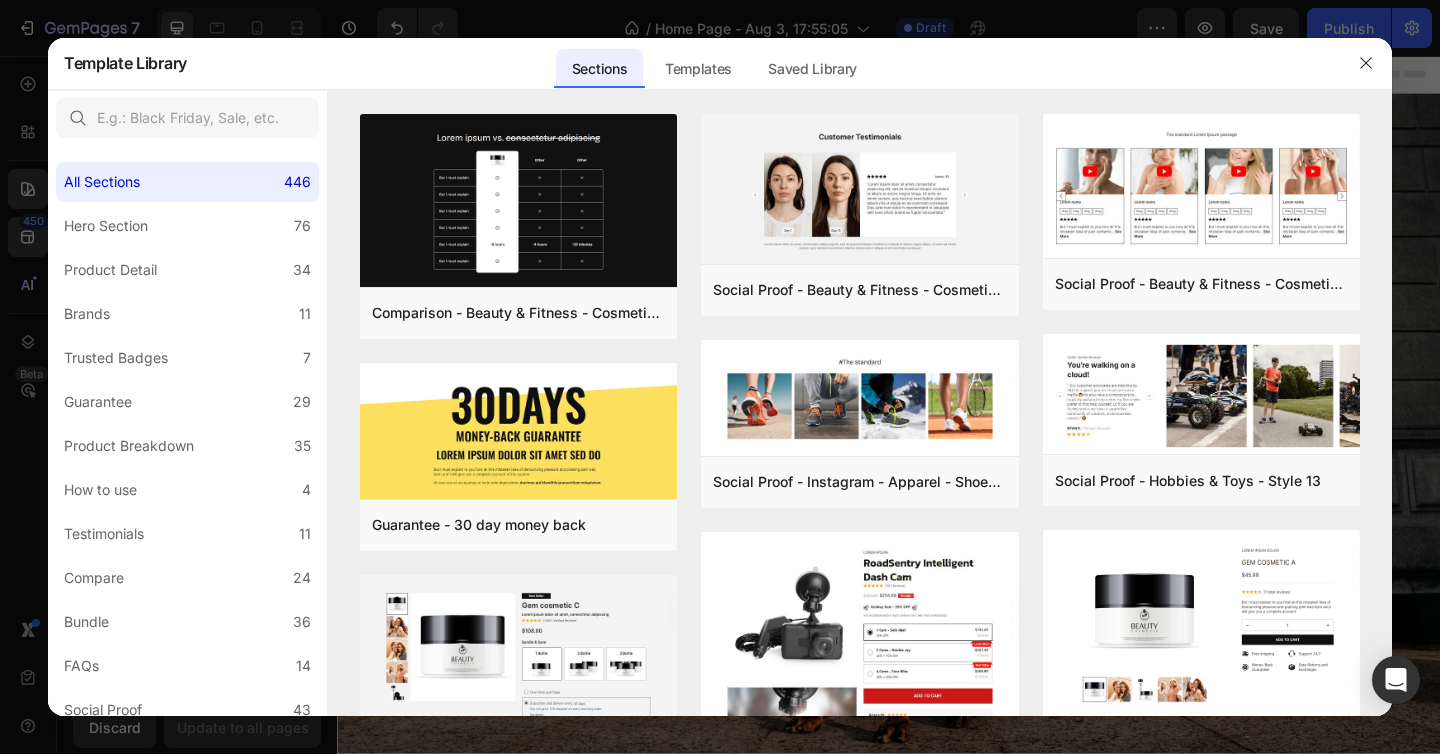 click at bounding box center [720, 377] 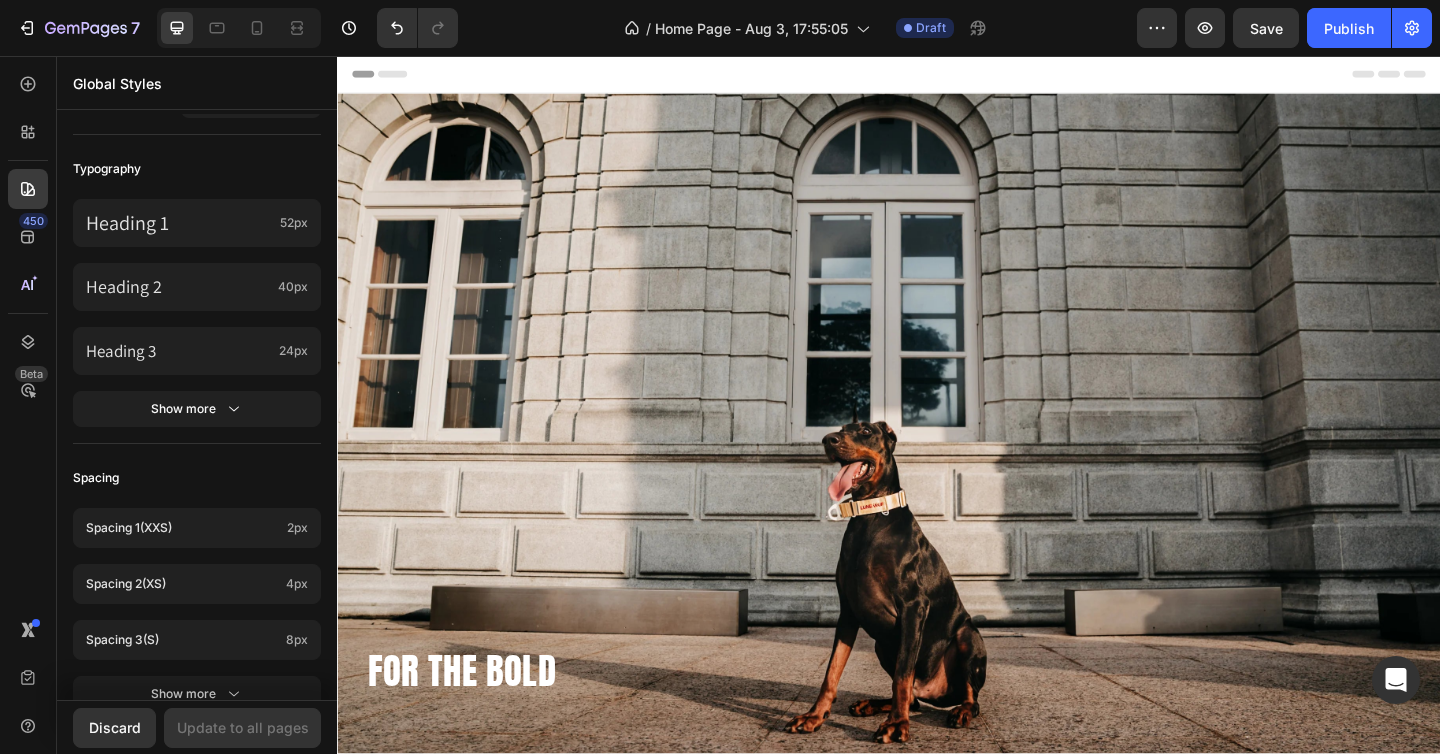 scroll, scrollTop: 0, scrollLeft: 0, axis: both 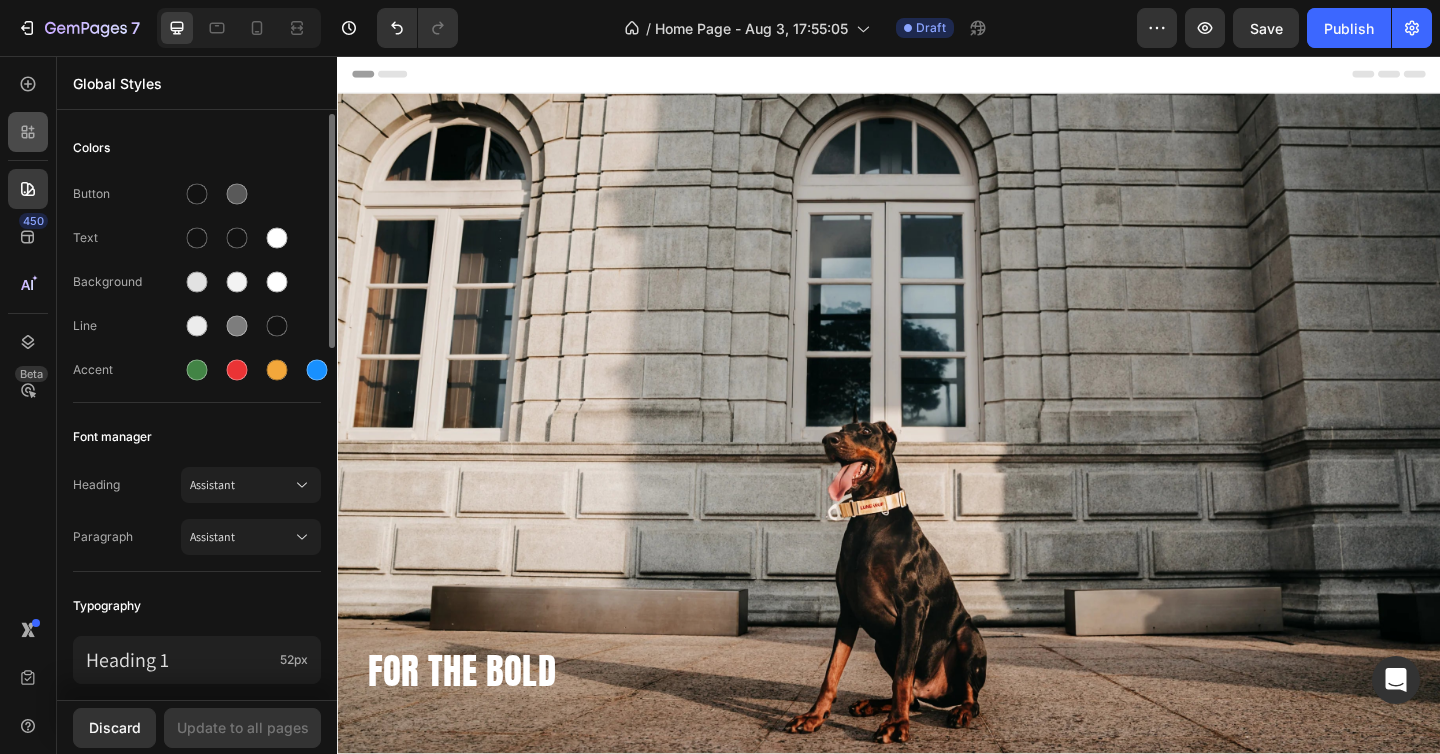 click 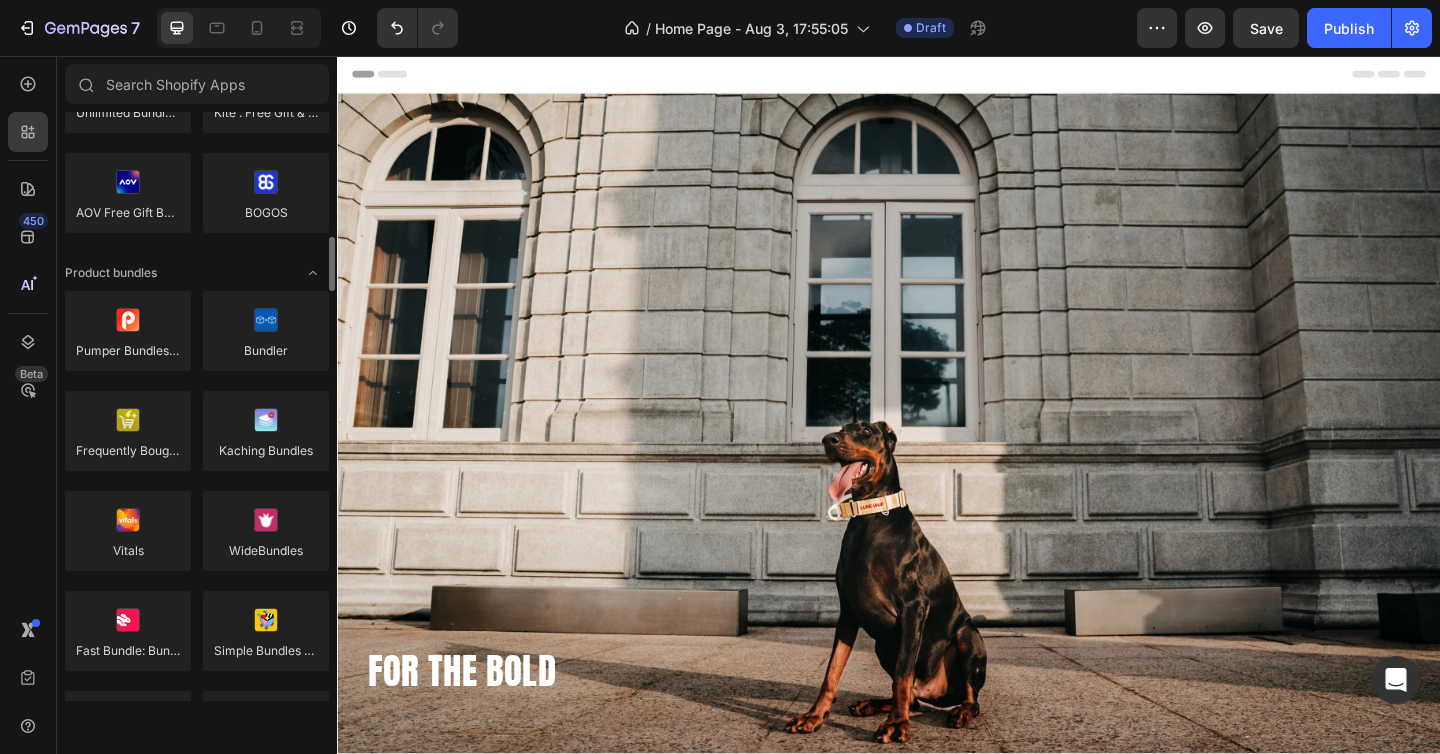 scroll, scrollTop: 957, scrollLeft: 0, axis: vertical 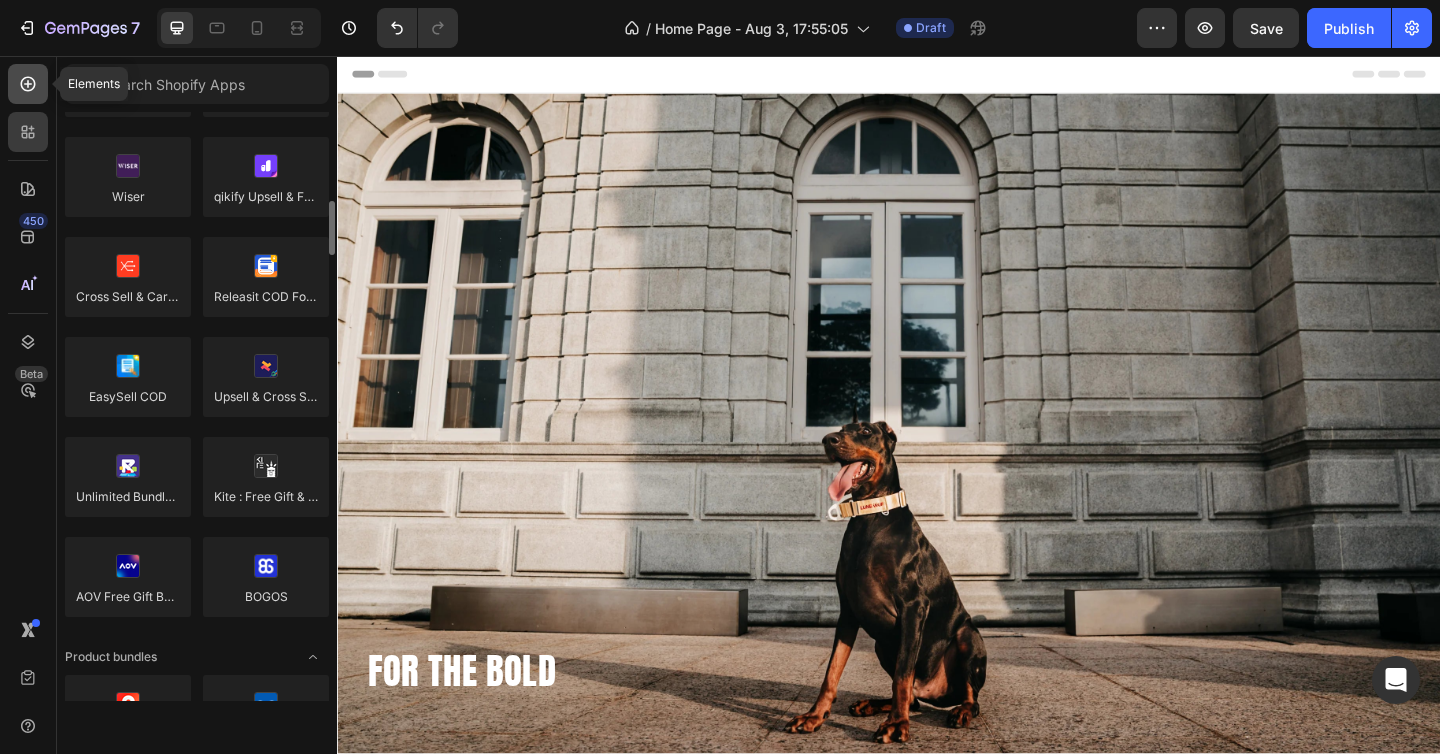 click 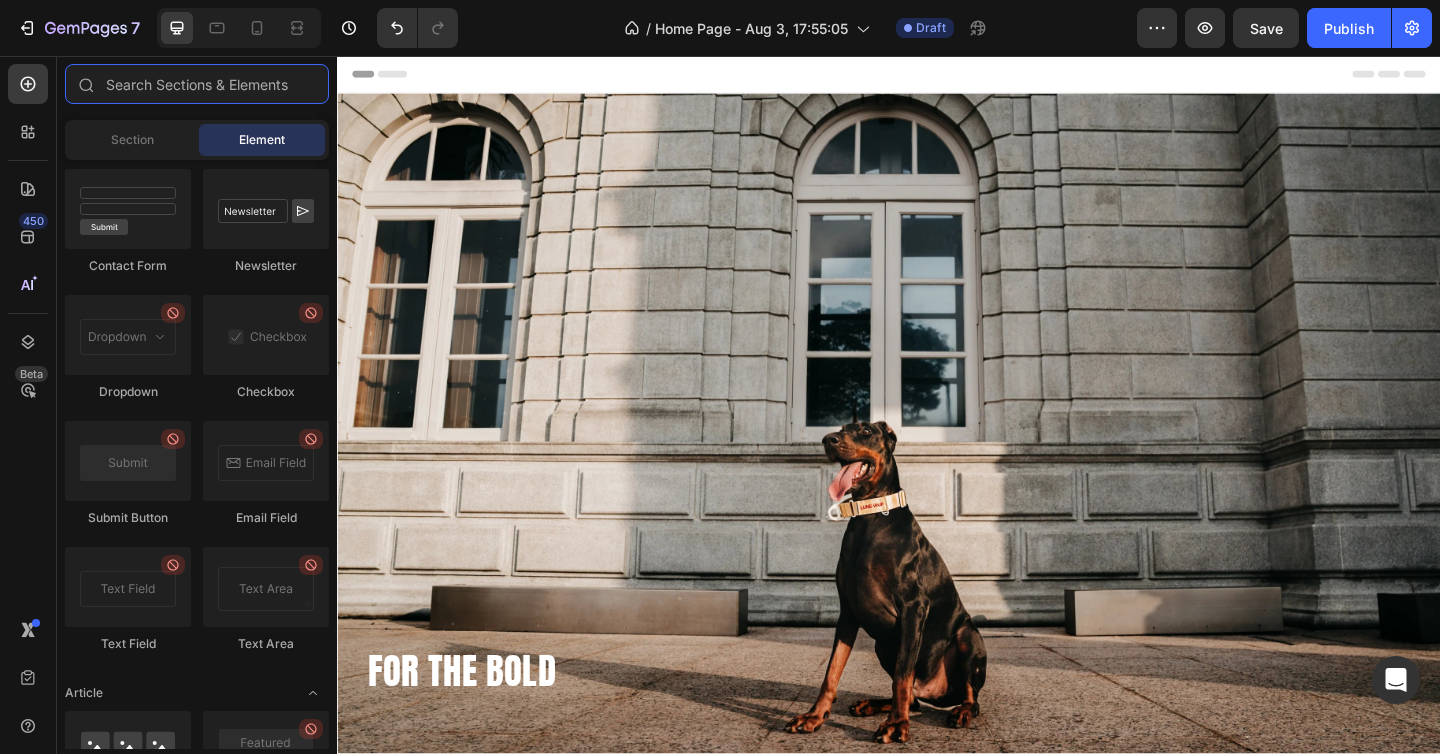 scroll, scrollTop: 5338, scrollLeft: 0, axis: vertical 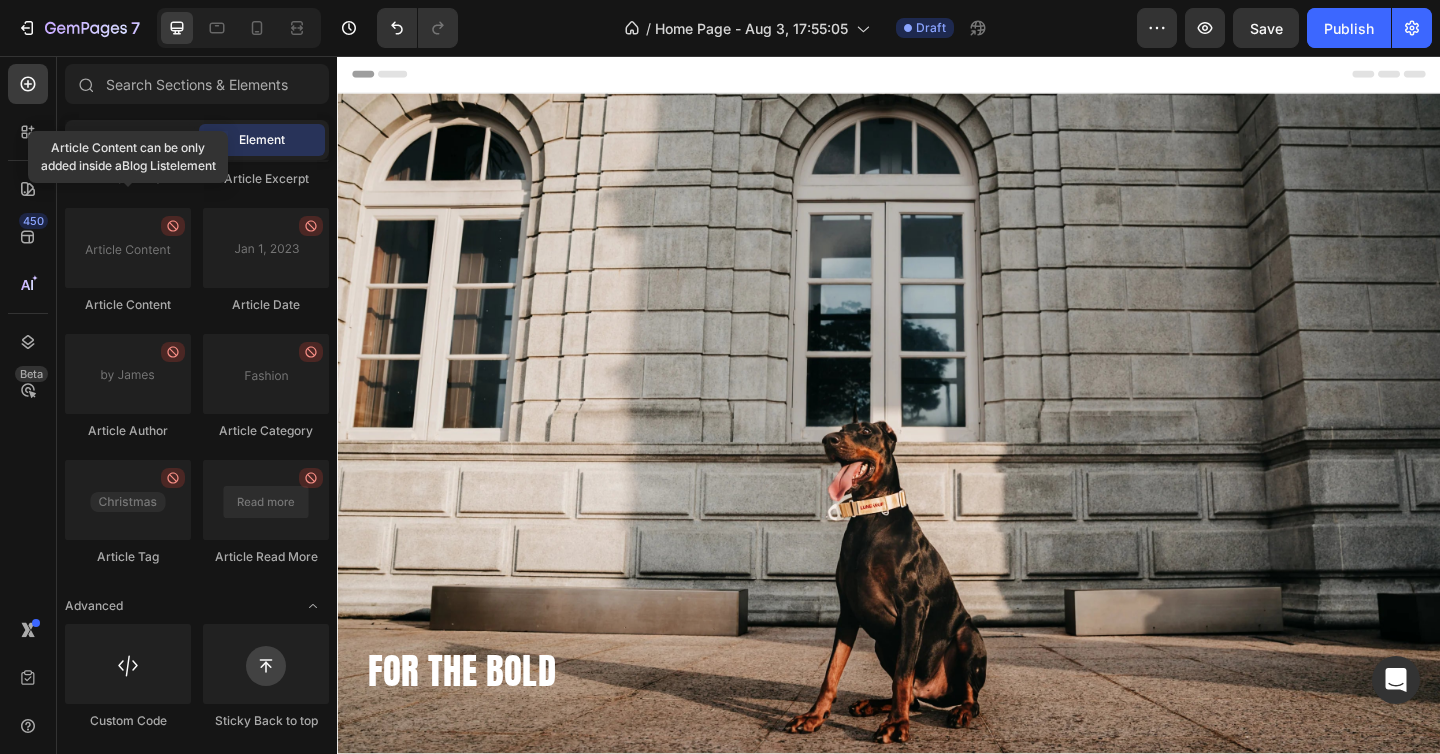 click on "Section" at bounding box center (132, 140) 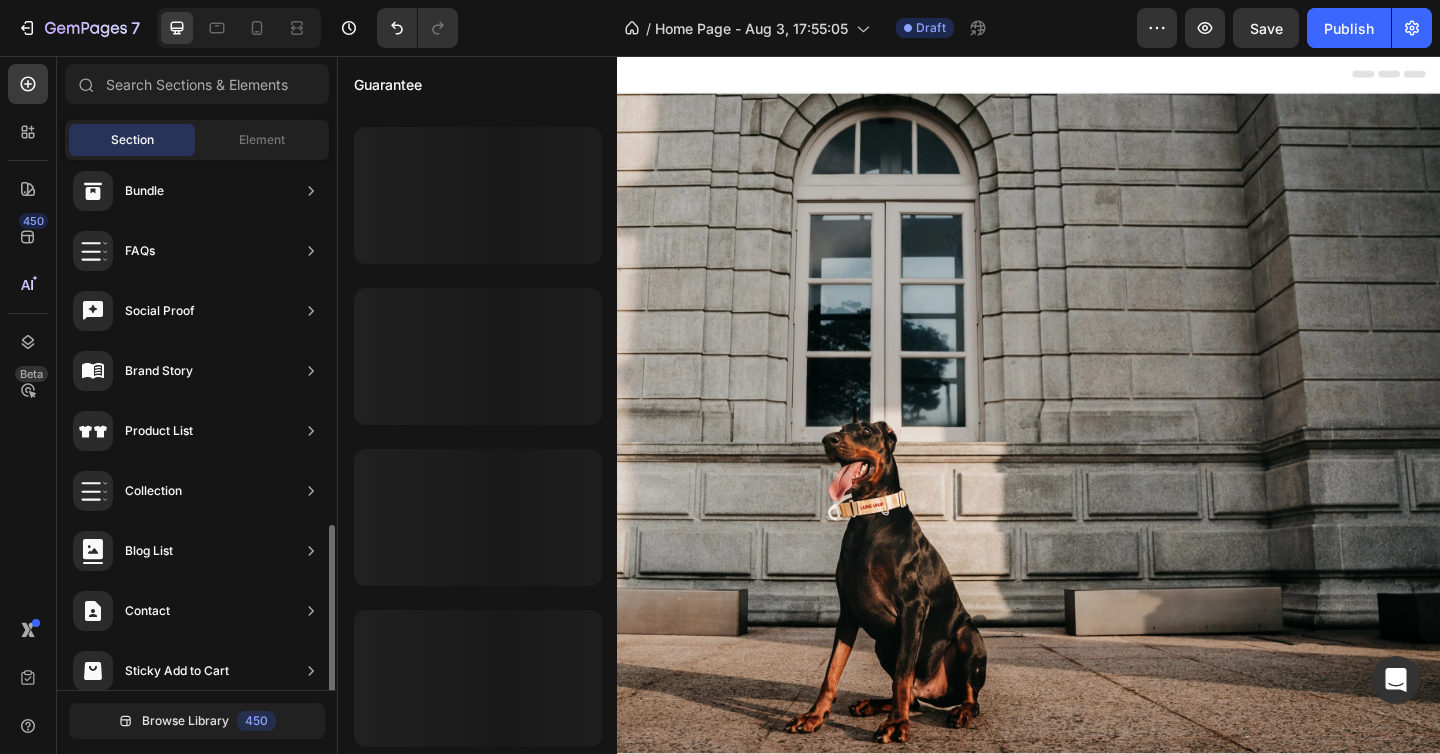 scroll, scrollTop: 630, scrollLeft: 0, axis: vertical 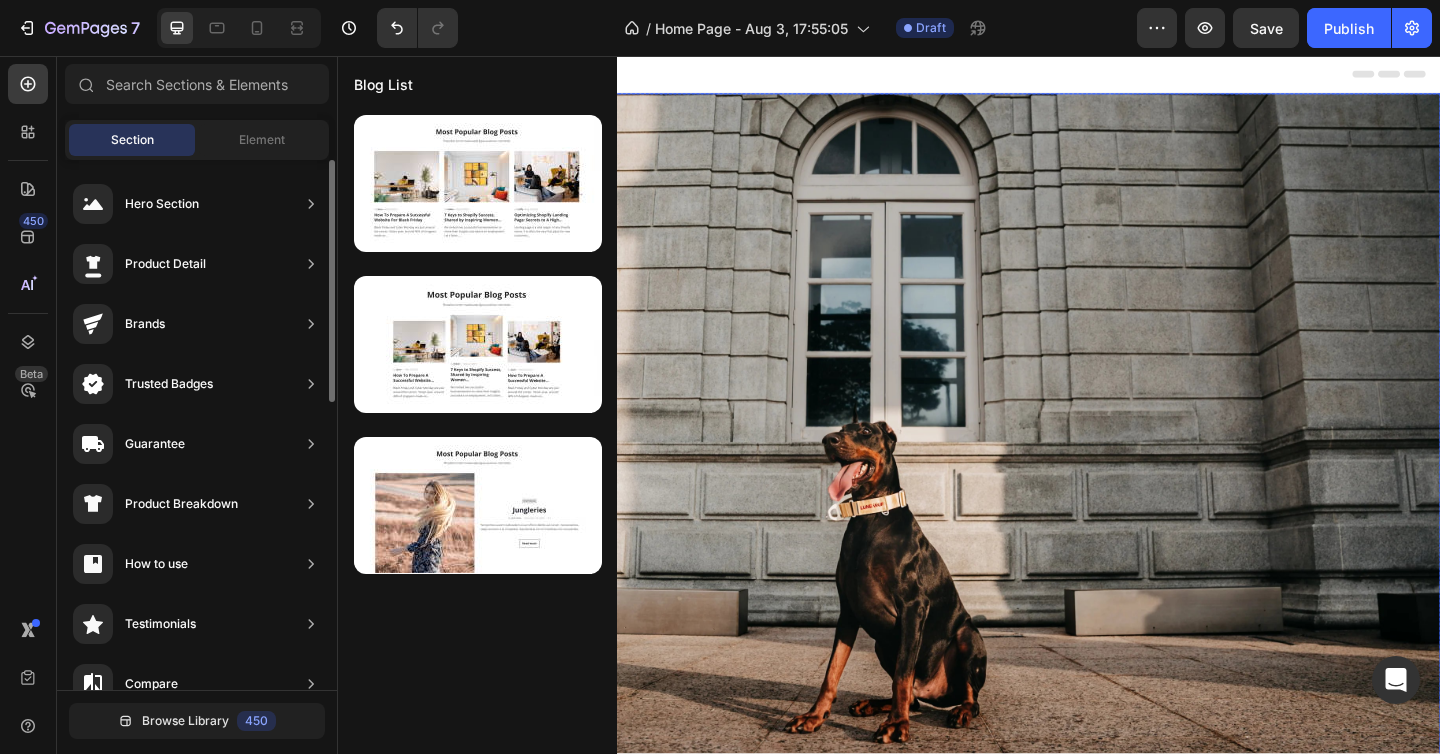 click at bounding box center [937, 476] 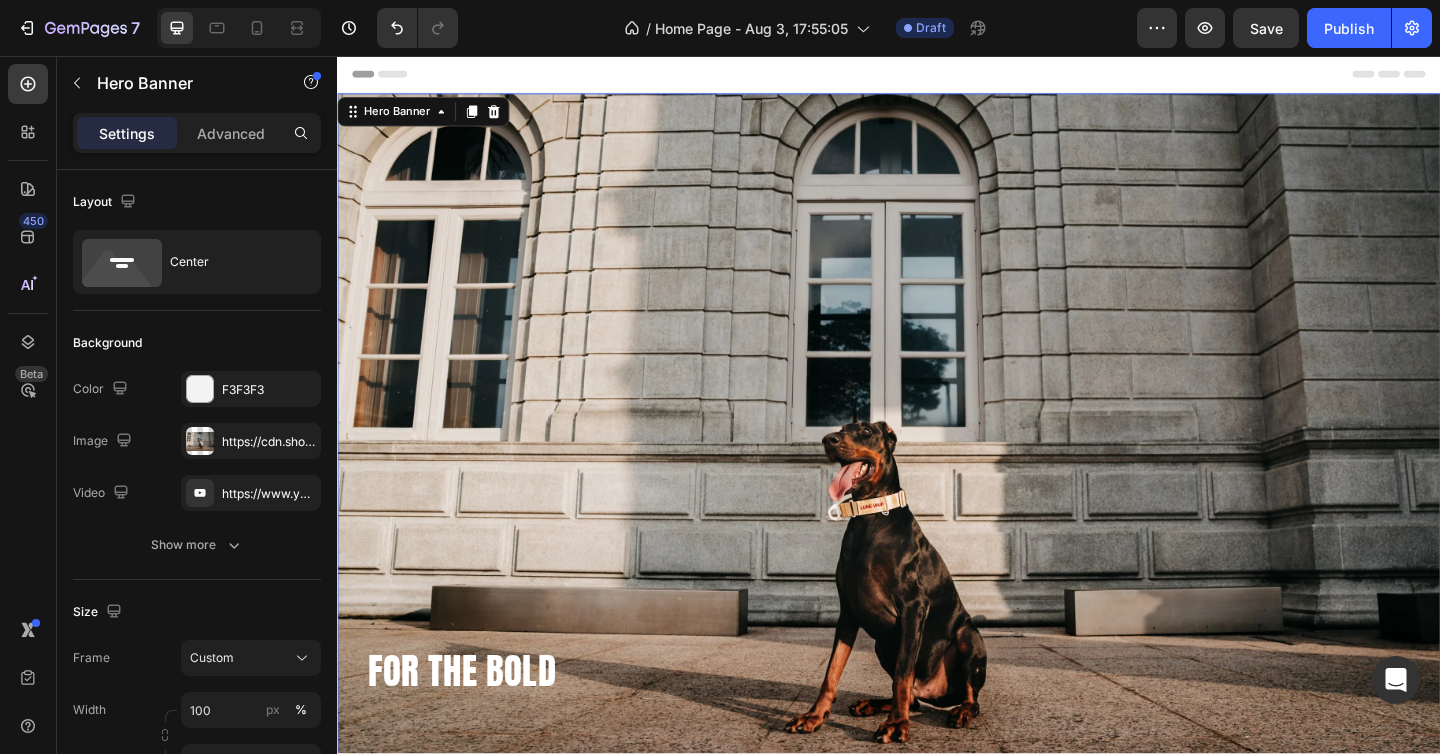 click on "Header" at bounding box center (394, 76) 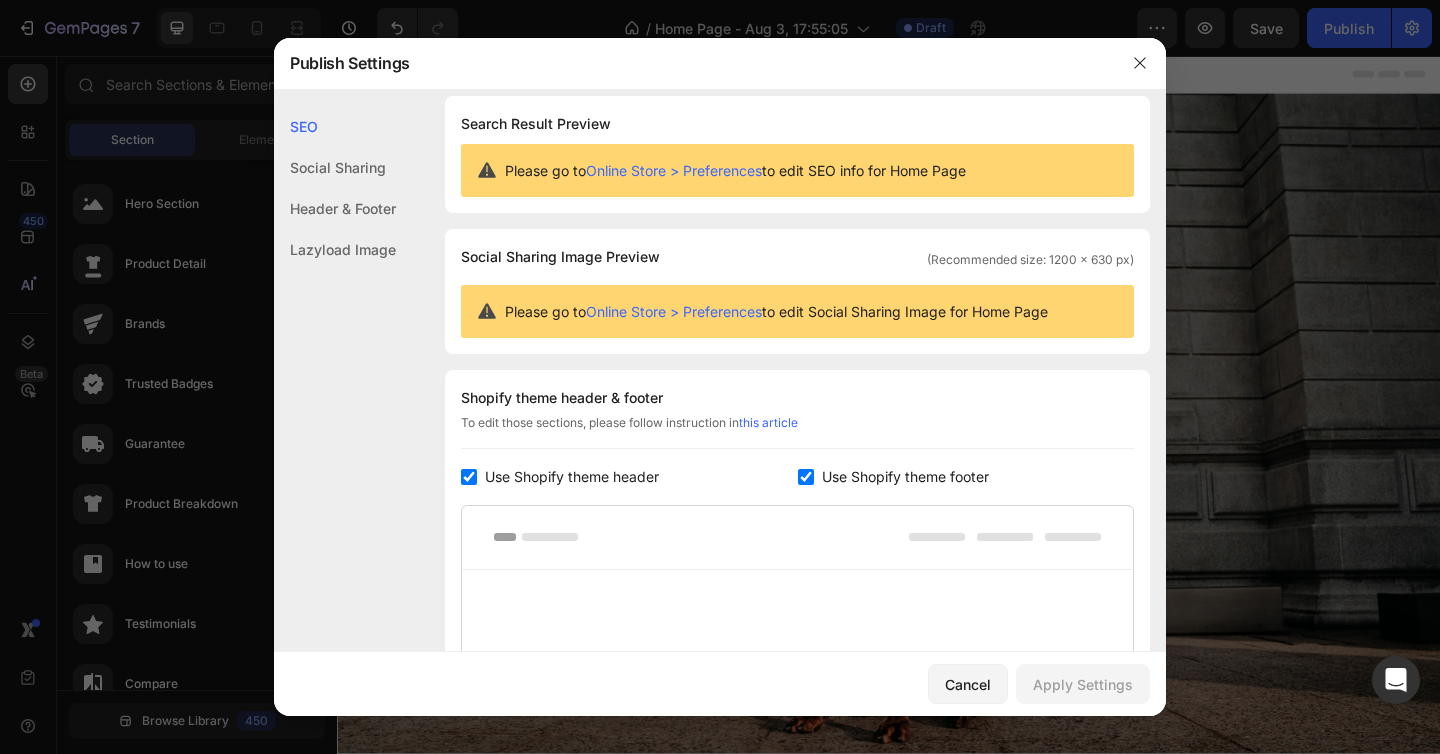 scroll, scrollTop: 9, scrollLeft: 0, axis: vertical 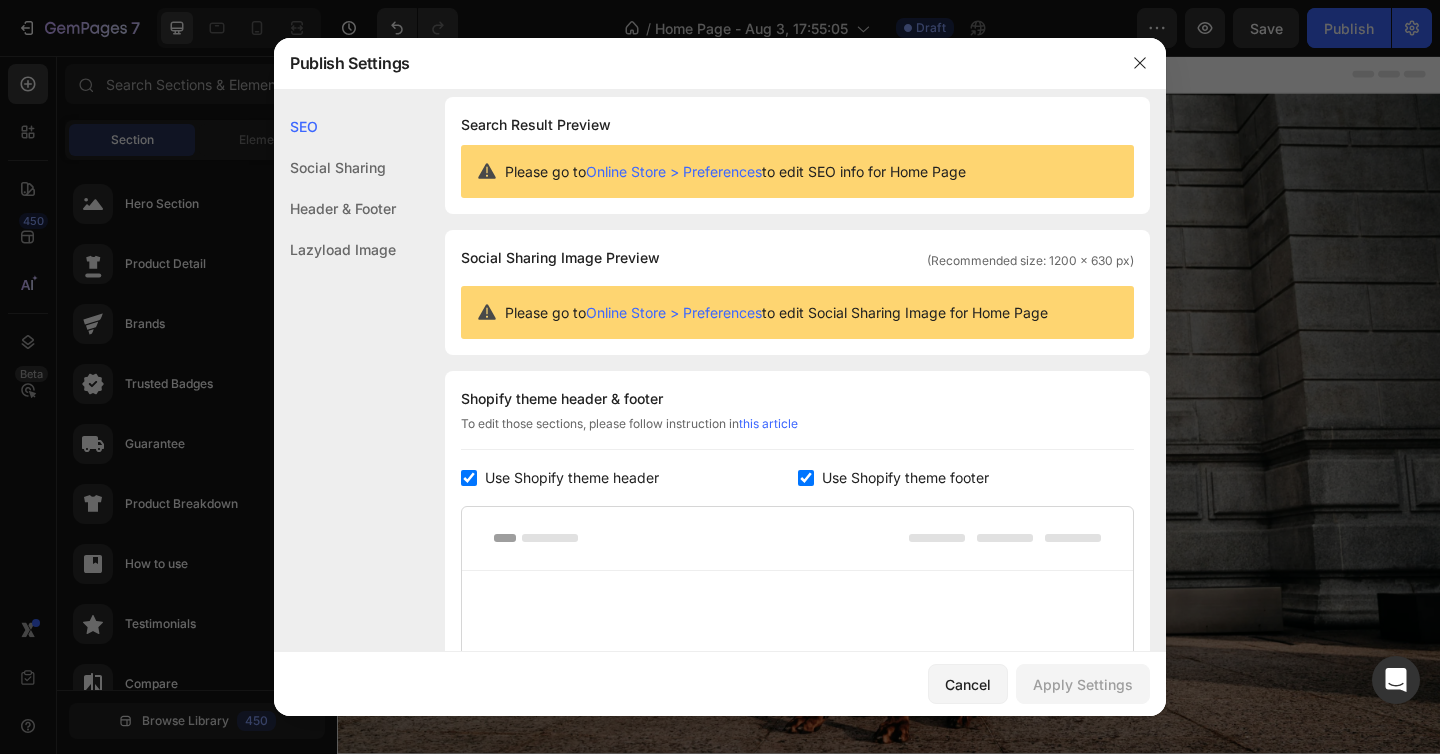 click on "SEO Search Result Preview Please go to  Online Store > Preferences  to edit SEO info for Home Page Social Sharing Social Sharing Image Preview (Recommended size: 1200 x 630 px) Please go to  Online Store > Preferences  to edit Social Sharing Image for Home Page Header & Footer Shopify theme header & footer  To edit those sections, please follow instruction in  this article Use Shopify theme header Use Shopify theme footer GemPages Design Lazyload Image Lazyload Image Lazyload Image" at bounding box center [720, 541] 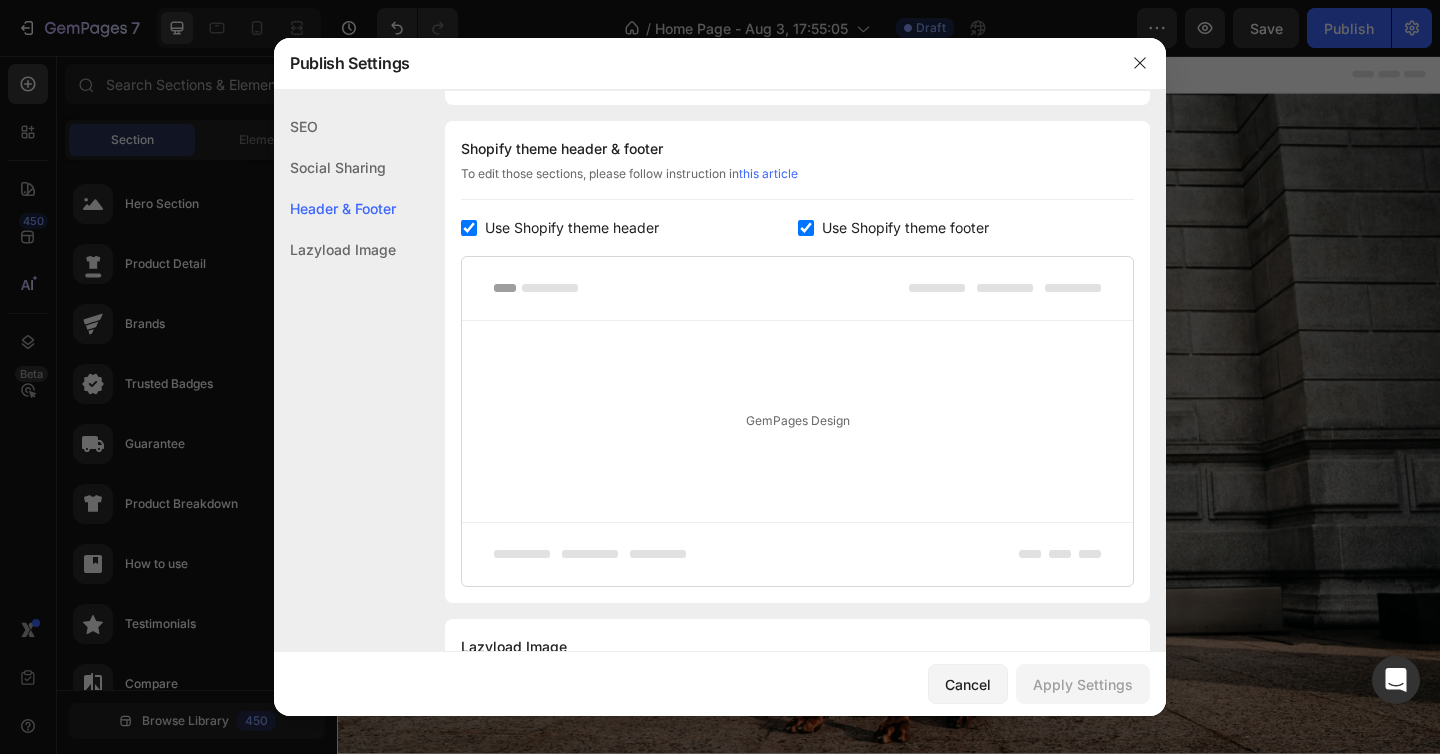 scroll, scrollTop: 272, scrollLeft: 0, axis: vertical 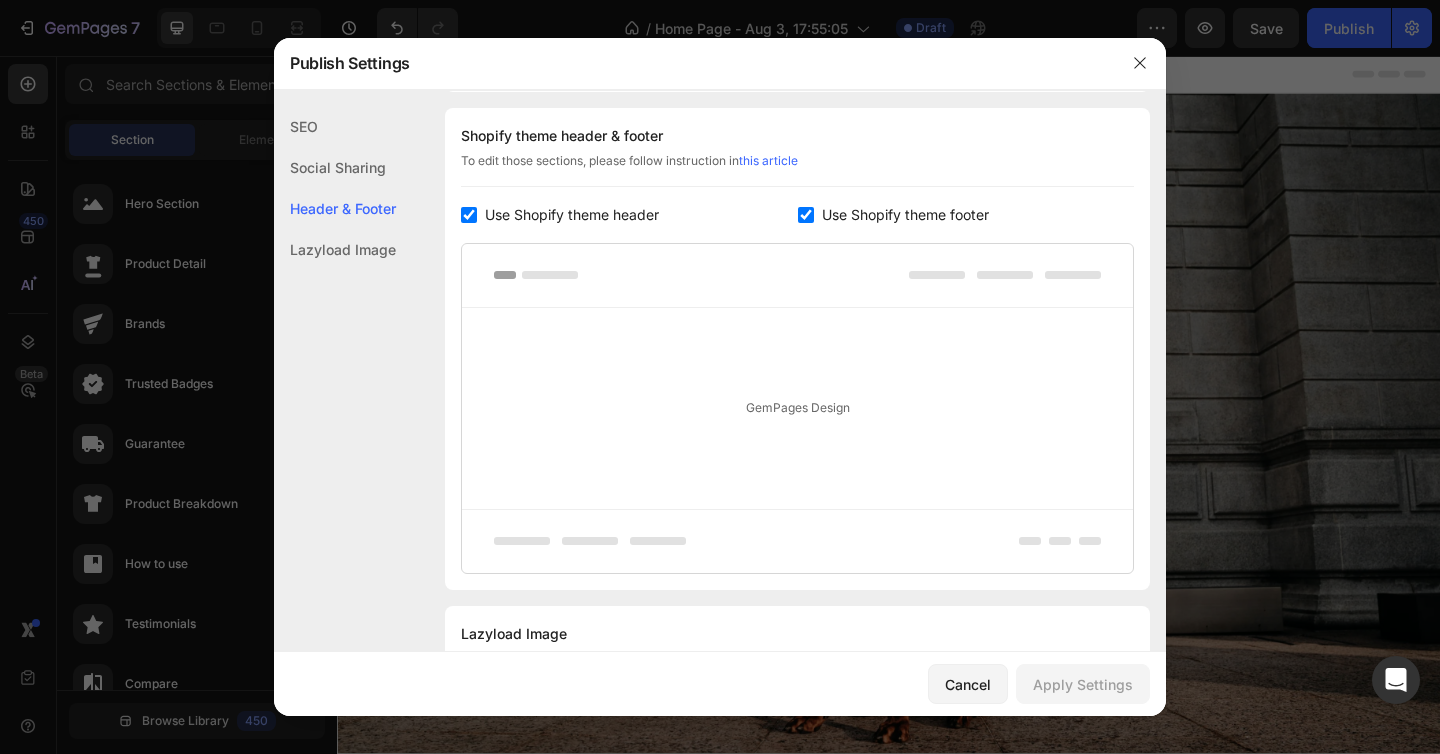 click at bounding box center [797, 276] 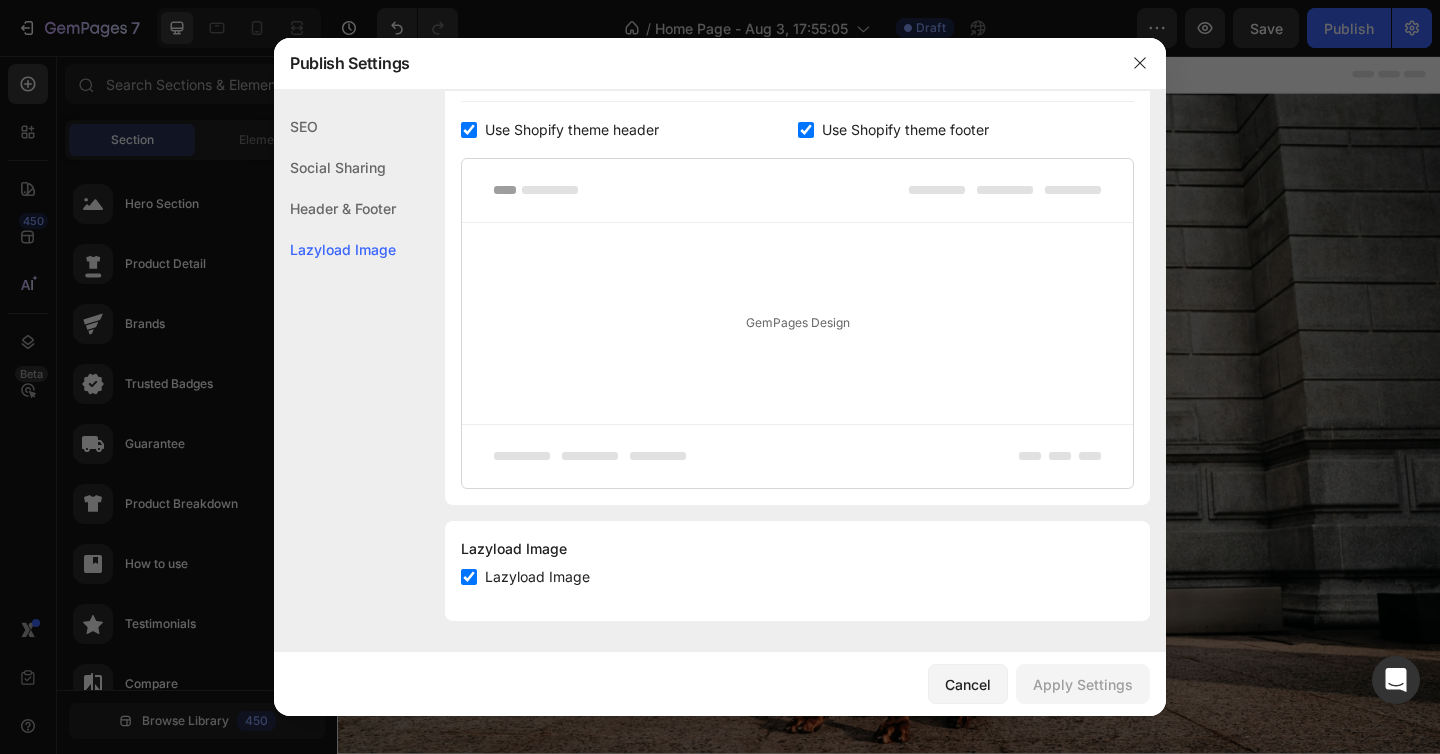 click at bounding box center (469, 577) 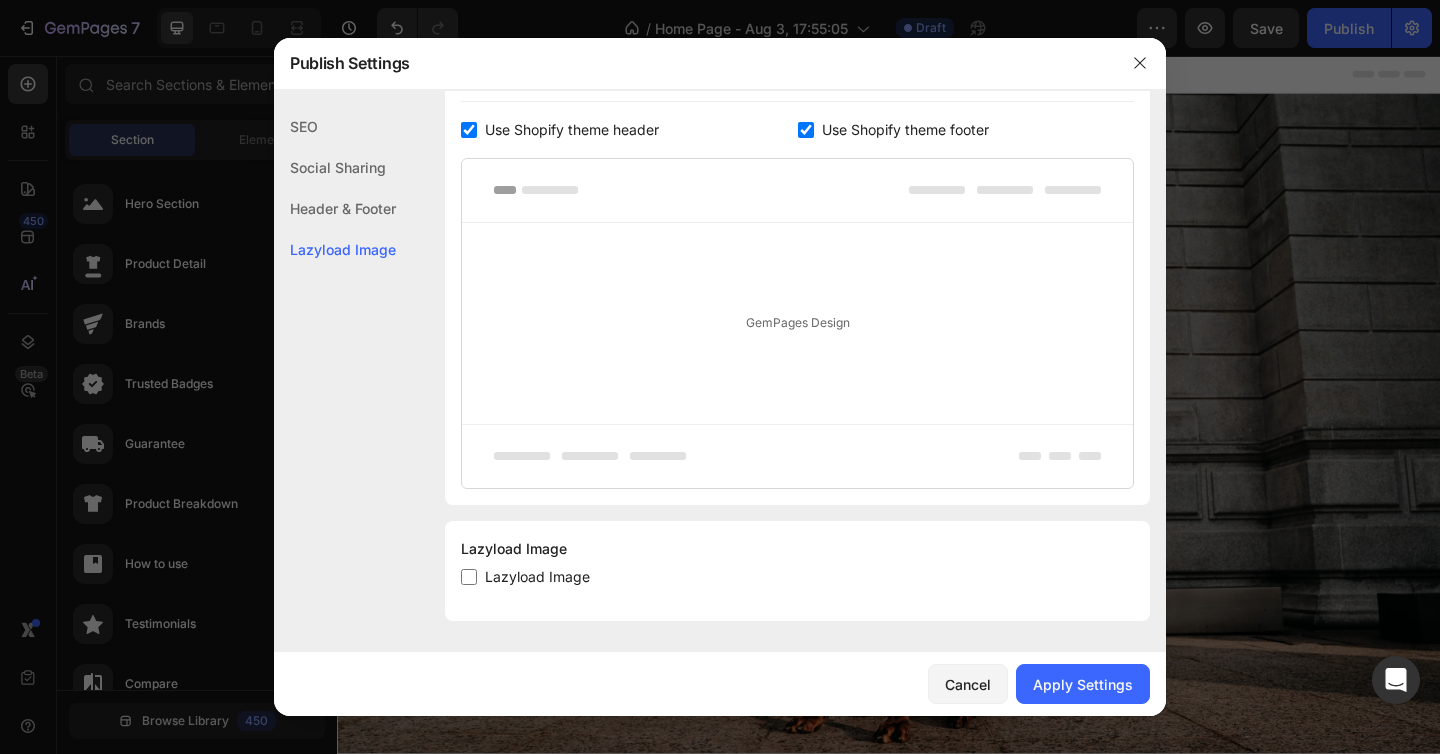 click at bounding box center [469, 577] 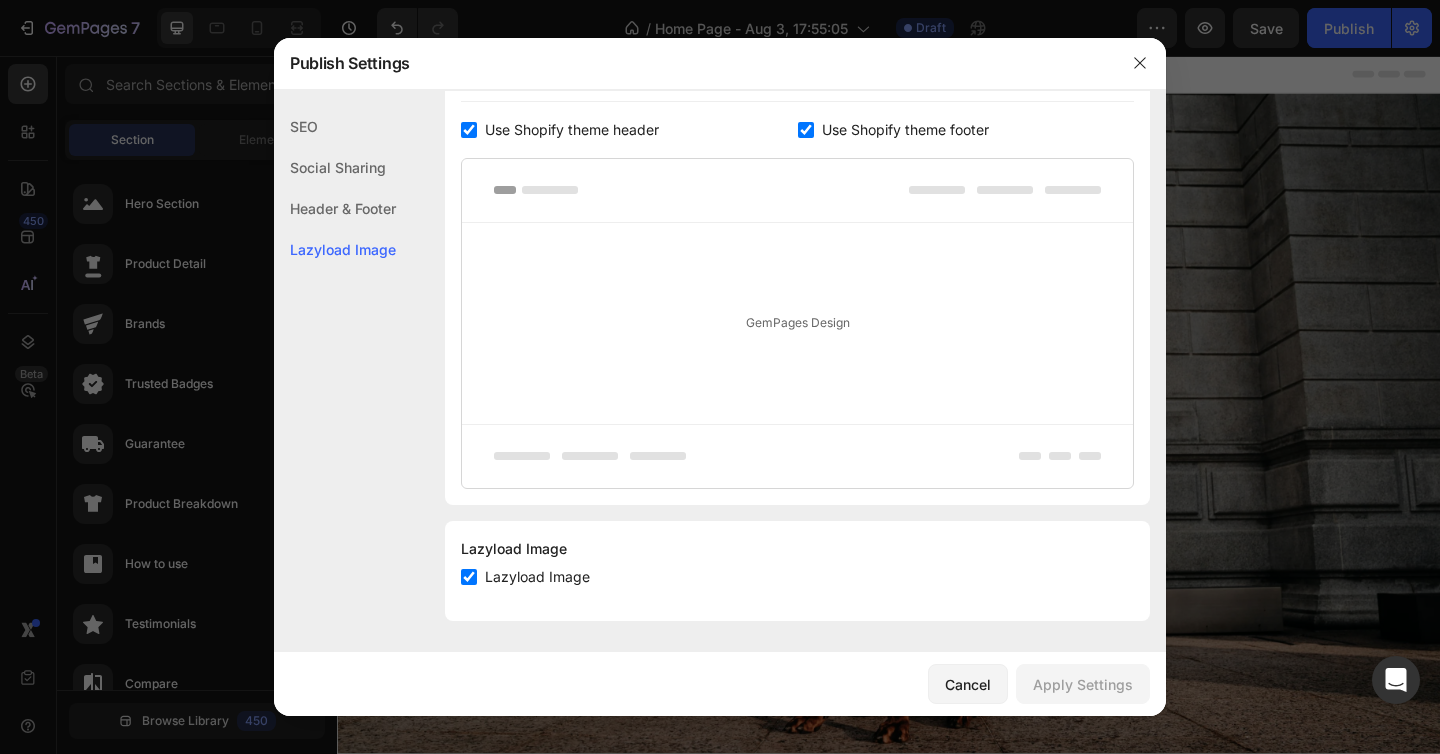 click at bounding box center [469, 130] 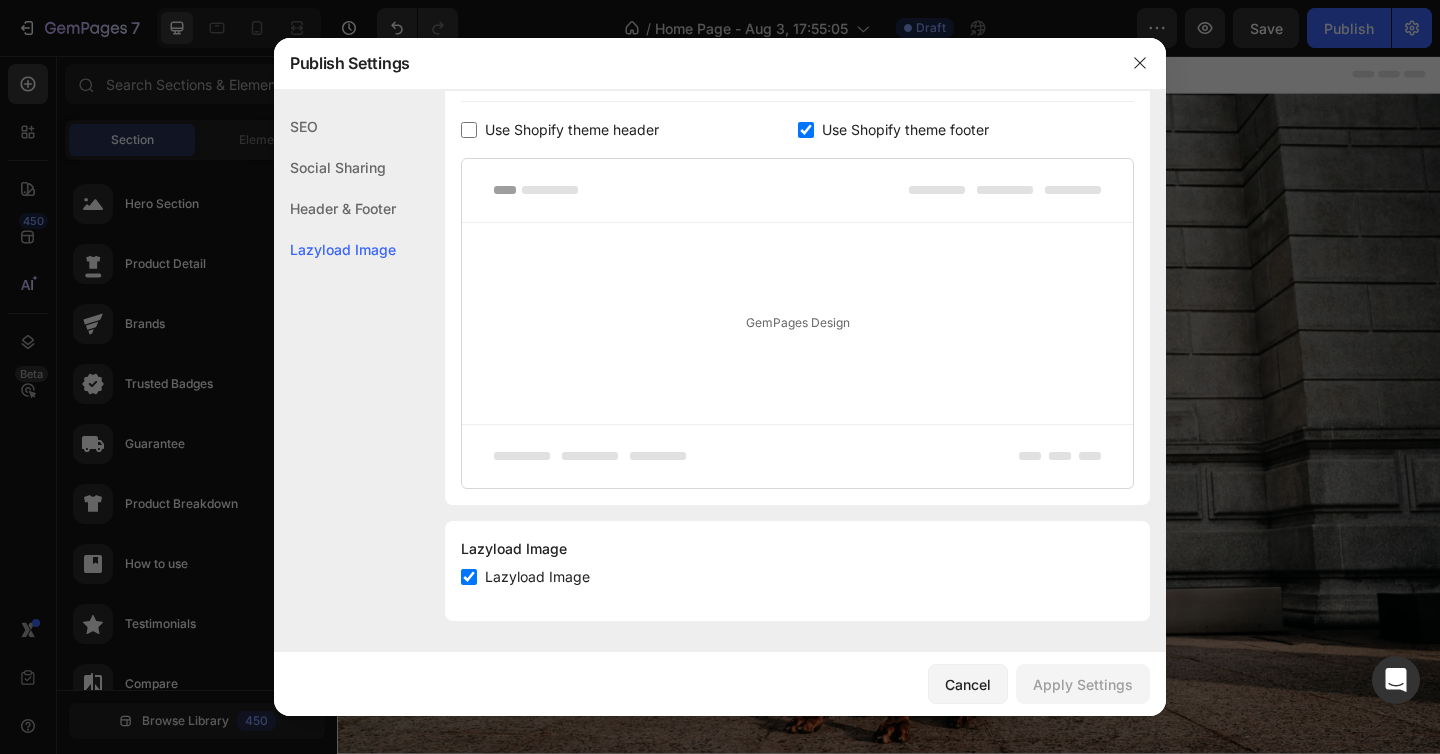 checkbox on "false" 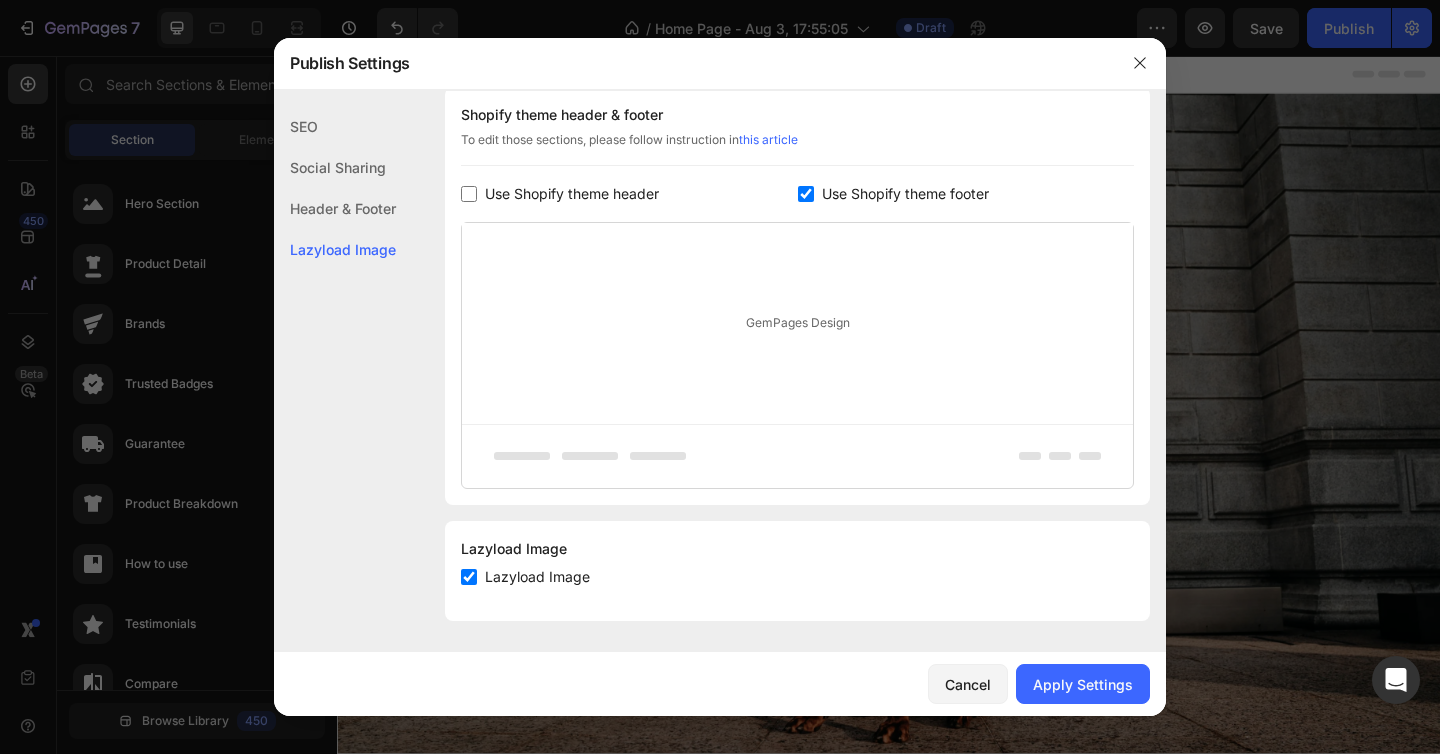 click at bounding box center [806, 194] 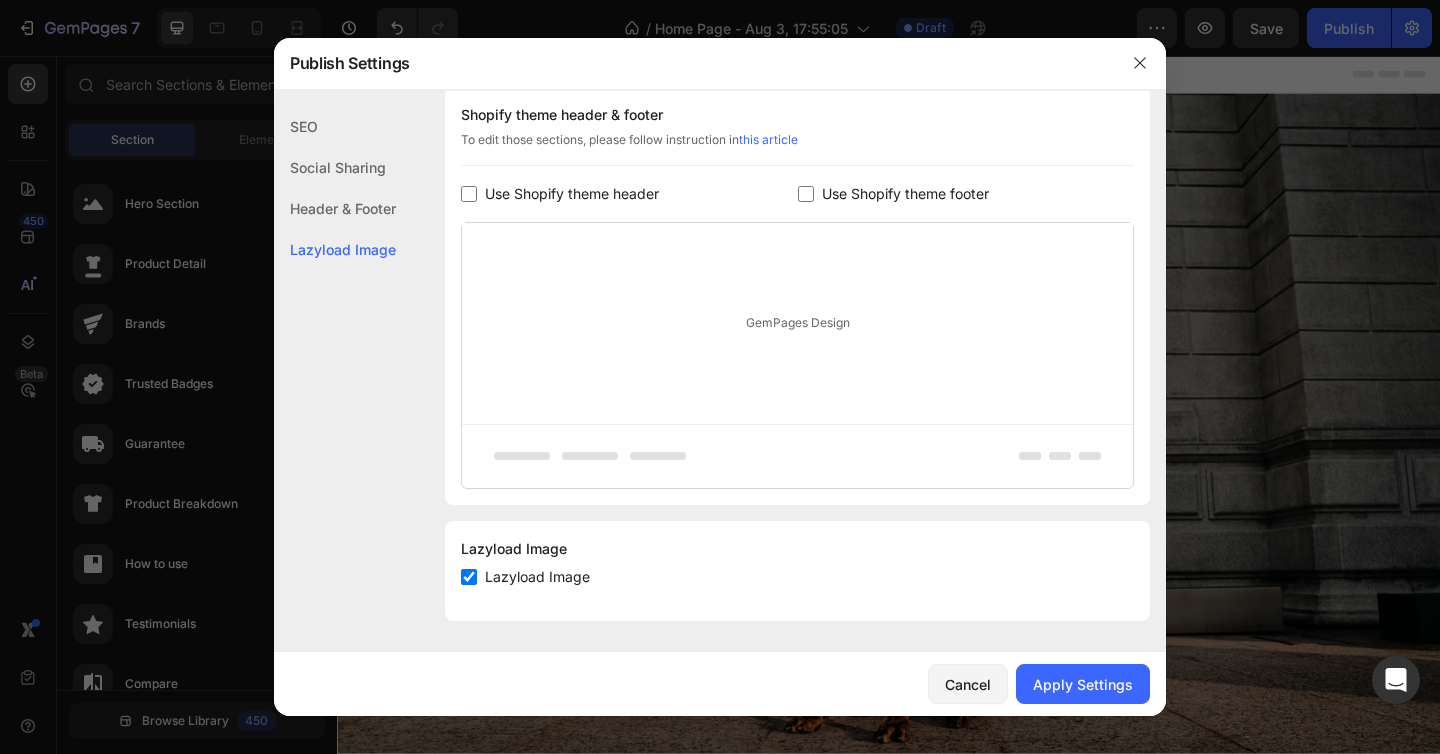 checkbox on "false" 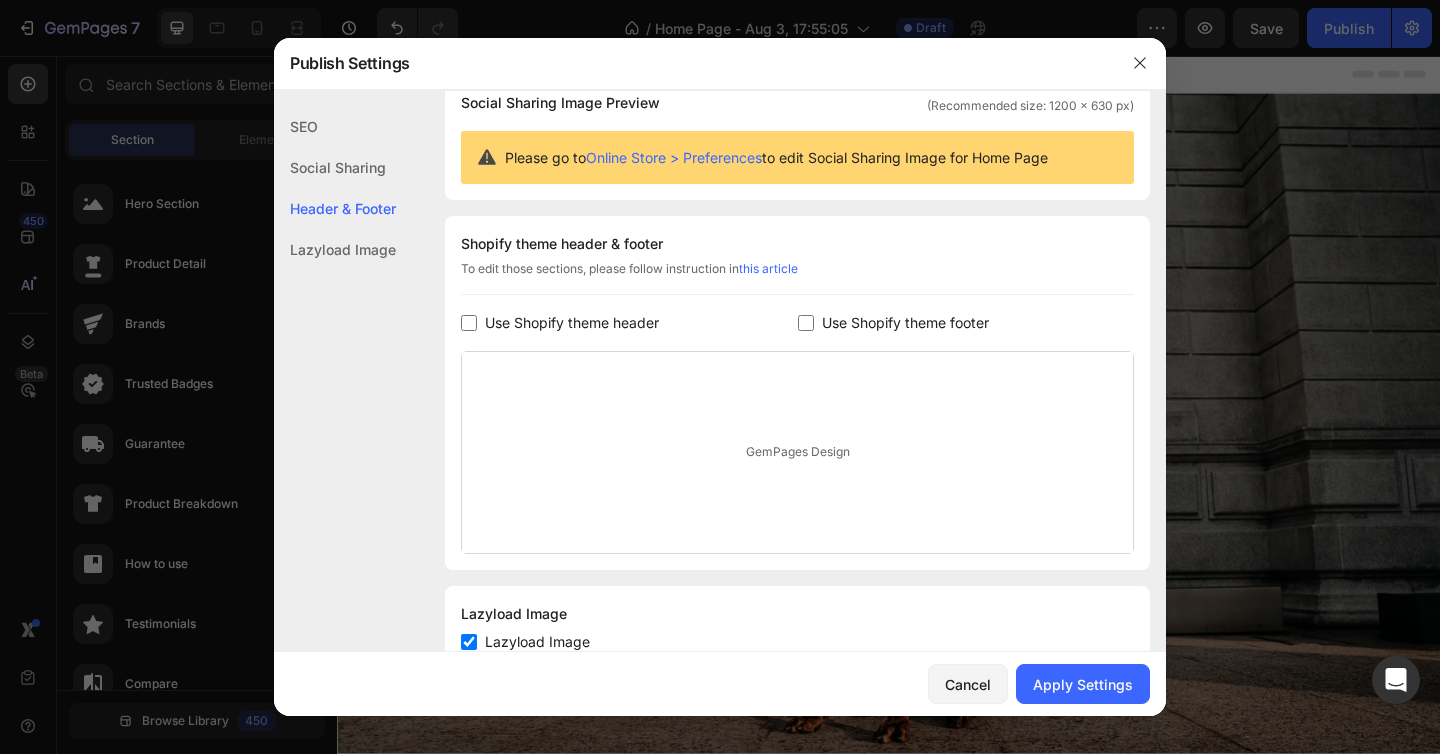 scroll, scrollTop: 229, scrollLeft: 0, axis: vertical 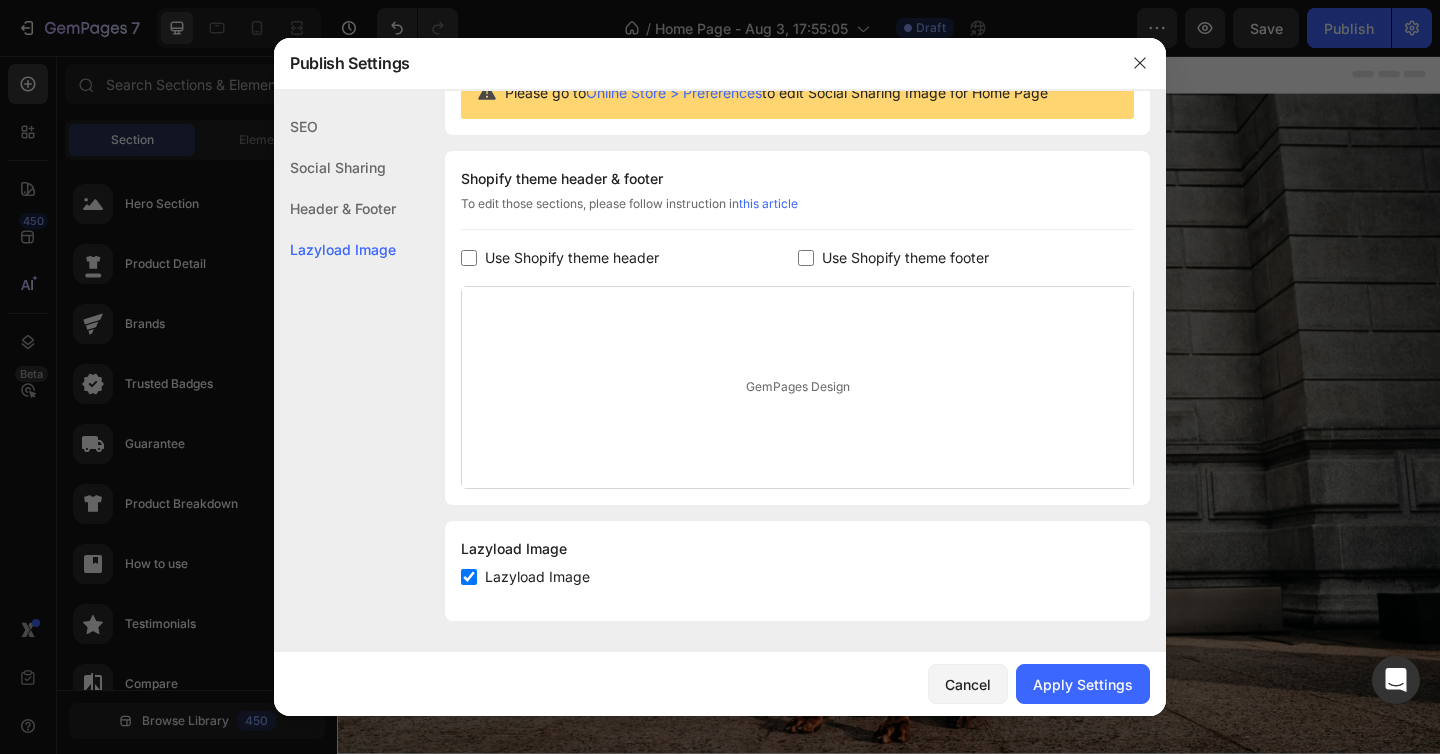 click on "Shopify theme header & footer  To edit those sections, please follow instruction in  this article Use Shopify theme header Use Shopify theme footer GemPages Design" 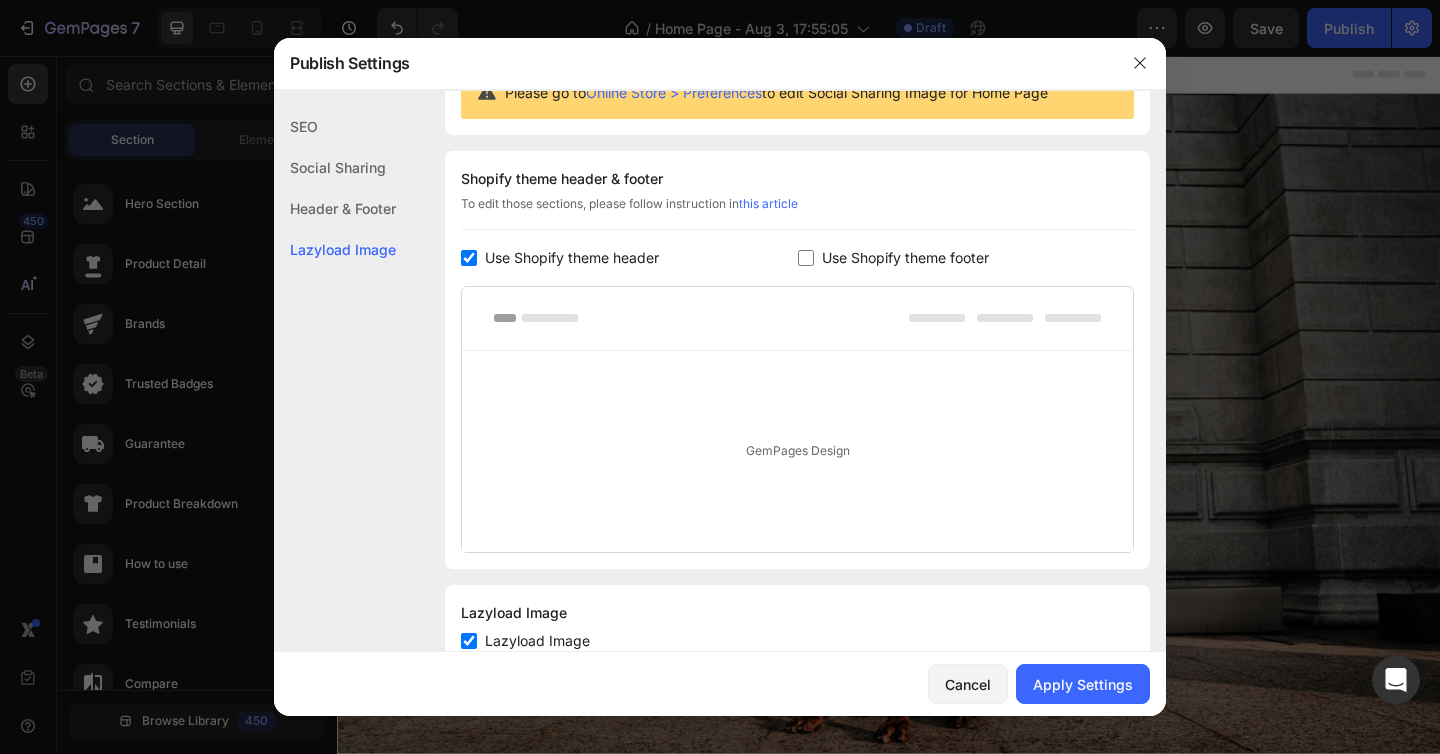 click on "Use Shopify theme header" at bounding box center (629, 258) 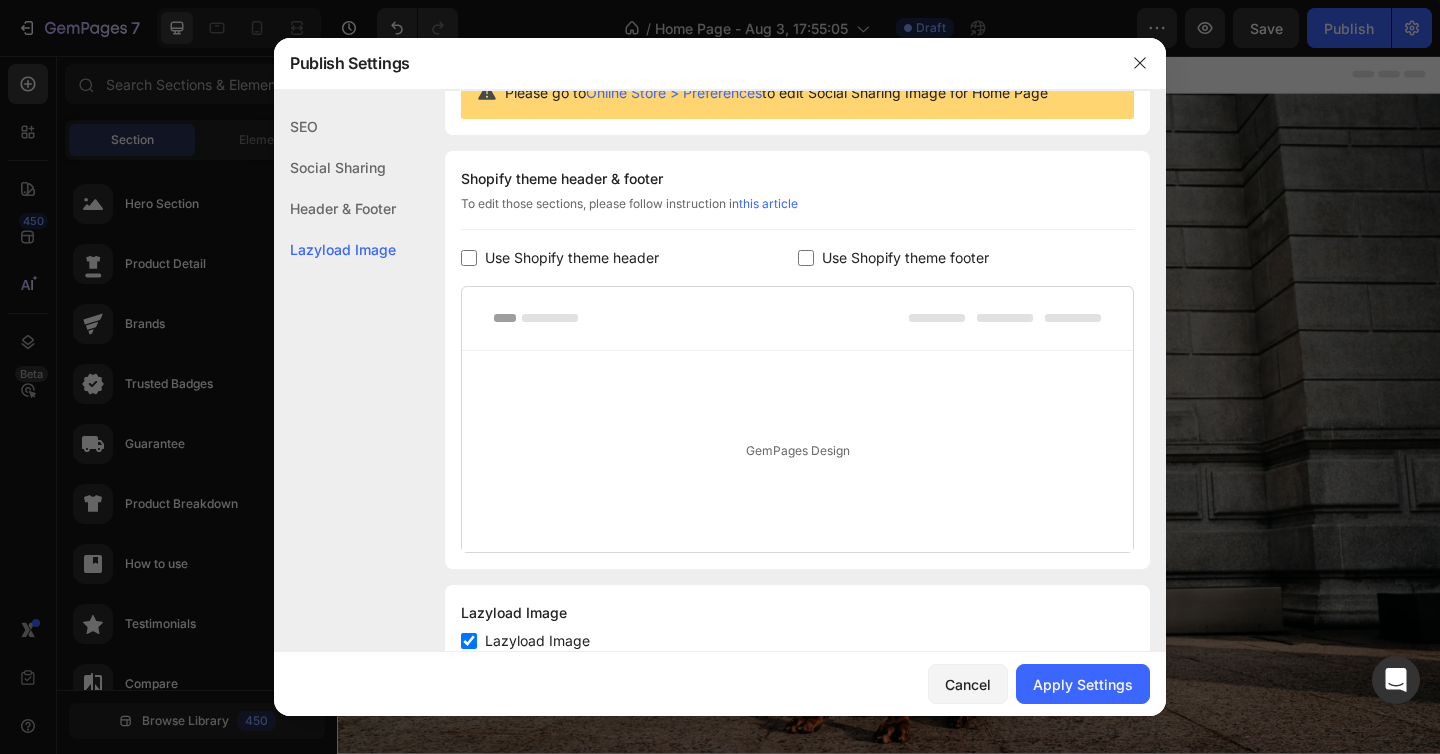 checkbox on "false" 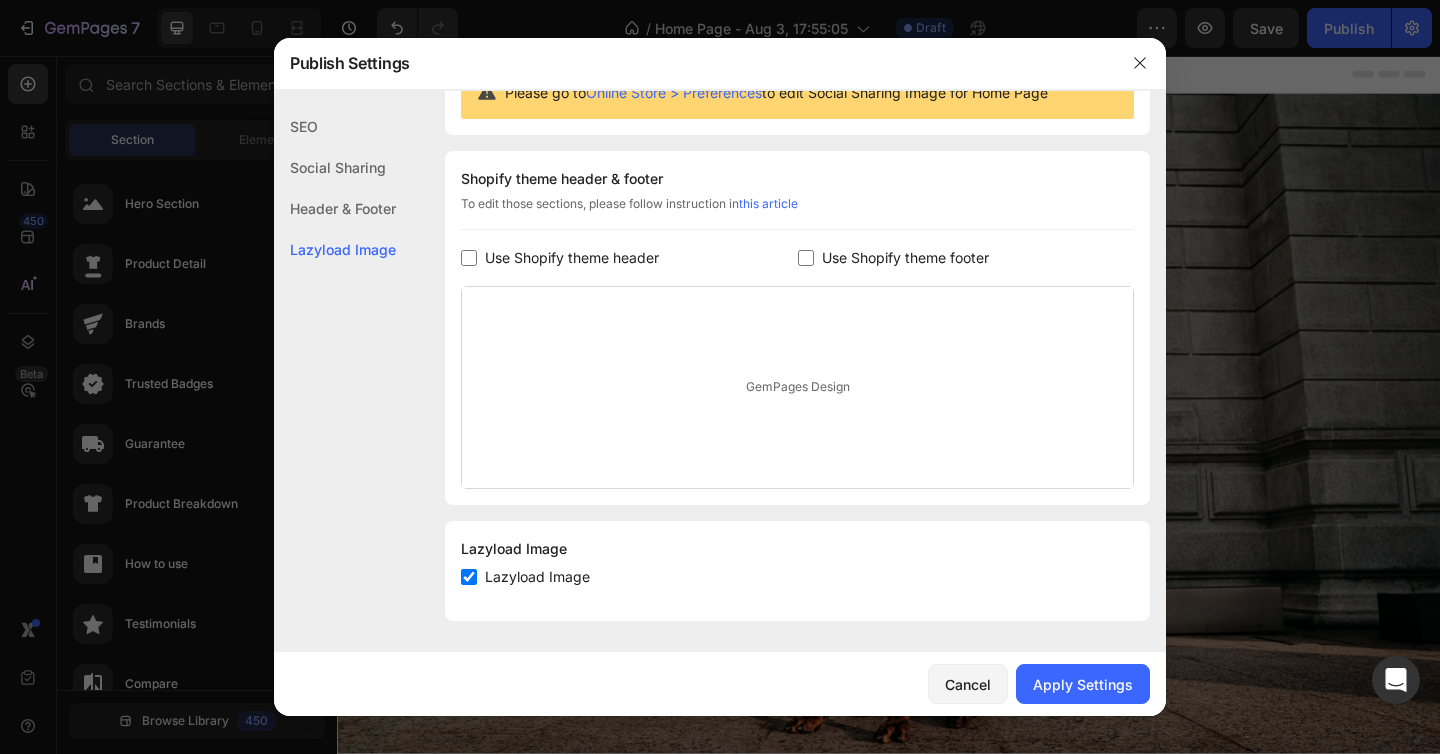 click at bounding box center [806, 258] 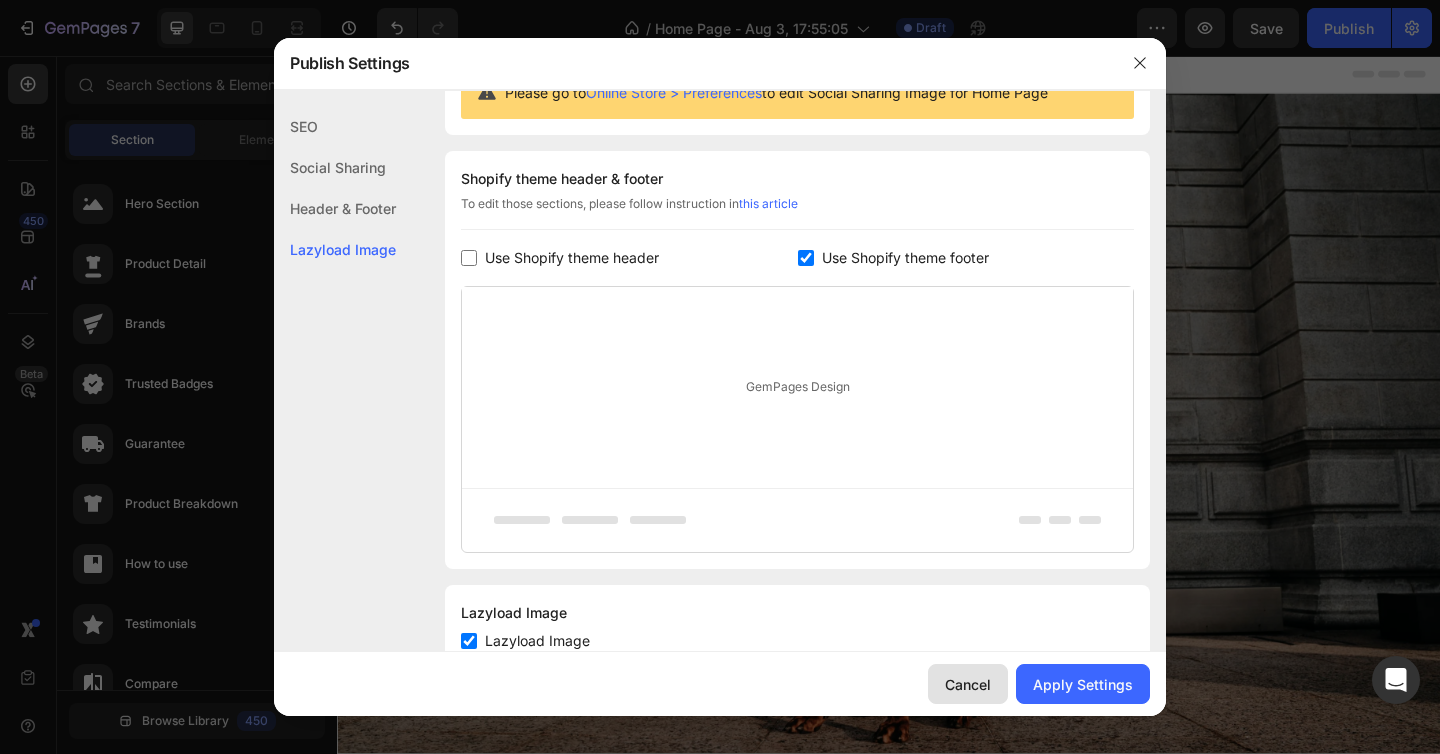 click on "Cancel" at bounding box center (968, 684) 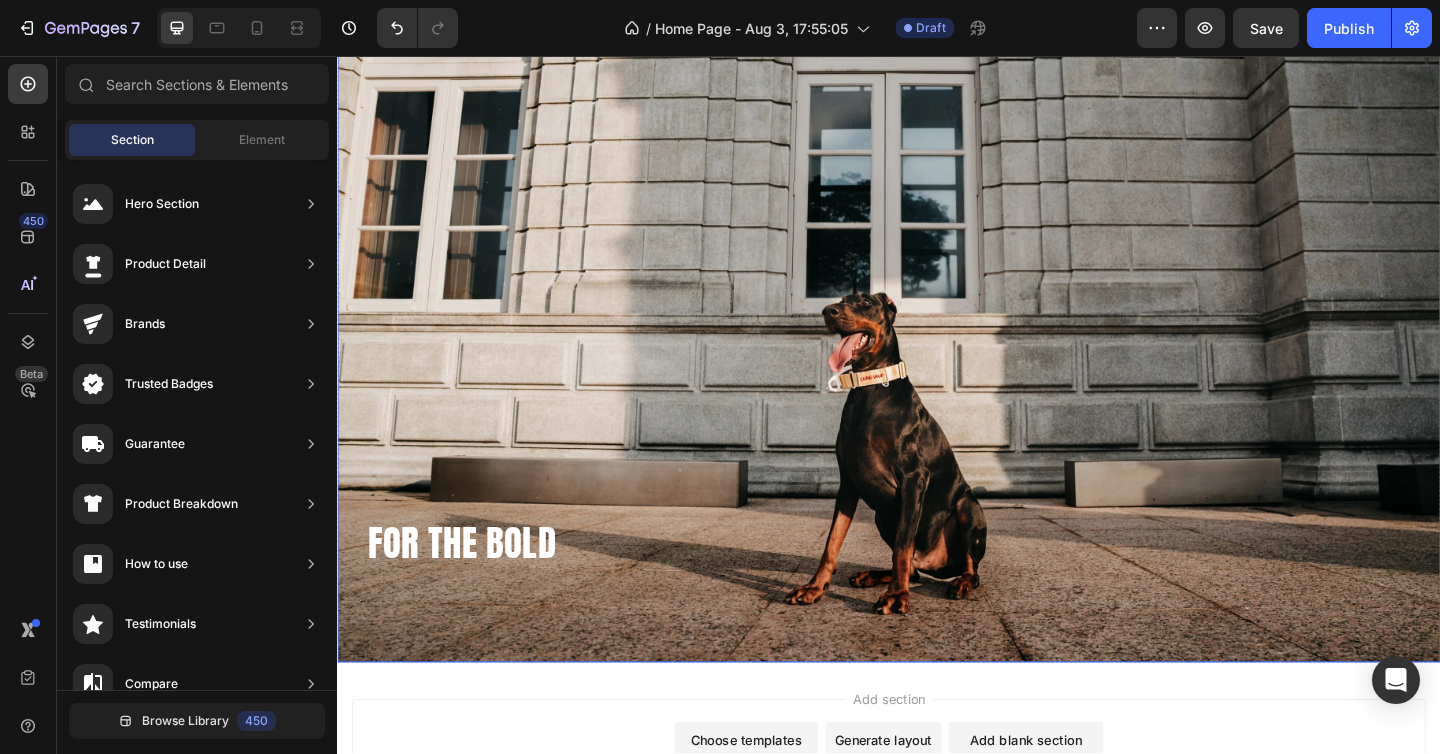 scroll, scrollTop: 0, scrollLeft: 0, axis: both 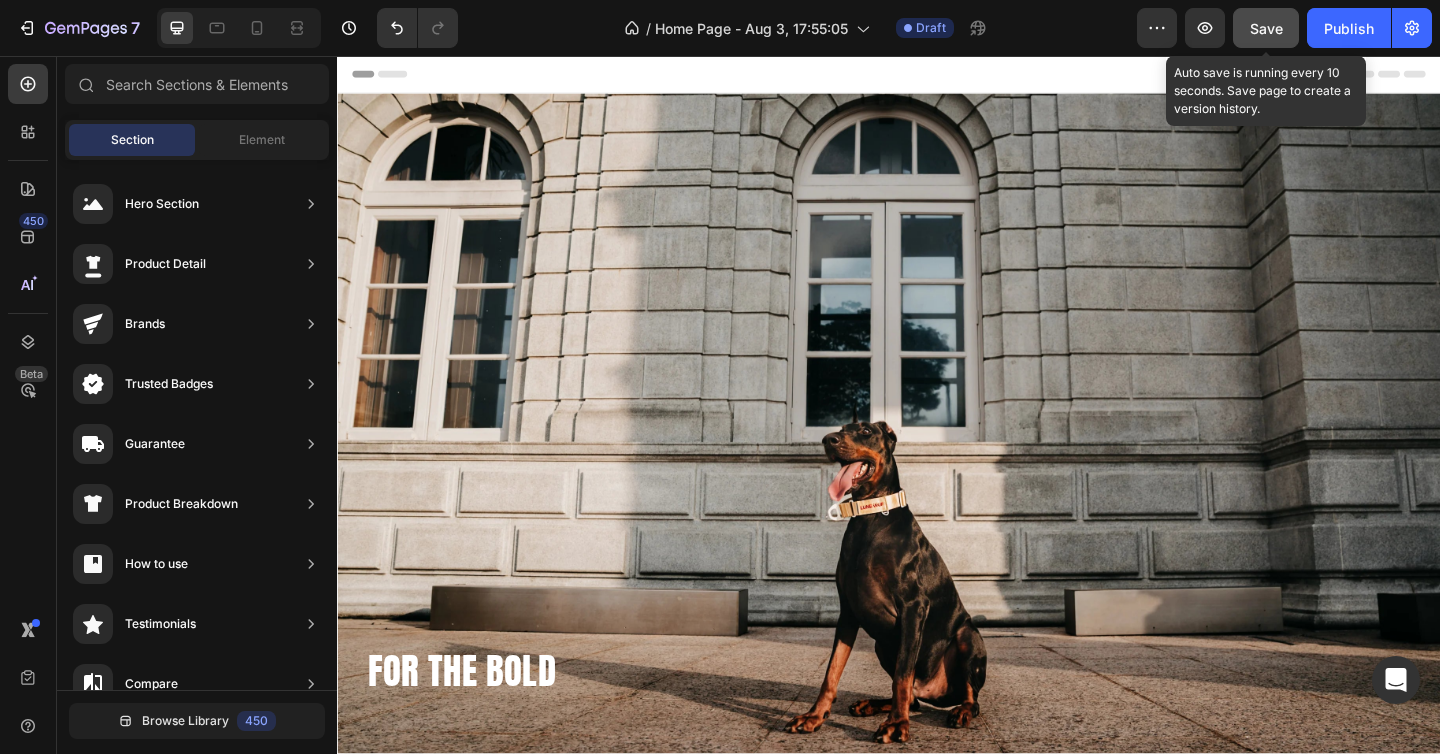 click on "Save" at bounding box center (1266, 28) 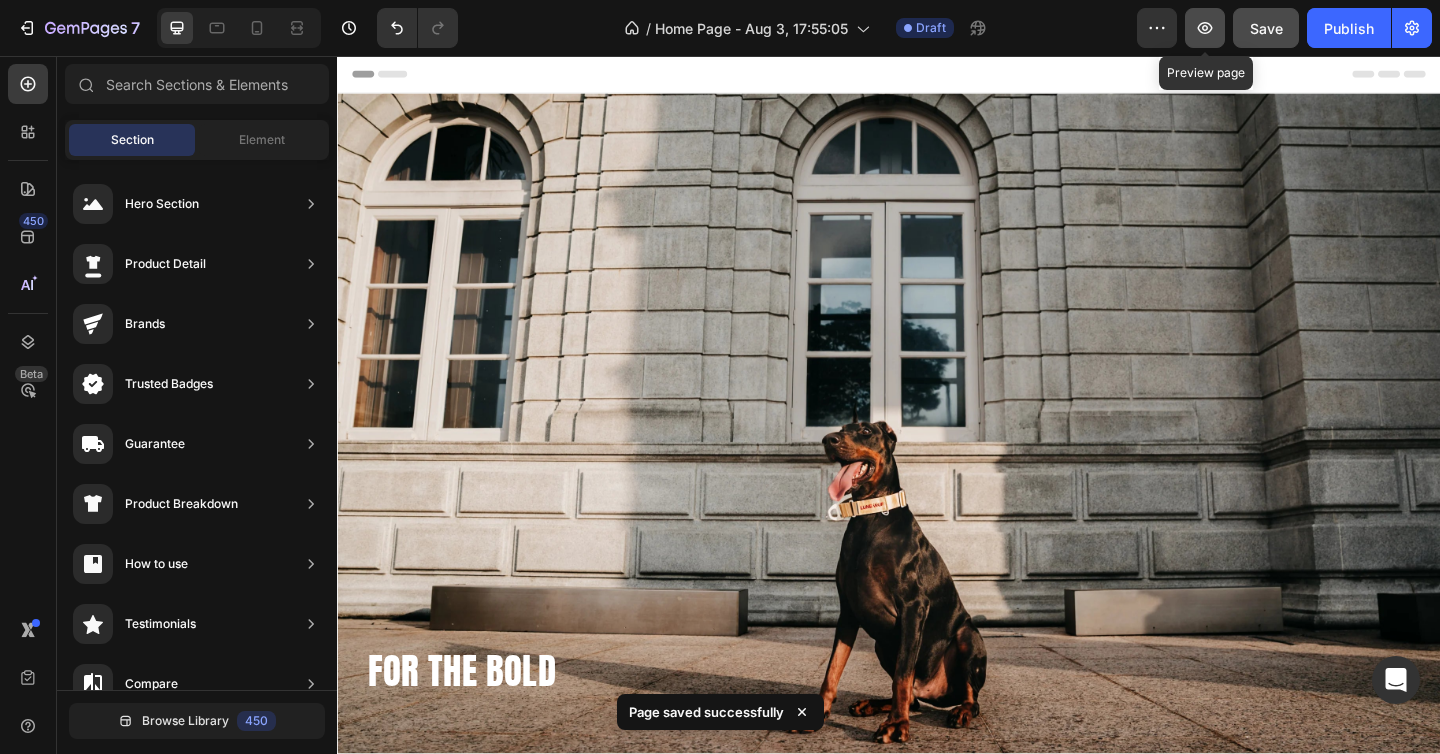 click 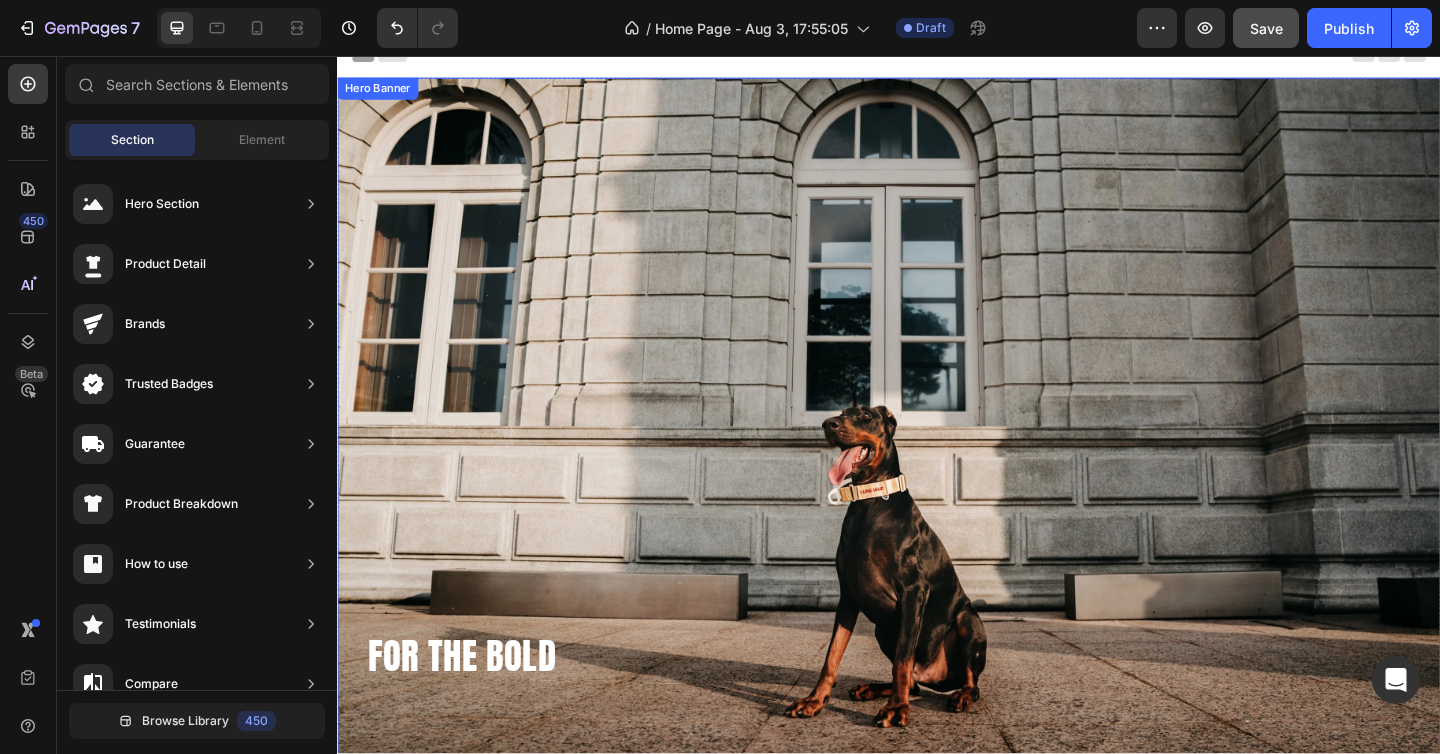 scroll, scrollTop: 0, scrollLeft: 0, axis: both 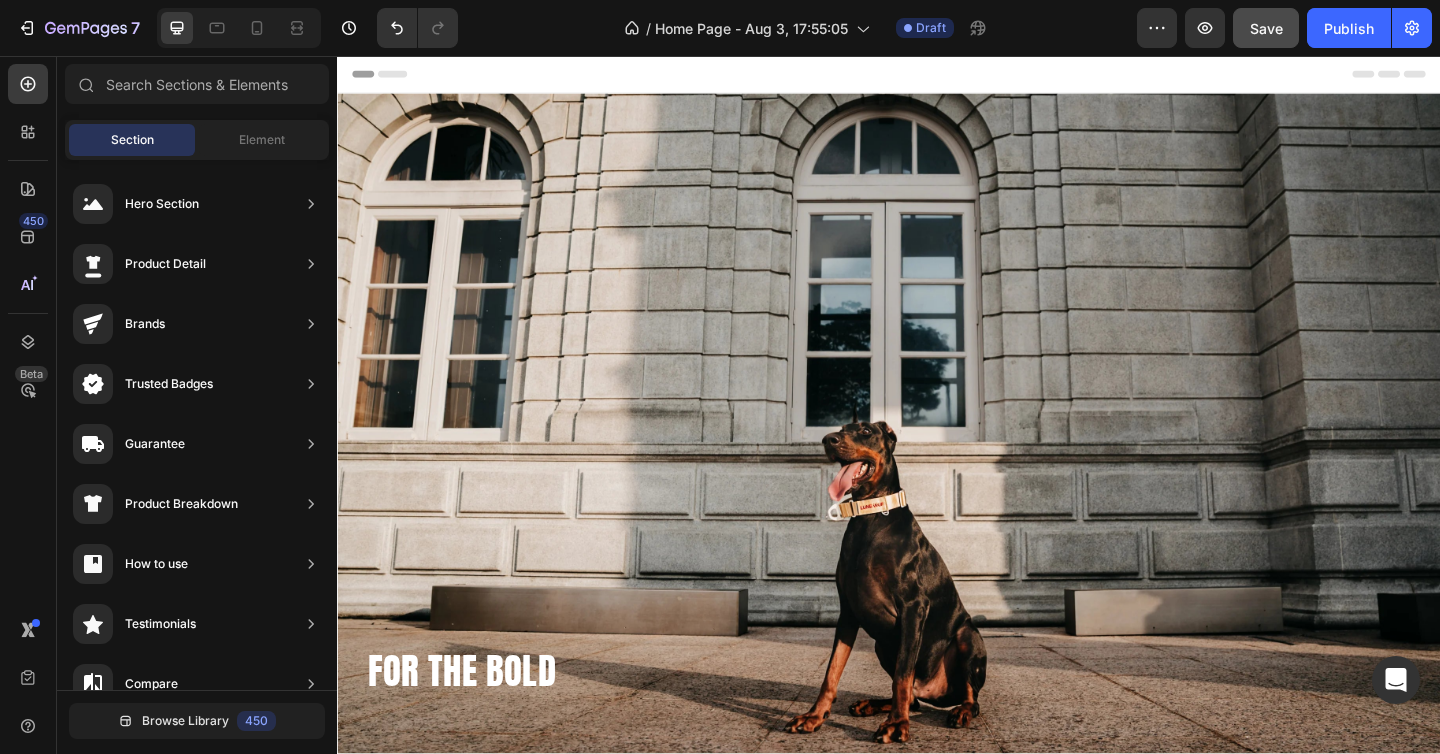 click on "Header" at bounding box center (394, 76) 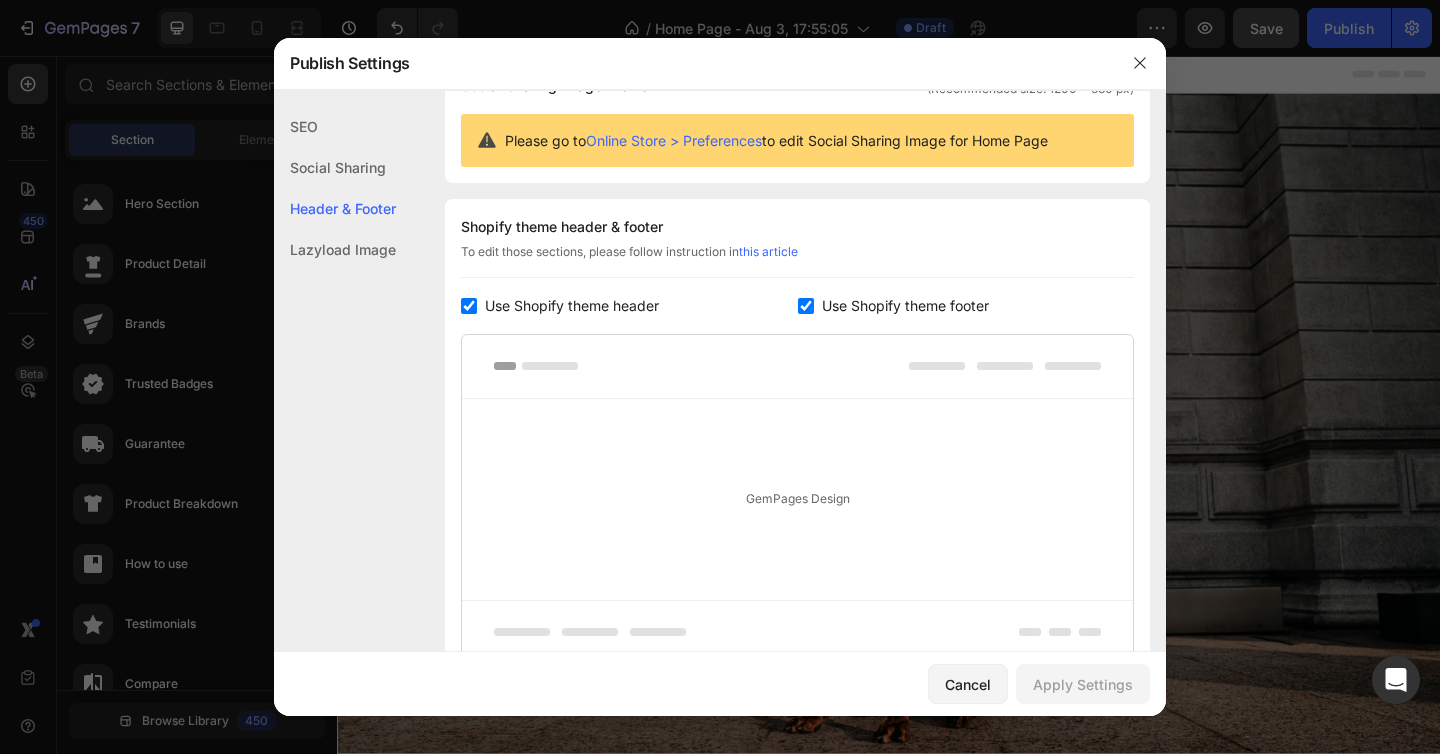 scroll, scrollTop: 270, scrollLeft: 0, axis: vertical 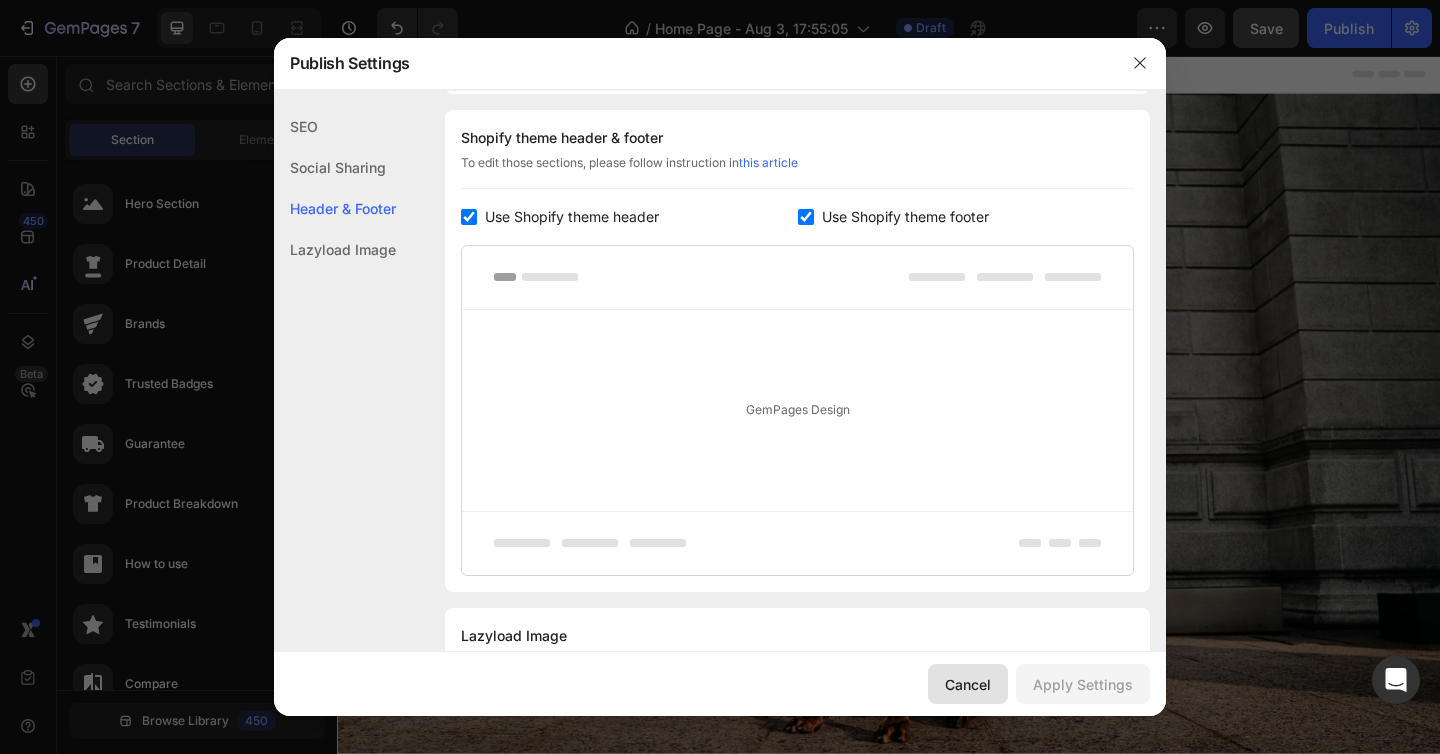click on "Cancel" 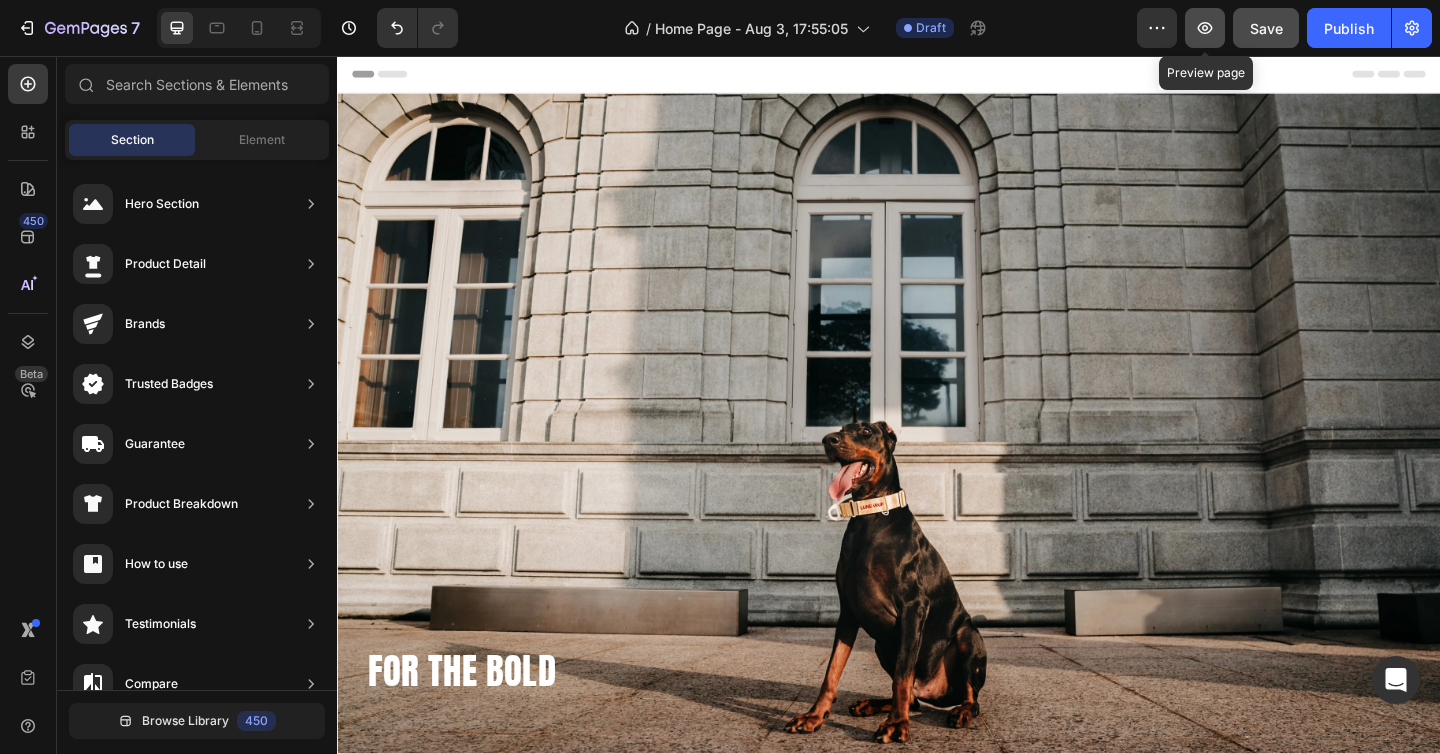 click 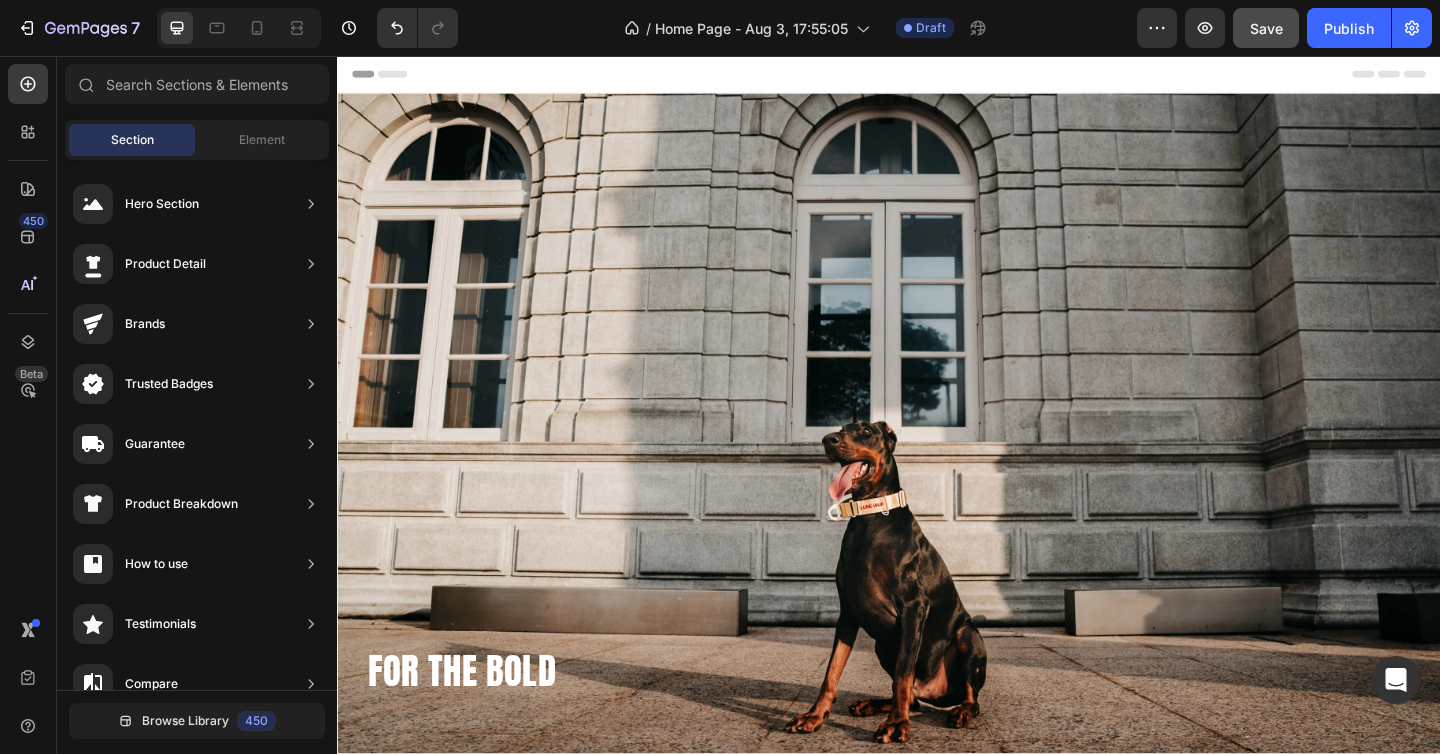 click 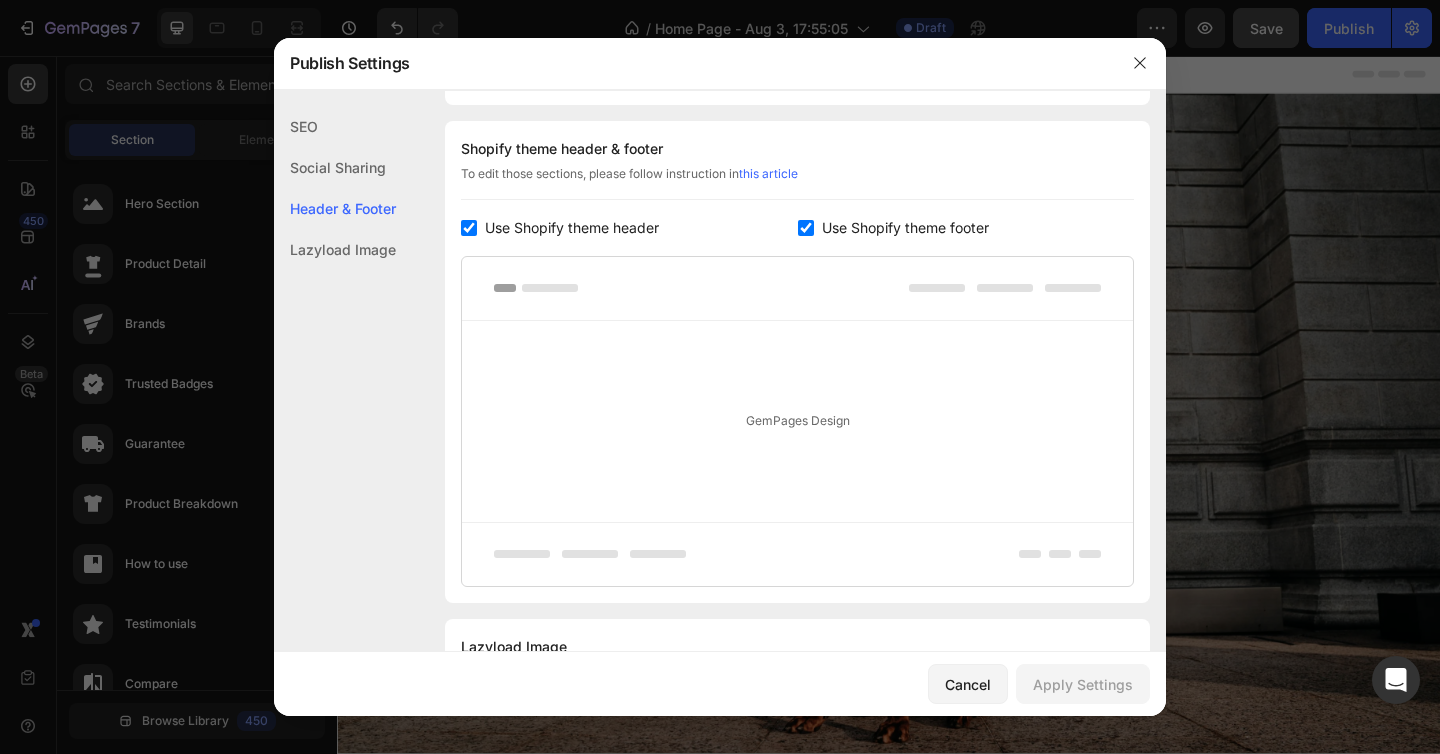 scroll, scrollTop: 270, scrollLeft: 0, axis: vertical 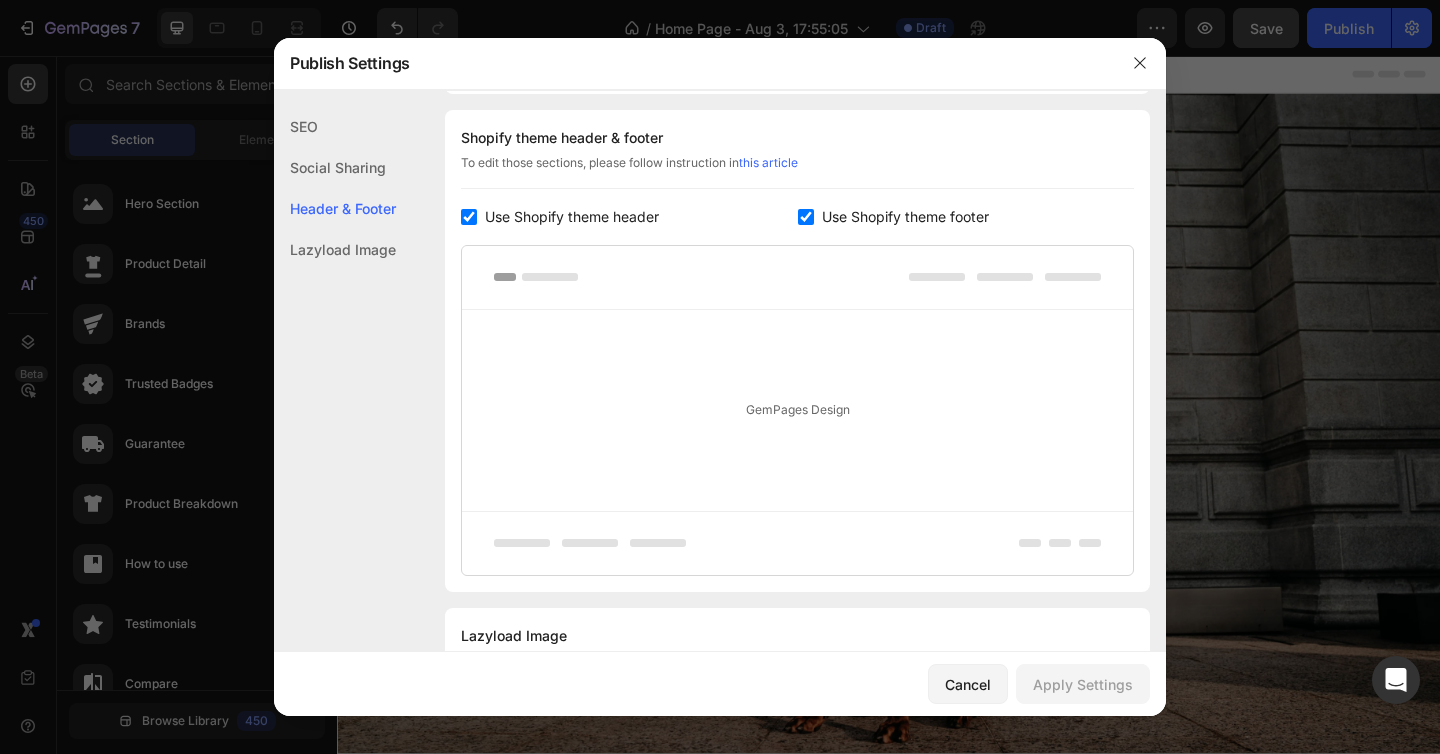 click on "Lazyload Image" 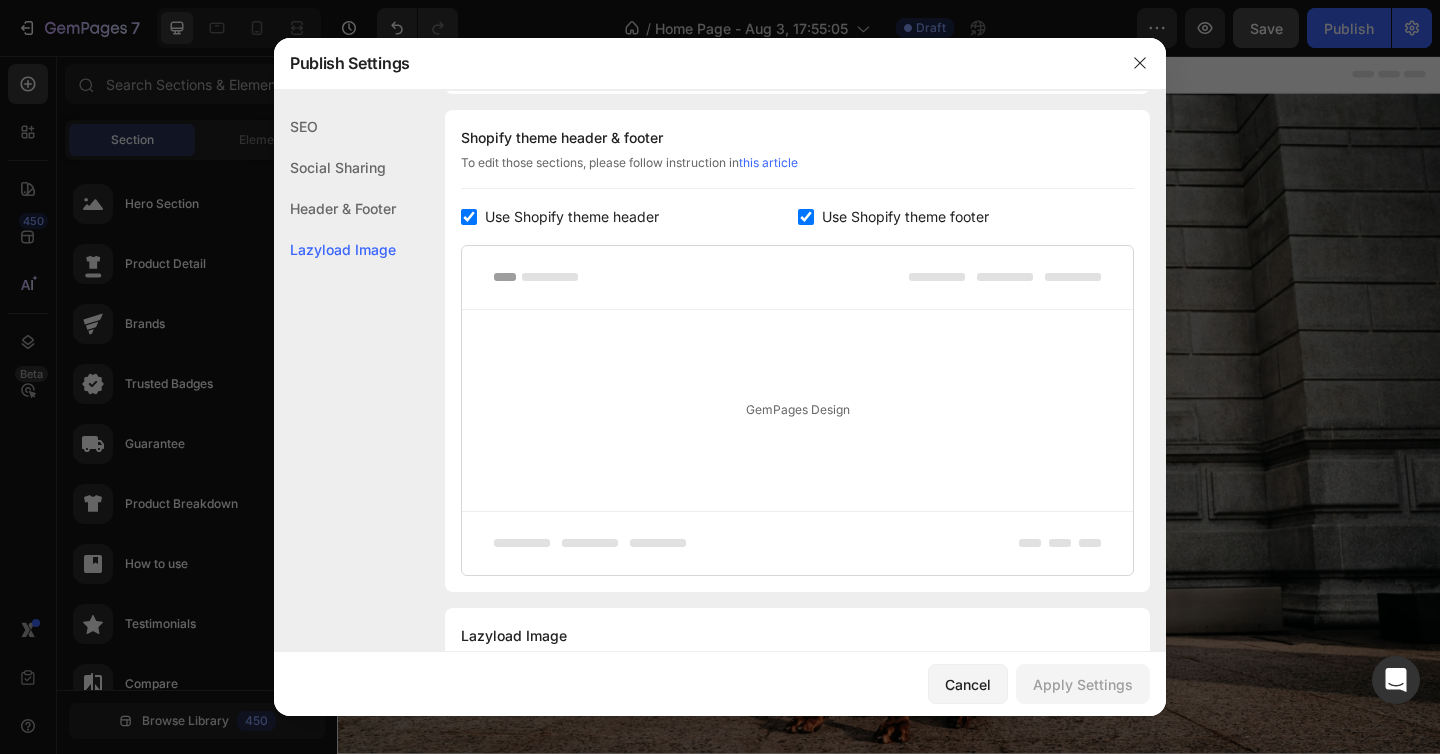 scroll, scrollTop: 357, scrollLeft: 0, axis: vertical 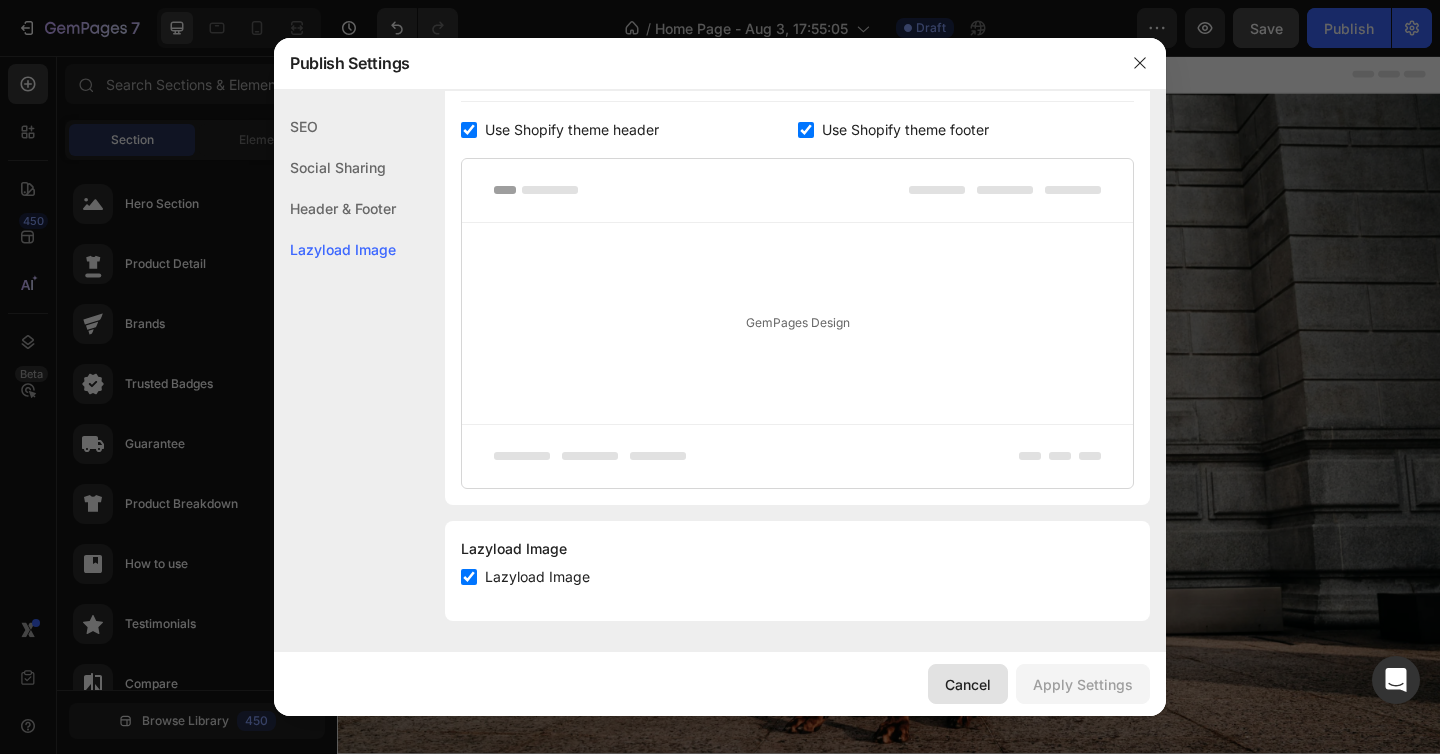 click on "Cancel" at bounding box center (968, 684) 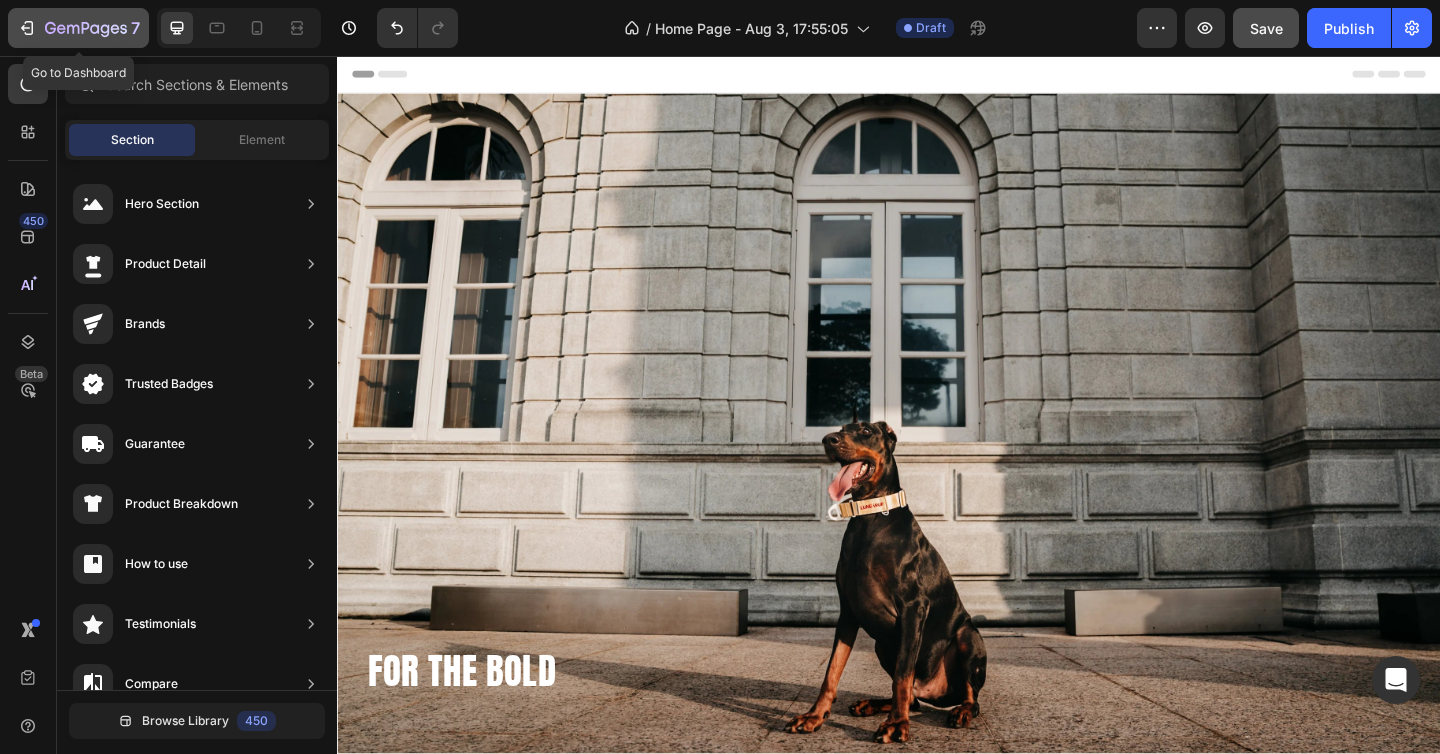 click 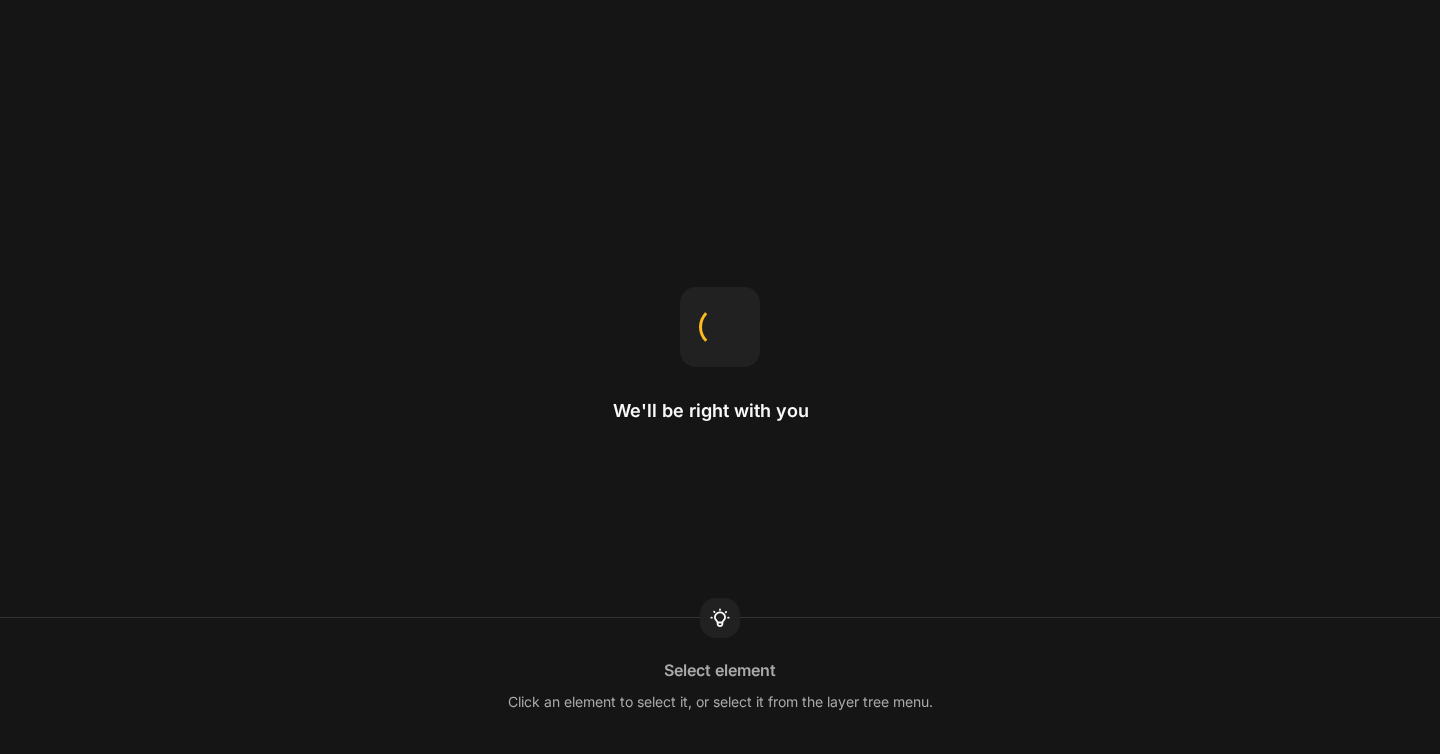 scroll, scrollTop: 0, scrollLeft: 0, axis: both 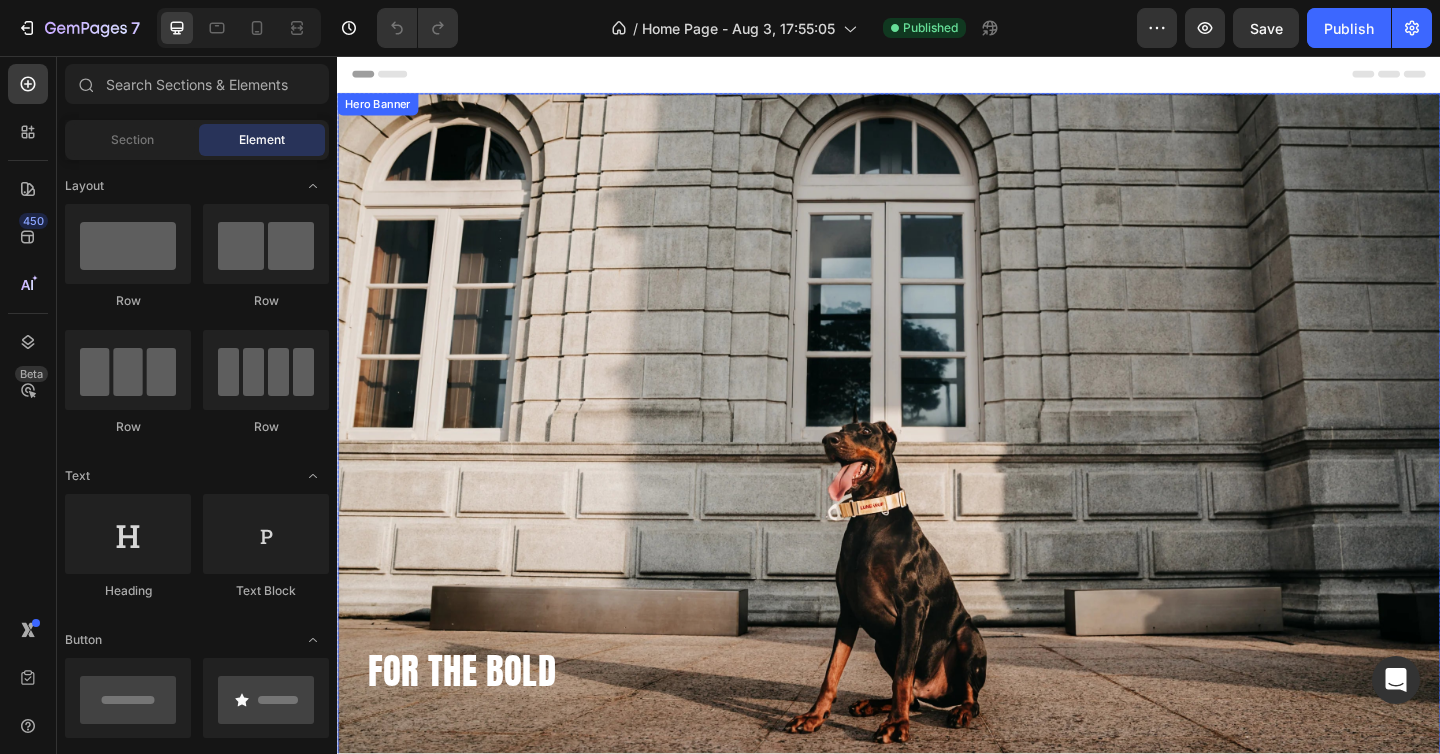 click at bounding box center [937, 476] 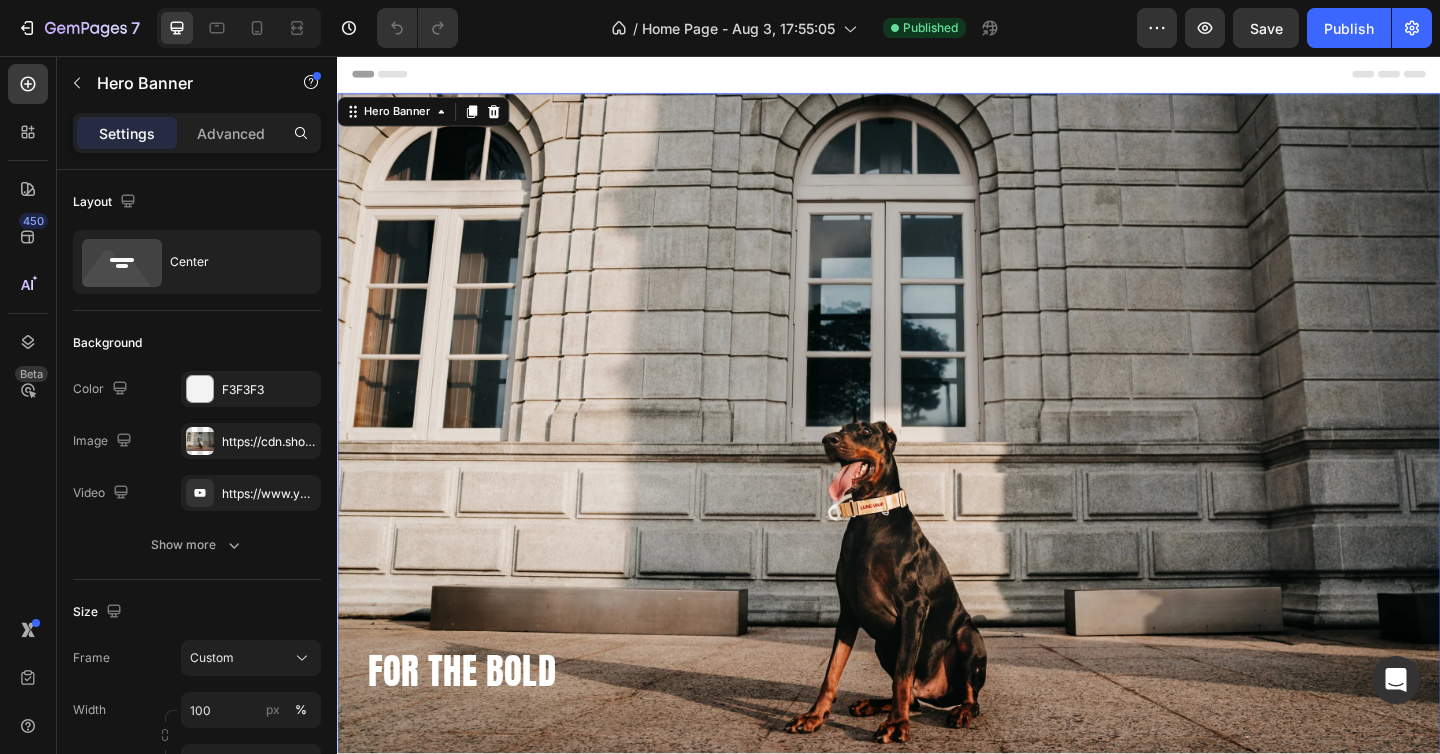 click 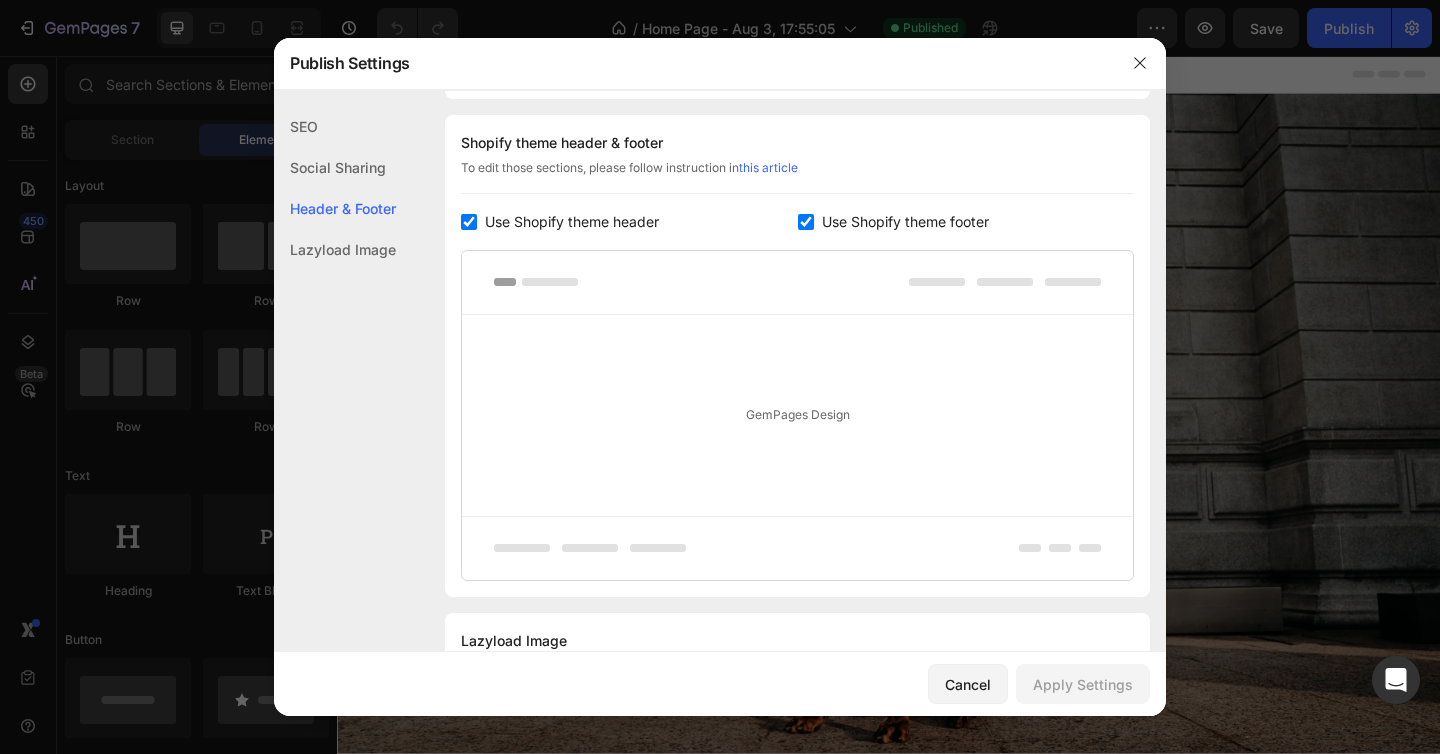 scroll, scrollTop: 270, scrollLeft: 0, axis: vertical 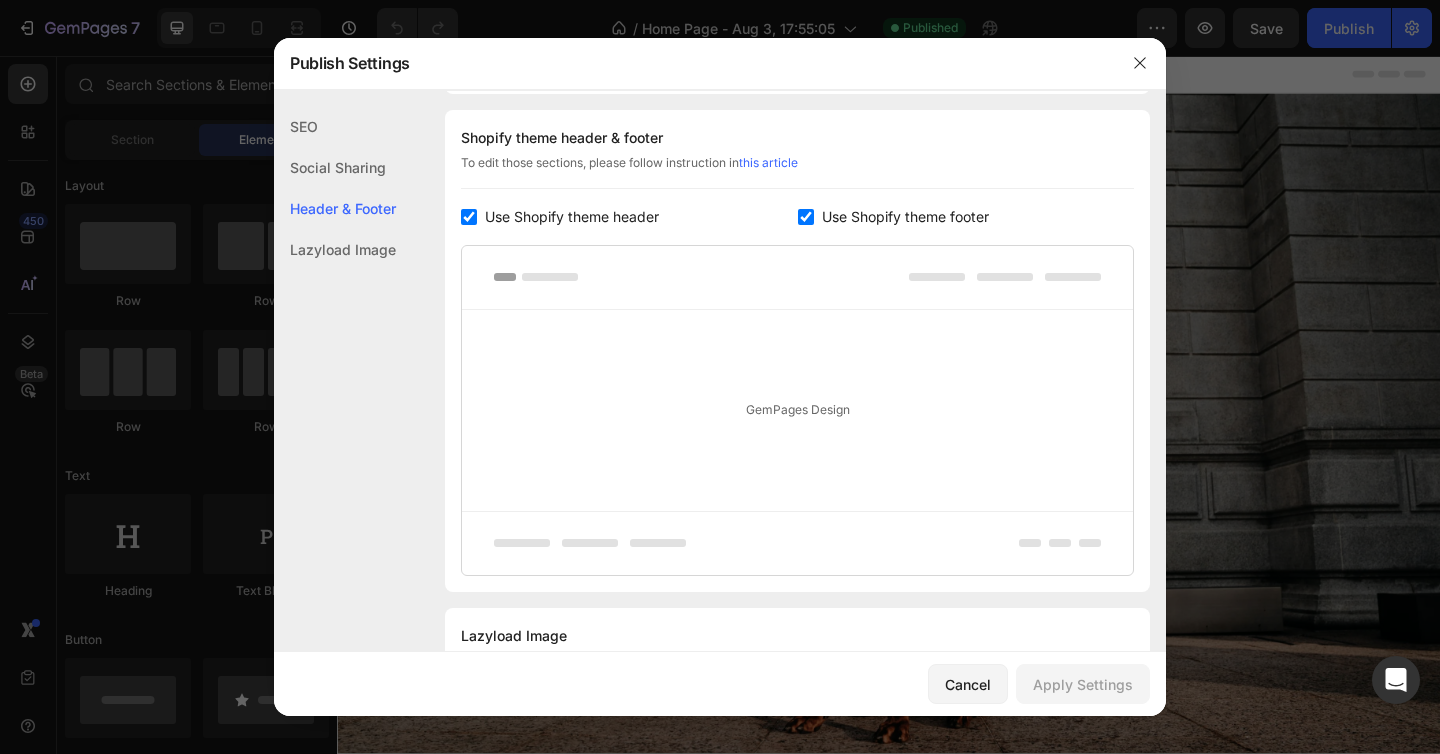 click at bounding box center [720, 377] 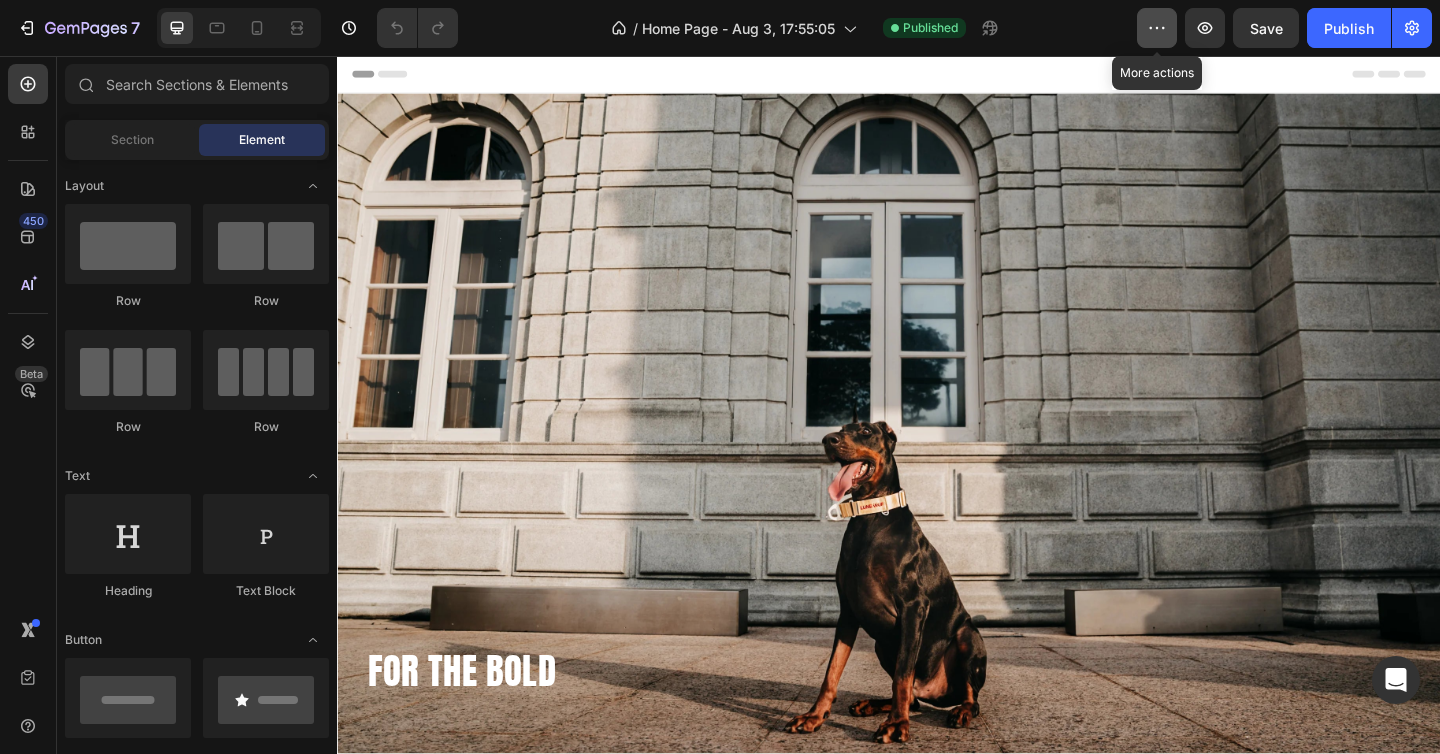 click 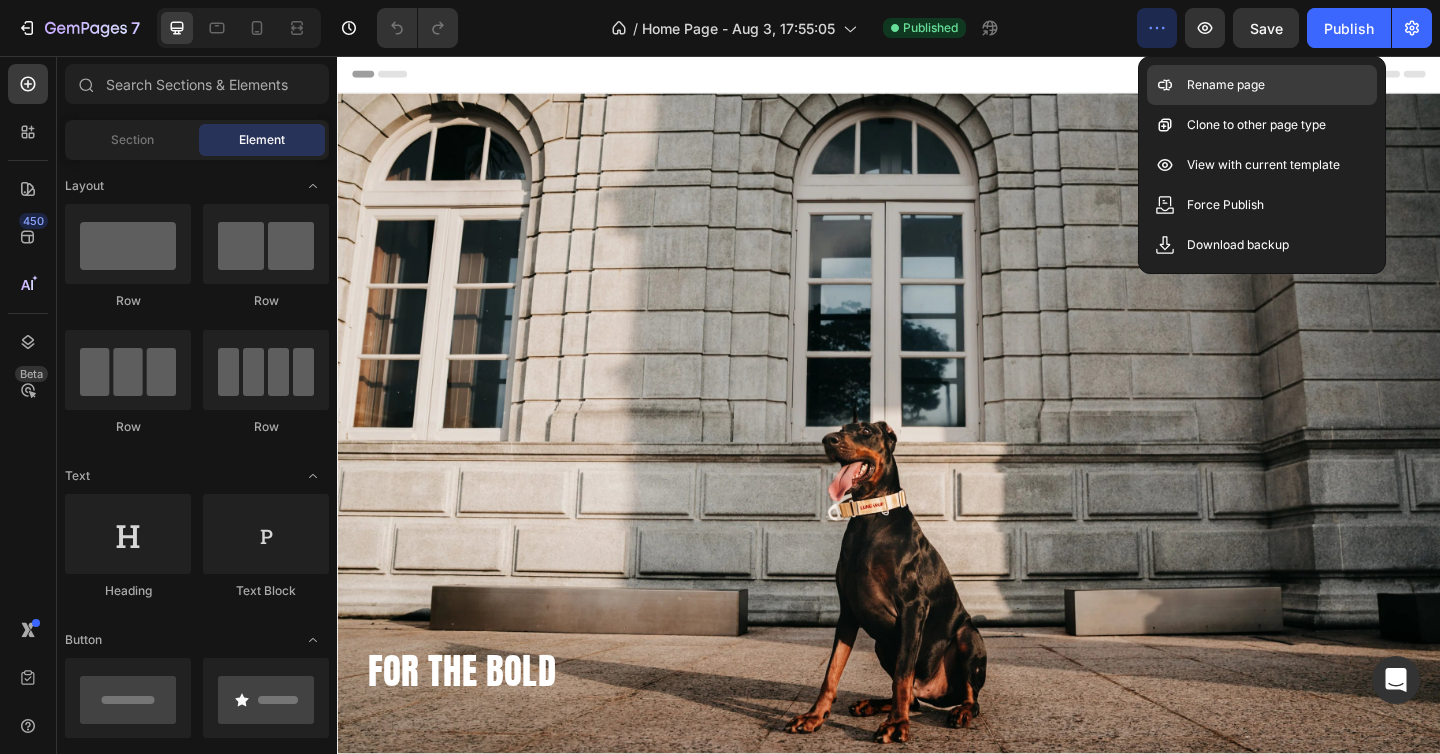 click on "Rename page" at bounding box center [1226, 85] 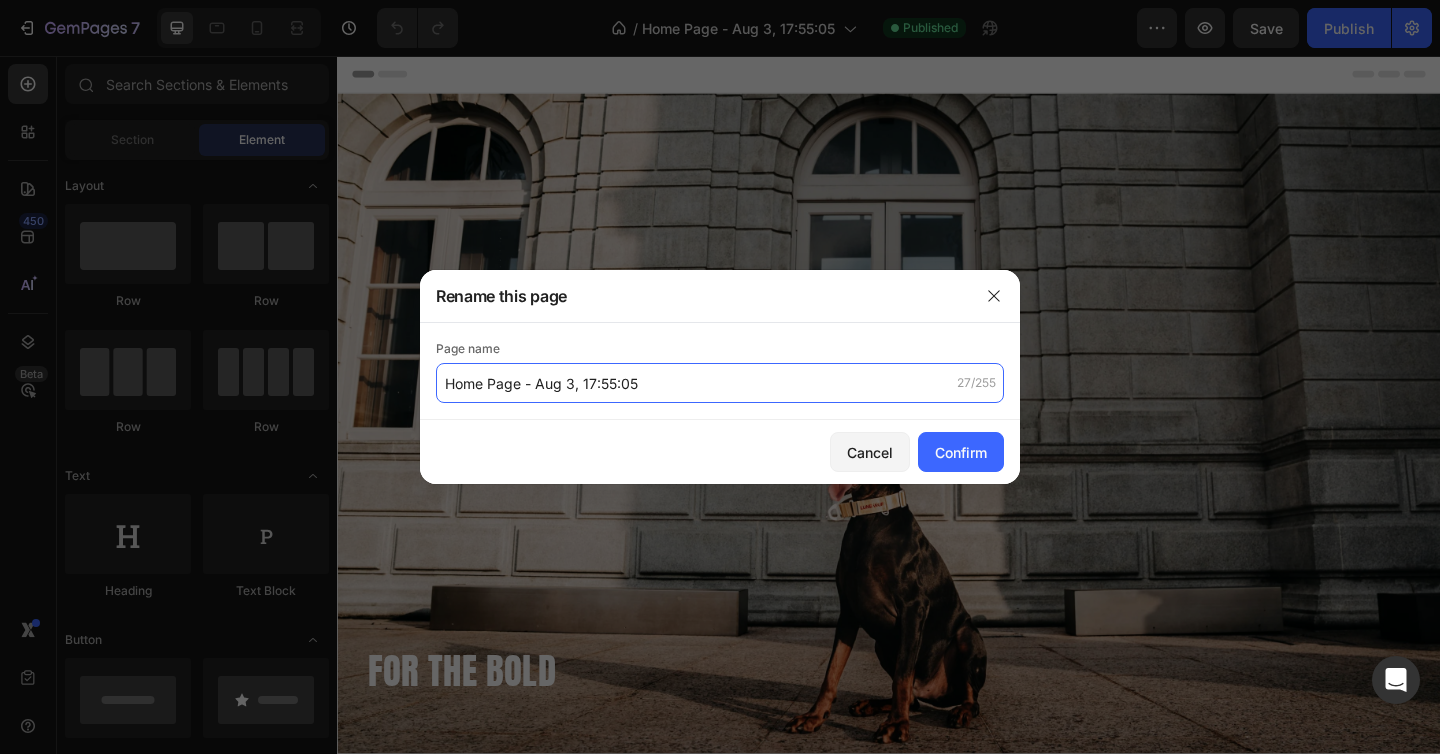 click on "Home Page - Aug 3, 17:55:05" 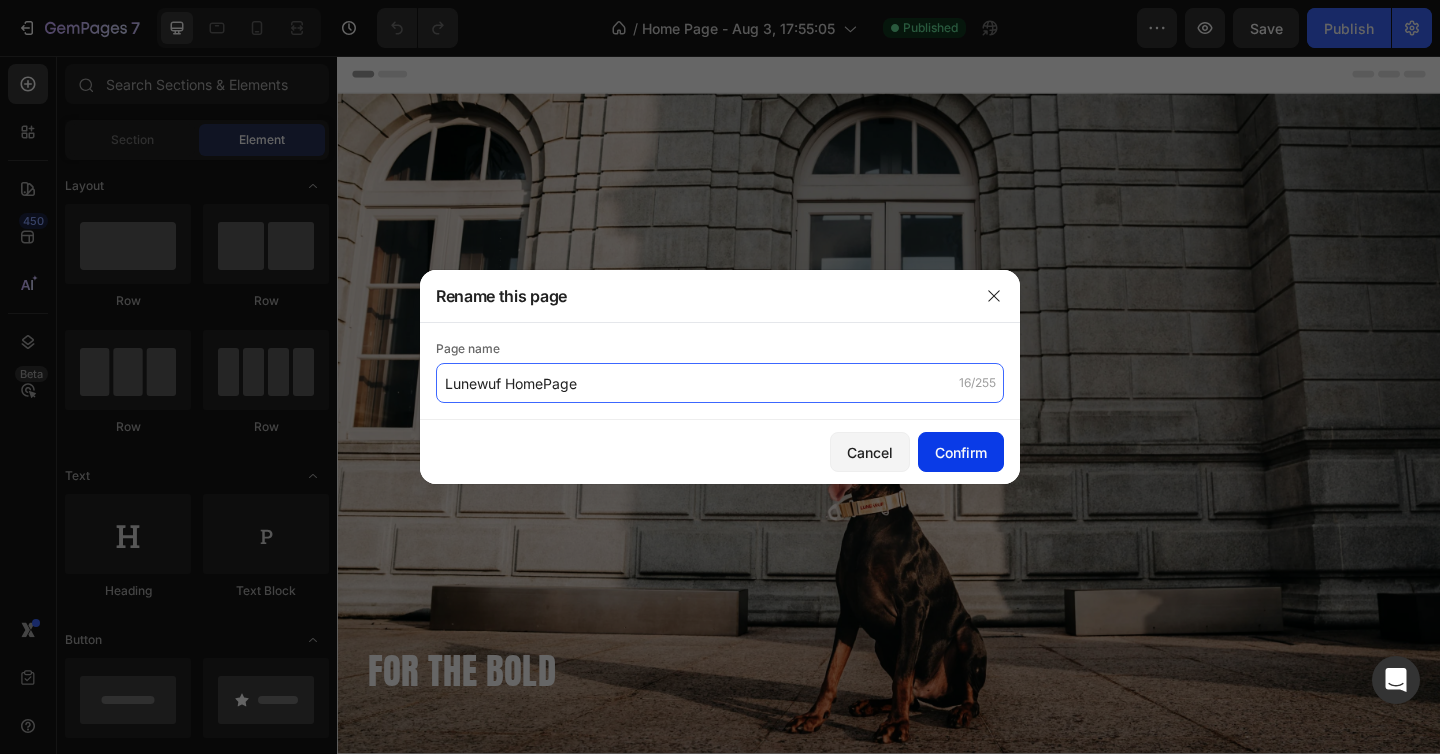 type on "Lunewuf HomePage" 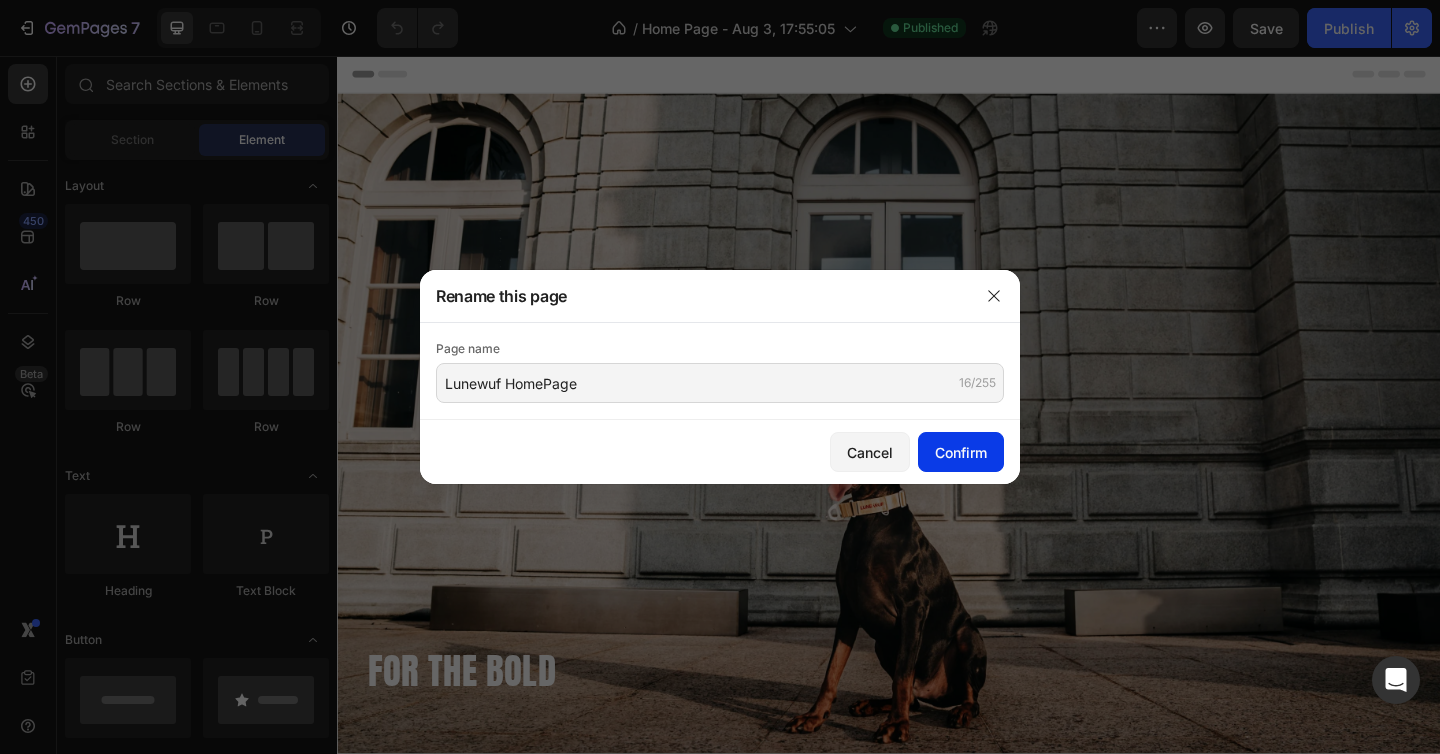 click on "Confirm" at bounding box center (961, 452) 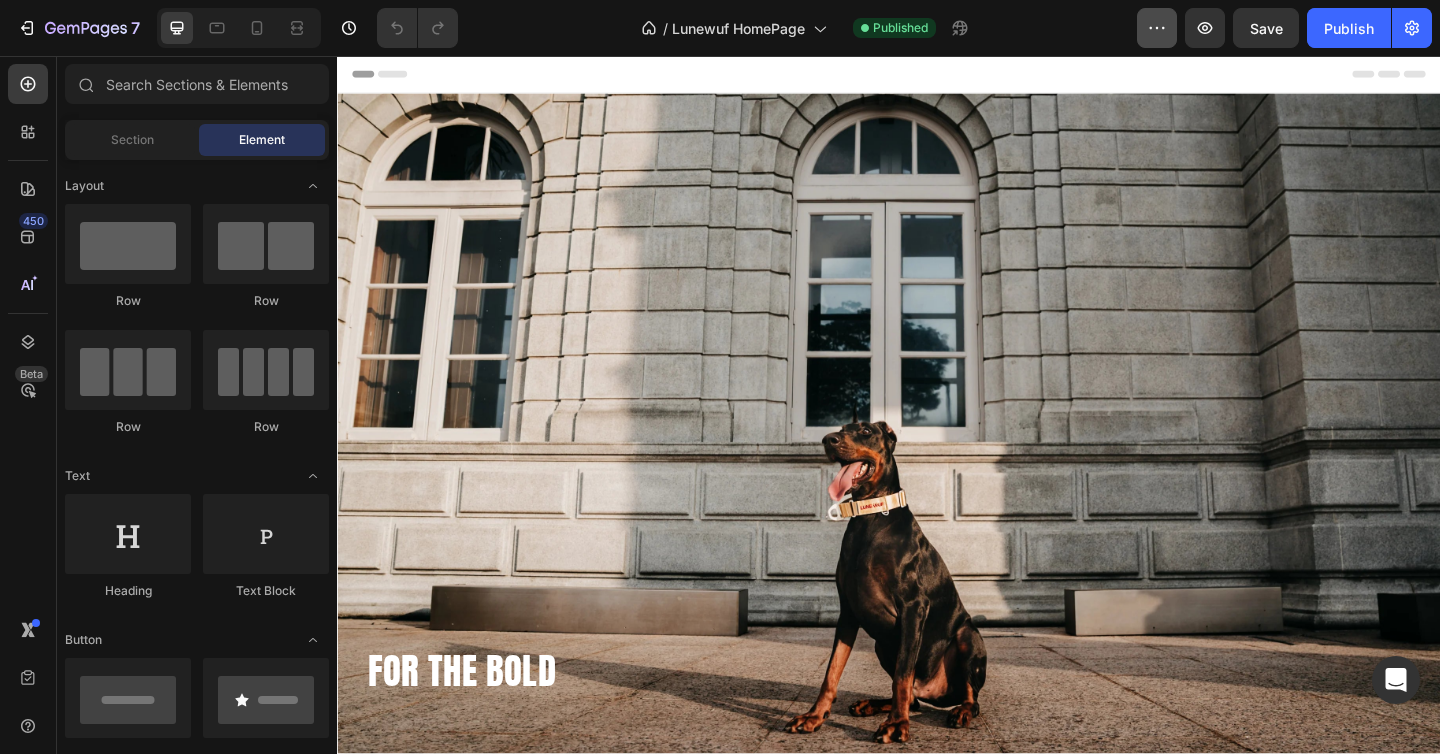 click 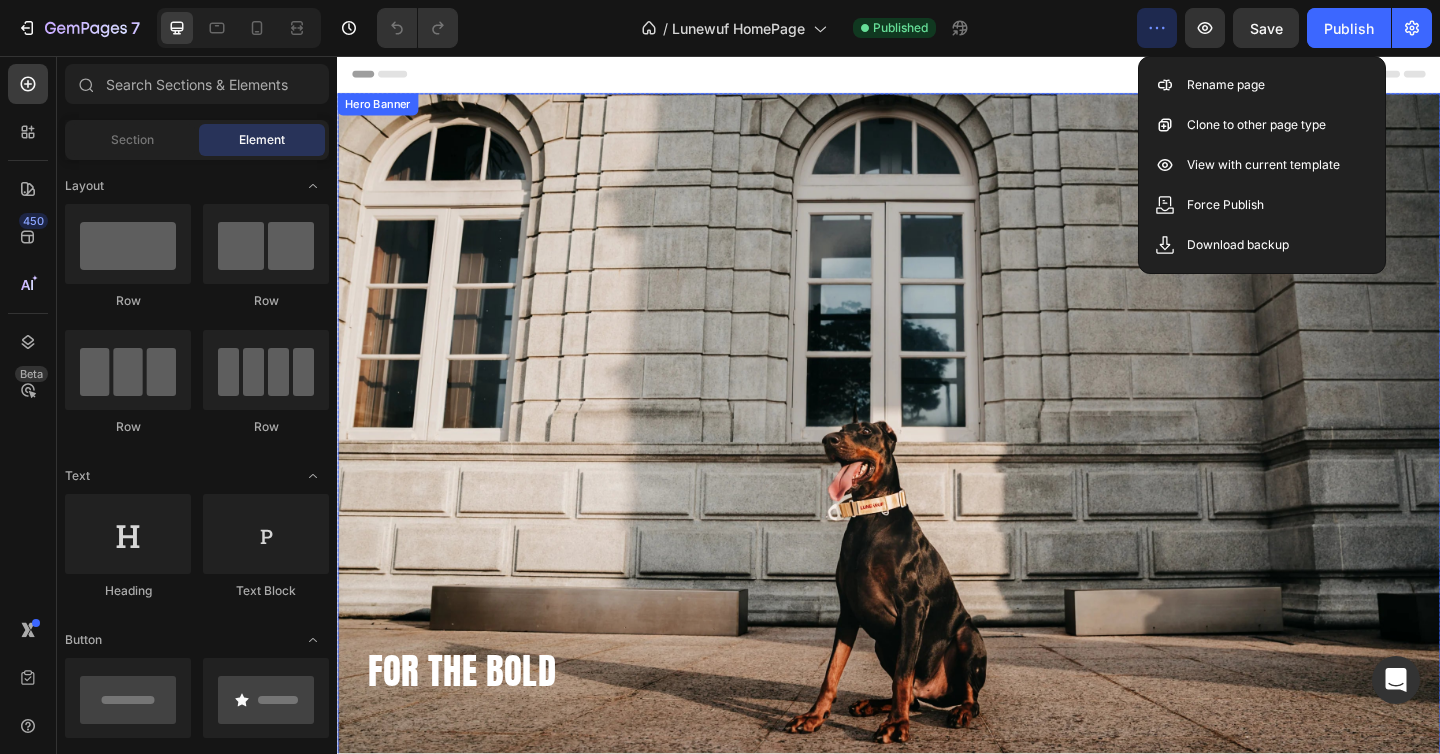 click at bounding box center [937, 476] 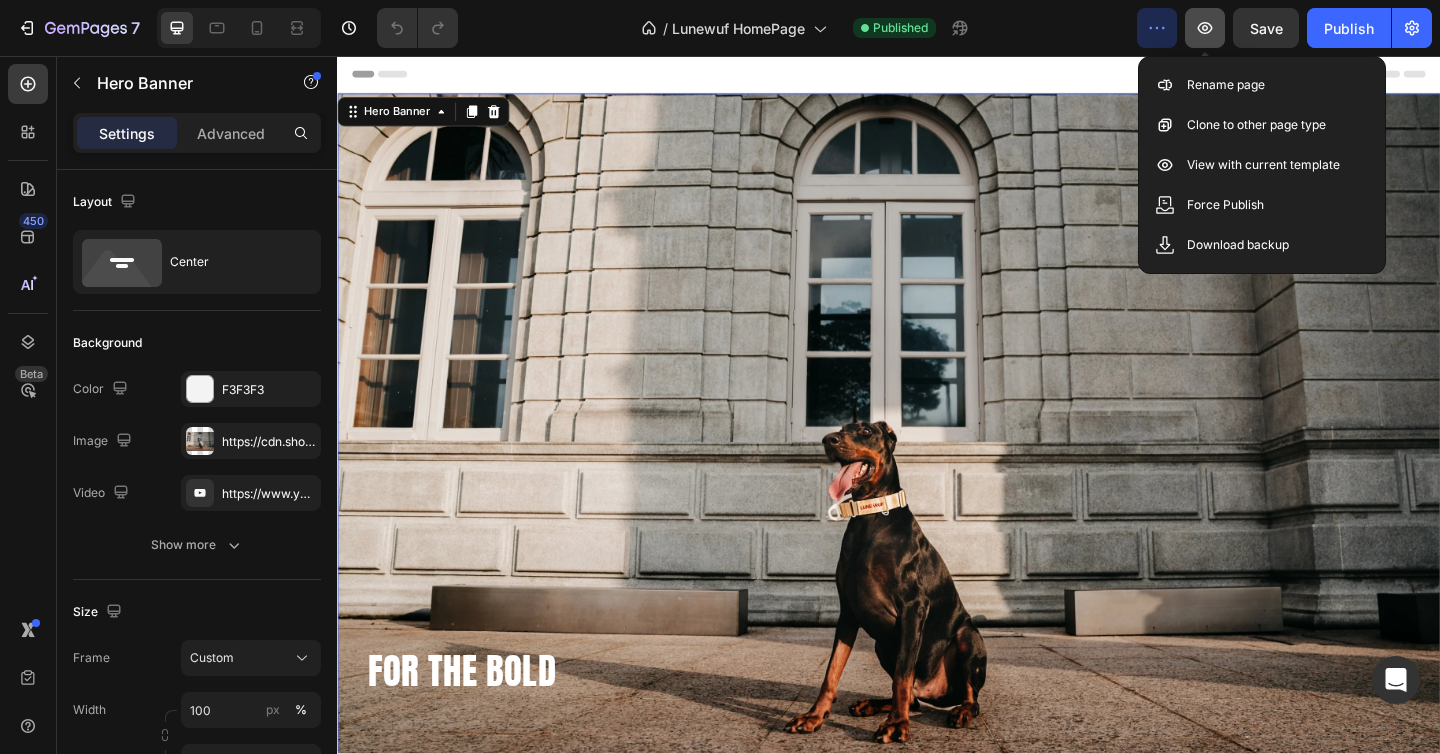 click 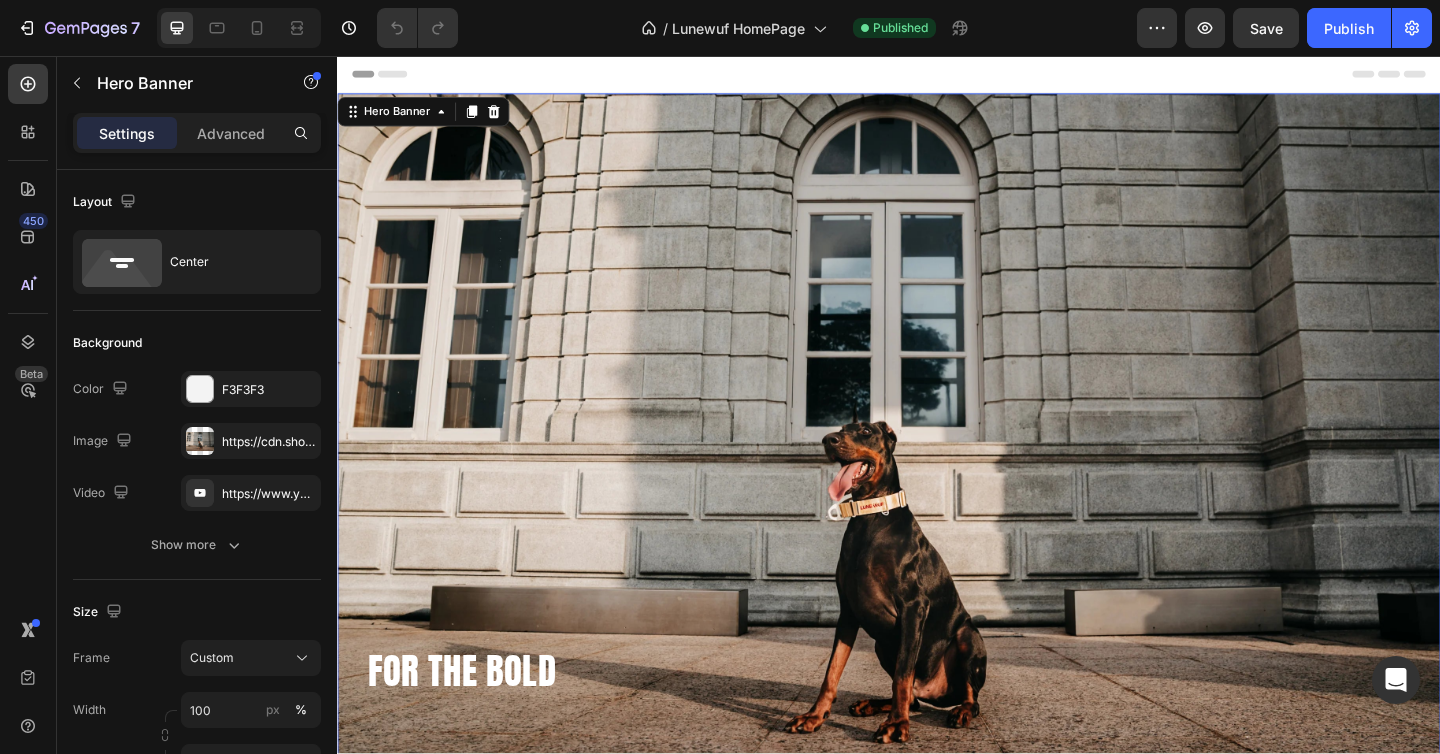 click at bounding box center [937, 476] 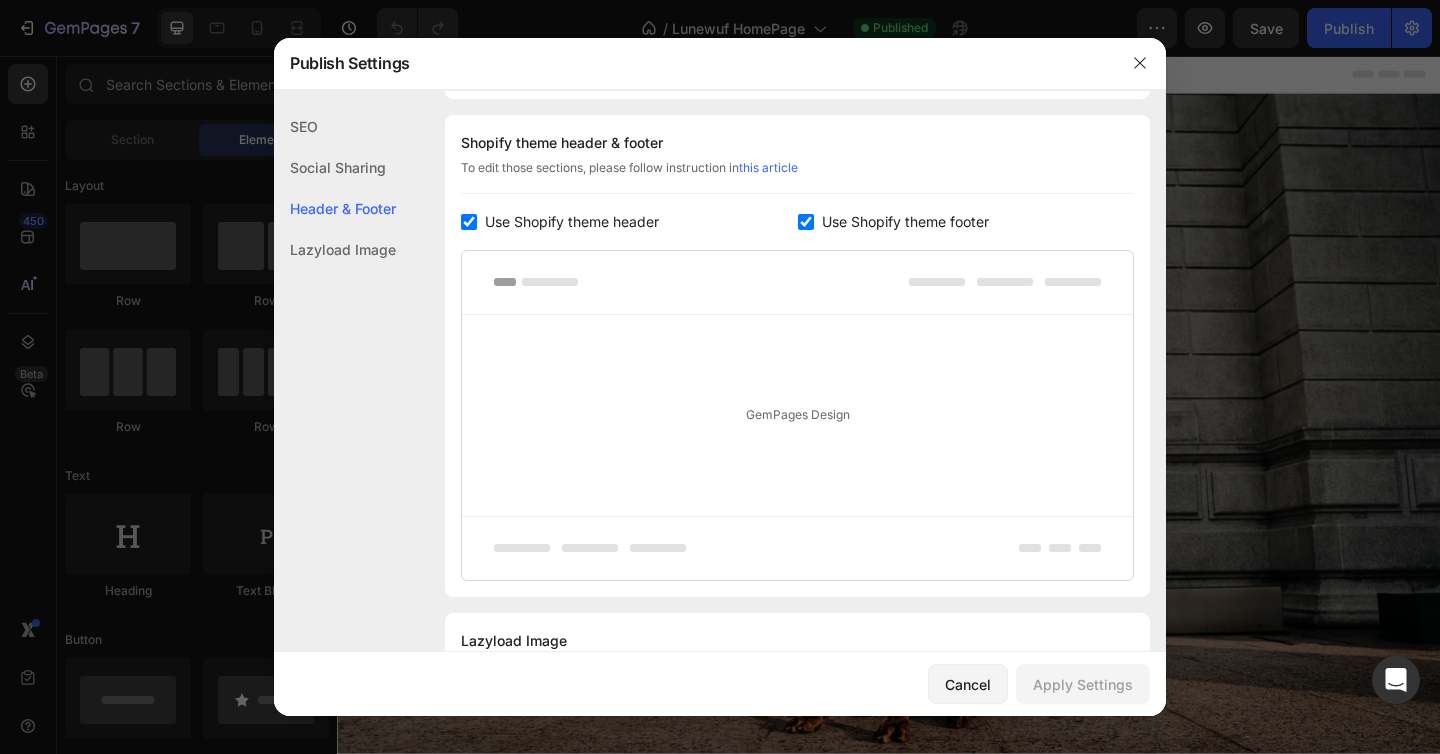 scroll, scrollTop: 270, scrollLeft: 0, axis: vertical 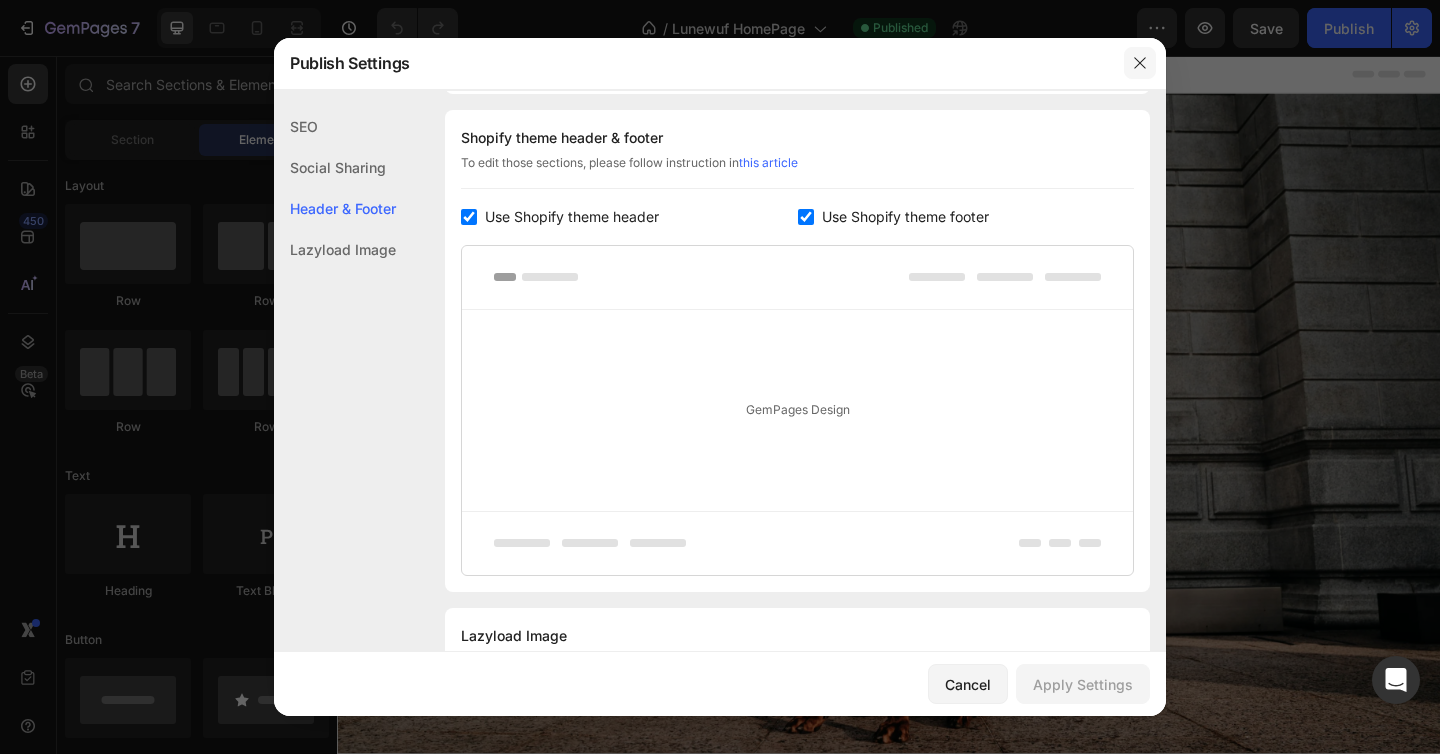 click 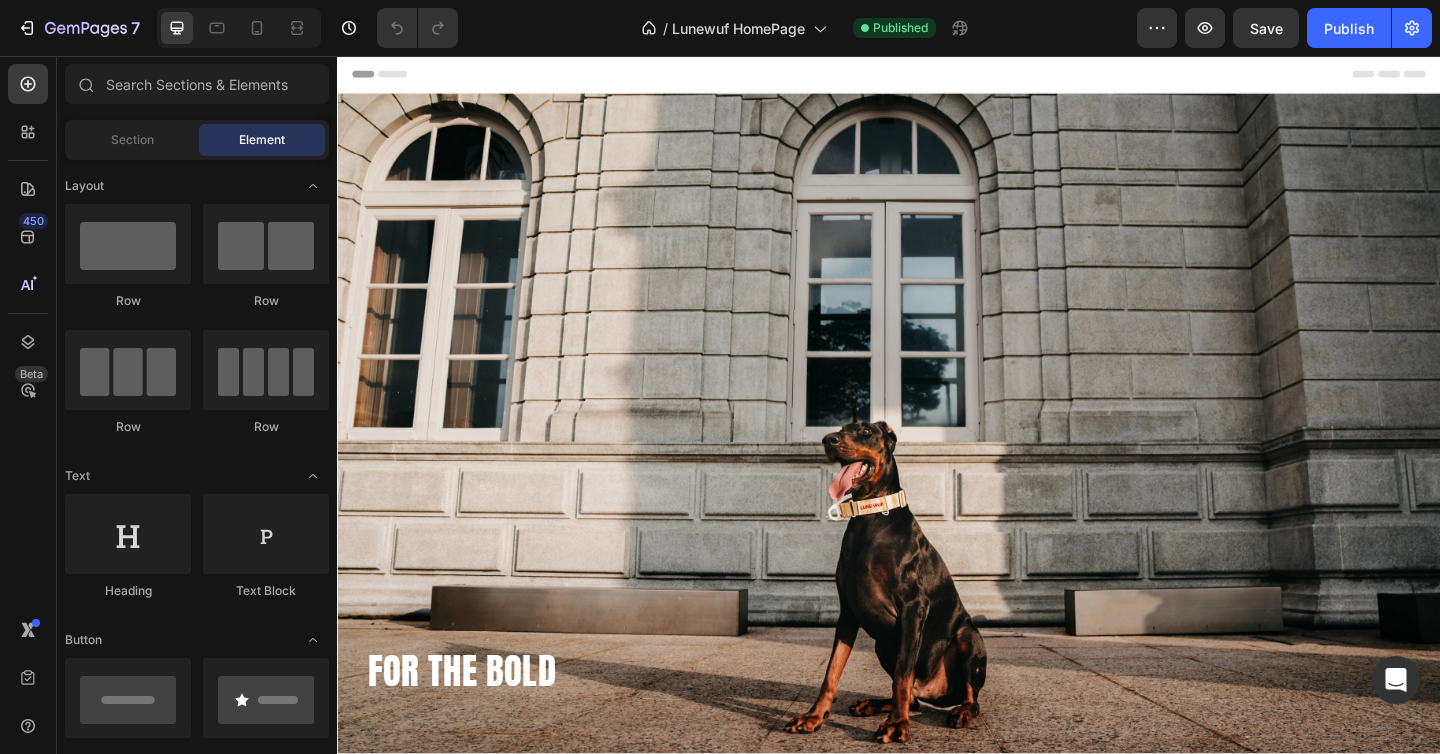 click on "Header" at bounding box center [383, 76] 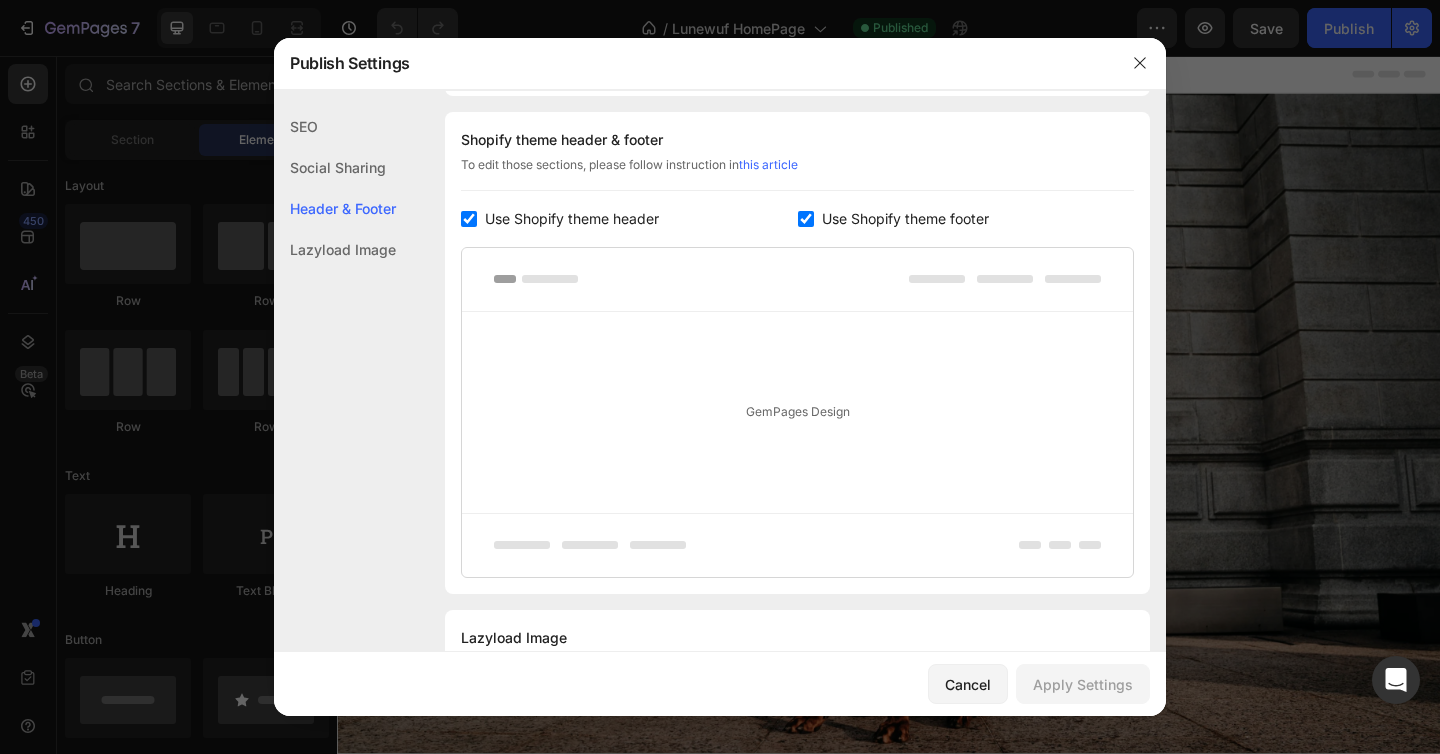 scroll, scrollTop: 270, scrollLeft: 0, axis: vertical 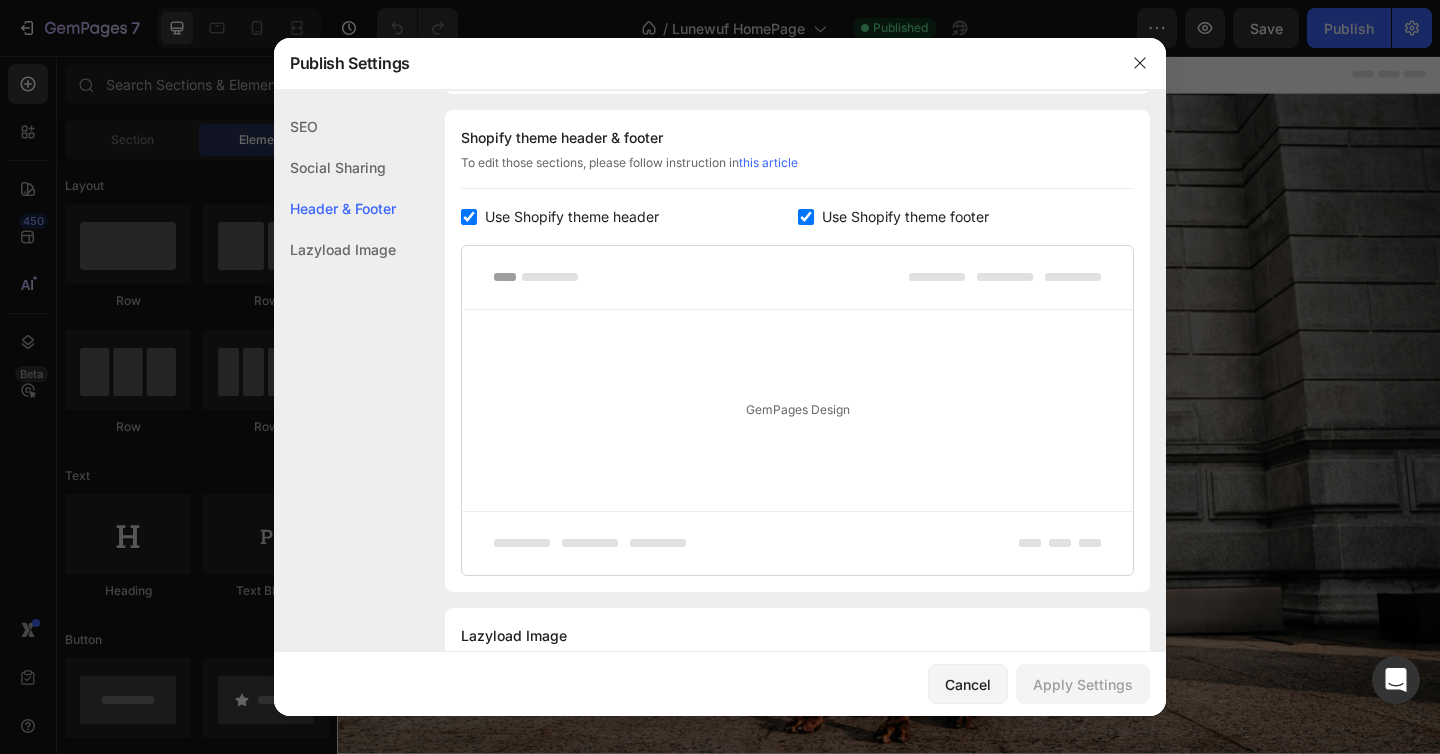 click at bounding box center (469, 217) 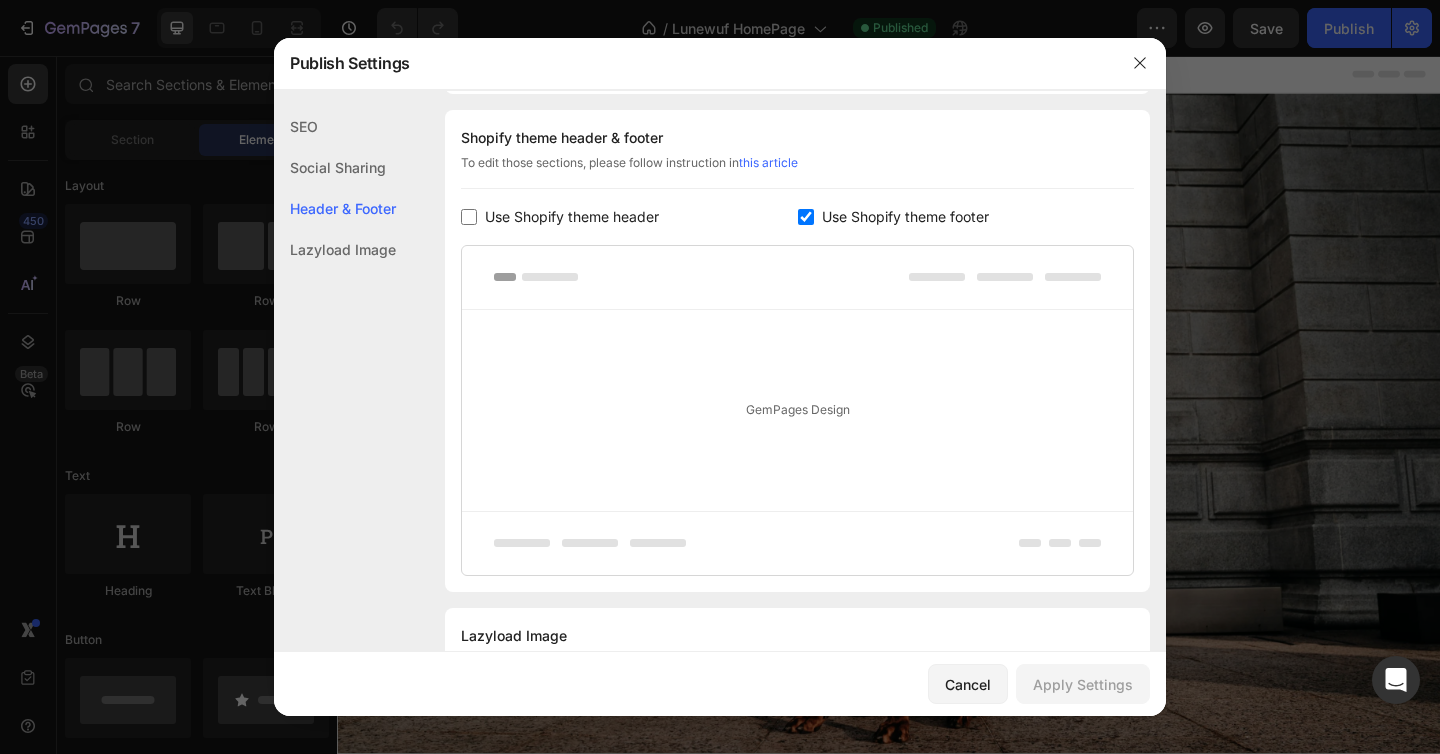 checkbox on "false" 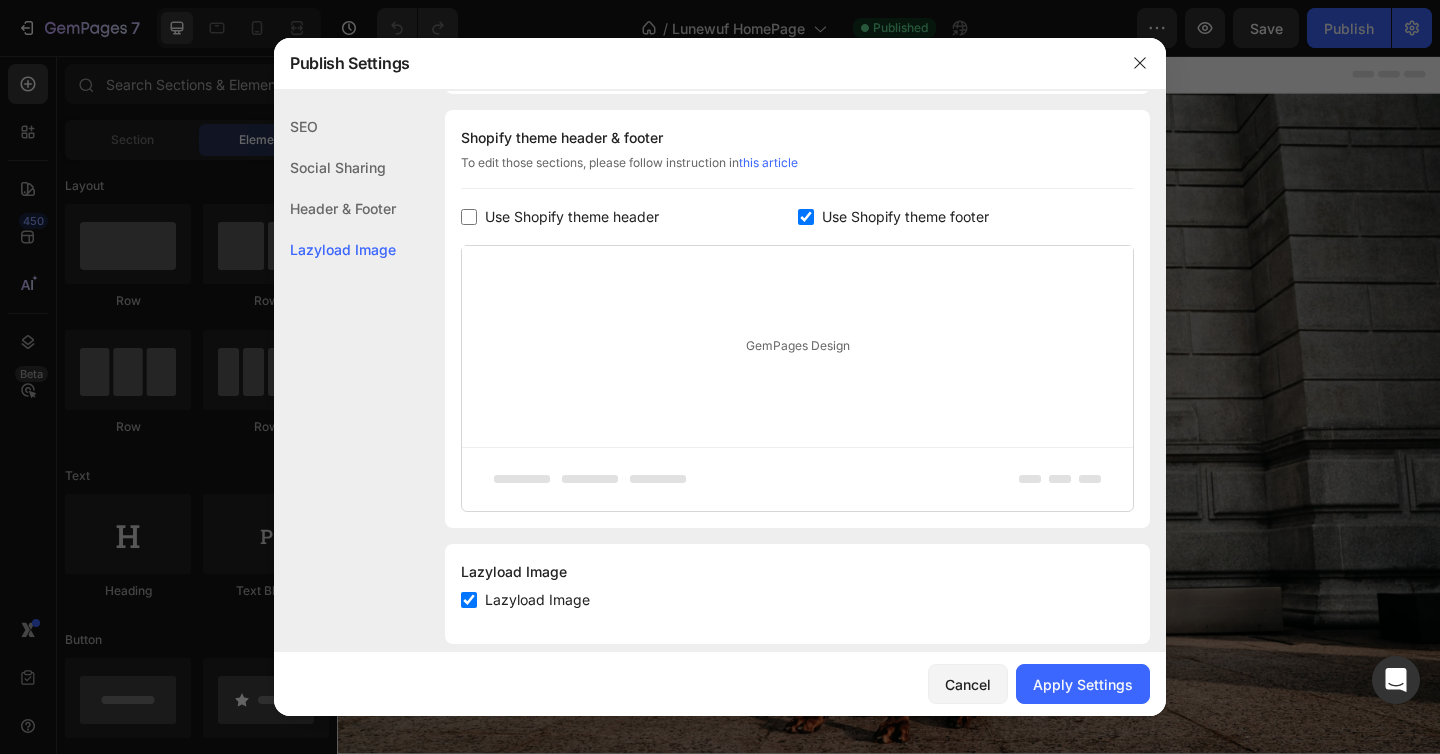 click at bounding box center [806, 217] 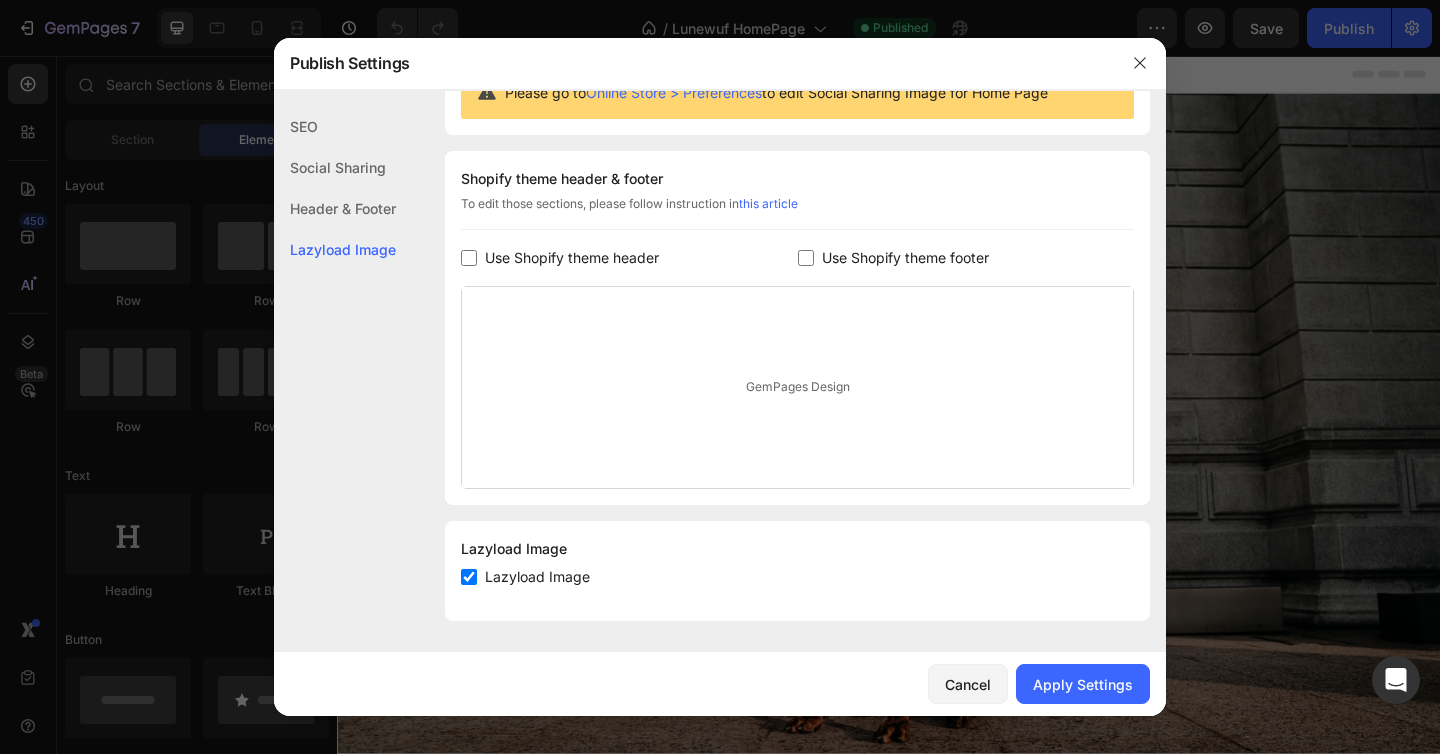 scroll, scrollTop: 229, scrollLeft: 0, axis: vertical 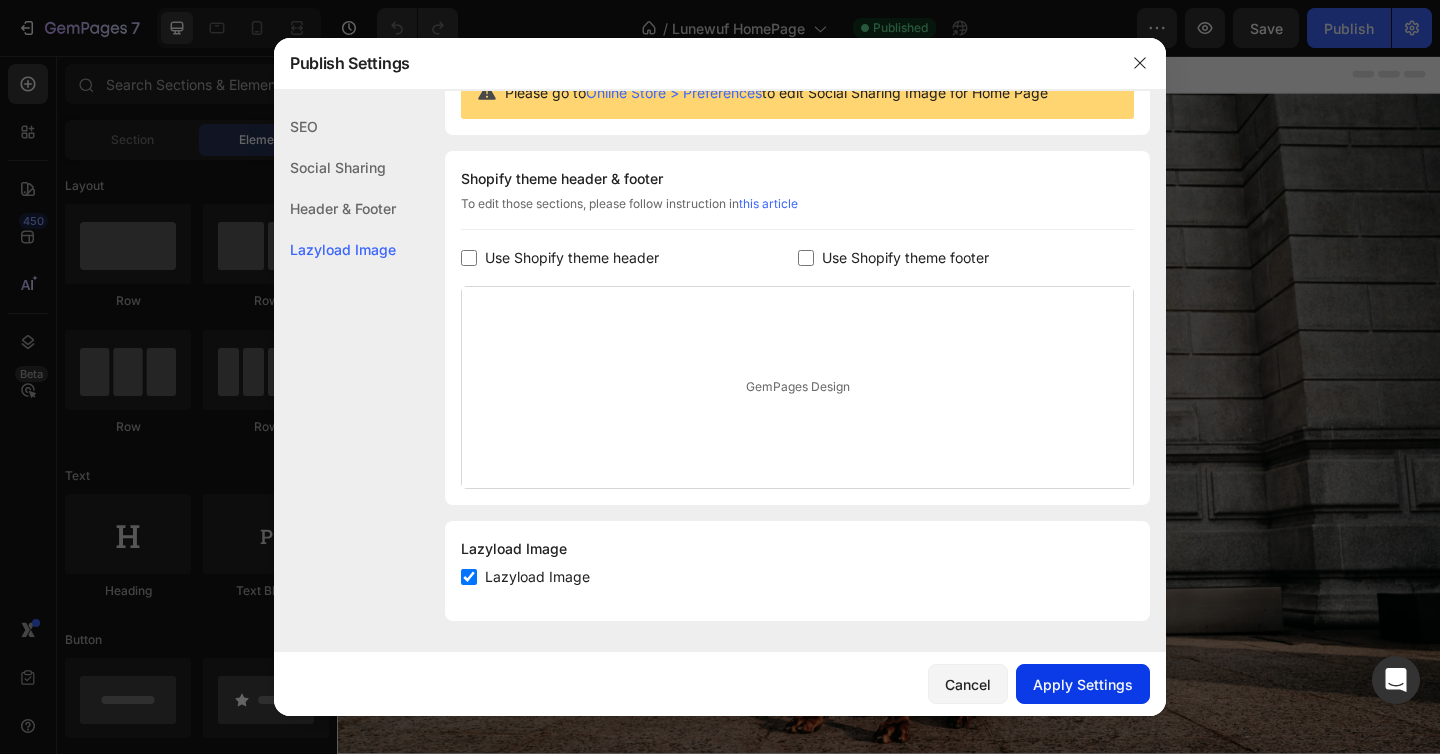 click on "Apply Settings" at bounding box center [1083, 684] 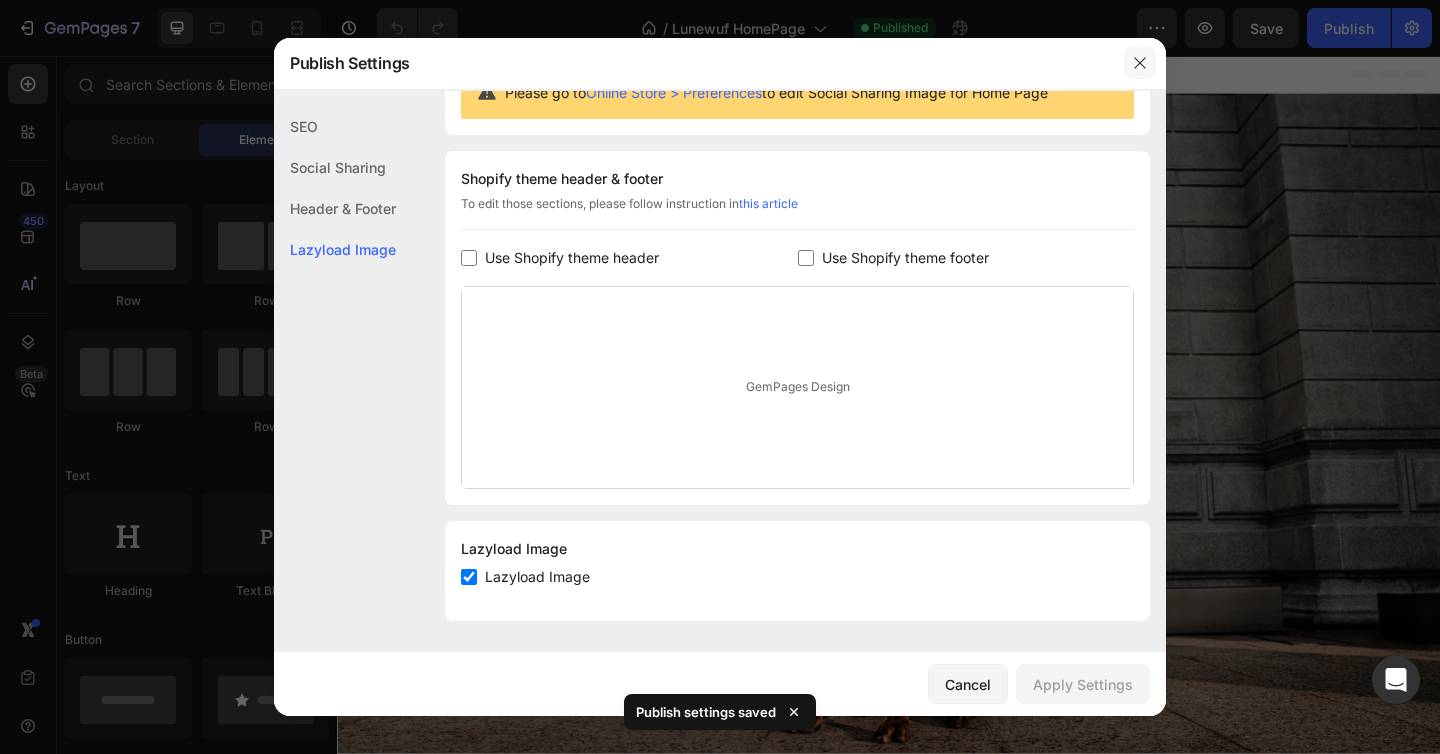 drag, startPoint x: 1138, startPoint y: 69, endPoint x: 872, endPoint y: 12, distance: 272.0386 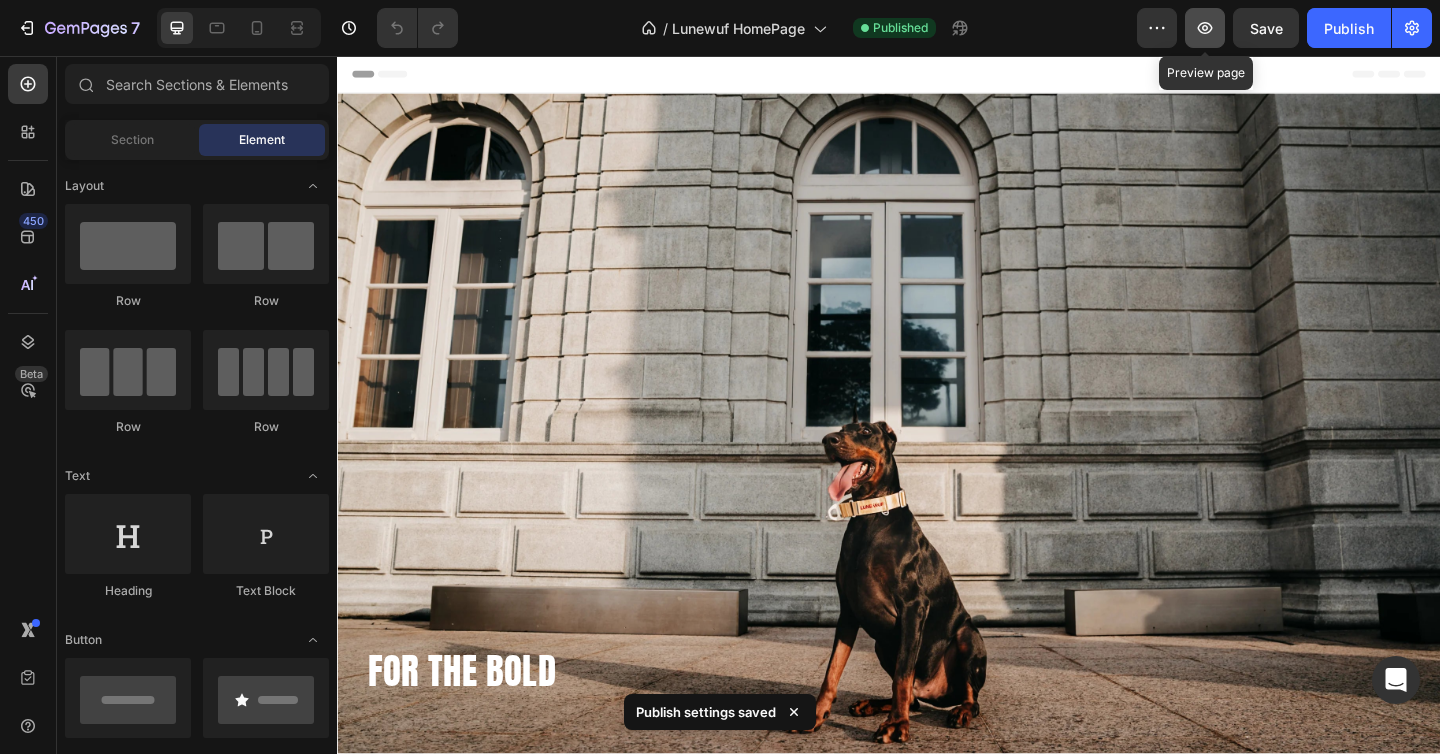 click 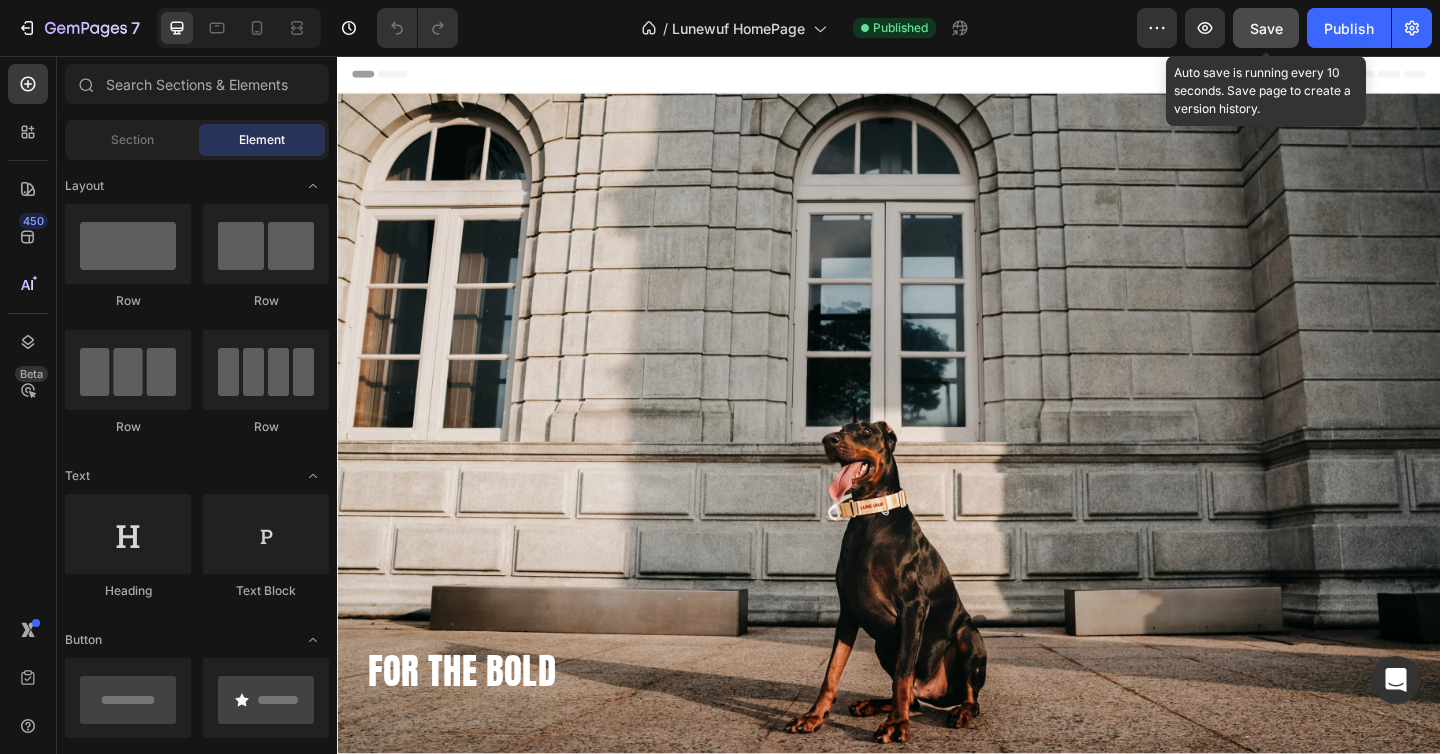 click on "Save" at bounding box center [1266, 28] 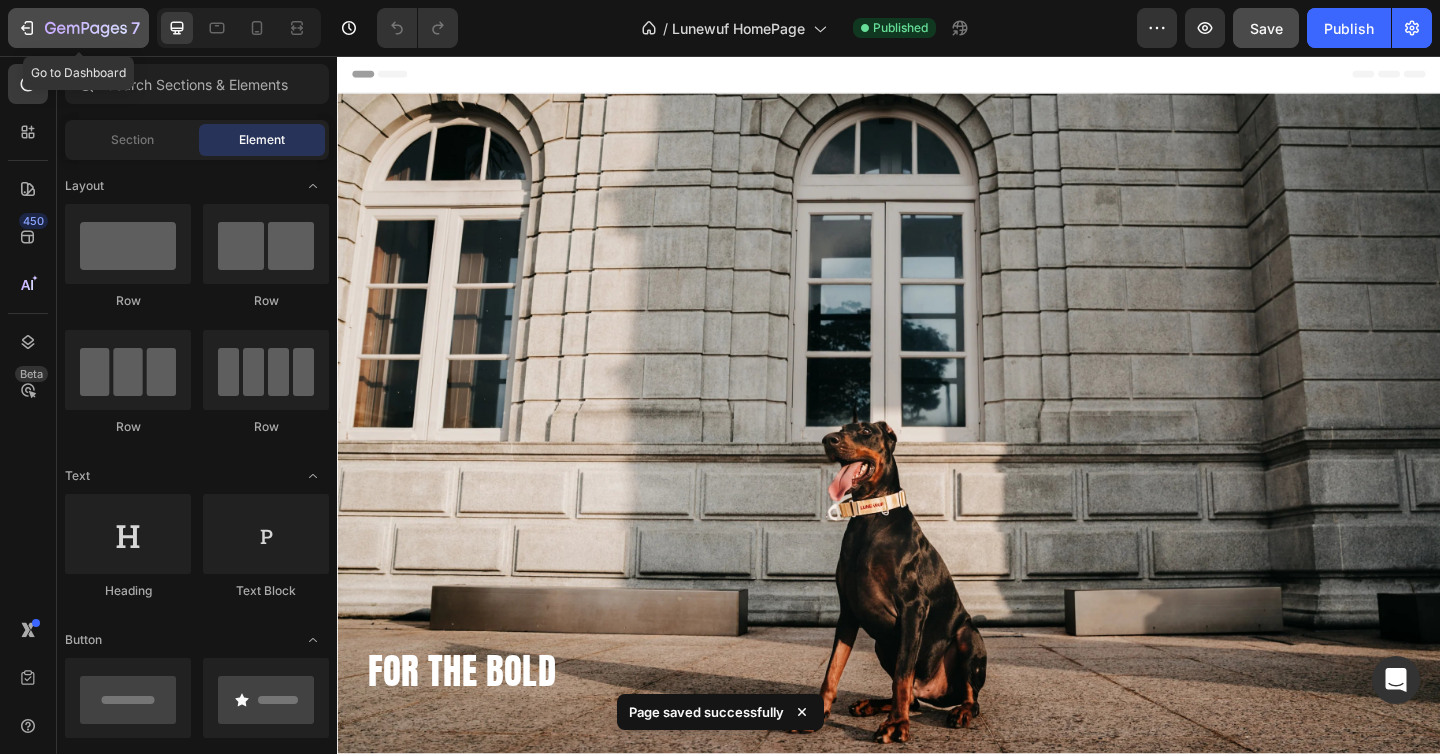 click 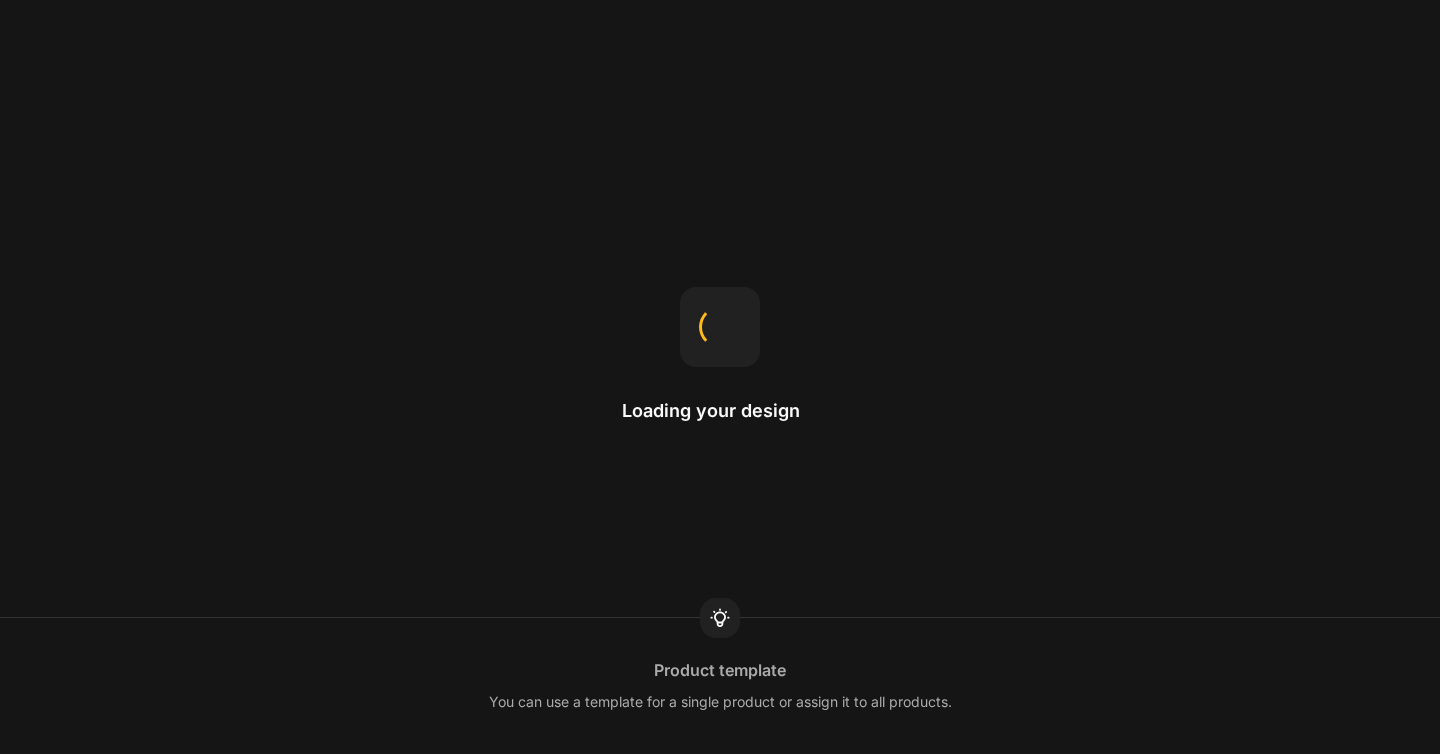 scroll, scrollTop: 0, scrollLeft: 0, axis: both 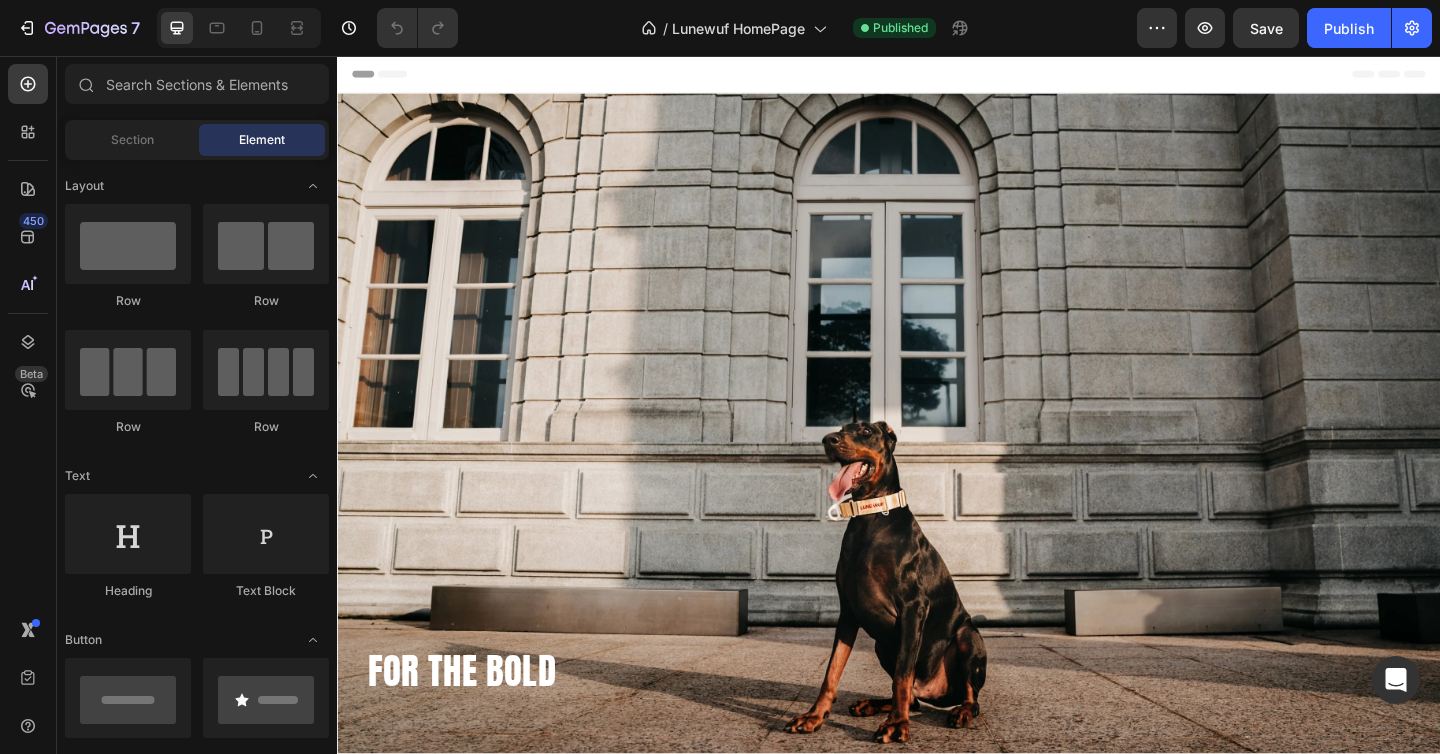 click on "Header" at bounding box center [383, 76] 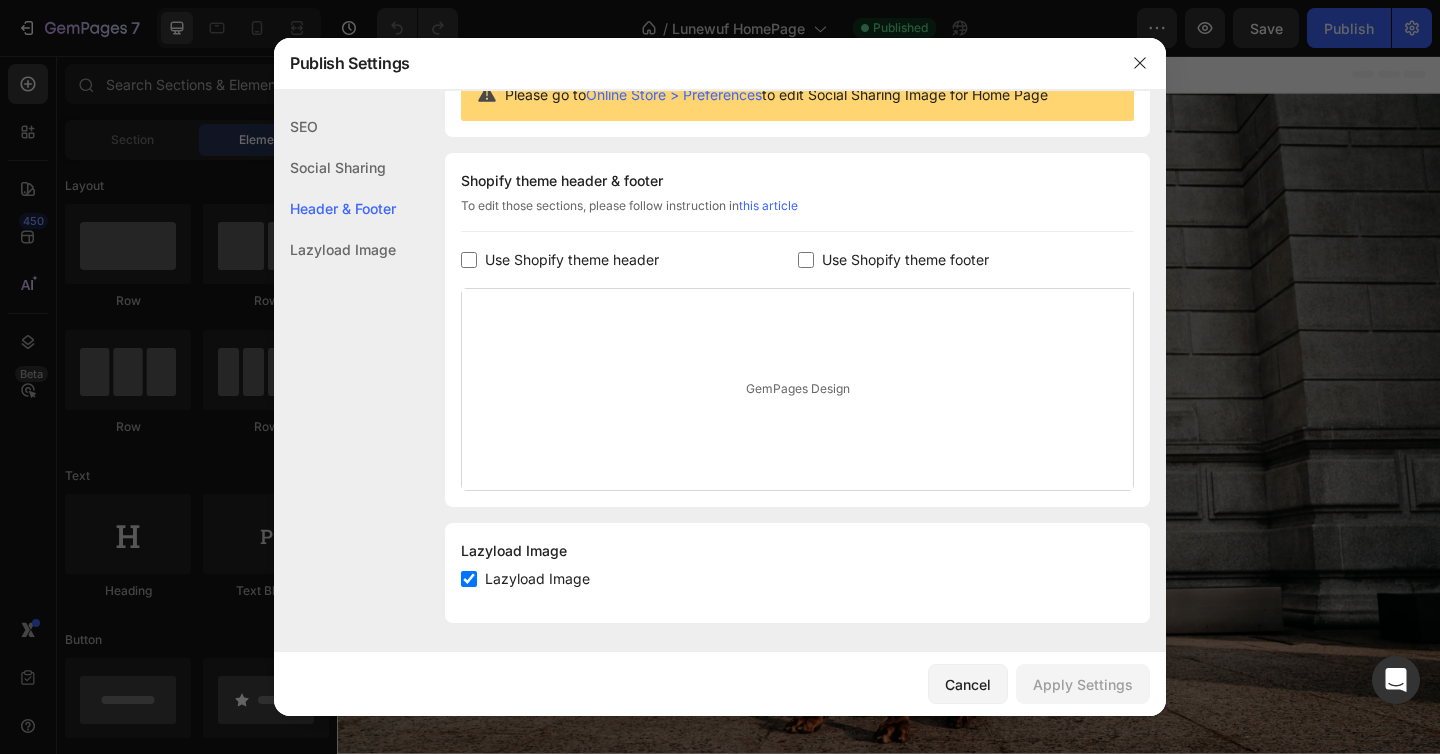 scroll, scrollTop: 229, scrollLeft: 0, axis: vertical 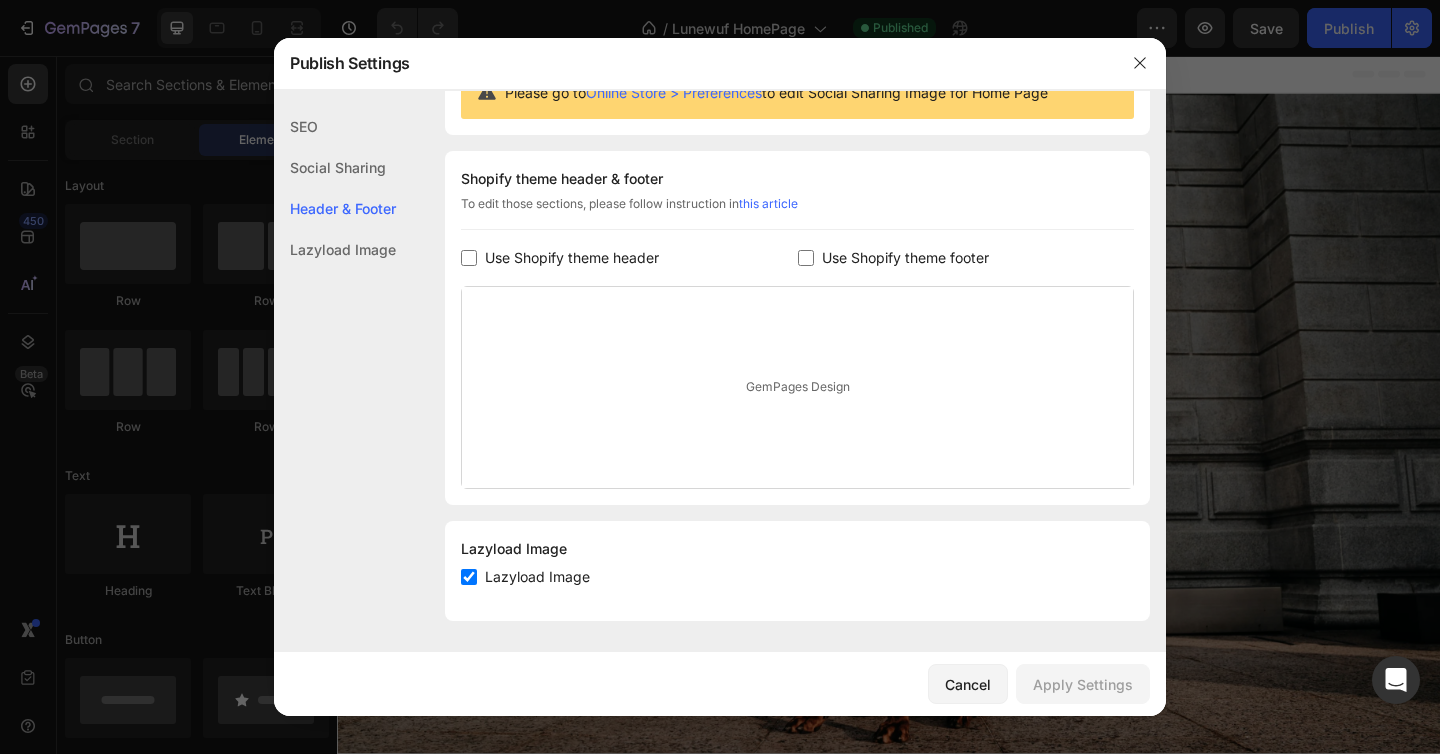 click on "Use Shopify theme header" at bounding box center [572, 258] 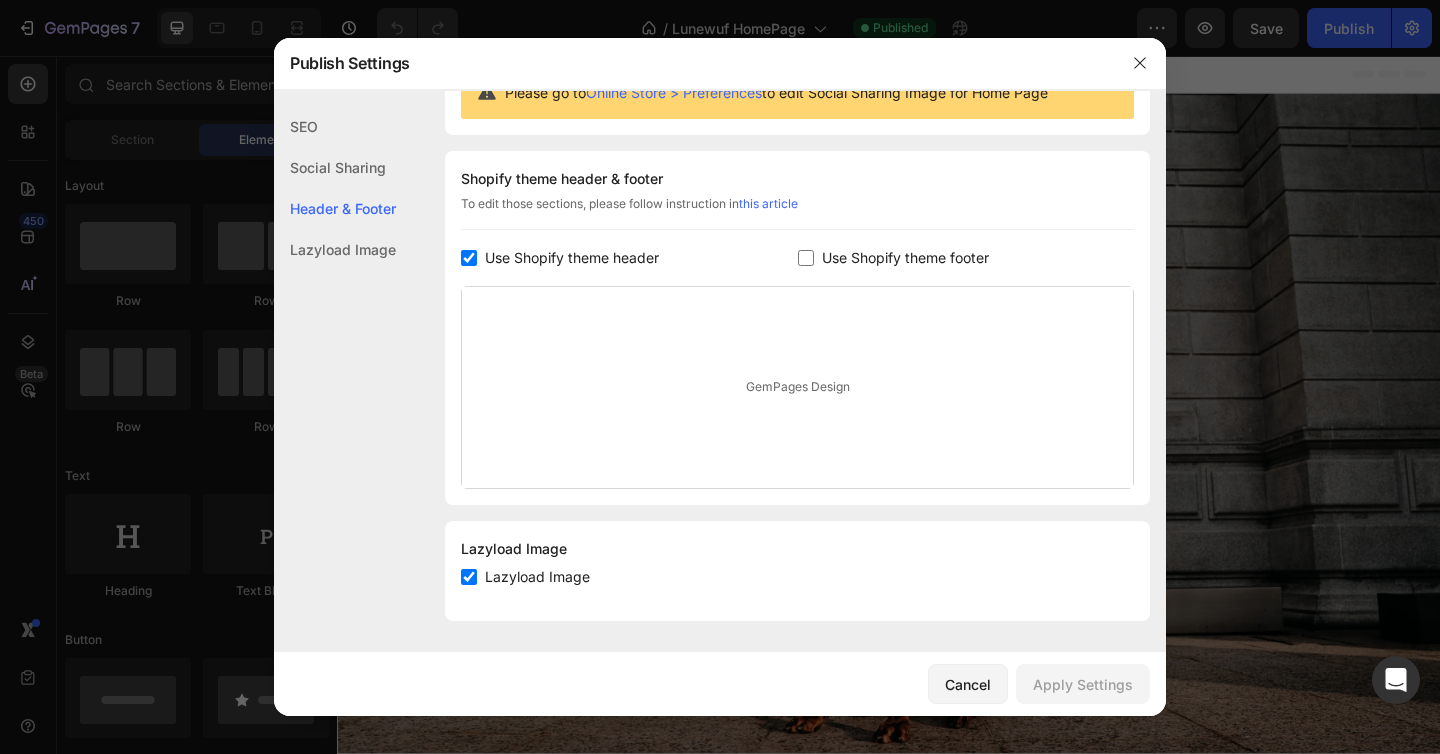 checkbox on "true" 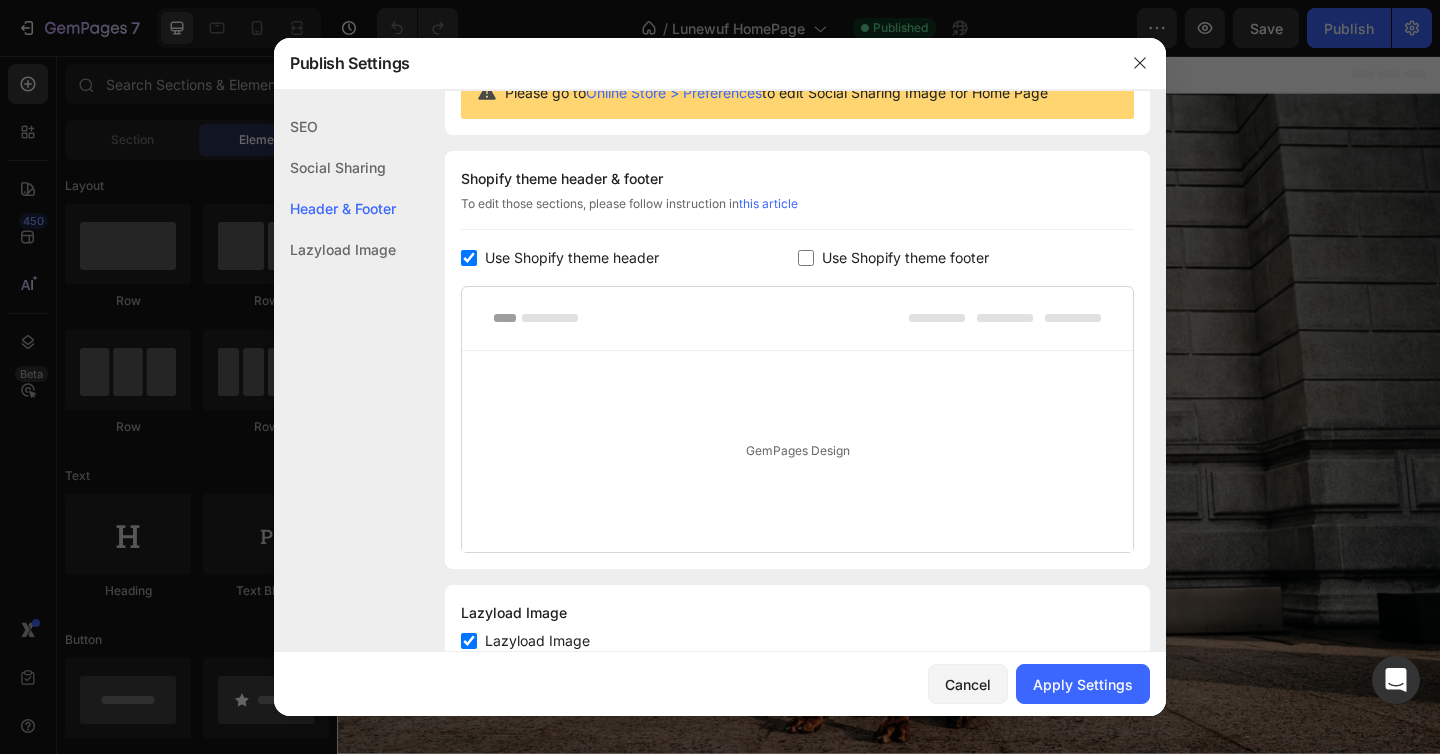 click on "Use Shopify theme footer" at bounding box center (905, 258) 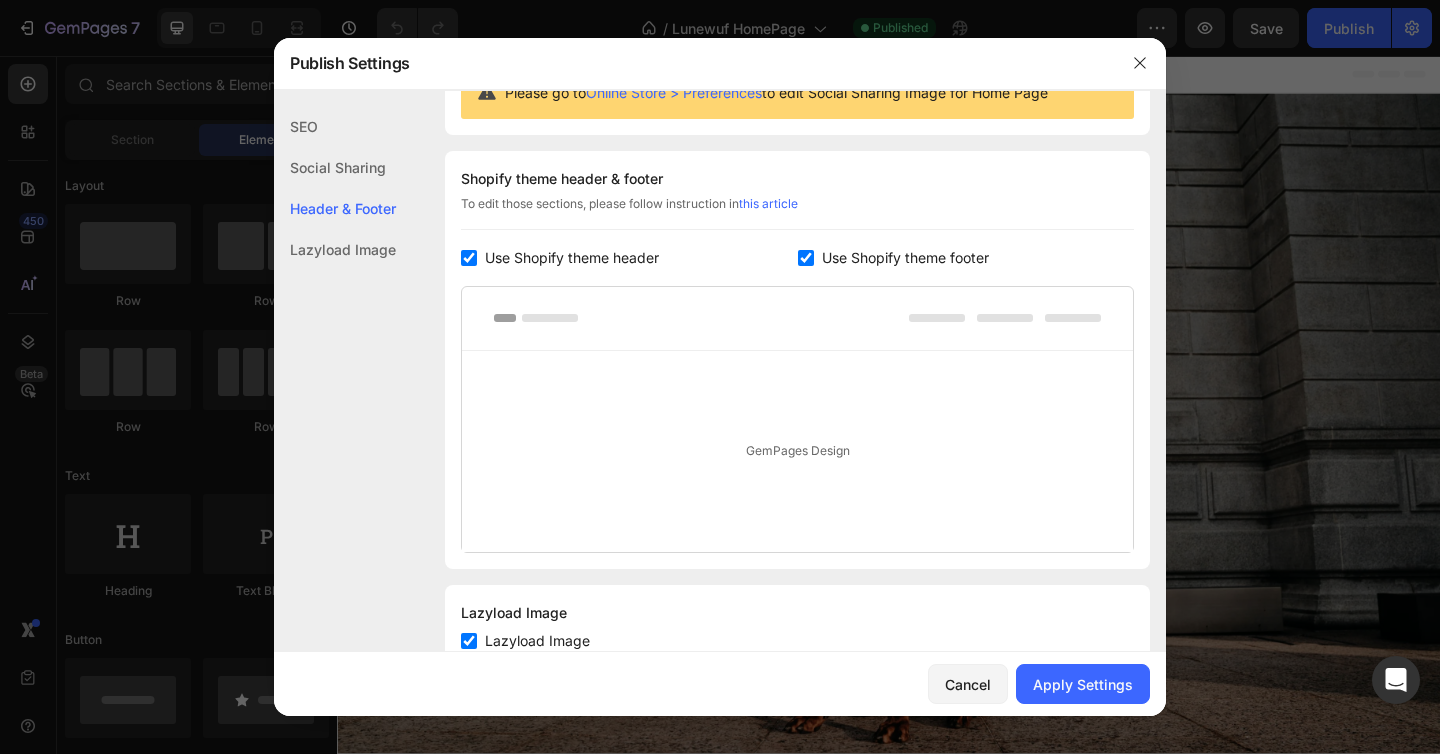 checkbox on "true" 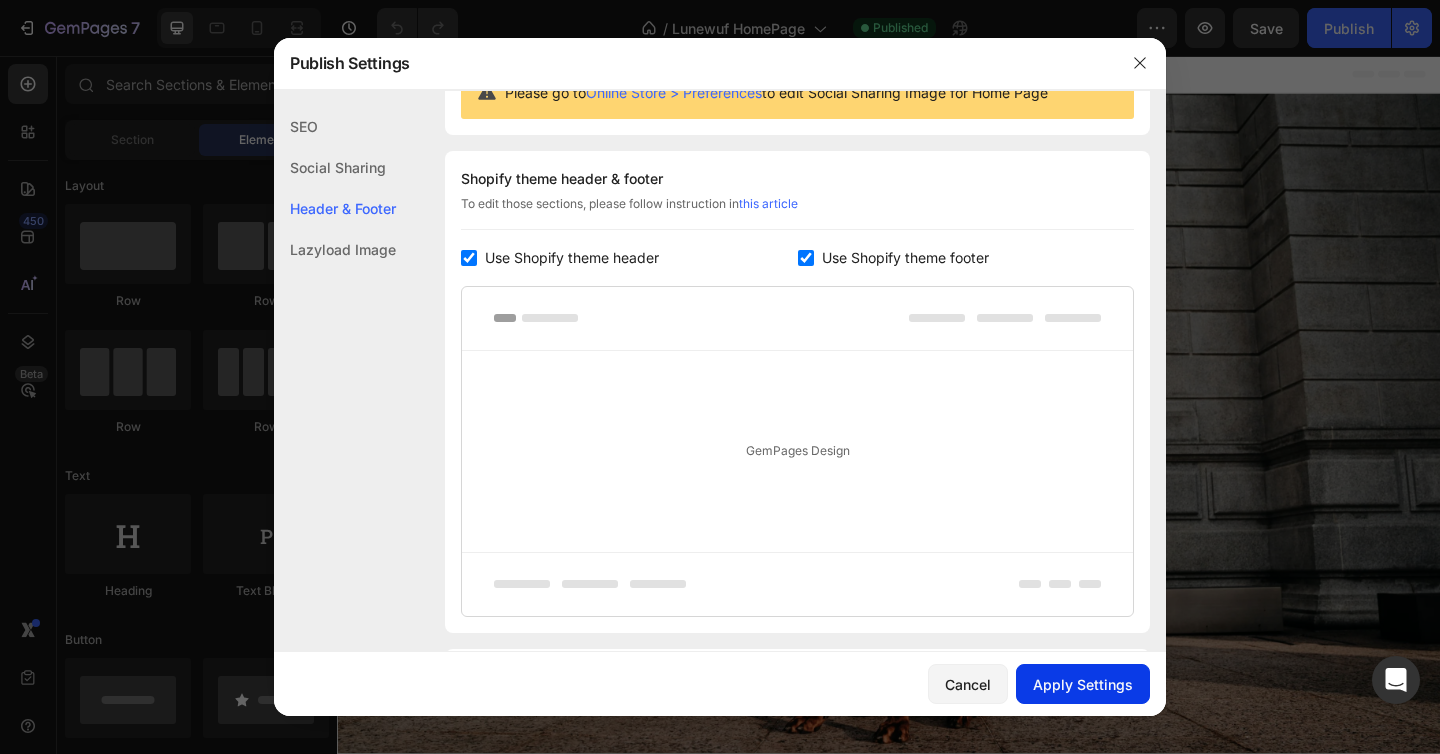 click on "Apply Settings" at bounding box center (1083, 684) 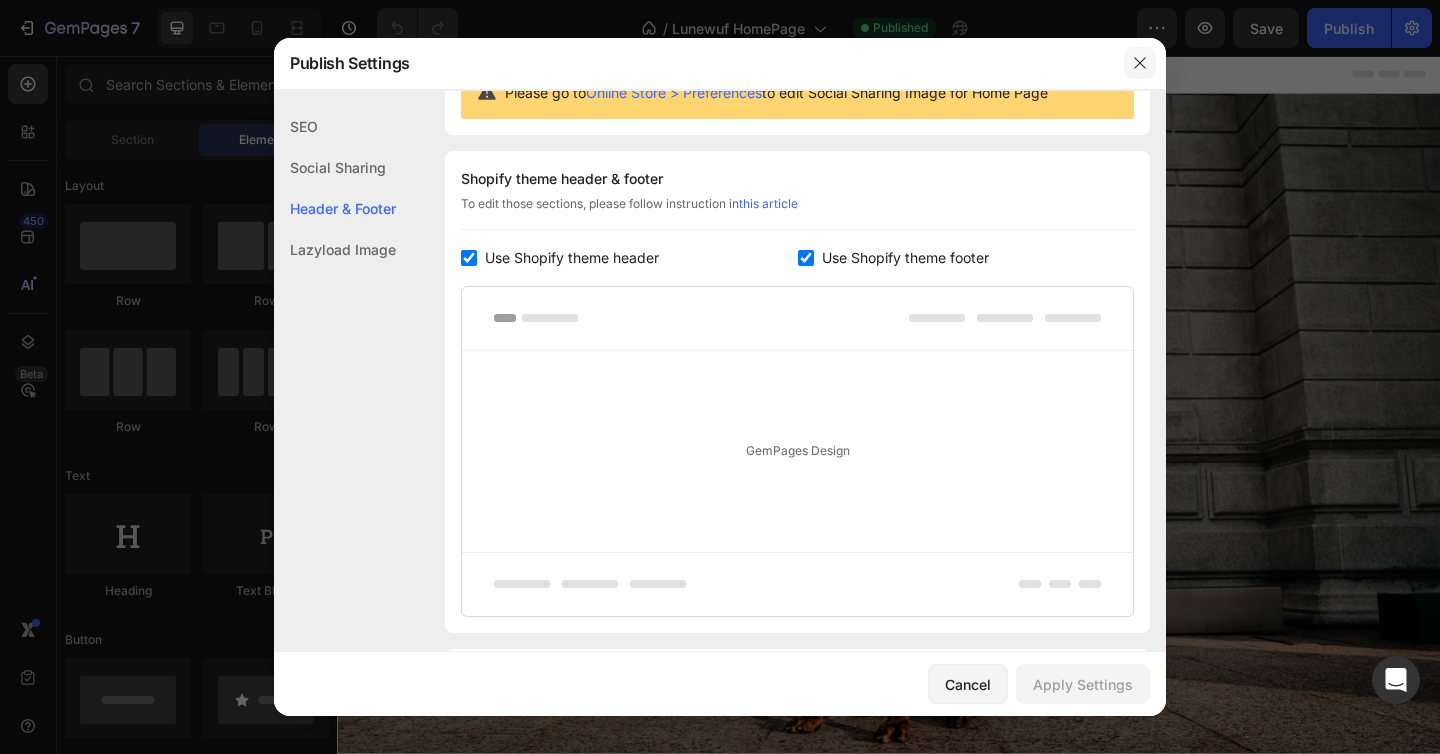 click 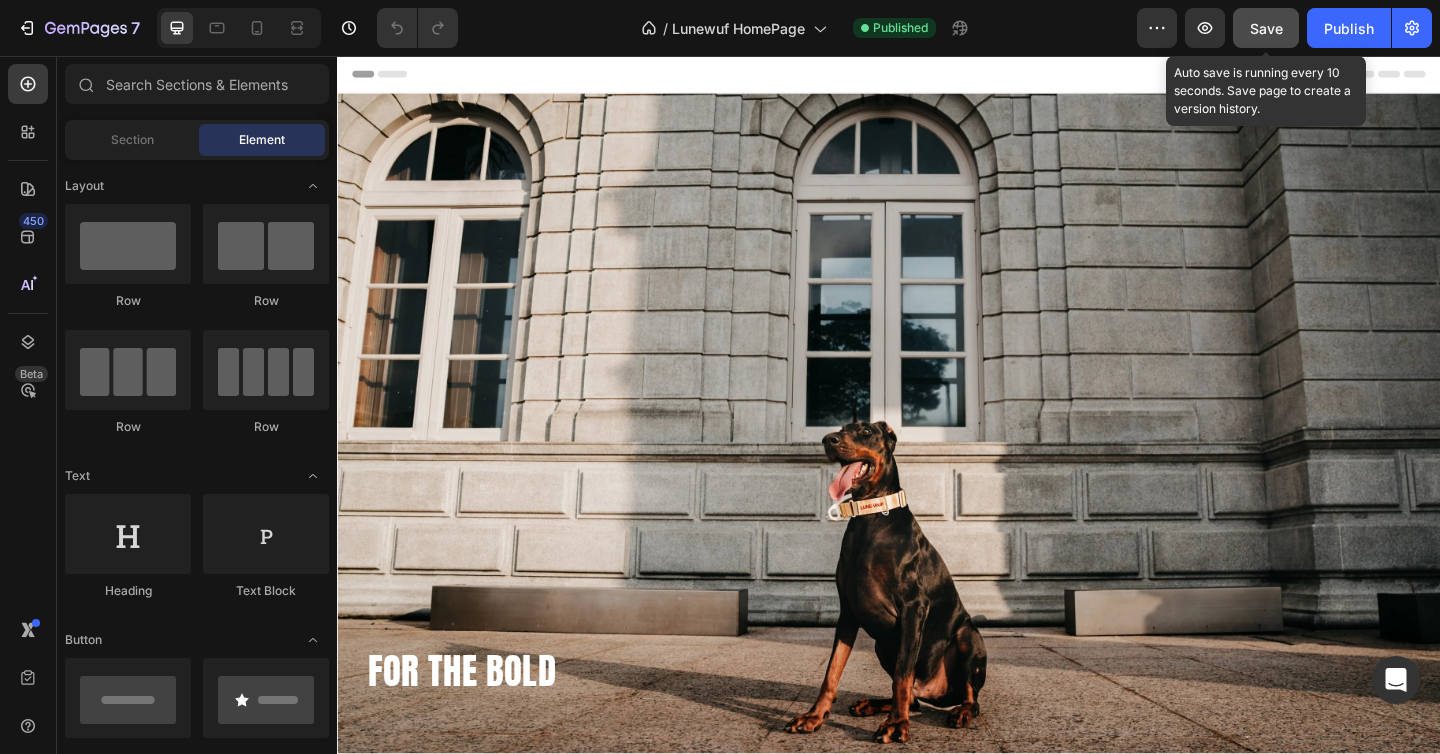click on "Save" at bounding box center (1266, 28) 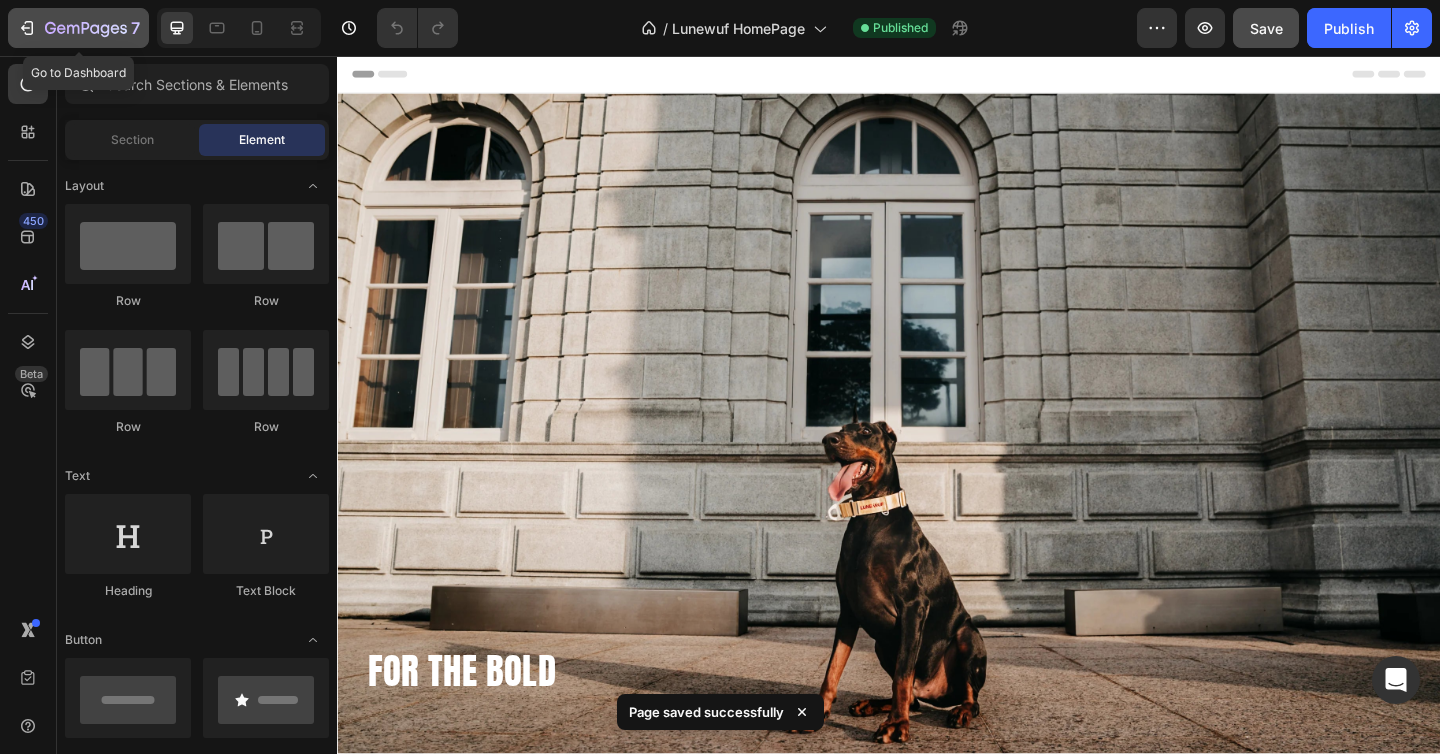 click 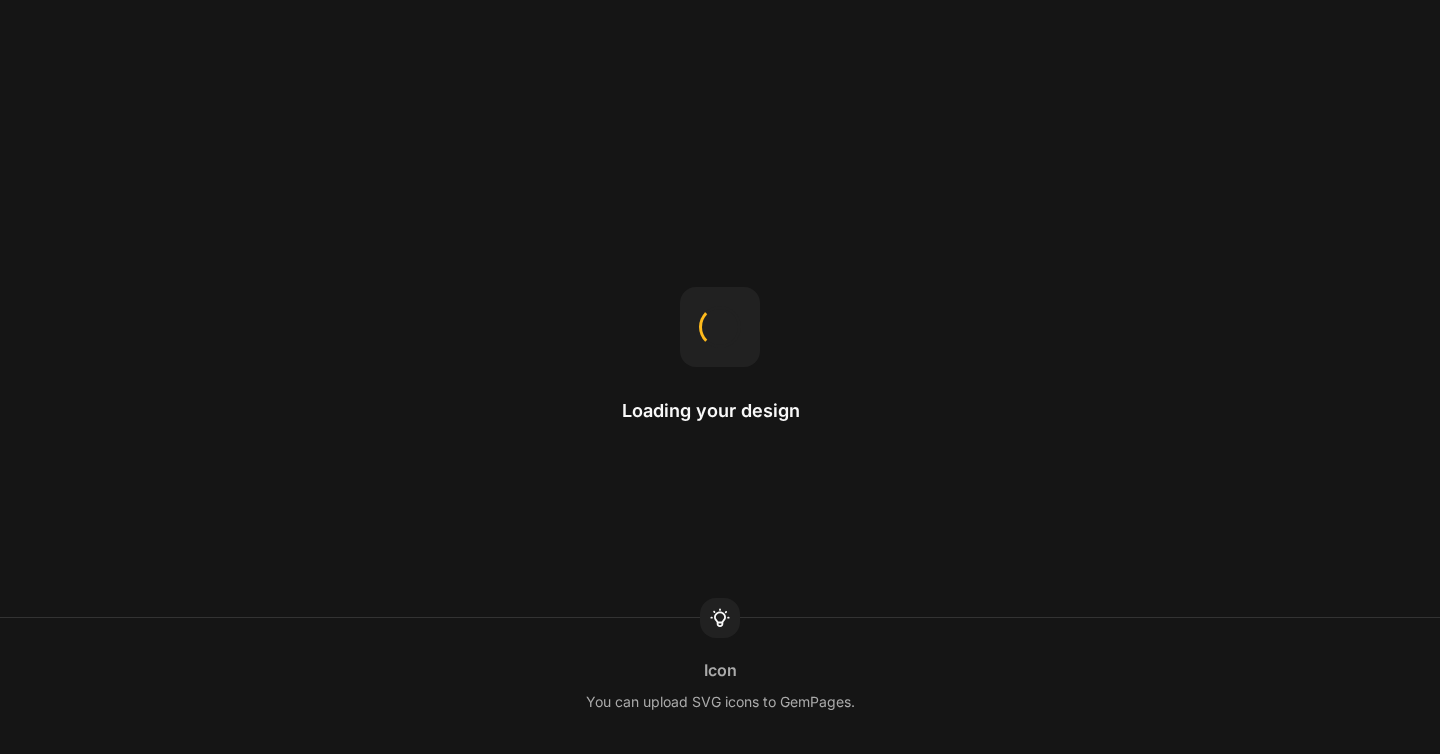 scroll, scrollTop: 0, scrollLeft: 0, axis: both 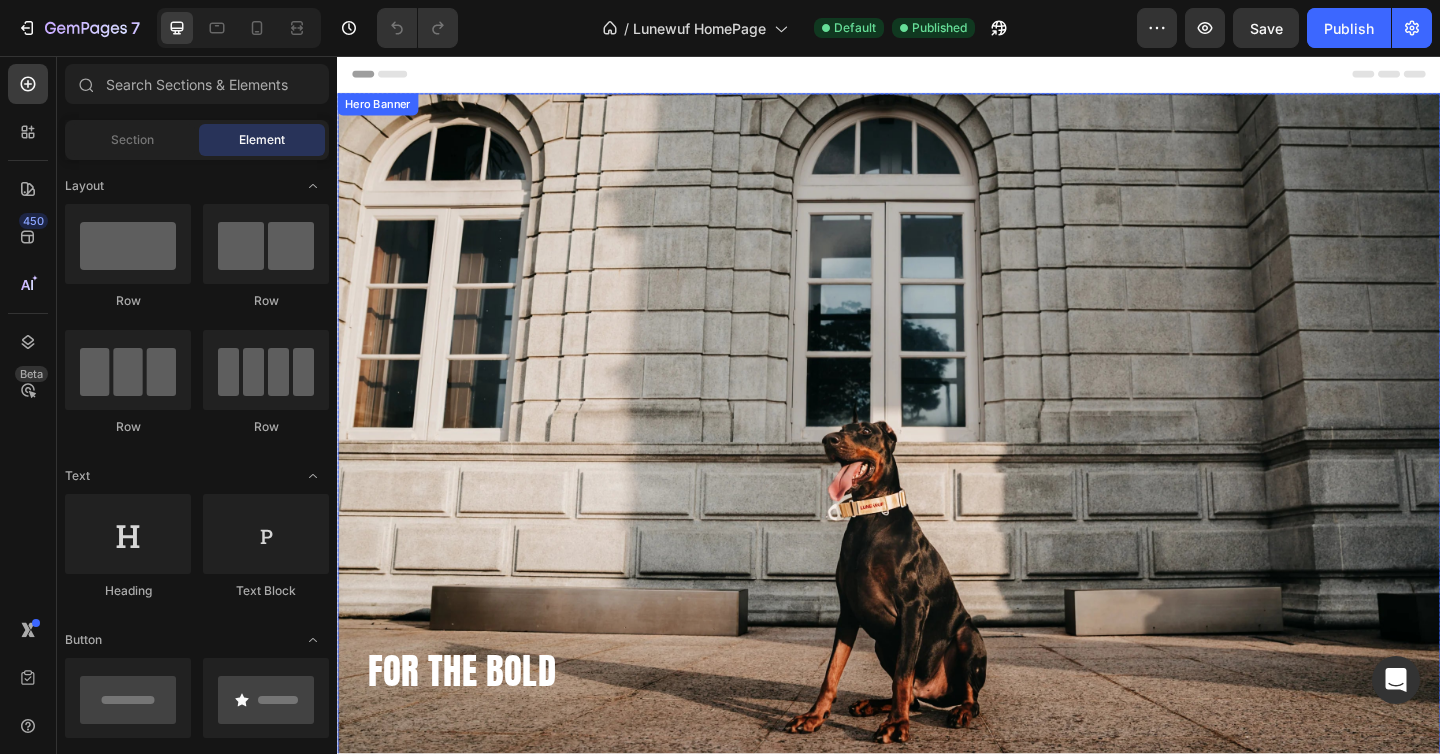 click at bounding box center (937, 476) 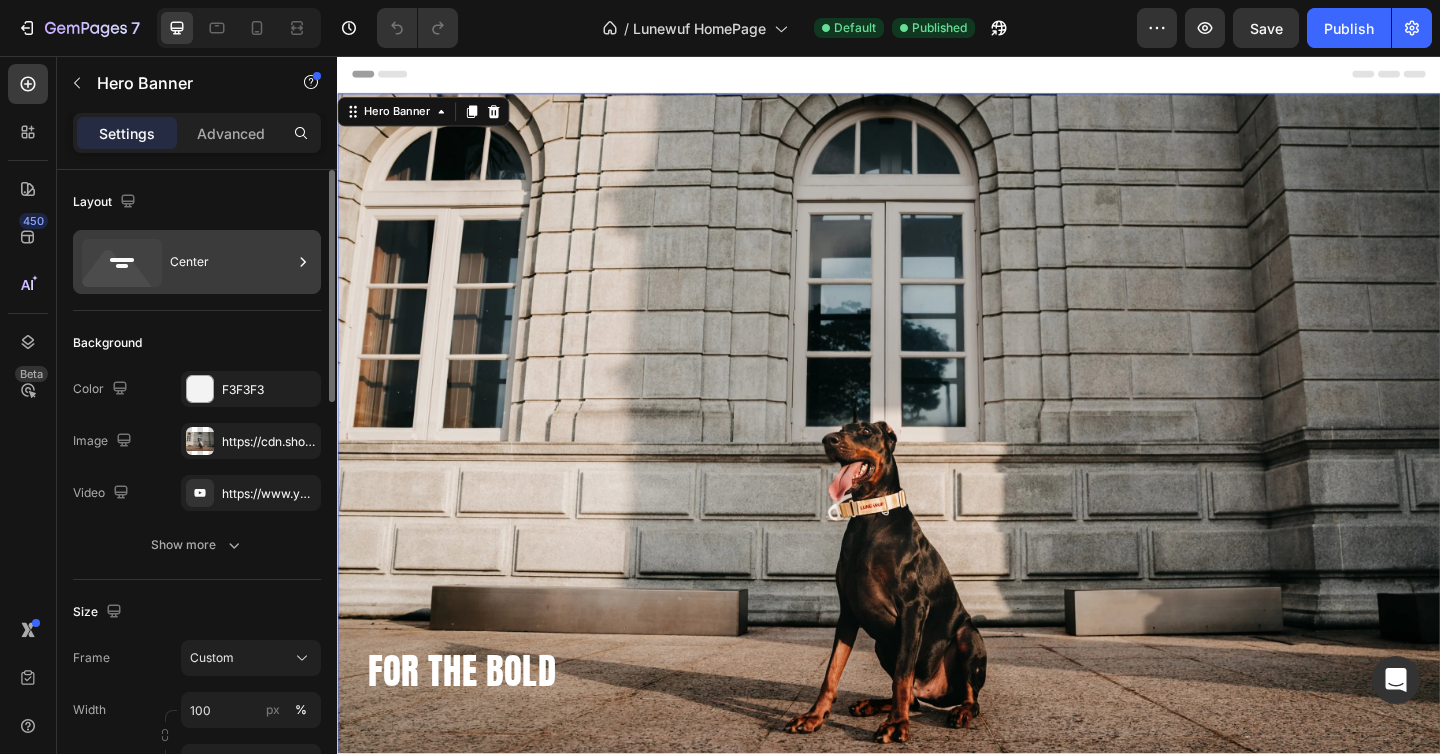 click 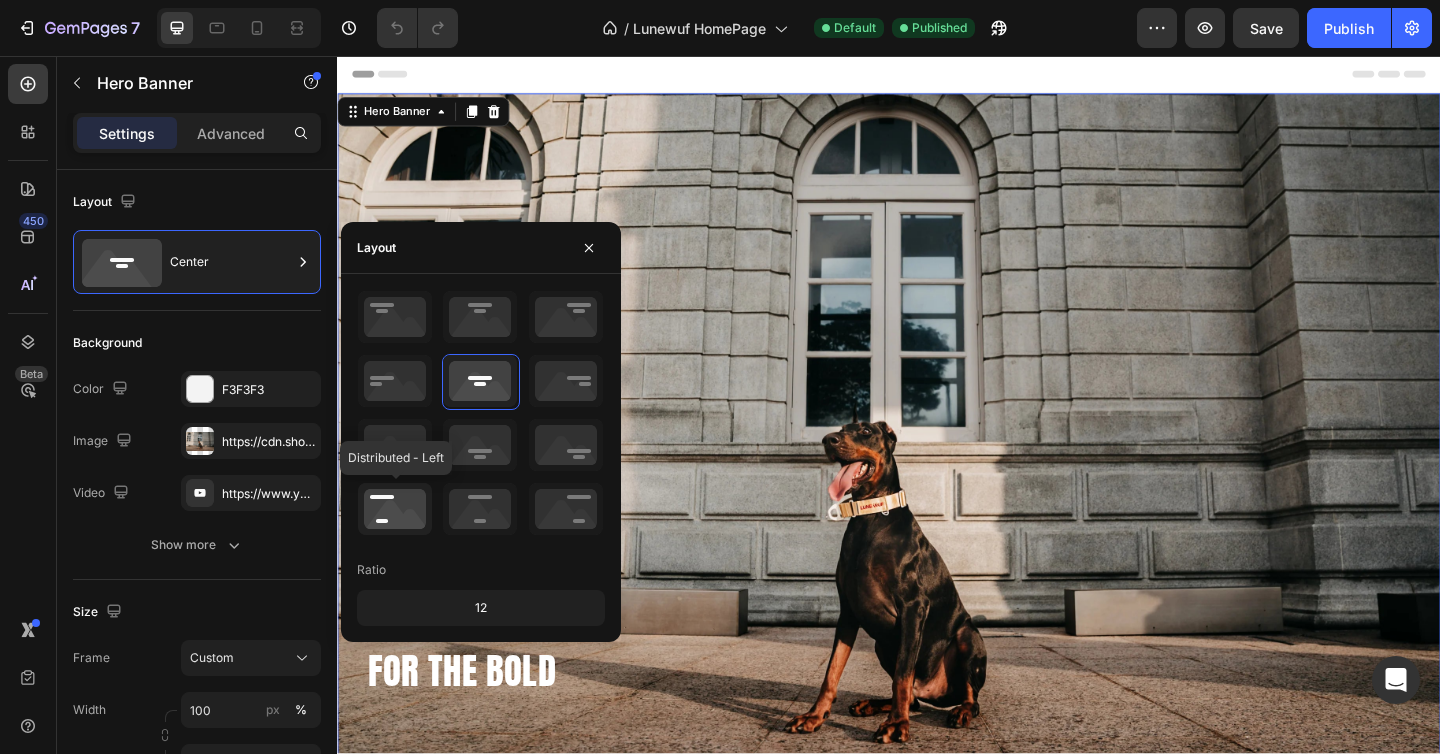 click 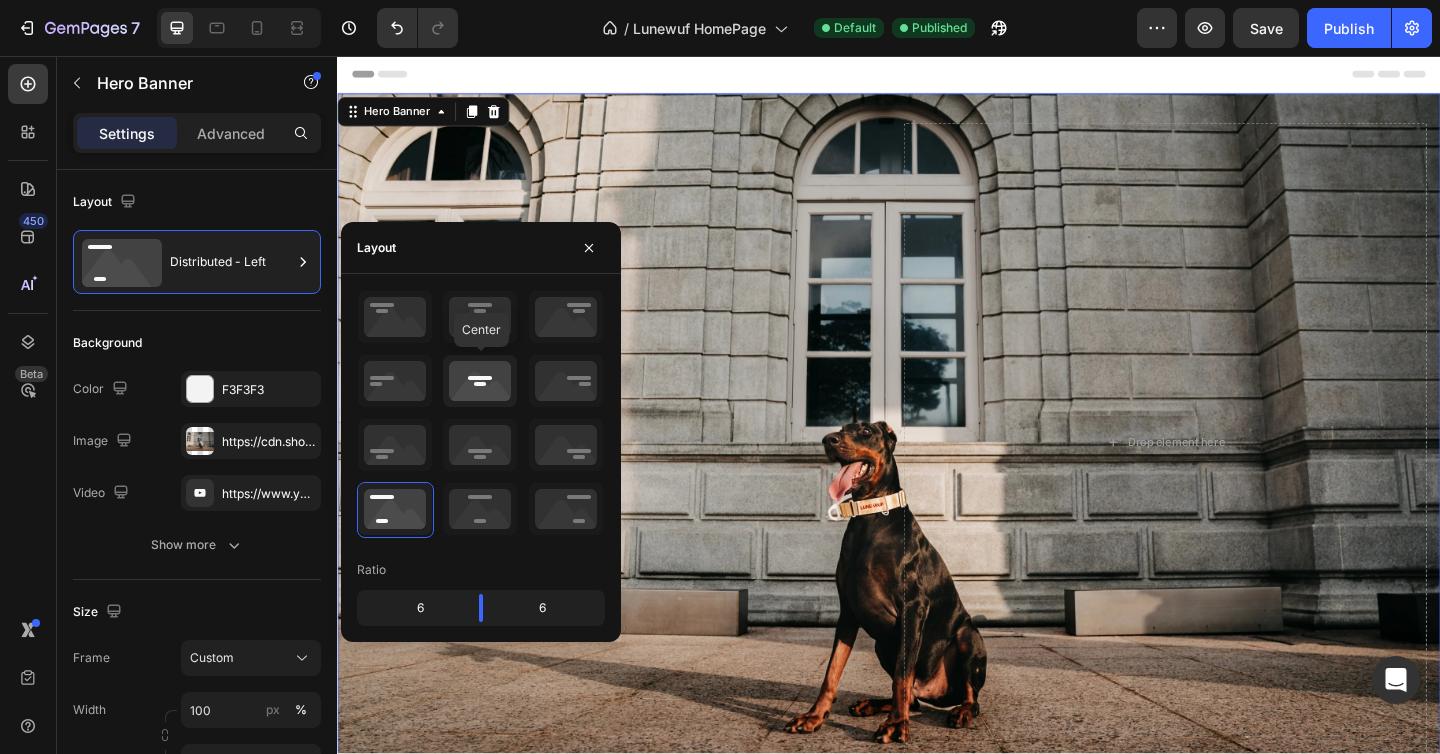 click 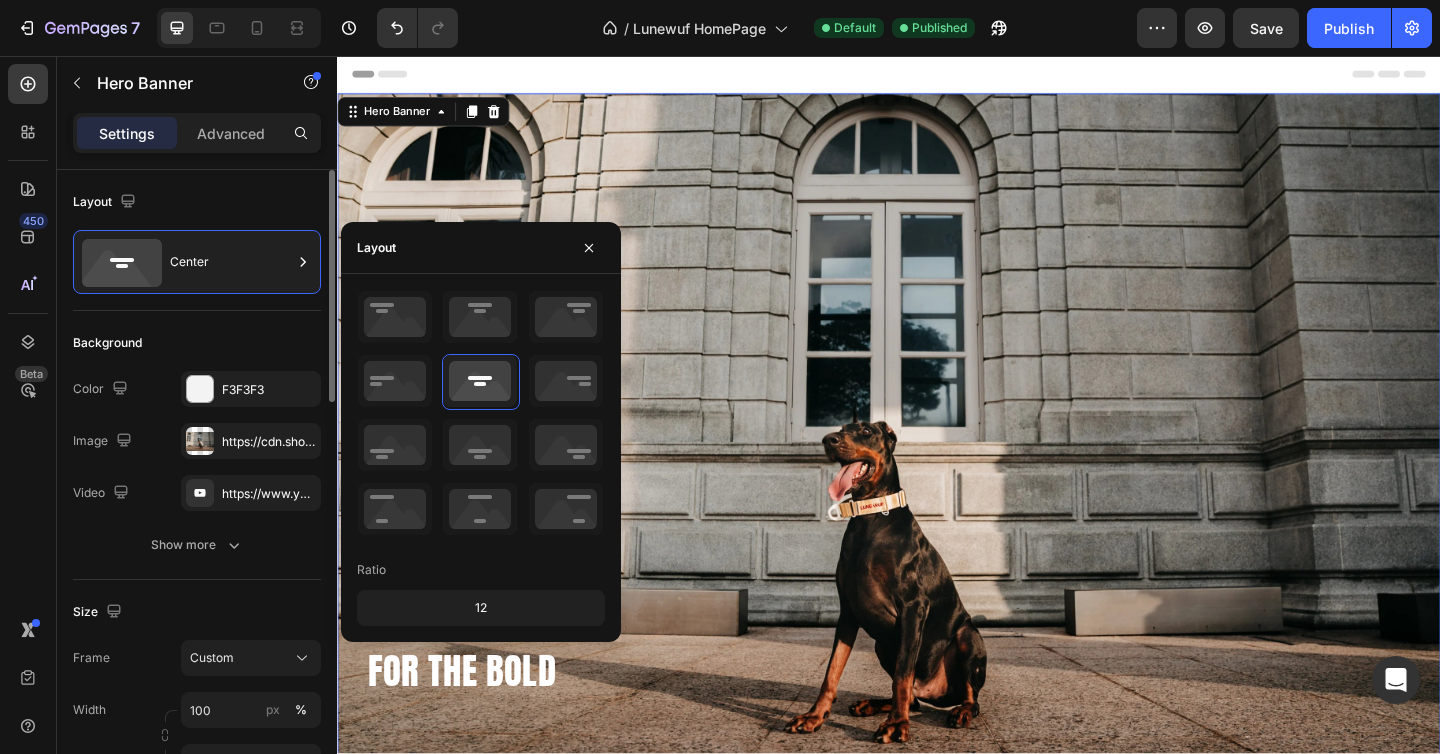 click on "Background The changes might be hidden by the image and the video. Color F3F3F3 Image https://cdn.shopify.com/s/files/1/0622/3360/8263/files/gempages_578035116840845840-676b96a1-5a8e-45af-a9db-8cb202c14eb4.webp Video https://www.youtube.com/watch?v=cyzh48XRS4M Show more" 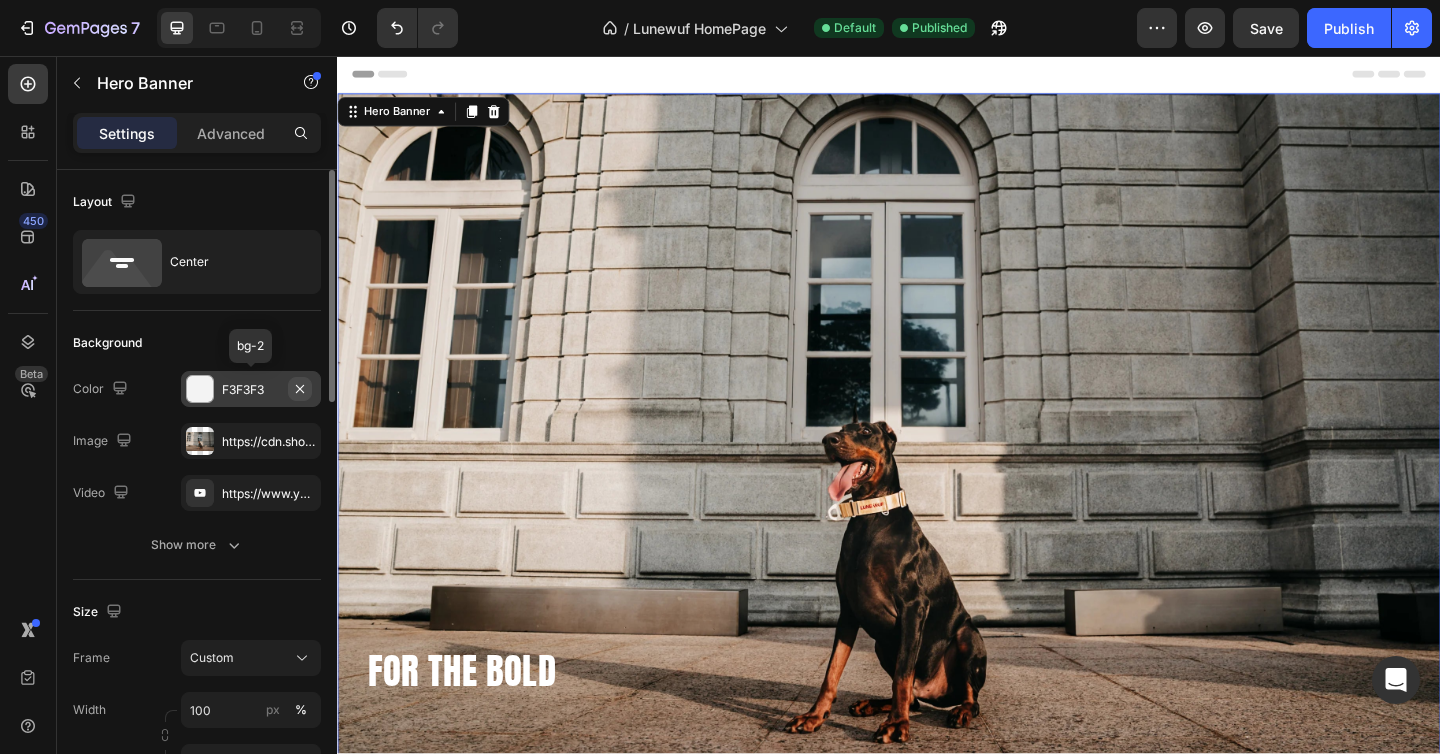 click 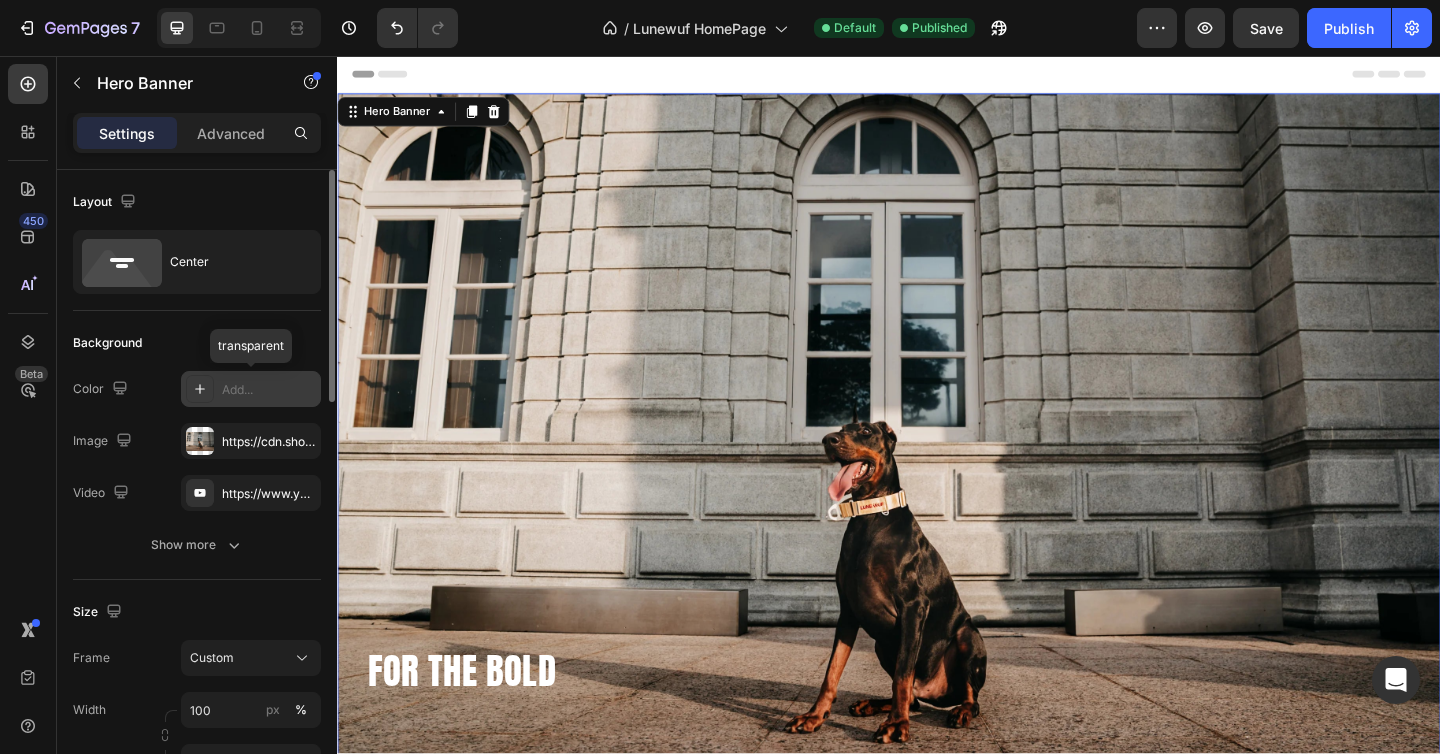 click on "Add..." at bounding box center (269, 390) 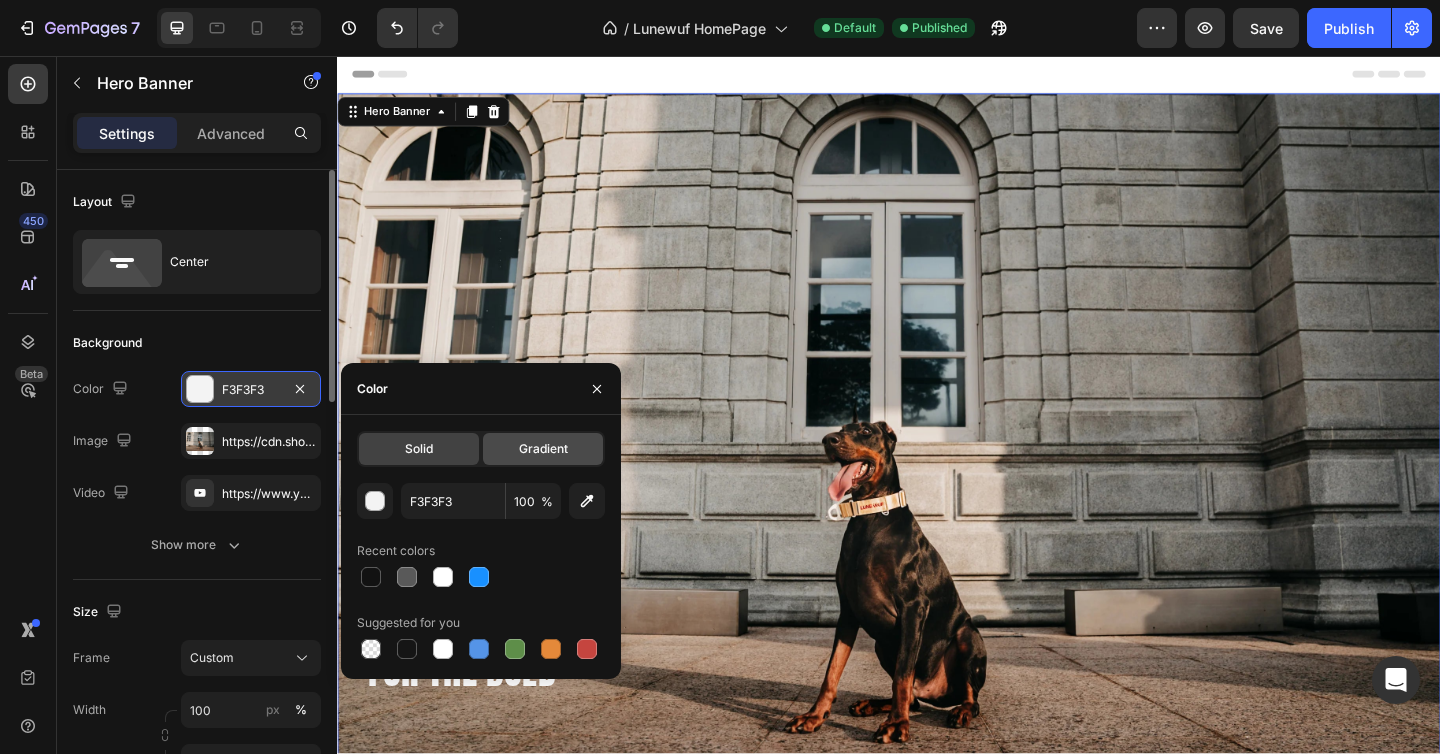 click on "Gradient" 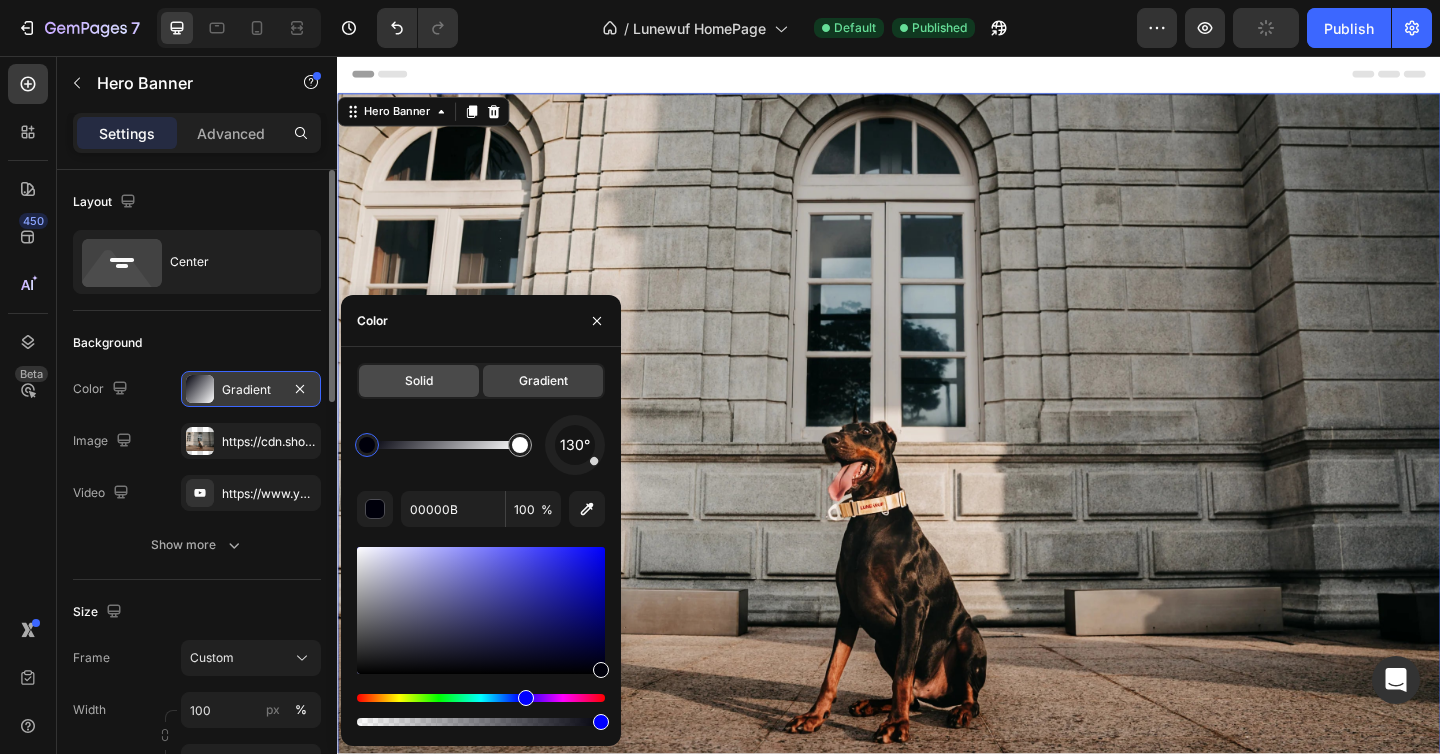 click on "Solid" 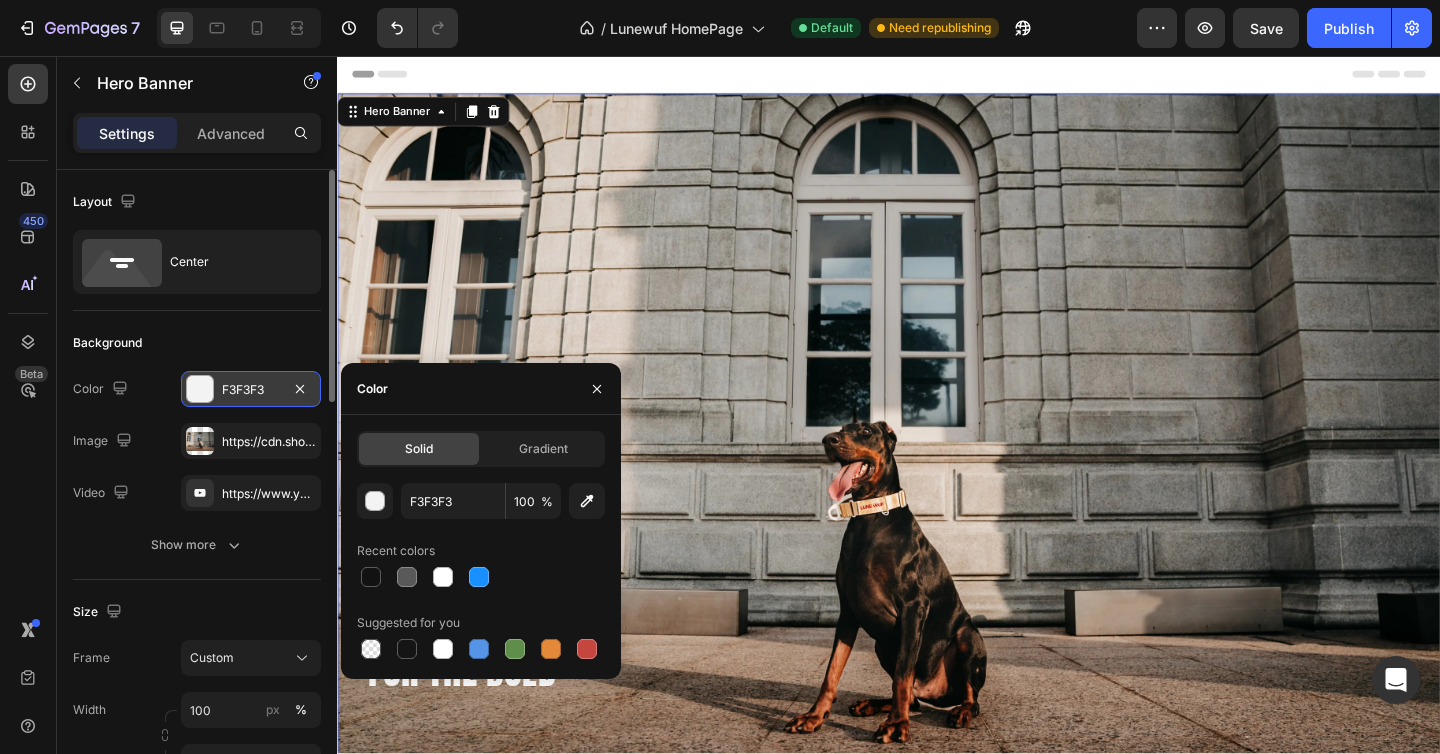 click on "Background" at bounding box center (197, 343) 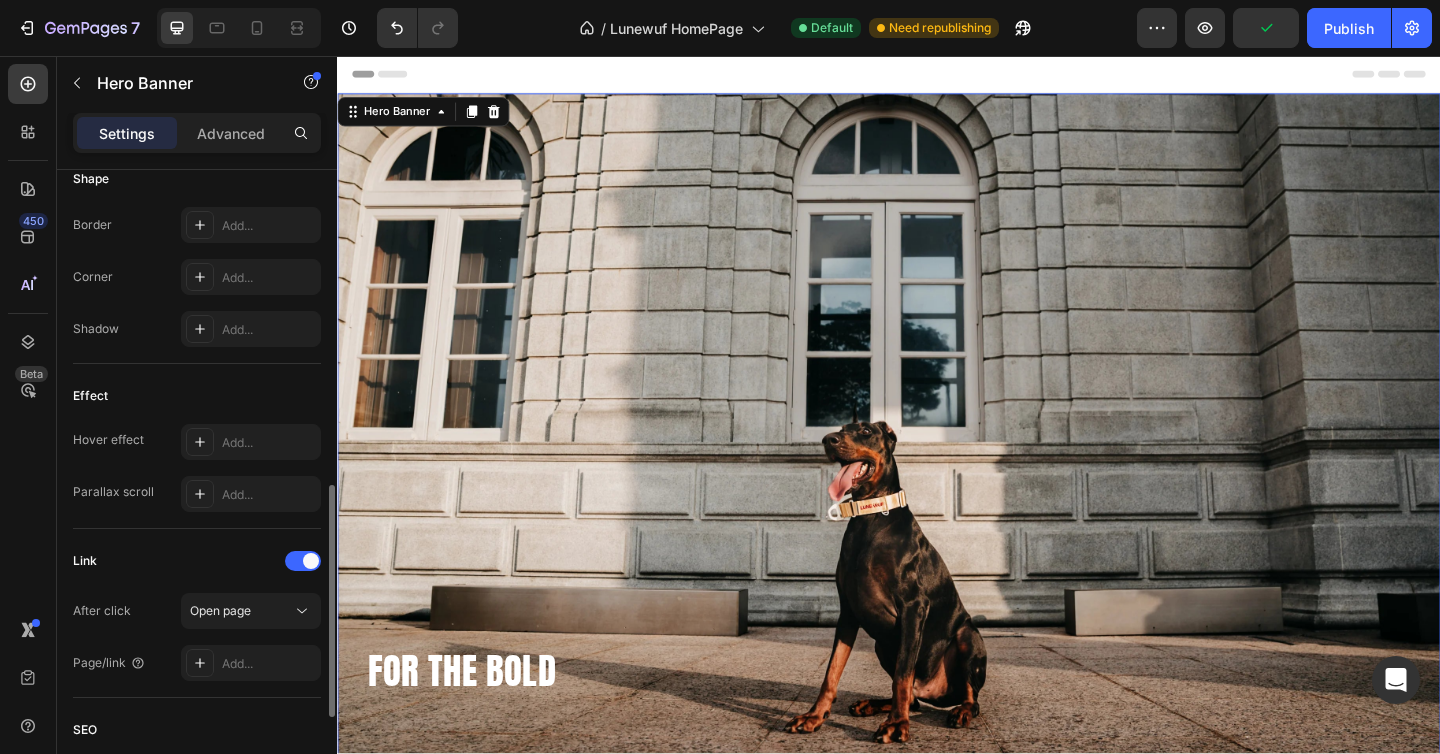click on "Shape Border Add... Corner Add... Shadow Add..." 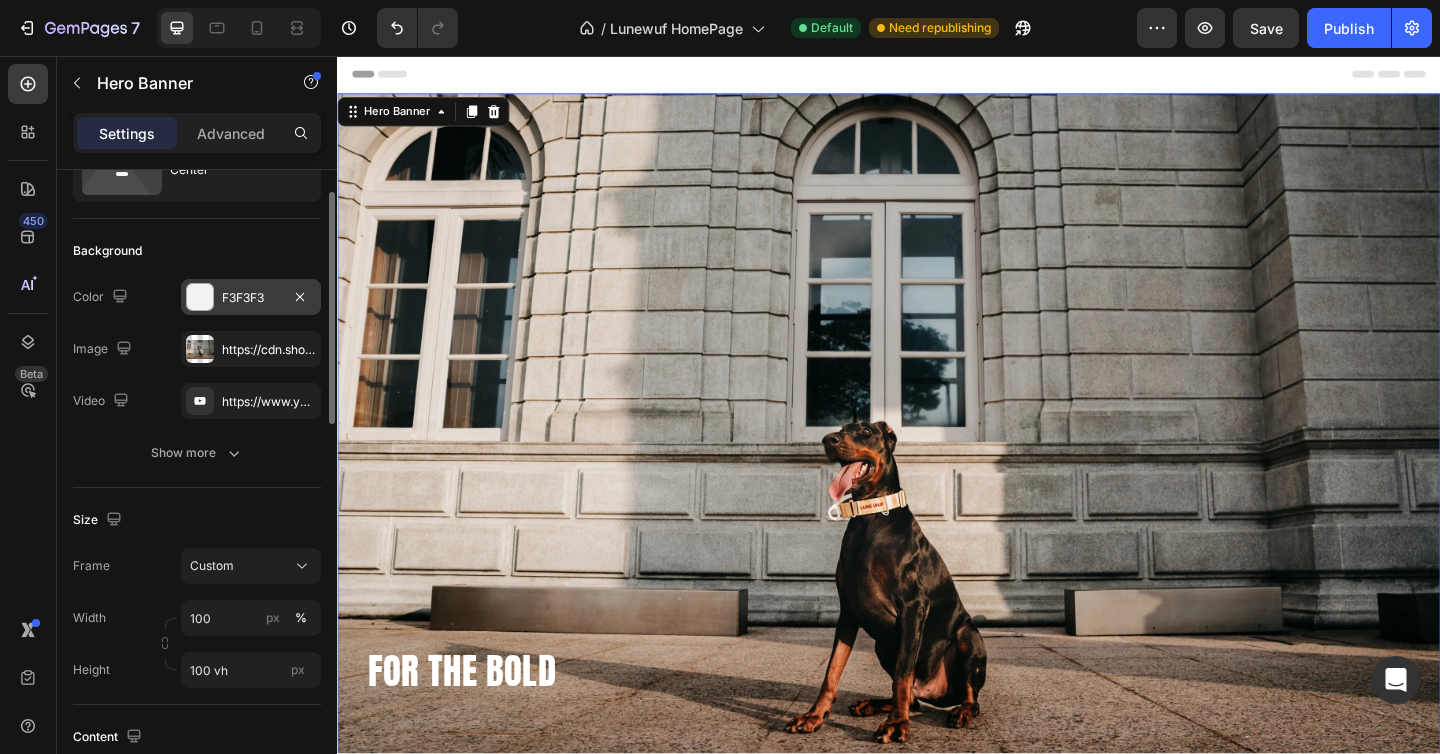 scroll, scrollTop: 0, scrollLeft: 0, axis: both 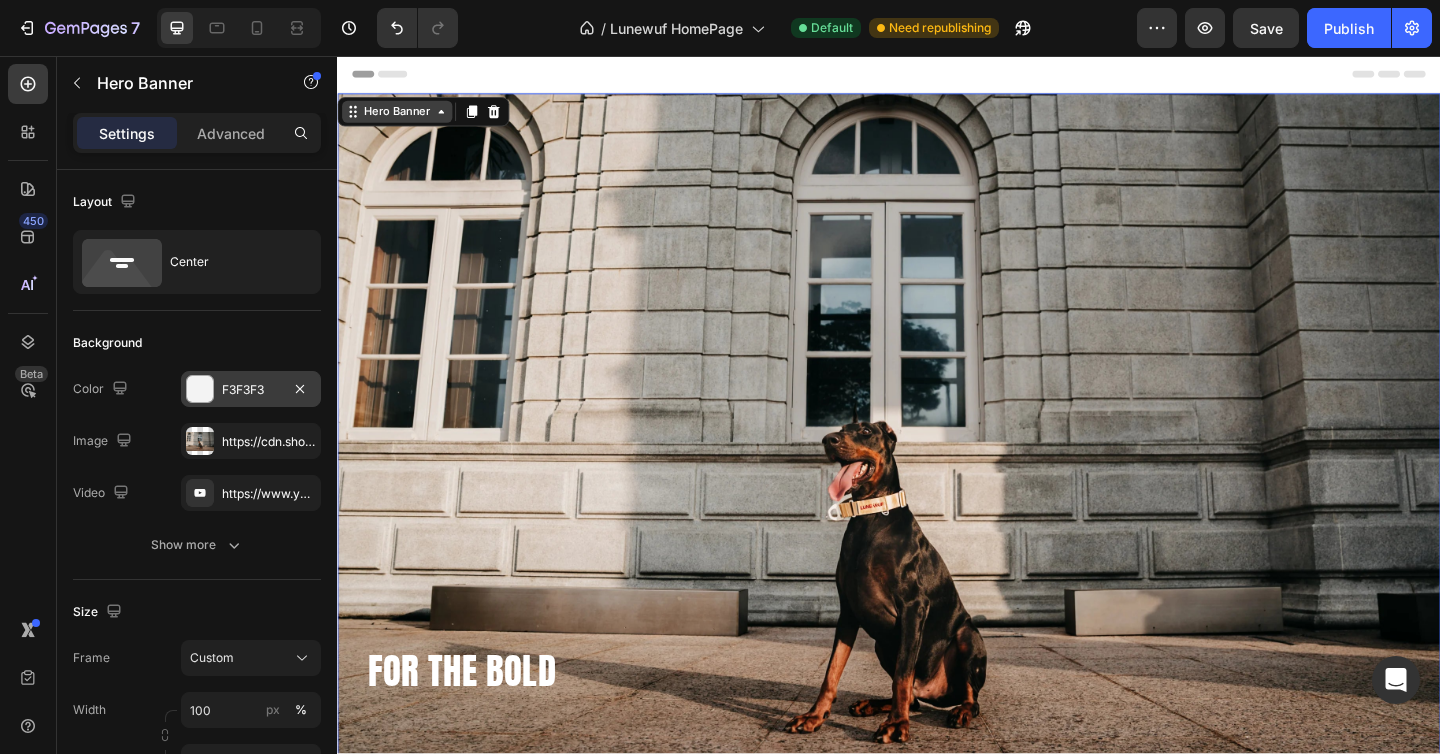 click on "Hero Banner" at bounding box center (402, 117) 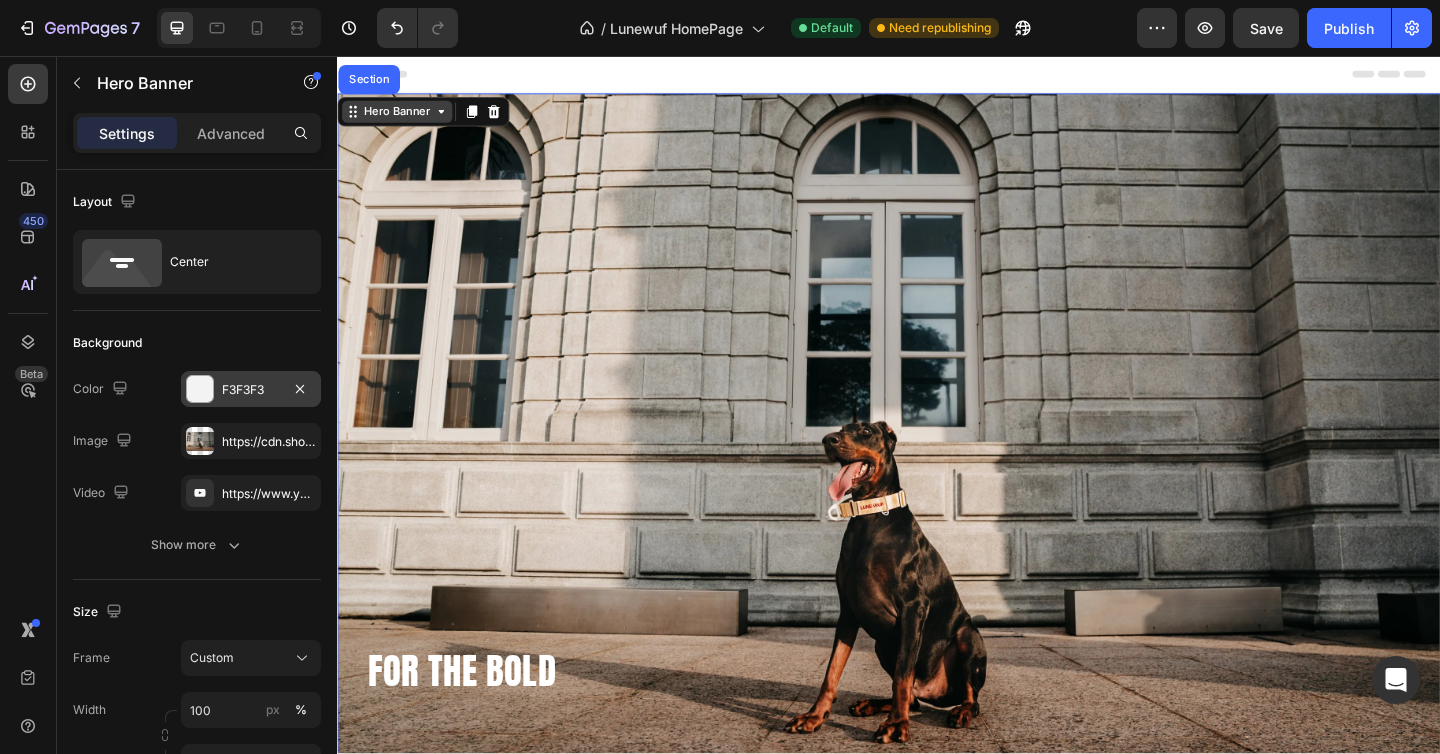 click on "Hero Banner" at bounding box center [402, 117] 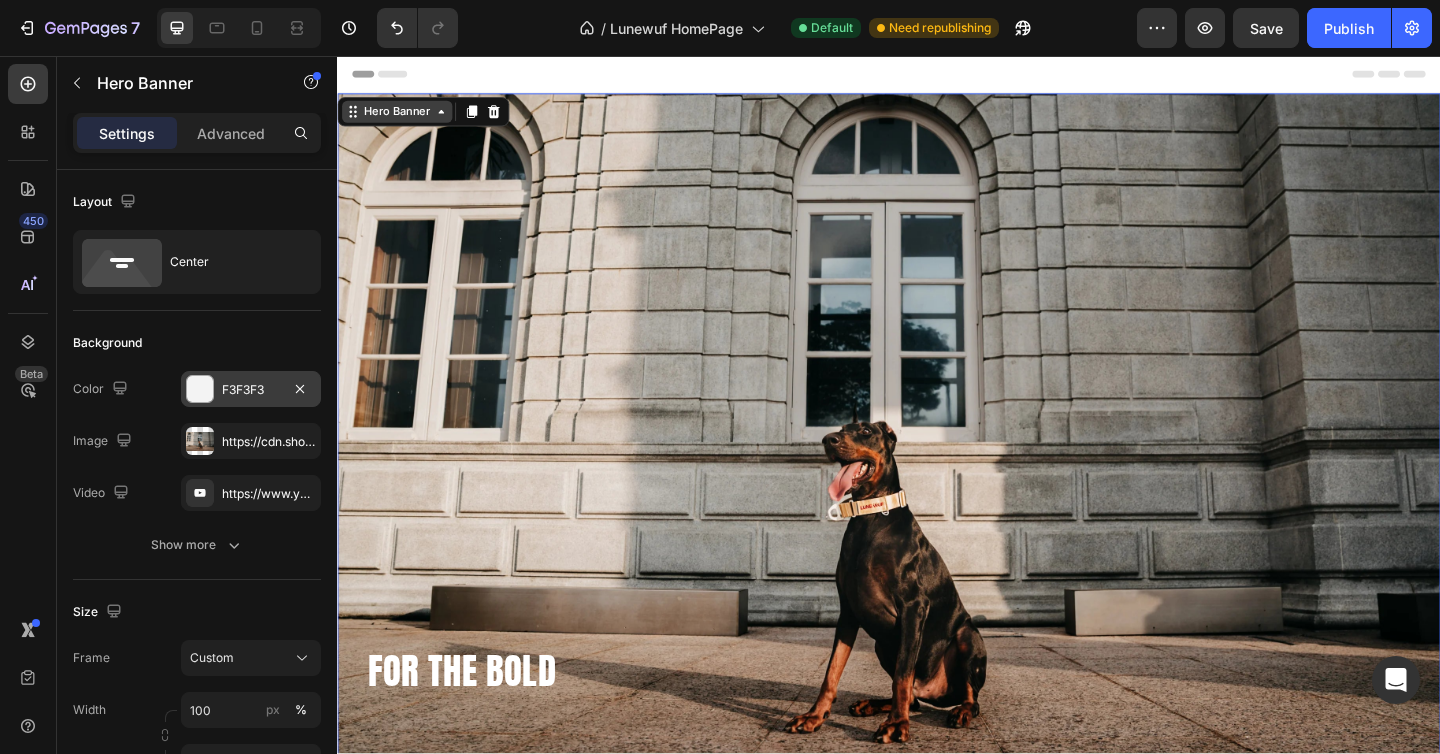 click on "Hero Banner" at bounding box center [402, 117] 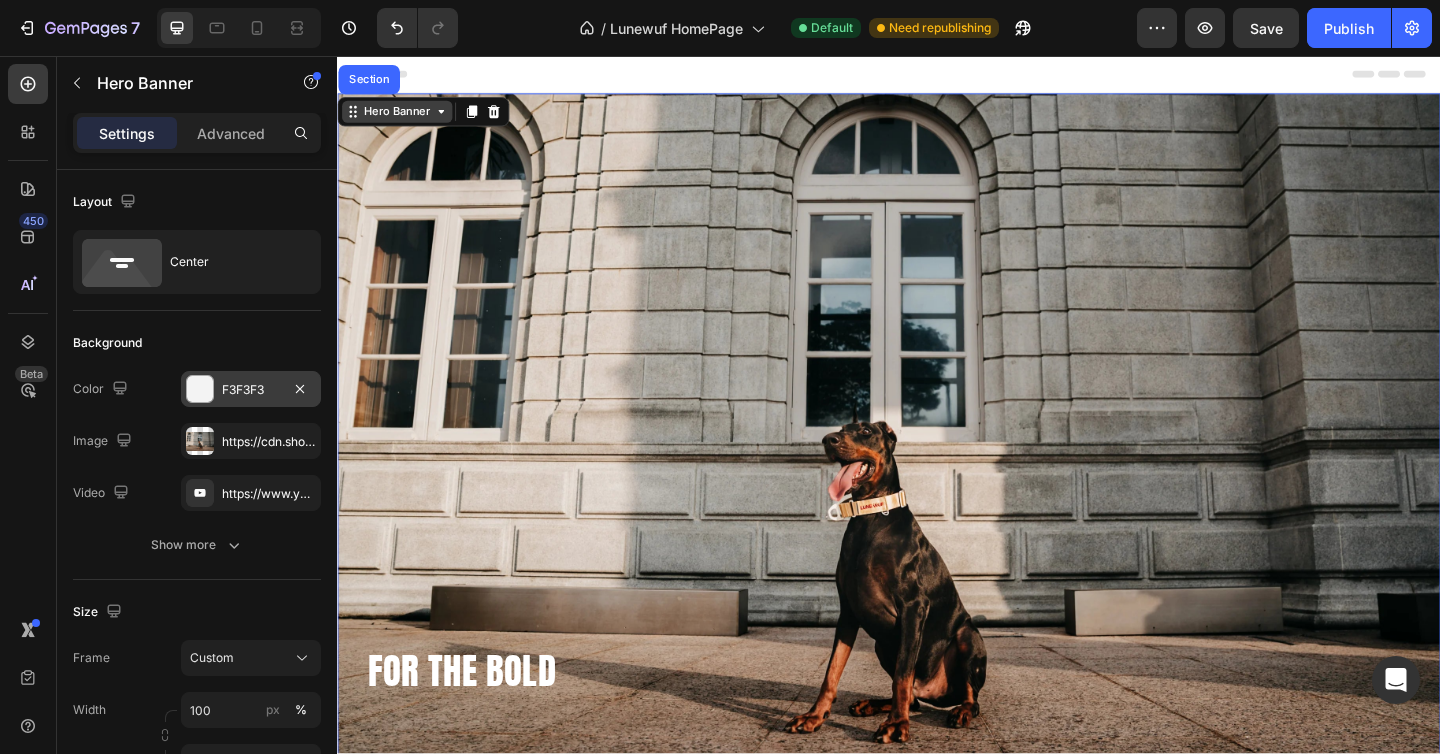 click on "Hero Banner" at bounding box center [402, 117] 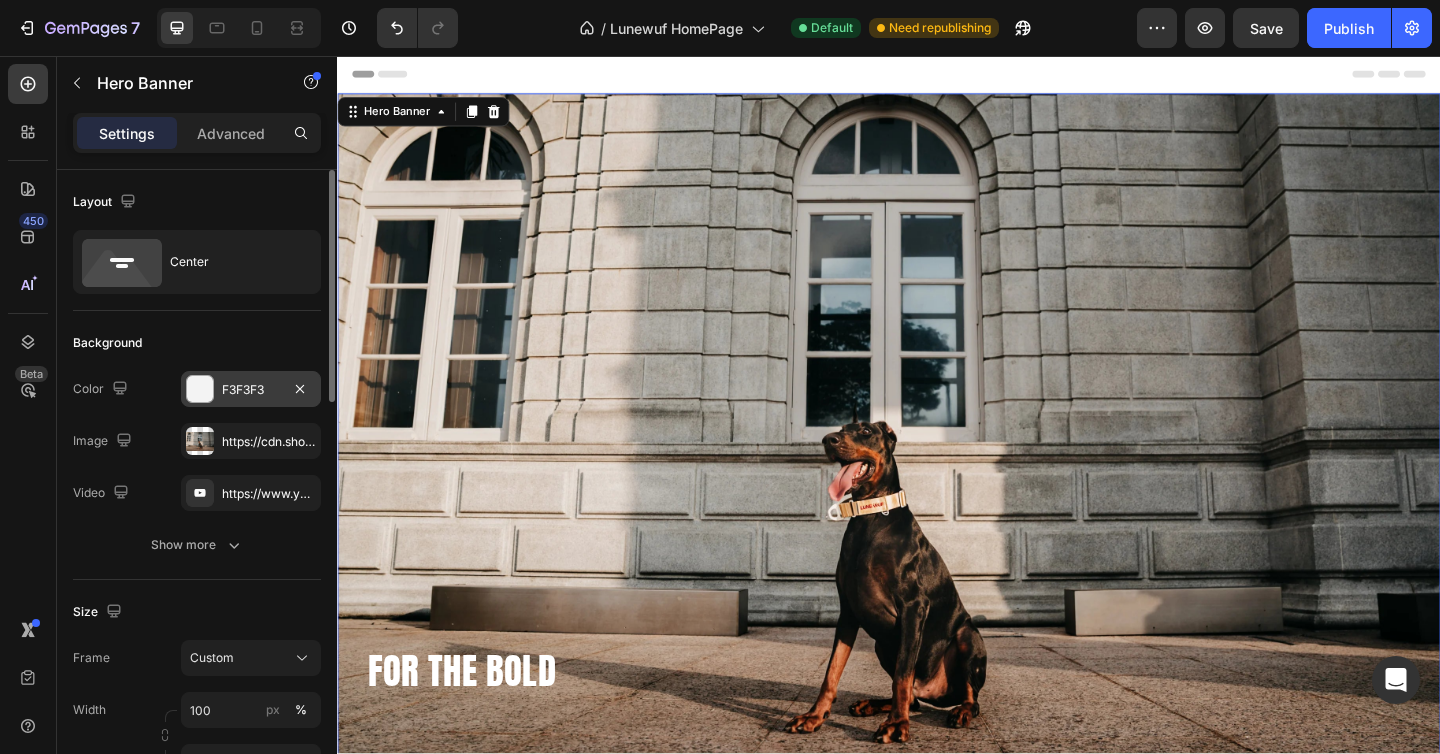 click on "Background The changes might be hidden by the image and the video. Color F3F3F3 Image https://cdn.shopify.com/s/files/1/0622/3360/8263/files/gempages_578035116840845840-676b96a1-5a8e-45af-a9db-8cb202c14eb4.webp Video https://www.youtube.com/watch?v=cyzh48XRS4M Show more" 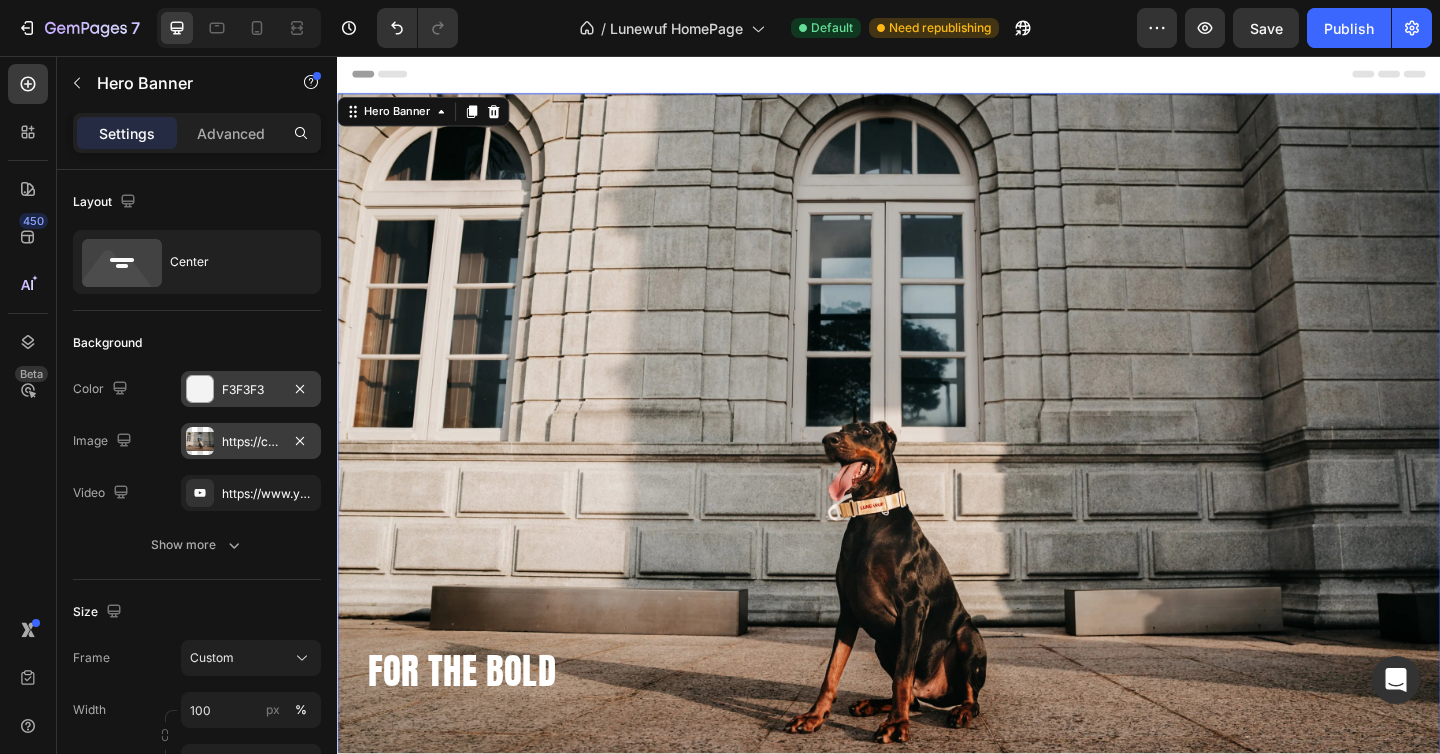 click at bounding box center (200, 441) 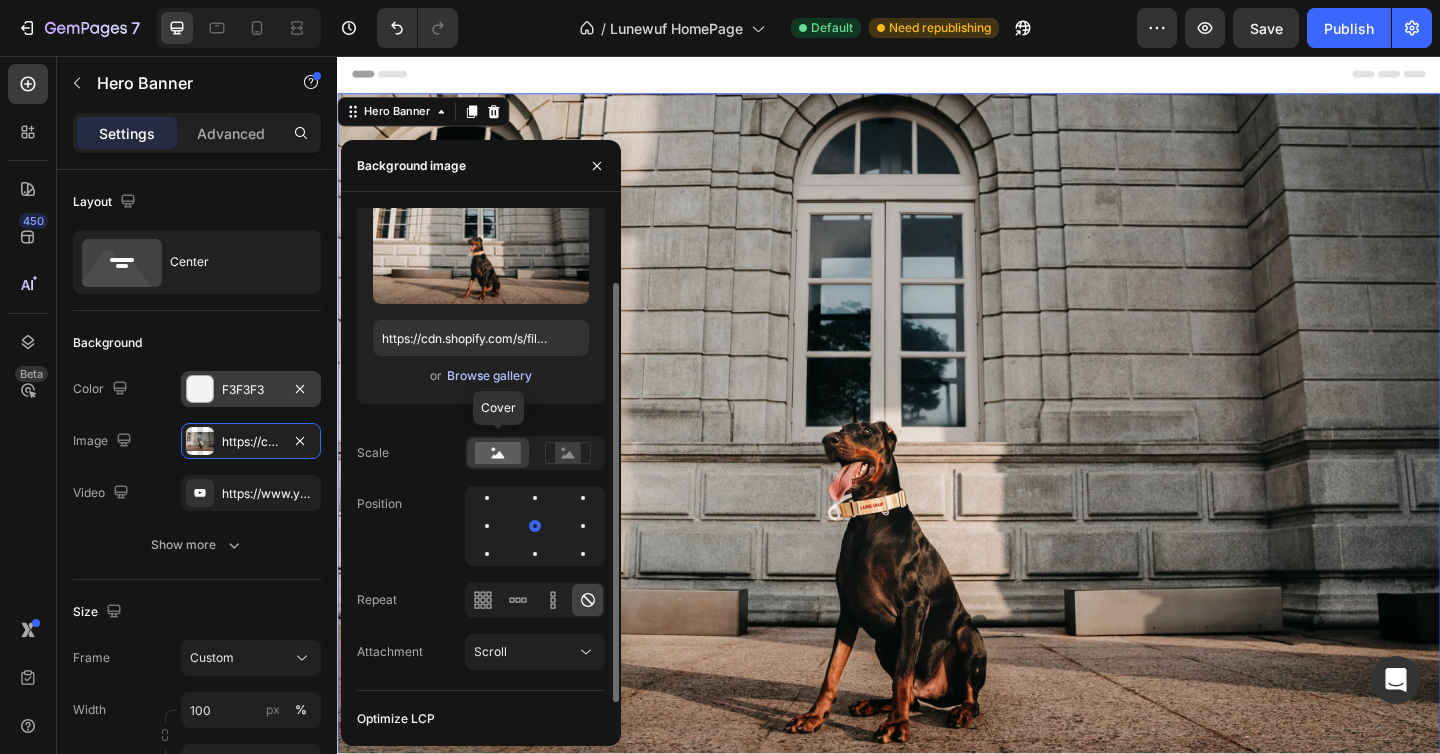 scroll, scrollTop: 87, scrollLeft: 0, axis: vertical 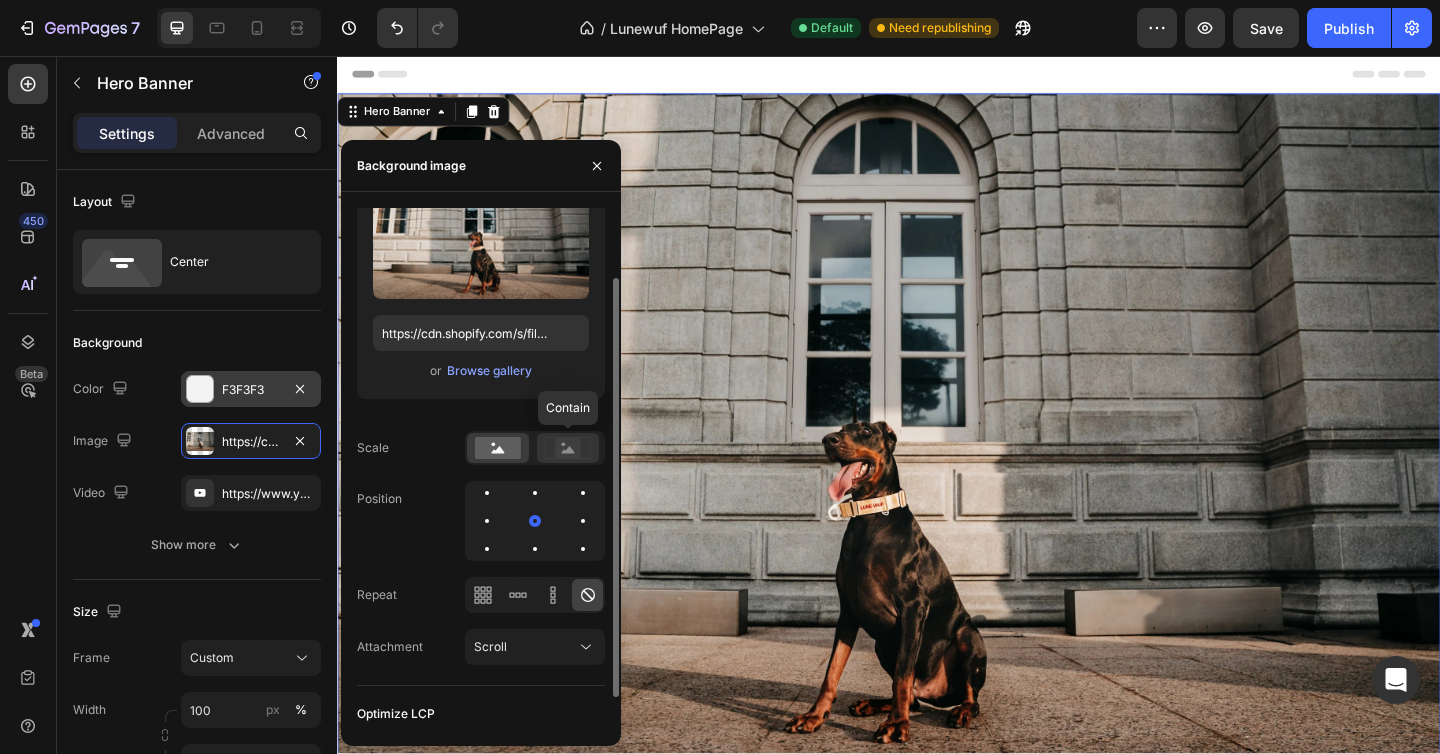 click 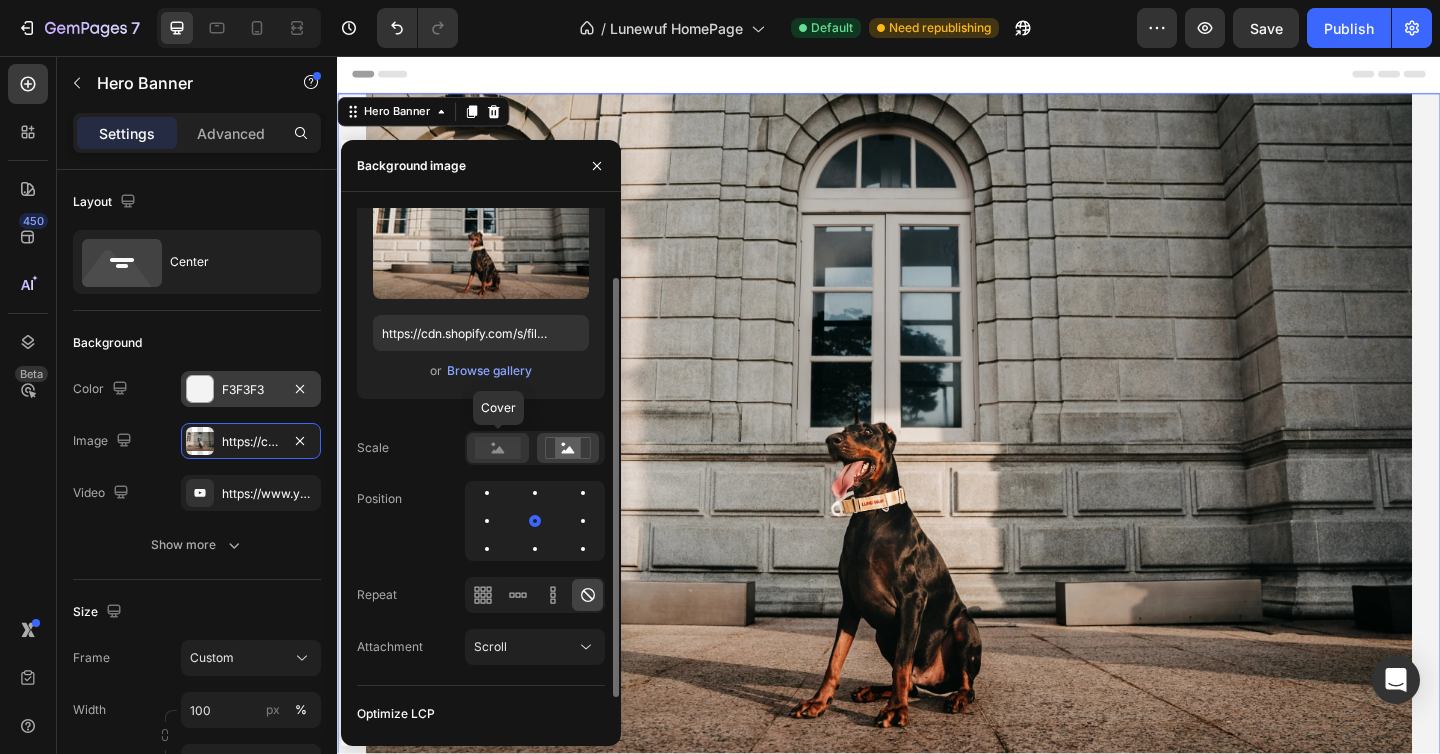 click 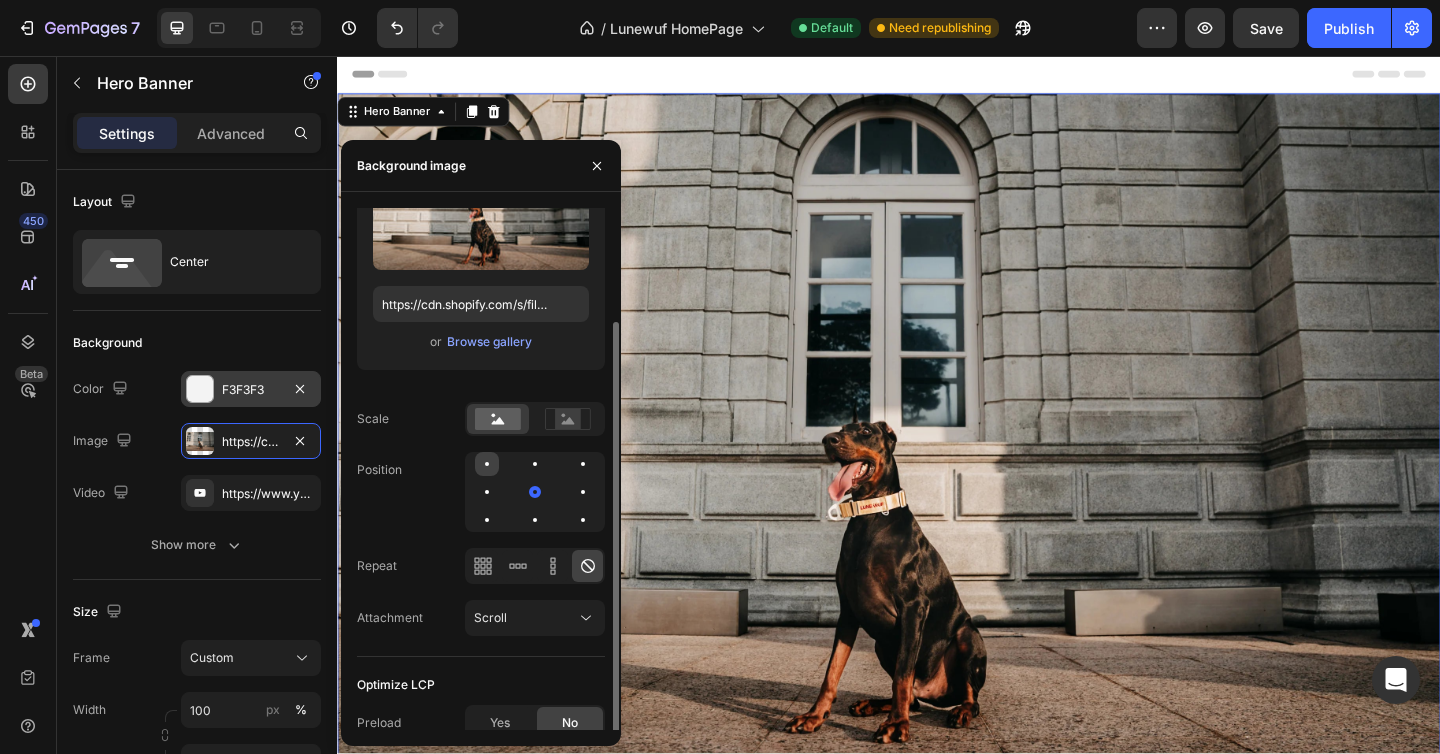 scroll, scrollTop: 127, scrollLeft: 0, axis: vertical 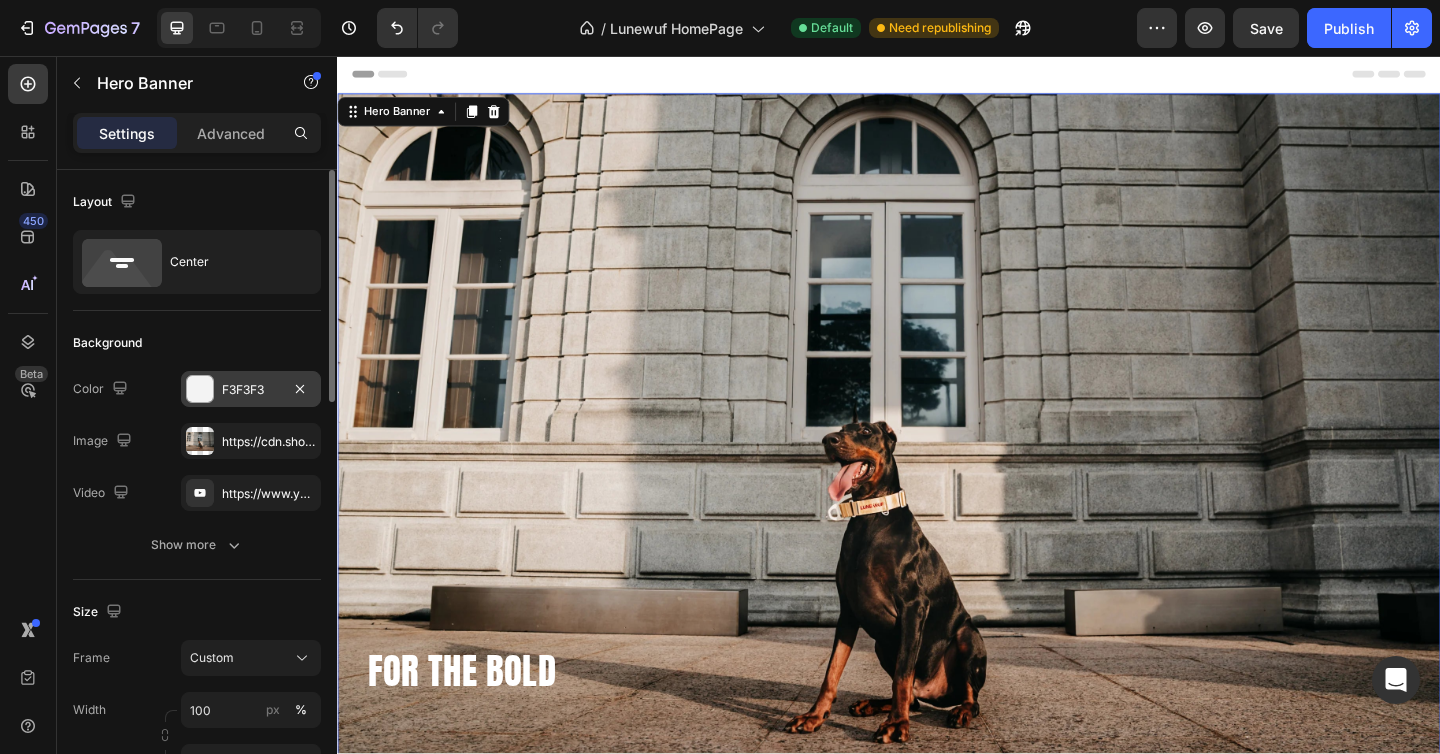 click on "Background" at bounding box center (197, 343) 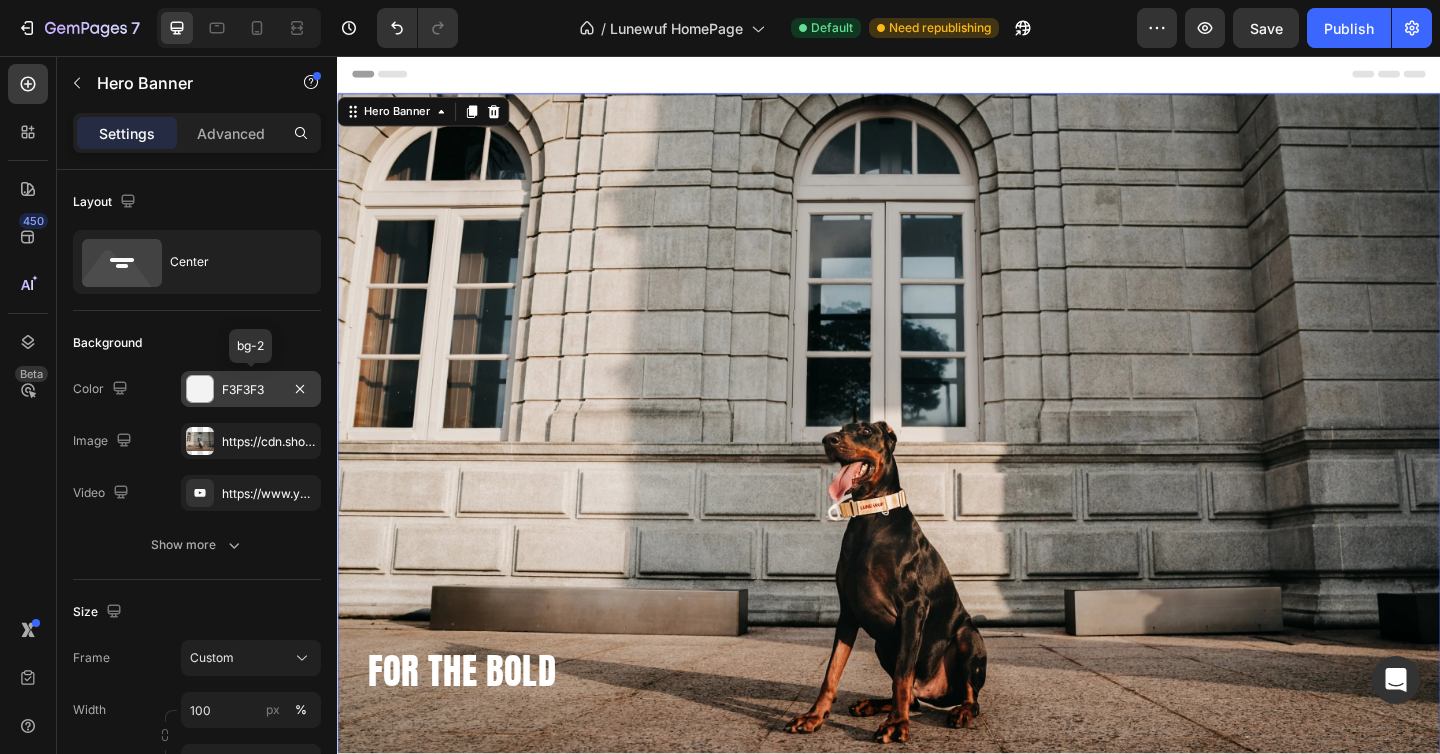 click at bounding box center [200, 389] 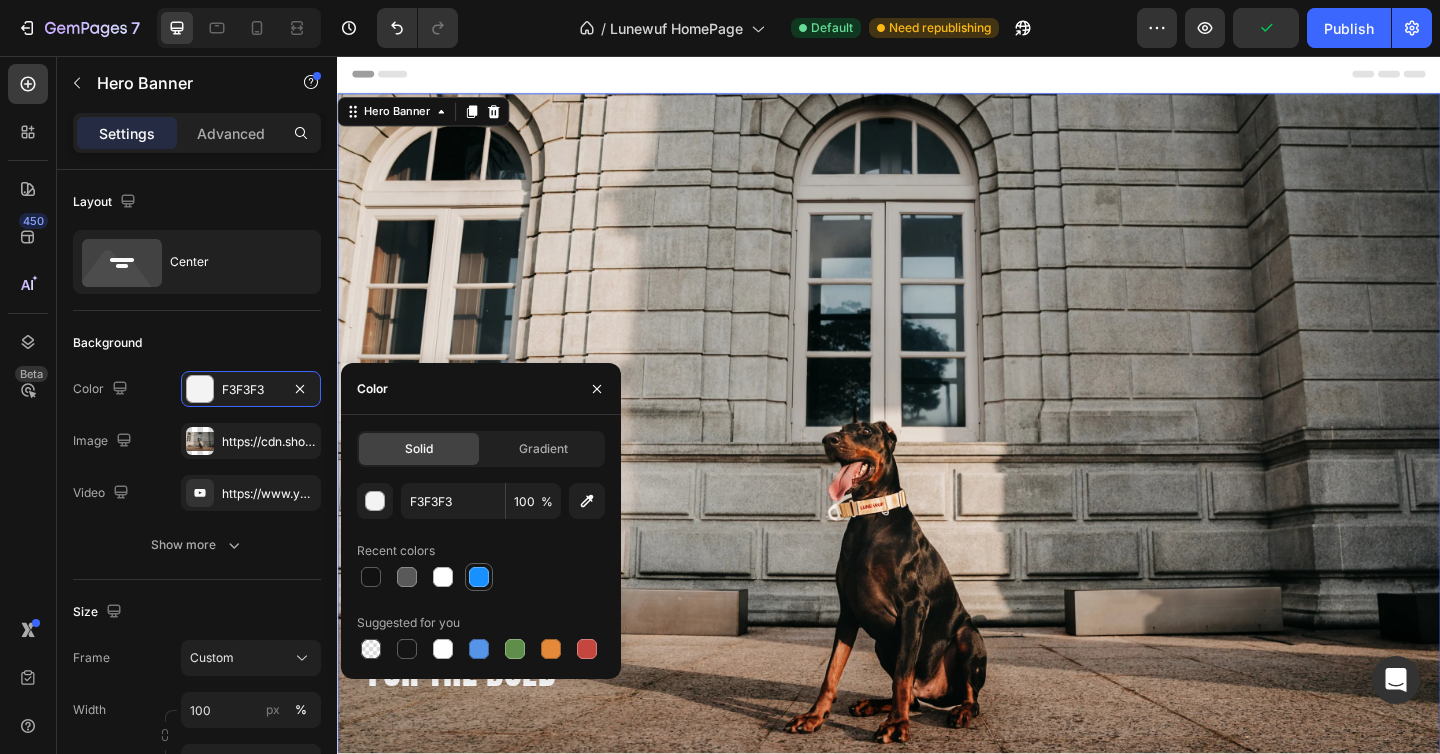 click at bounding box center [479, 577] 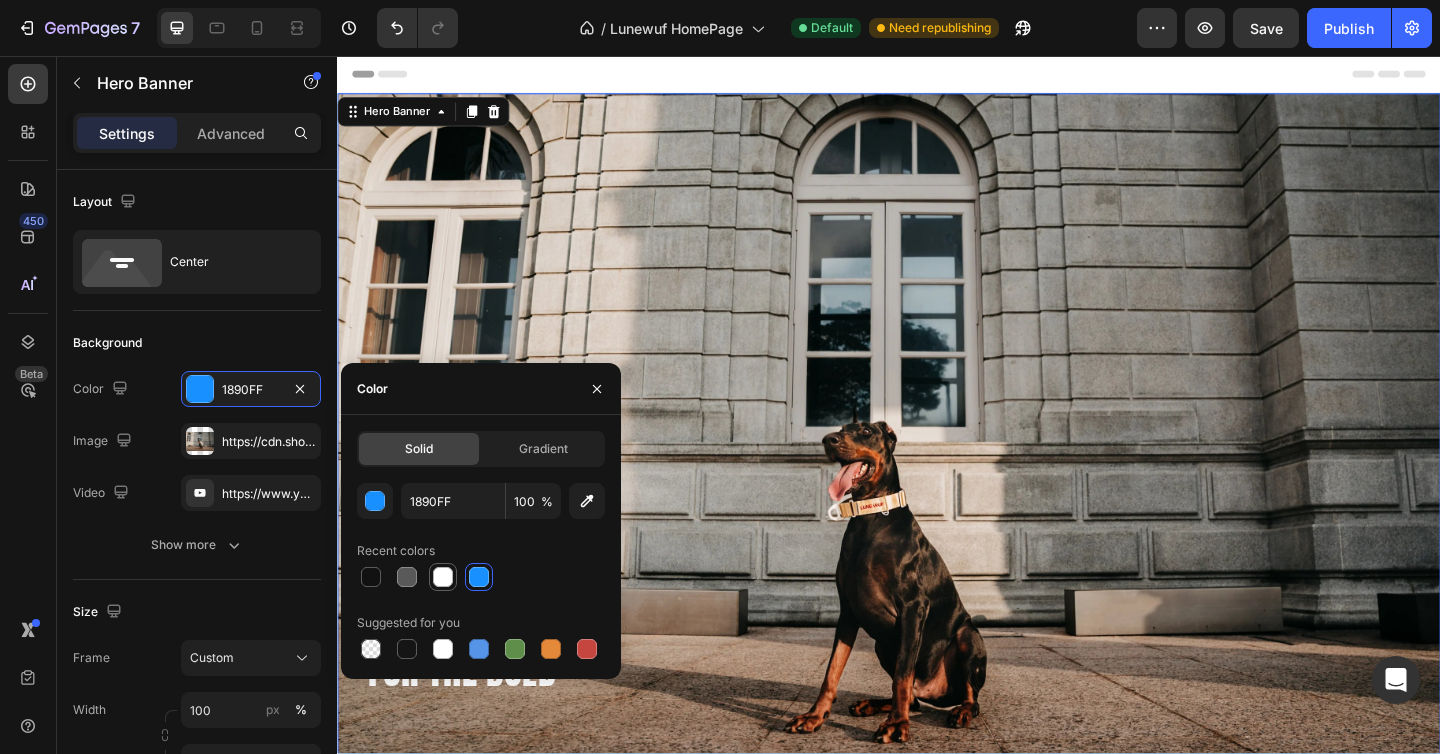 click at bounding box center [443, 577] 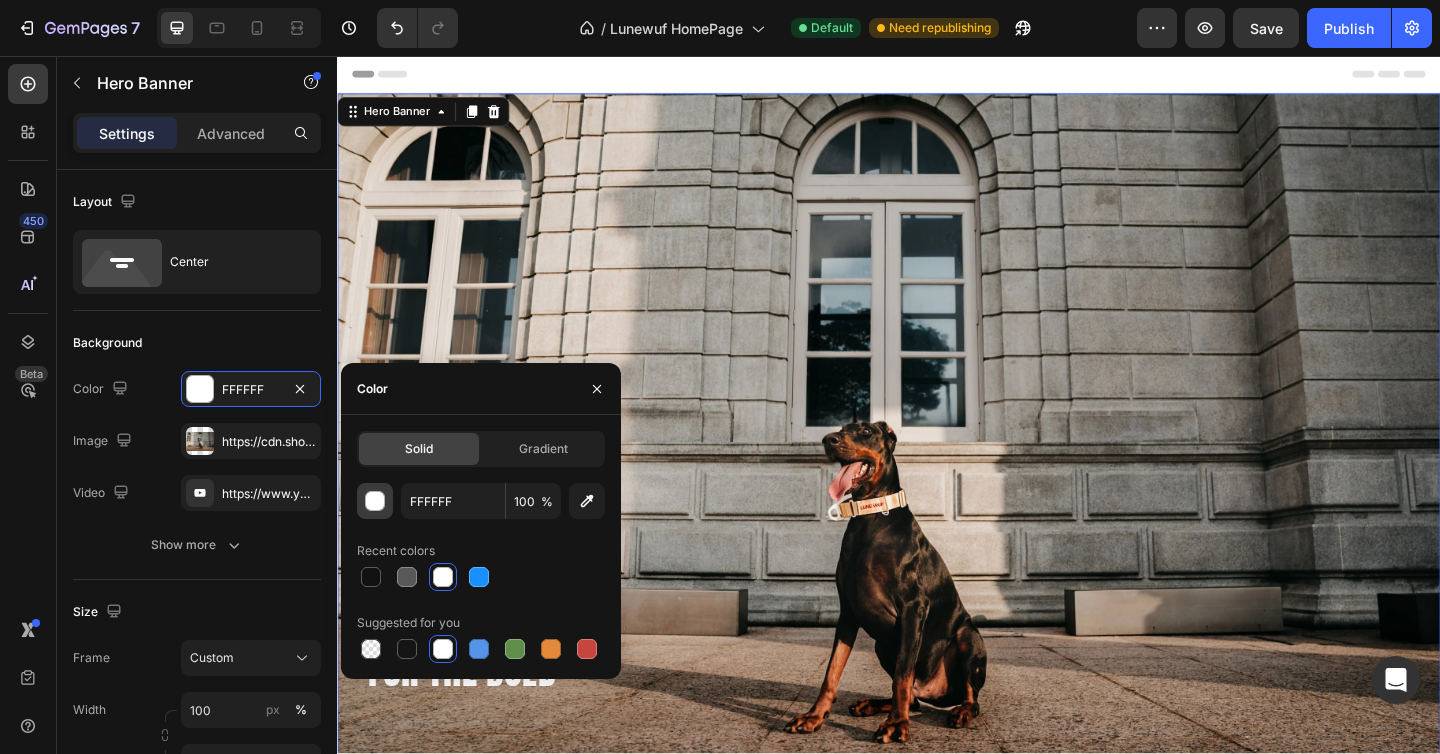 click at bounding box center [376, 502] 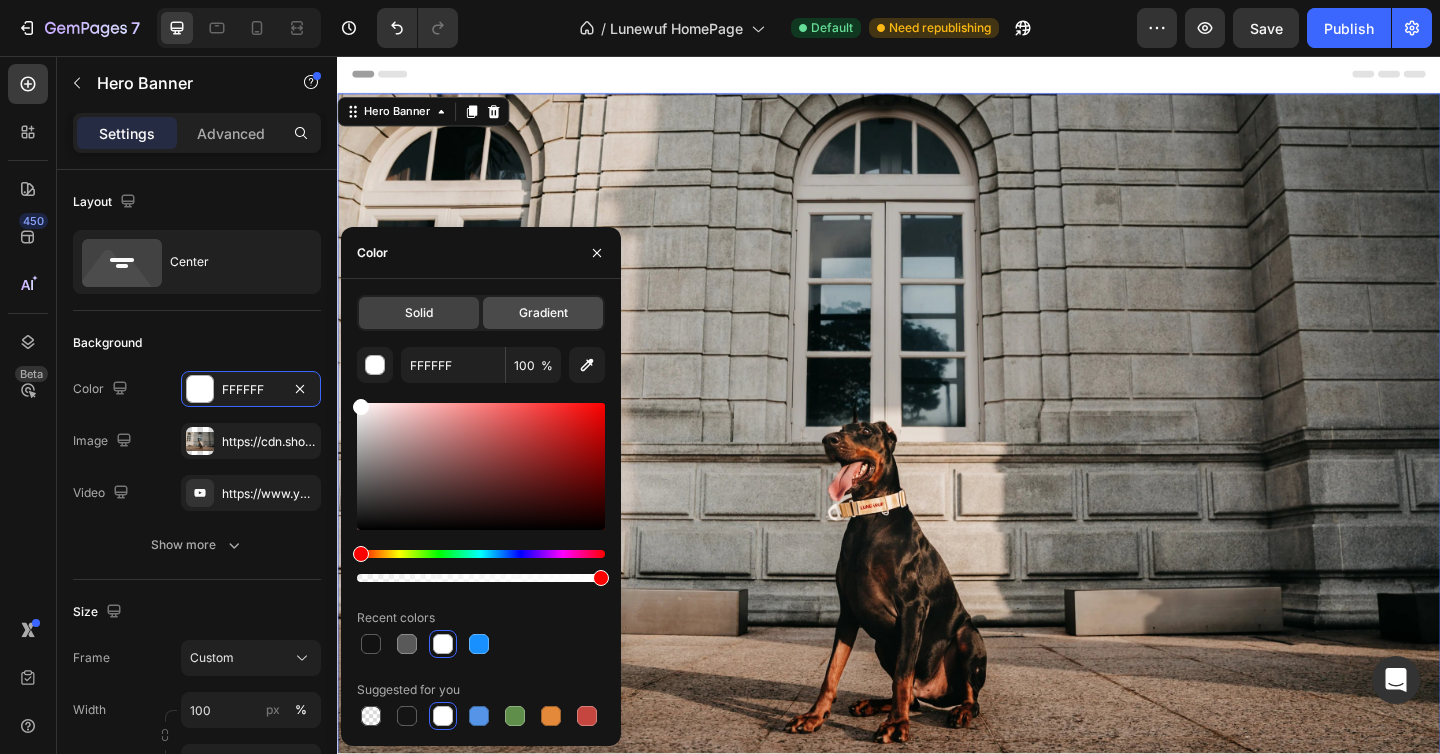 click on "Gradient" 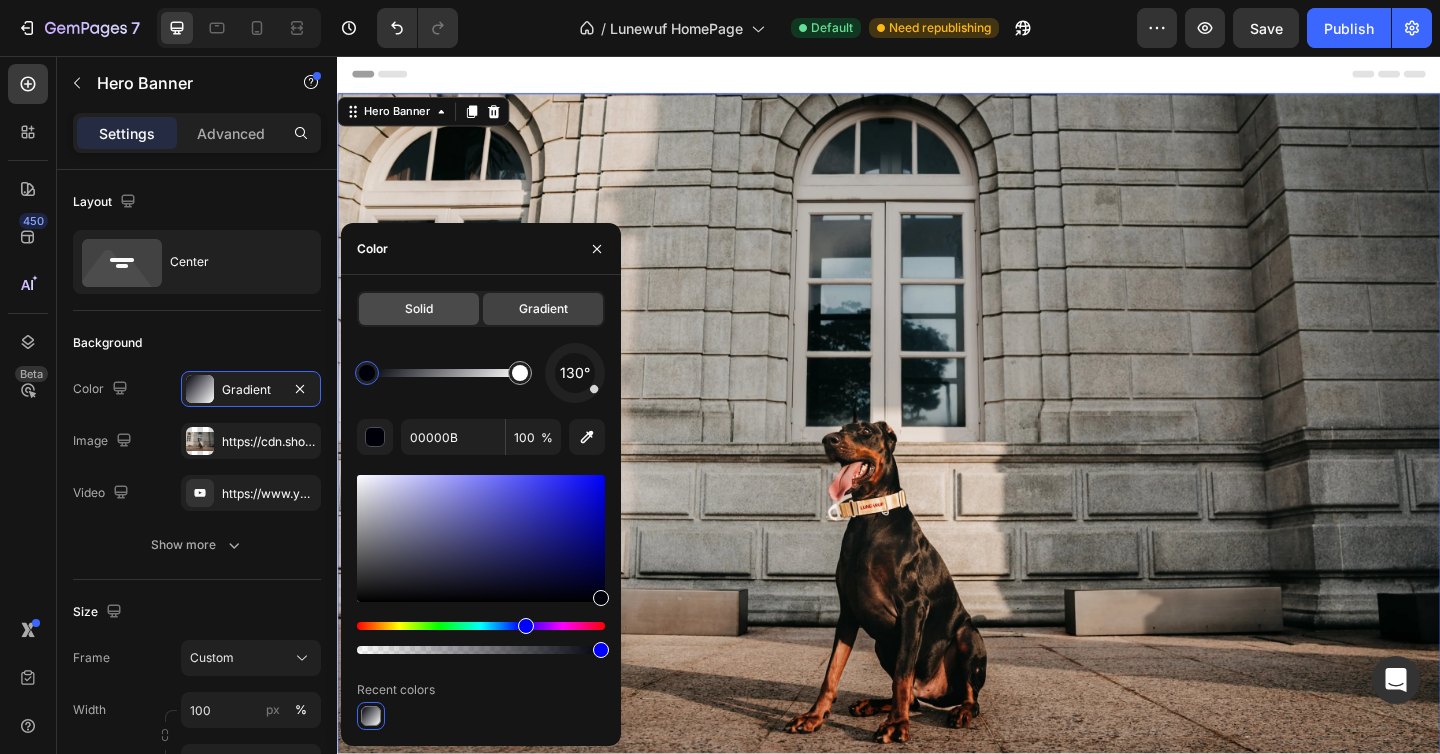 click on "Solid" 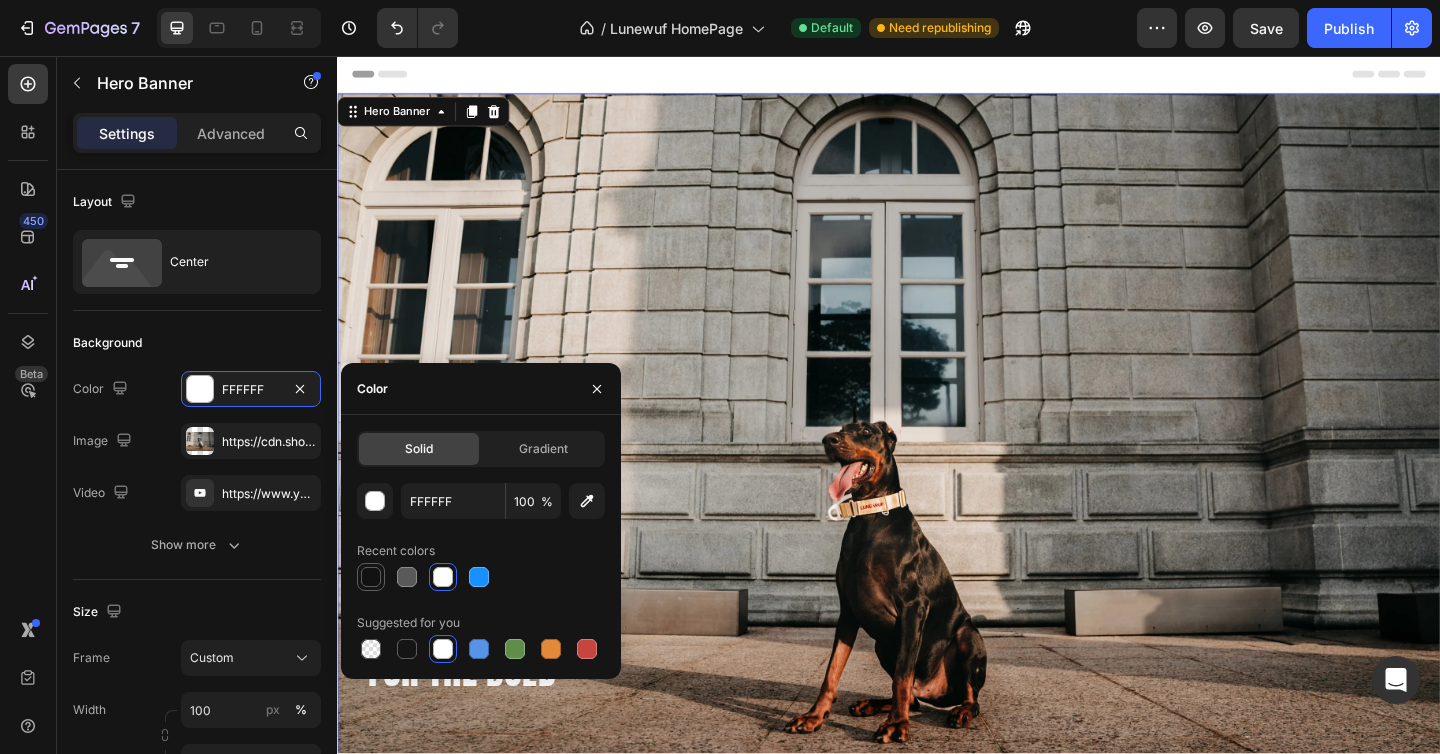 click at bounding box center (371, 577) 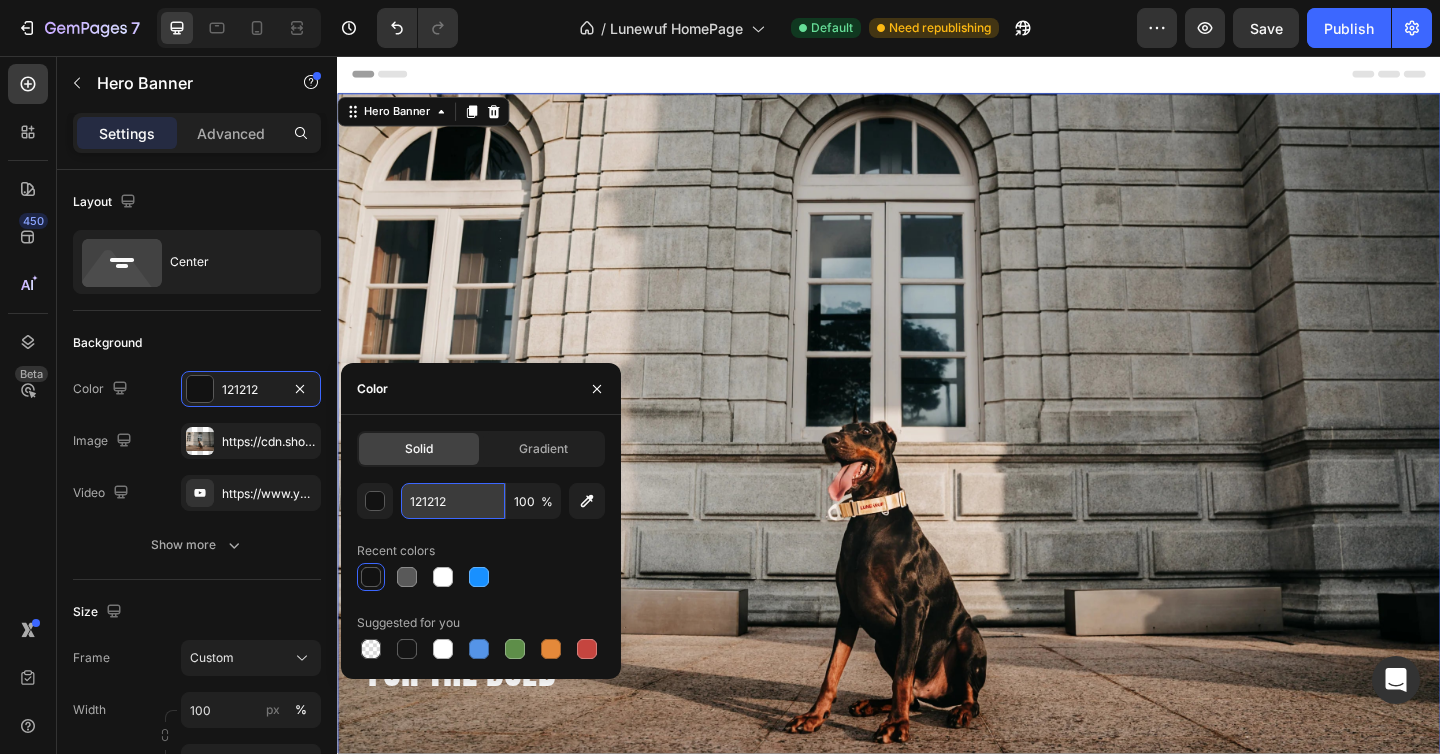 click on "121212" at bounding box center (453, 501) 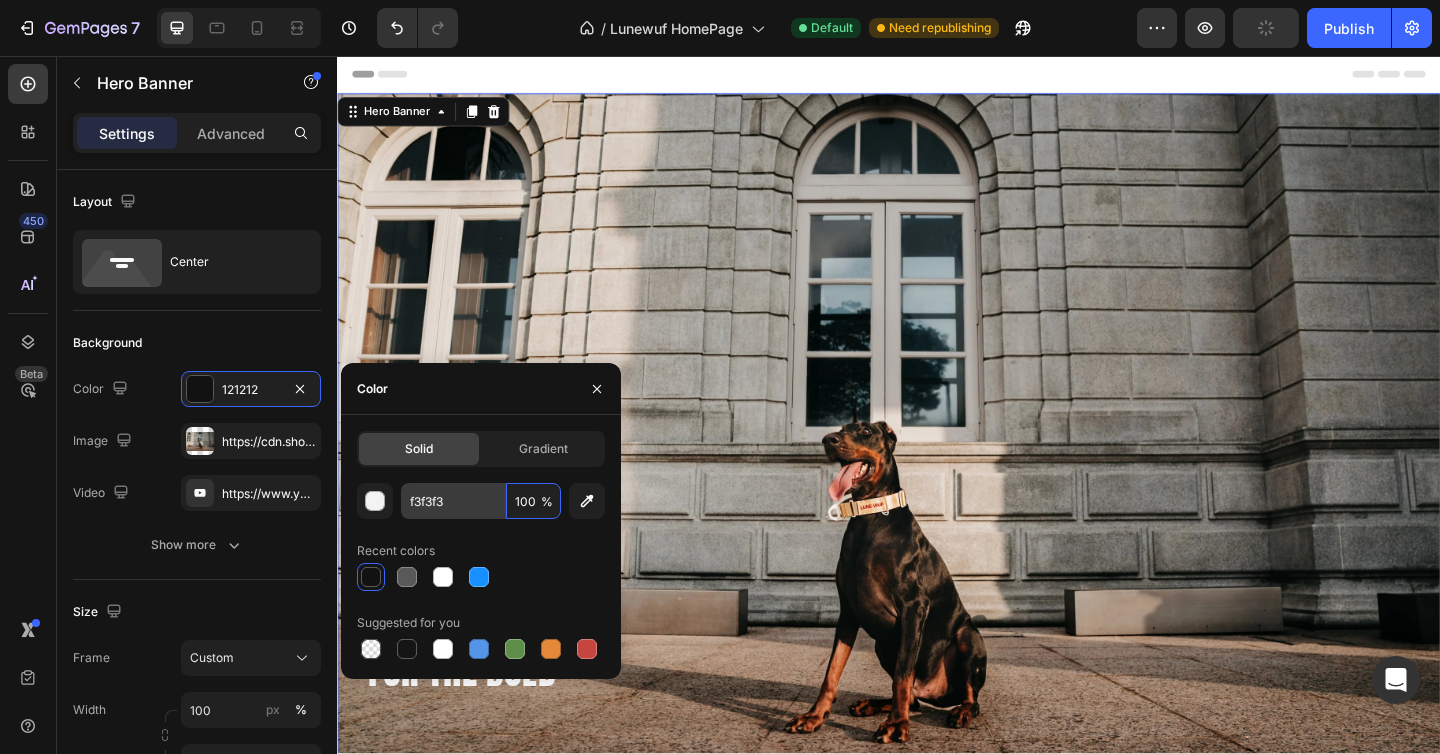 type on "F3F3F3" 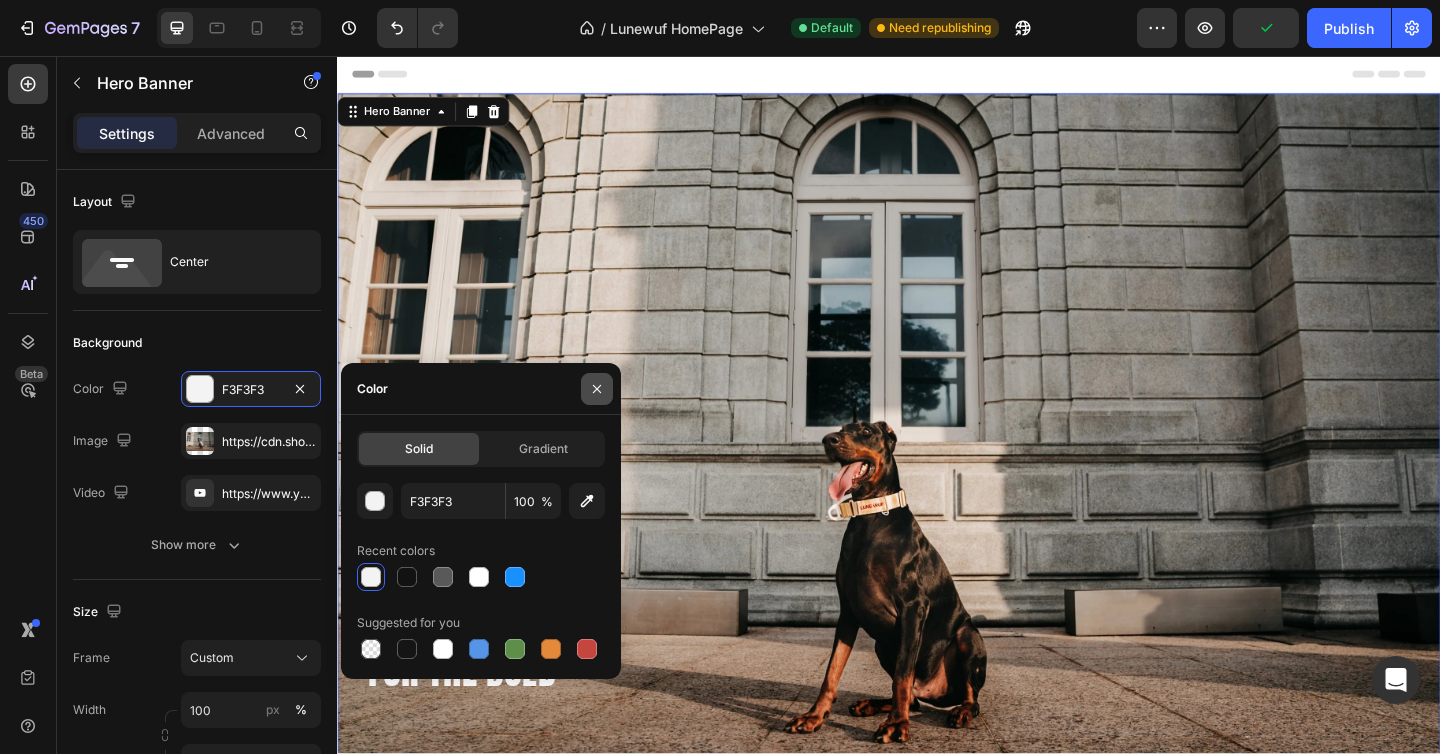 click at bounding box center [597, 389] 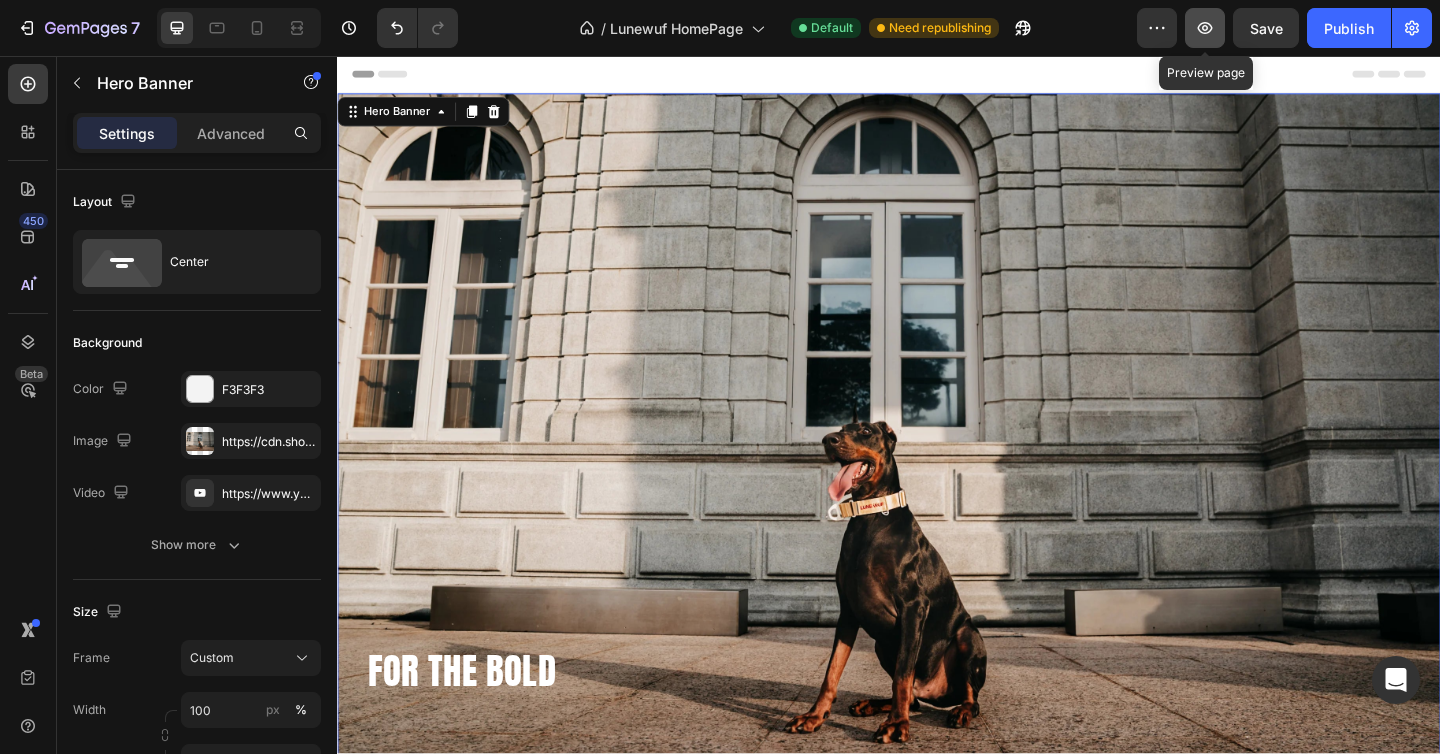 click 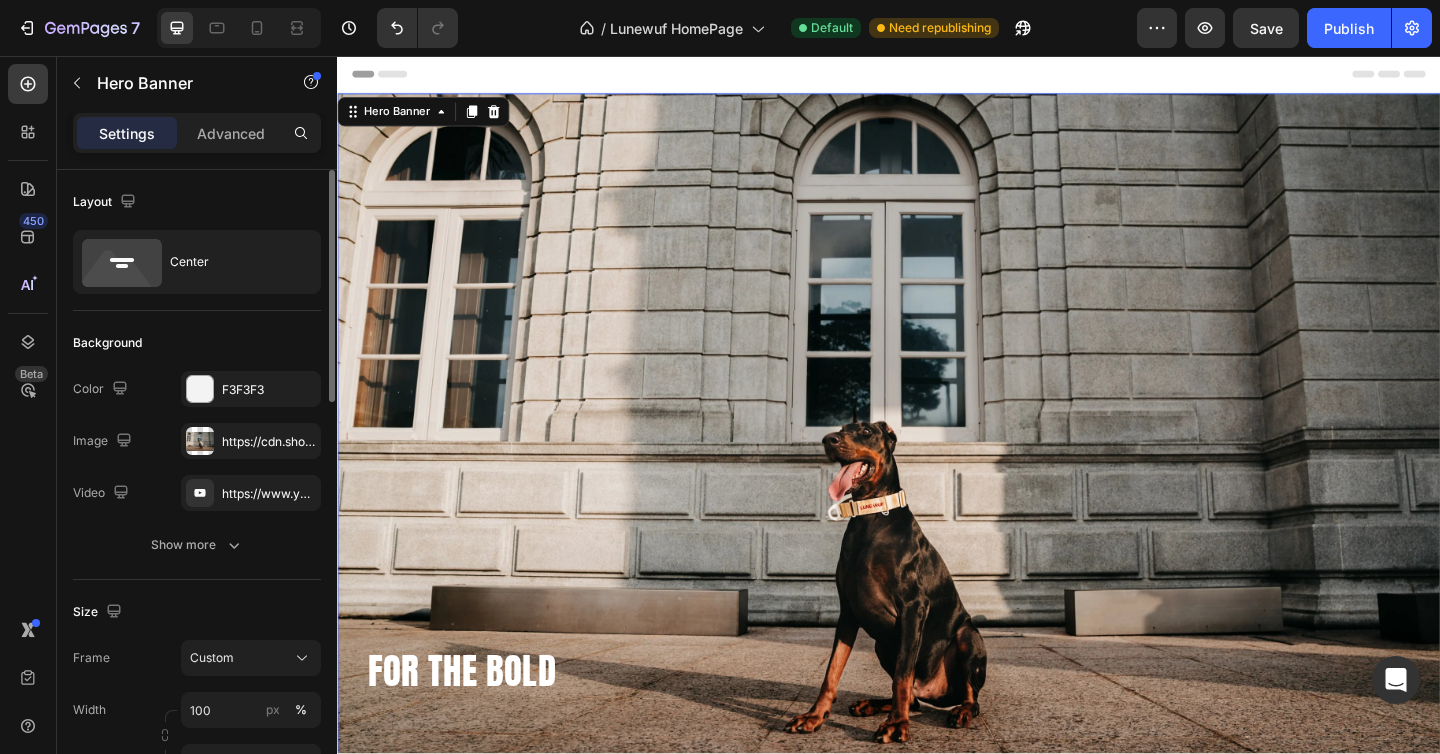 click on "Layout" at bounding box center [197, 202] 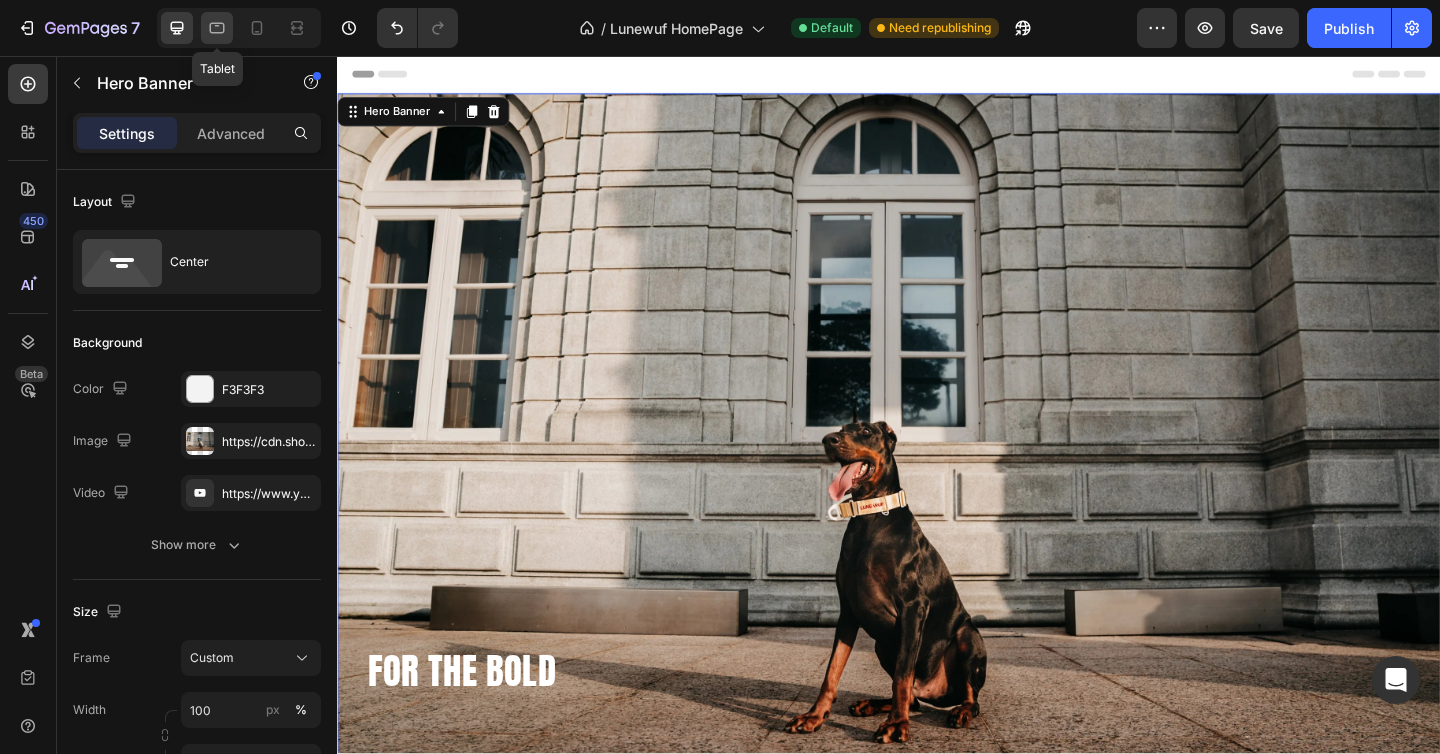 click 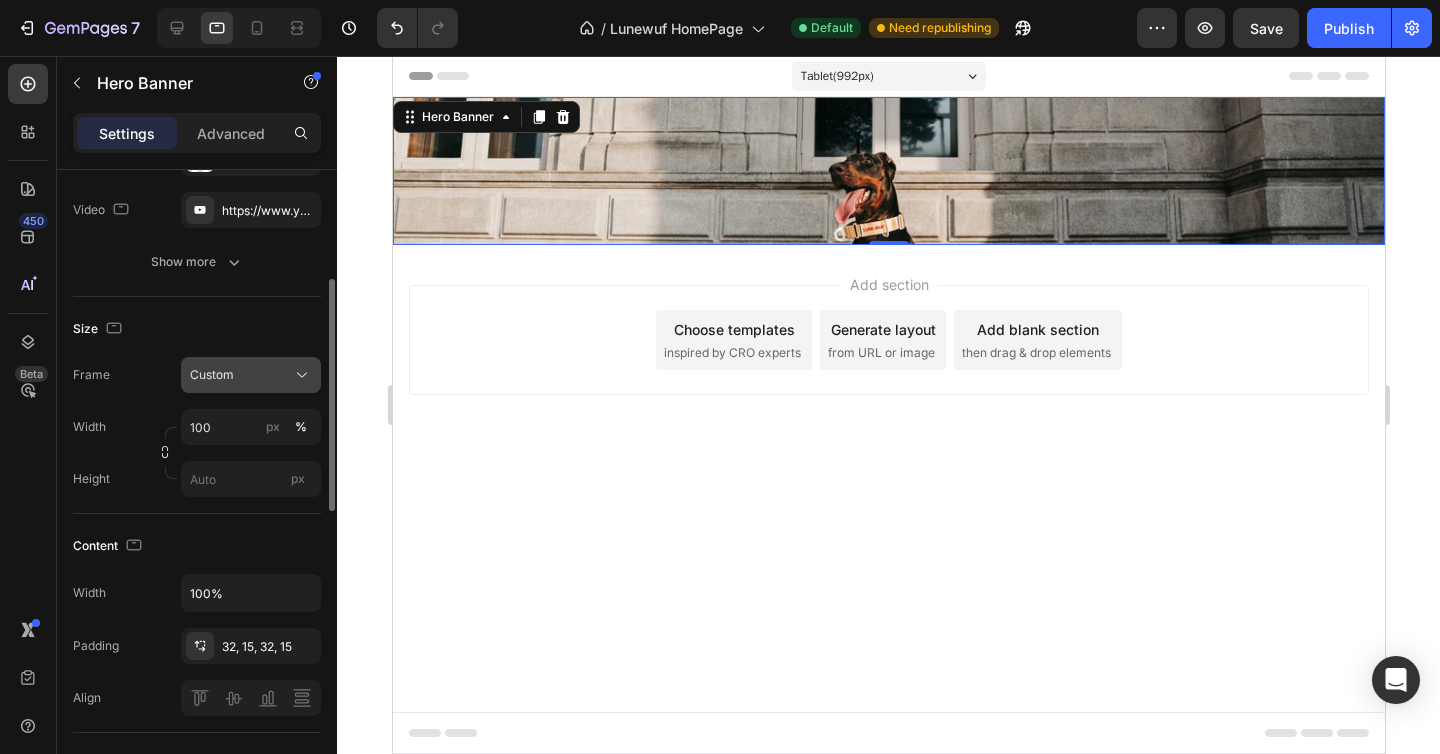 scroll, scrollTop: 288, scrollLeft: 0, axis: vertical 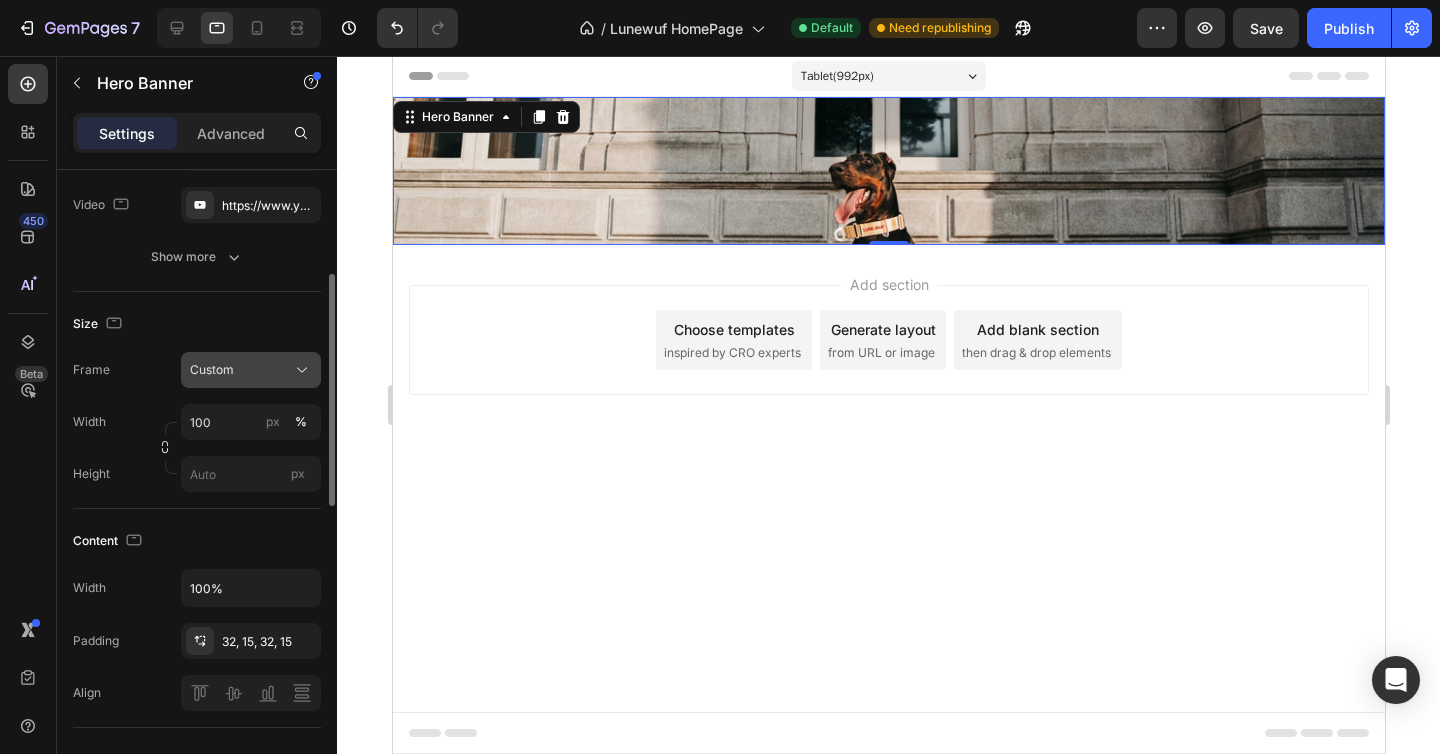 click on "Custom" 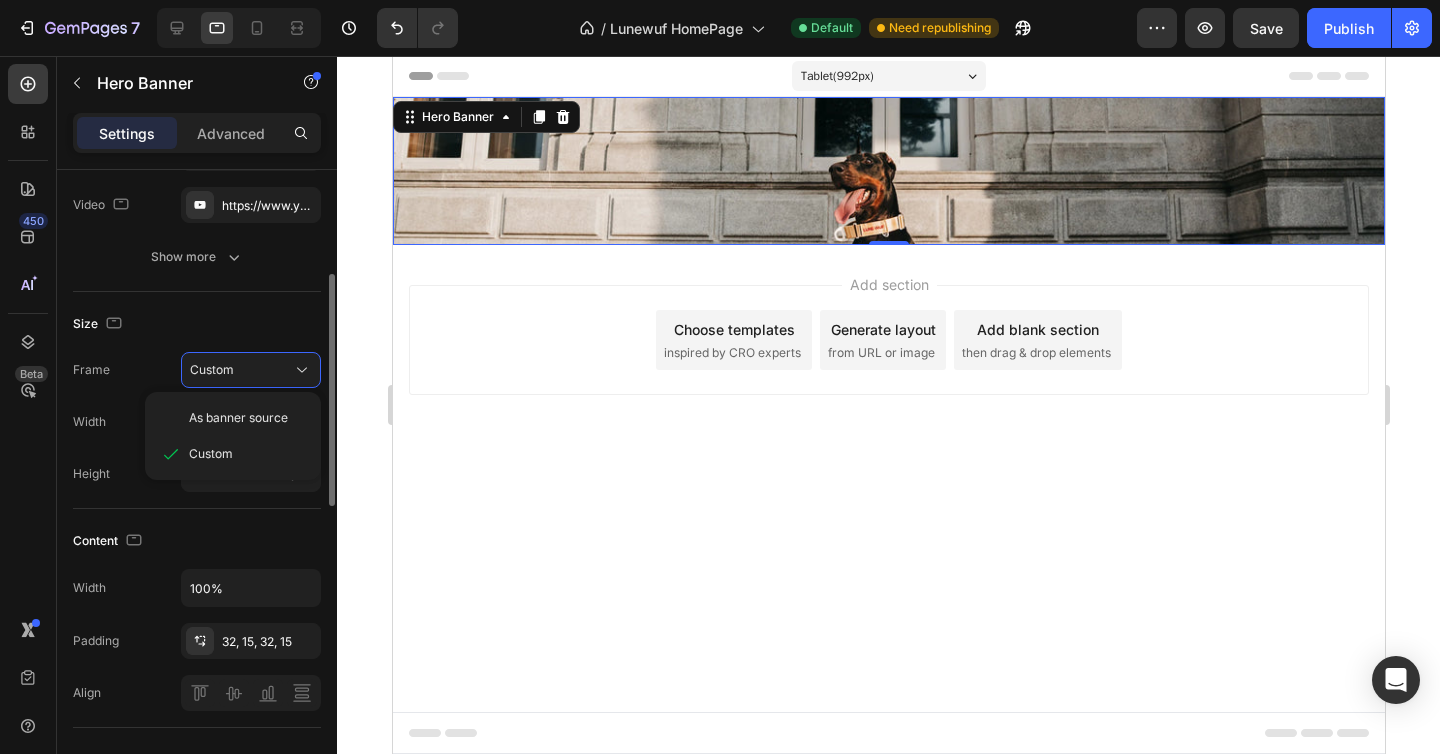 click on "Size" at bounding box center (197, 324) 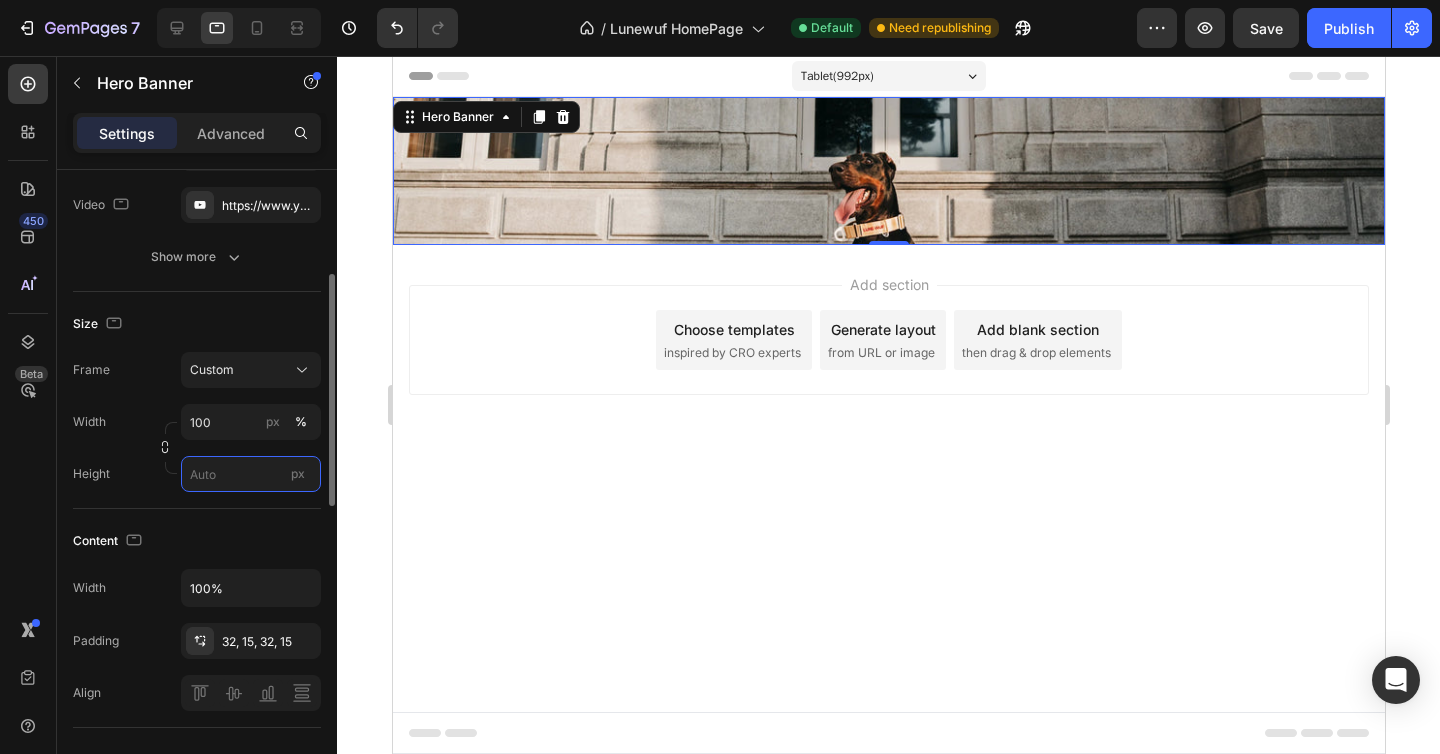 click on "px" at bounding box center (251, 474) 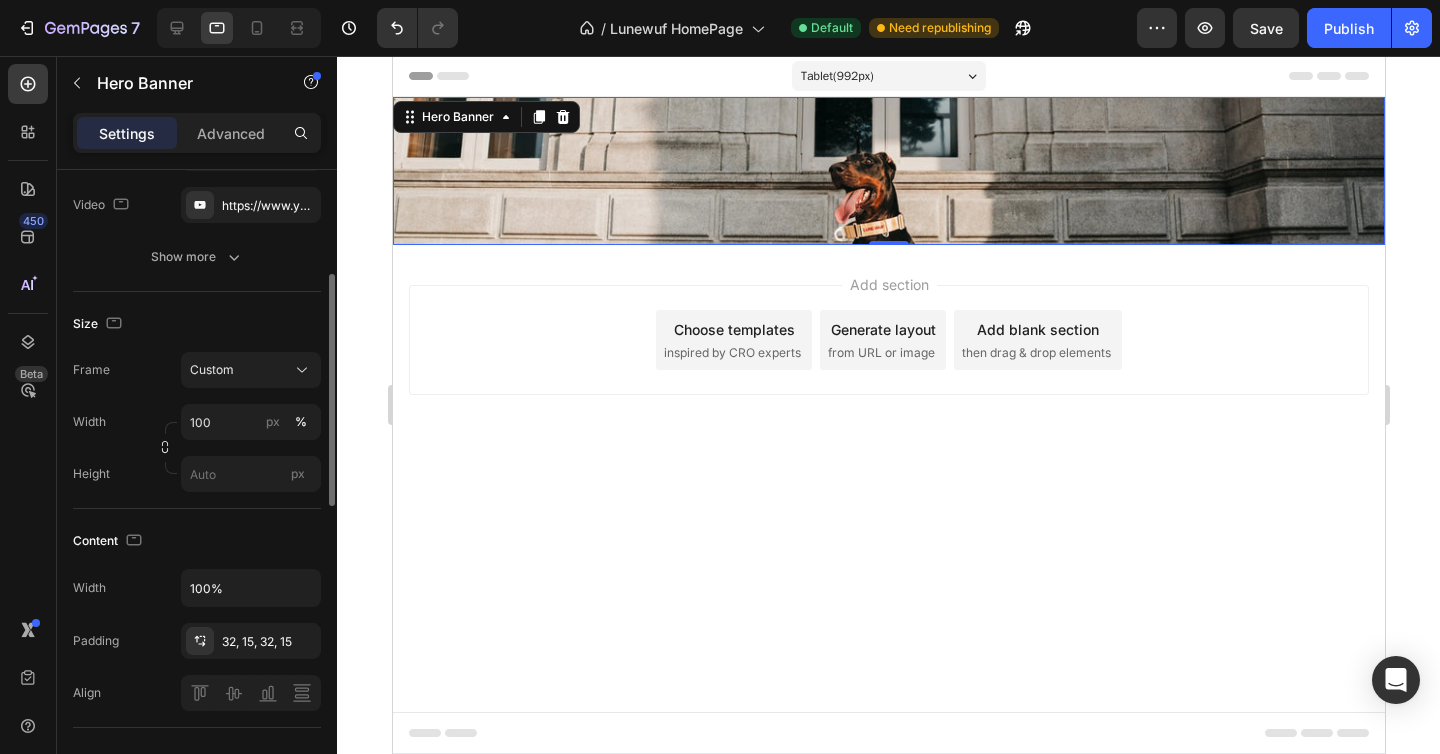 click on "Size" at bounding box center [197, 324] 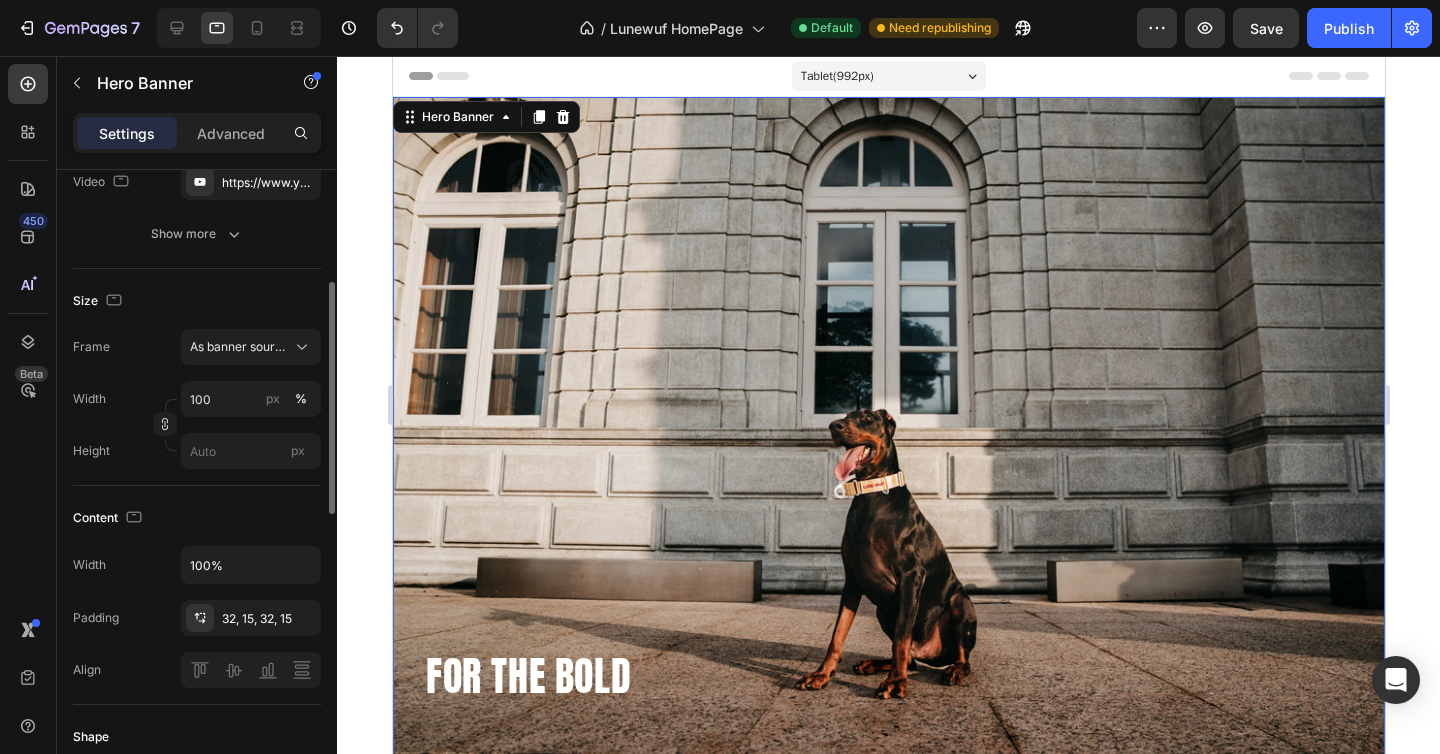 scroll, scrollTop: 342, scrollLeft: 0, axis: vertical 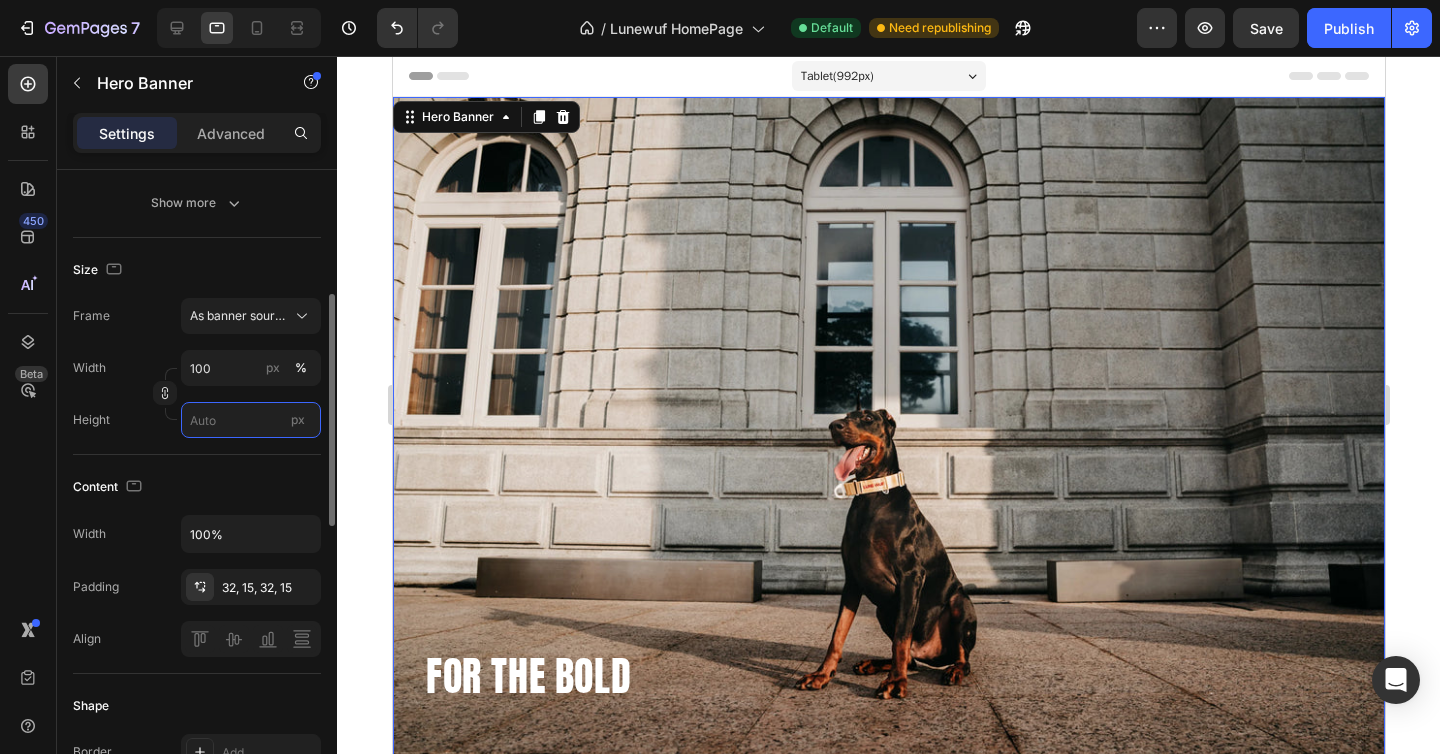 click on "px" at bounding box center [251, 420] 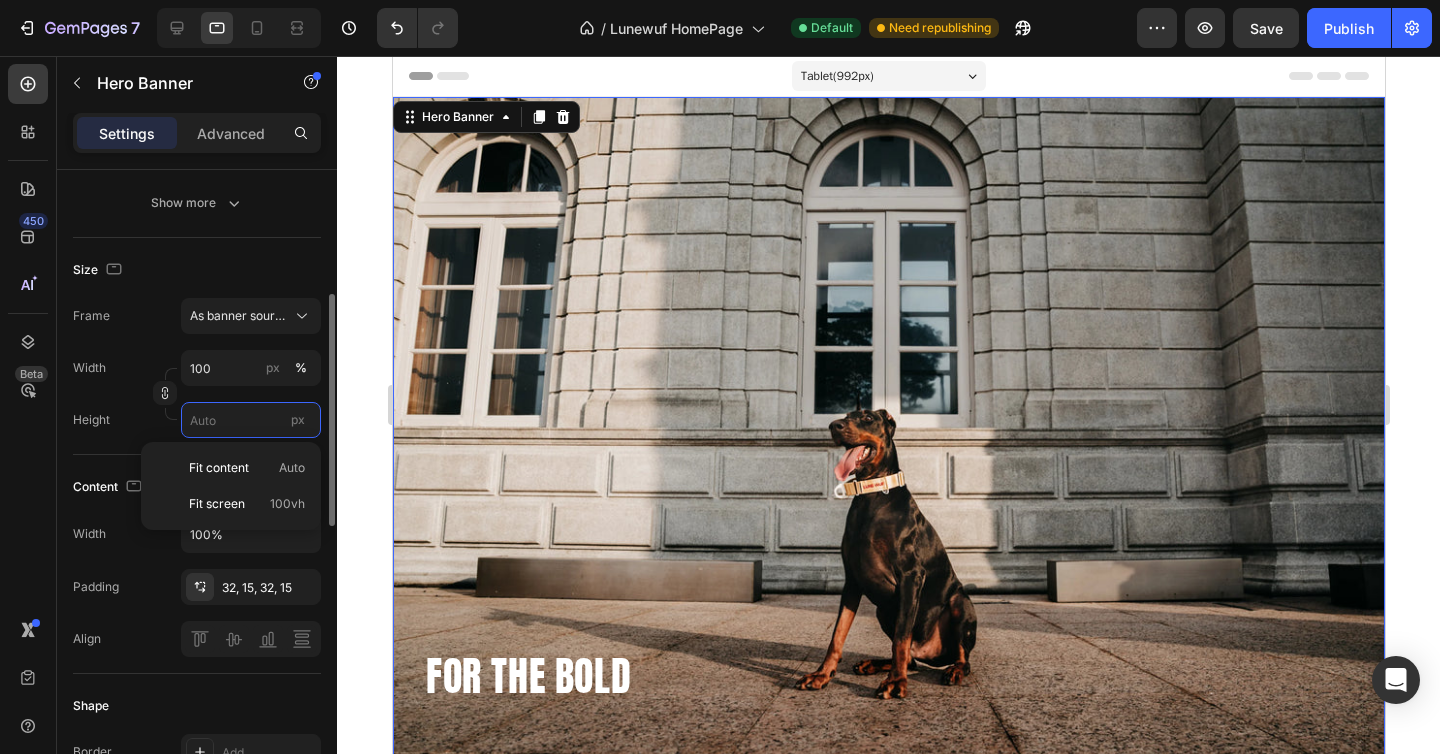 type on "100 vh" 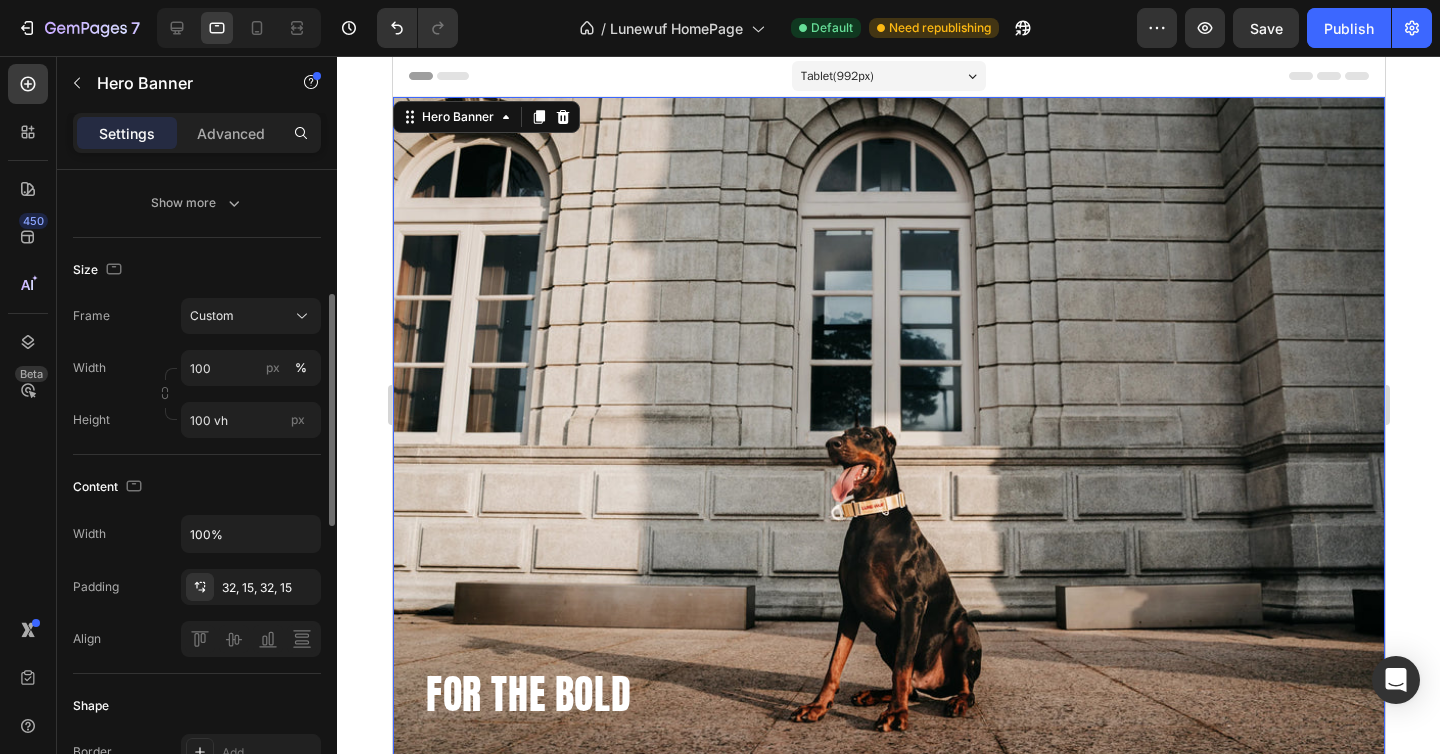 click on "Size" at bounding box center (197, 270) 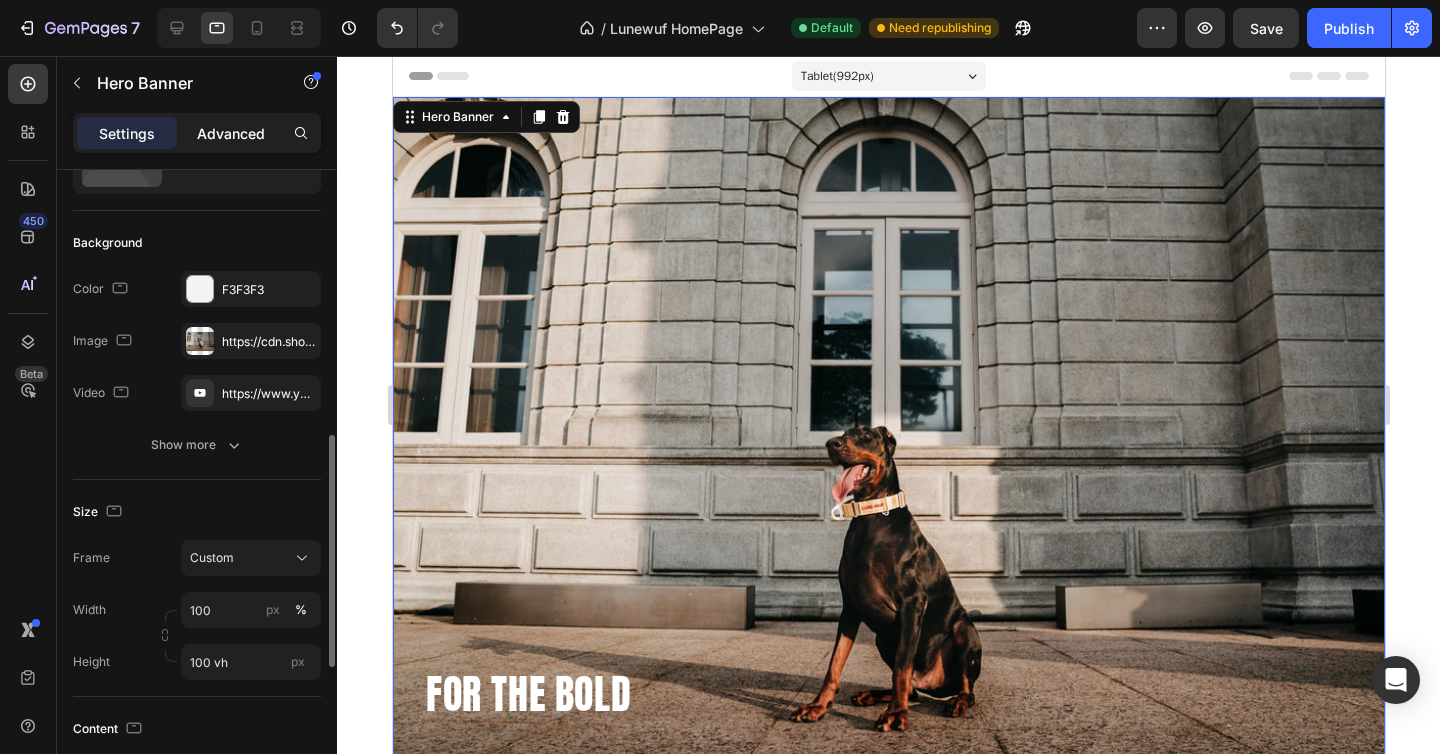 scroll, scrollTop: 83, scrollLeft: 0, axis: vertical 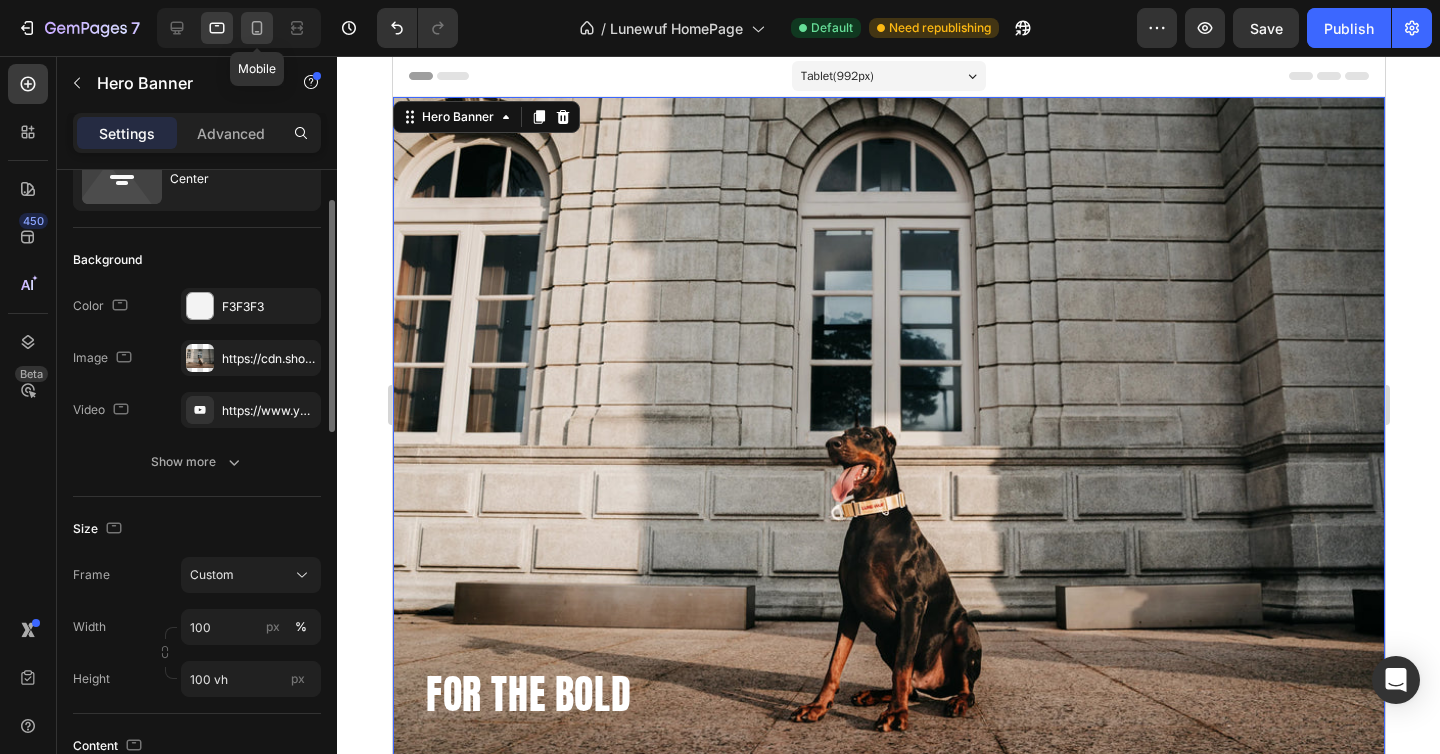 click 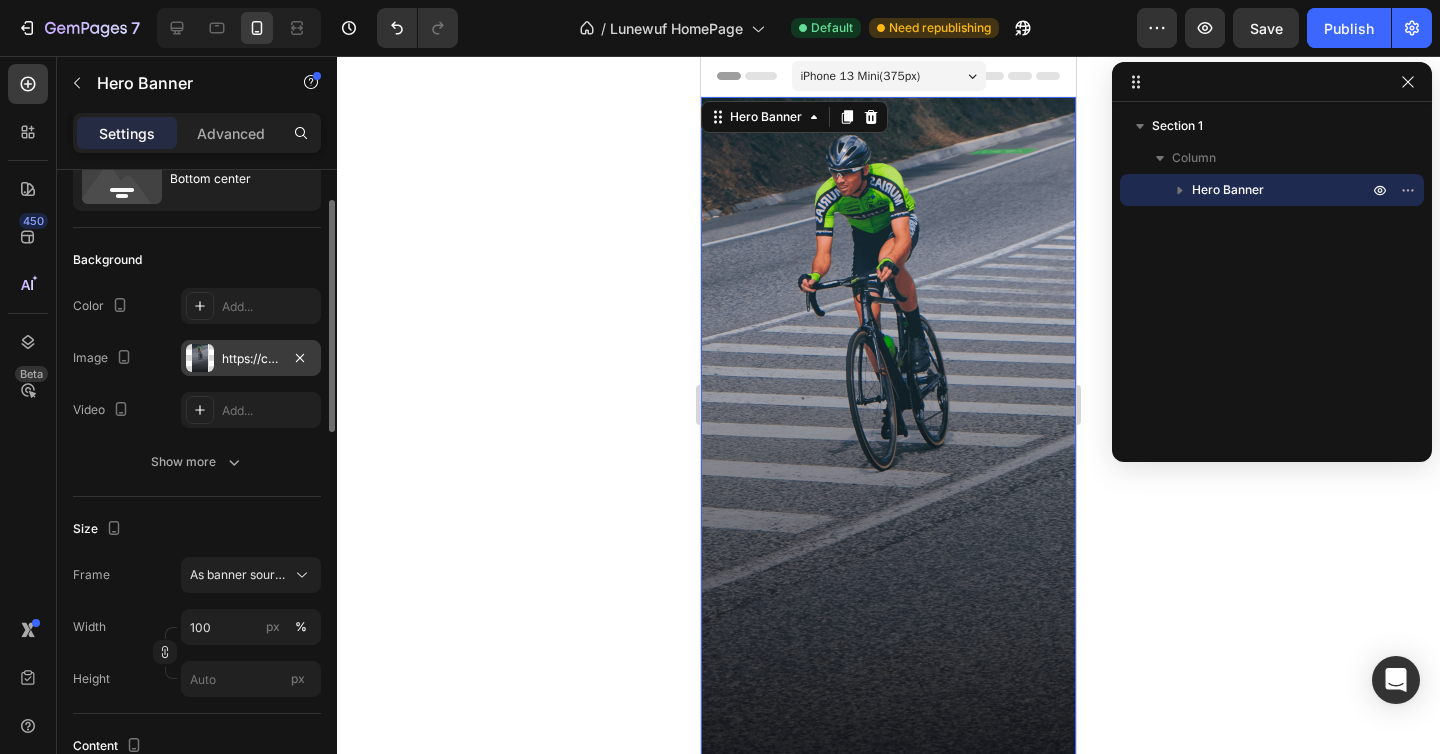click at bounding box center [200, 358] 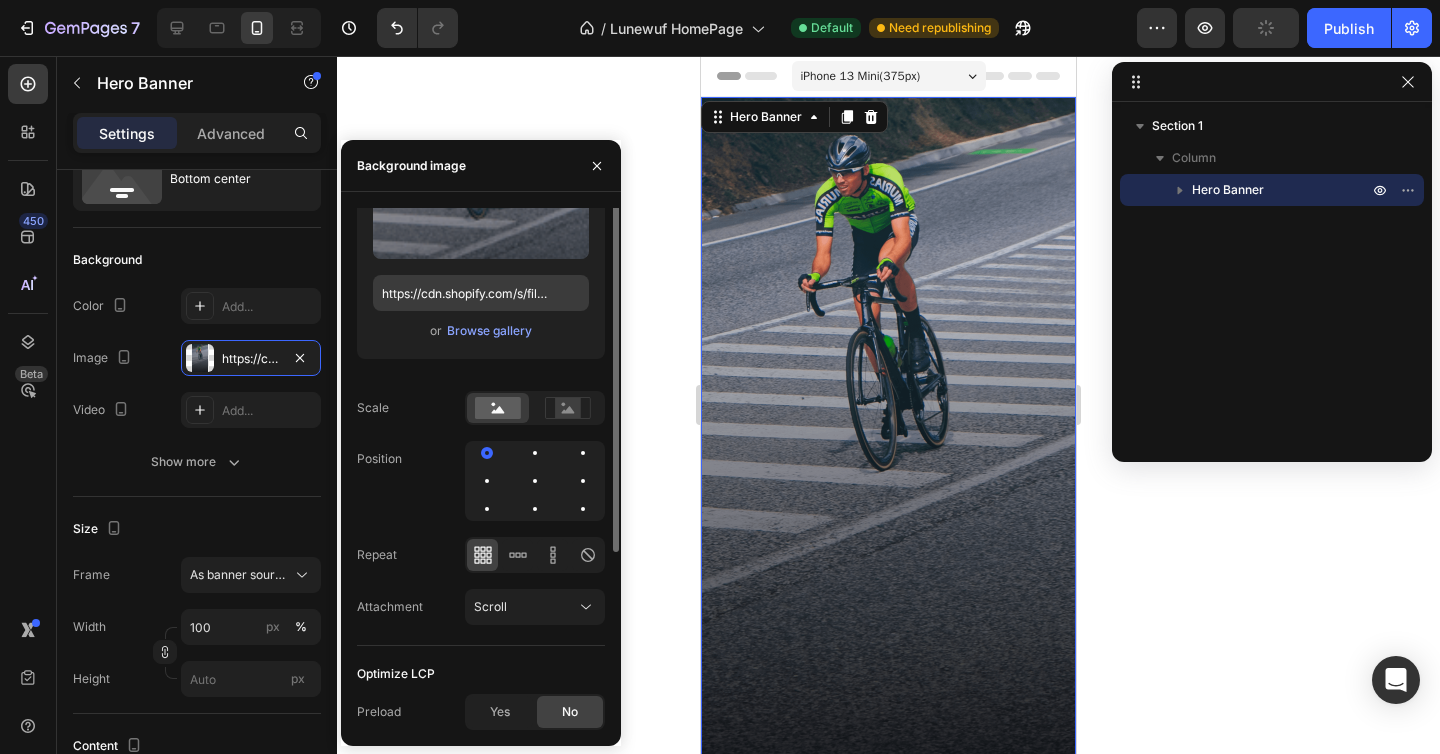 scroll, scrollTop: 0, scrollLeft: 0, axis: both 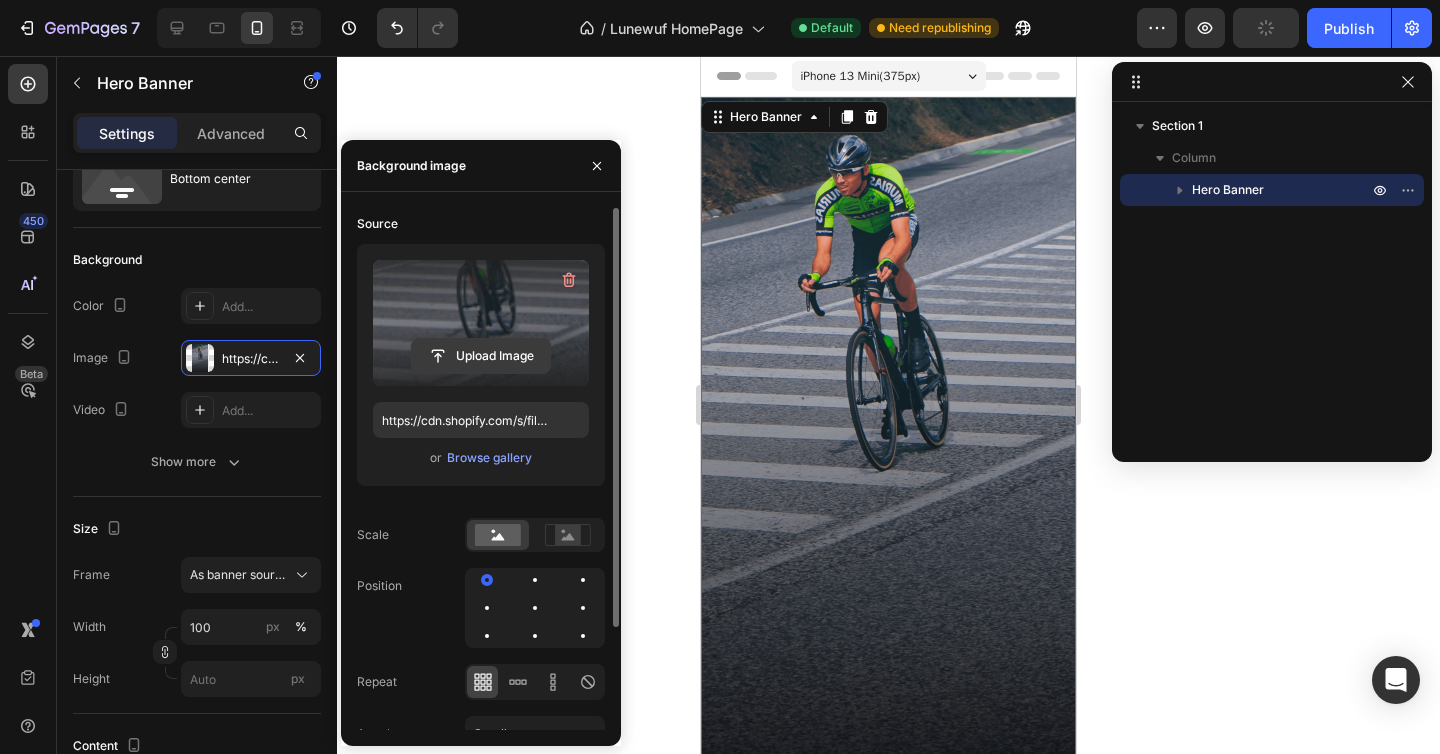click 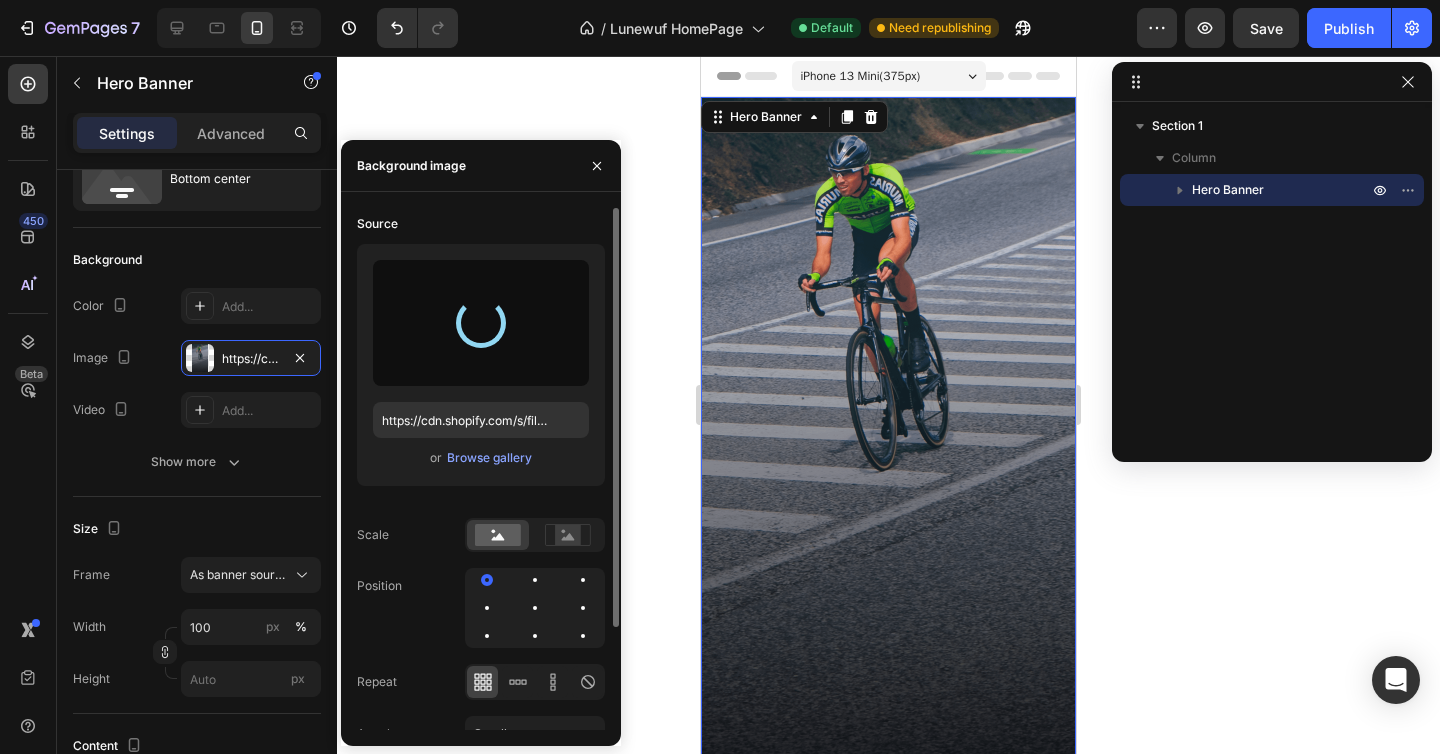type on "https://cdn.shopify.com/s/files/1/0622/3360/8263/files/gempages_578035116840845840-676b96a1-5a8e-45af-a9db-8cb202c14eb4.webp" 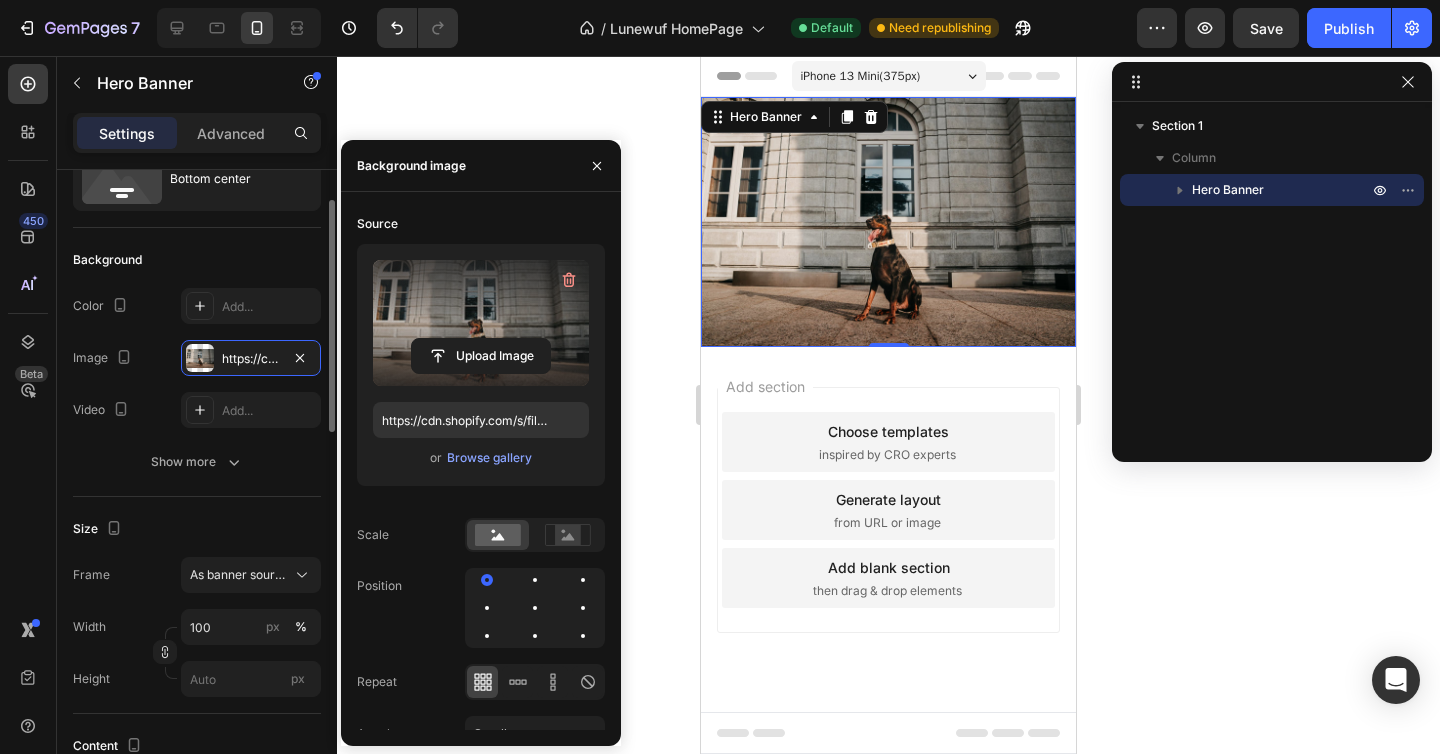 click on "Background" at bounding box center (197, 260) 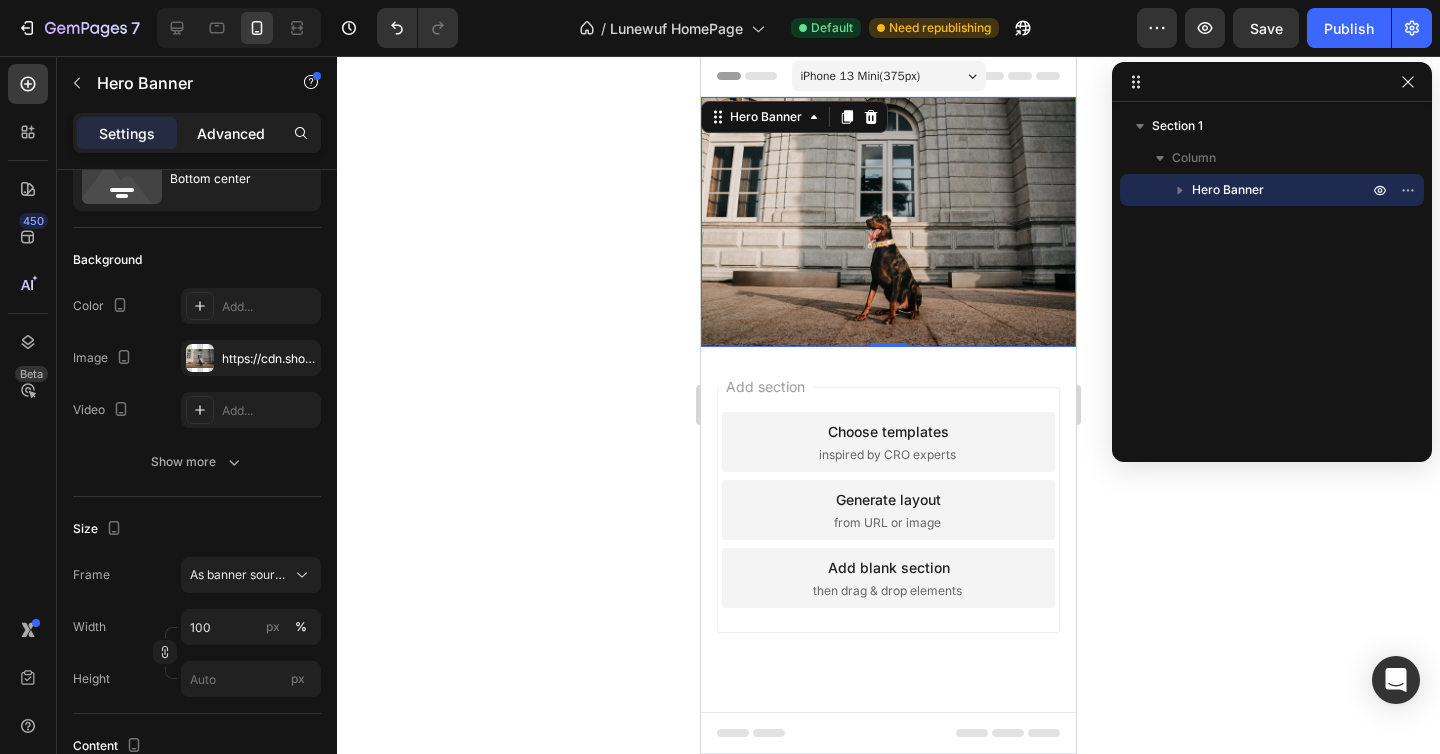 click on "Advanced" at bounding box center (231, 133) 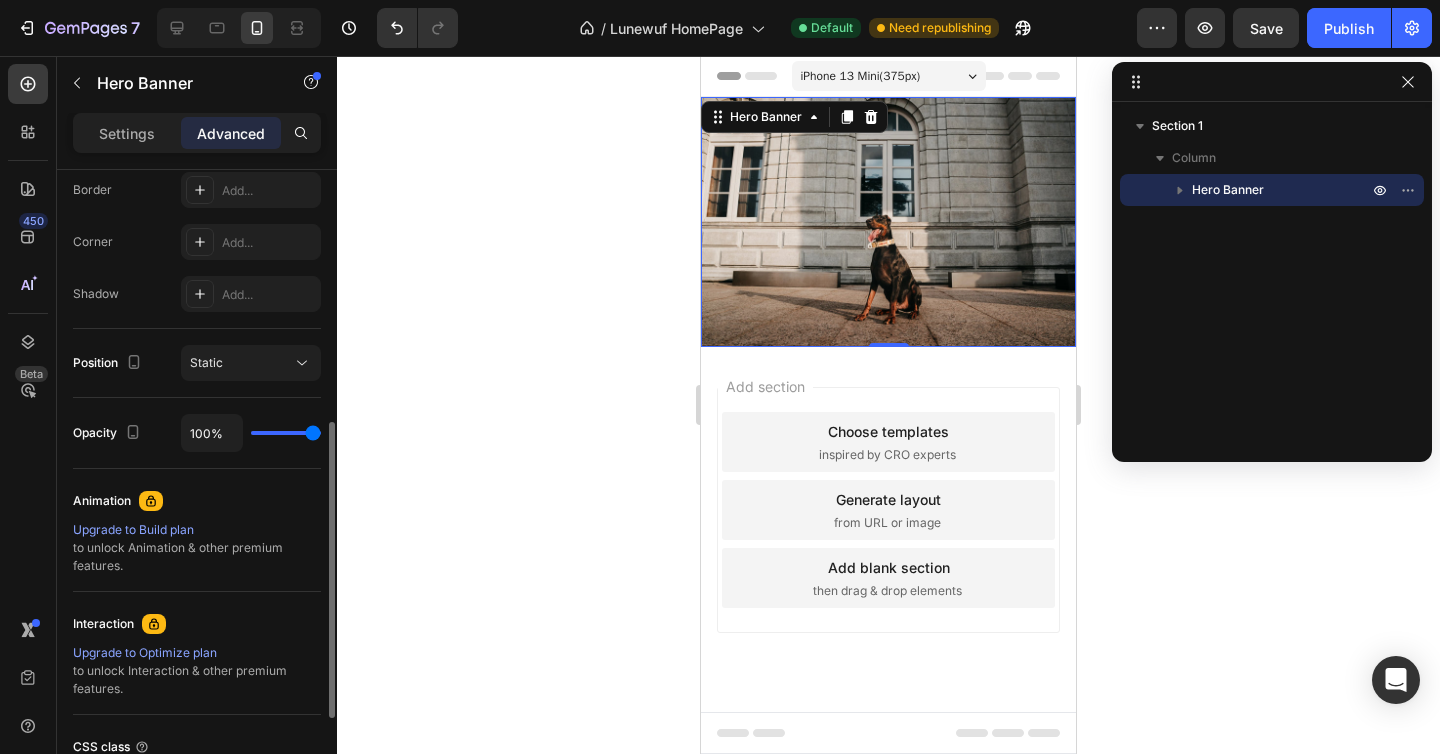 scroll, scrollTop: 574, scrollLeft: 0, axis: vertical 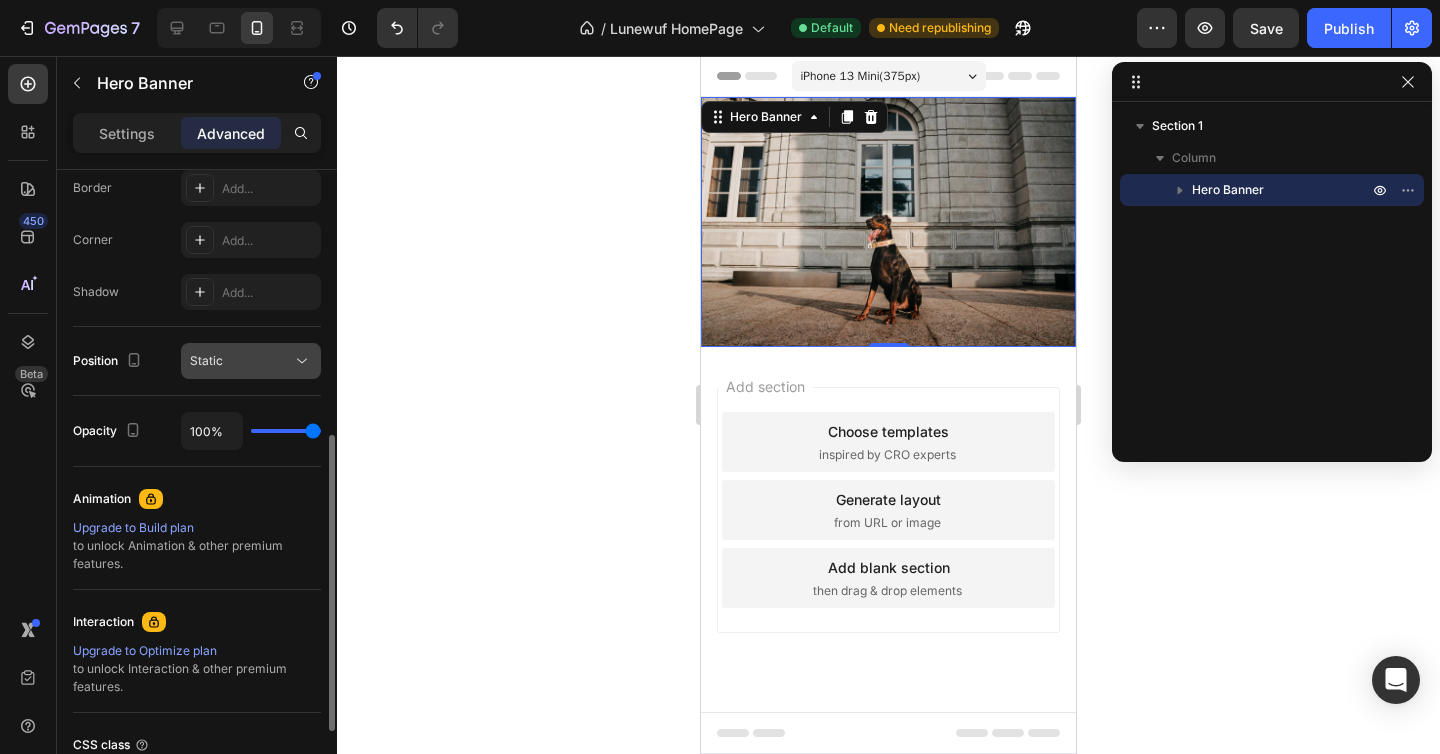 click on "Static" at bounding box center [241, 361] 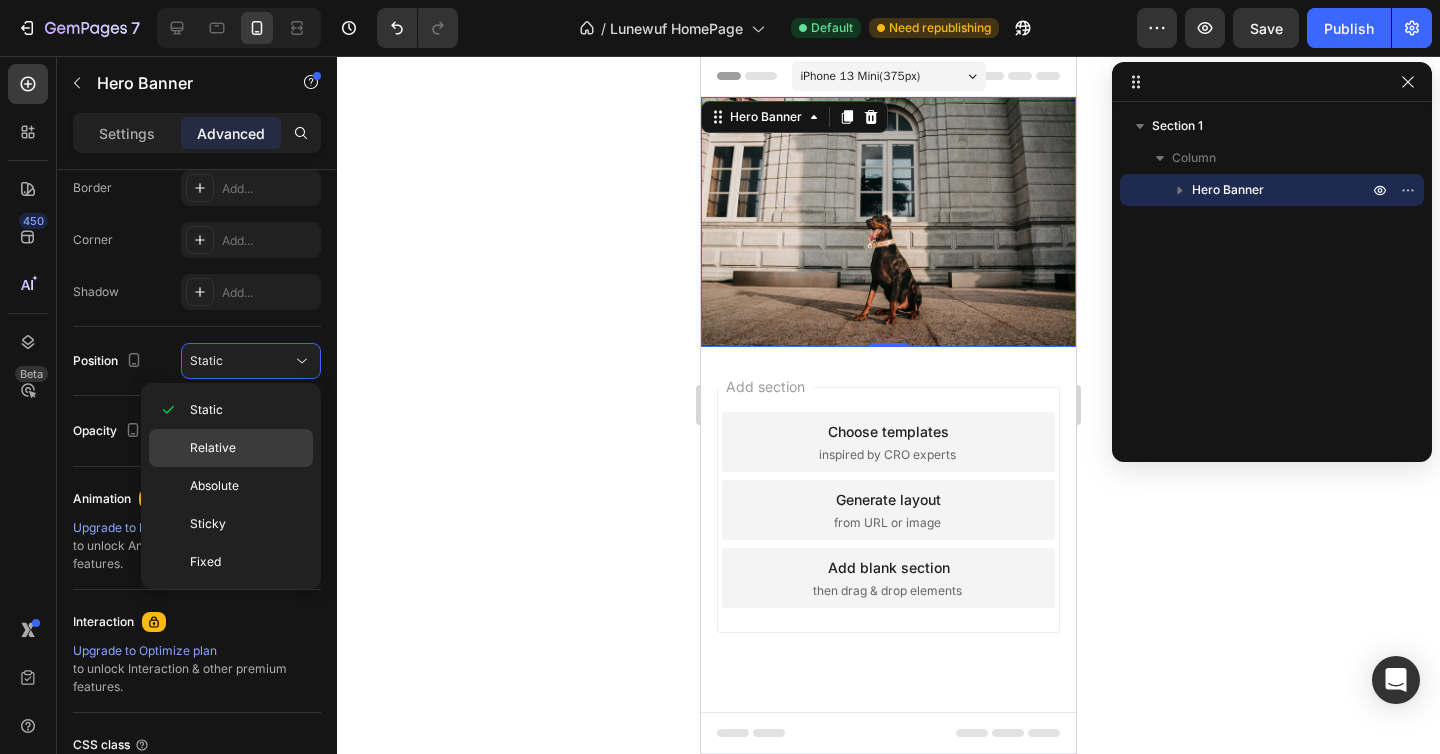 click on "Relative" at bounding box center (213, 448) 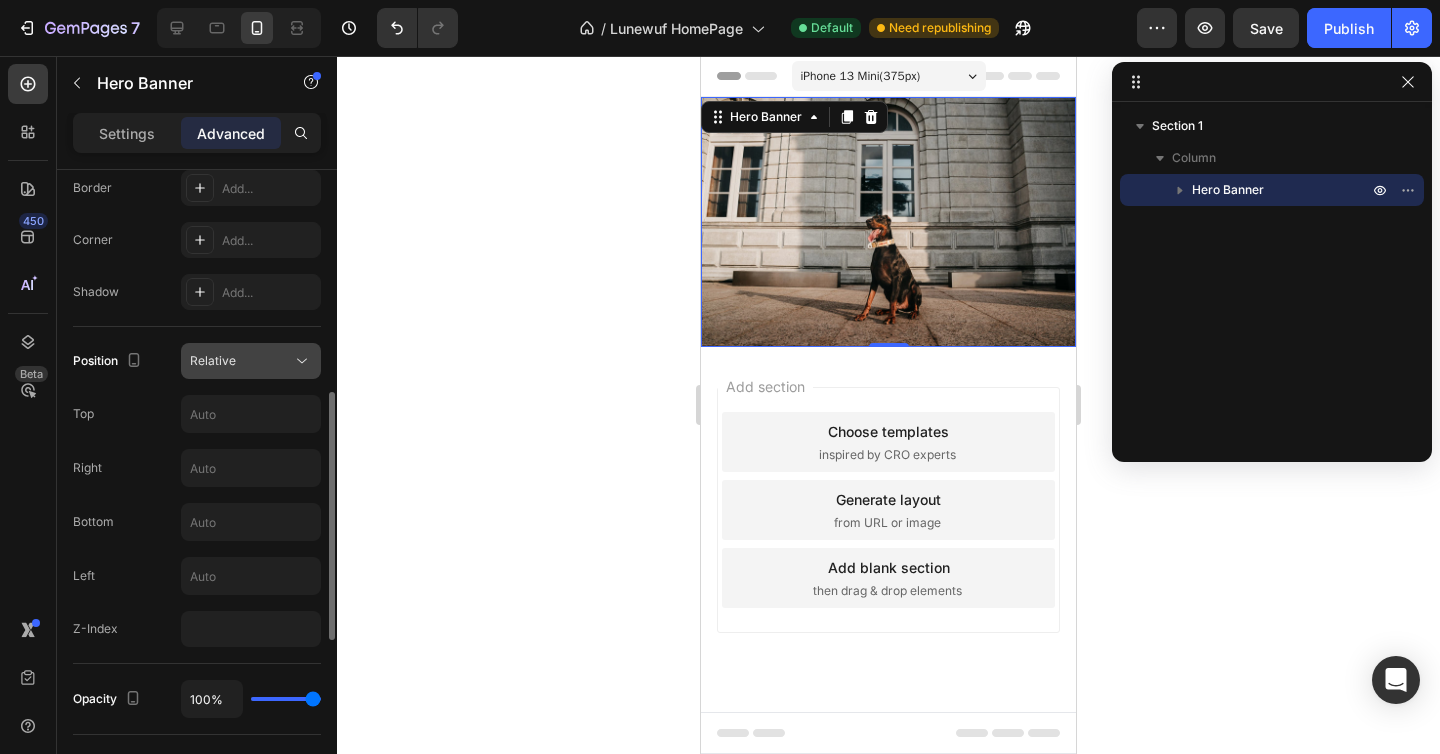 click on "Relative" at bounding box center [241, 361] 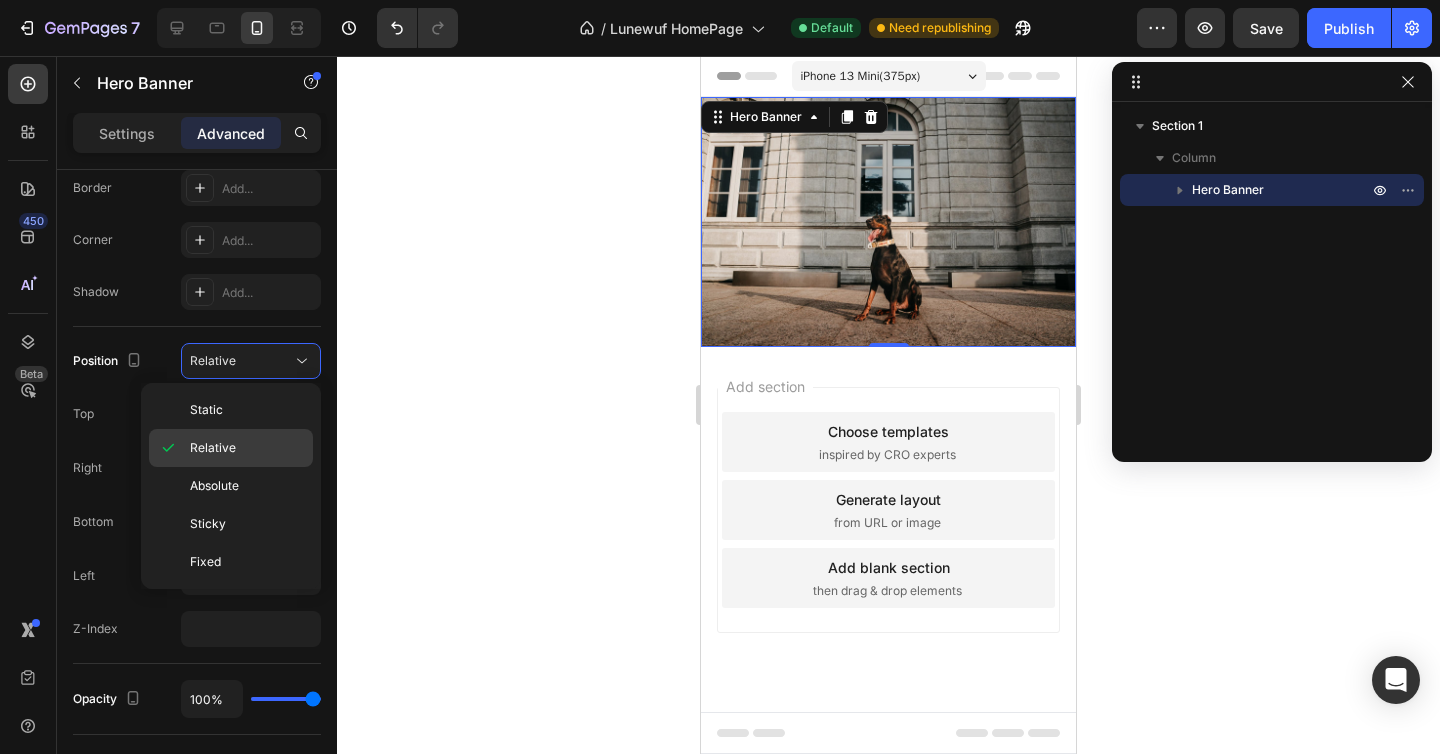 click on "Relative" at bounding box center [213, 448] 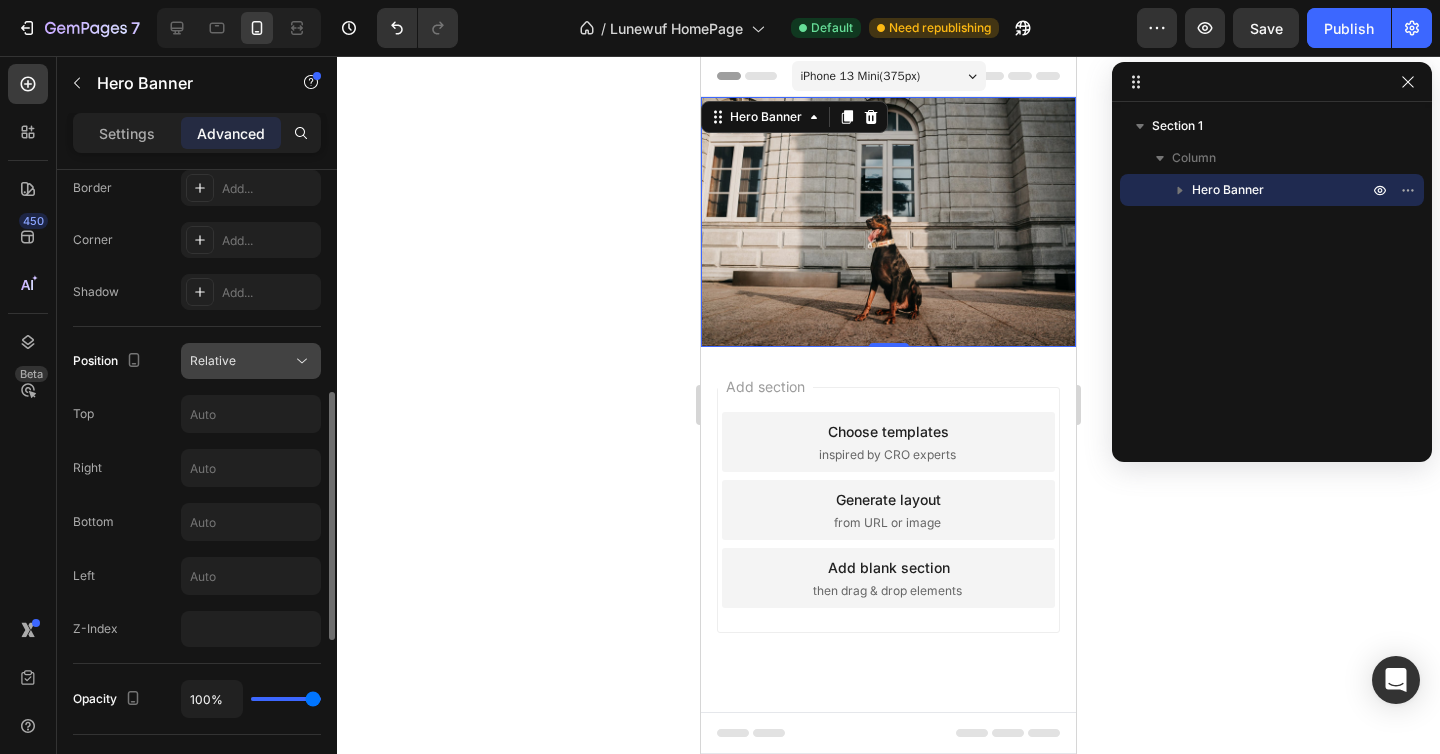 click on "Relative" 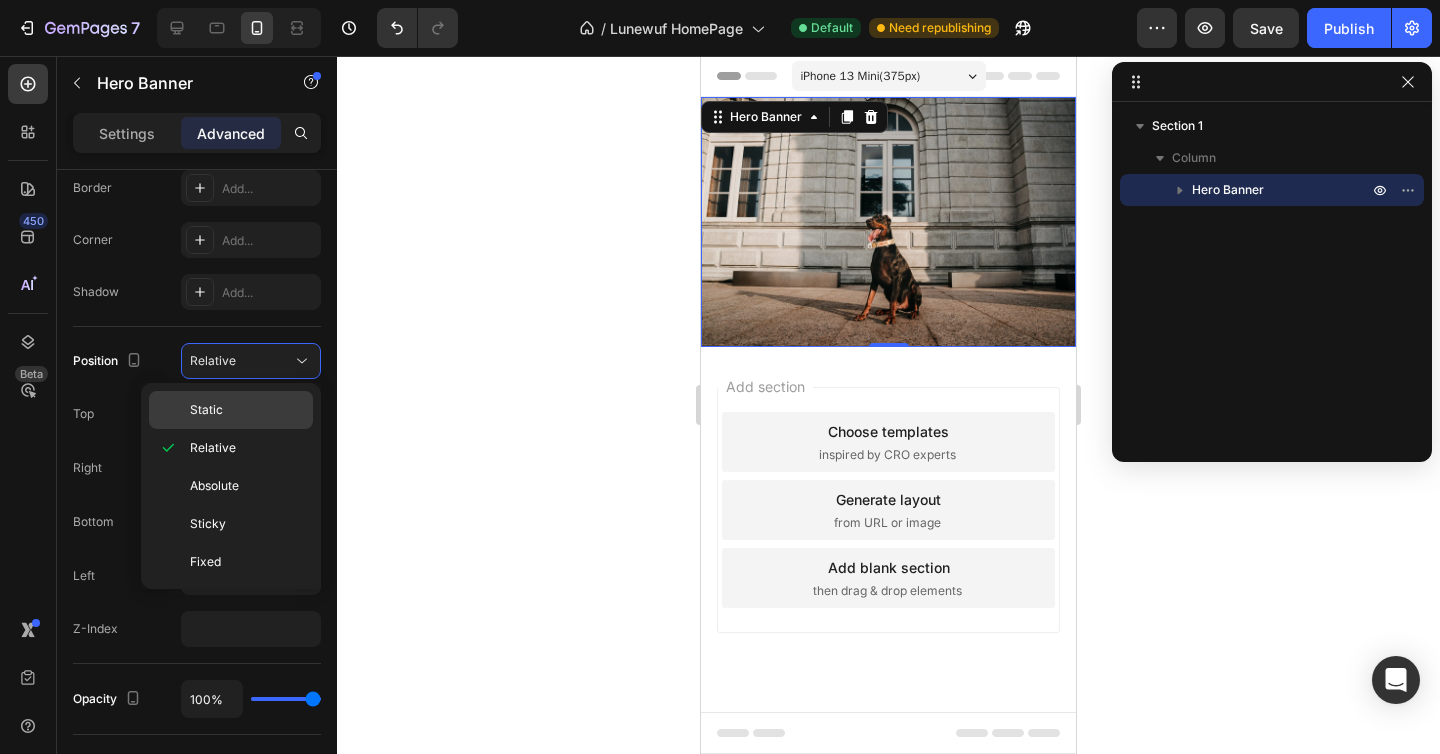 click on "Static" at bounding box center (206, 410) 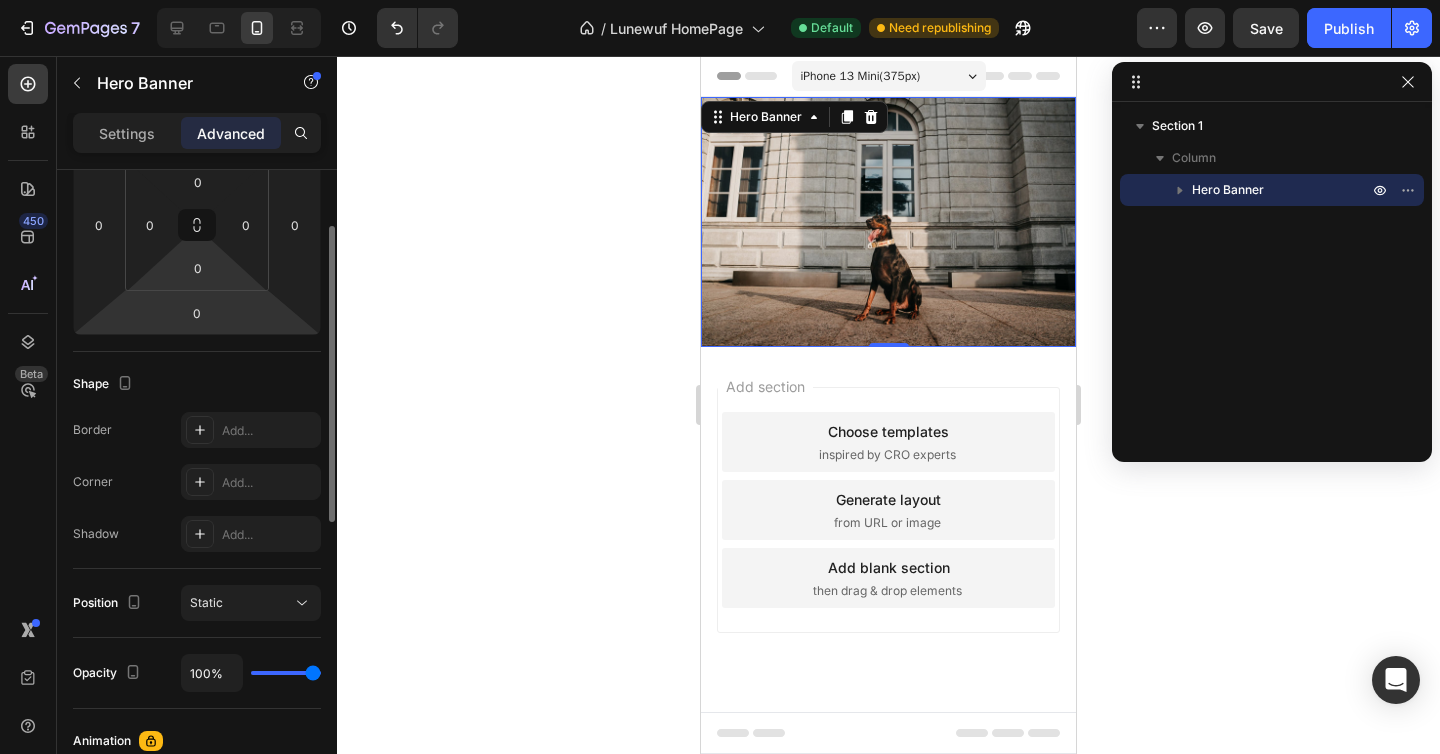 scroll, scrollTop: 0, scrollLeft: 0, axis: both 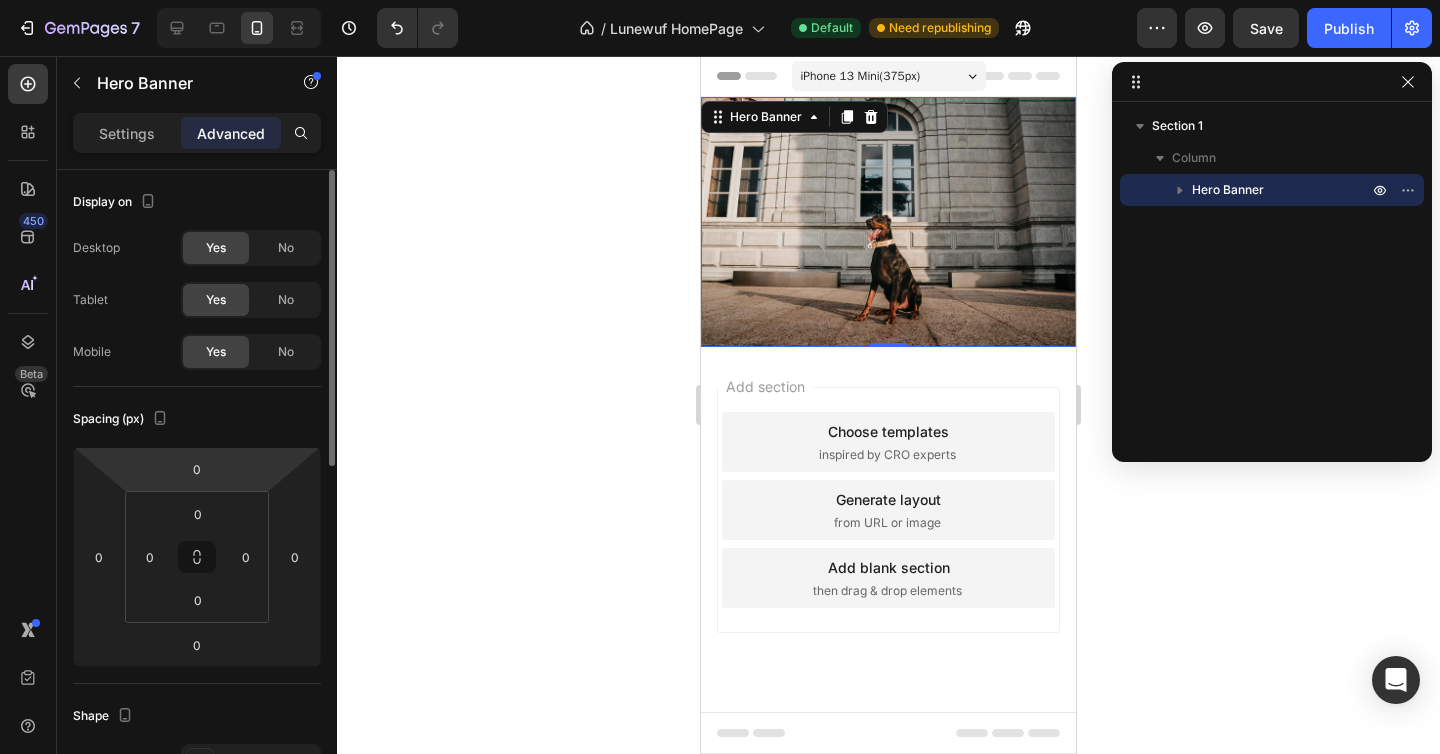 click on "FOR THE BOLD Heading Row" at bounding box center (888, 273) 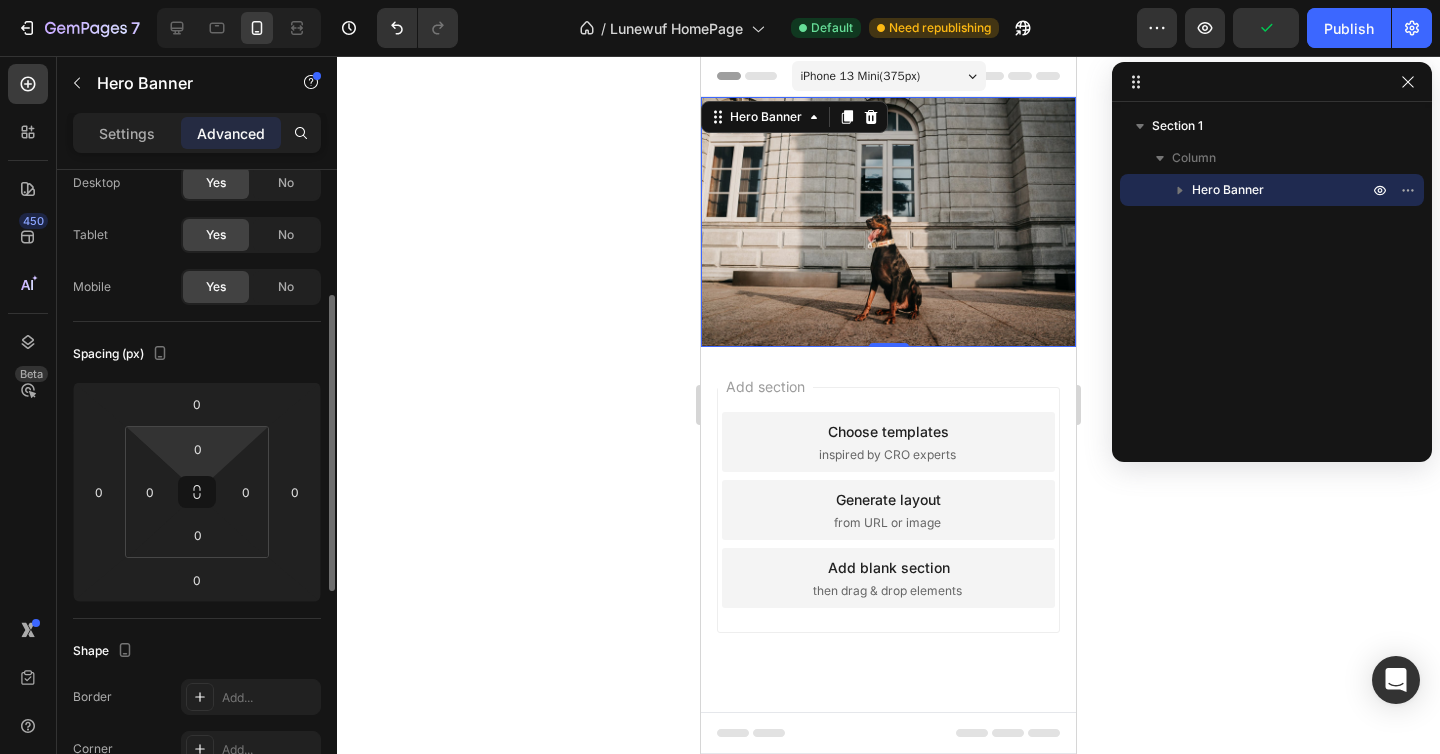 scroll, scrollTop: 53, scrollLeft: 0, axis: vertical 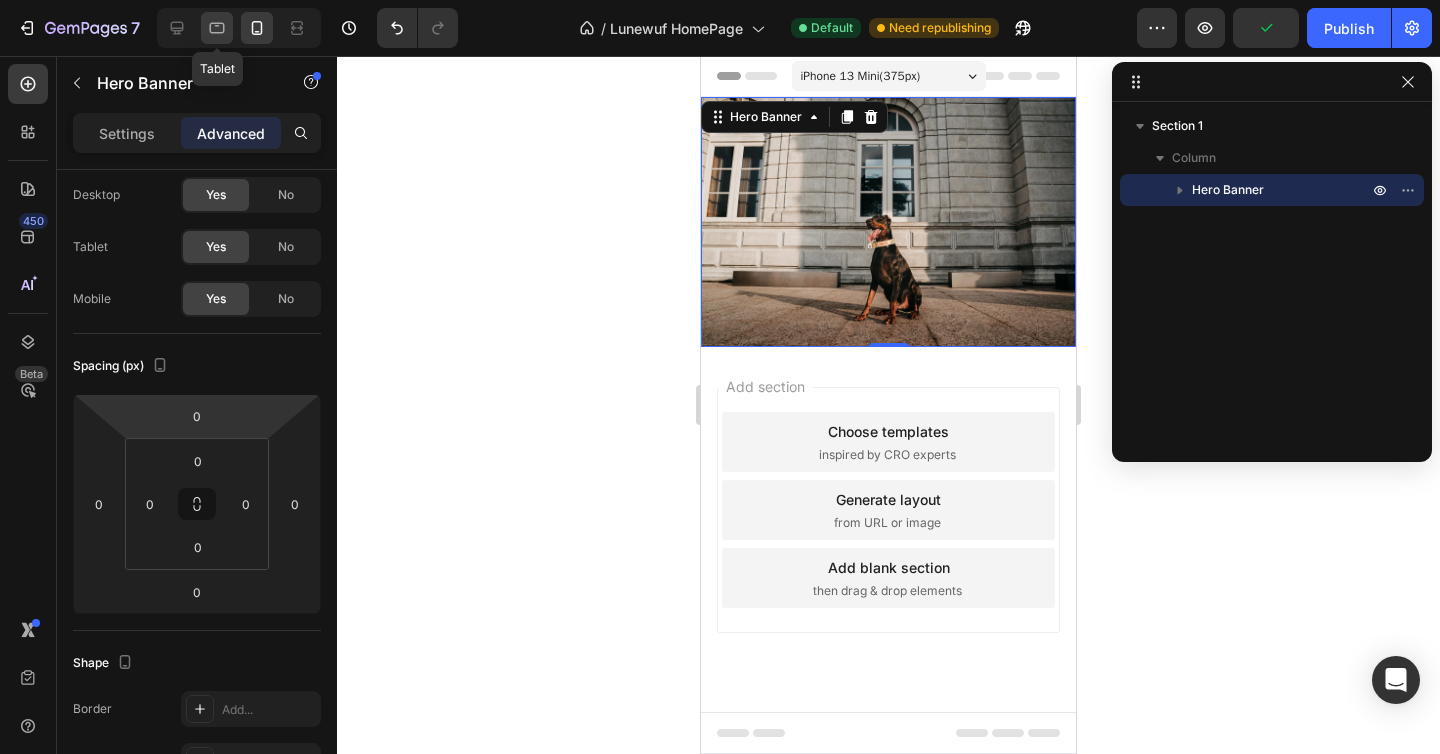 click 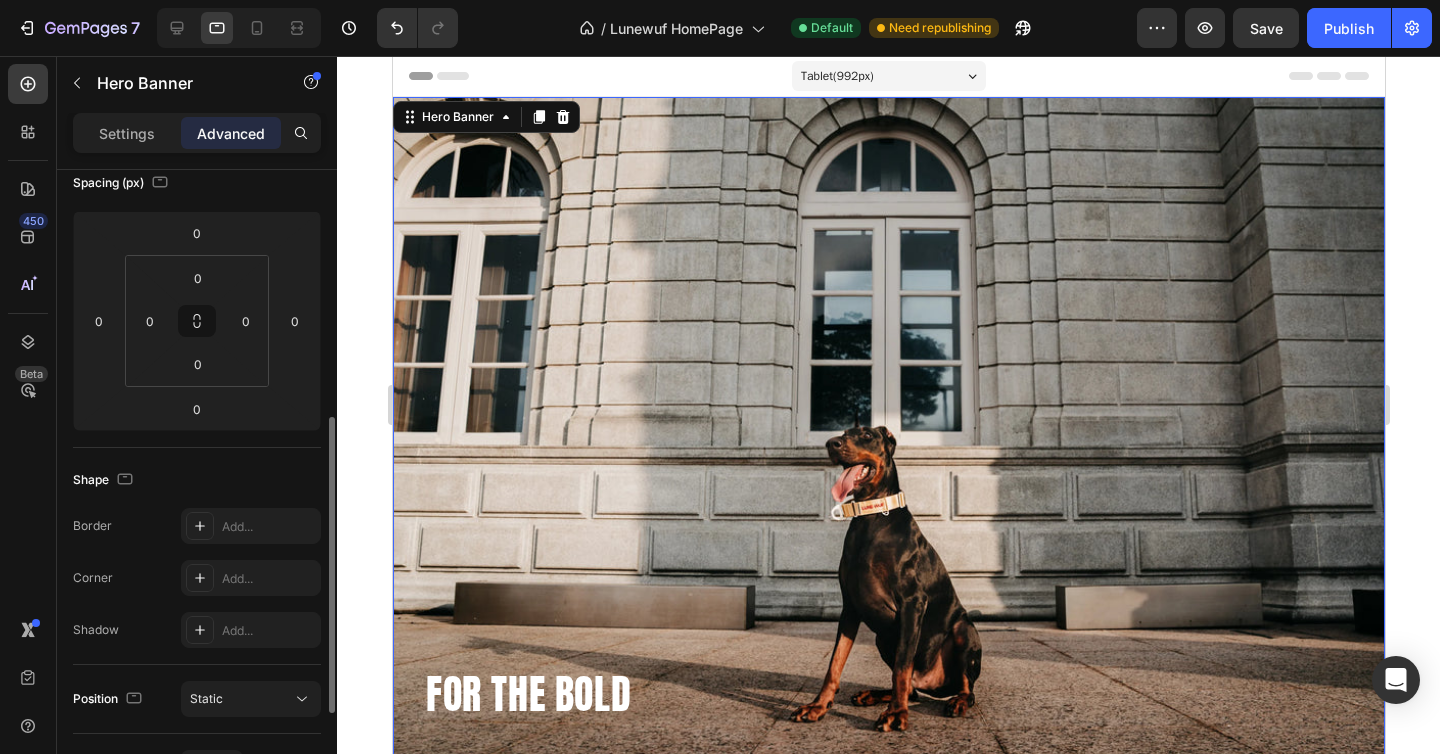 scroll, scrollTop: 0, scrollLeft: 0, axis: both 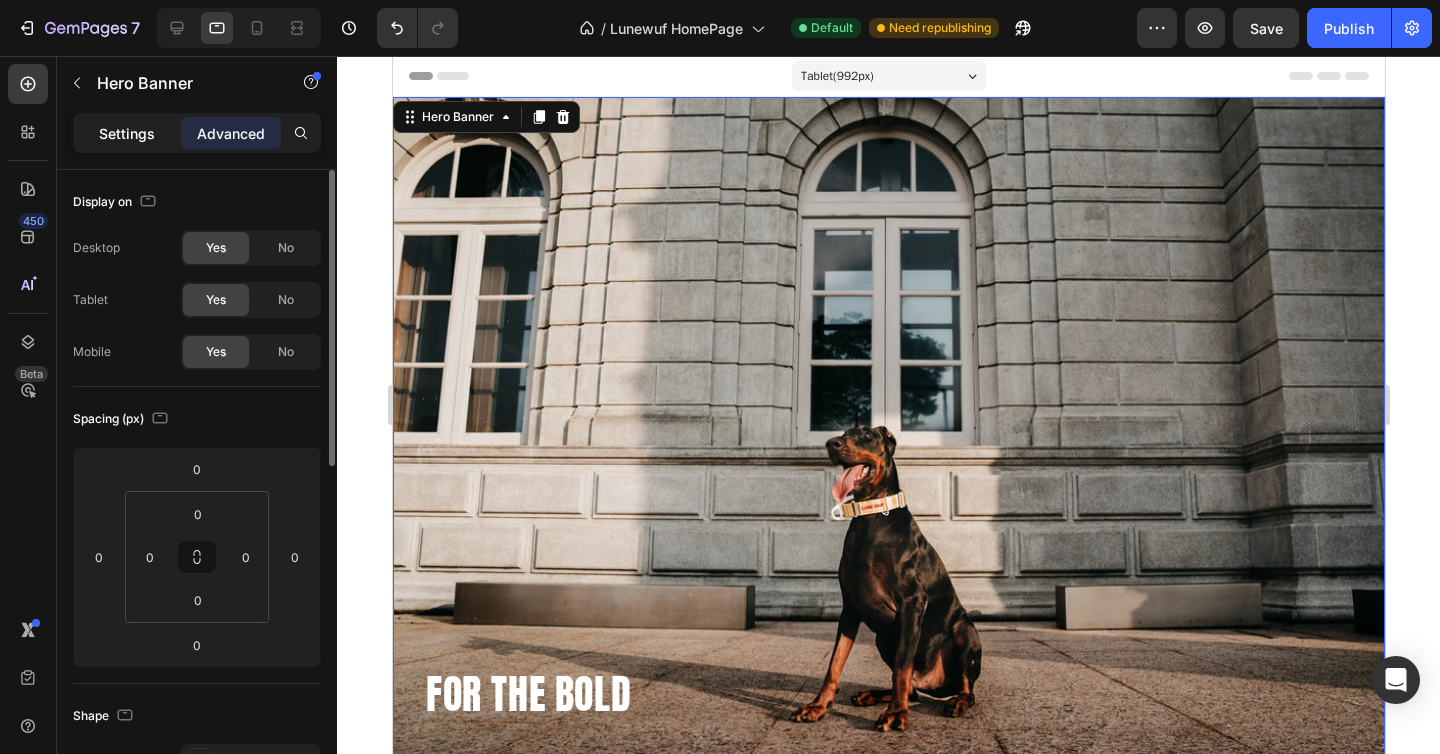 click on "Settings" at bounding box center (127, 133) 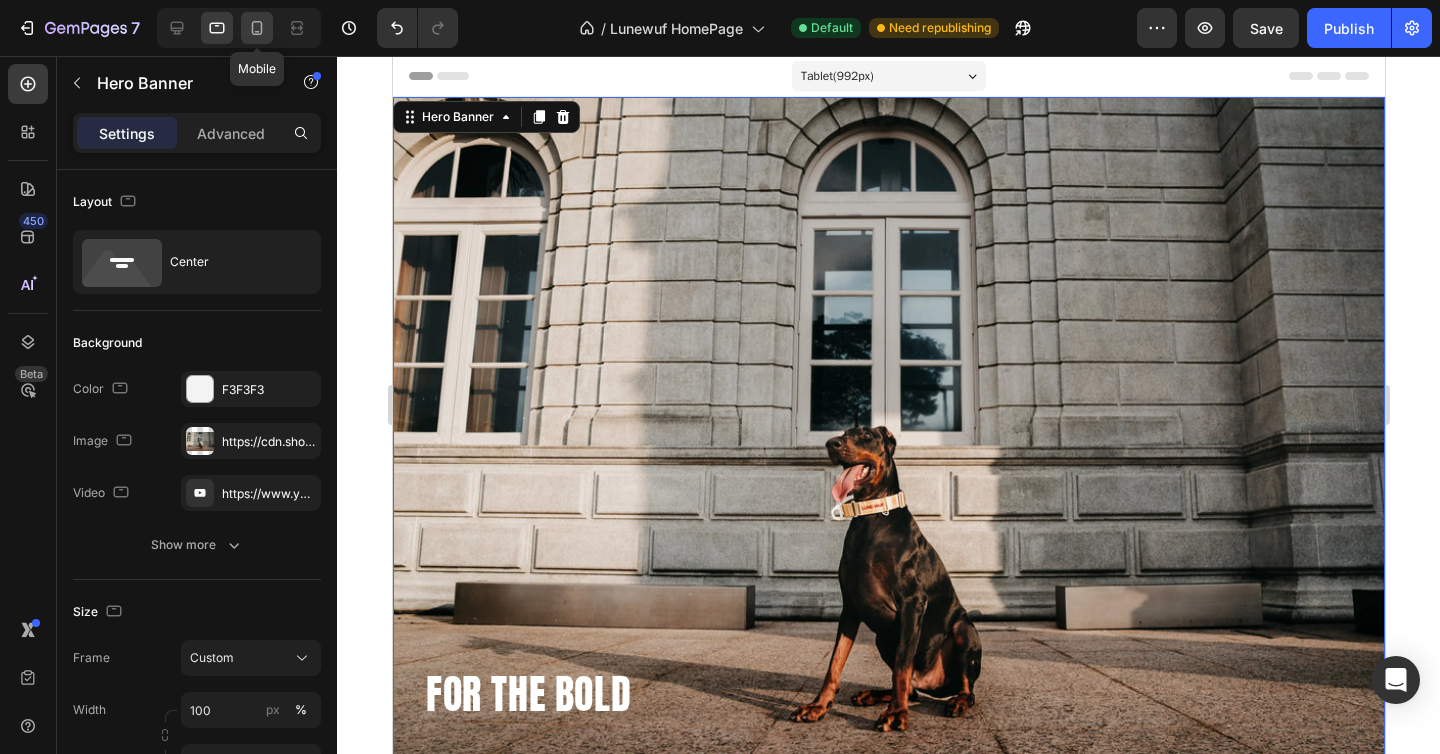 click 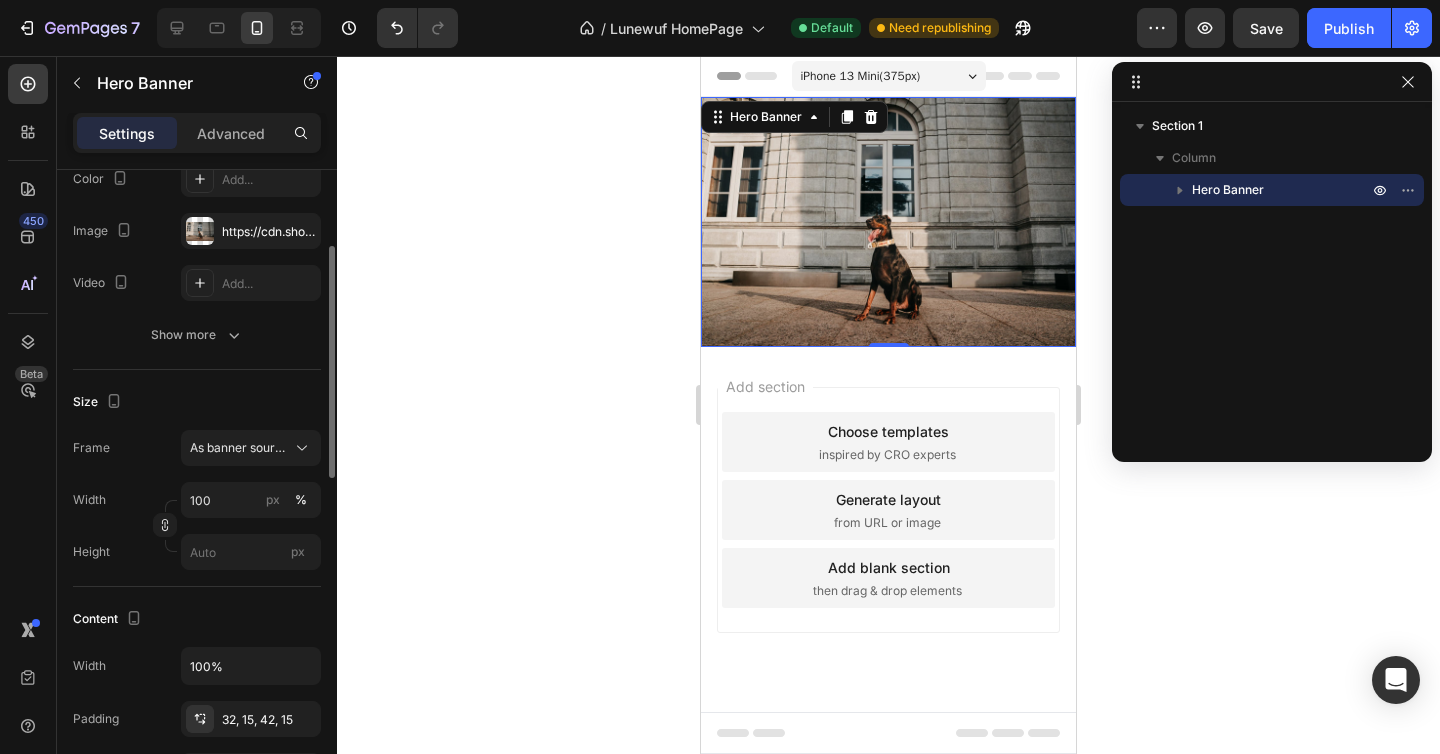 scroll, scrollTop: 235, scrollLeft: 0, axis: vertical 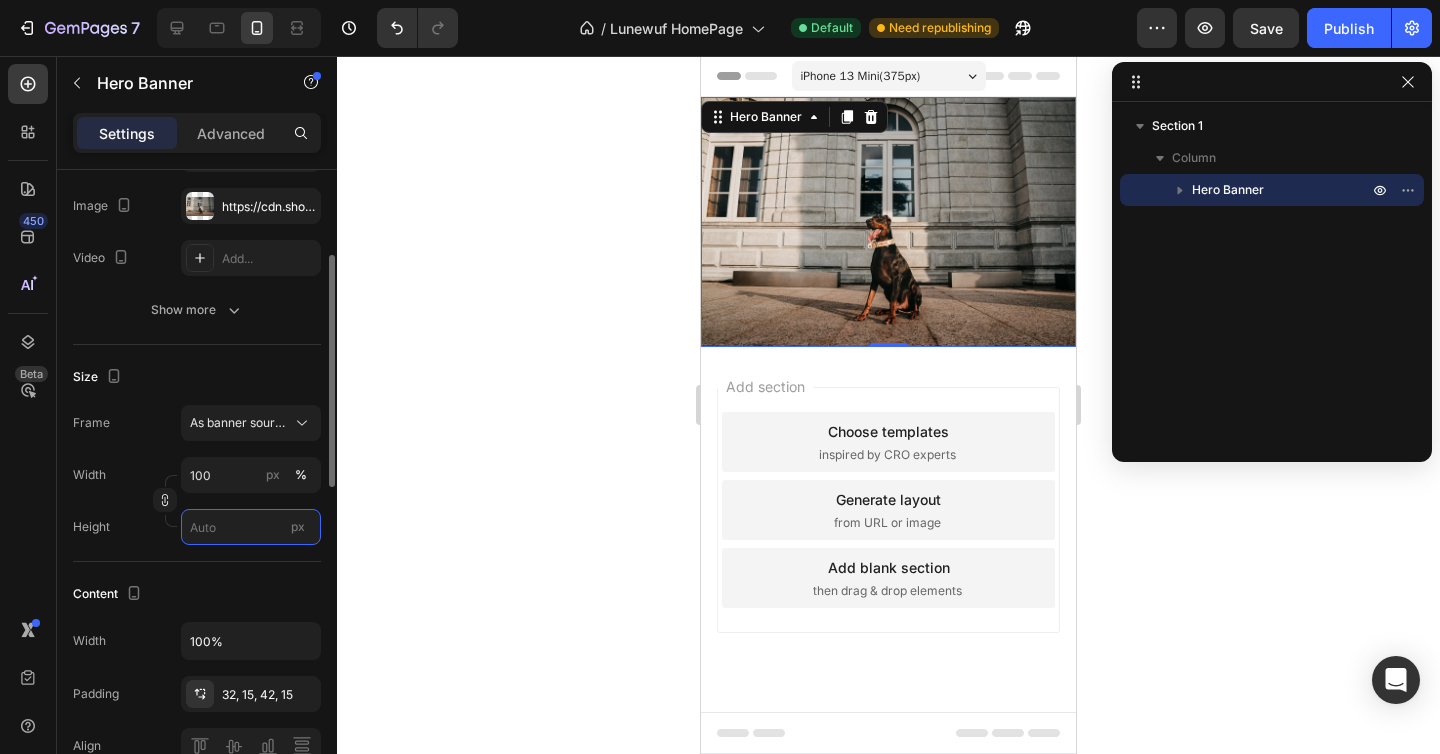click on "px" at bounding box center [251, 527] 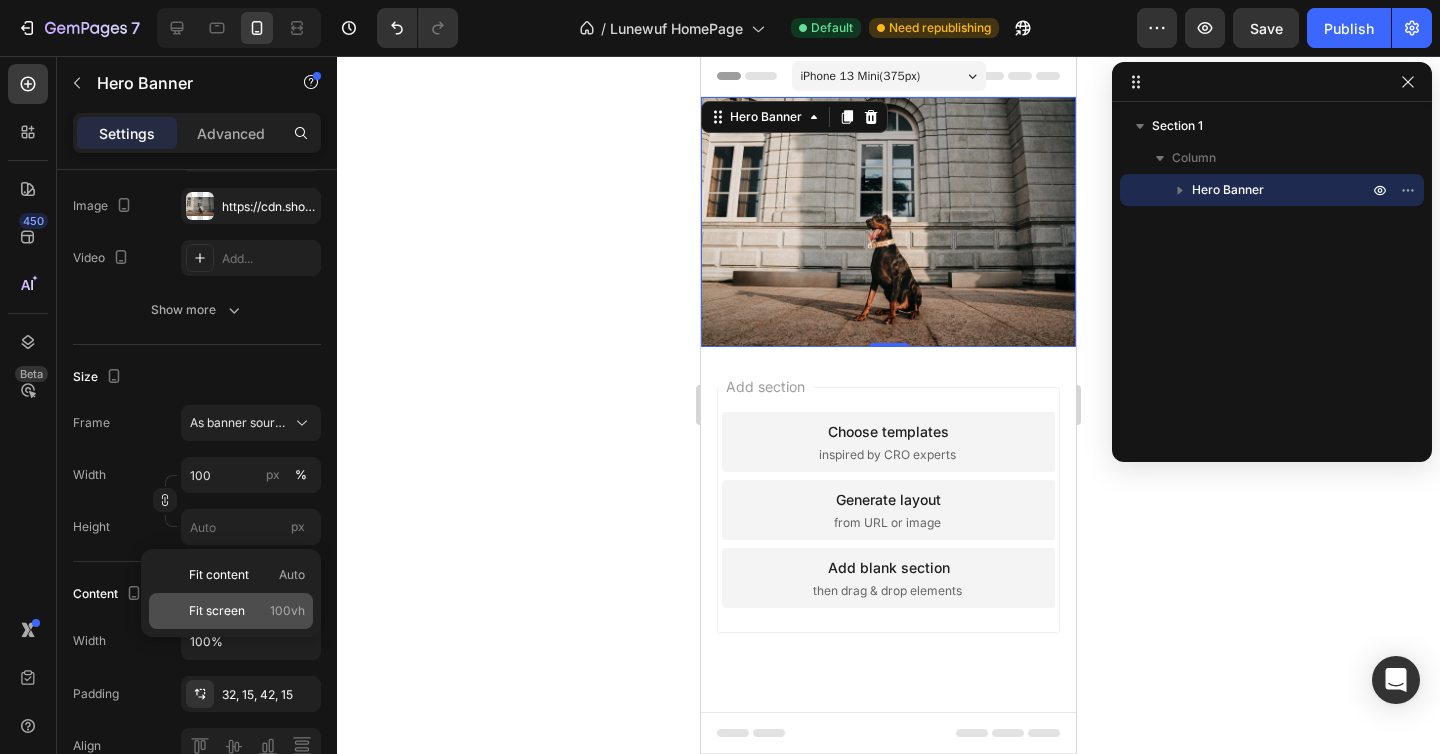 click on "Fit screen" at bounding box center [217, 611] 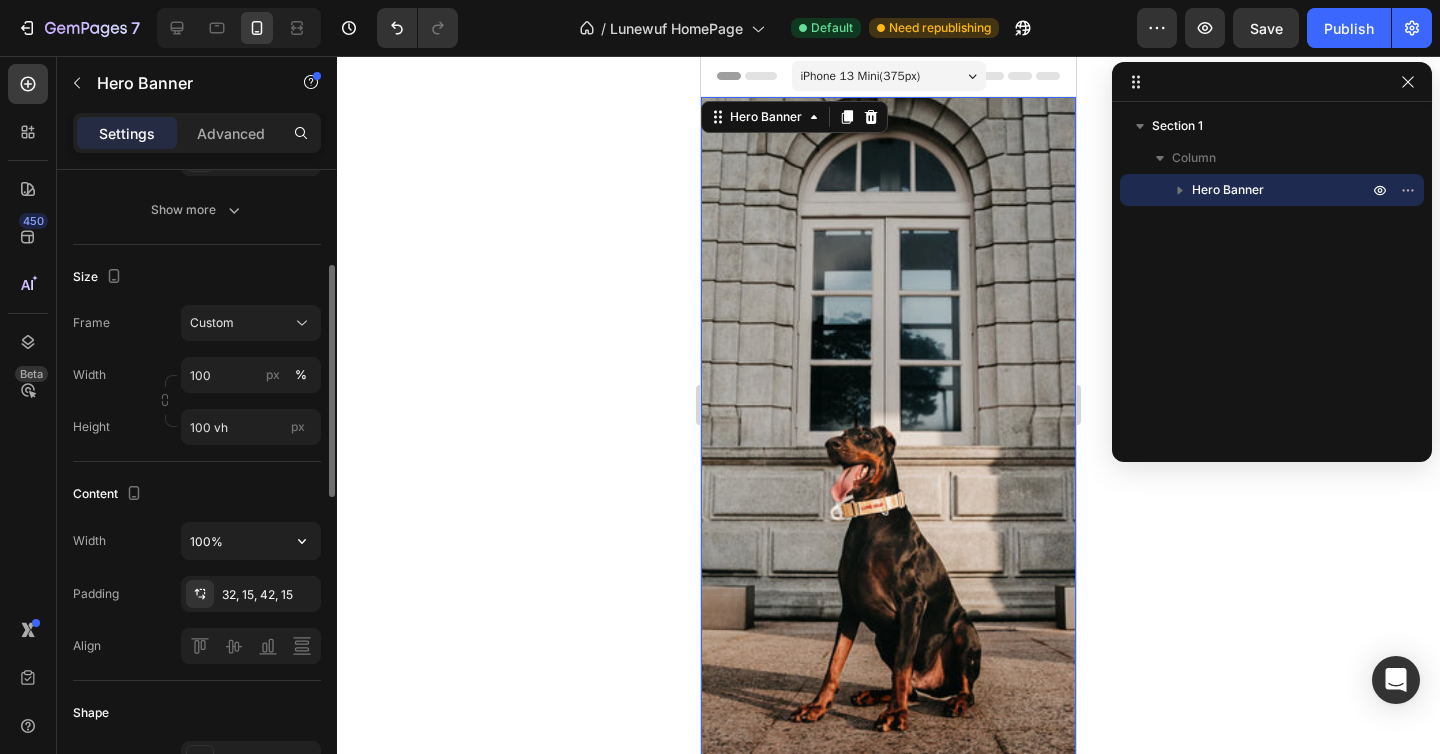 scroll, scrollTop: 342, scrollLeft: 0, axis: vertical 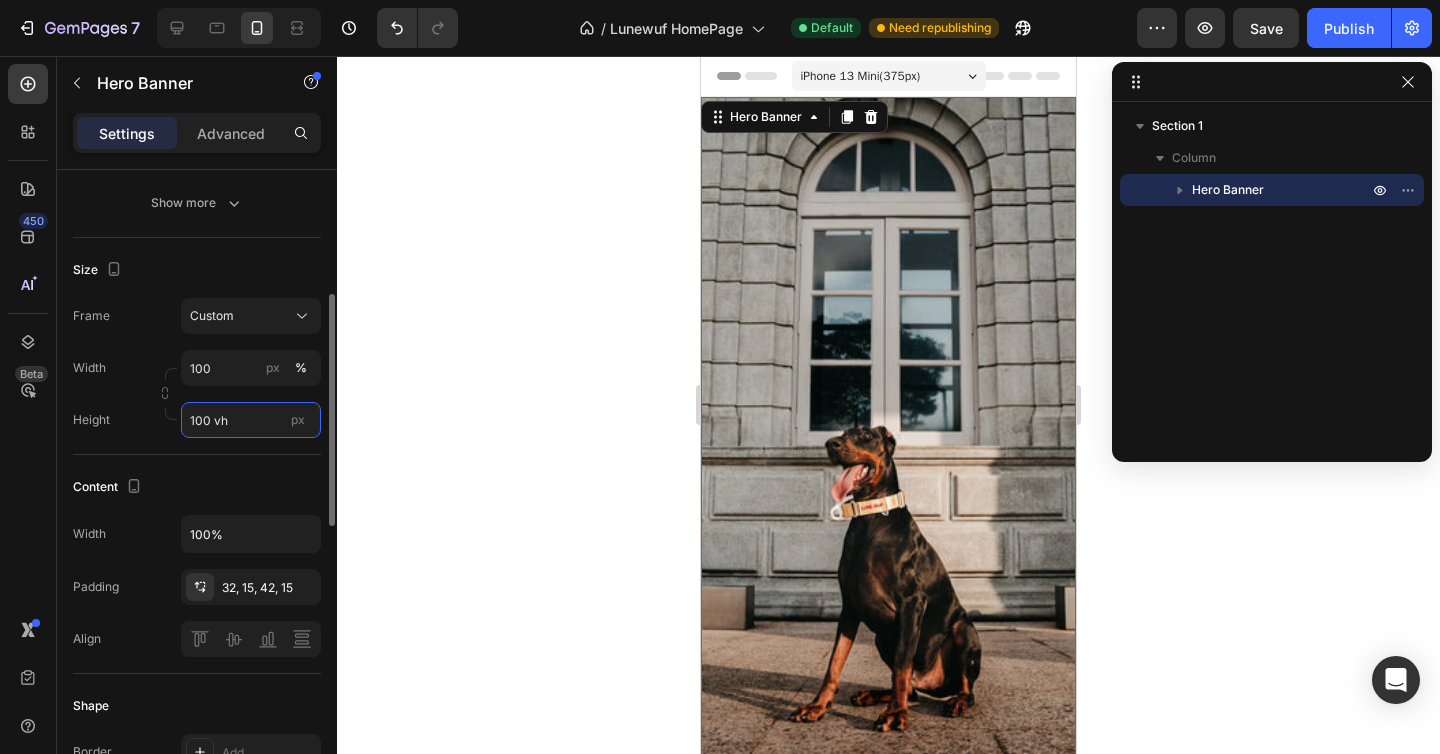 click on "100 vh" at bounding box center (251, 420) 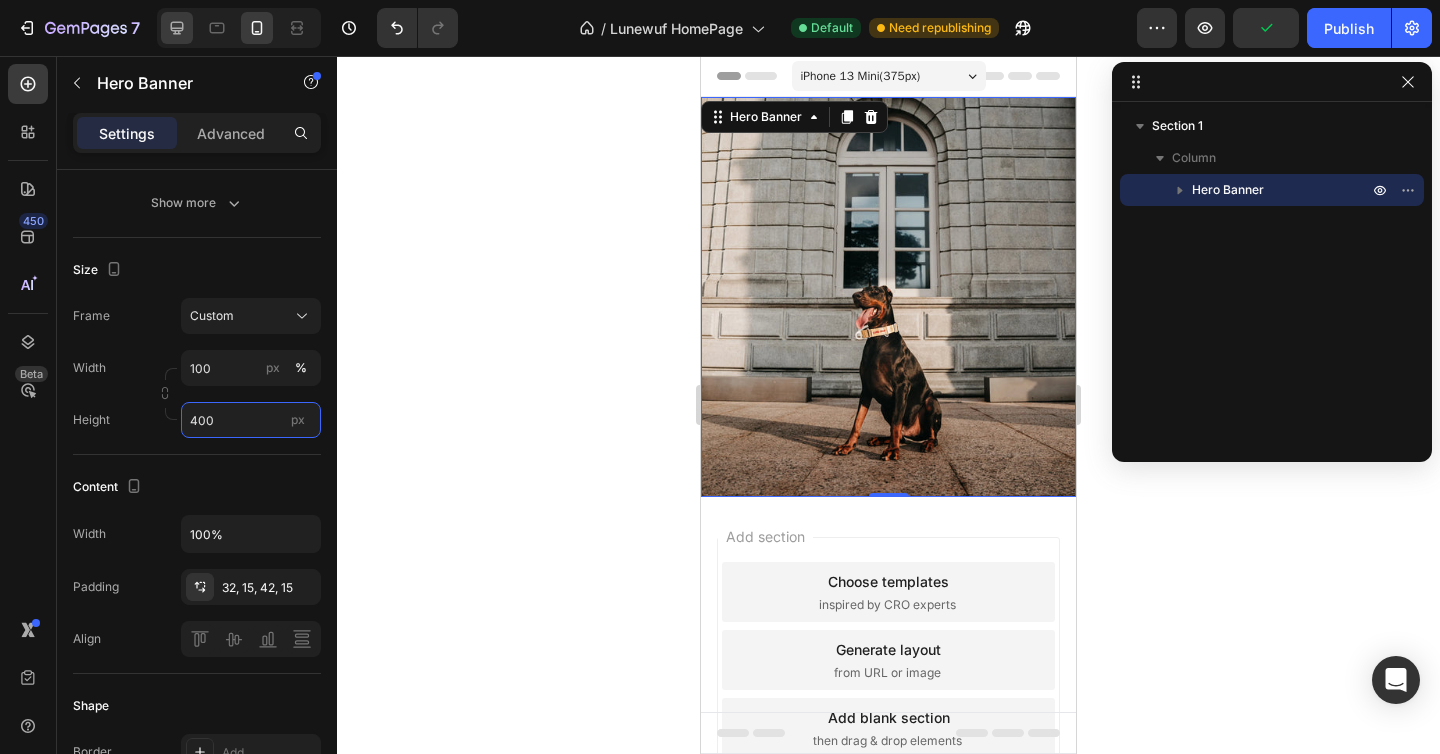 type on "400" 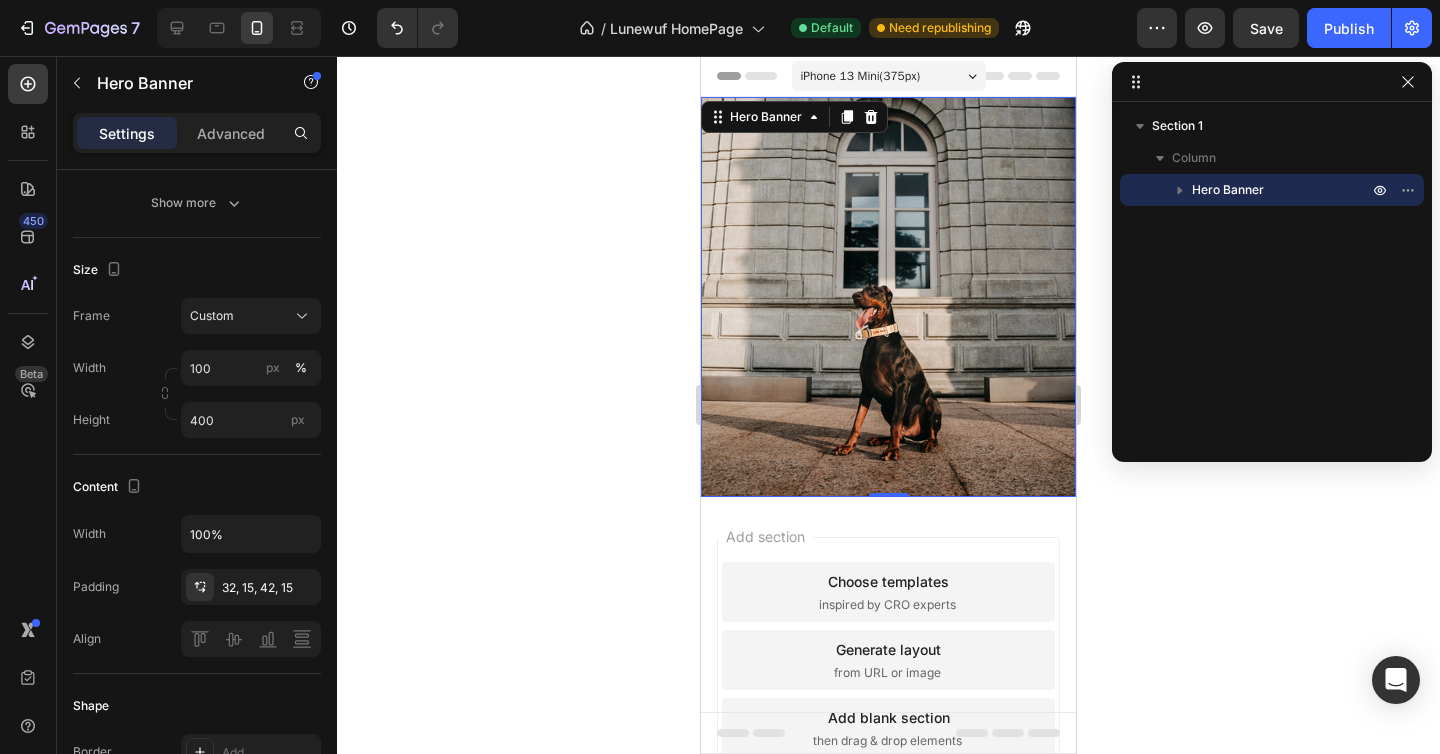 click 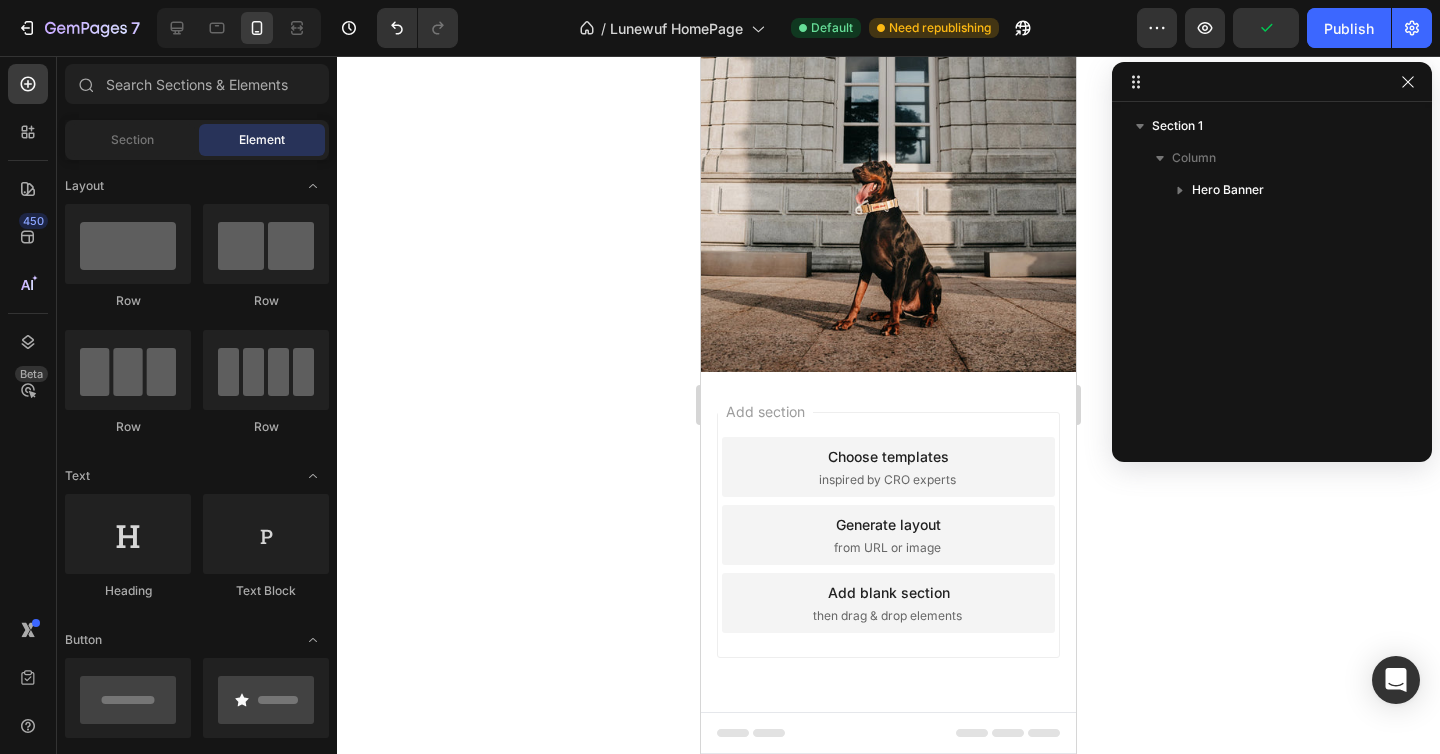 scroll, scrollTop: 0, scrollLeft: 0, axis: both 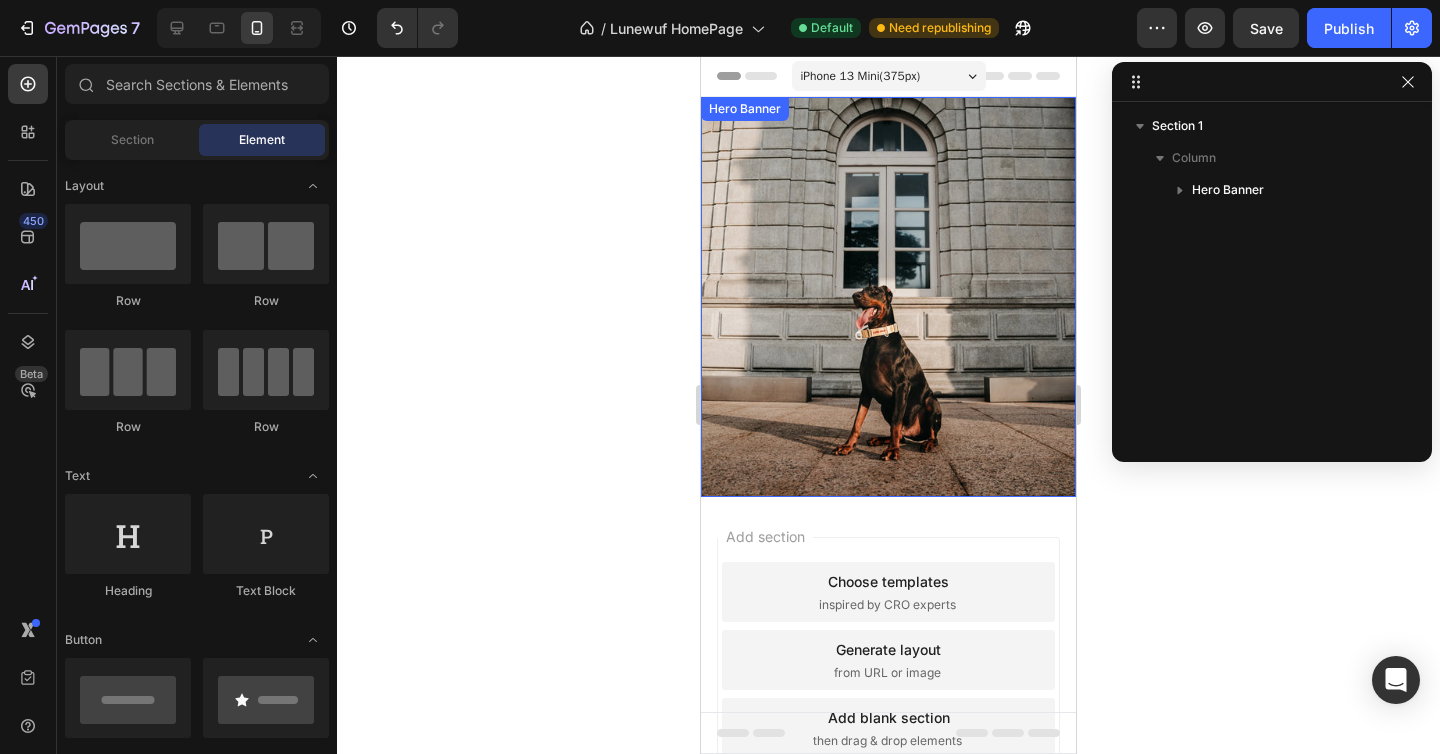 click at bounding box center (888, 297) 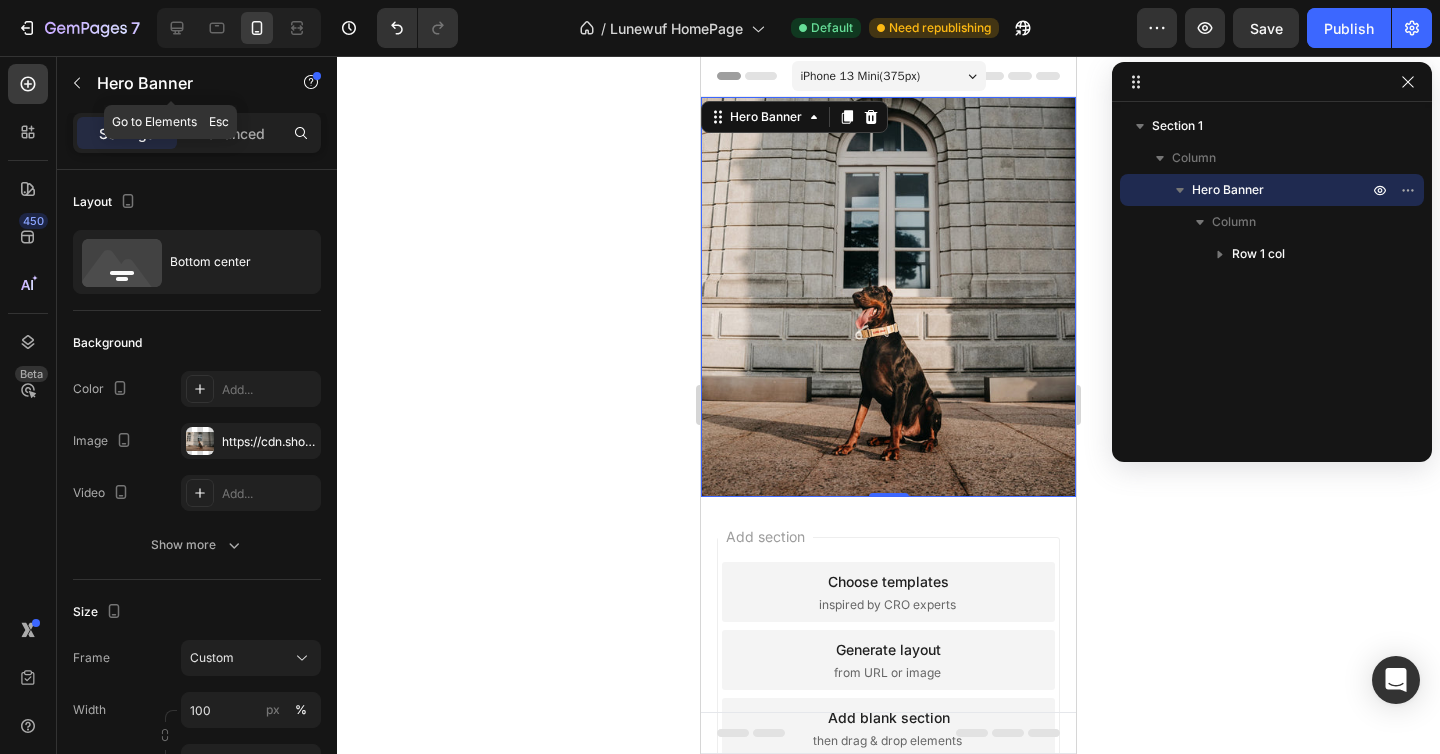 click 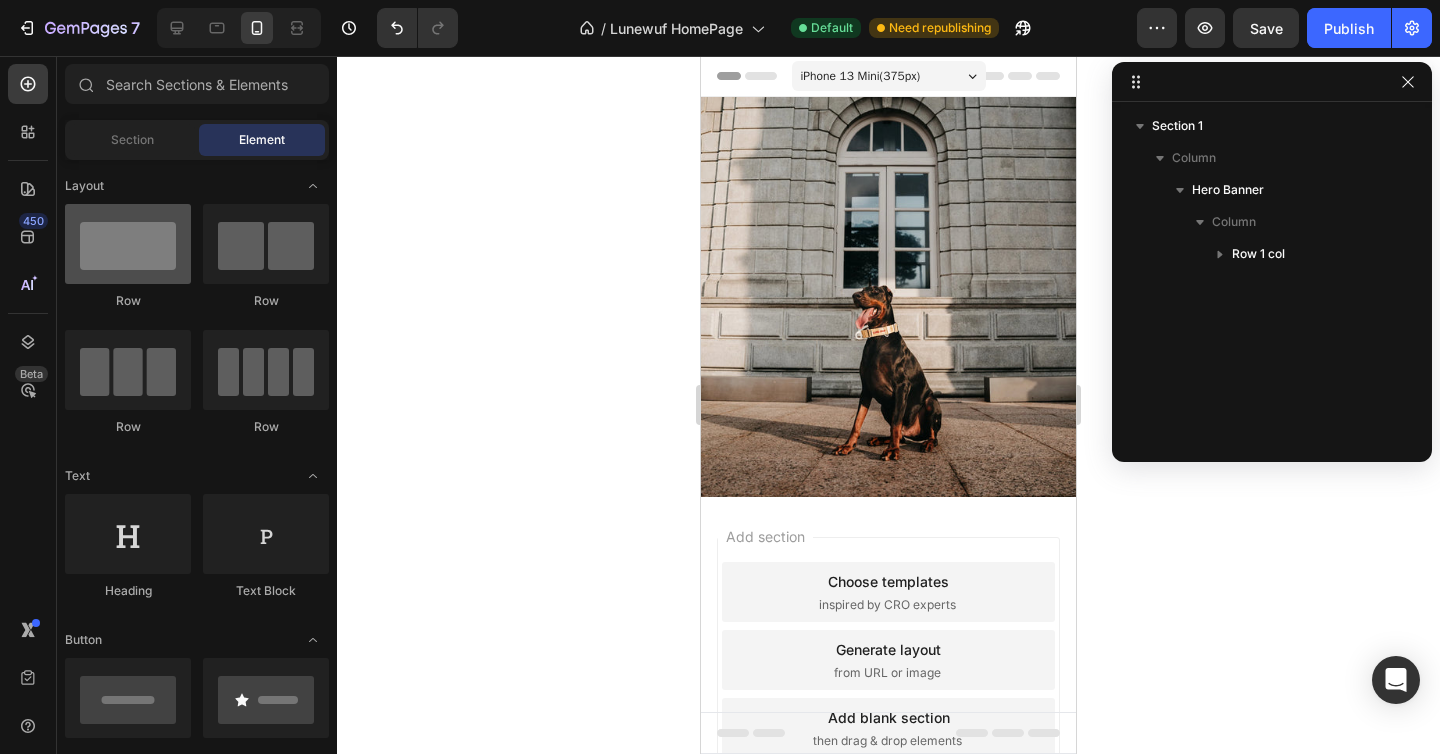 click at bounding box center (128, 244) 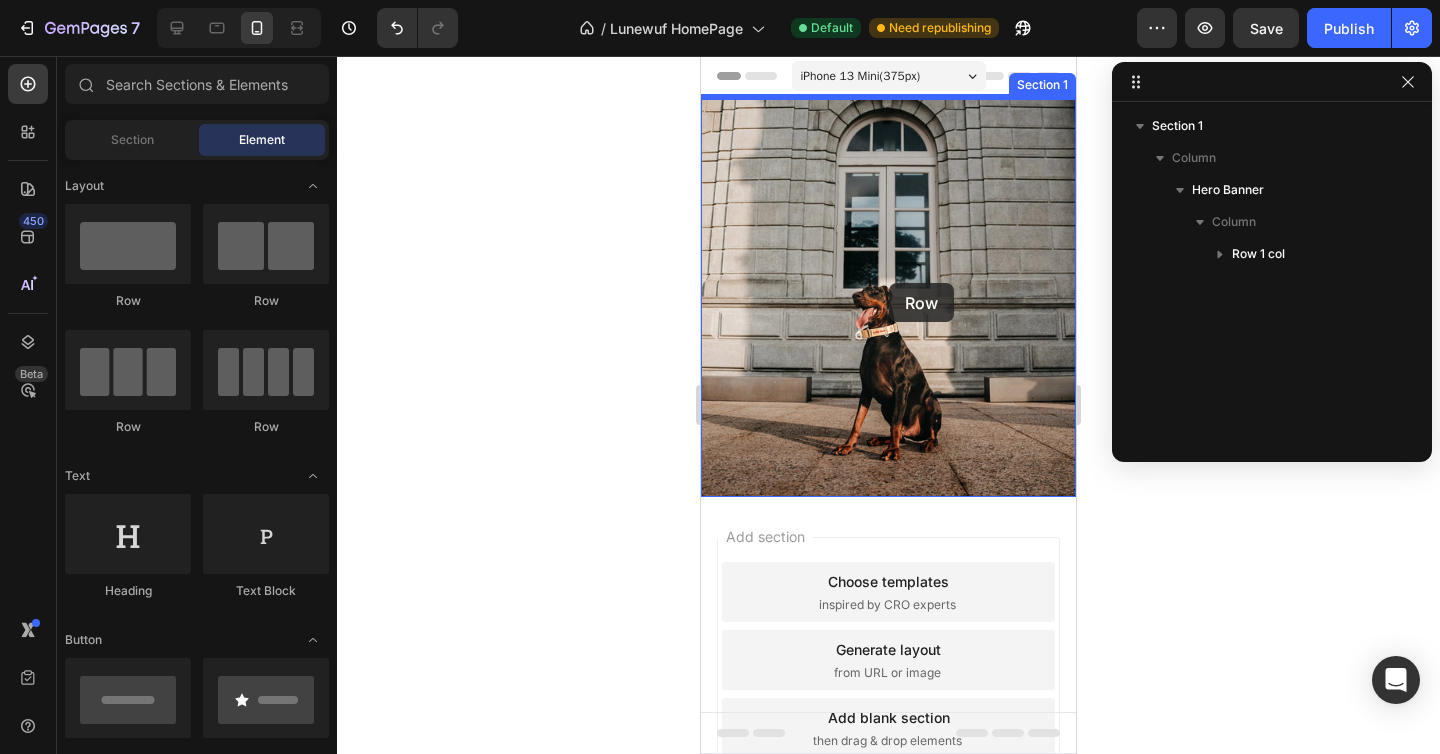 drag, startPoint x: 821, startPoint y: 309, endPoint x: 889, endPoint y: 283, distance: 72.8011 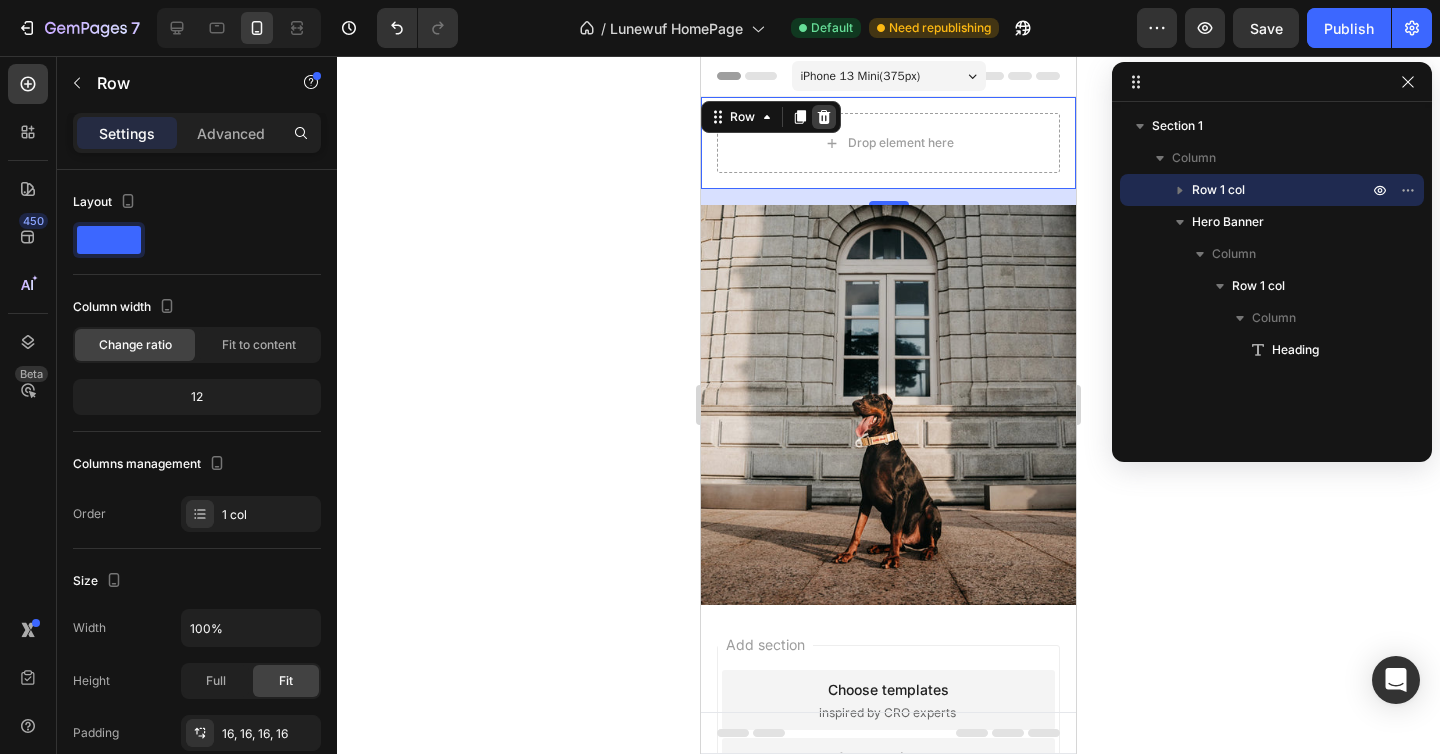 click 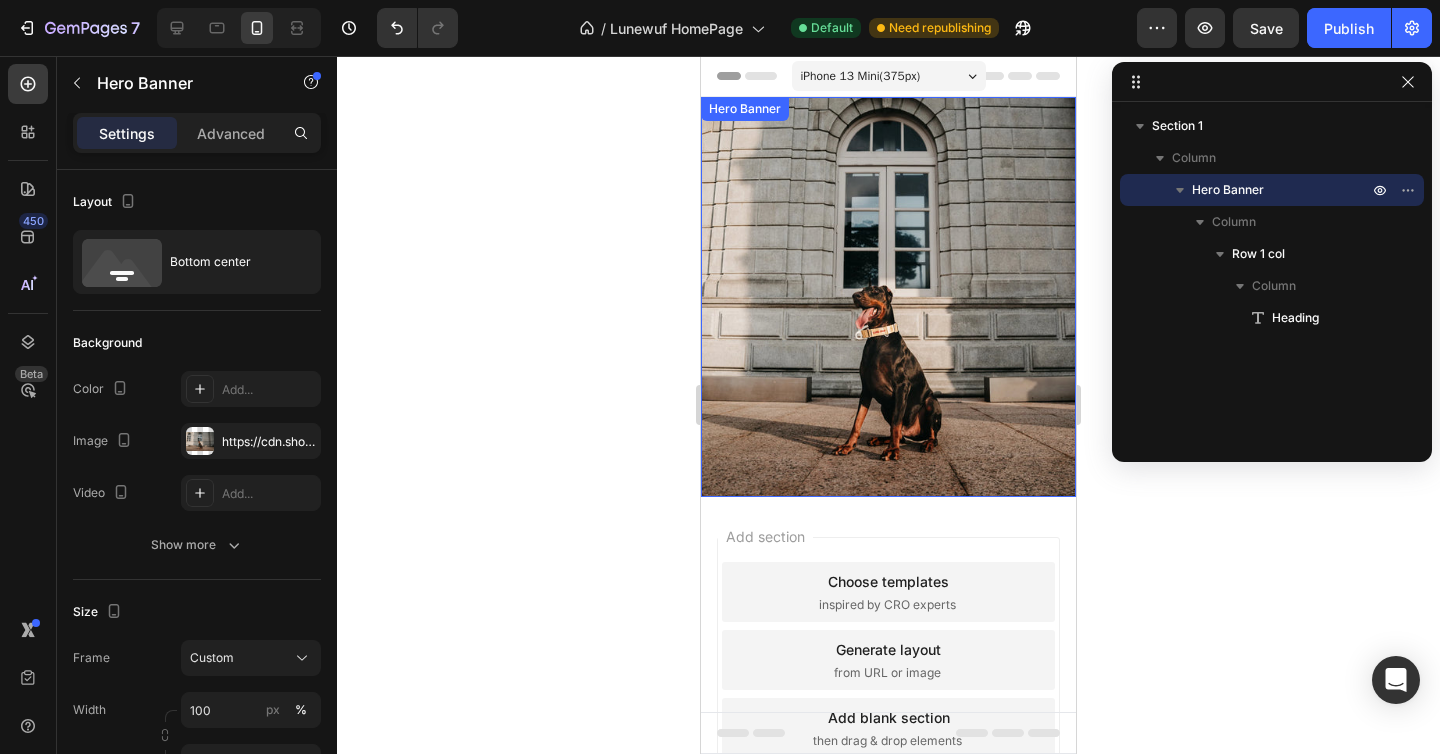 click at bounding box center (888, 297) 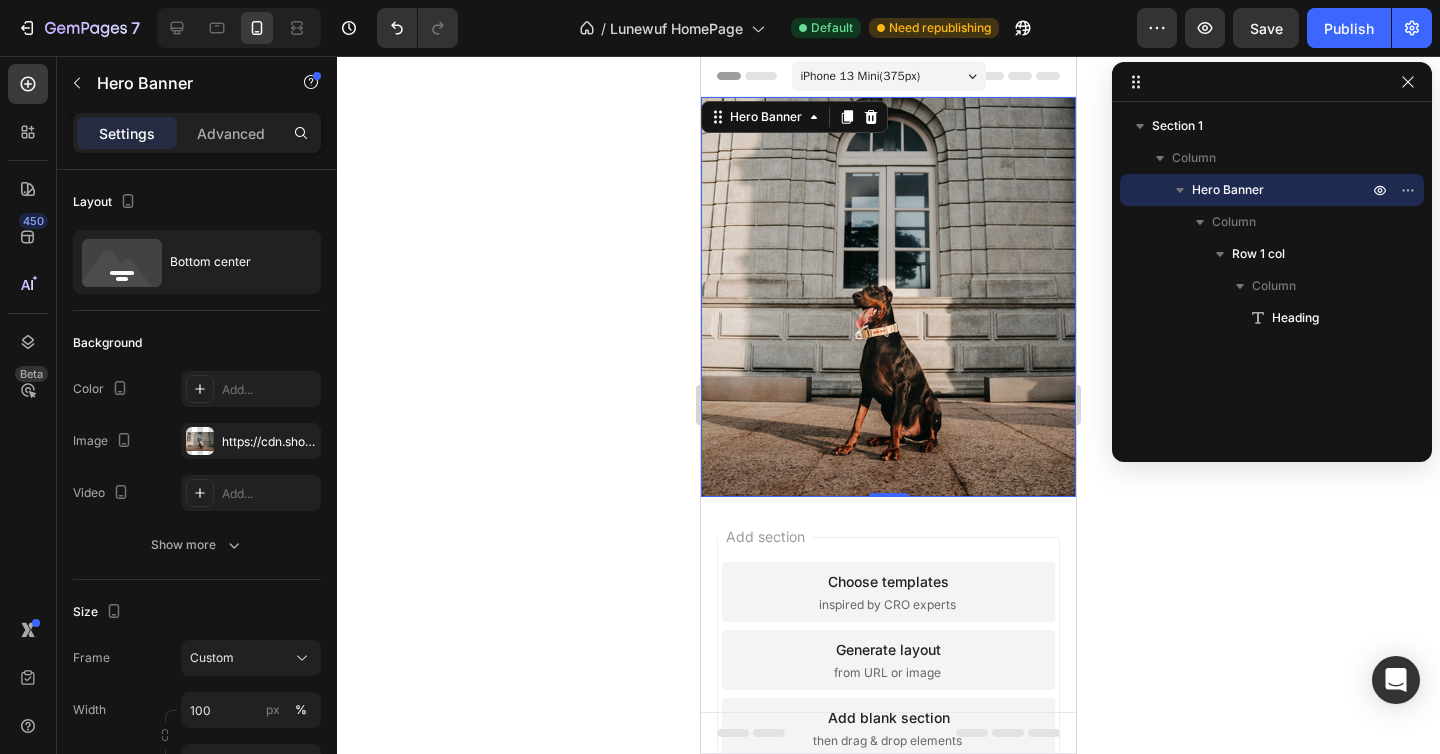 click at bounding box center [888, 297] 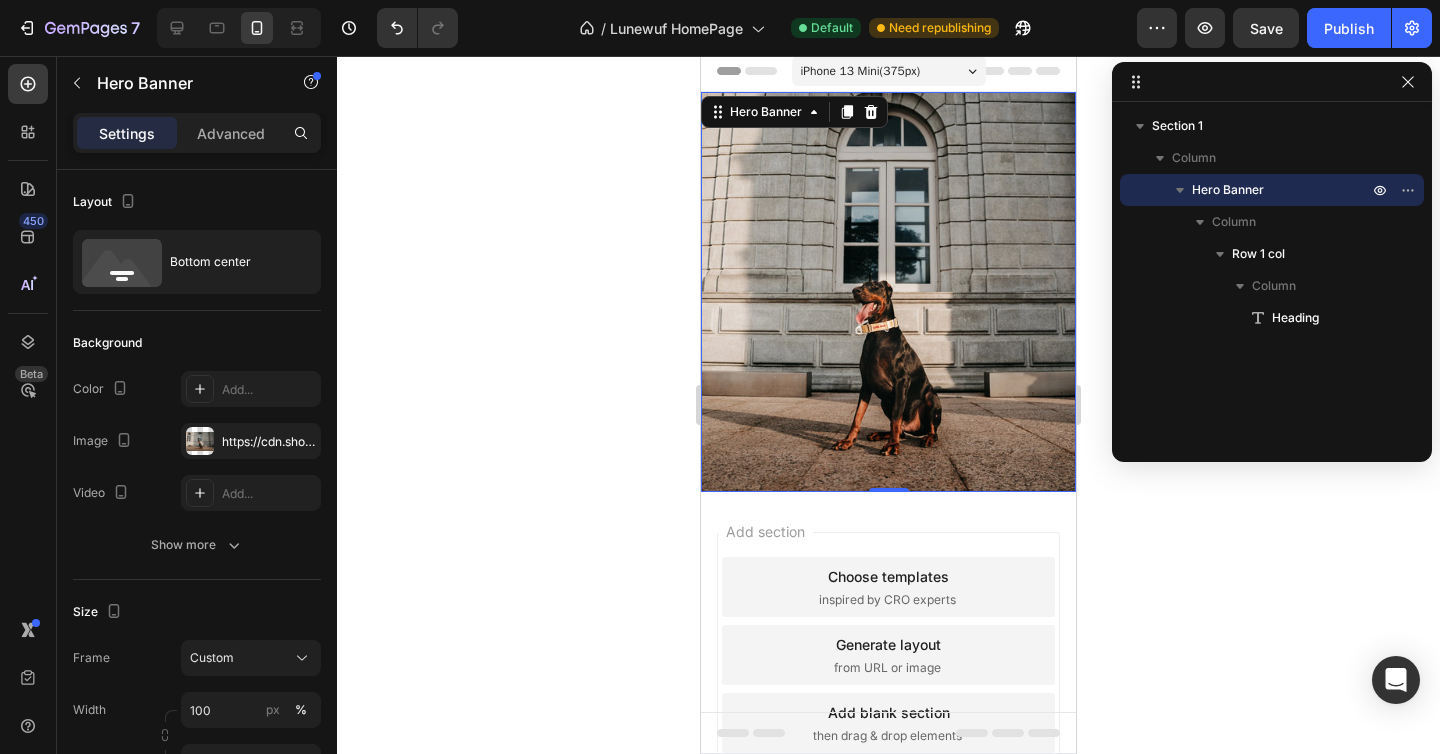 scroll, scrollTop: 0, scrollLeft: 0, axis: both 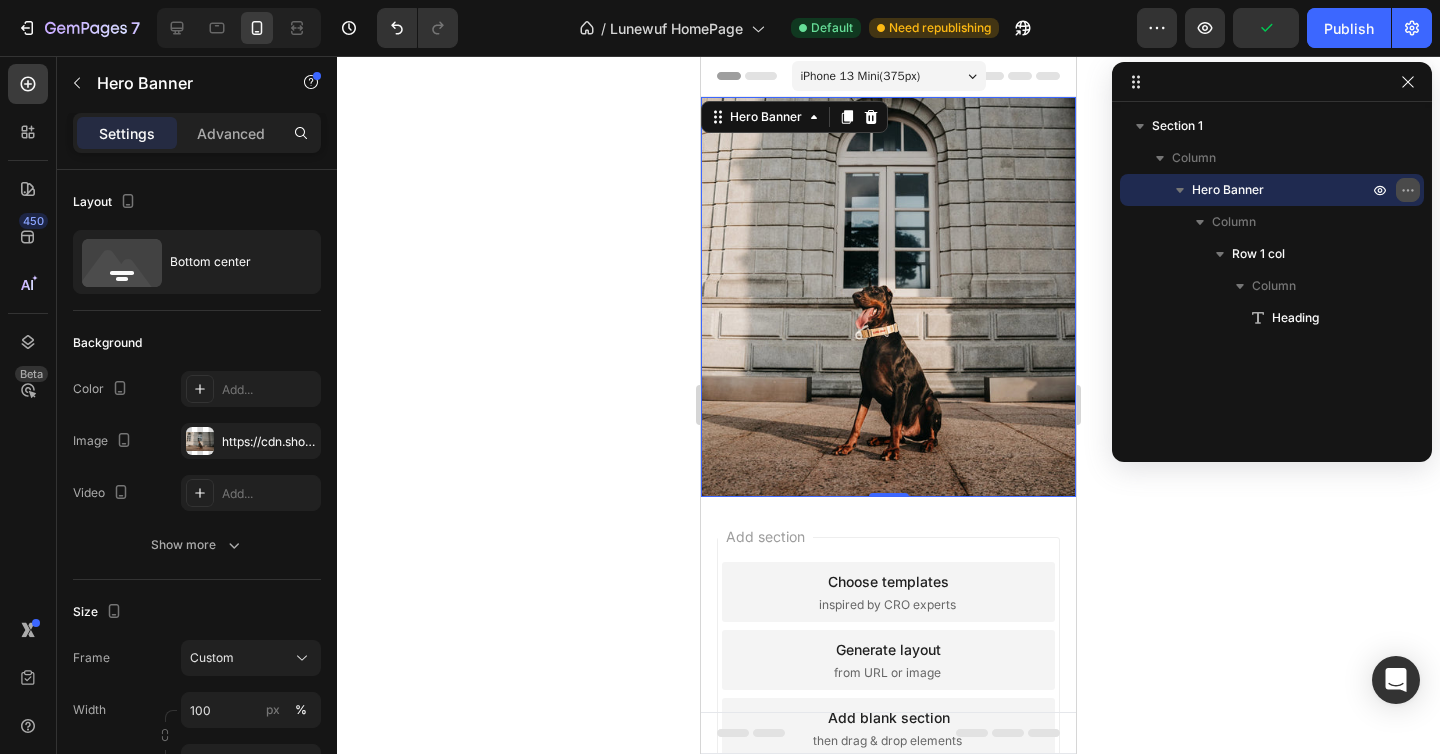 click at bounding box center (1408, 190) 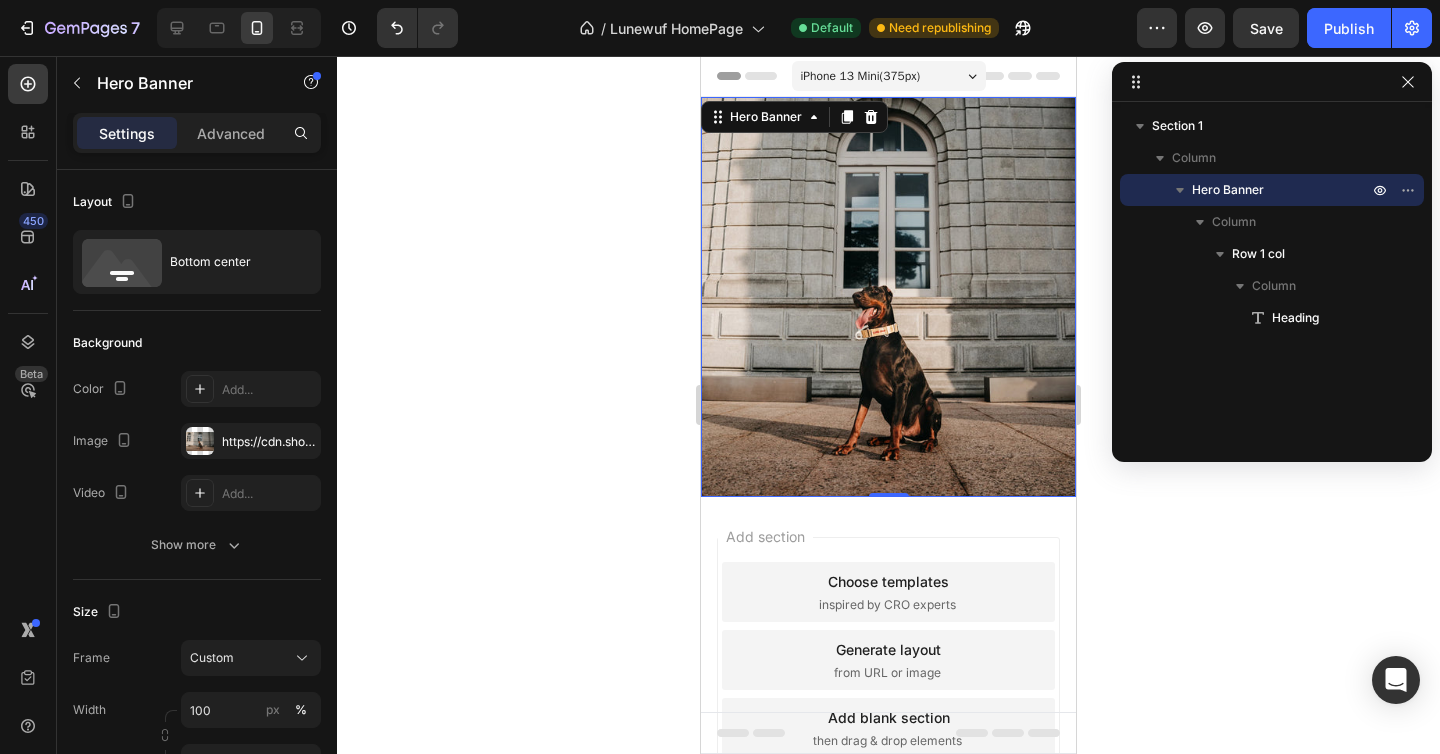 click 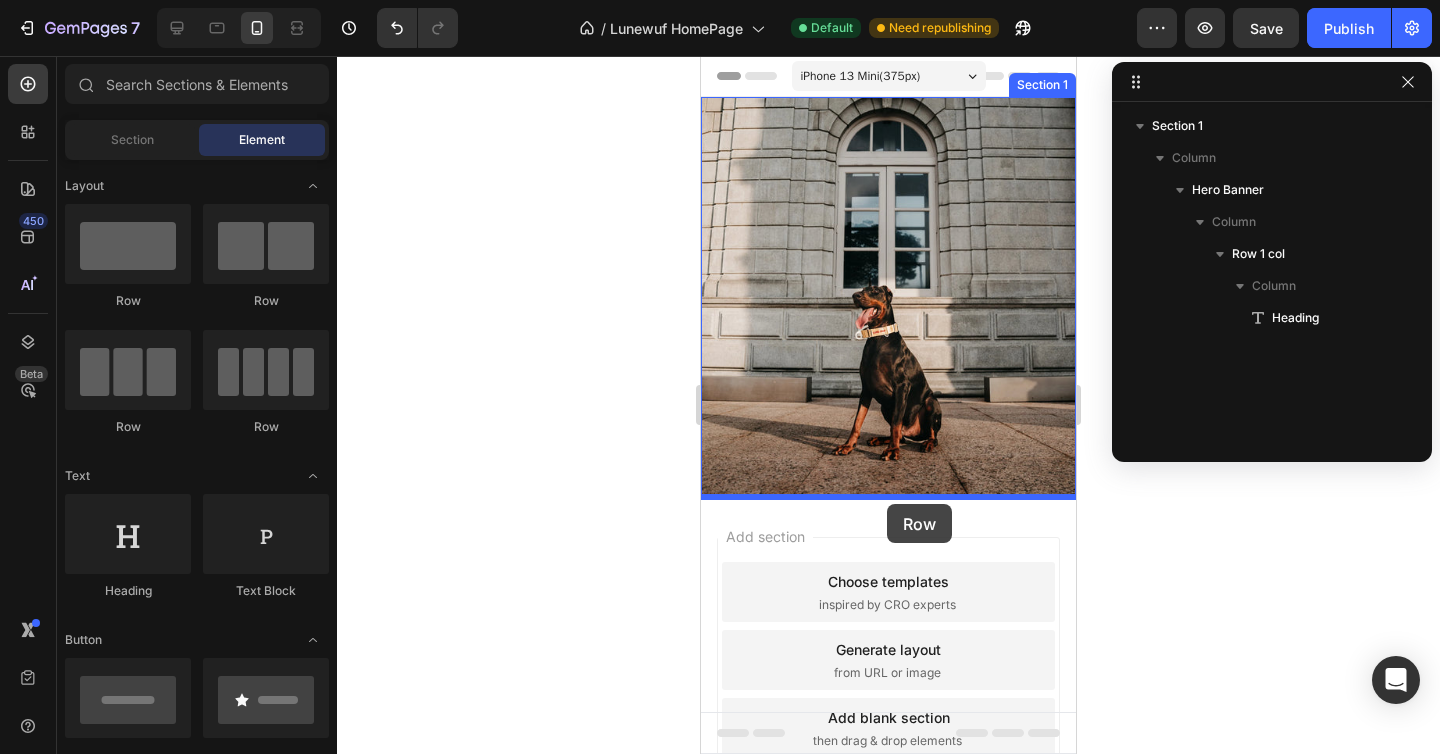 drag, startPoint x: 857, startPoint y: 306, endPoint x: 887, endPoint y: 504, distance: 200.25983 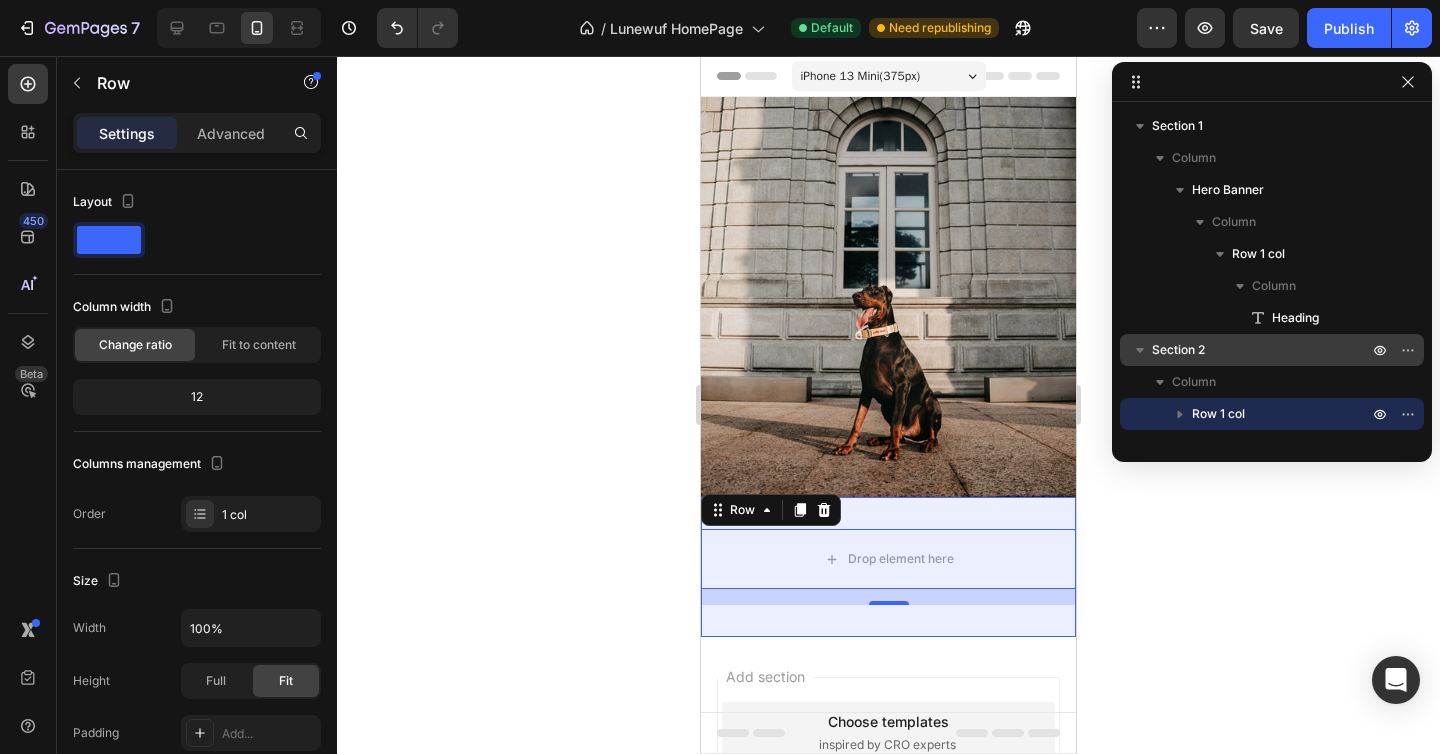 click 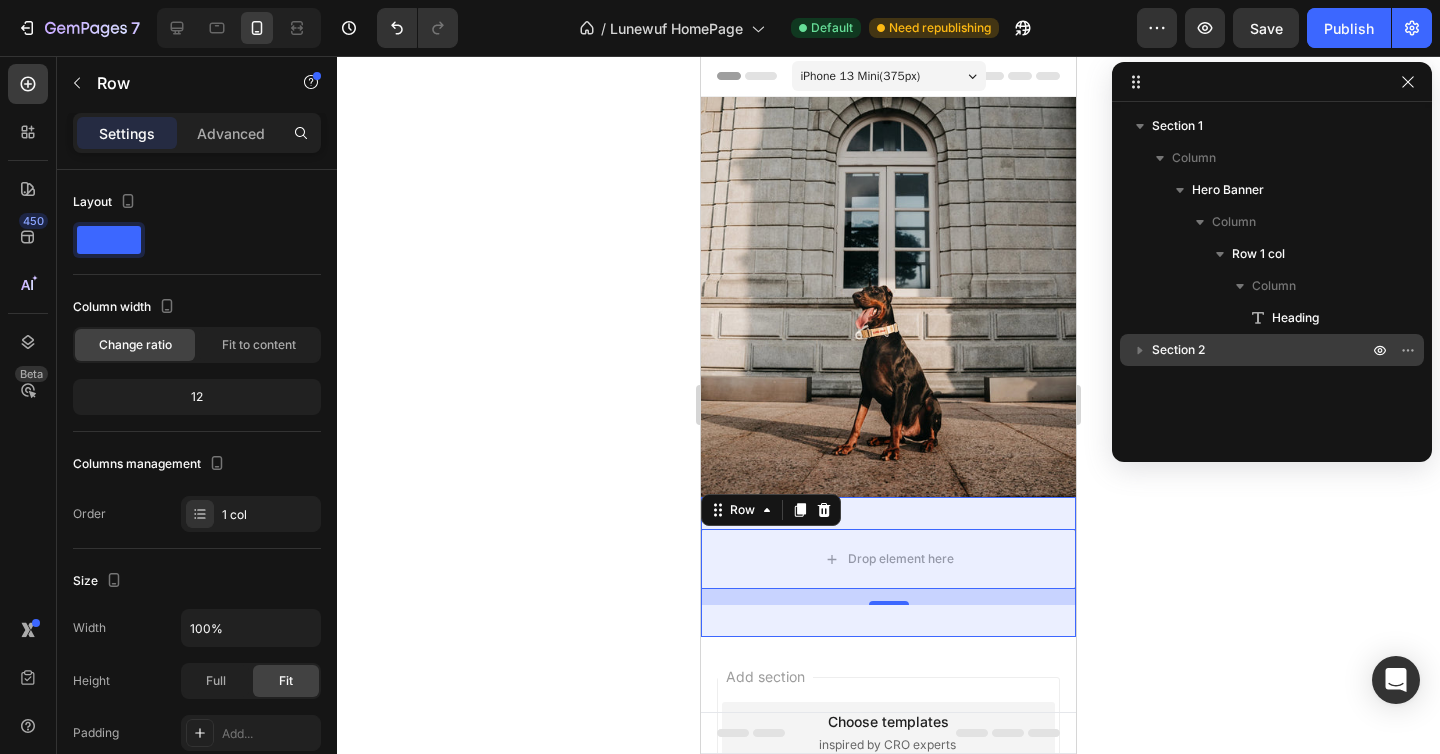 click 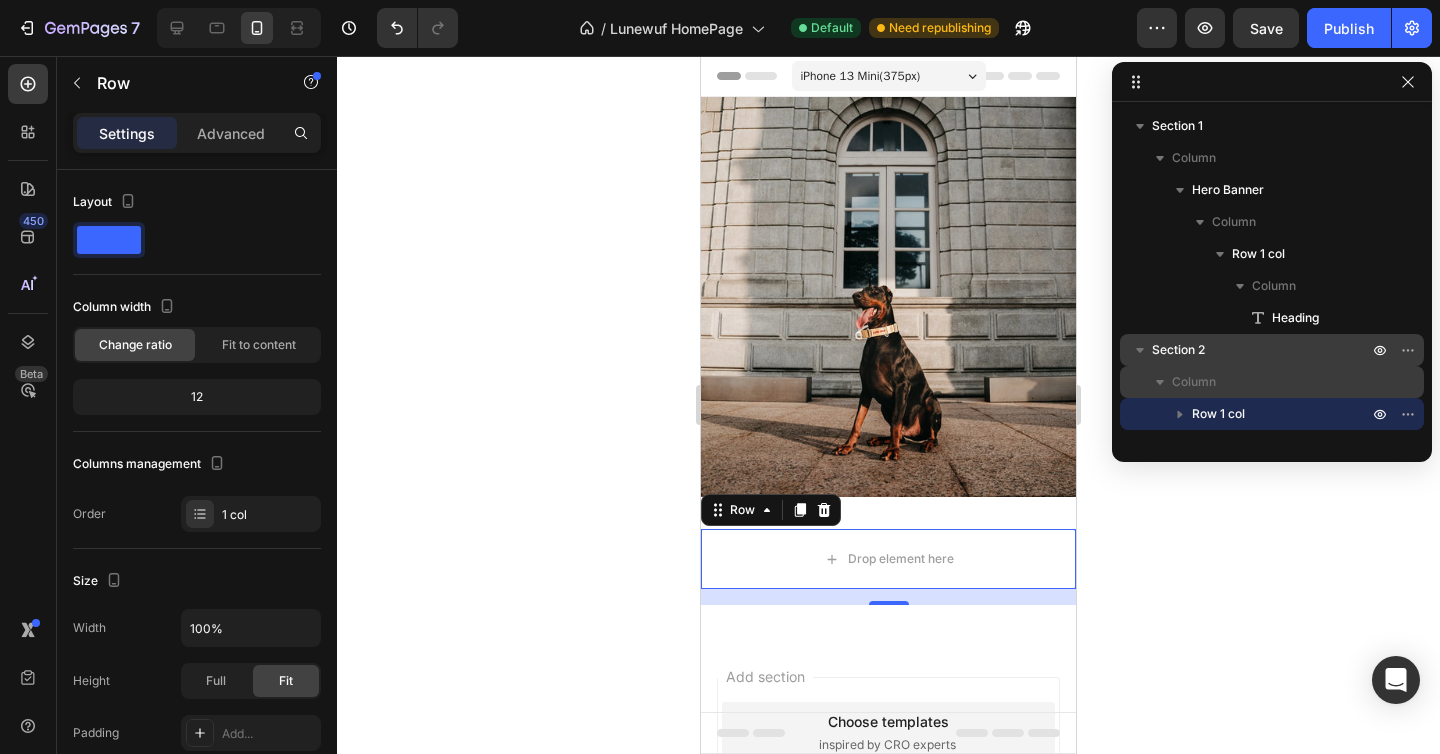 click 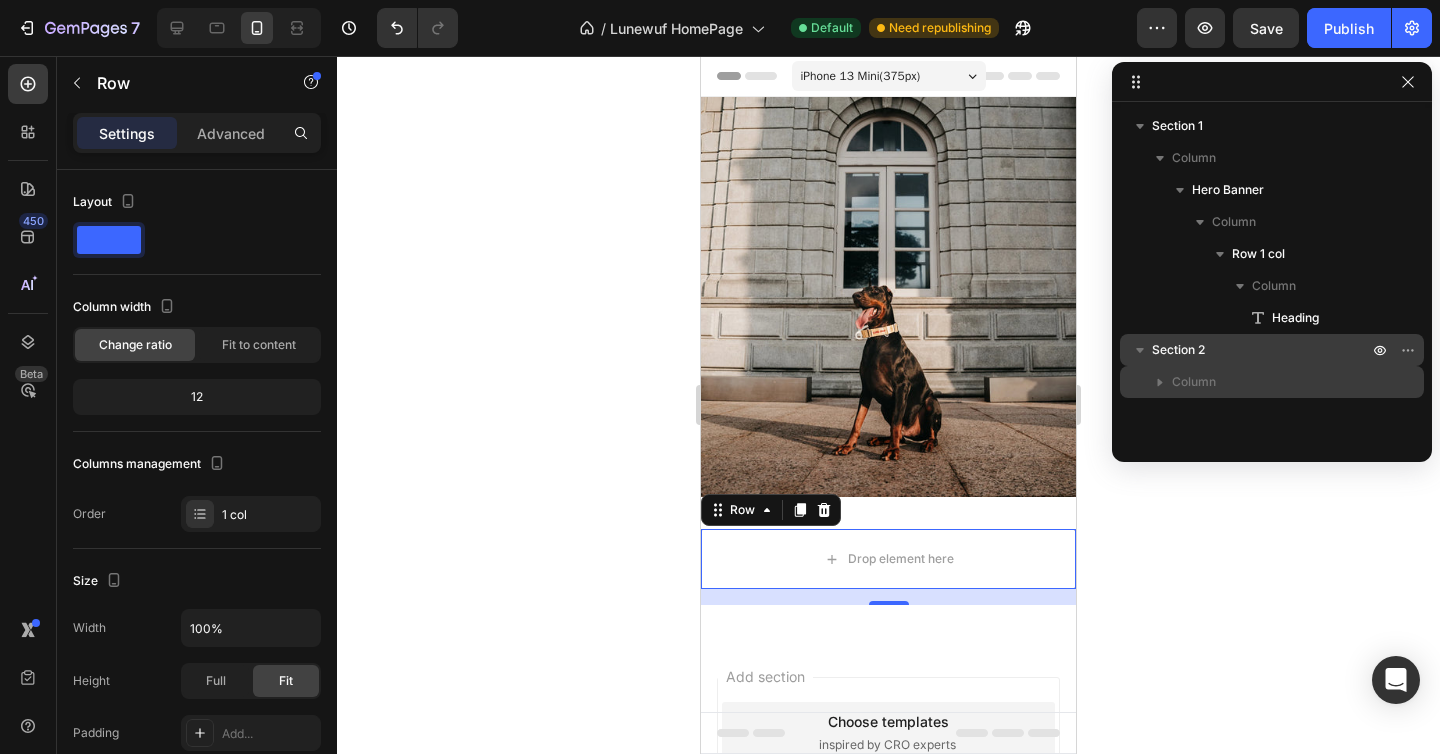 click 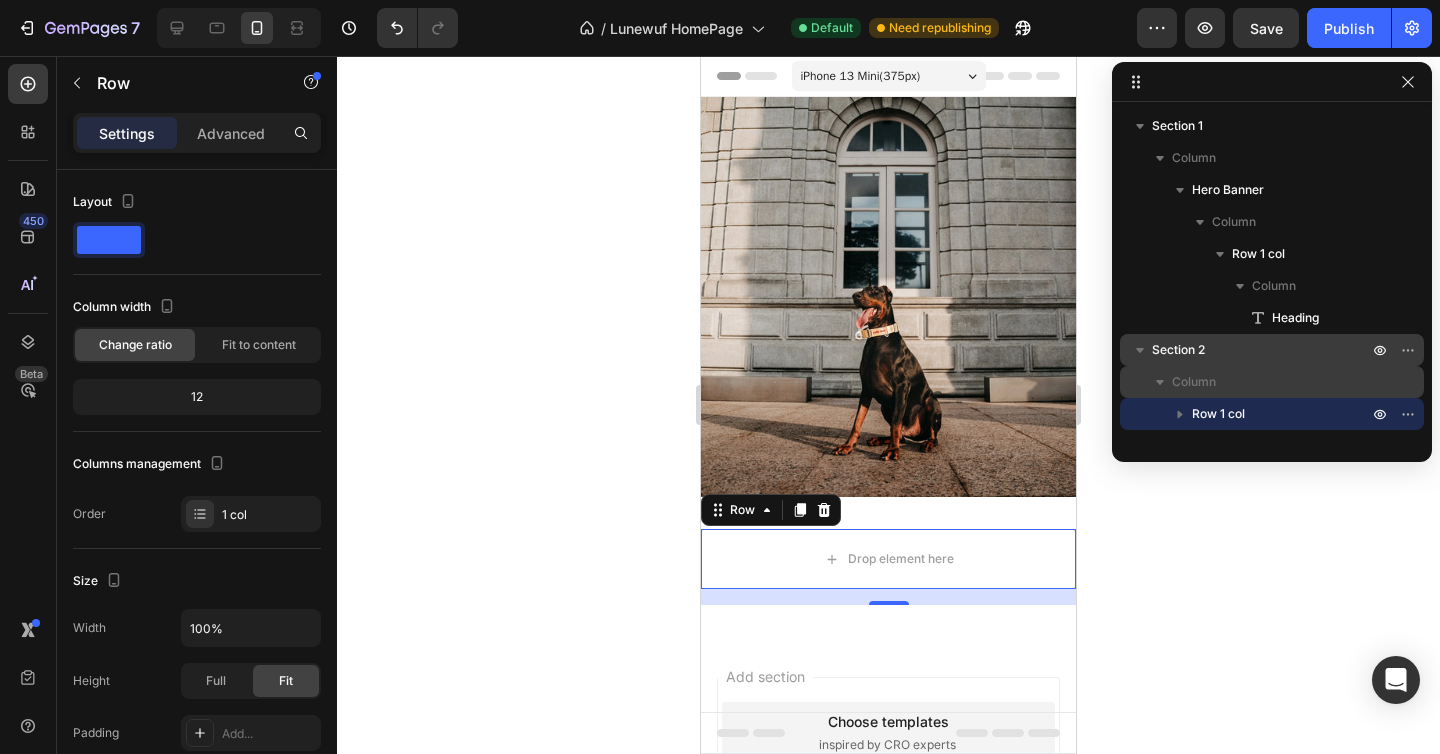 click 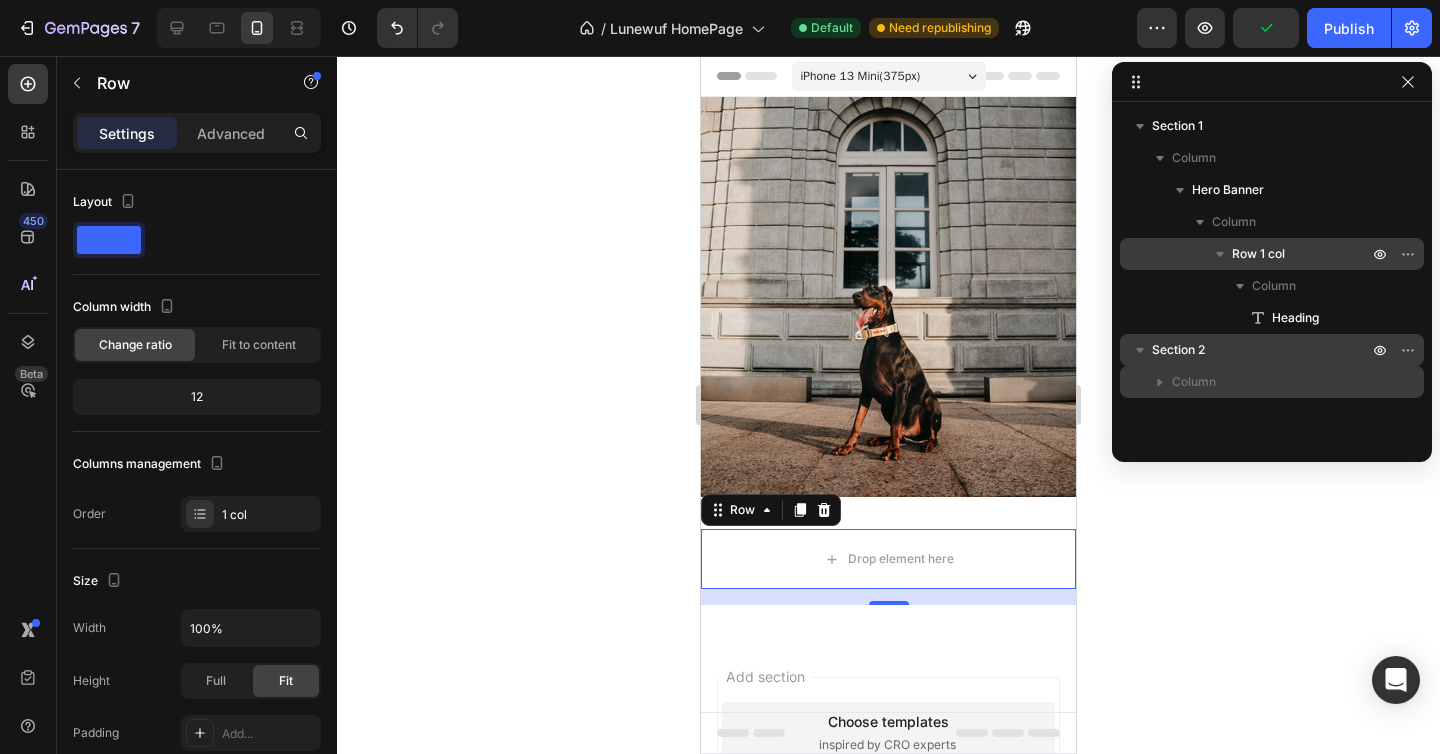 drag, startPoint x: 1196, startPoint y: 376, endPoint x: 1233, endPoint y: 245, distance: 136.12494 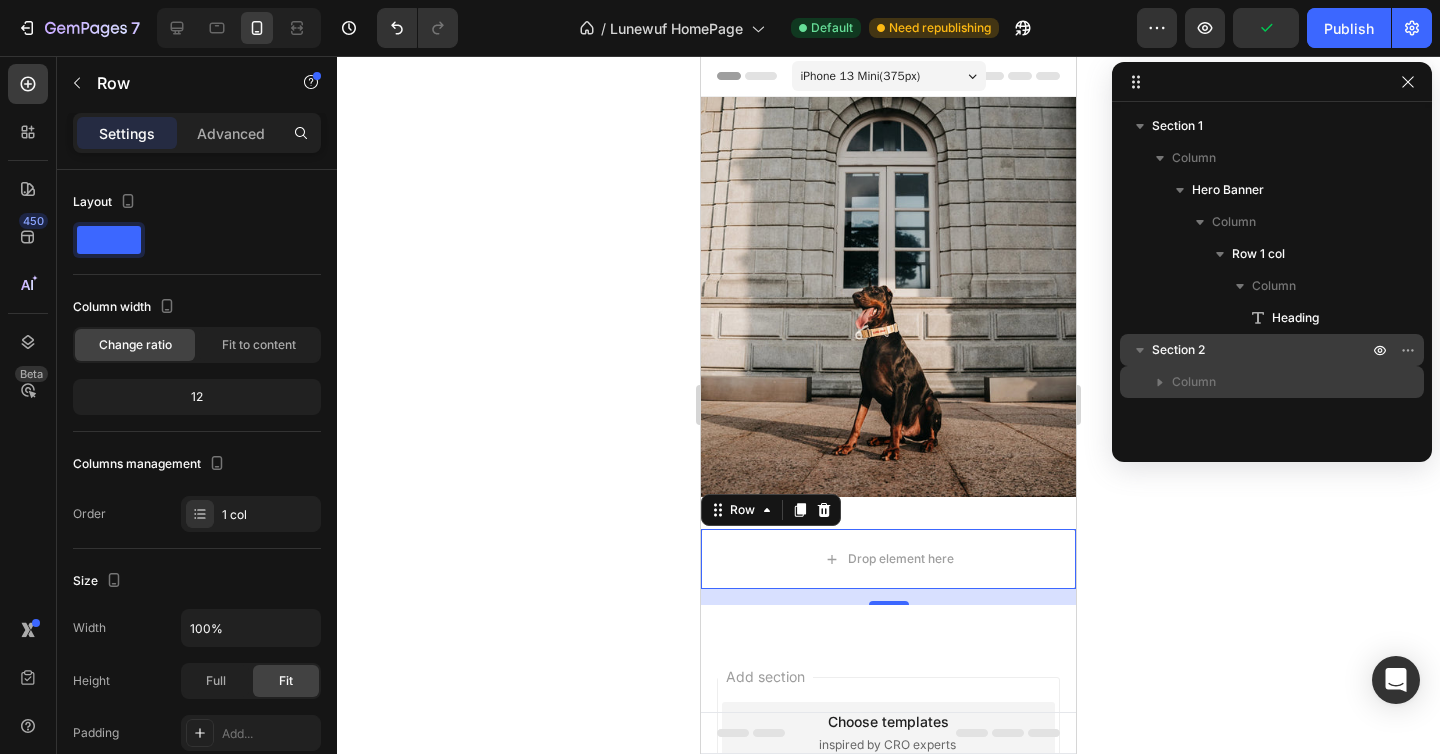 click 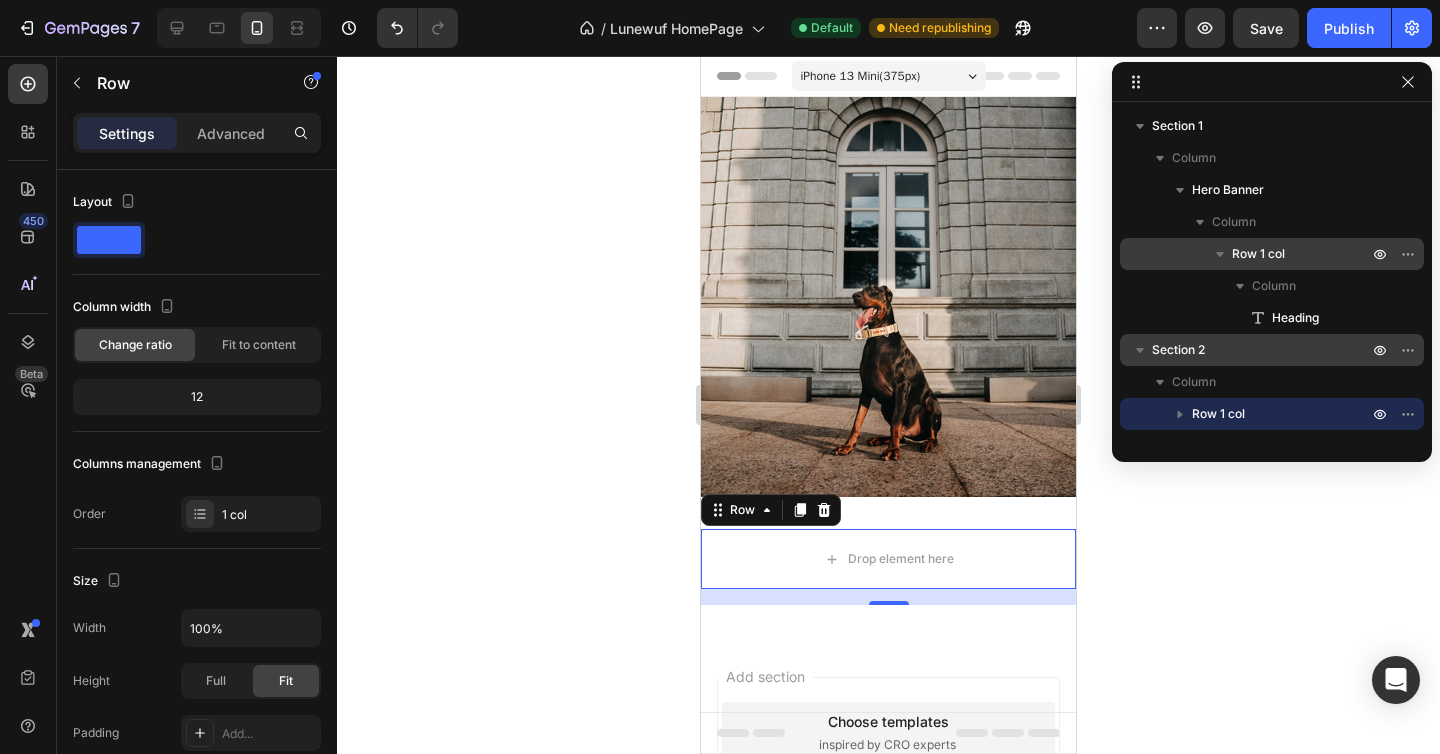 drag, startPoint x: 1208, startPoint y: 410, endPoint x: 1228, endPoint y: 240, distance: 171.17242 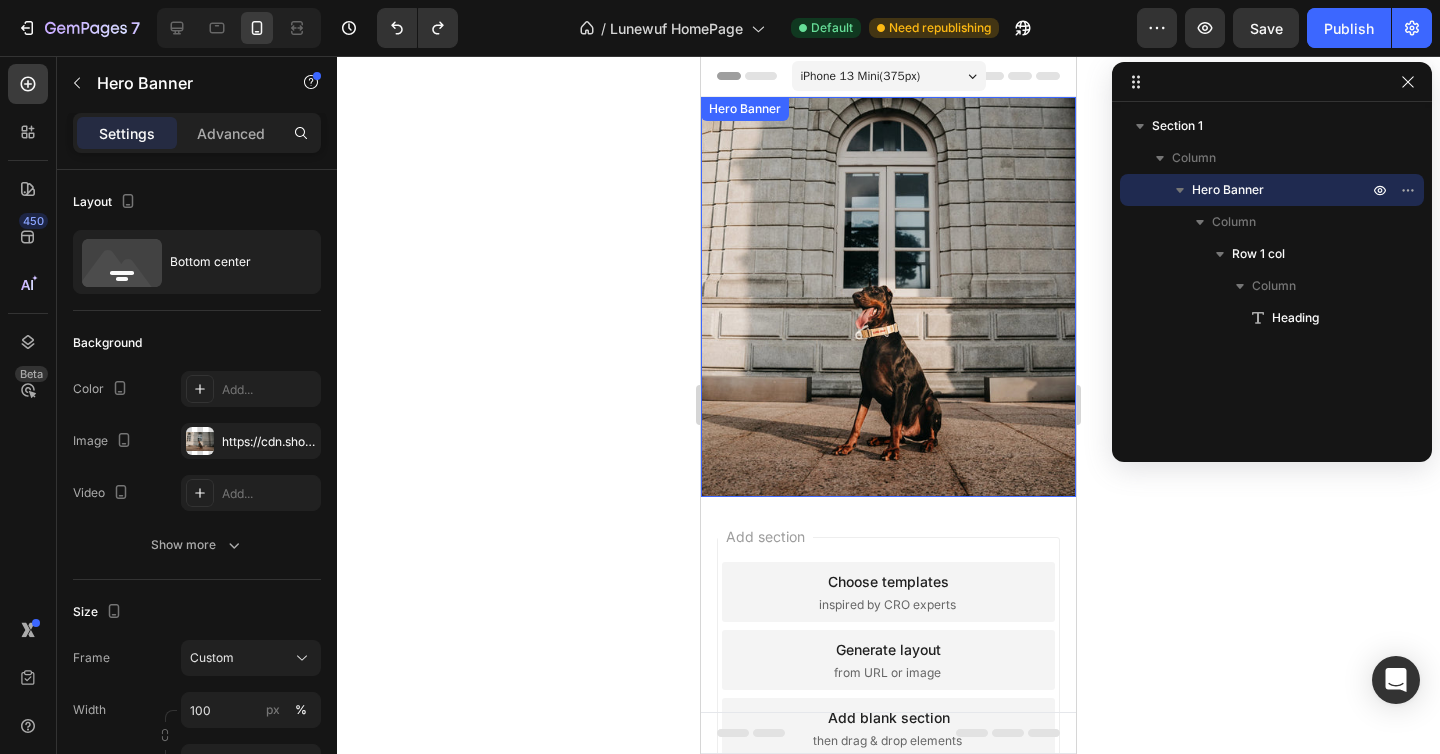 click at bounding box center (888, 297) 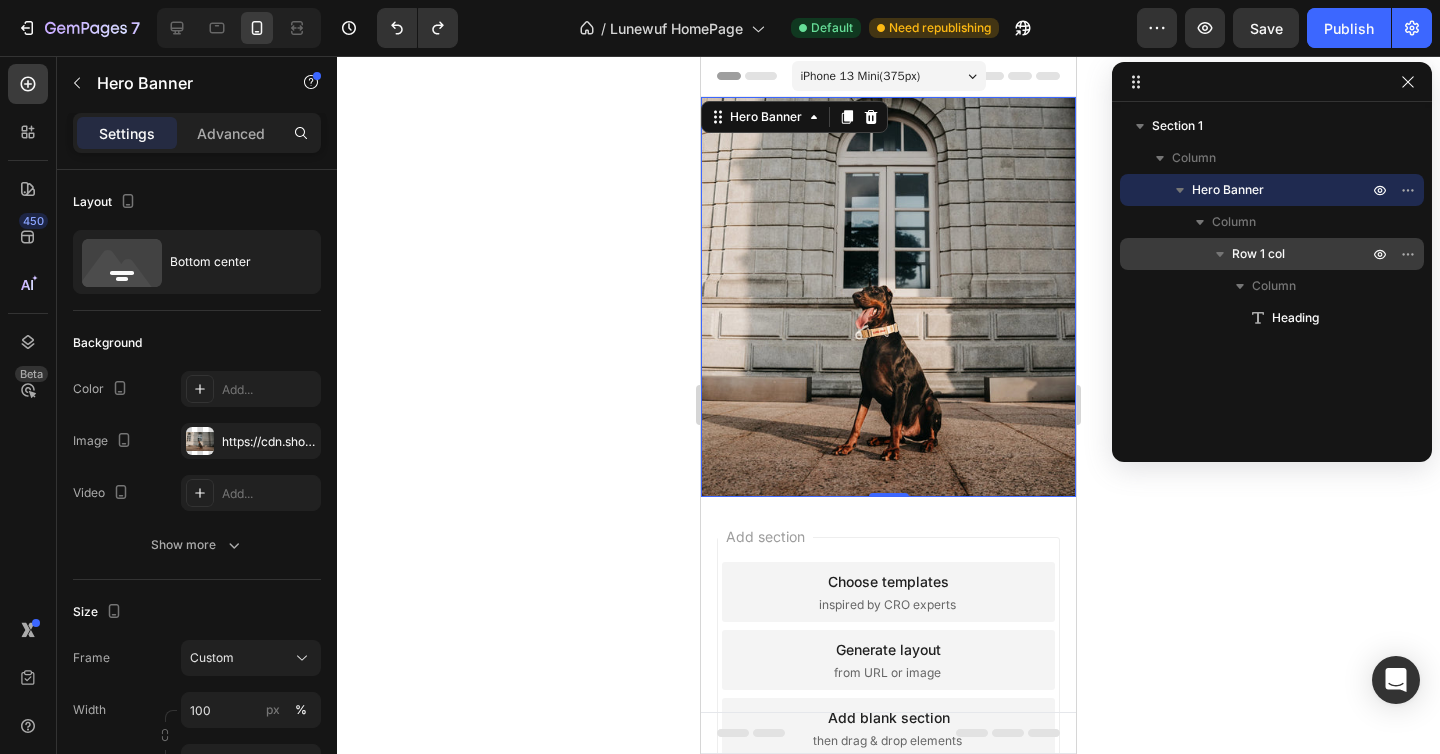 click 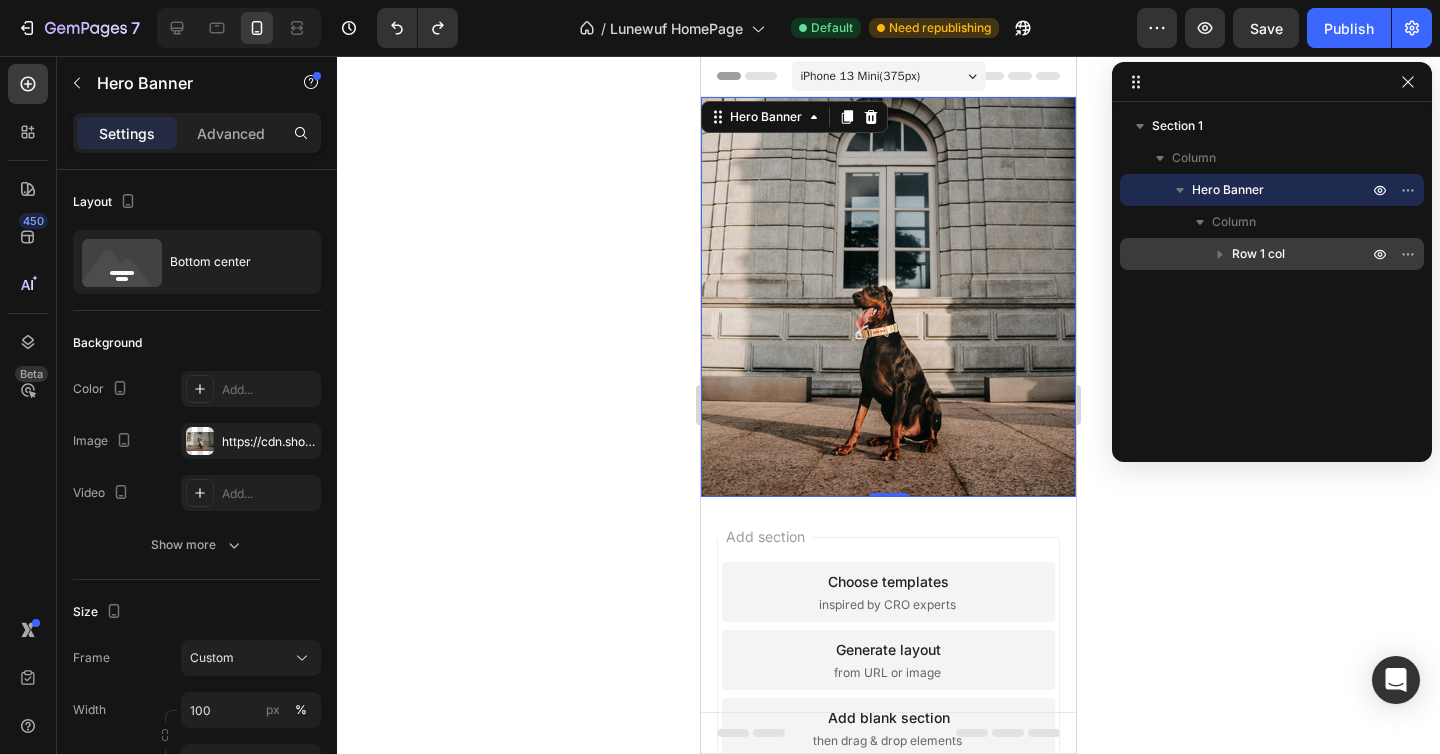 click on "Row 1 col" at bounding box center [1258, 254] 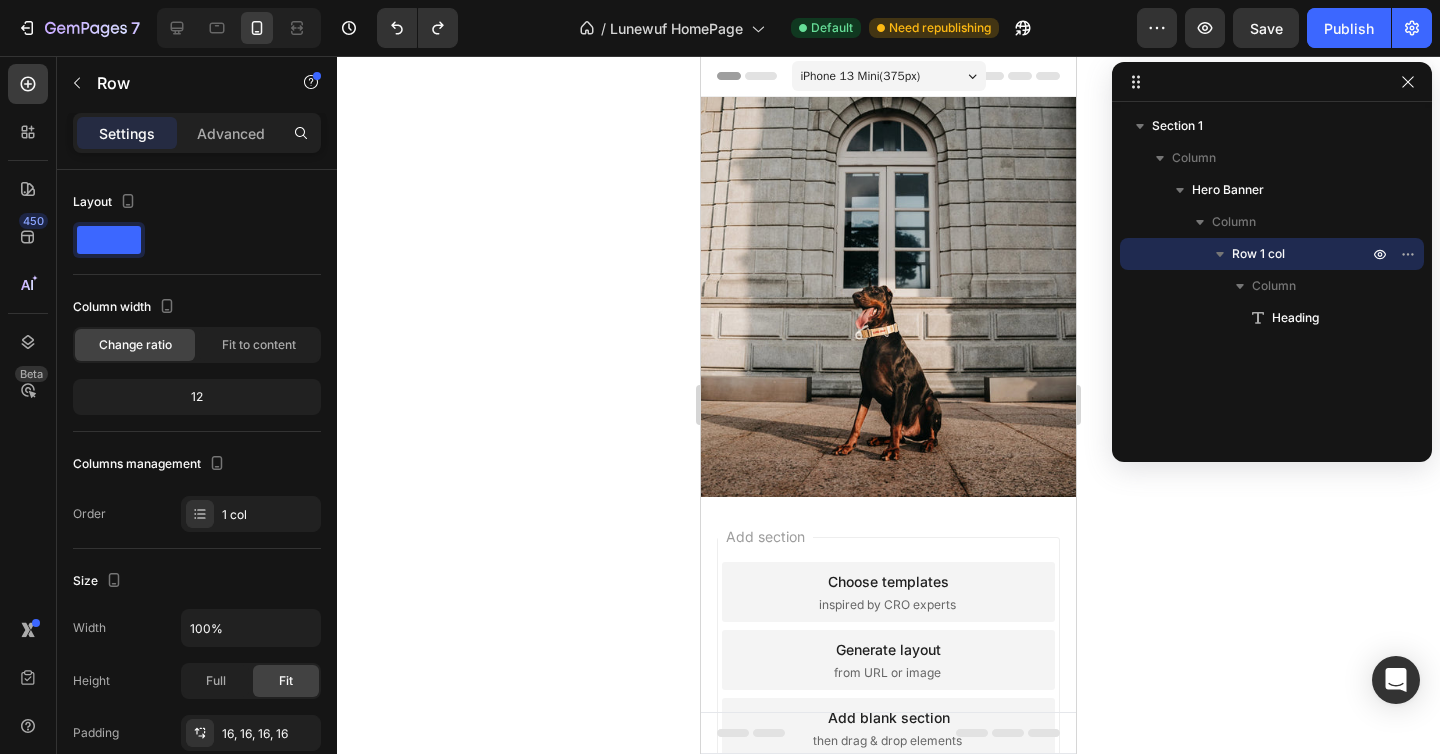 click 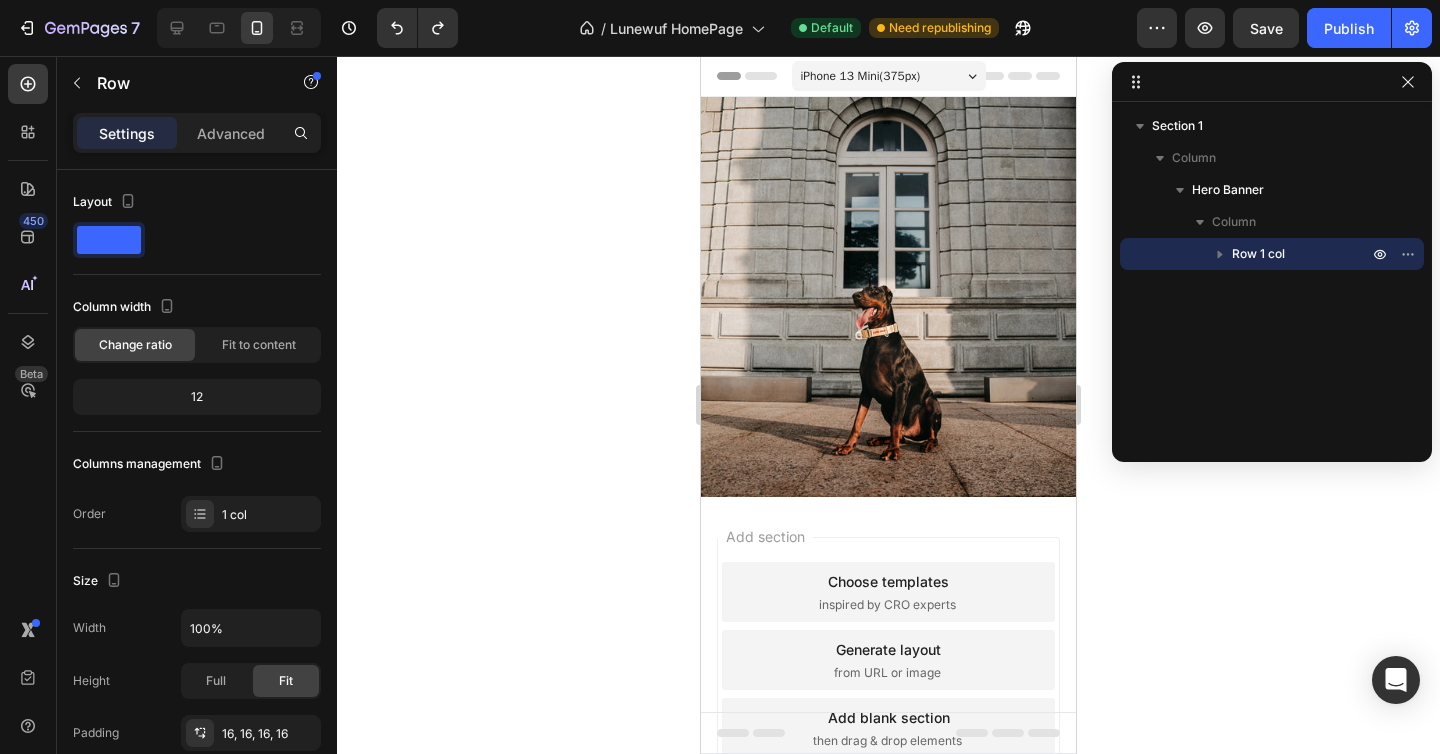 click 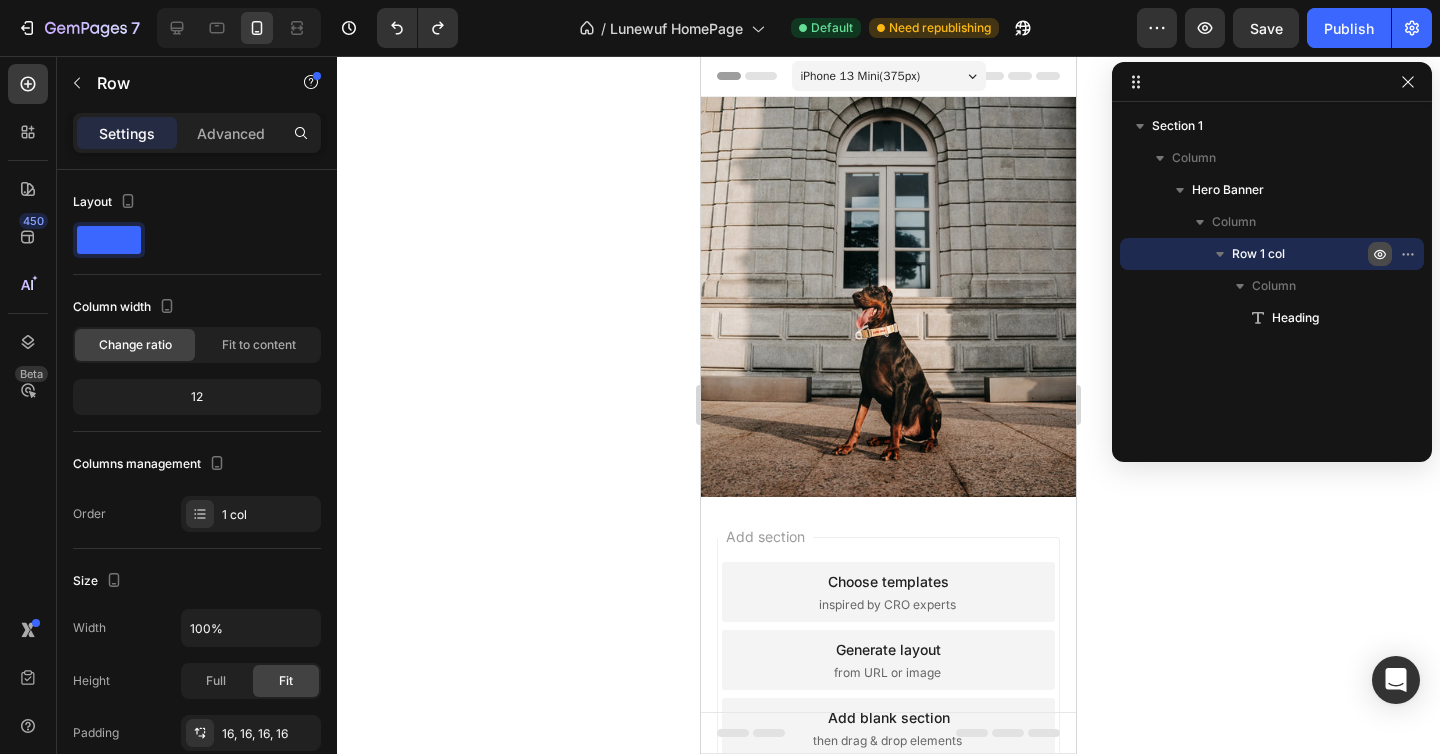 click 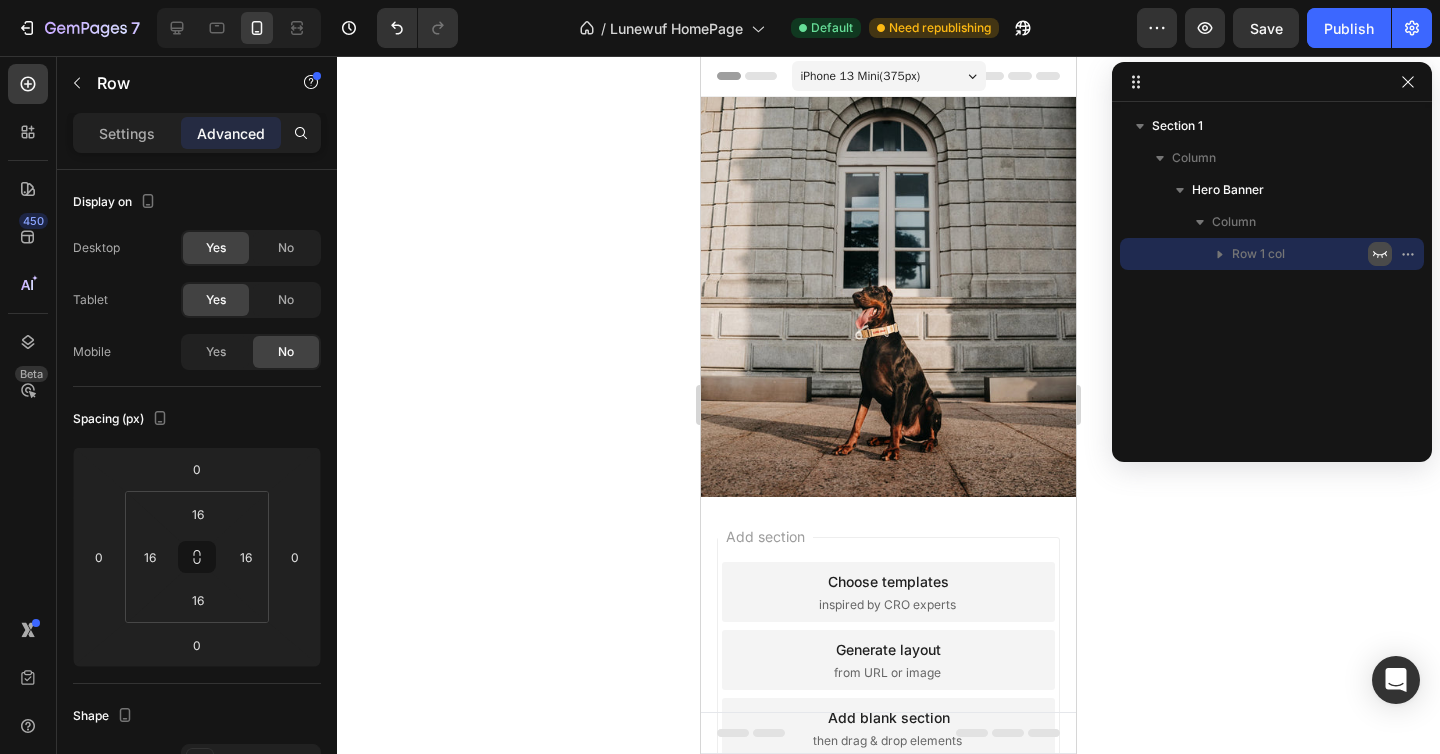 click 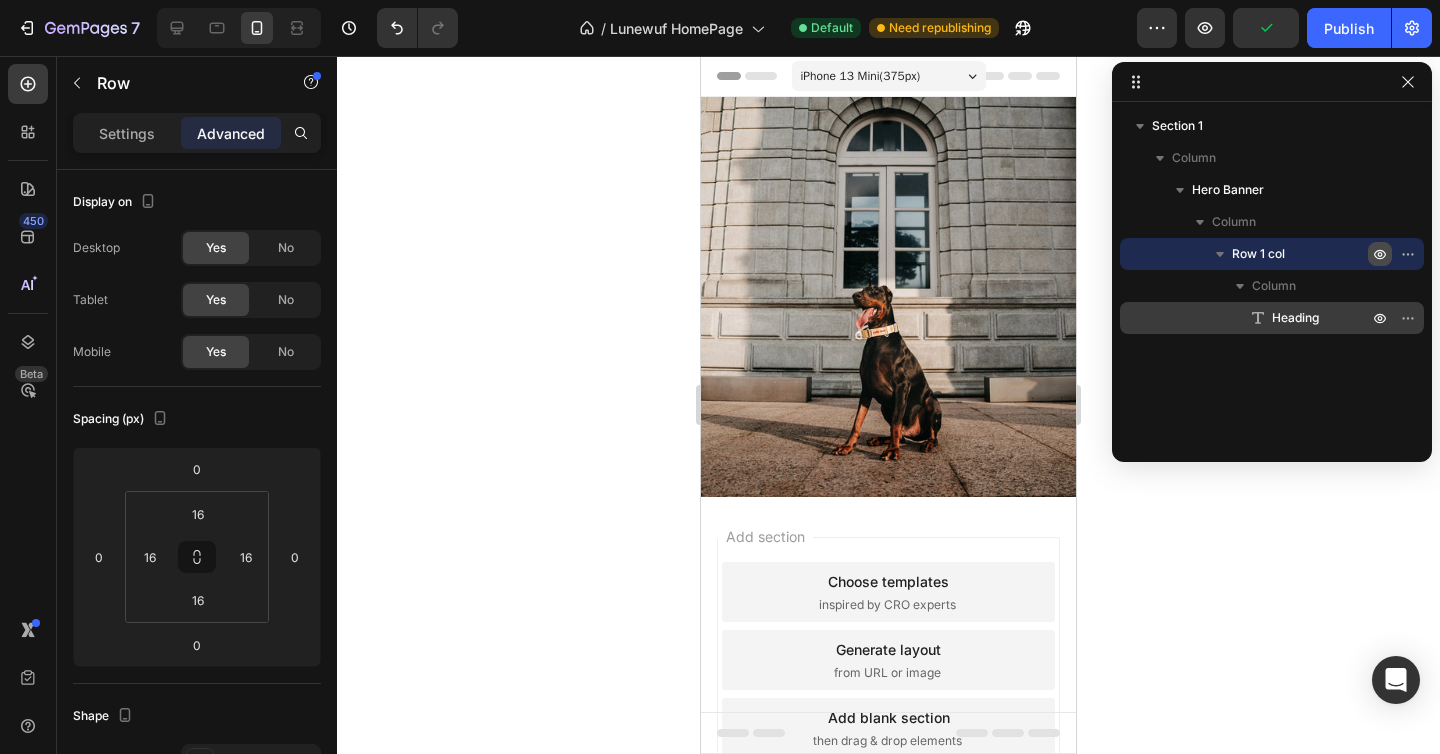 click on "Heading" at bounding box center [1295, 318] 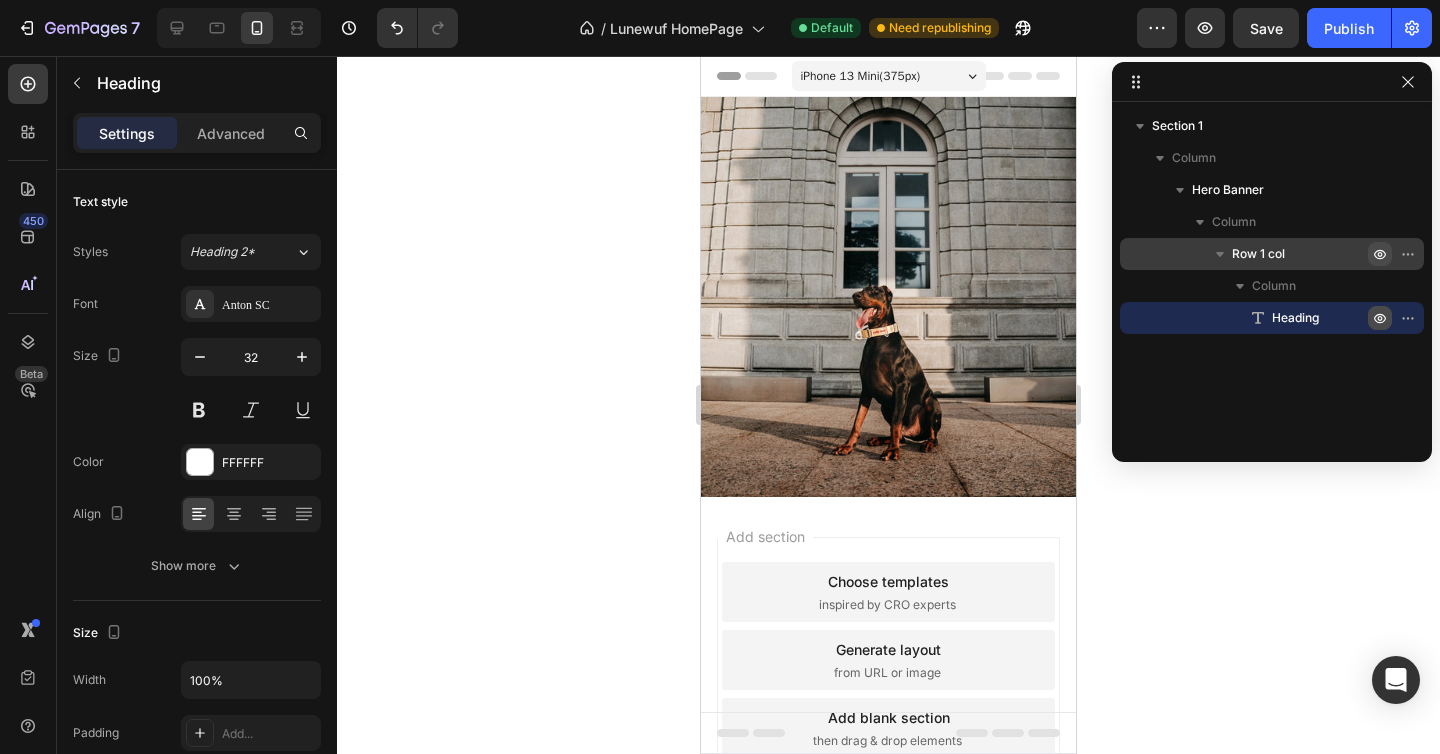 click 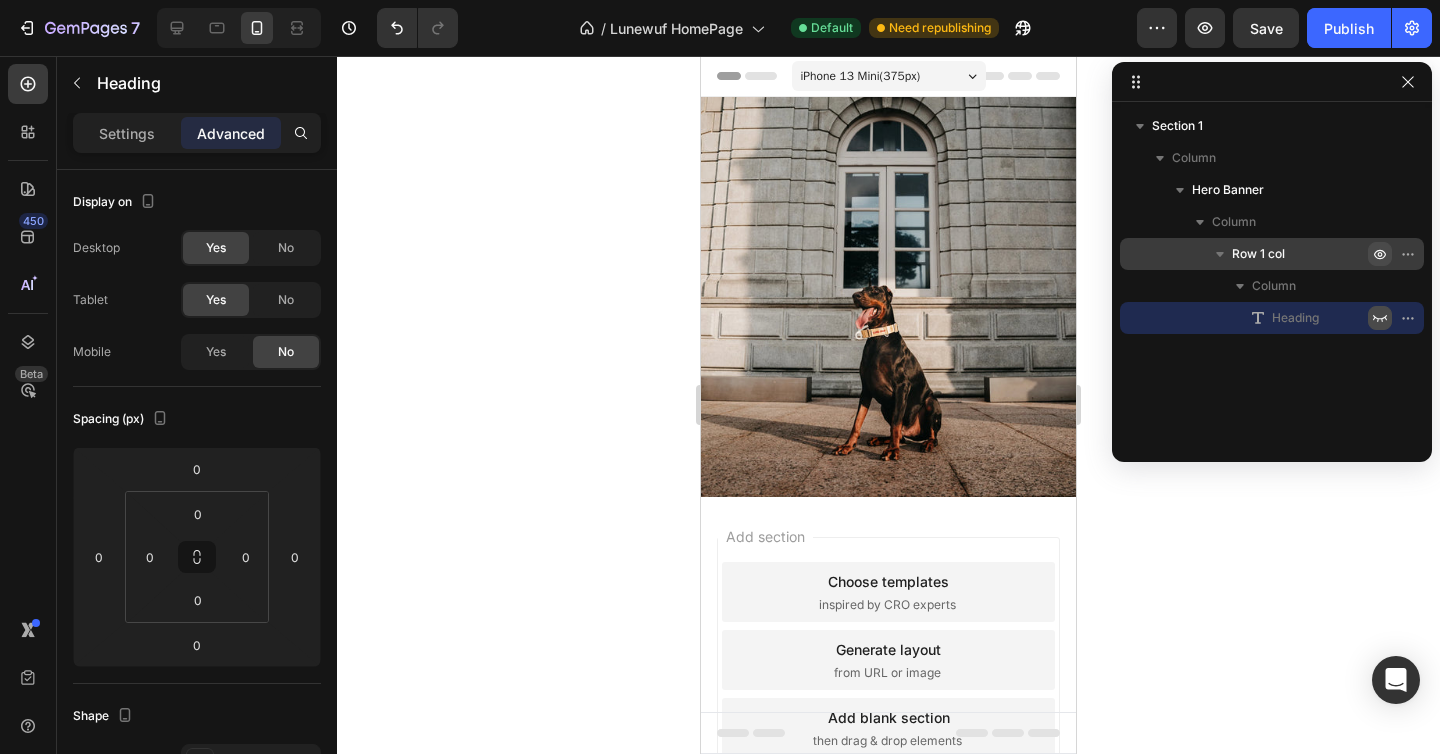 click 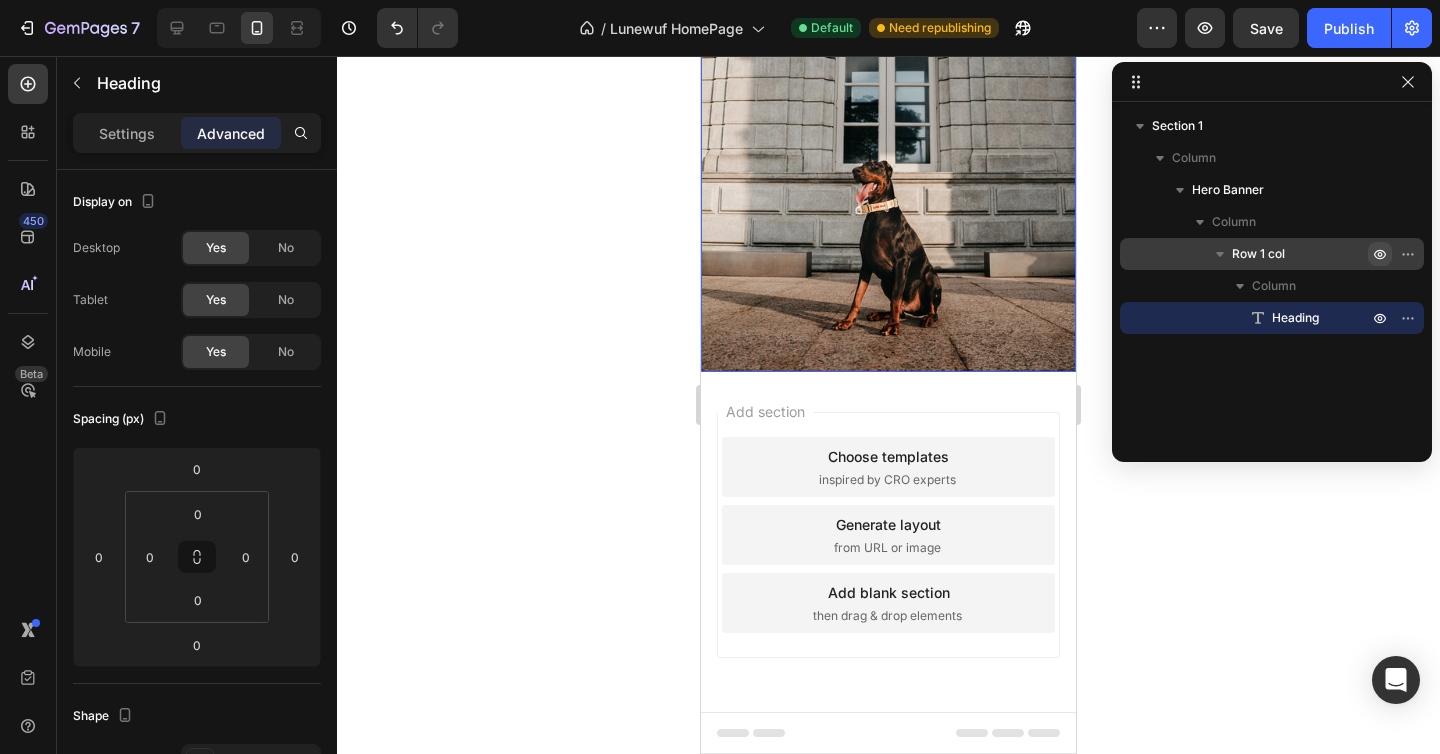 scroll, scrollTop: 0, scrollLeft: 0, axis: both 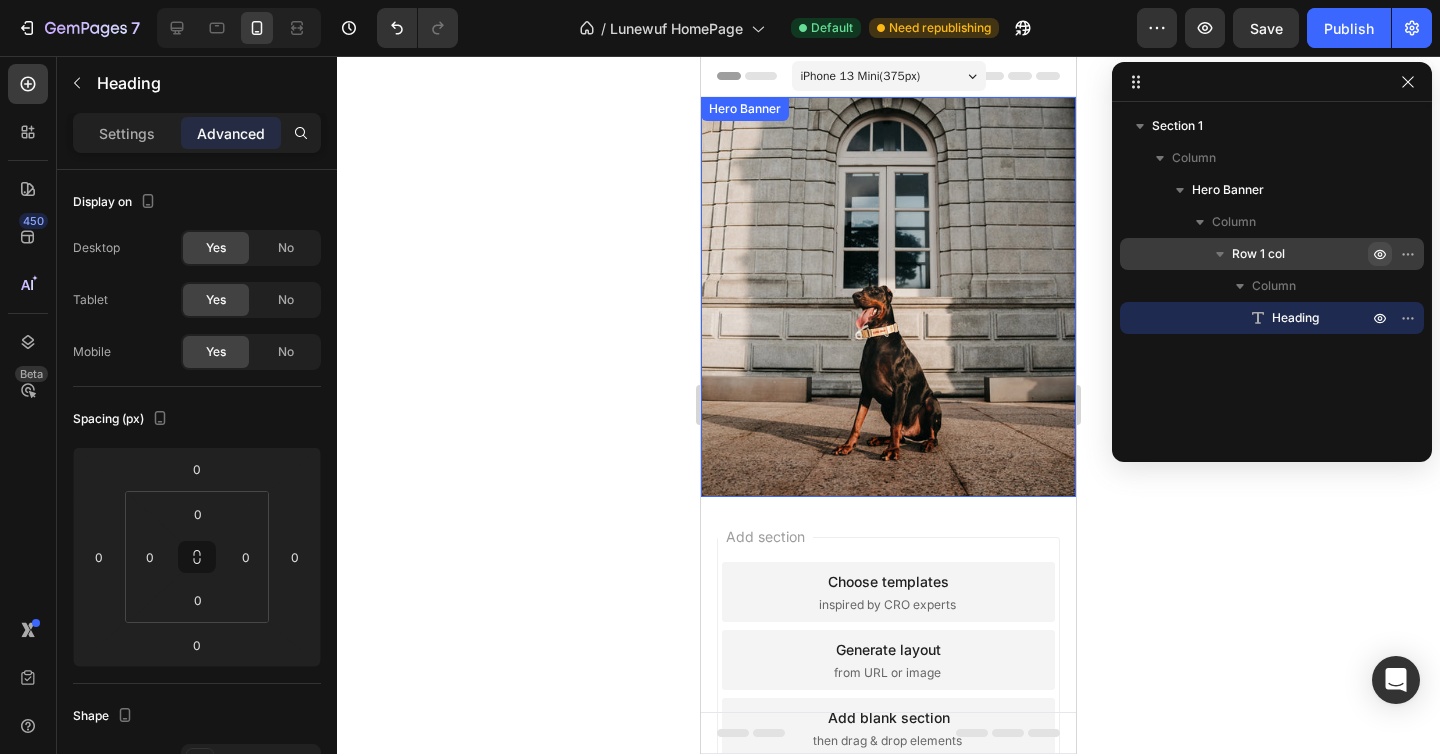 click at bounding box center [888, 297] 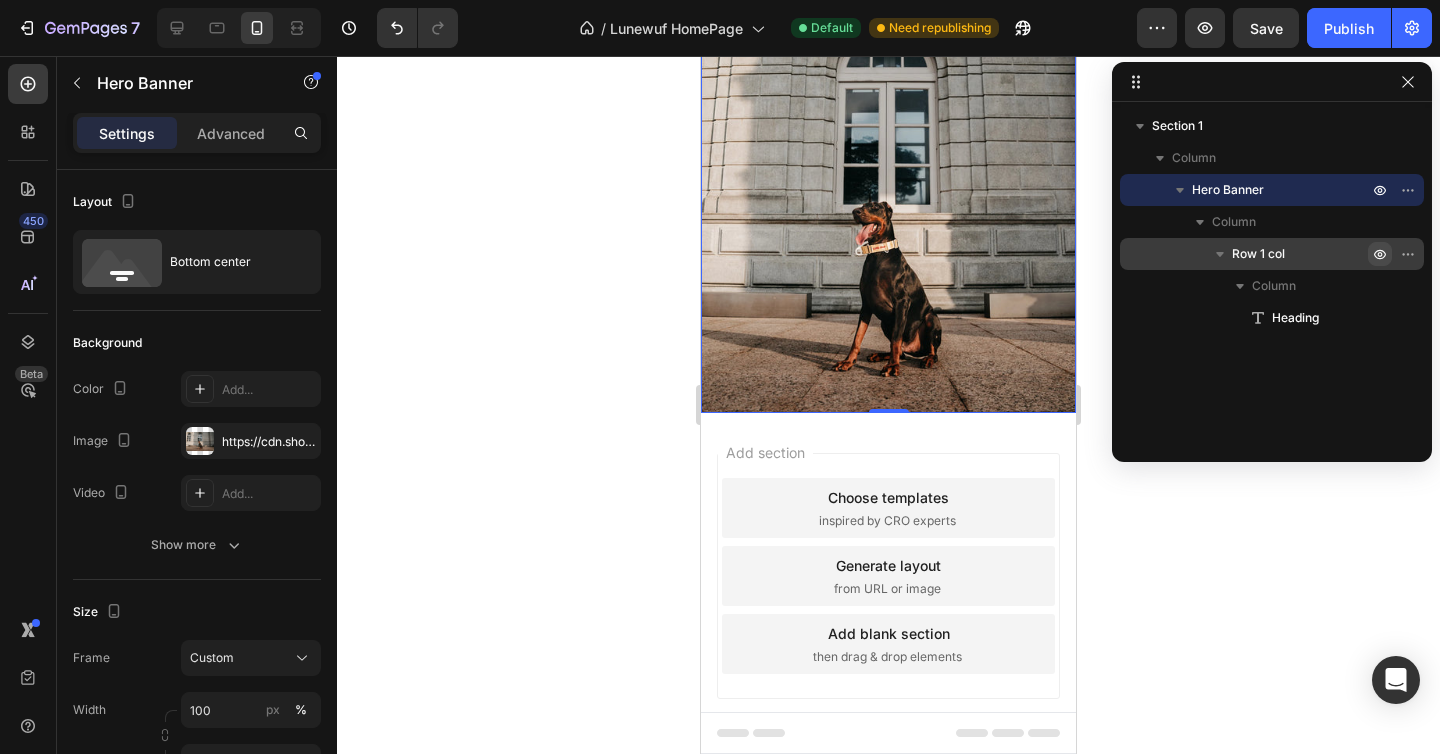 scroll, scrollTop: 0, scrollLeft: 0, axis: both 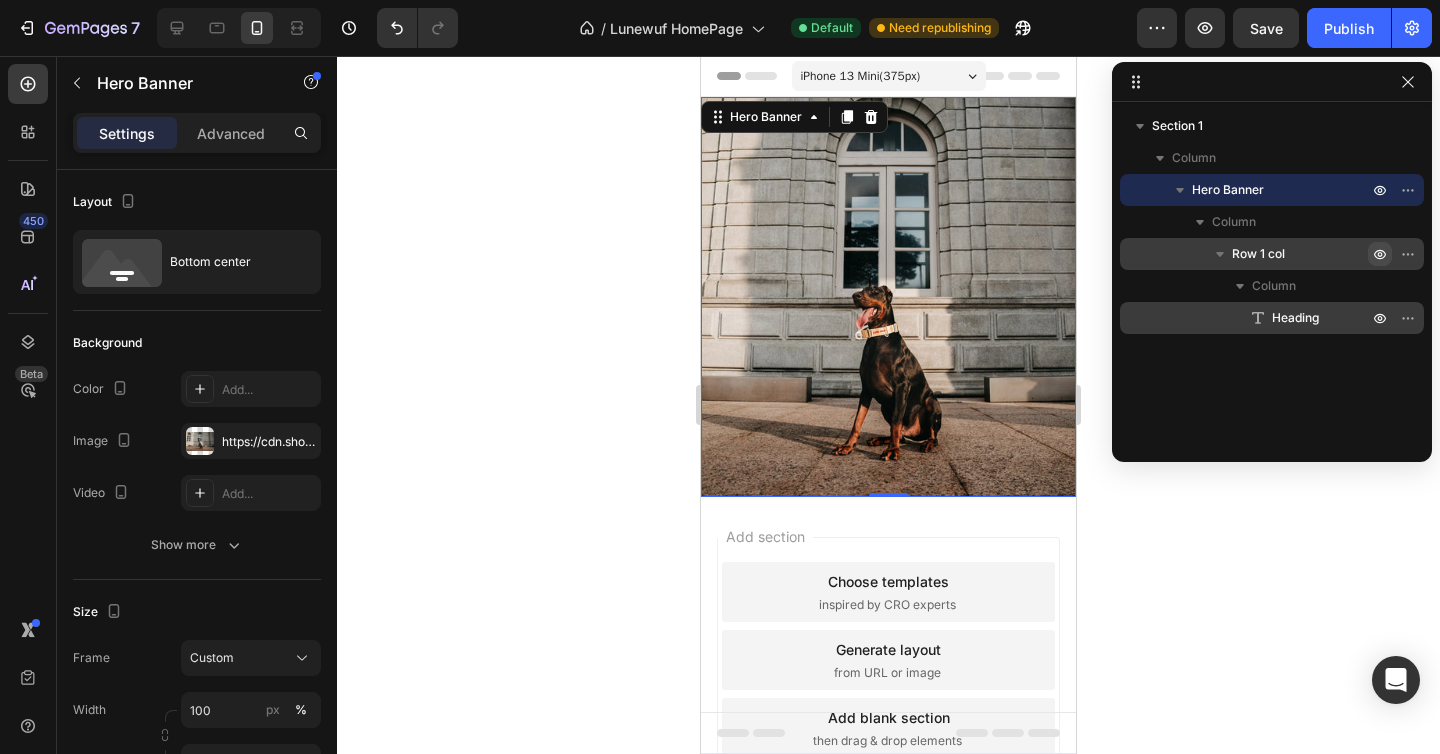 click on "Heading" at bounding box center [1295, 318] 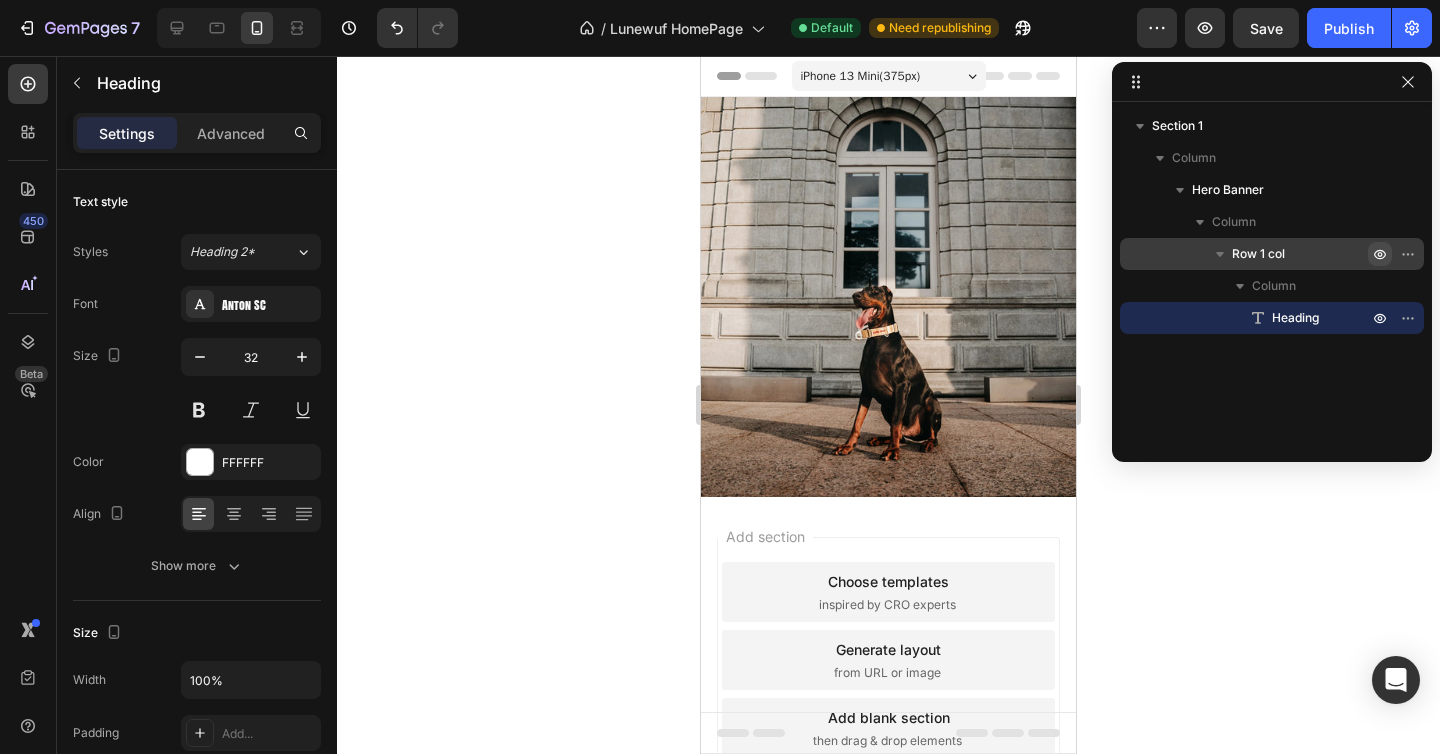 click on "Row 1 col" at bounding box center (1258, 254) 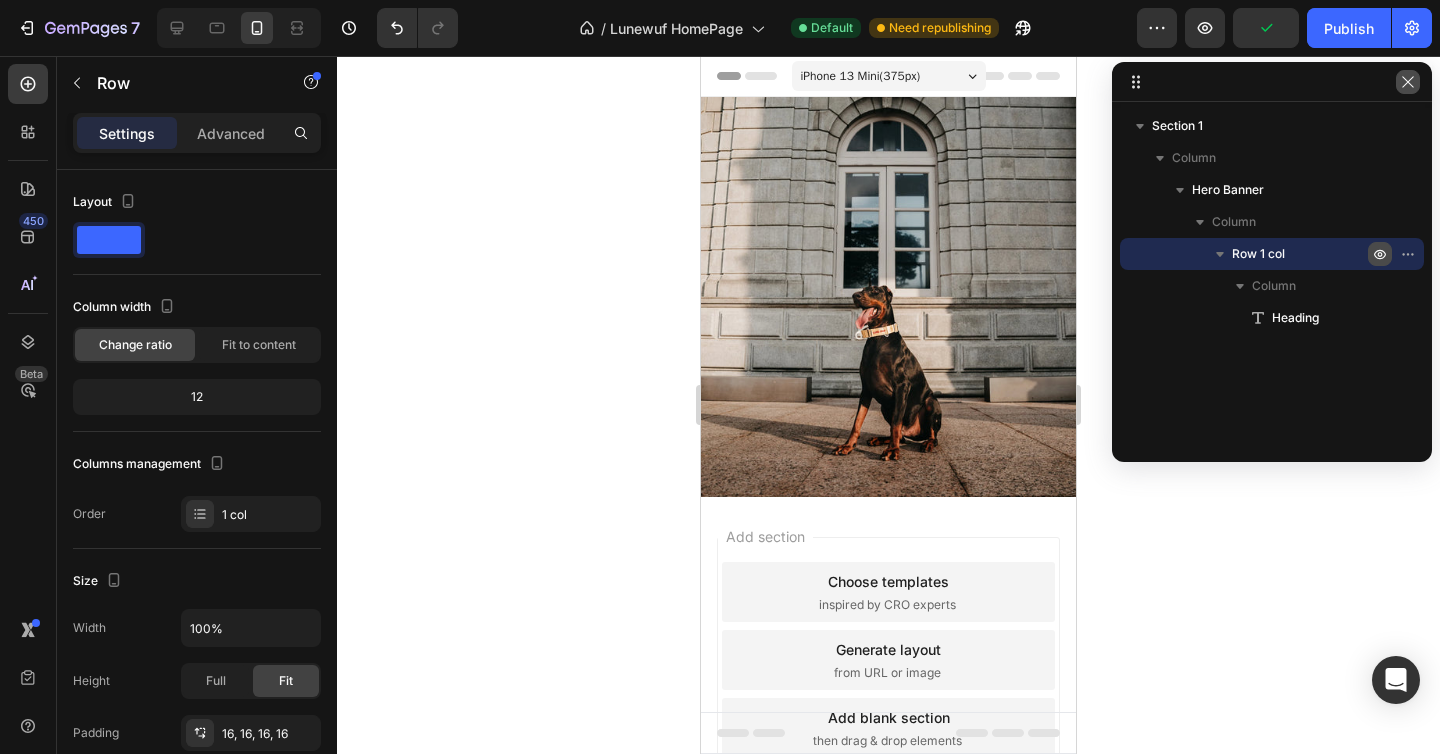 click 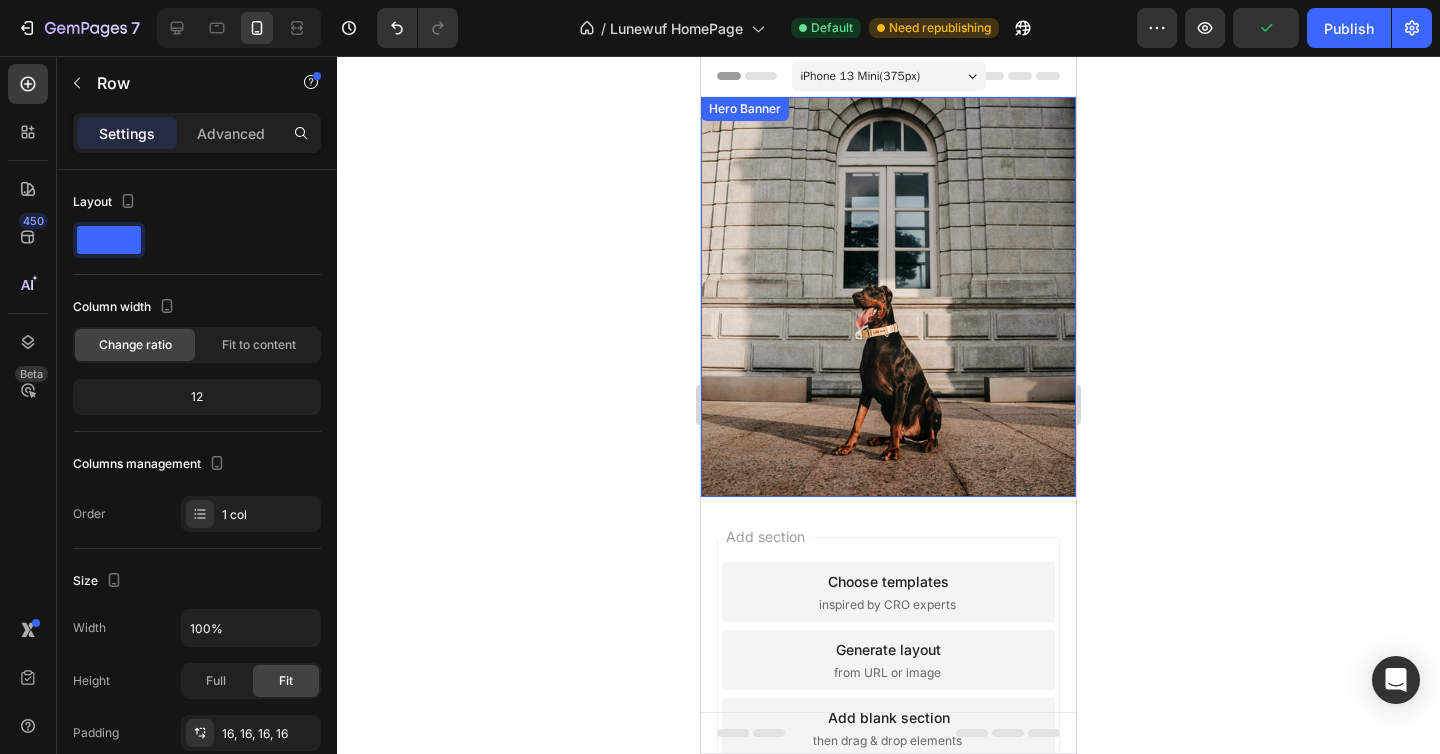 click at bounding box center (888, 297) 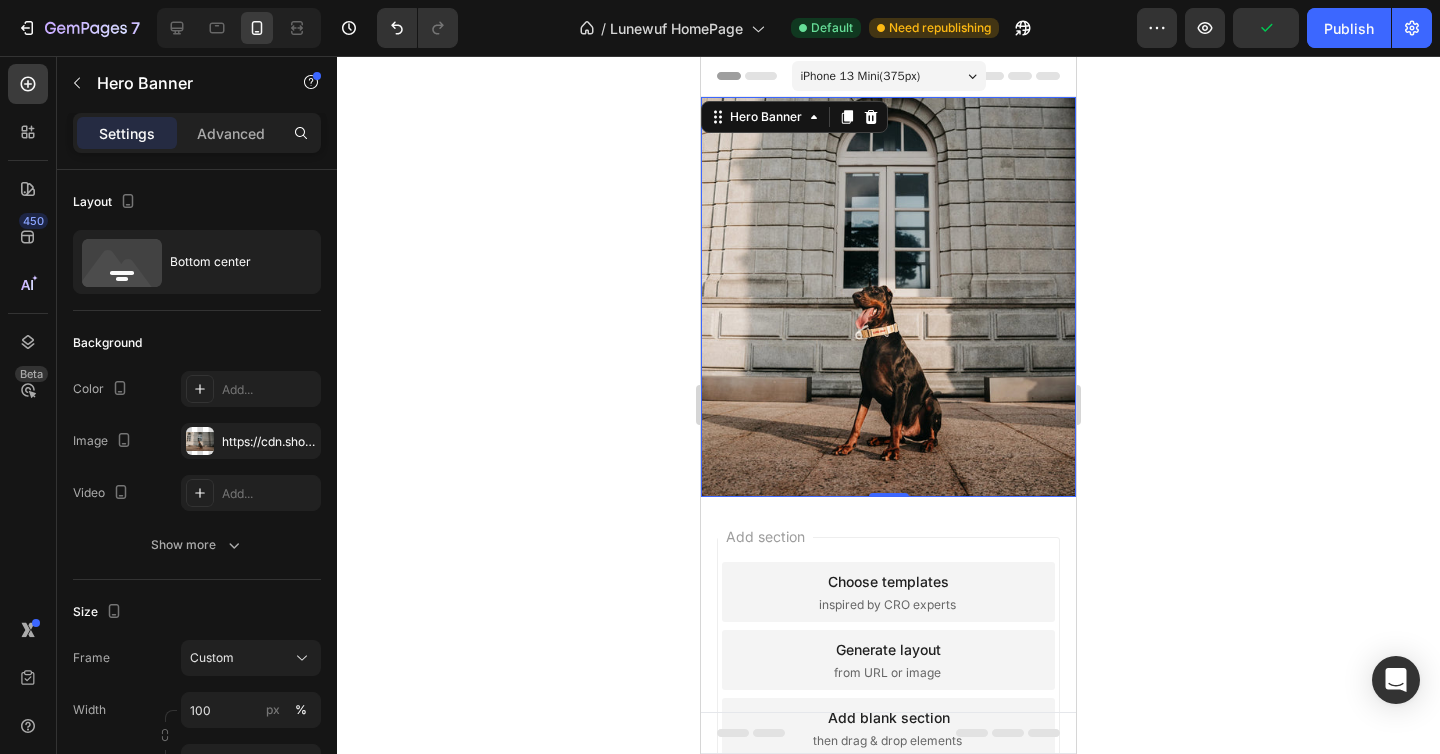 click at bounding box center [888, 297] 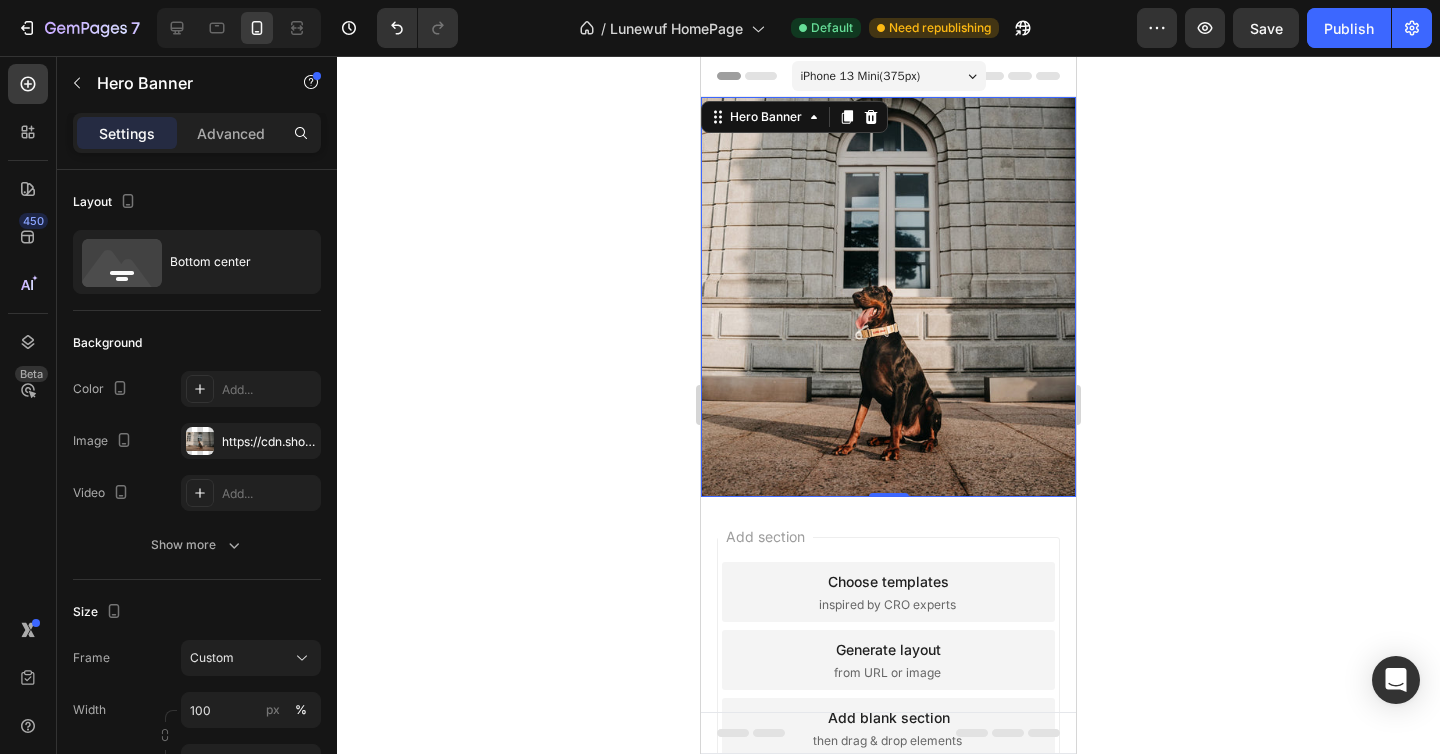 click at bounding box center (888, 297) 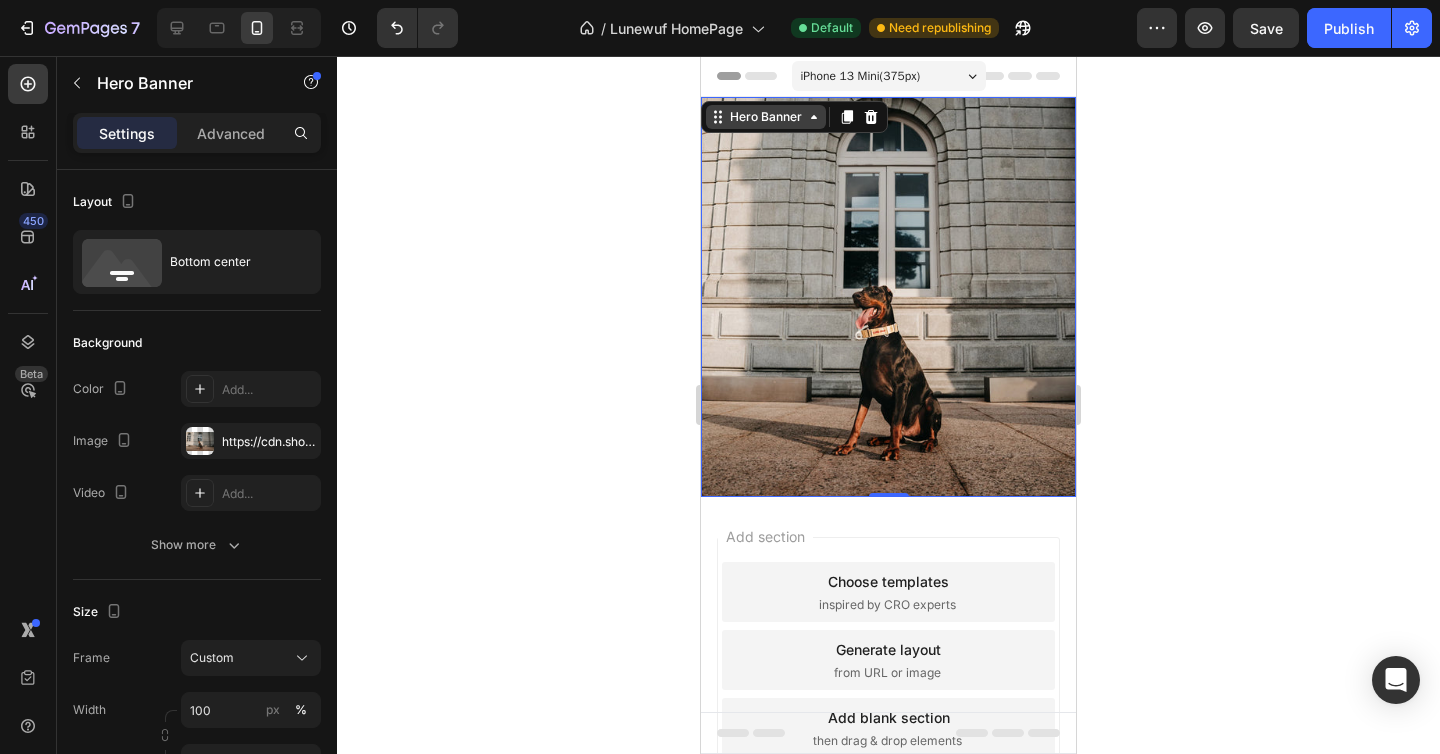click on "Hero Banner" at bounding box center [766, 117] 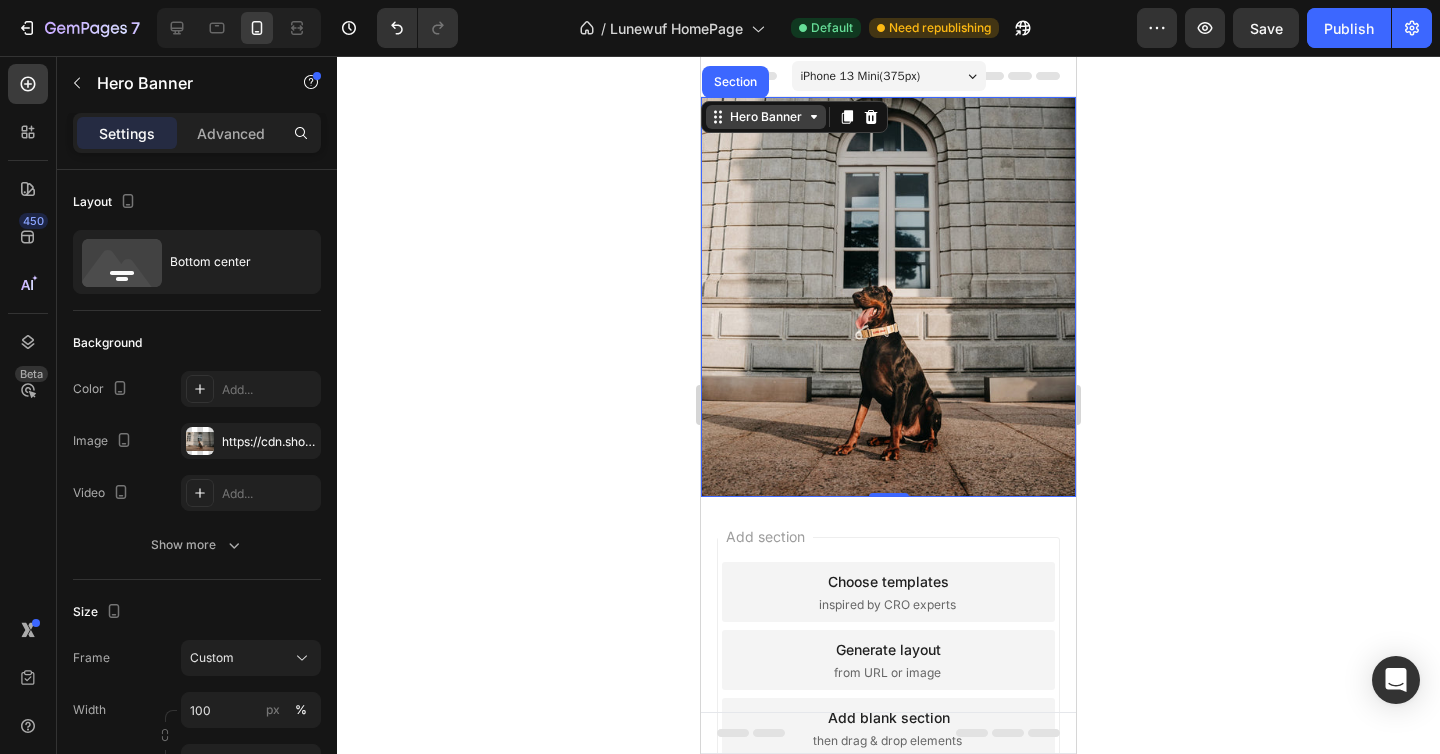 click on "Hero Banner" at bounding box center [766, 117] 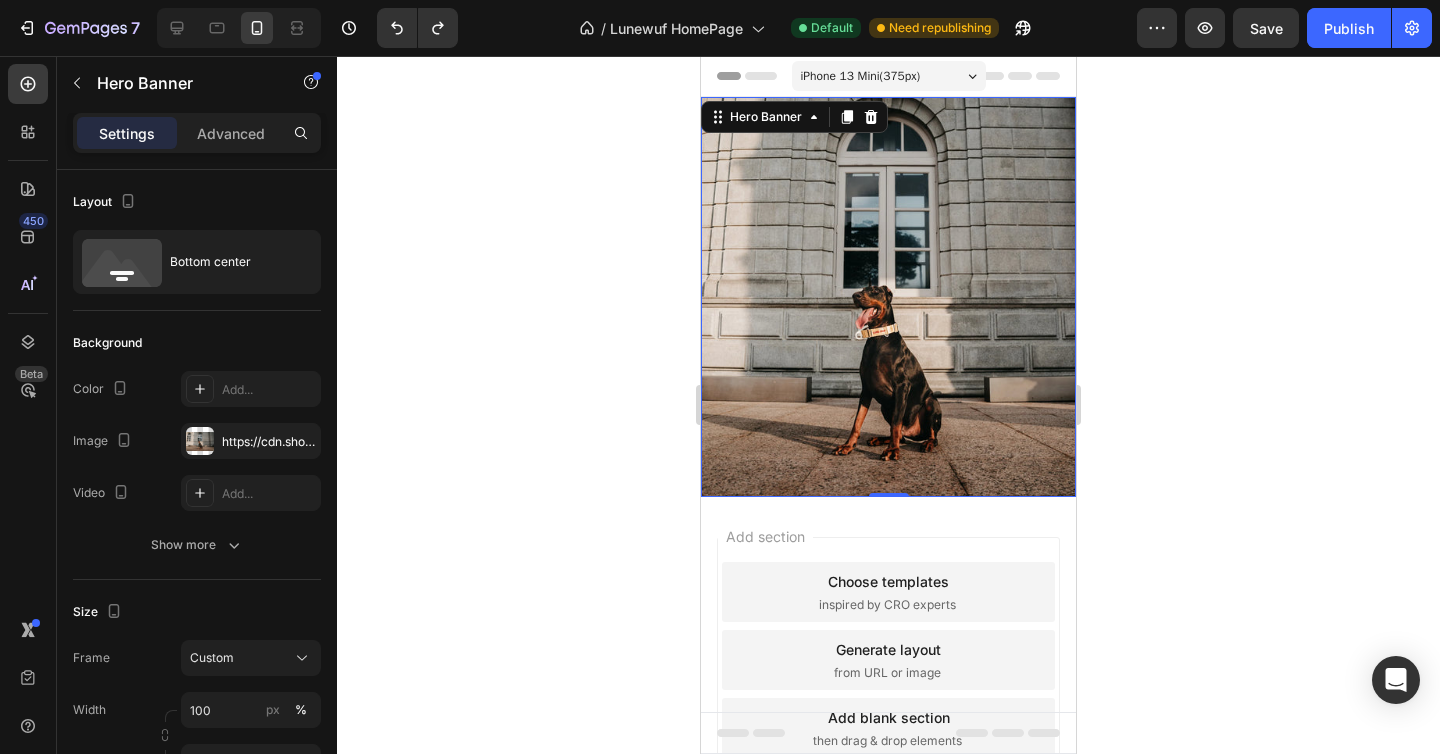 click at bounding box center [888, 297] 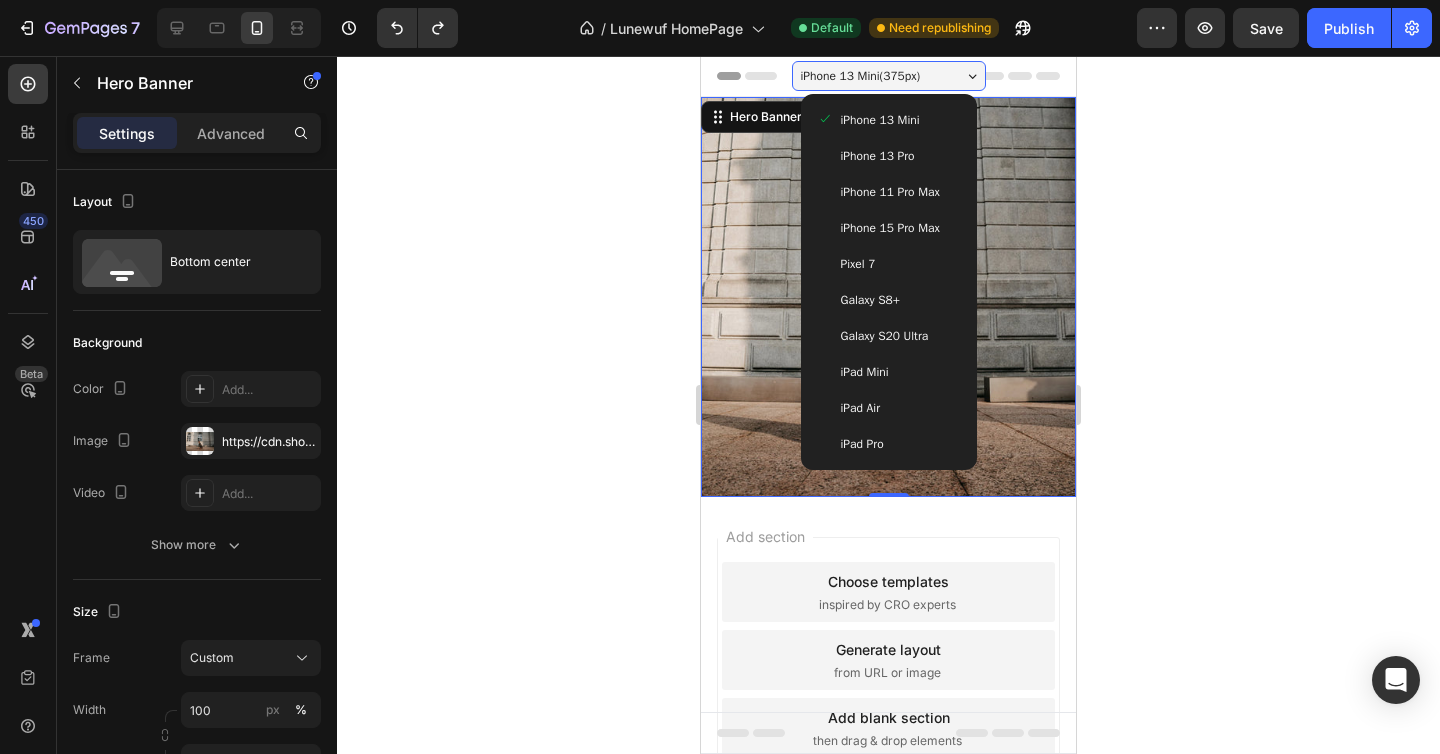 click 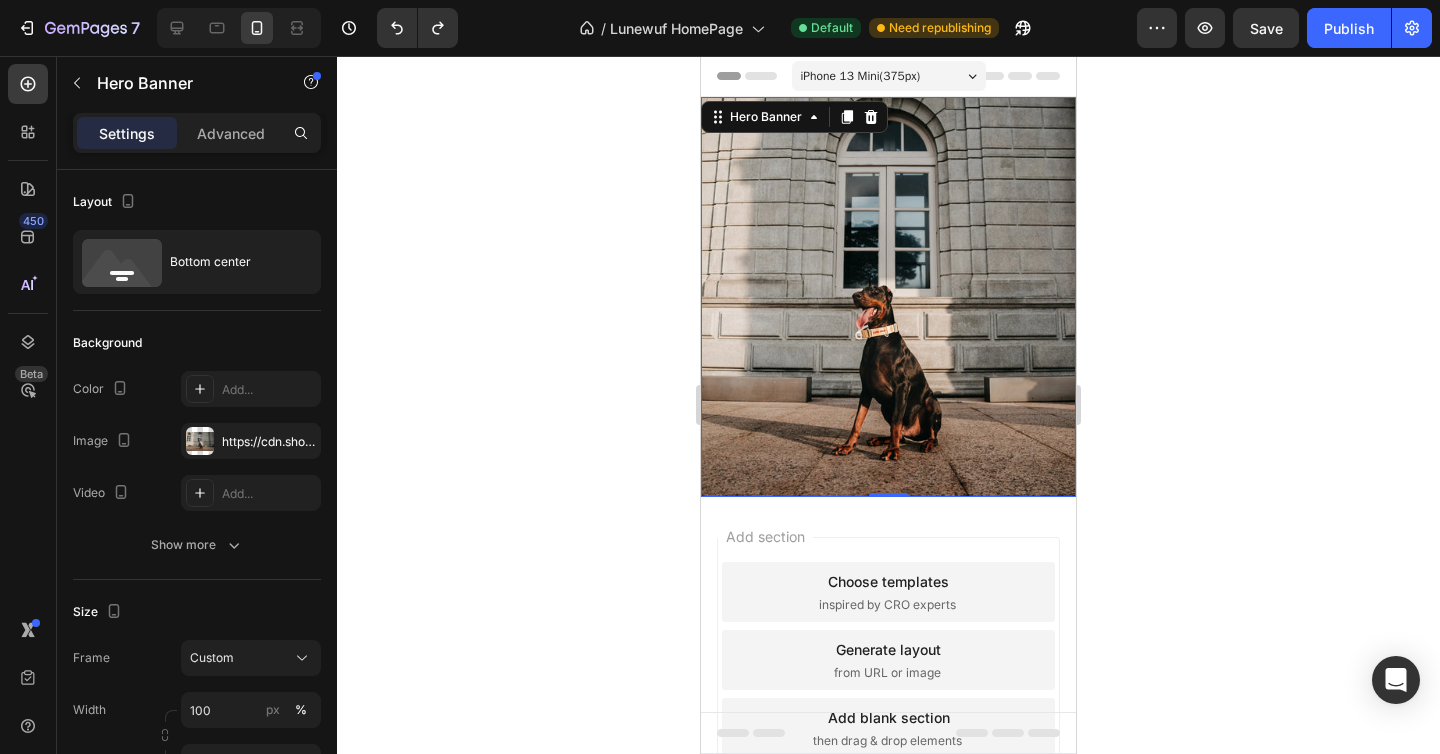 click at bounding box center [888, 297] 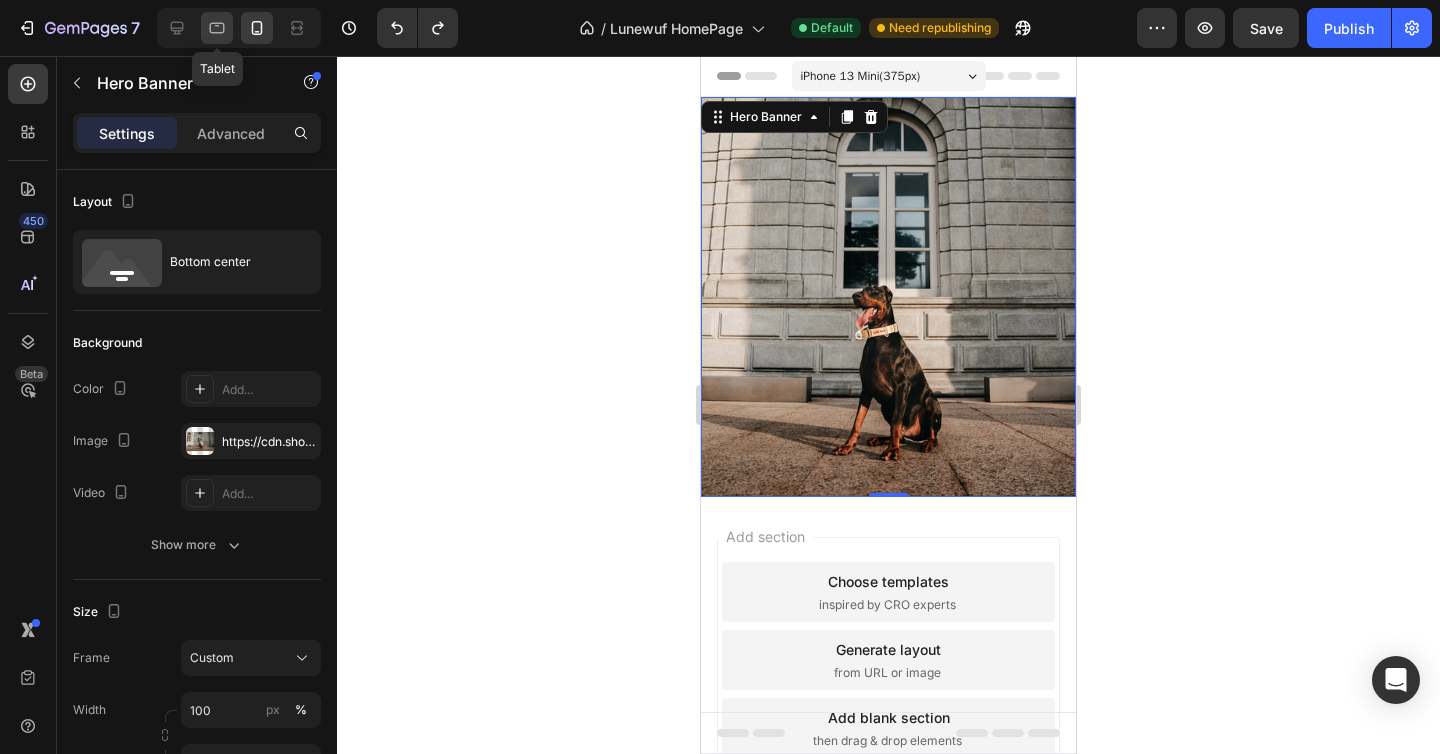 click 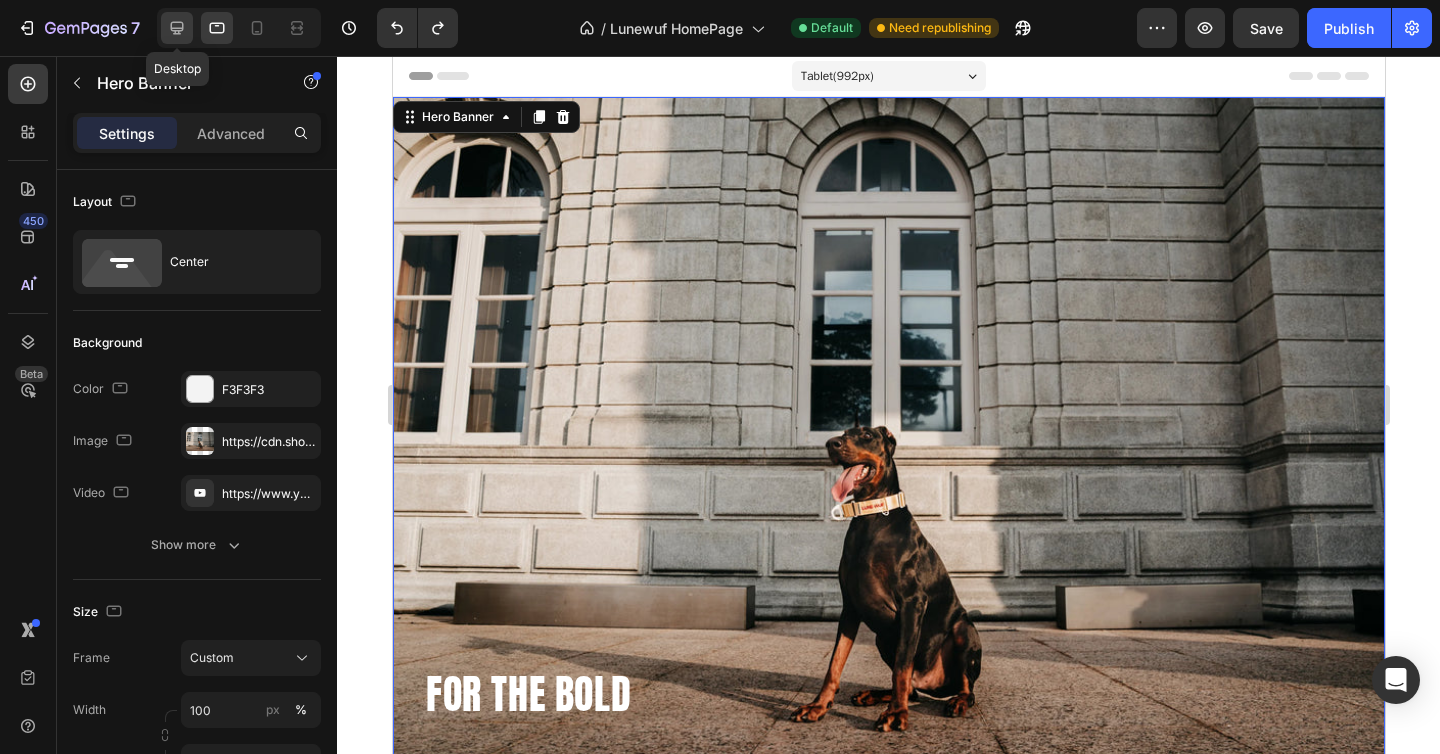 click 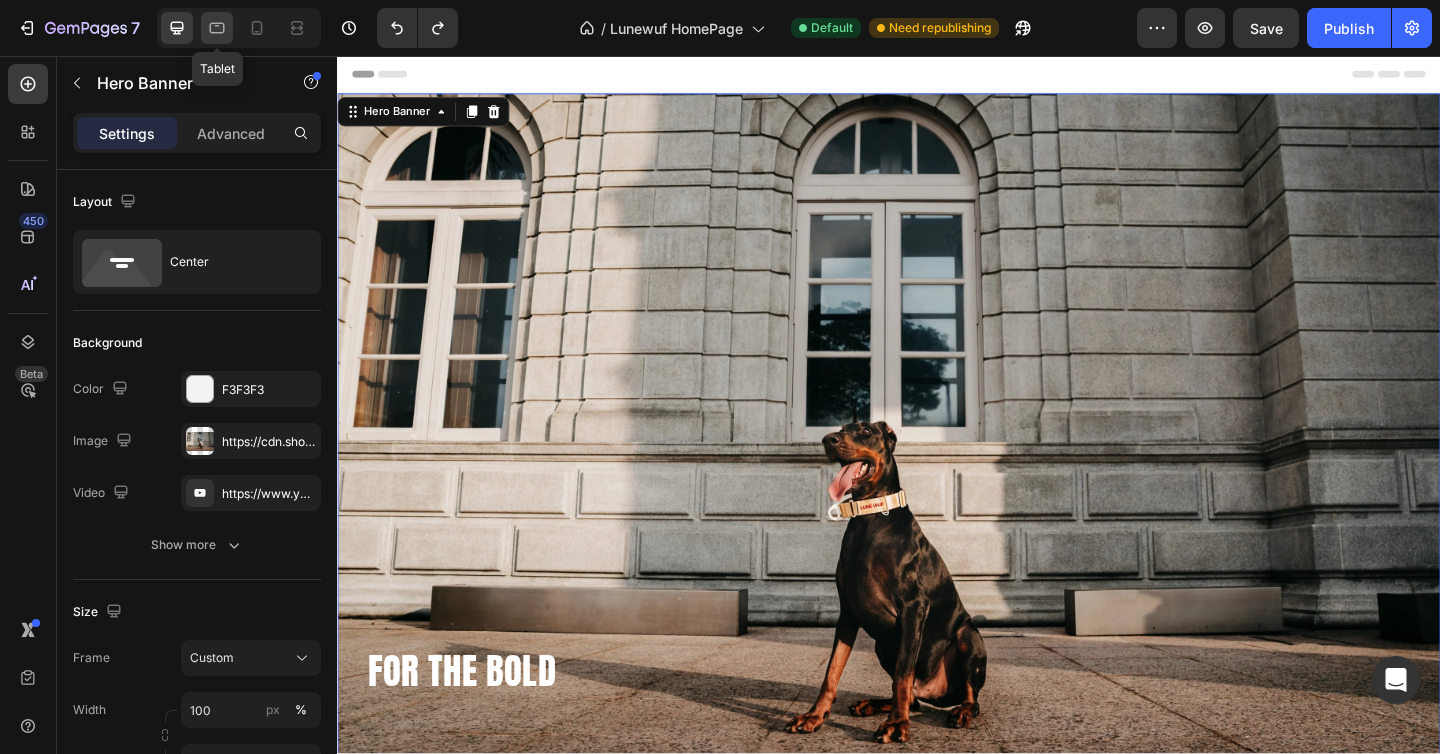 click 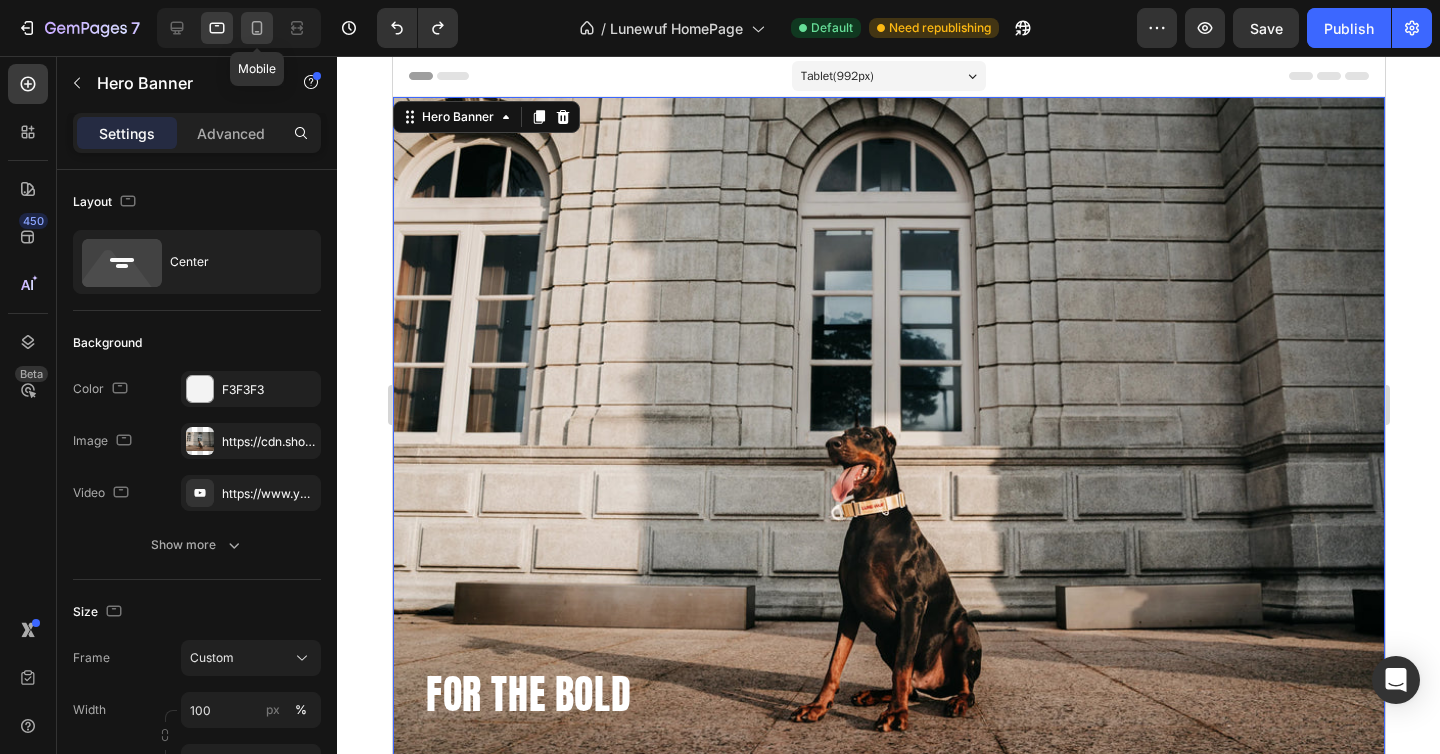 click 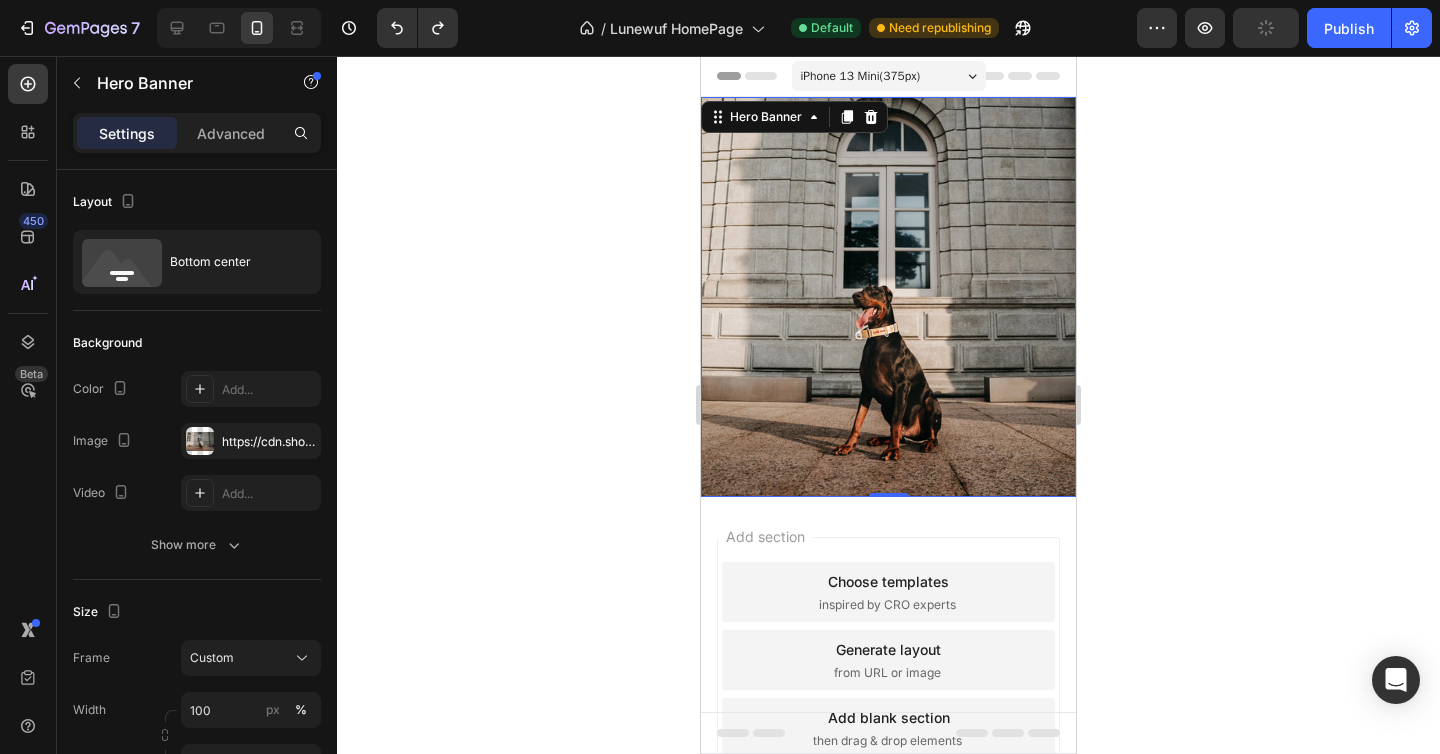 click at bounding box center [888, 297] 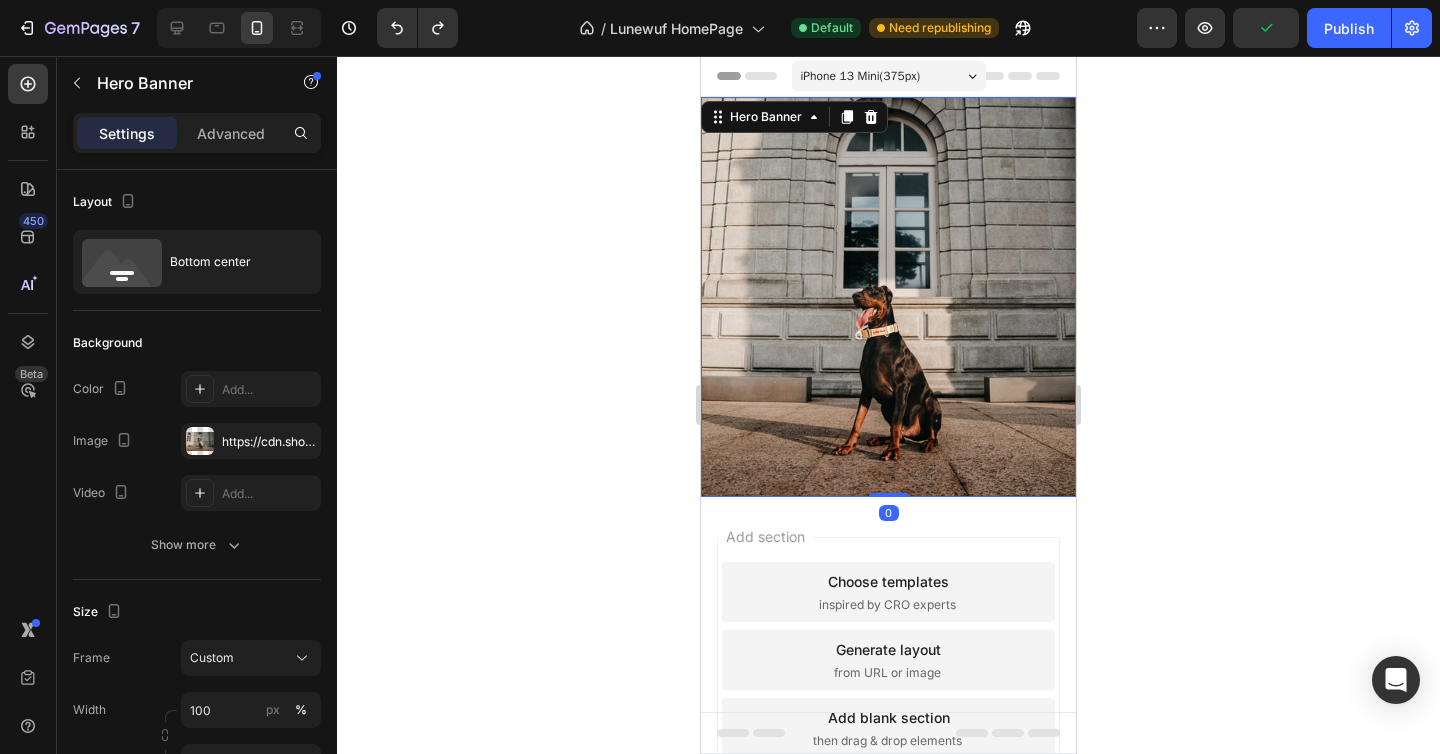 drag, startPoint x: 895, startPoint y: 492, endPoint x: 906, endPoint y: 356, distance: 136.44412 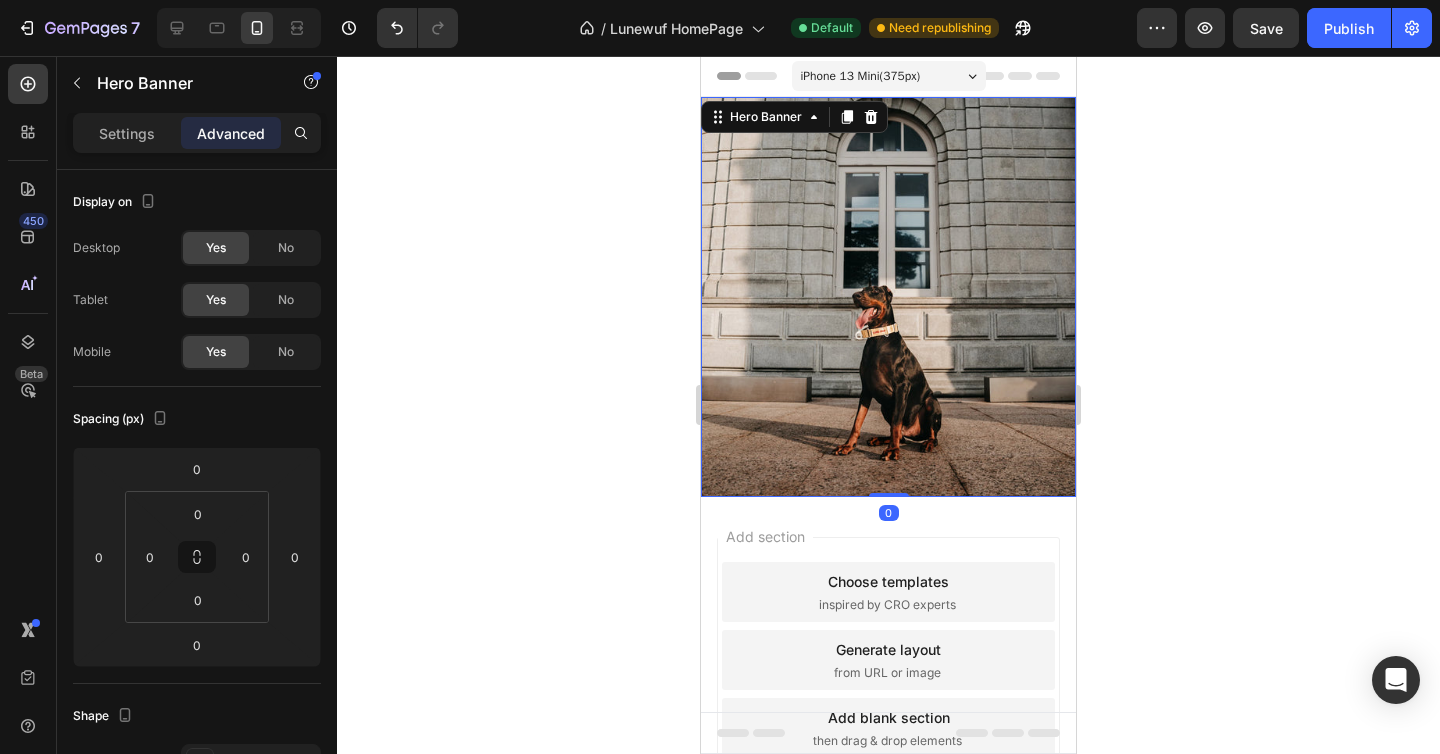 click at bounding box center (888, 297) 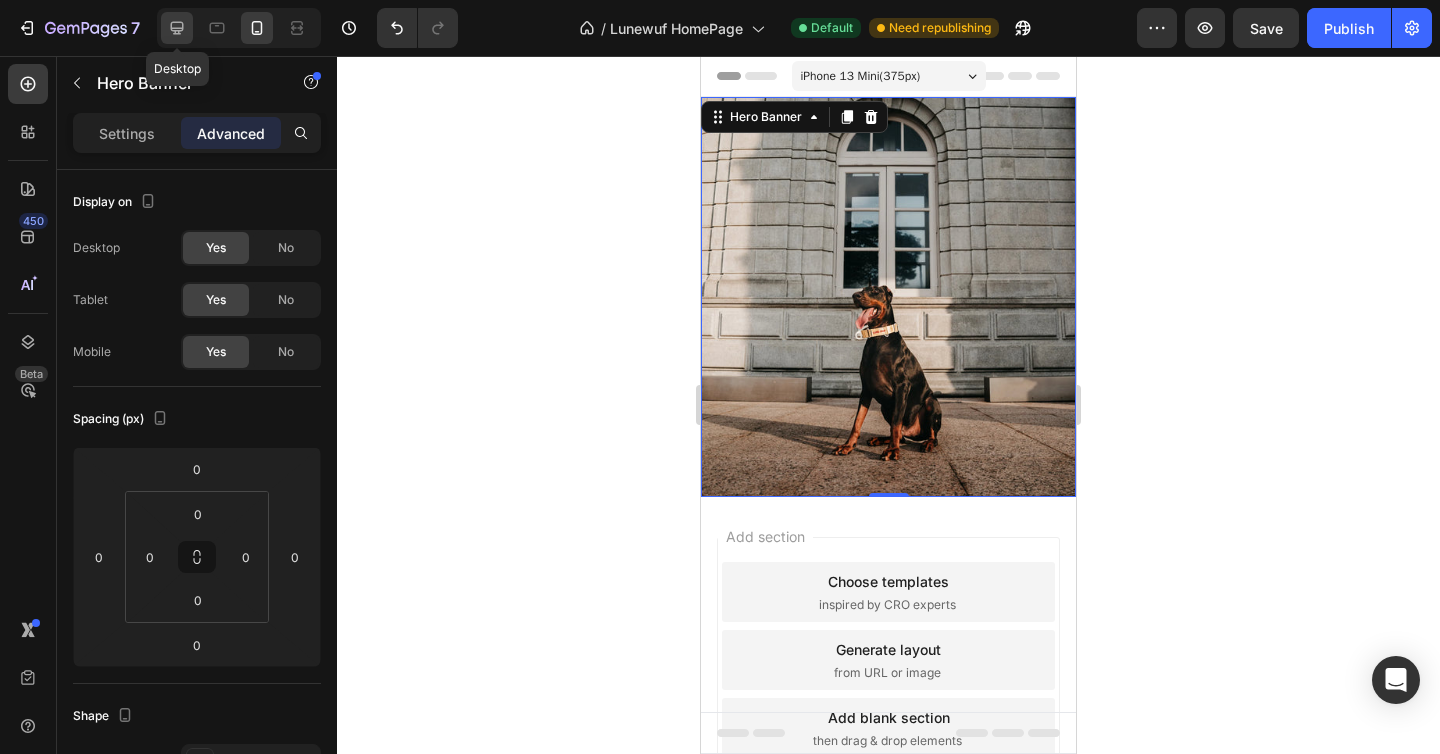 click 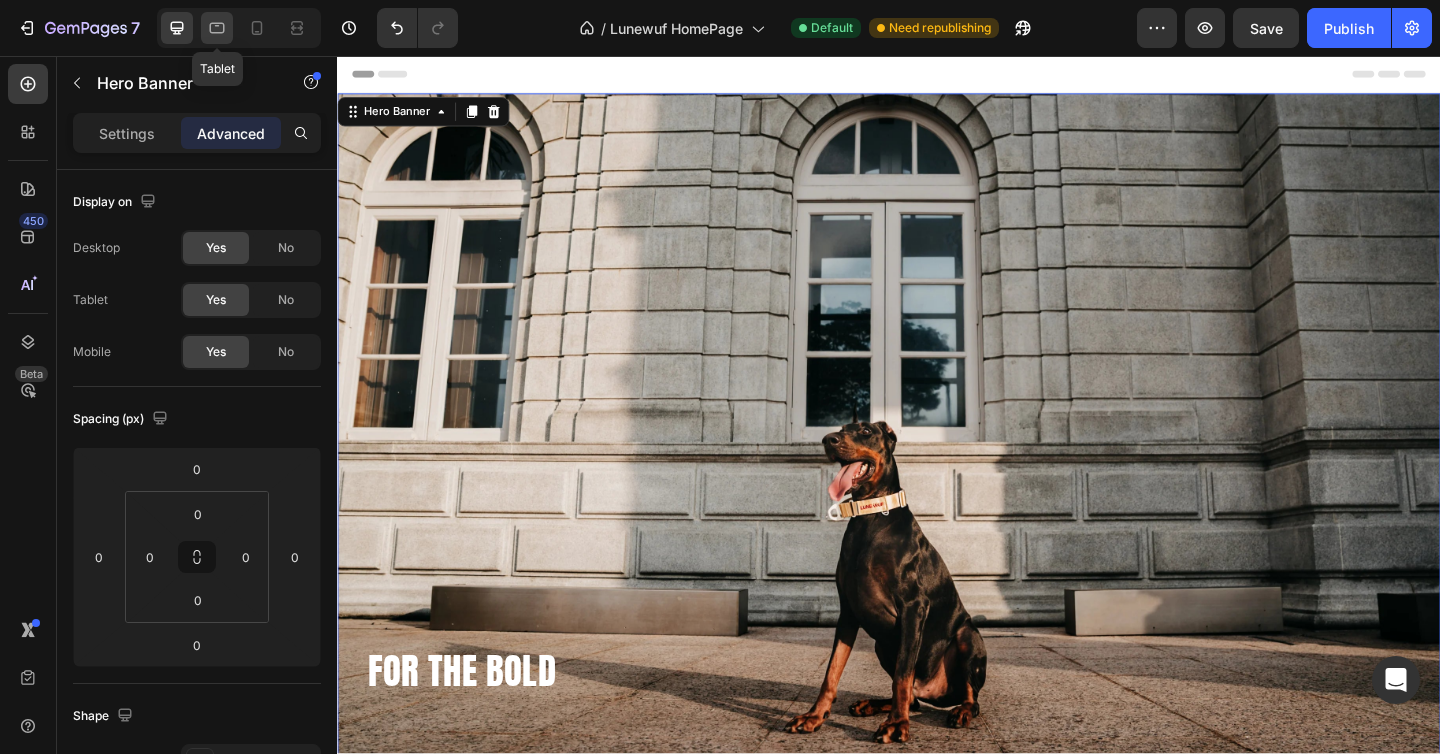 click 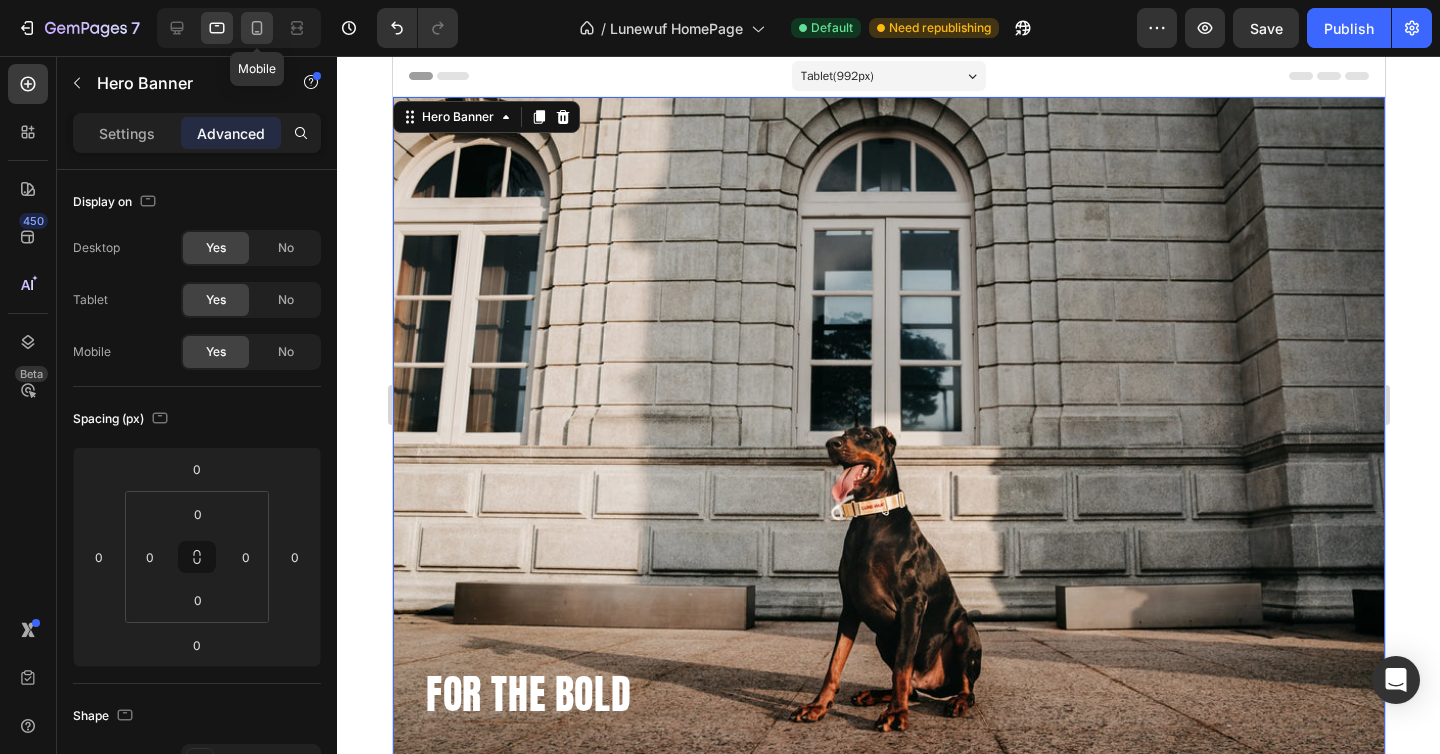 click 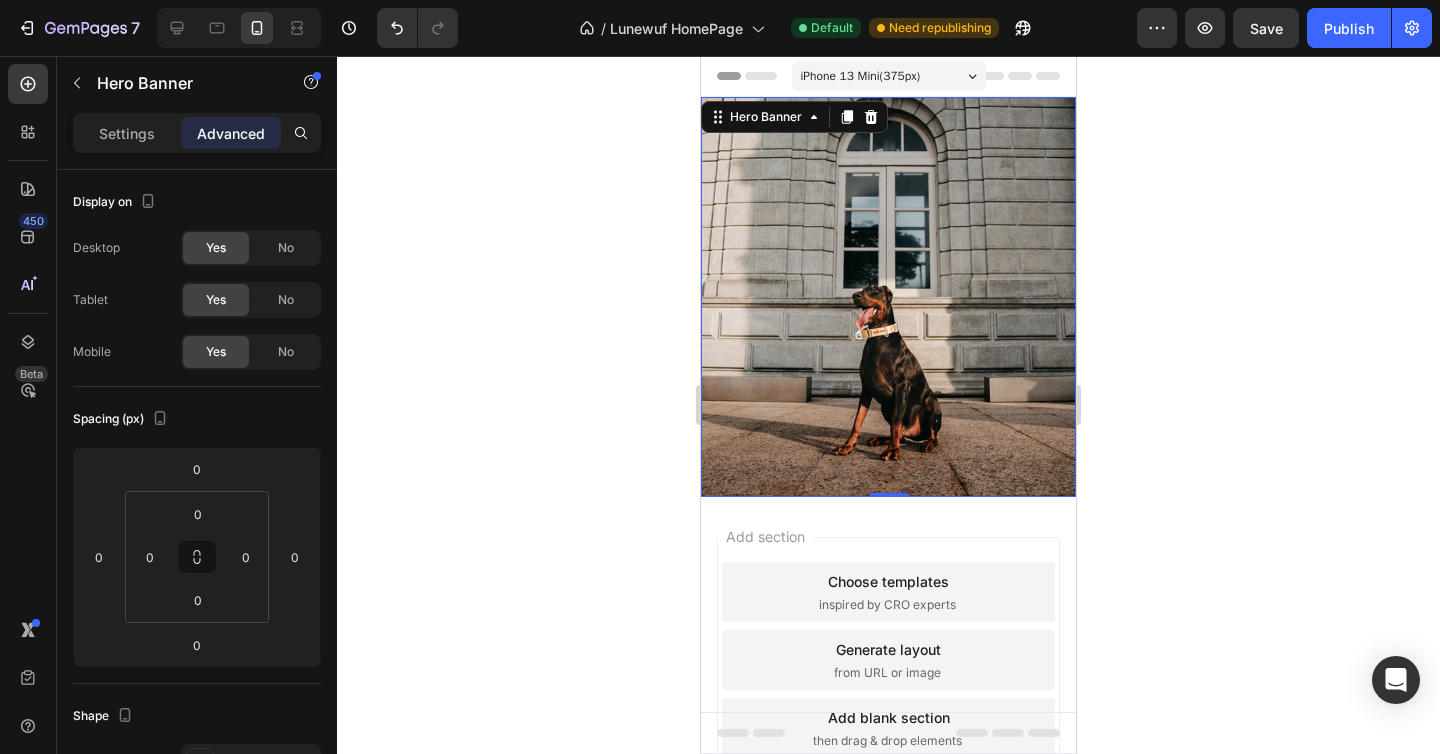 click at bounding box center (888, 297) 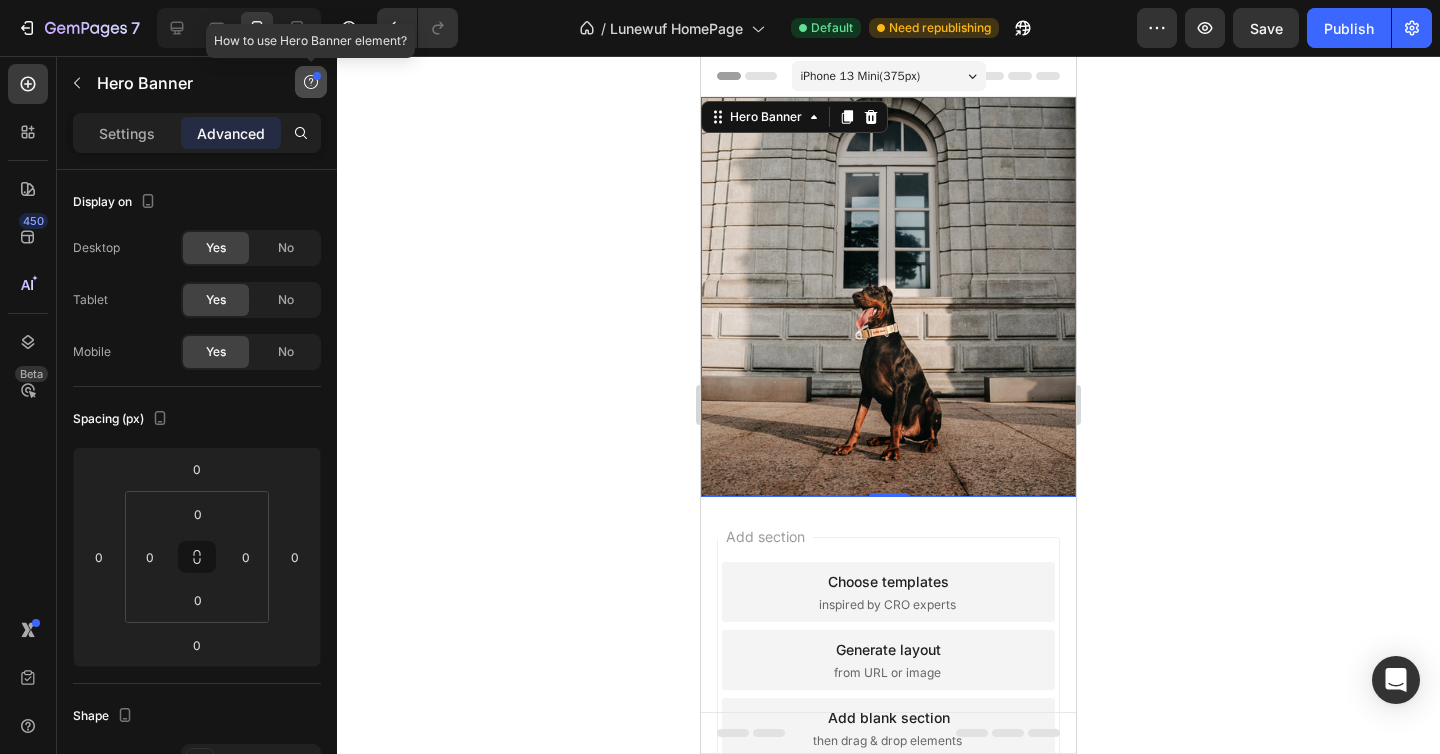 click 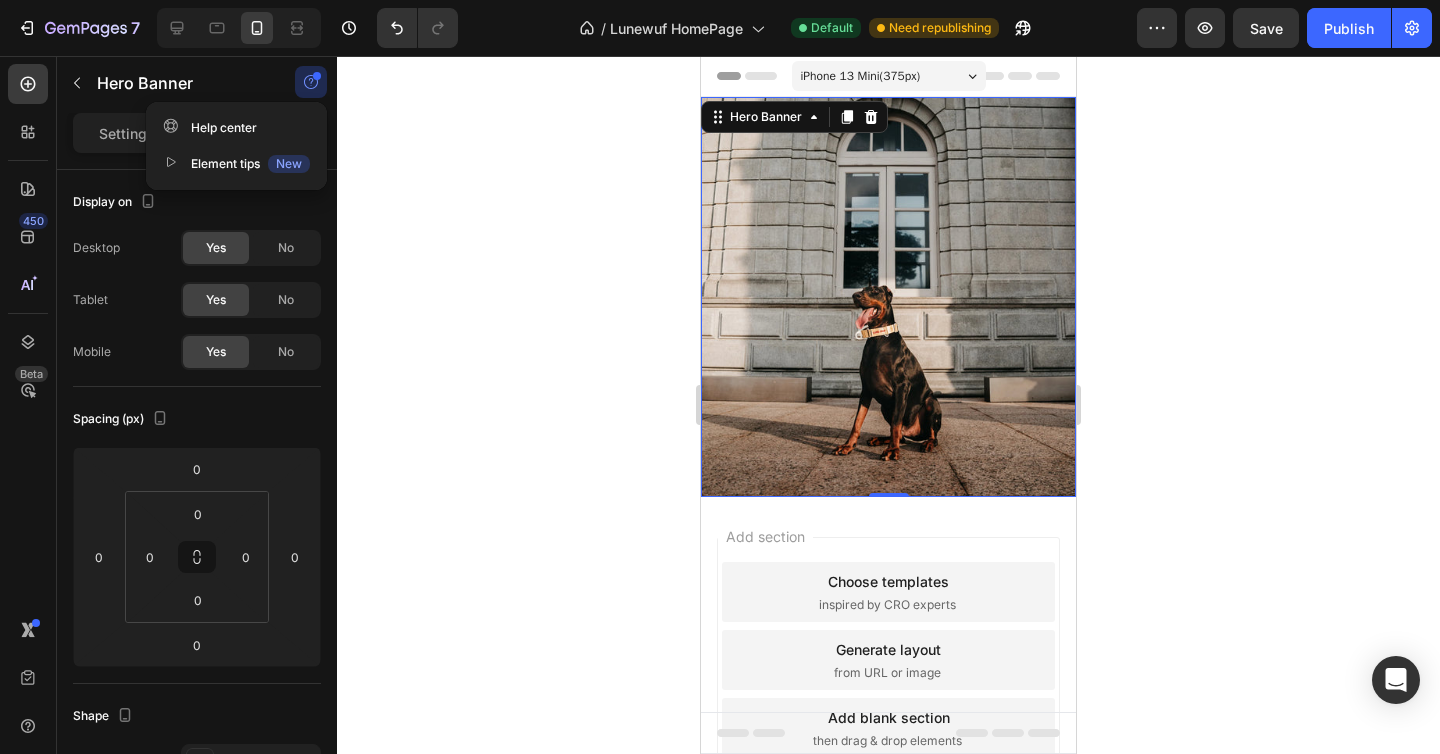 click 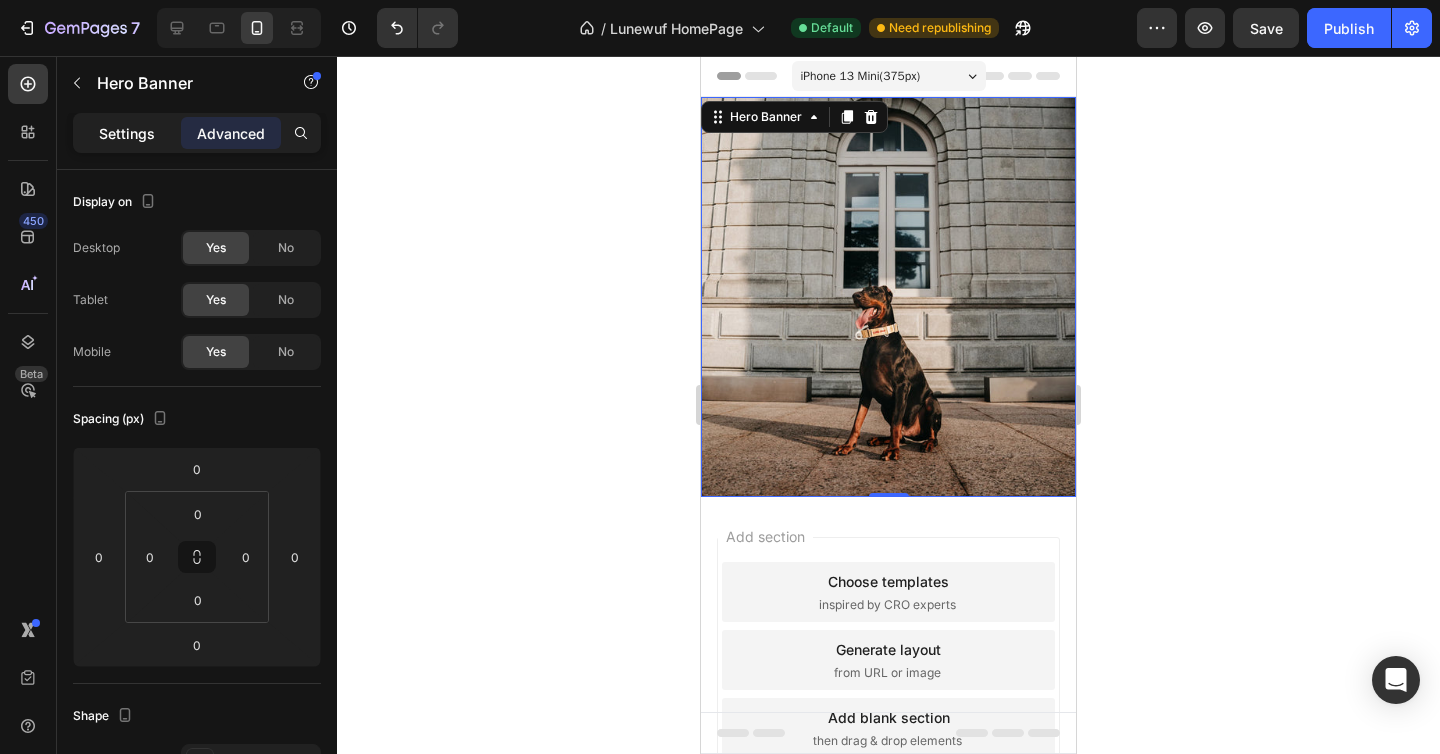 click on "Settings" 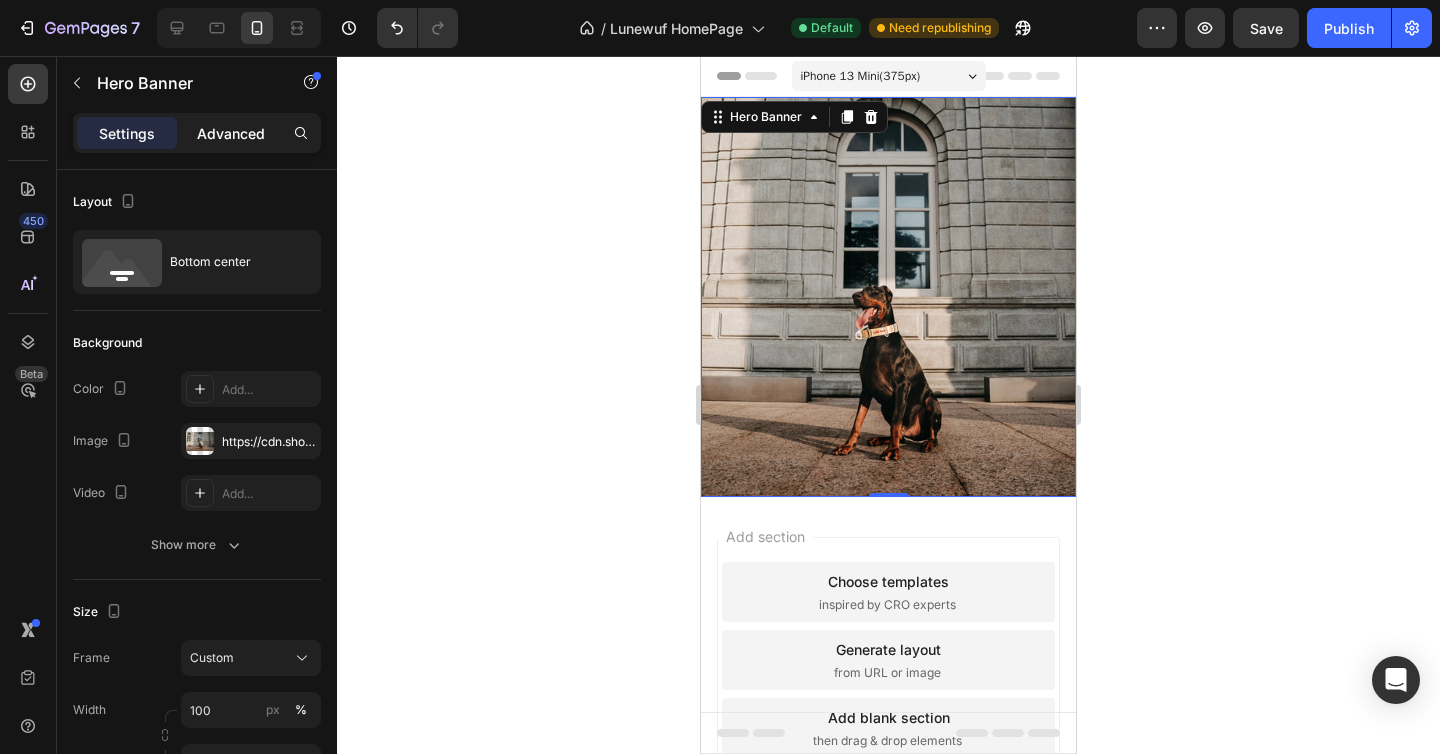 click on "Advanced" at bounding box center [231, 133] 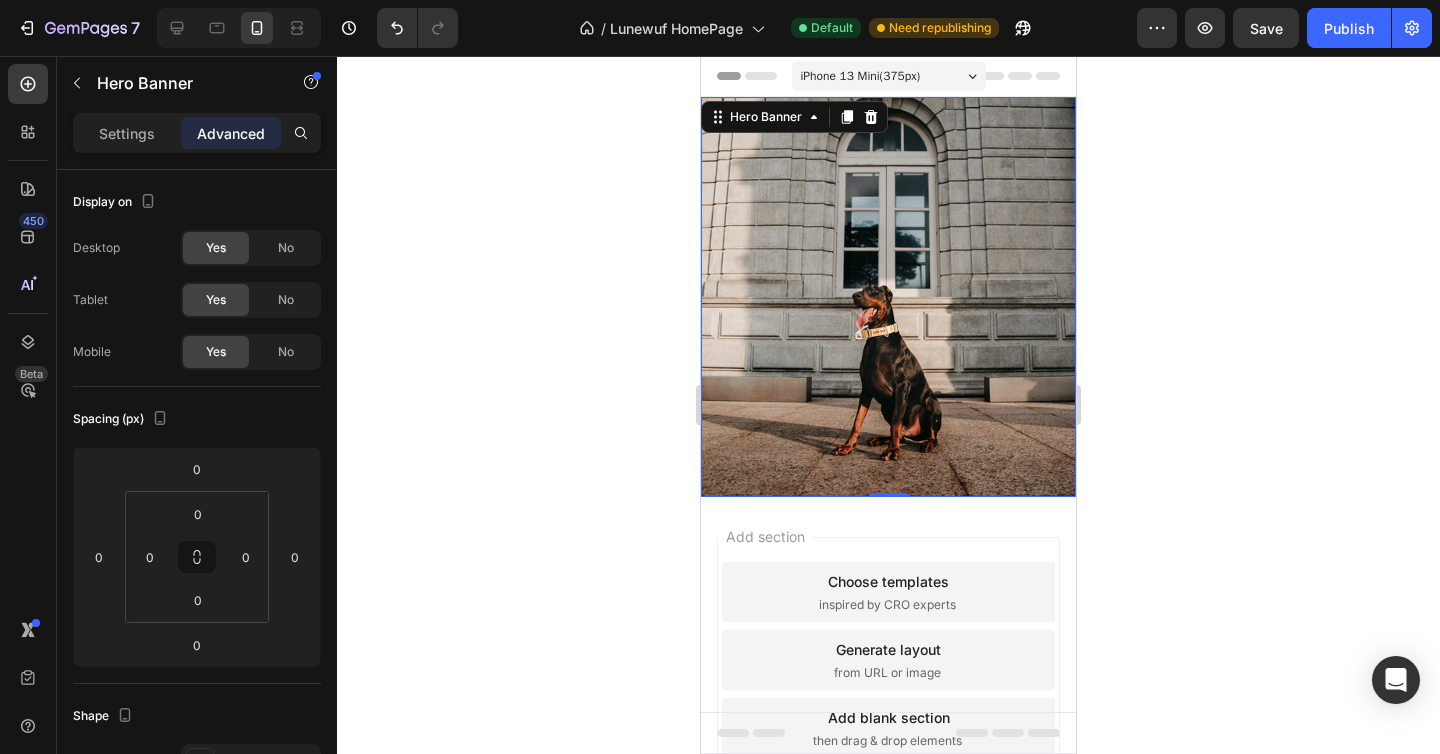 click at bounding box center (888, 297) 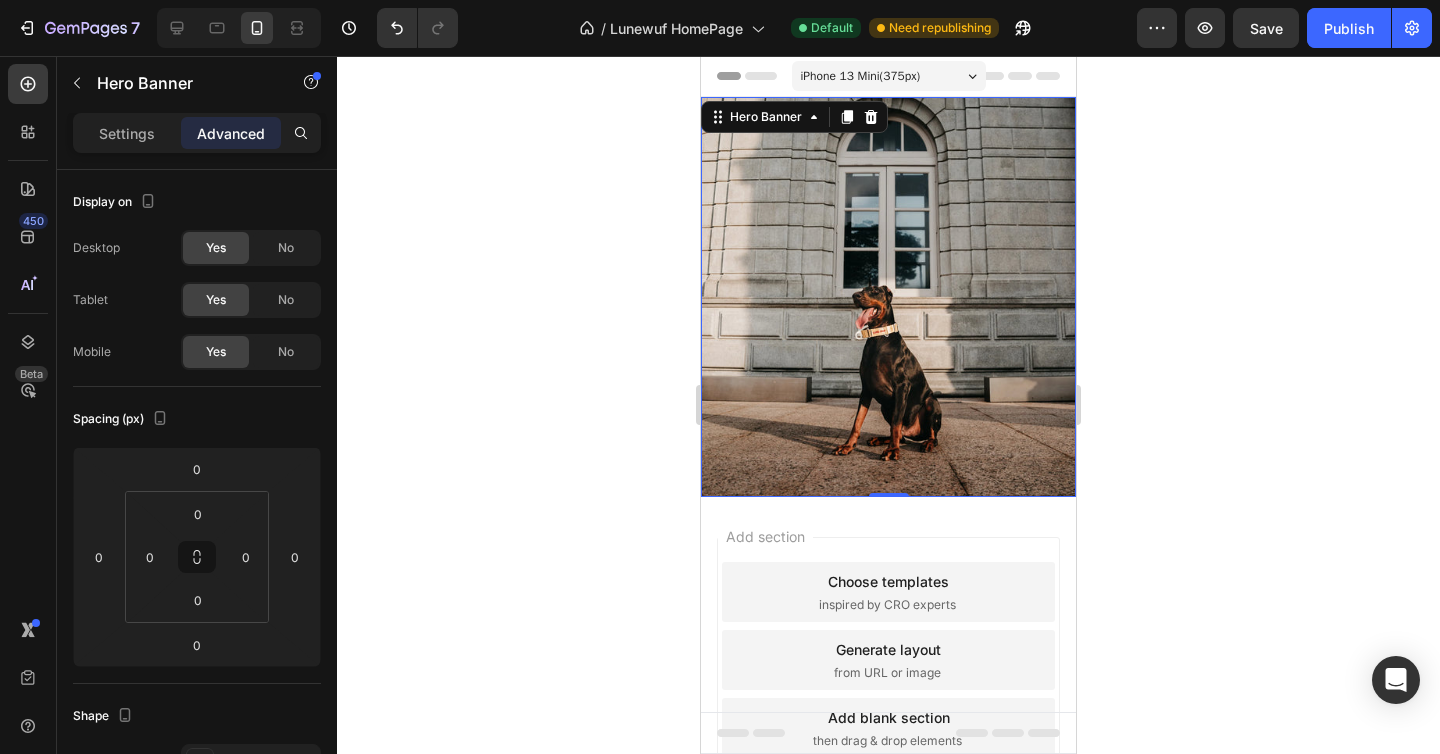 click at bounding box center [888, 297] 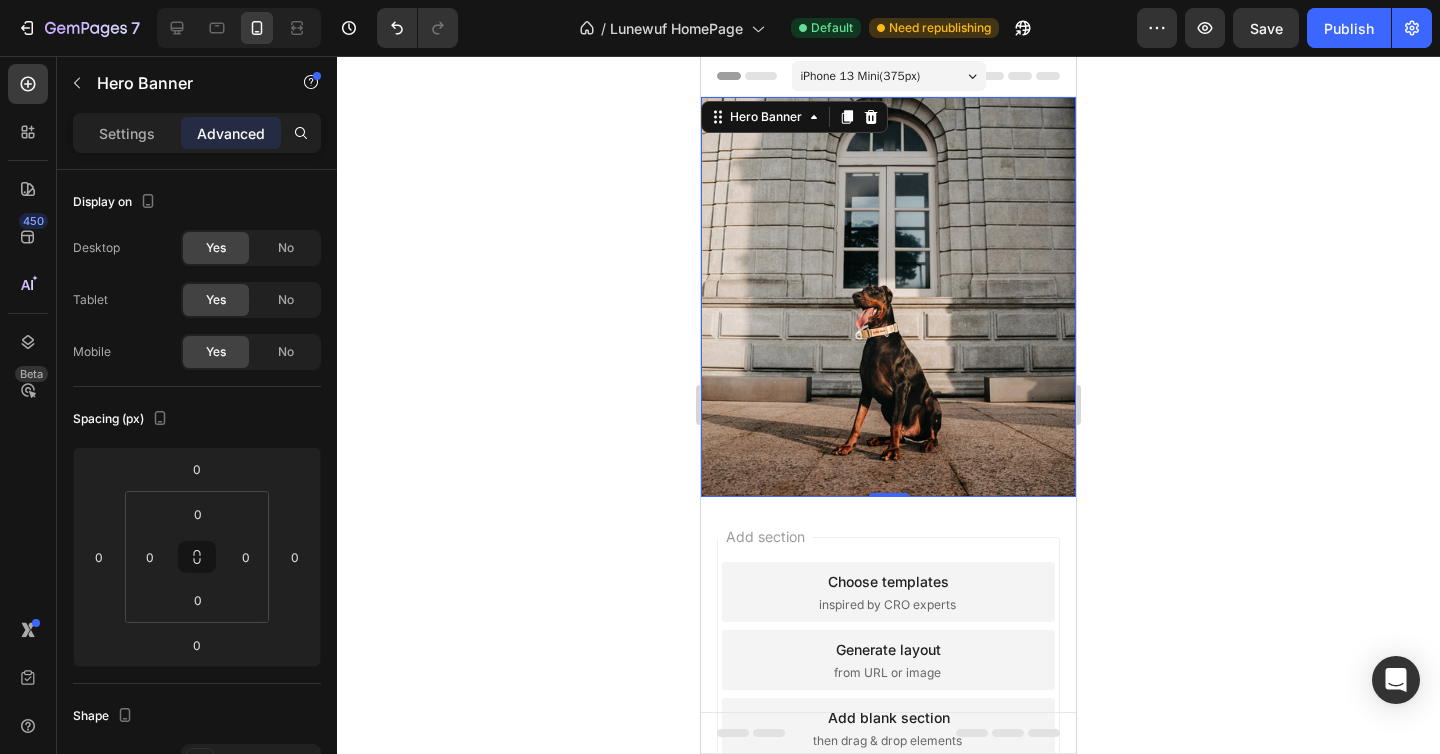click 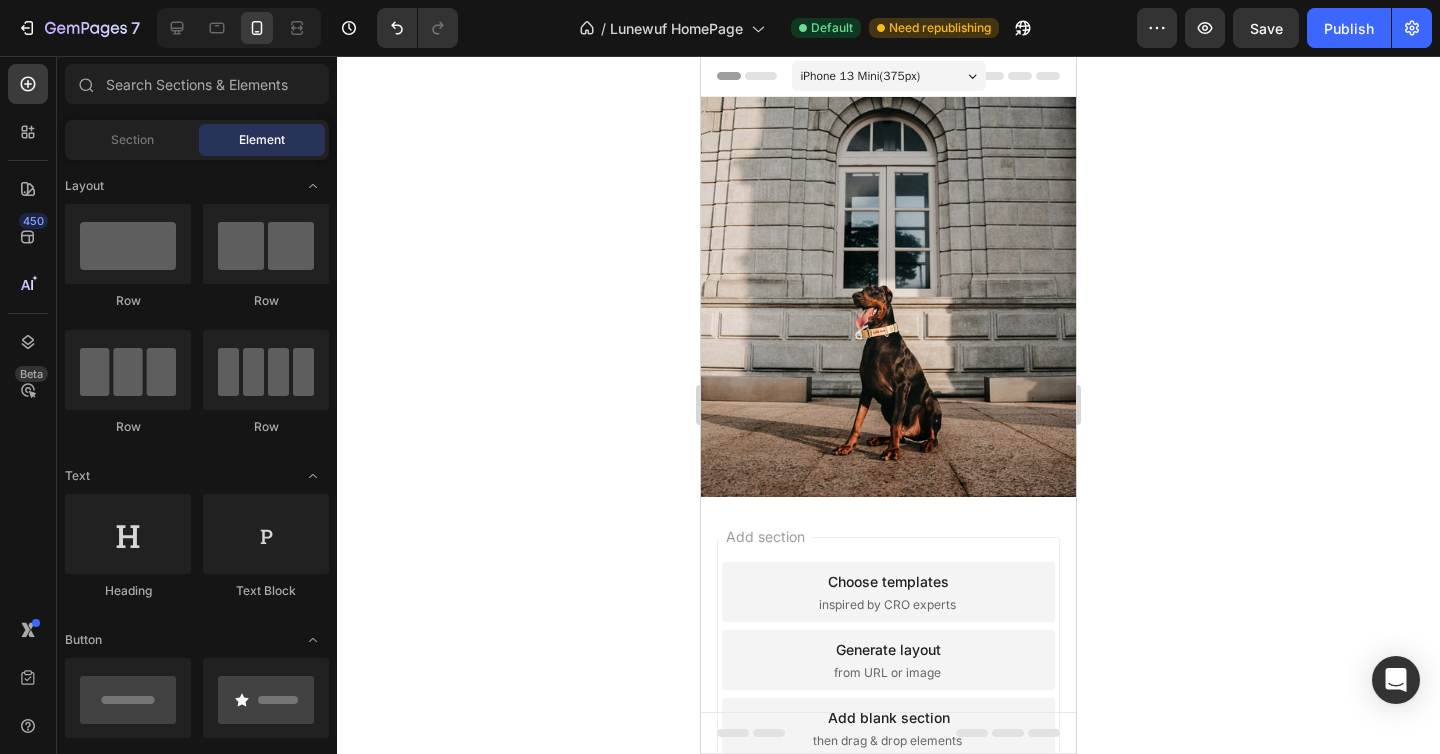 click 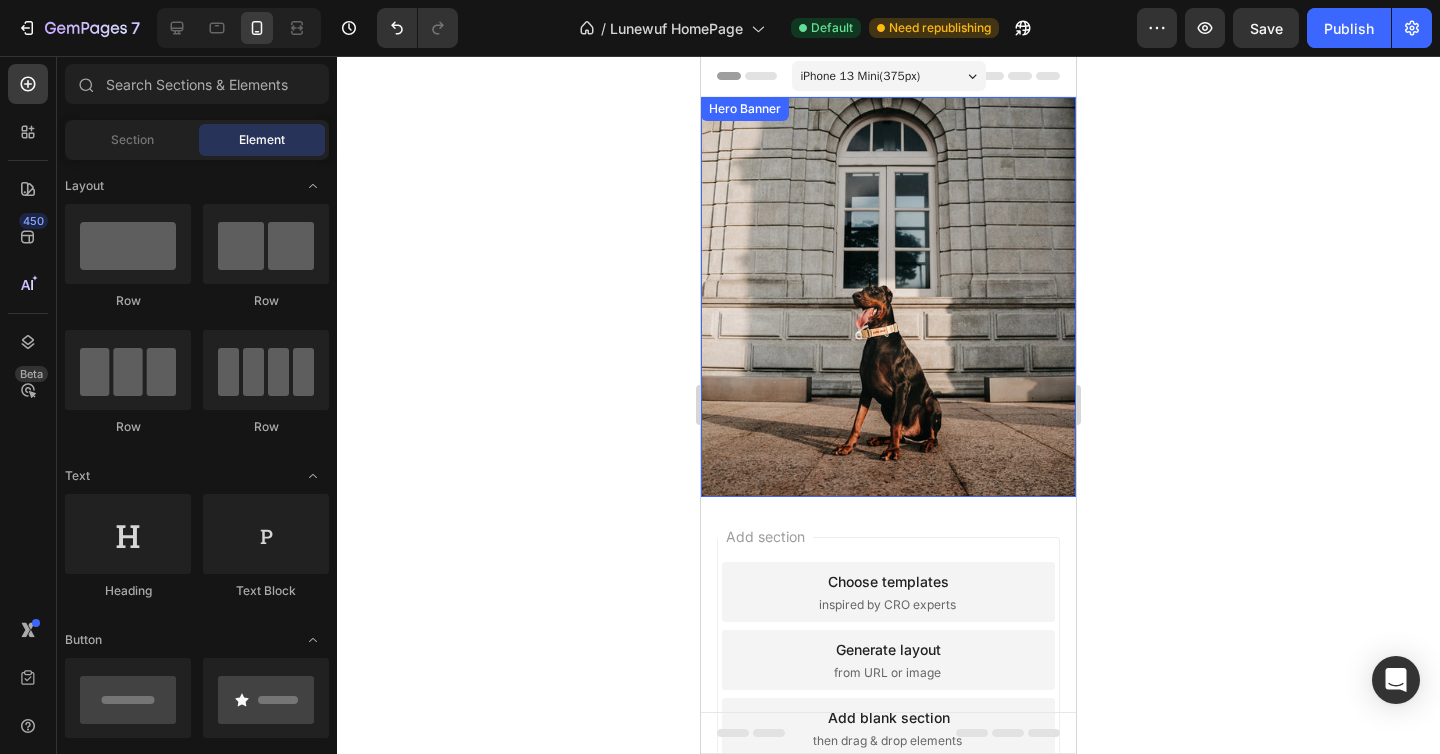 click at bounding box center [888, 297] 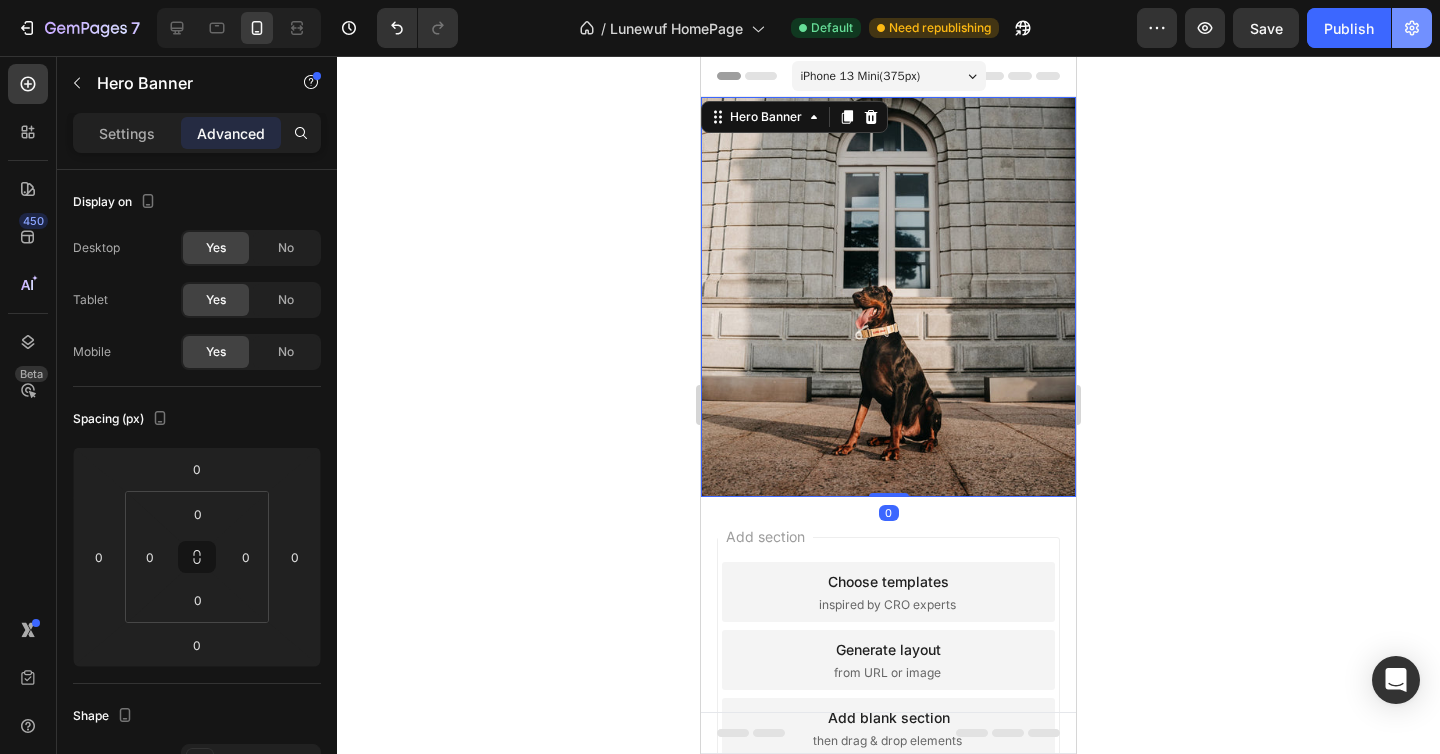 click 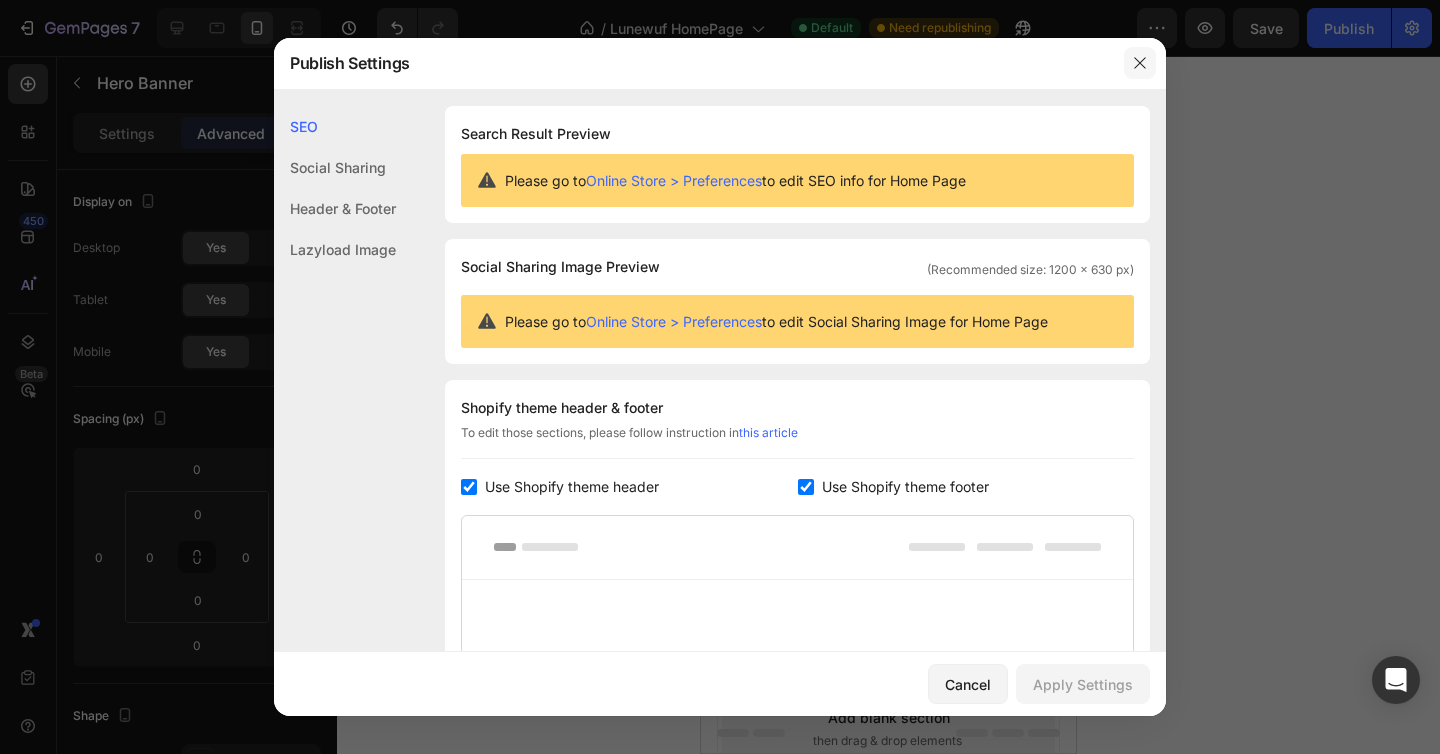 click at bounding box center [1140, 63] 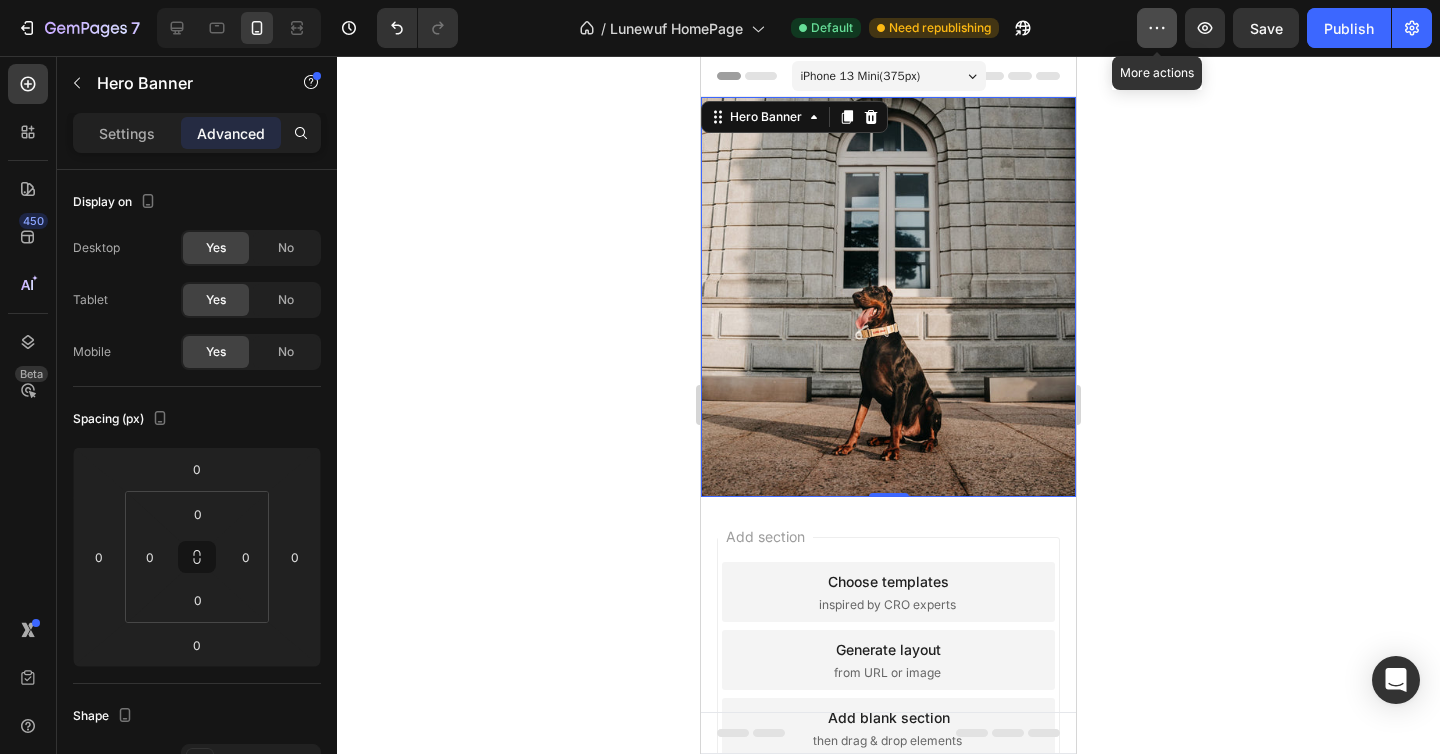 click 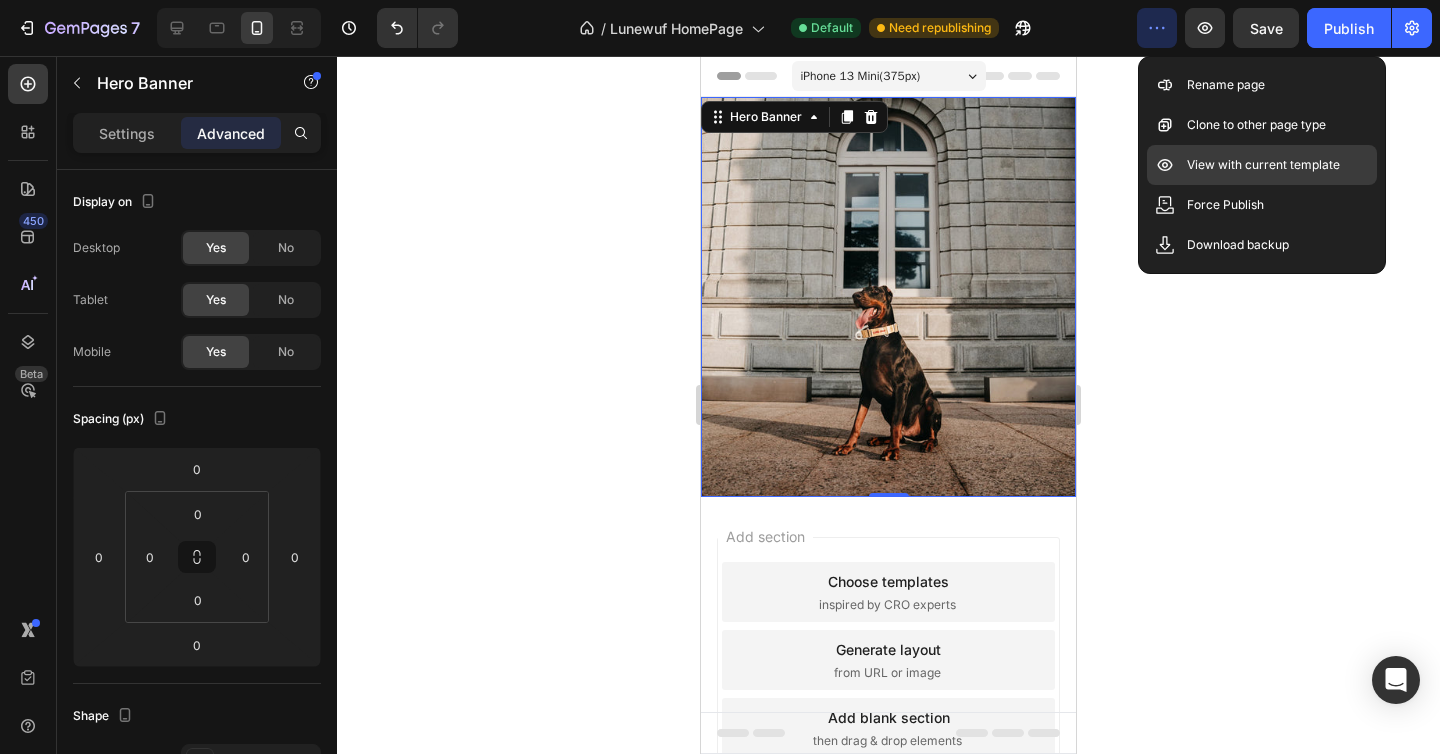 click on "View with current template" at bounding box center [1263, 165] 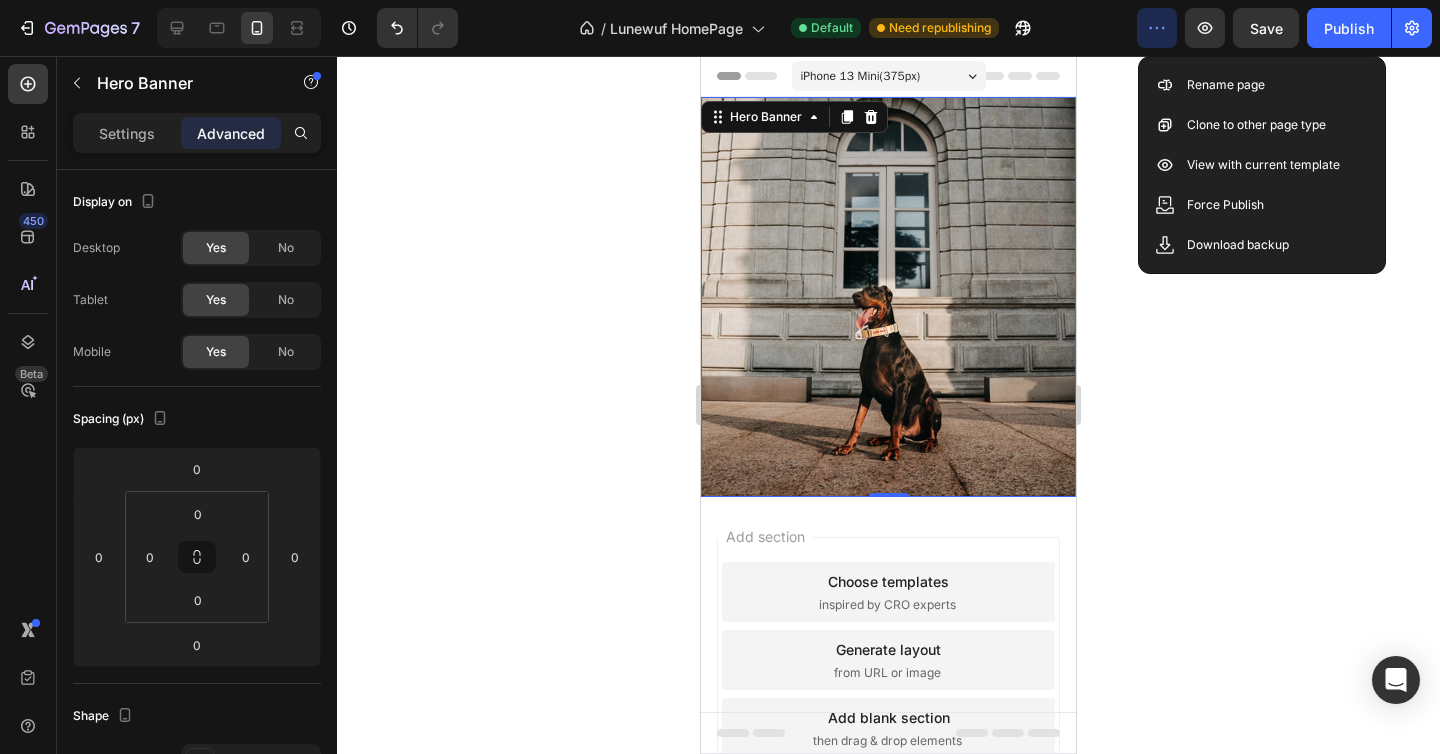 click 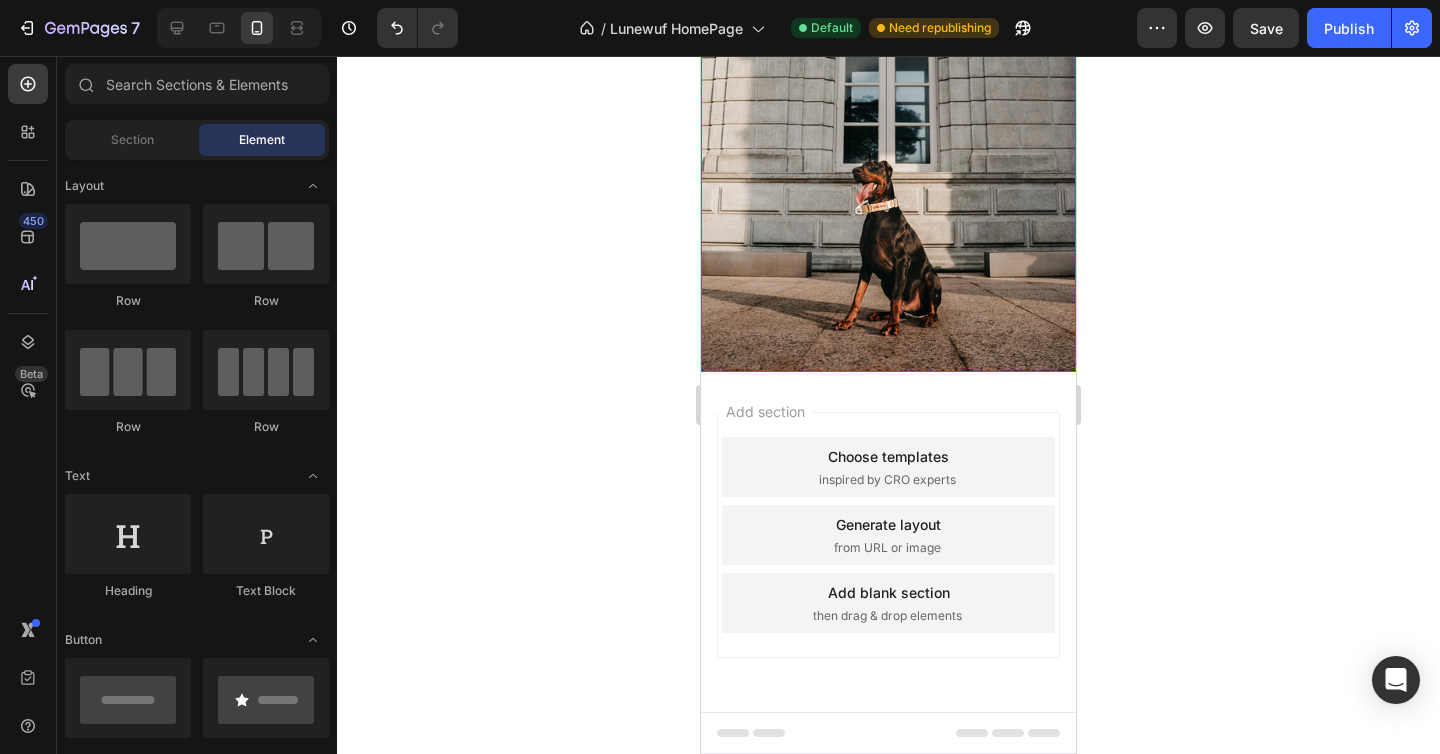 scroll, scrollTop: 0, scrollLeft: 0, axis: both 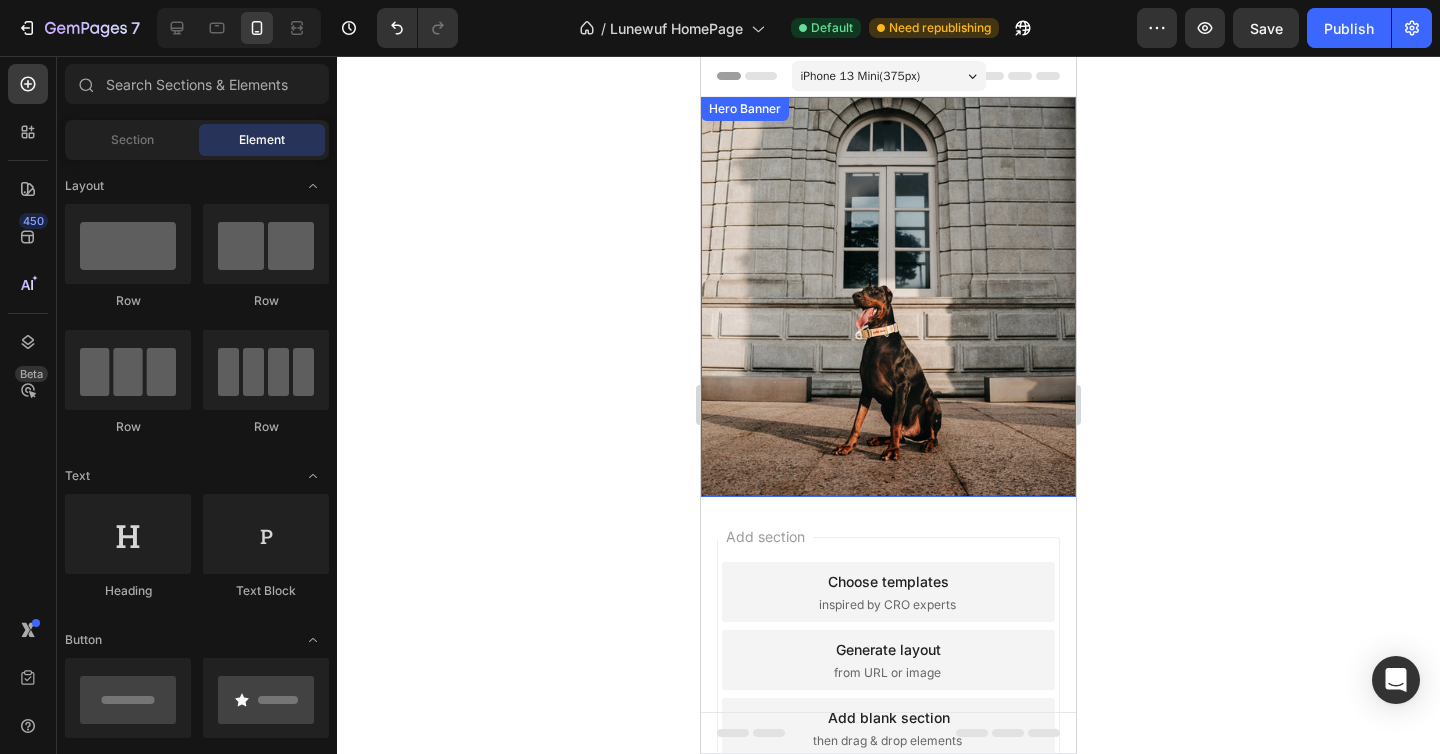click at bounding box center [888, 297] 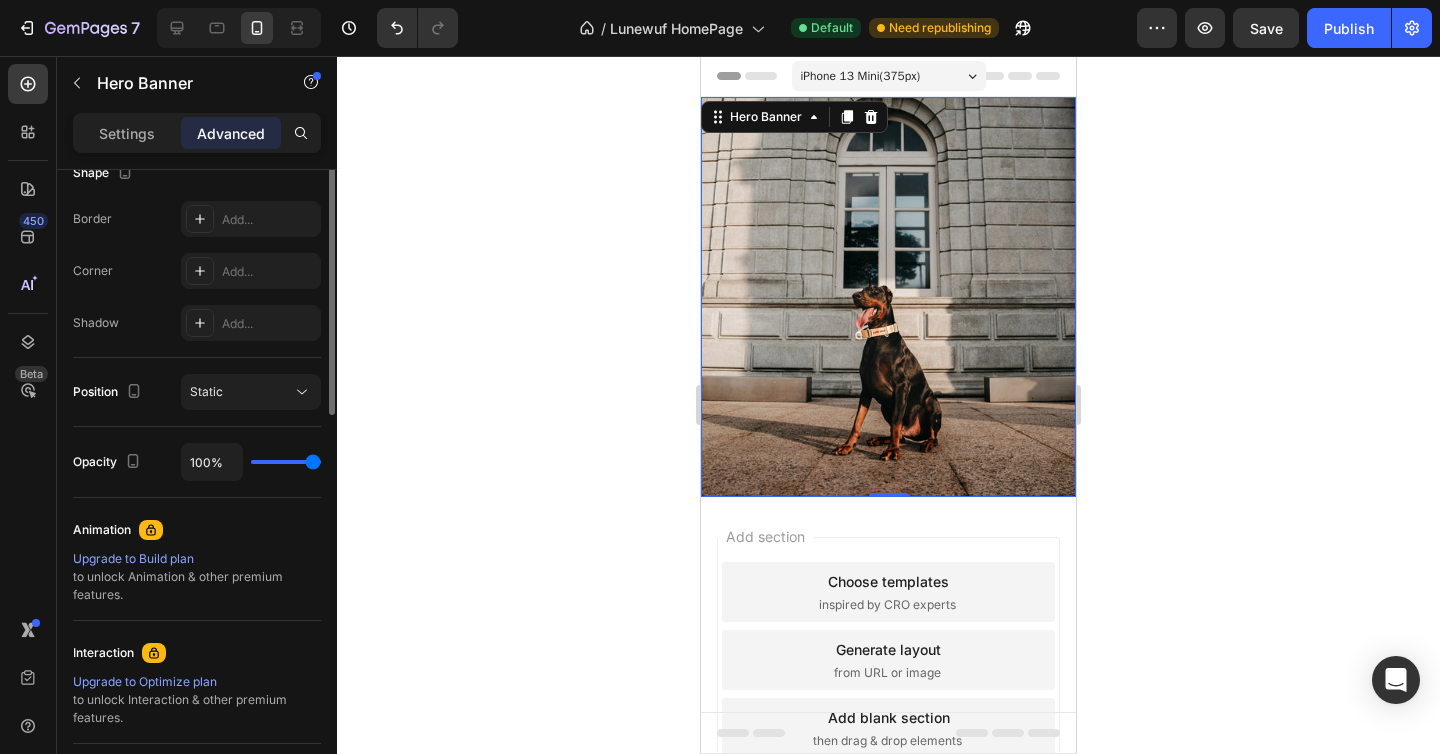scroll, scrollTop: 298, scrollLeft: 0, axis: vertical 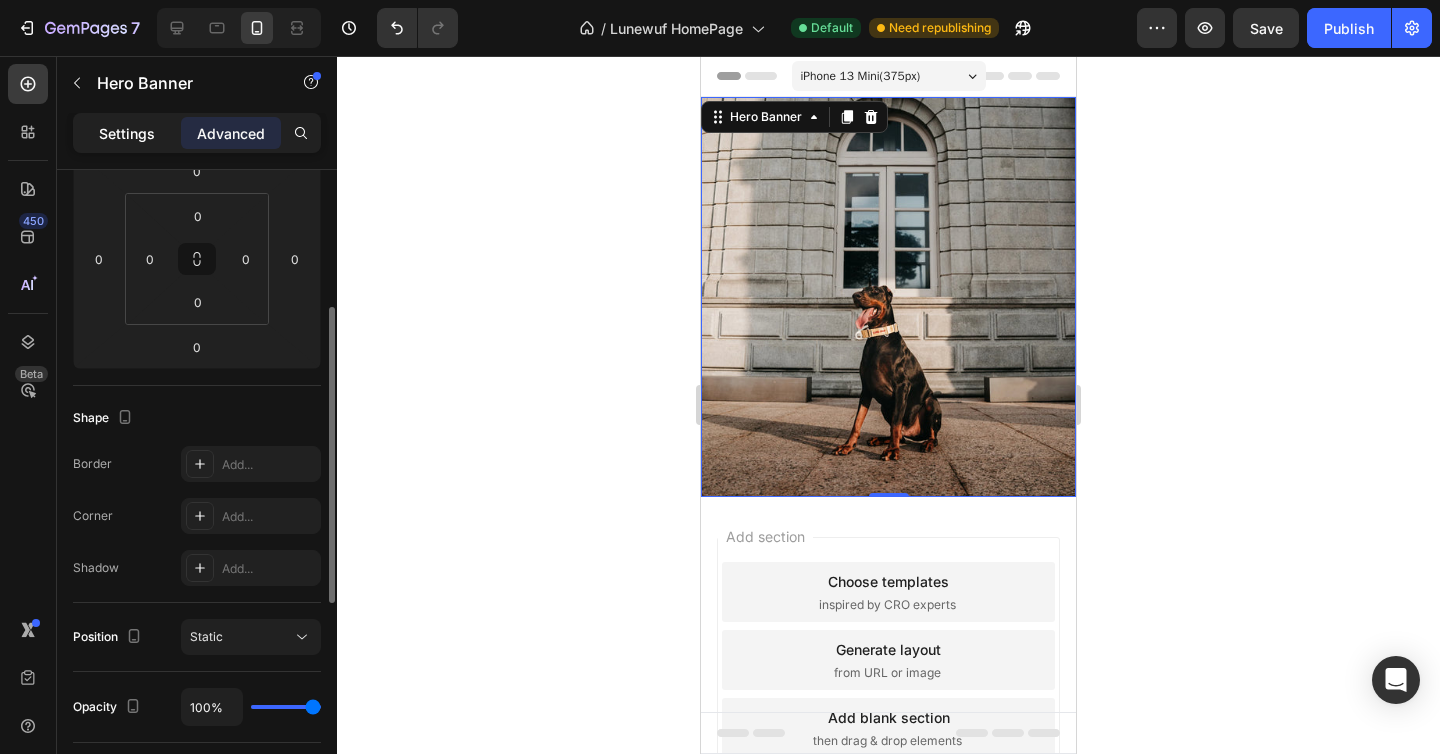 click on "Settings" at bounding box center [127, 133] 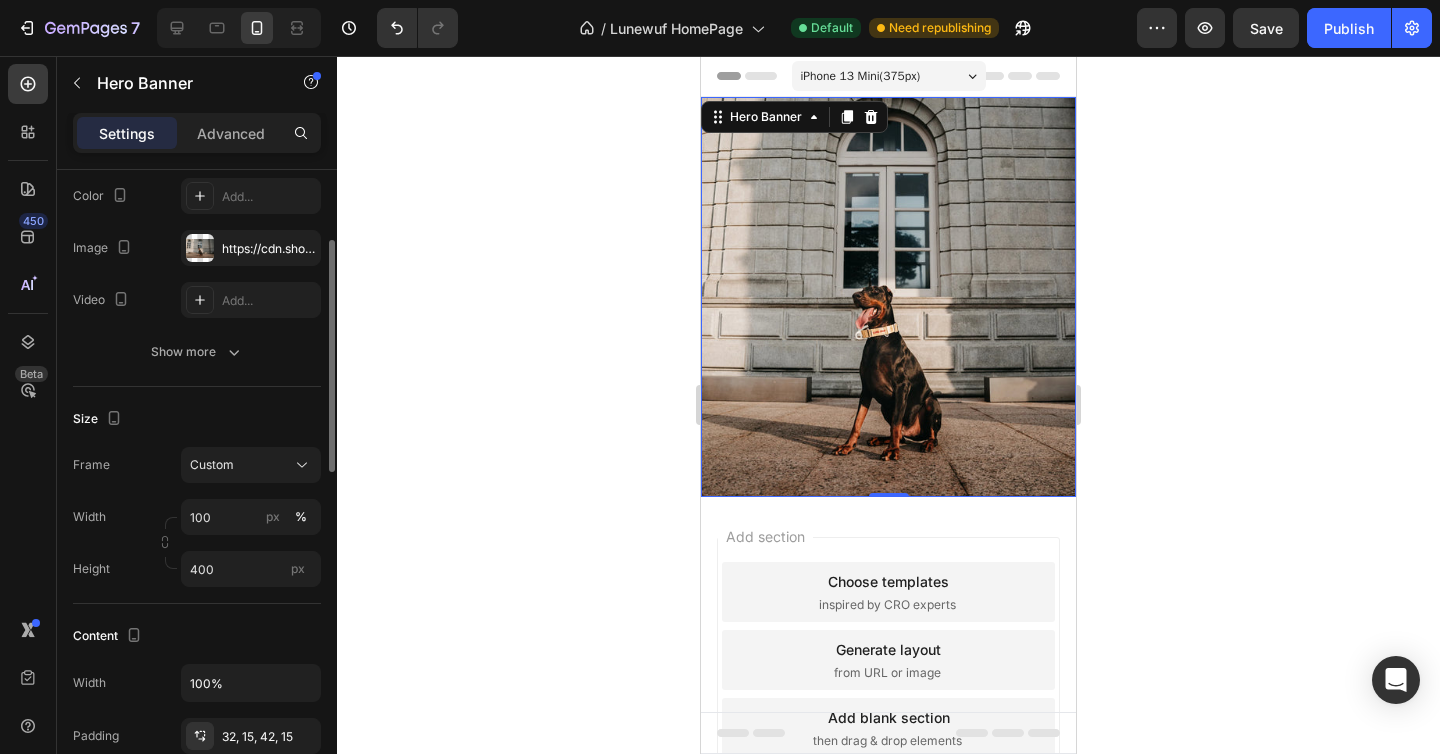 scroll, scrollTop: 194, scrollLeft: 0, axis: vertical 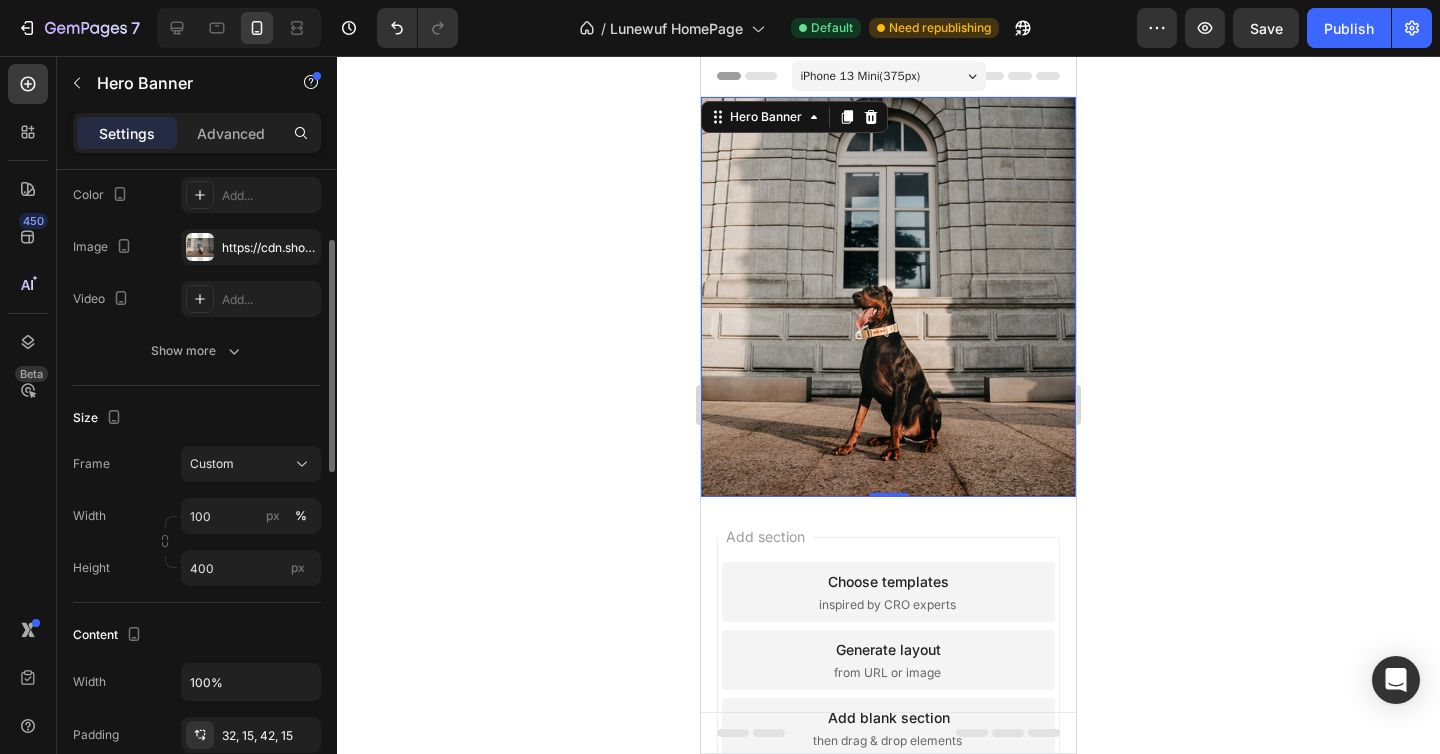 click at bounding box center [888, 297] 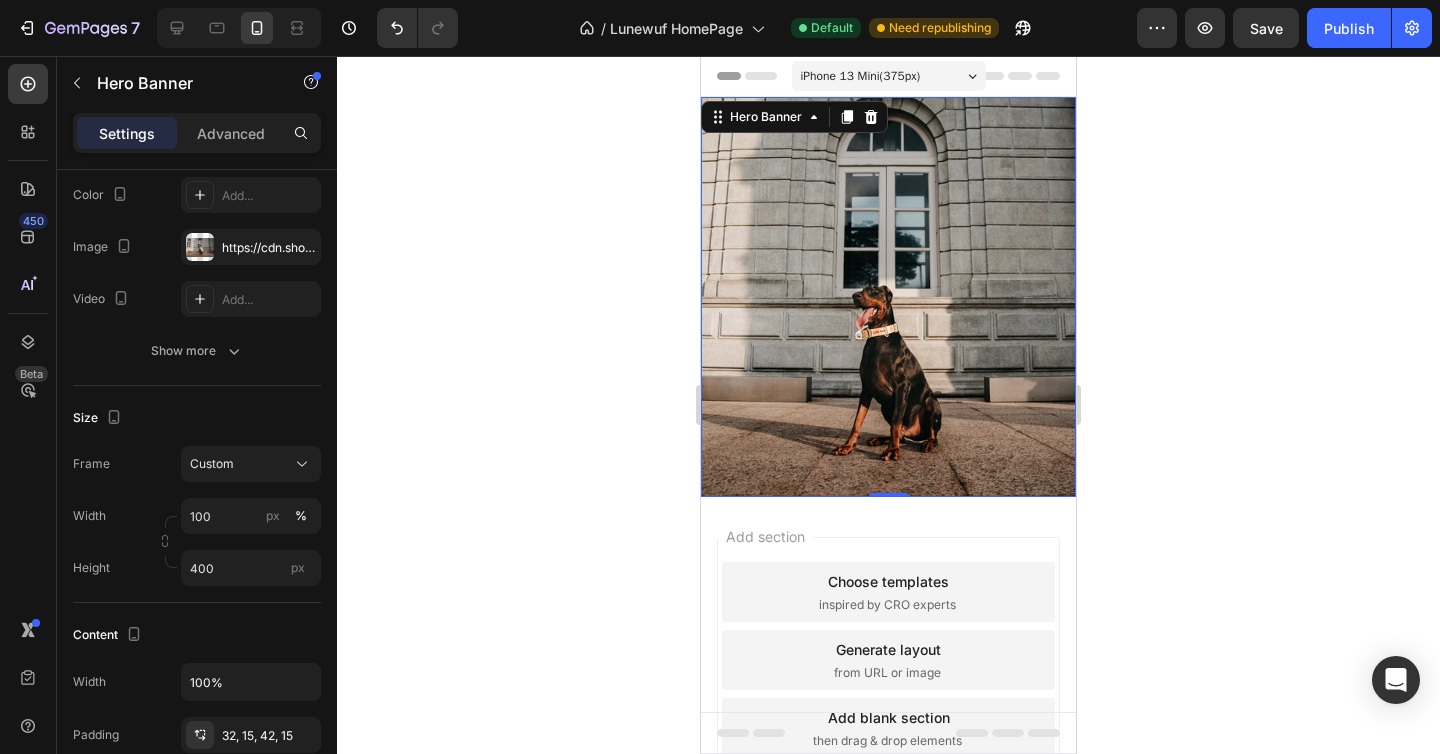 click at bounding box center (888, 297) 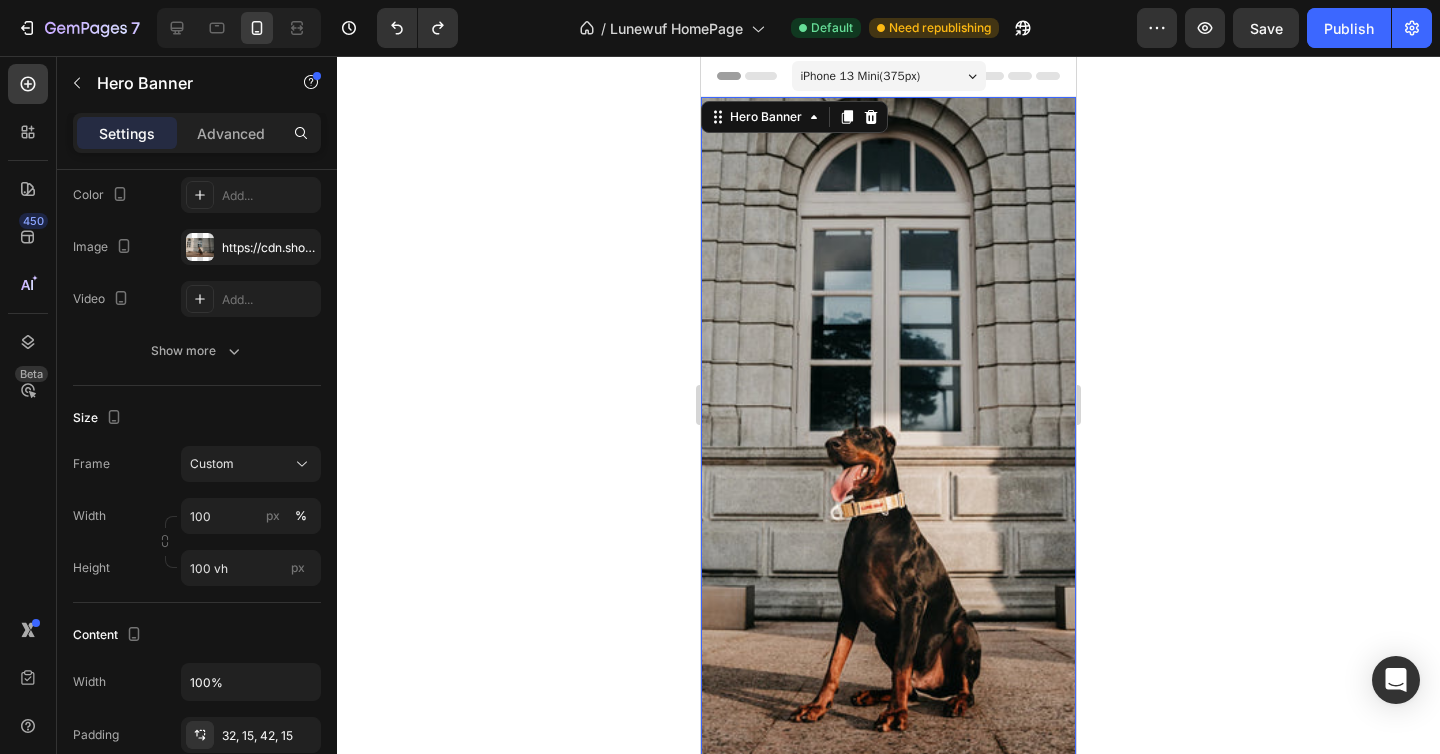 click at bounding box center (888, 446) 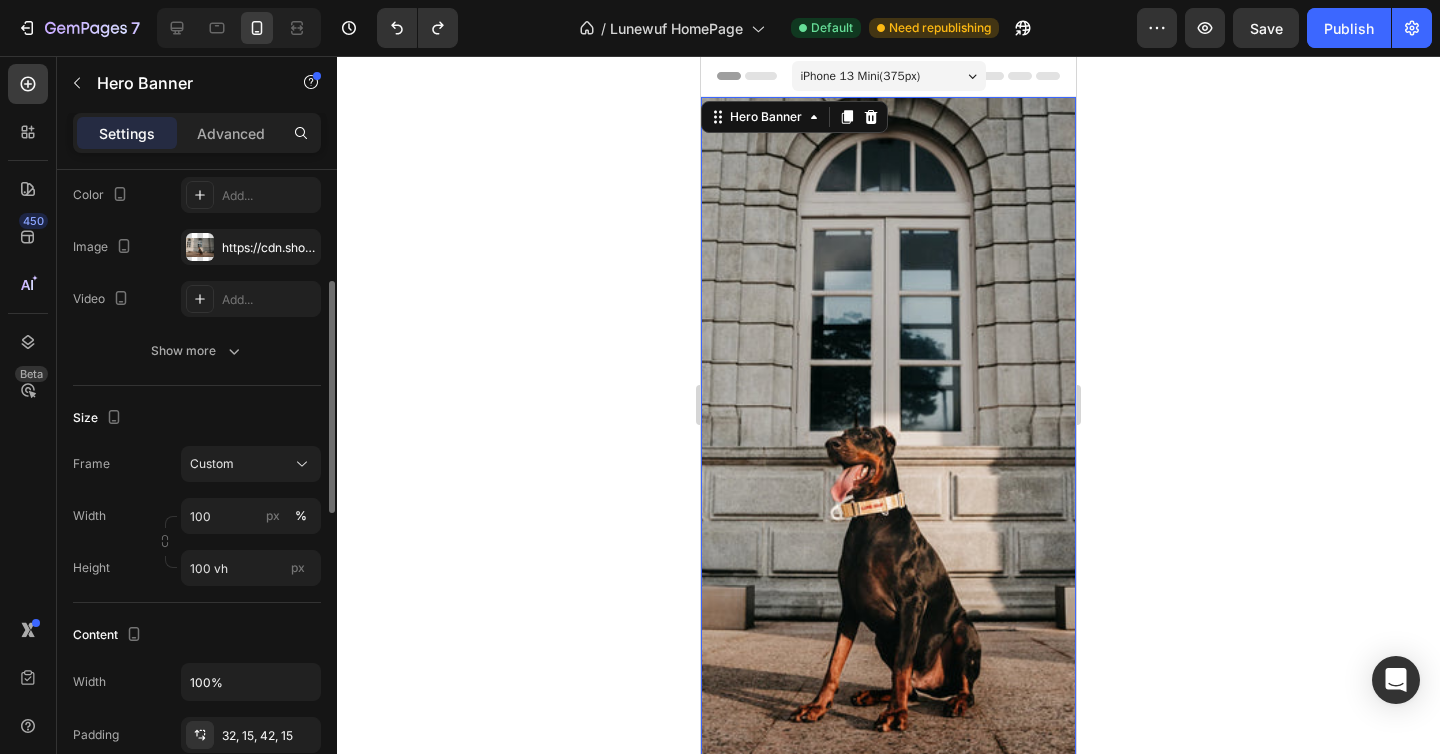 scroll, scrollTop: 253, scrollLeft: 0, axis: vertical 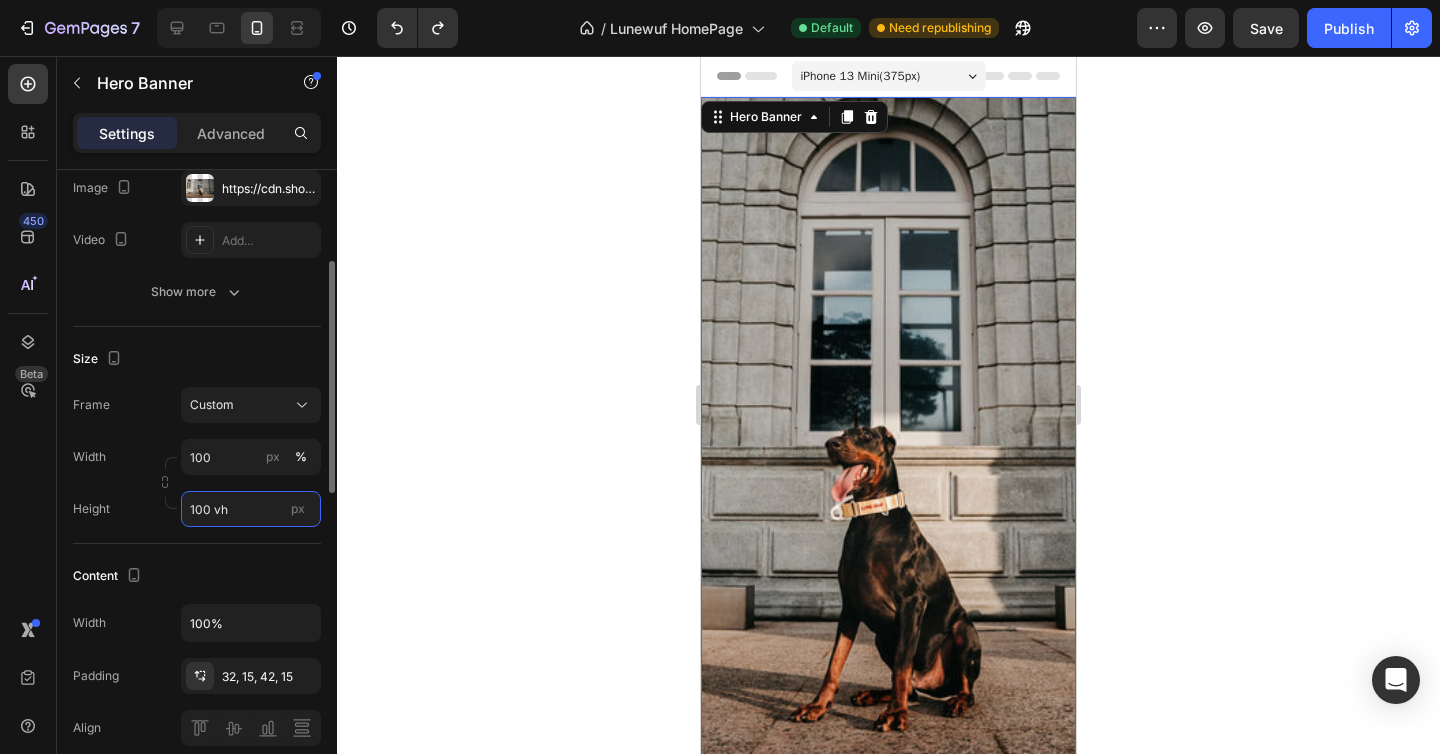 click on "100 vh" at bounding box center [251, 509] 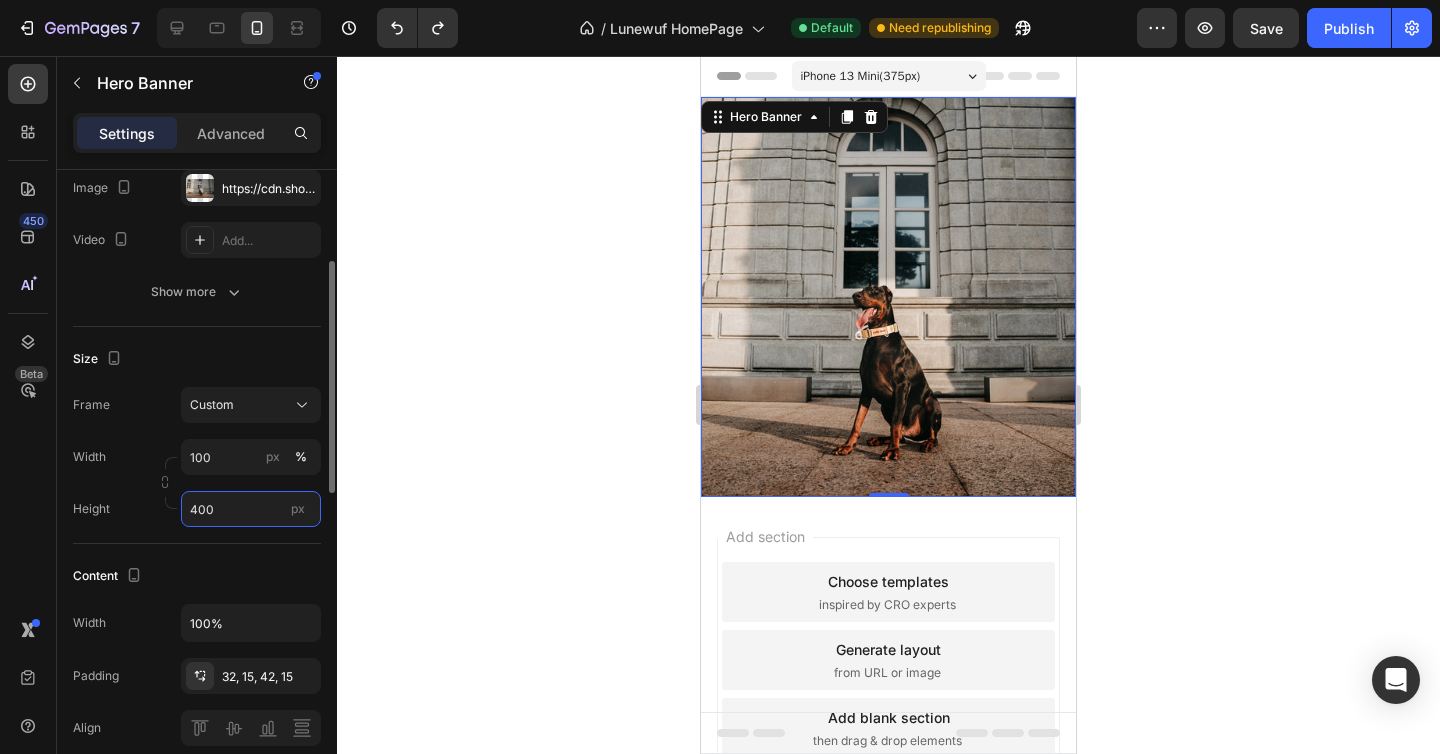 type on "400" 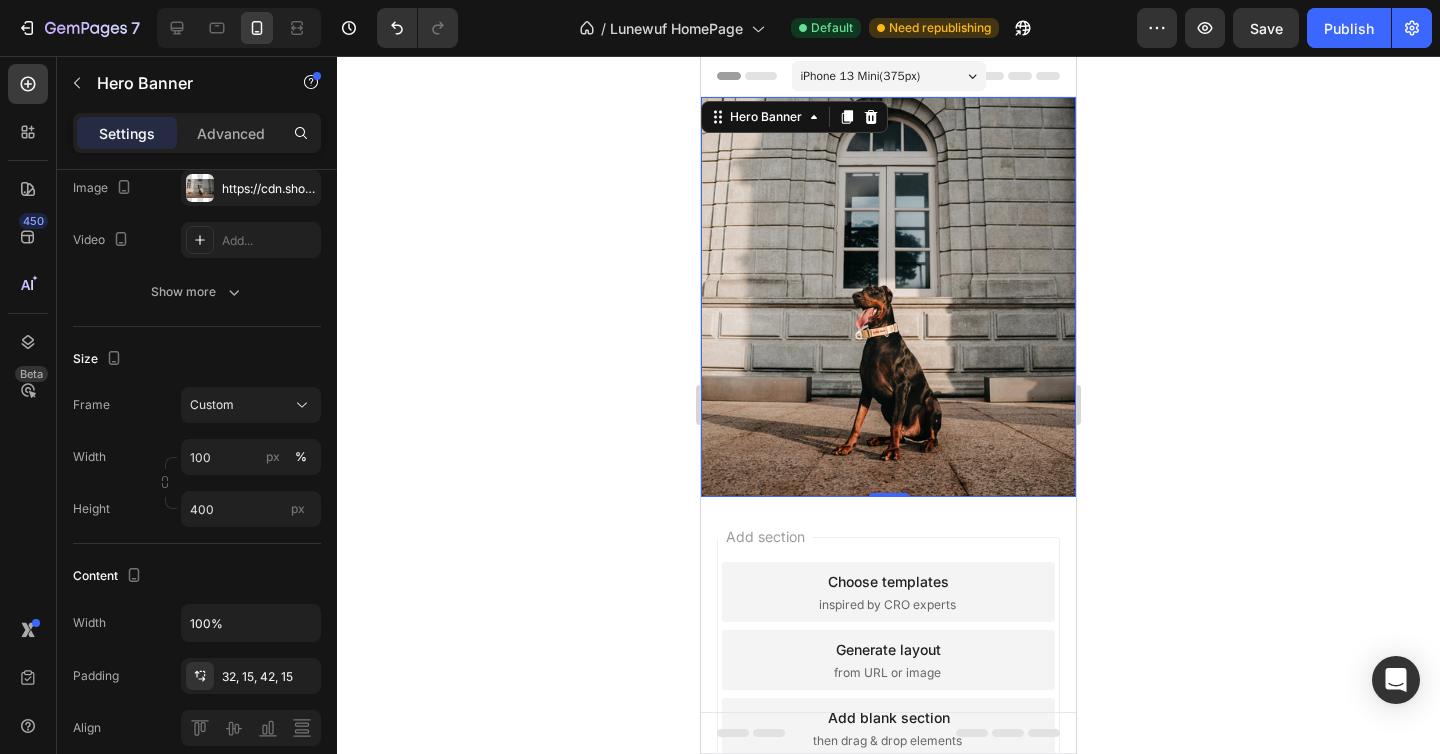 click 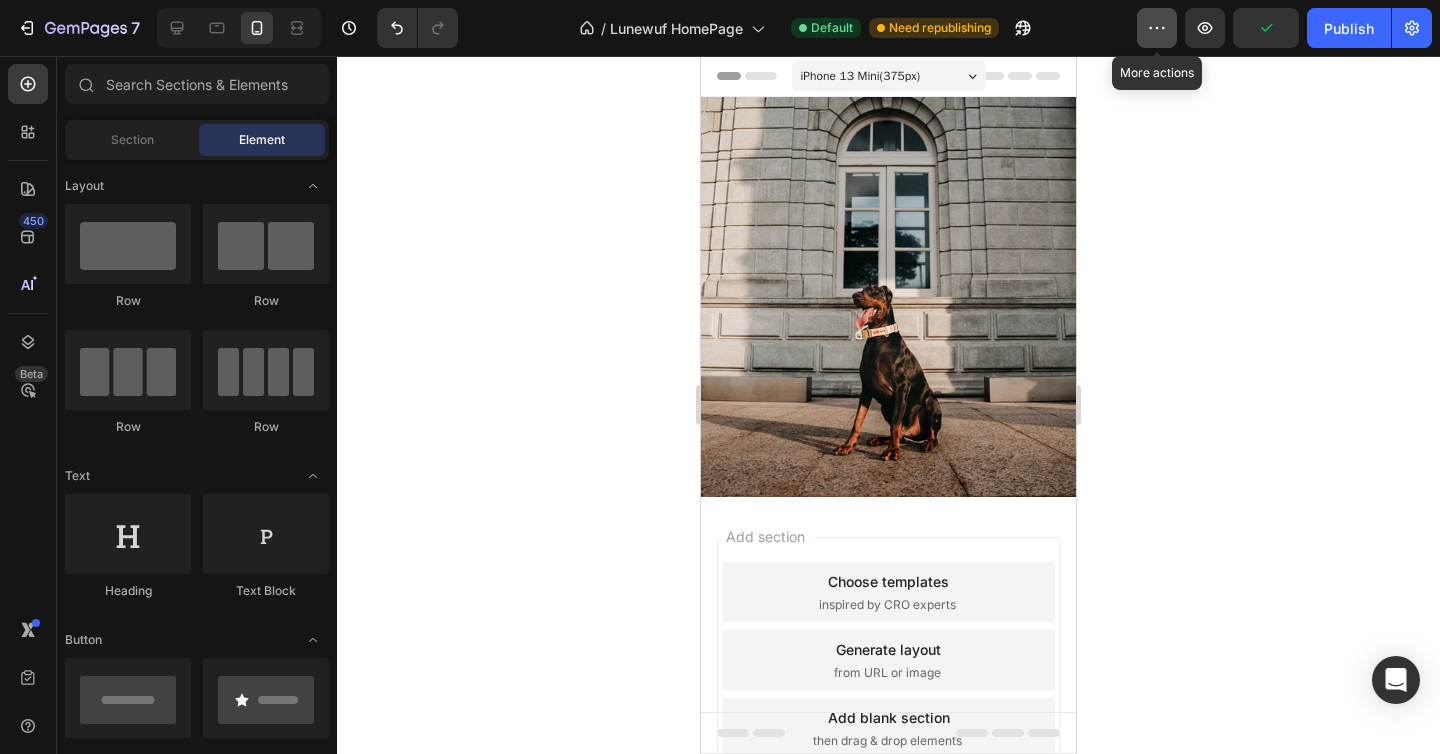 click 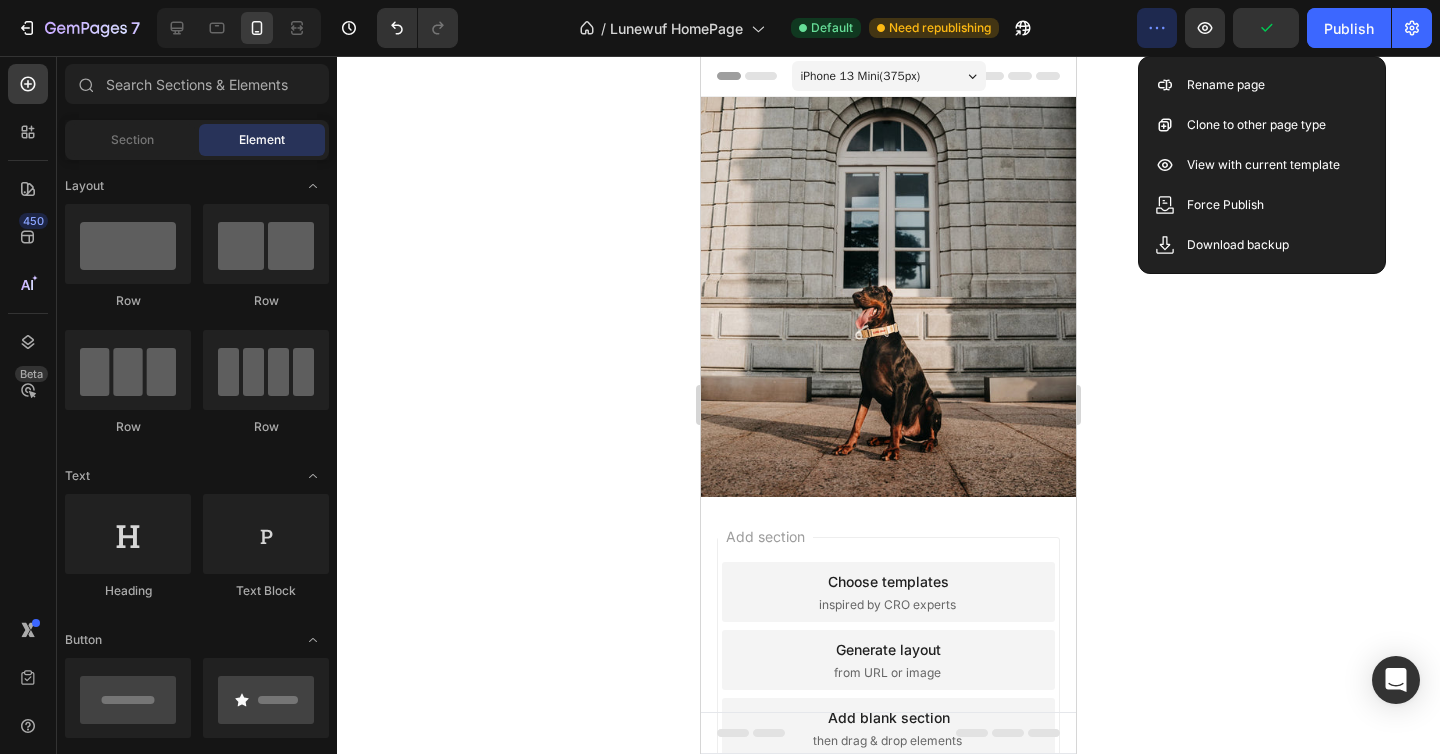 click 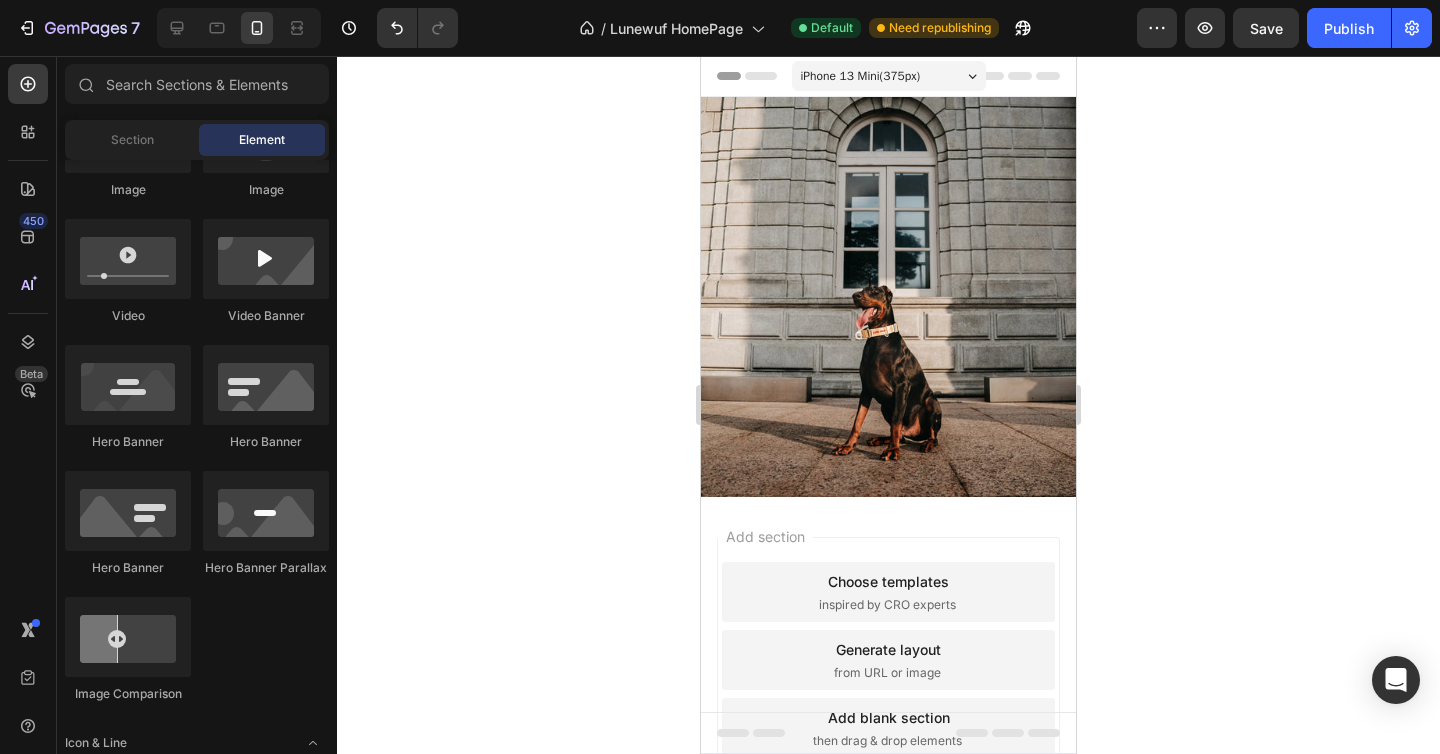 scroll, scrollTop: 0, scrollLeft: 0, axis: both 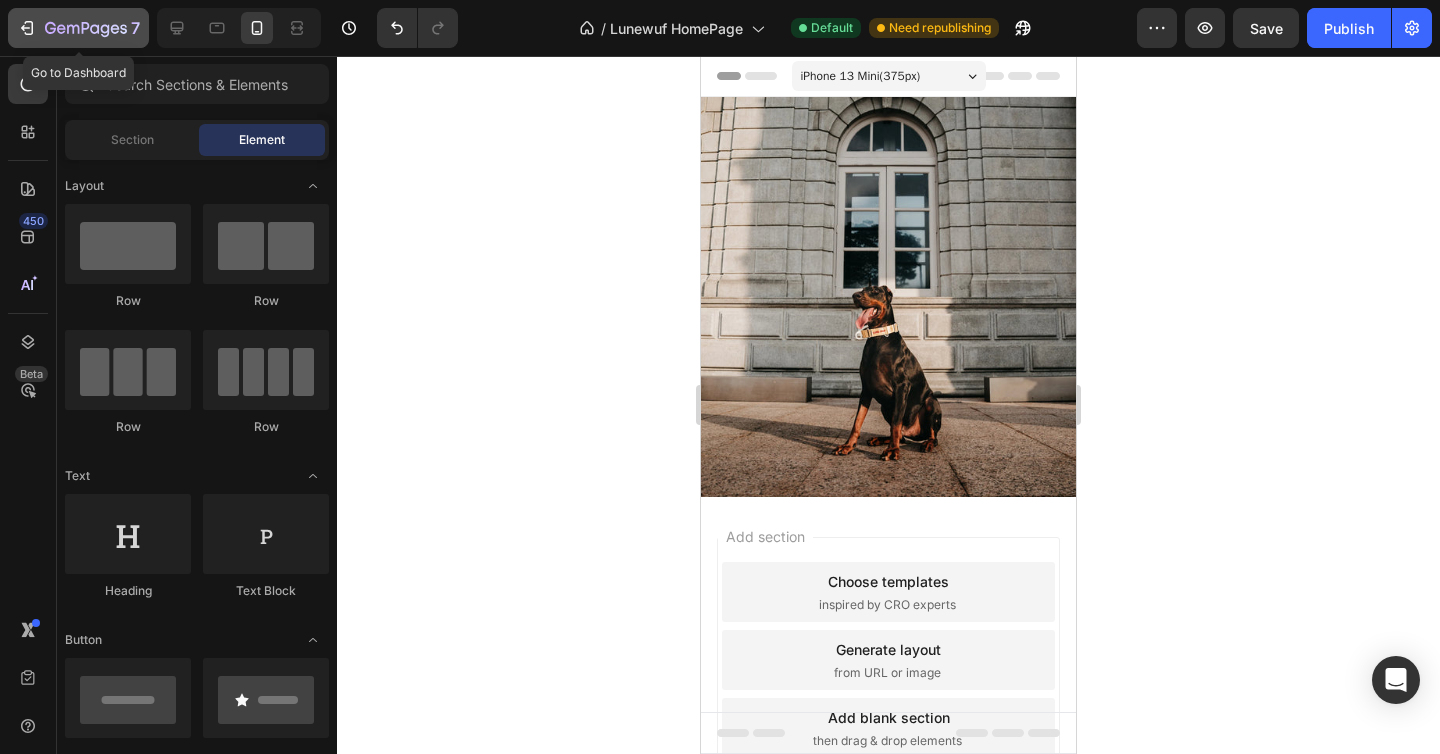 click 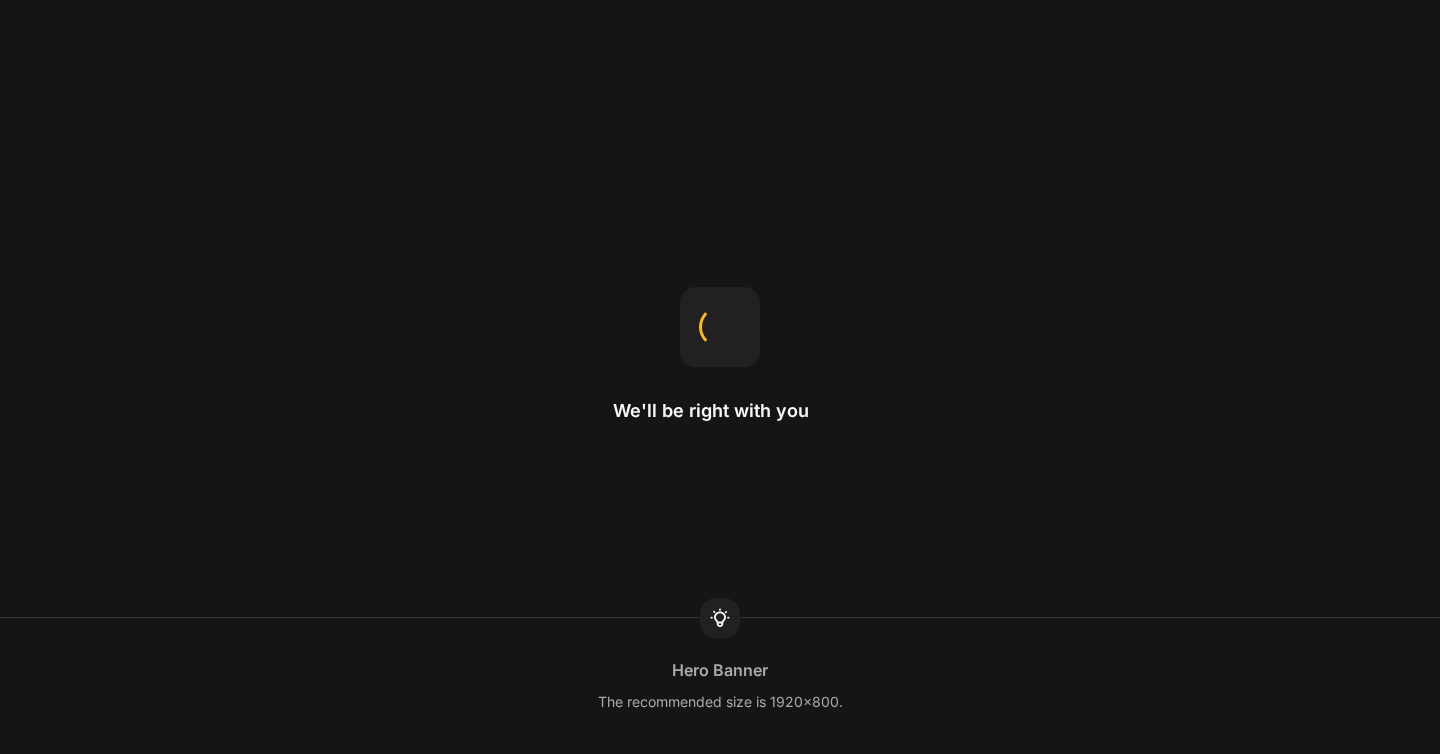 scroll, scrollTop: 0, scrollLeft: 0, axis: both 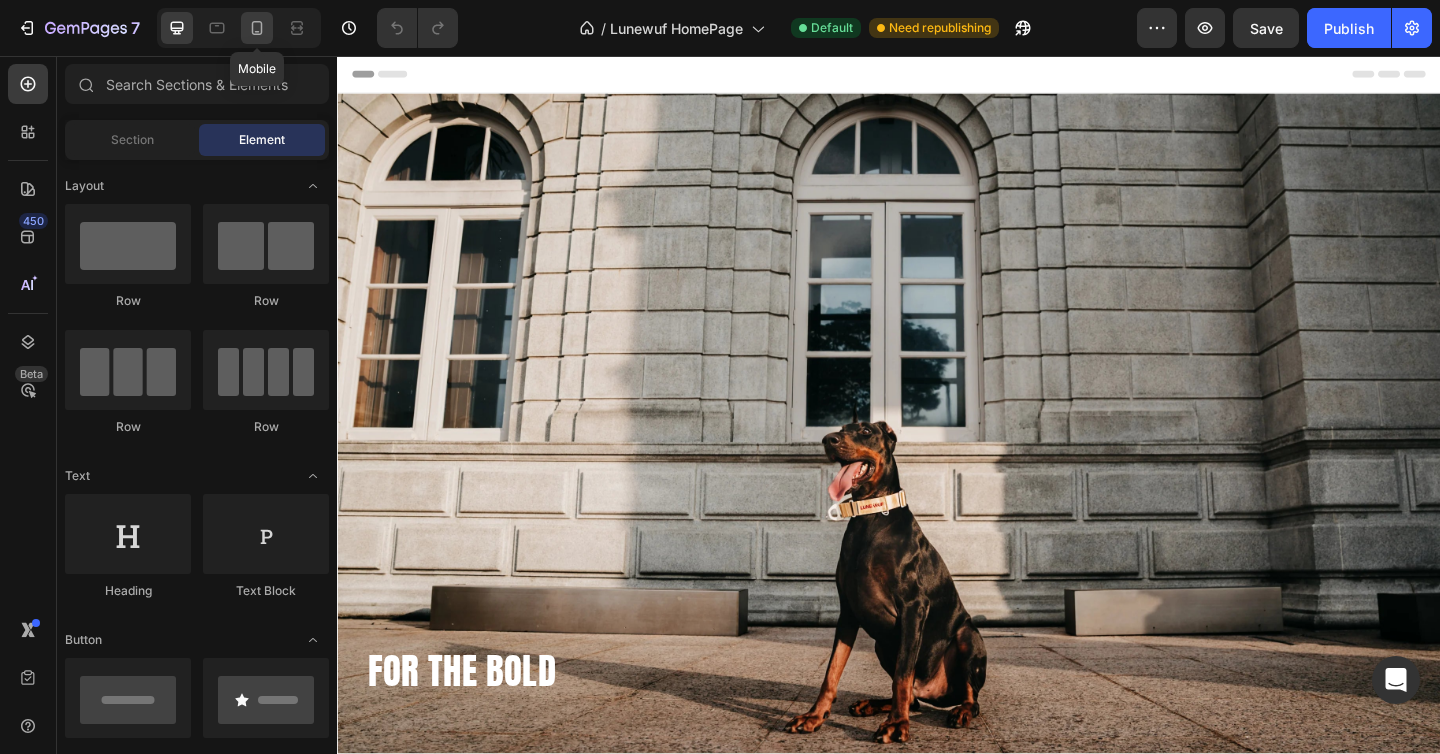 click 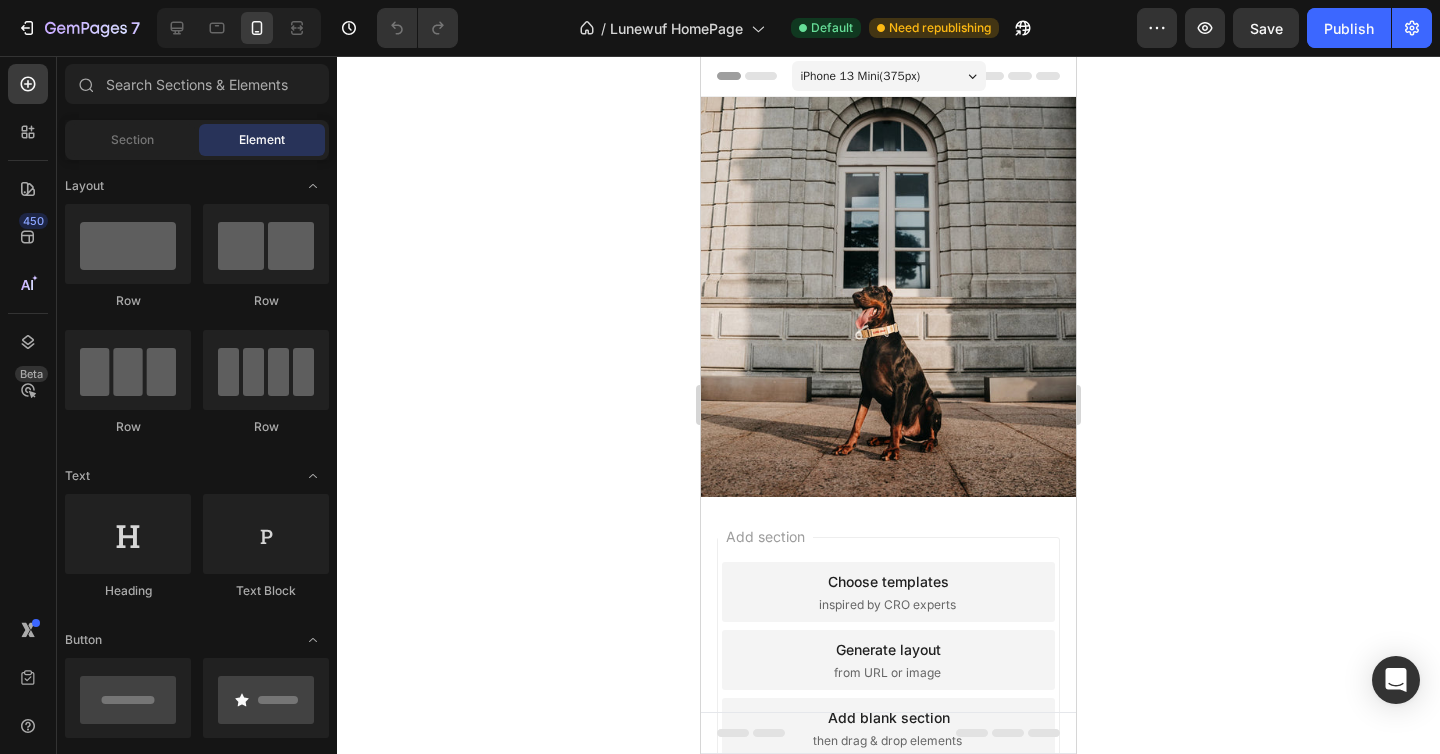 click at bounding box center [888, 297] 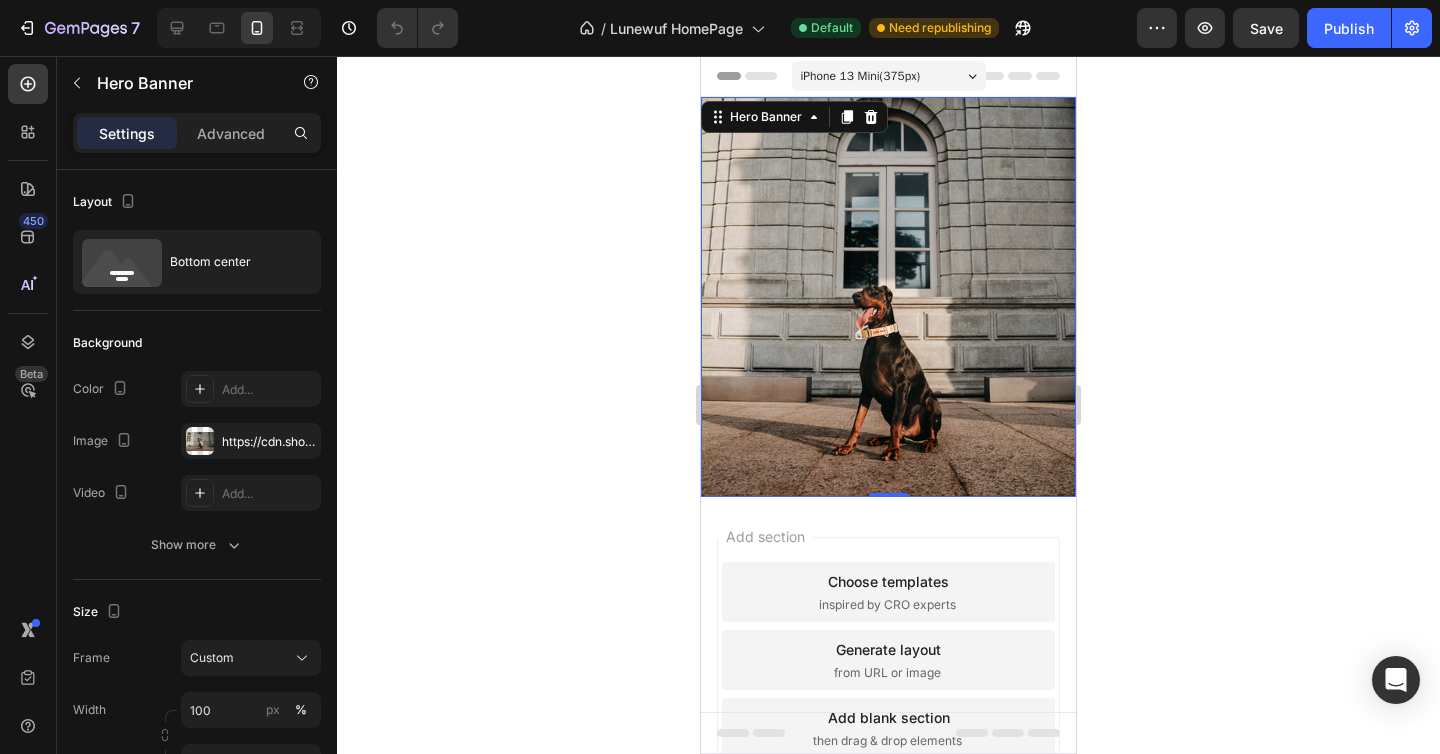 click at bounding box center [888, 297] 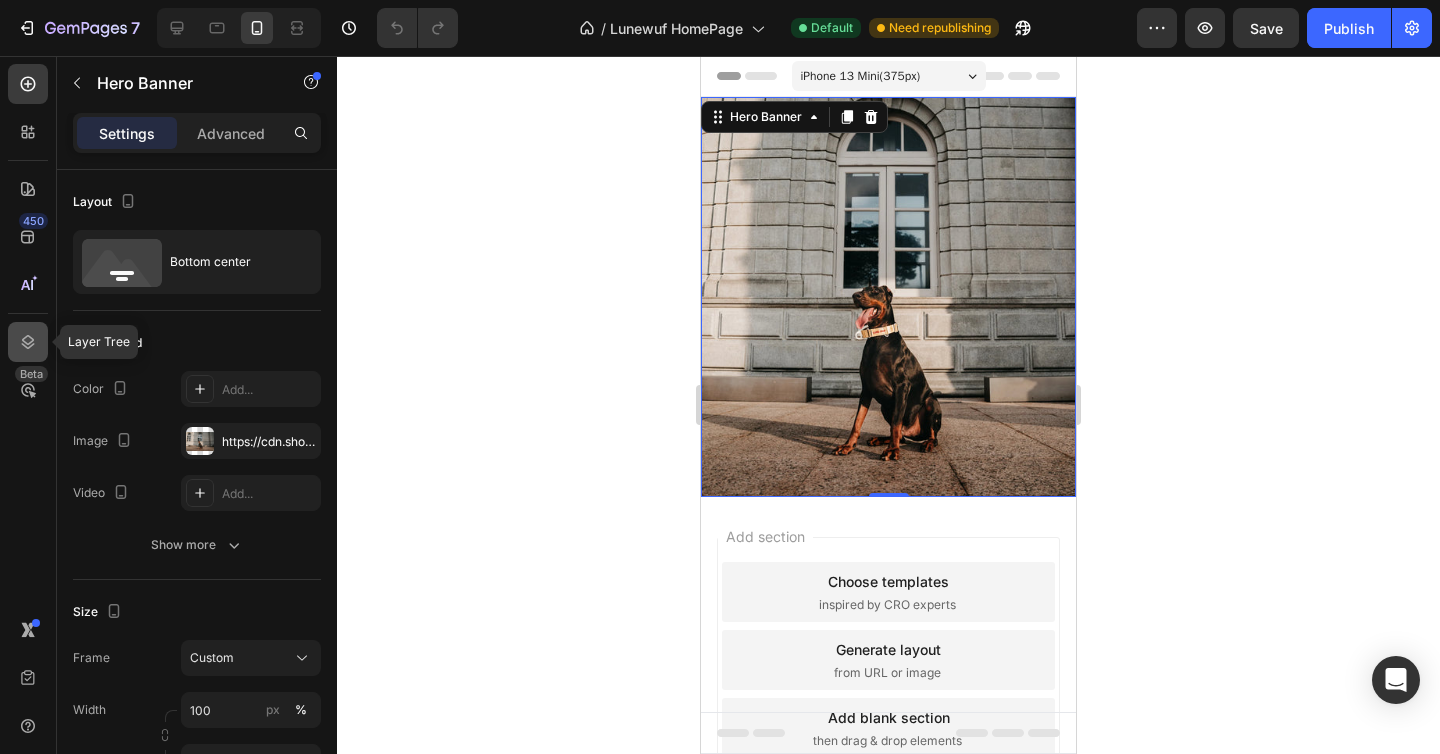 click 